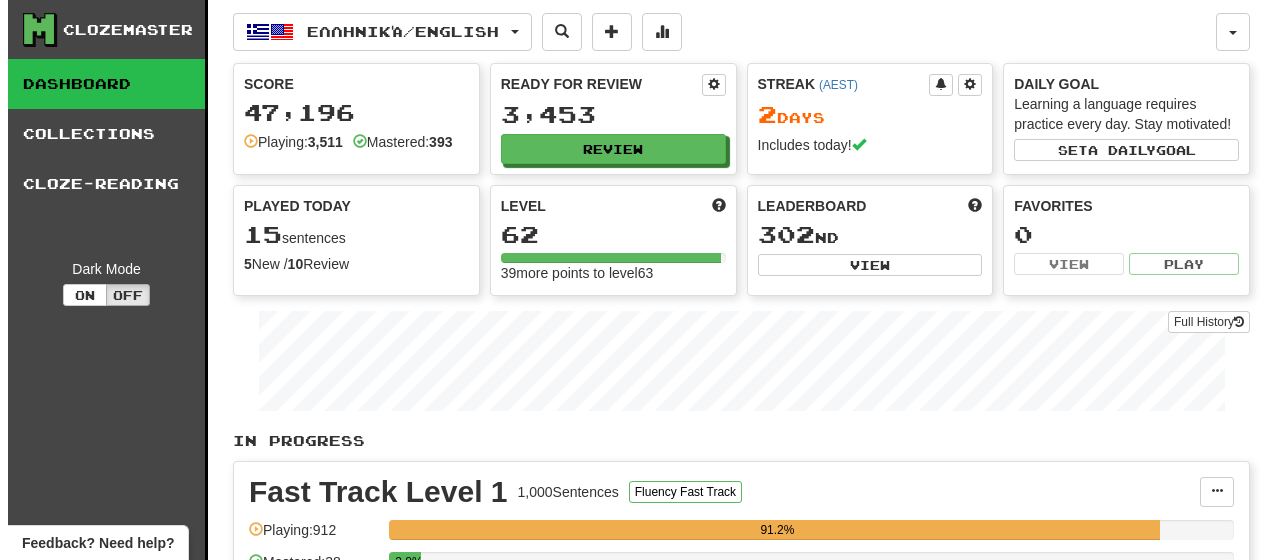 scroll, scrollTop: 100, scrollLeft: 0, axis: vertical 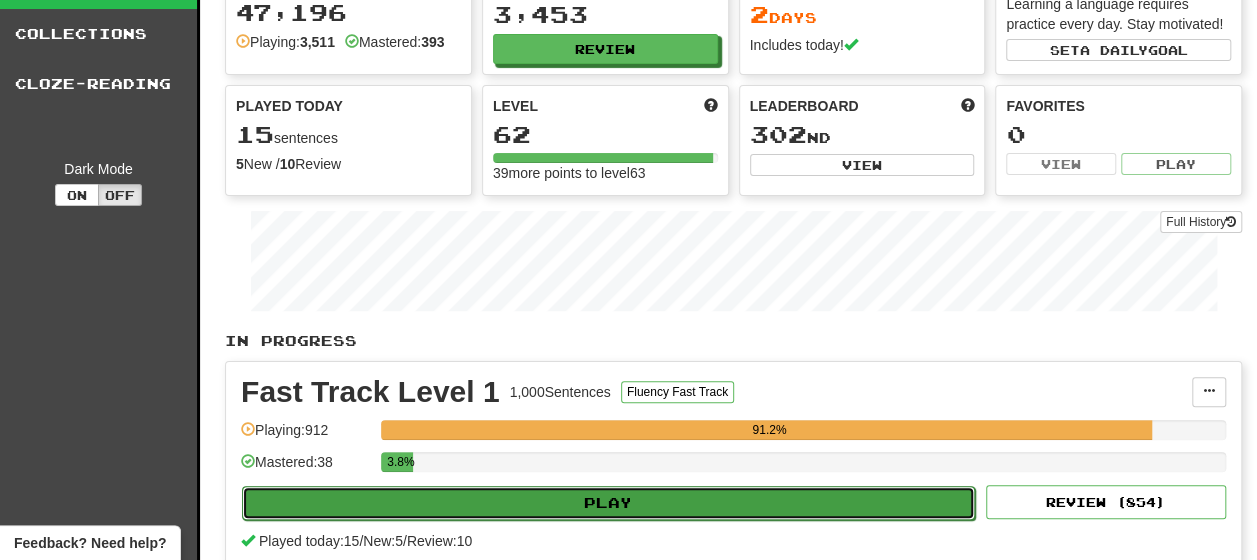 click on "Play" at bounding box center (608, 503) 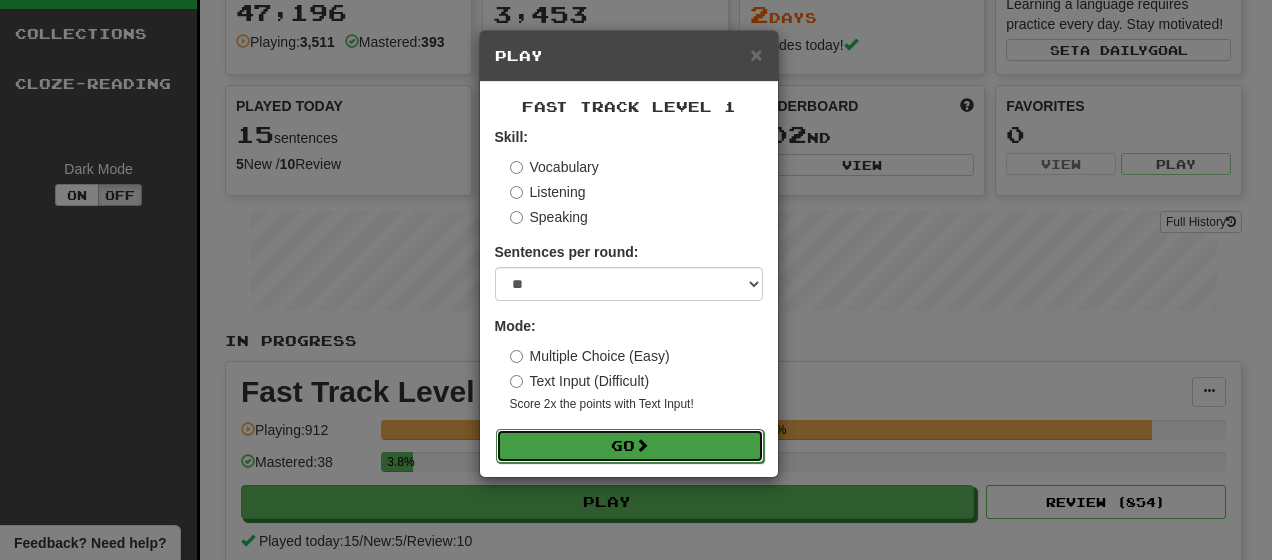 click on "Go" at bounding box center [630, 446] 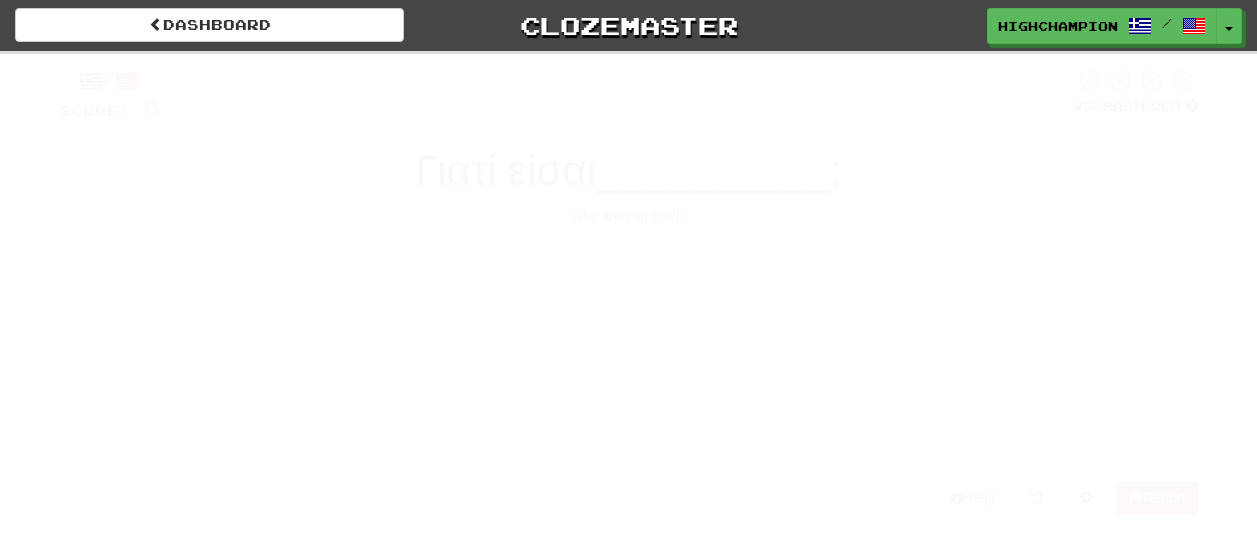 scroll, scrollTop: 0, scrollLeft: 0, axis: both 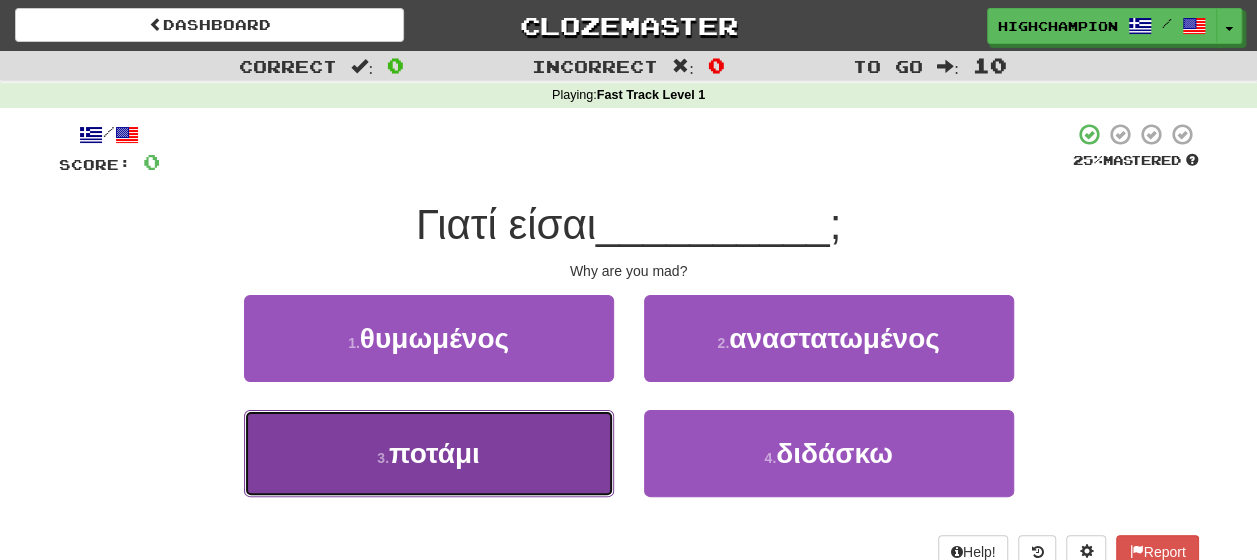 click on "ποτάμι" at bounding box center (434, 453) 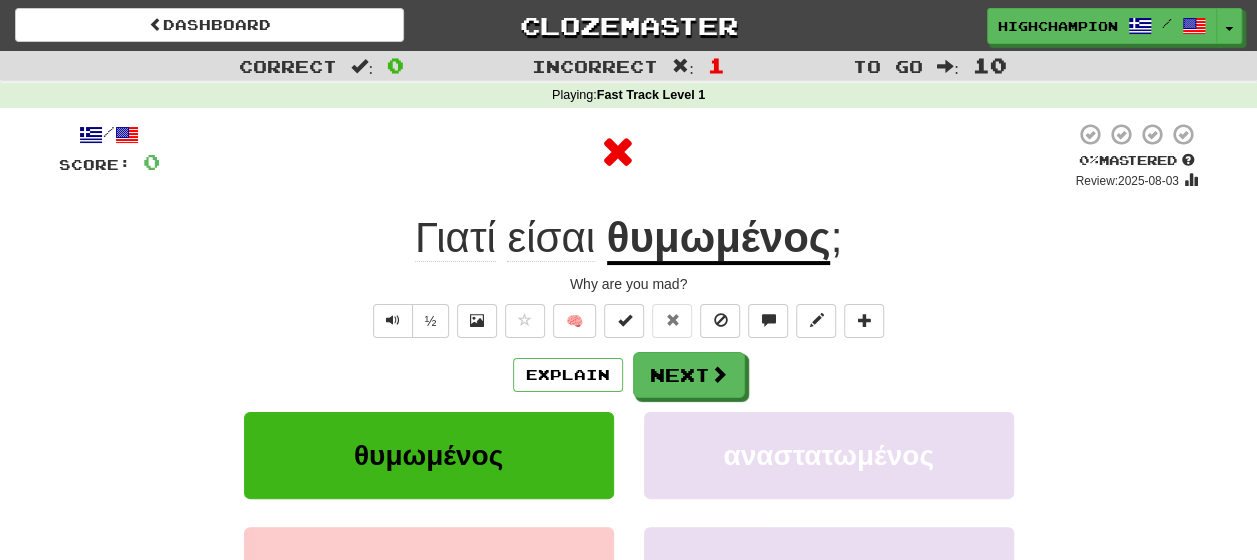 click on "Explain Next" at bounding box center (629, 375) 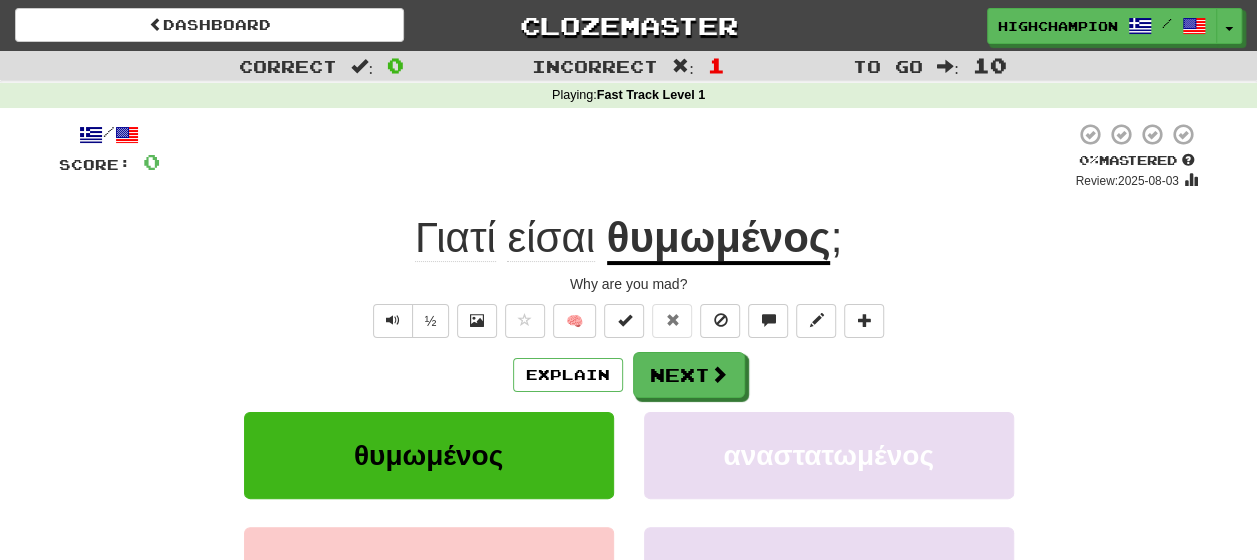 click on "Γιατί" 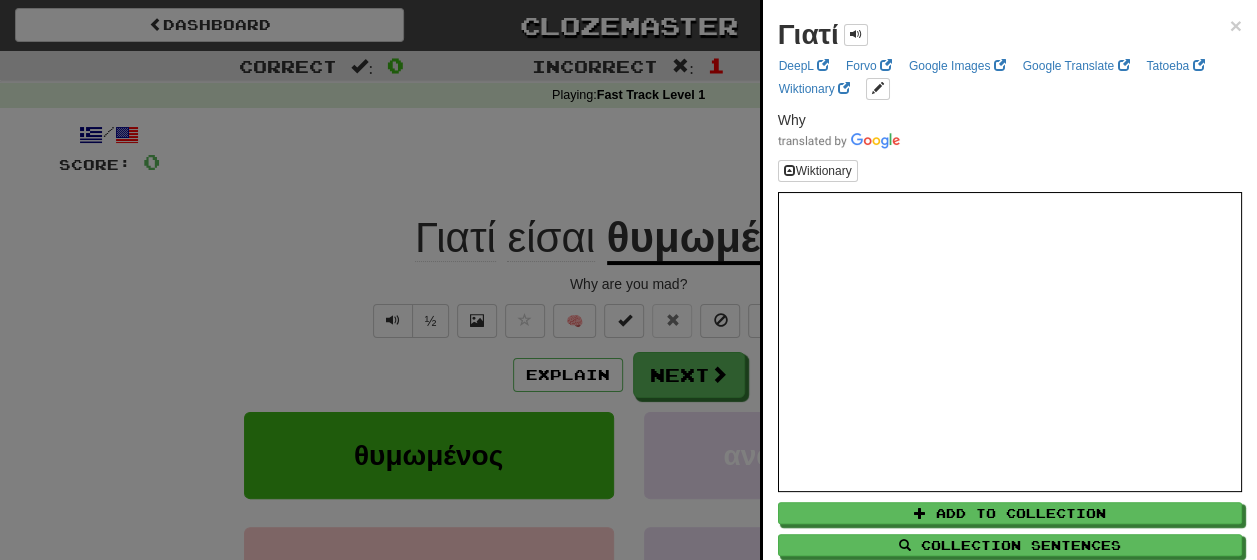 click at bounding box center (628, 280) 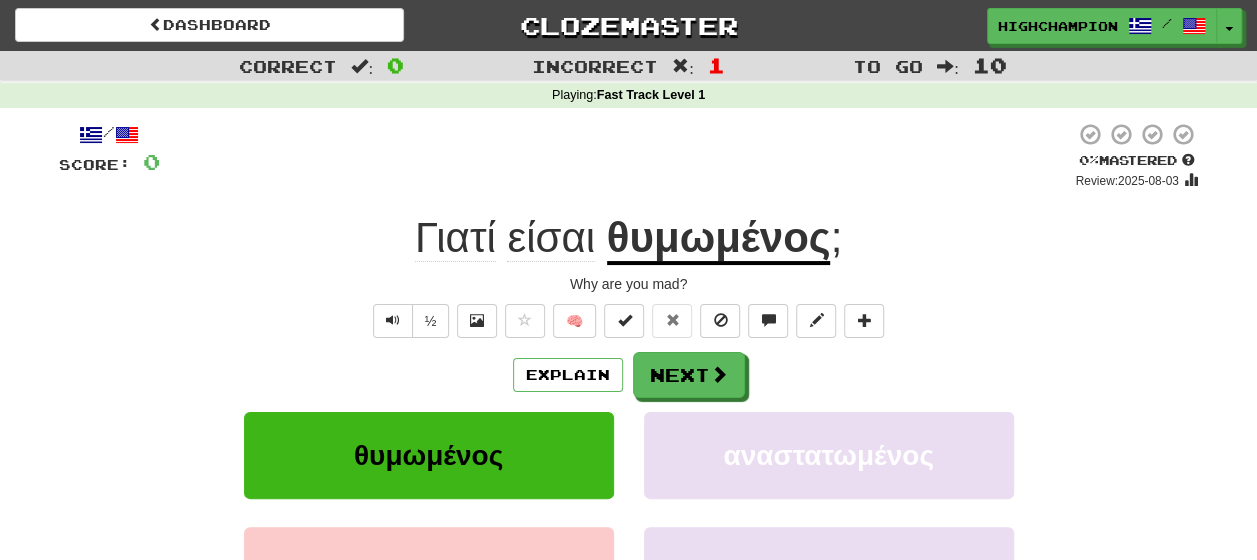 click on "είσαι" 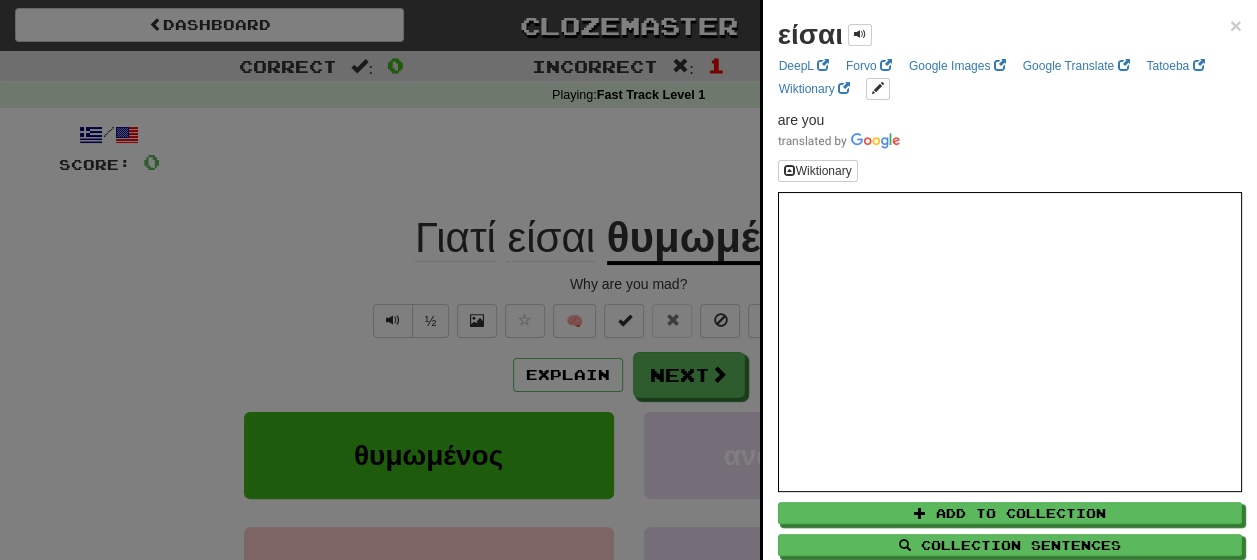 click at bounding box center (628, 280) 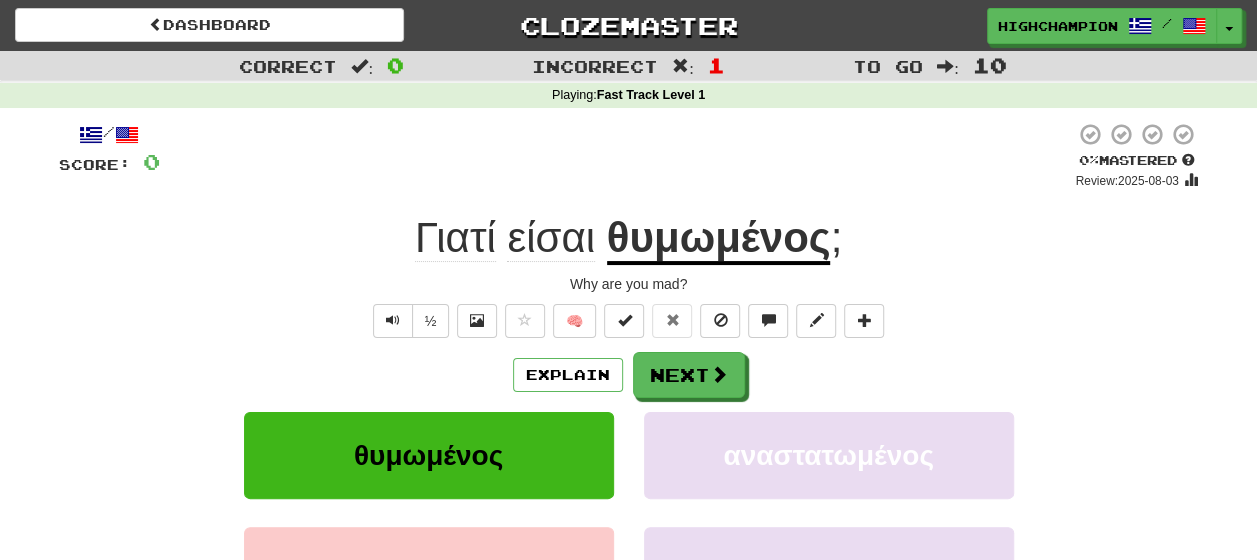 click on "θυμωμένος" at bounding box center [719, 239] 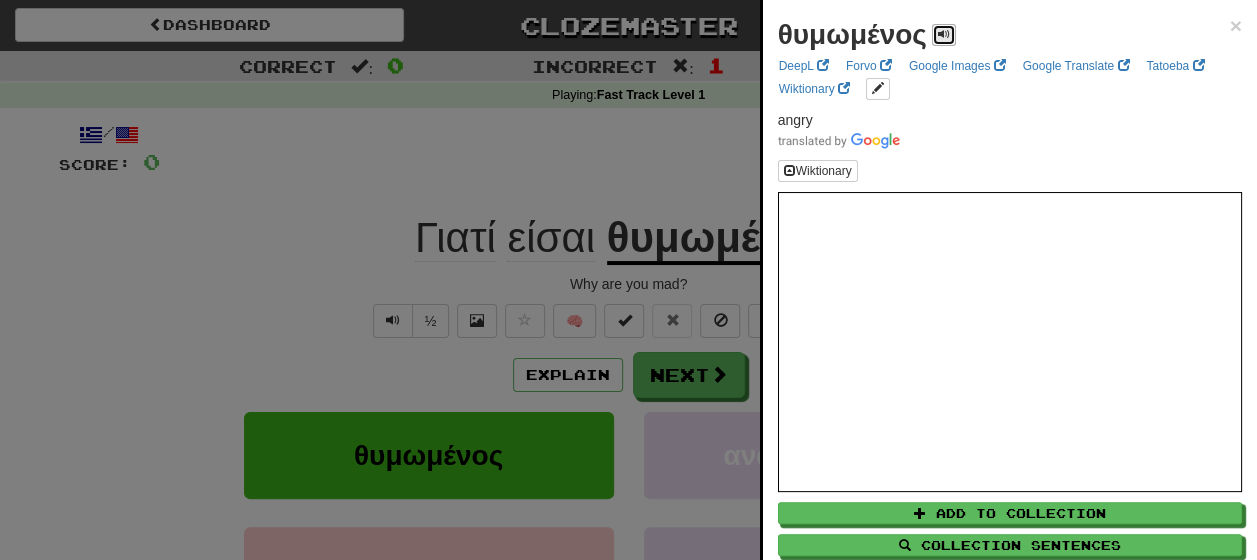 click at bounding box center (944, 34) 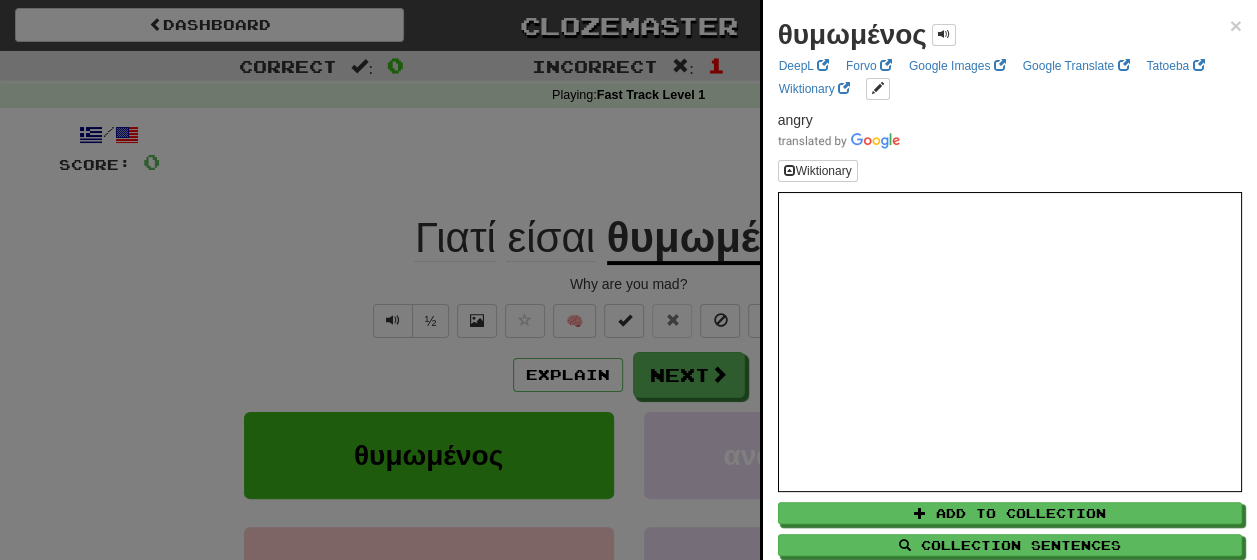 click at bounding box center [628, 280] 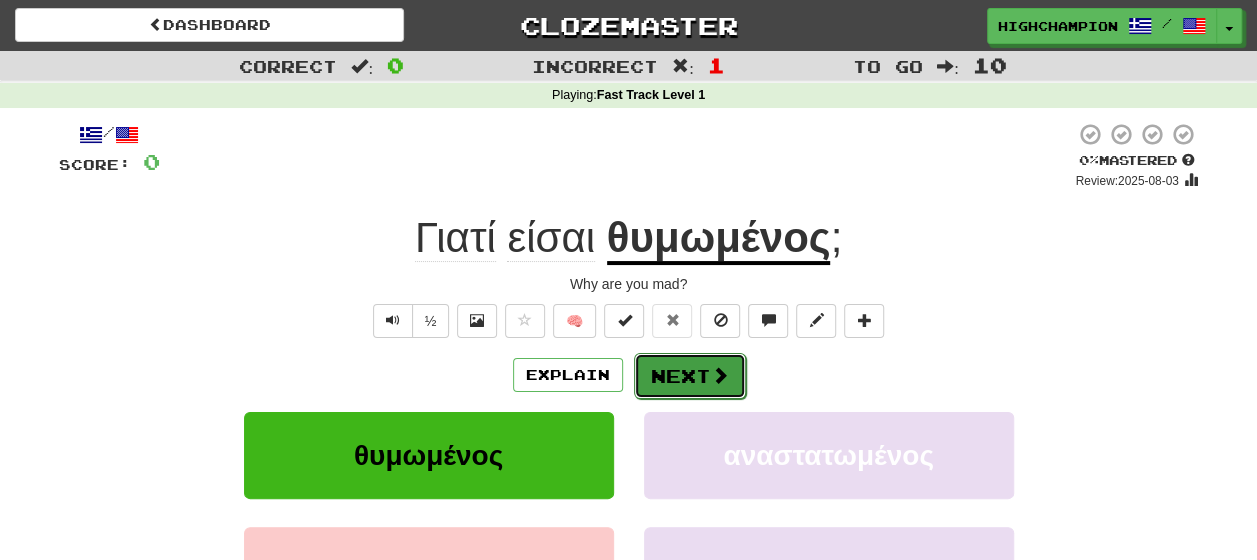 click on "Next" at bounding box center [690, 376] 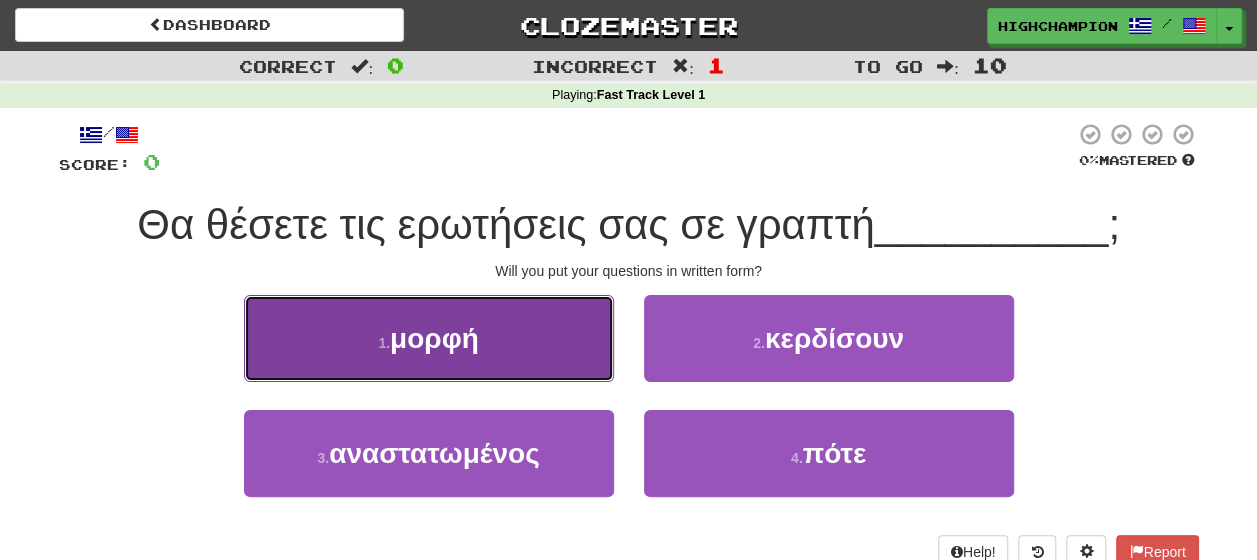 click on "μορφή" at bounding box center (434, 338) 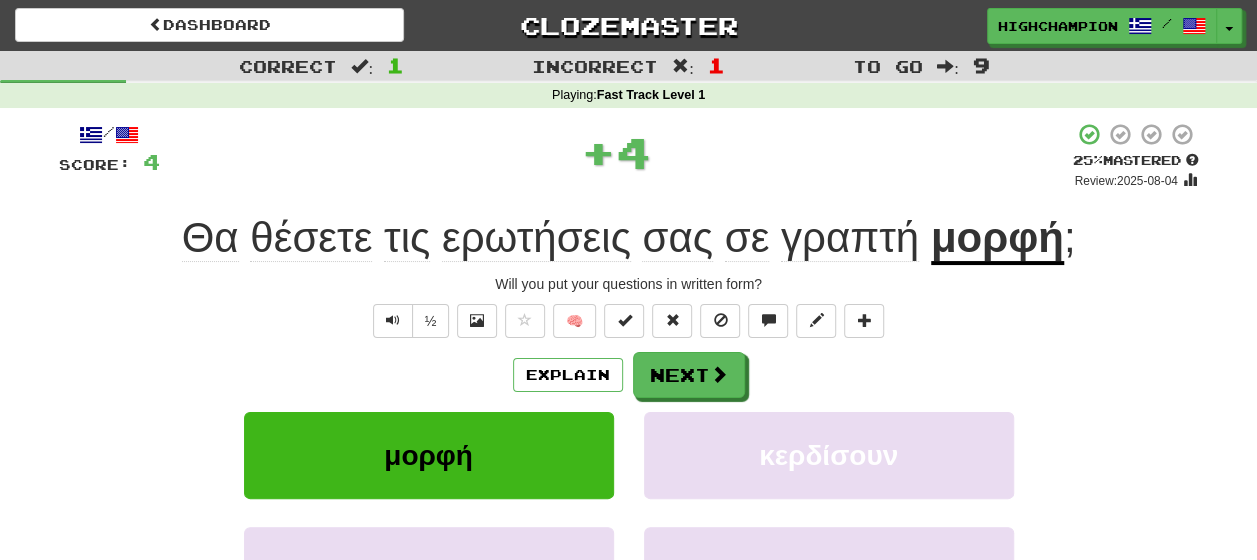 click on "Explain Next" at bounding box center [629, 375] 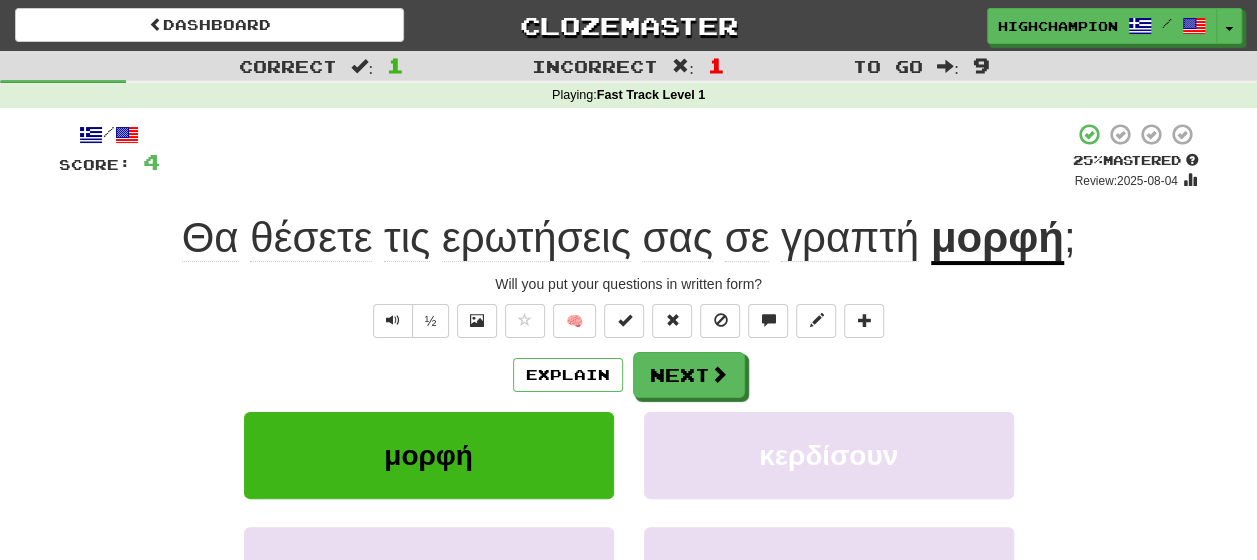 click on "Θα" 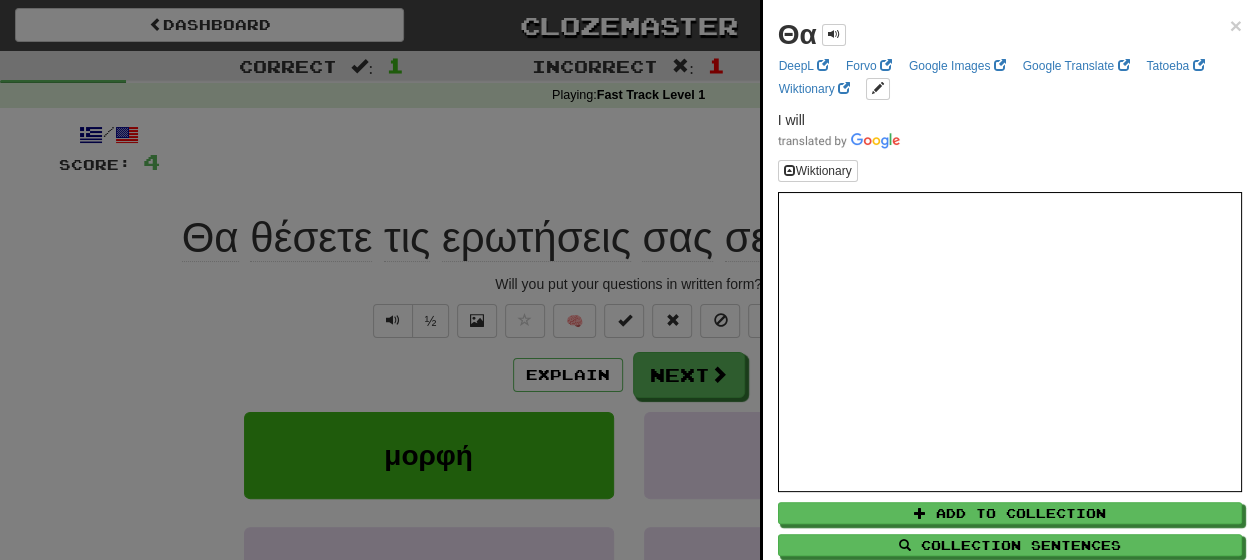 click at bounding box center (628, 280) 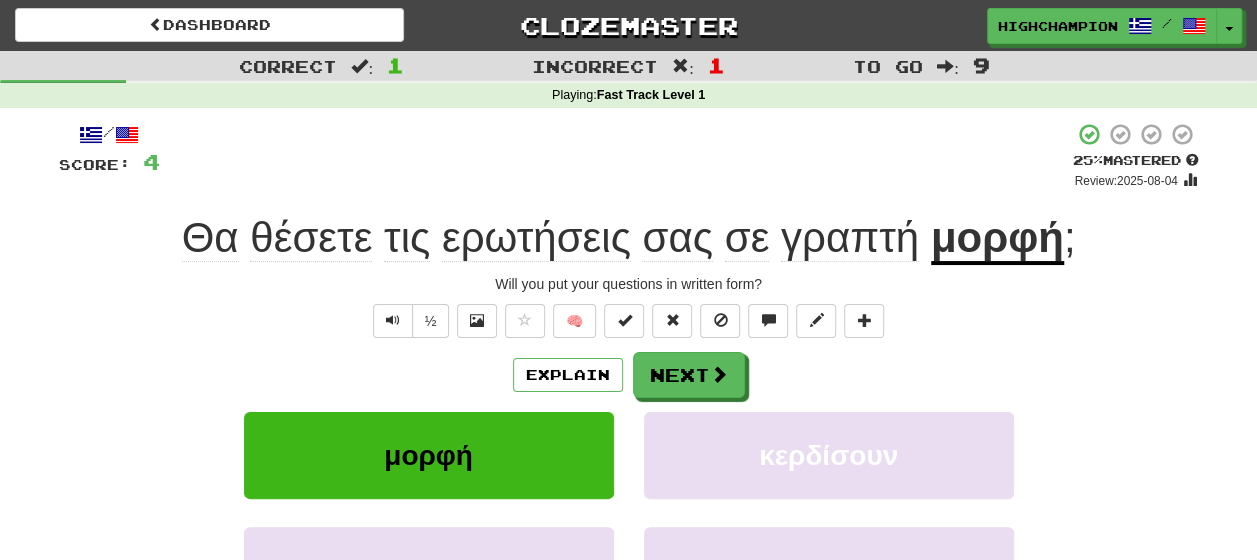 click on "θέσετε" 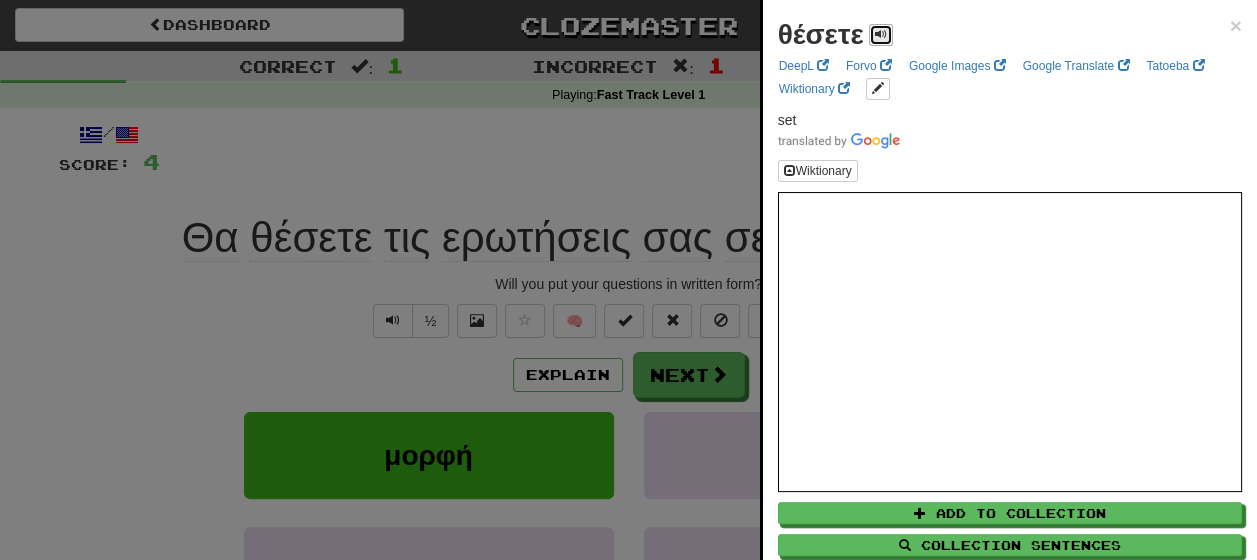 click at bounding box center [881, 34] 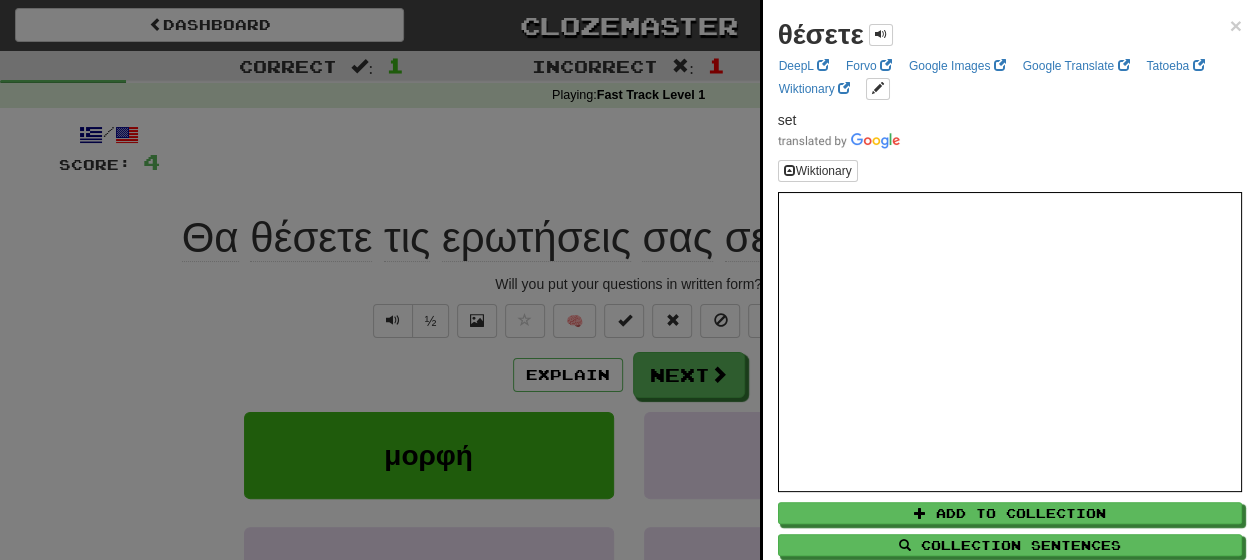 click at bounding box center (628, 280) 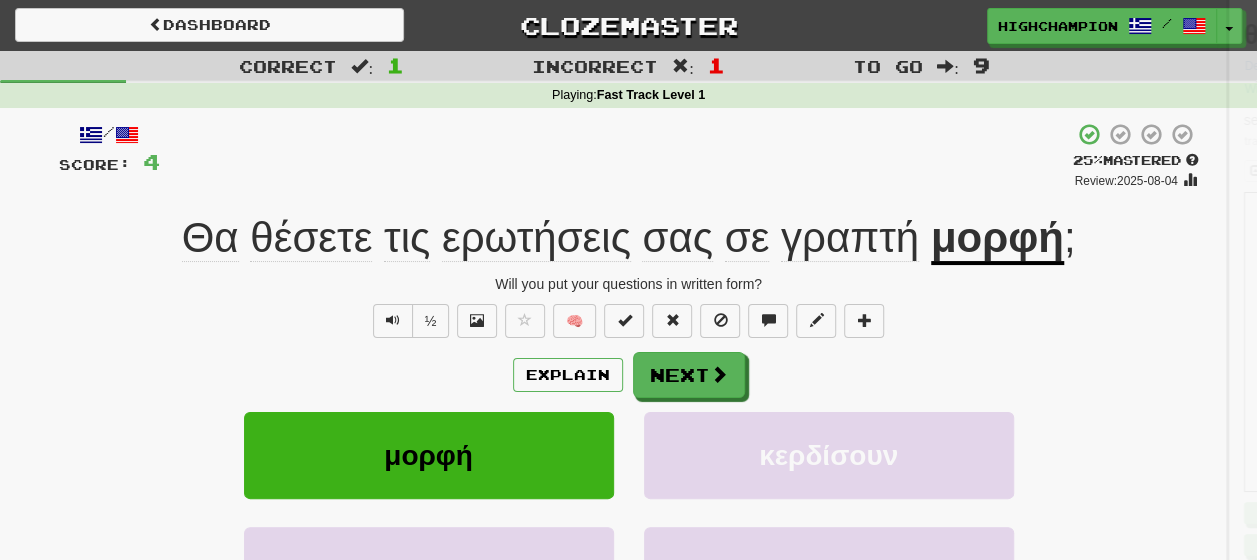 click on "τις" 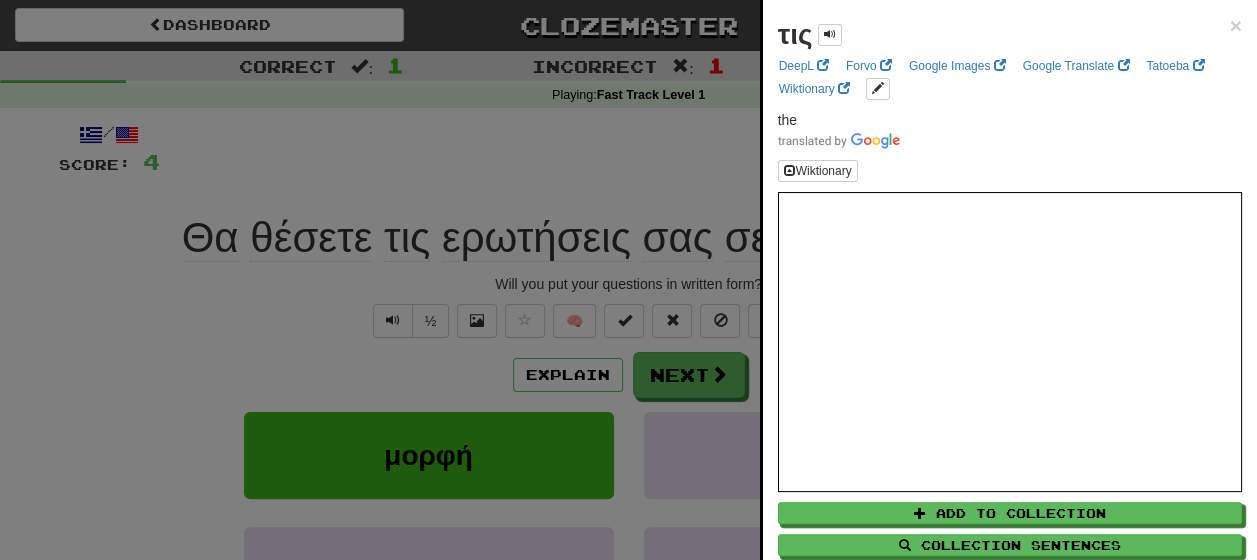 click at bounding box center (628, 280) 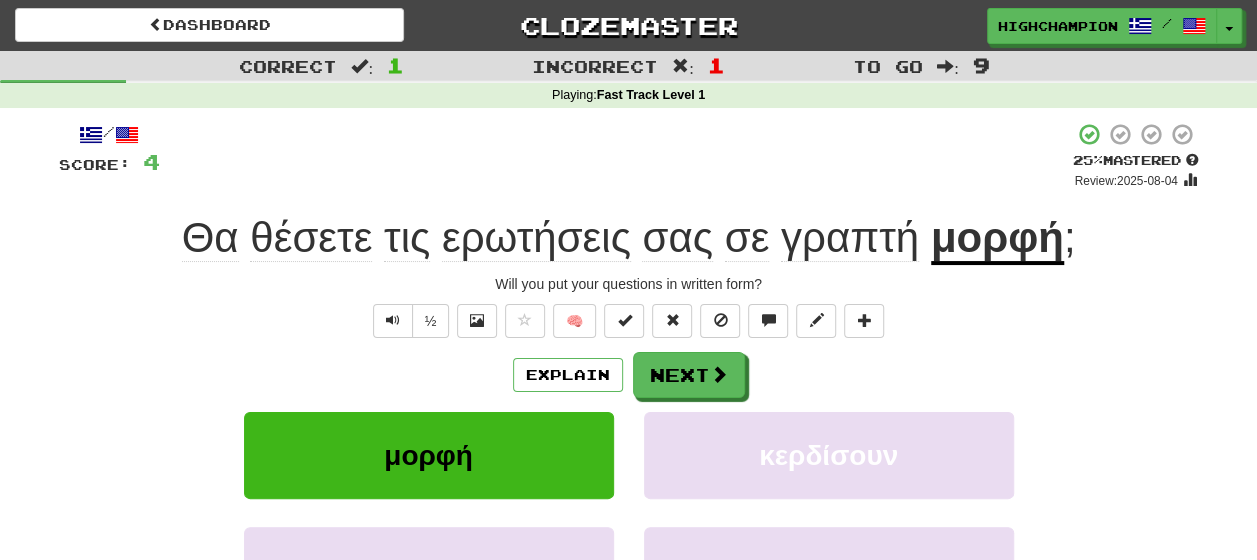 click on "ερωτήσεις" 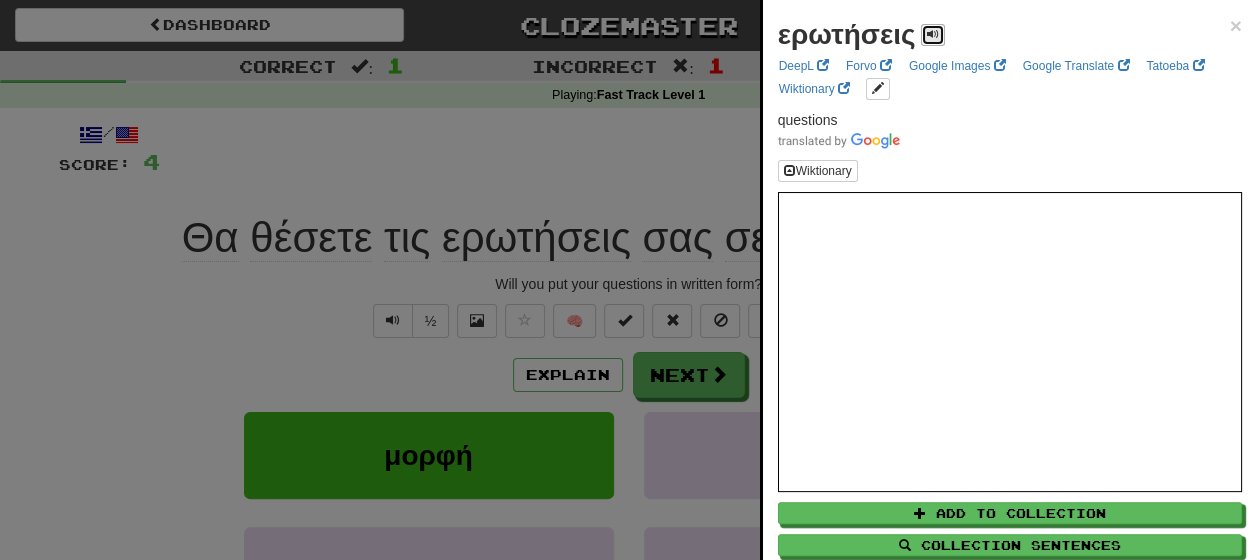click at bounding box center (933, 34) 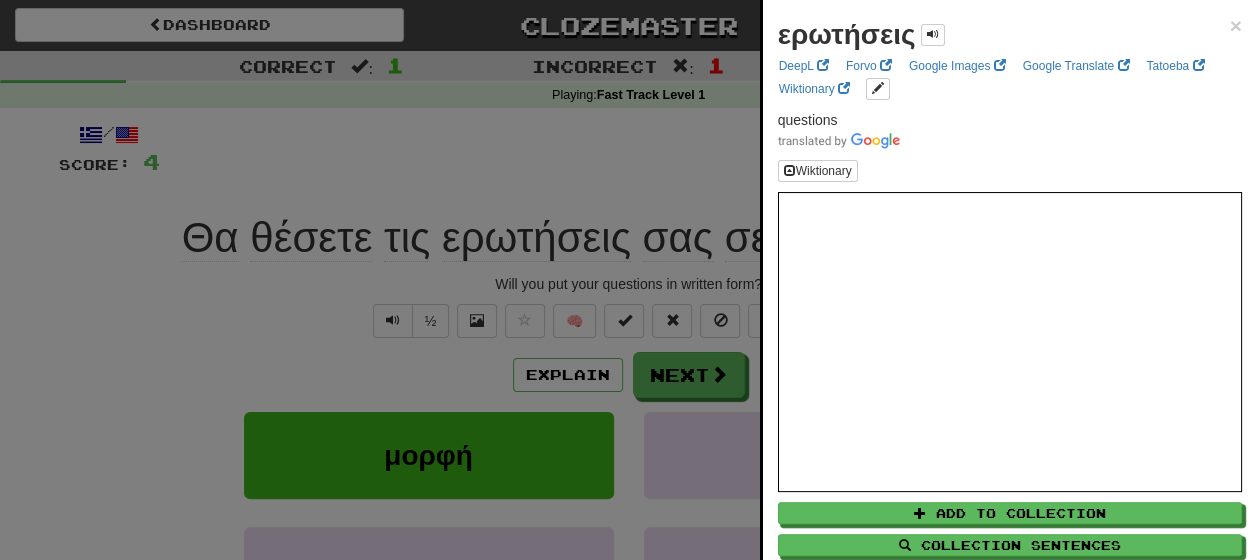 click at bounding box center [628, 280] 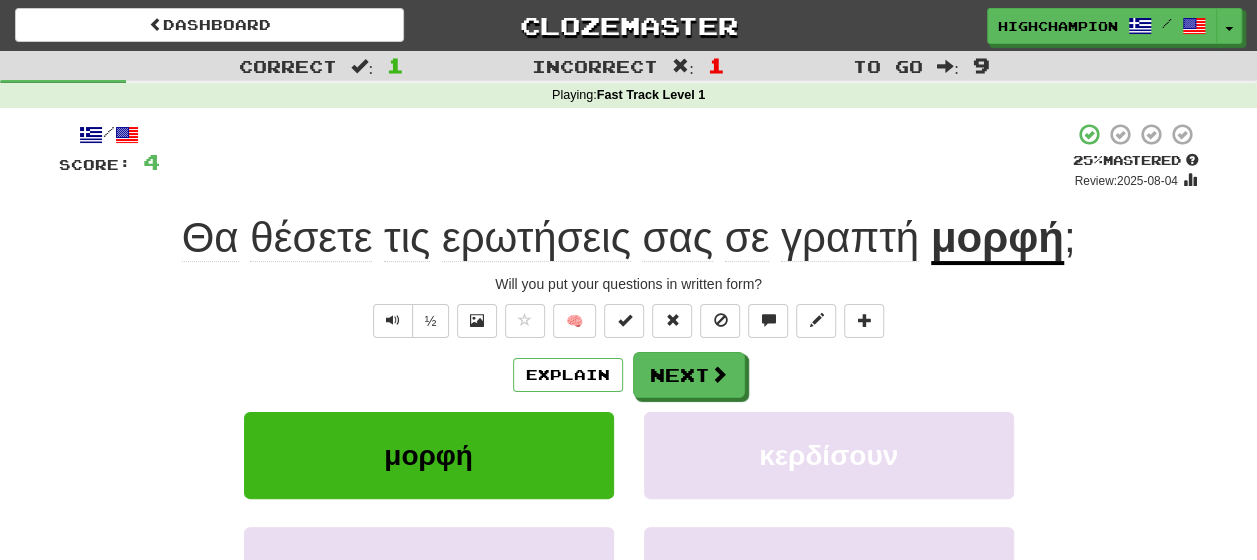 click on "γραπτή" 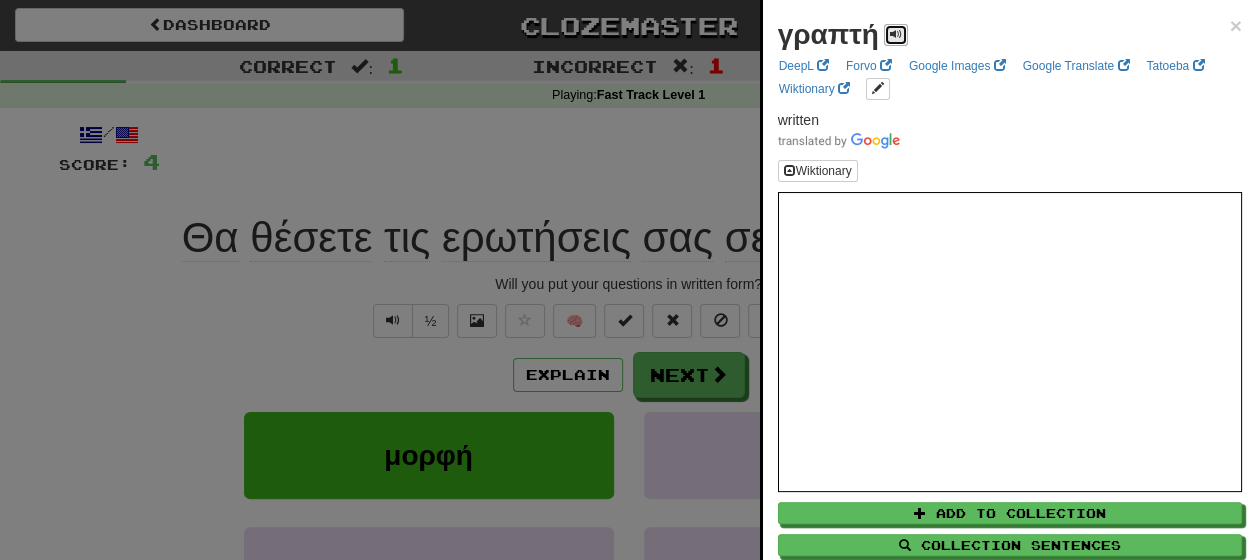 click at bounding box center [896, 35] 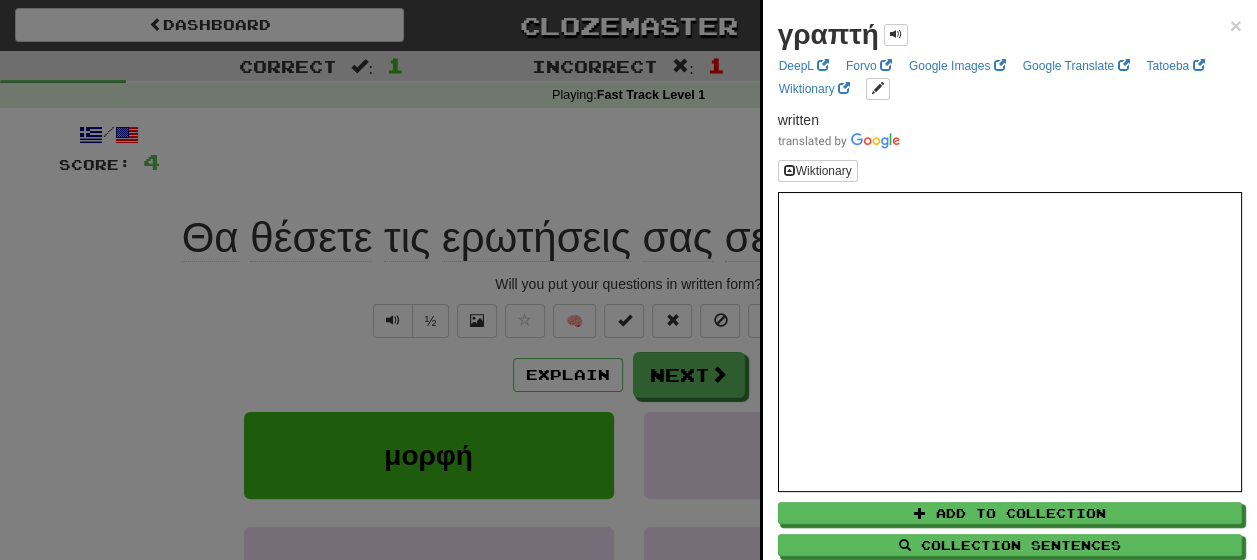 click at bounding box center (628, 280) 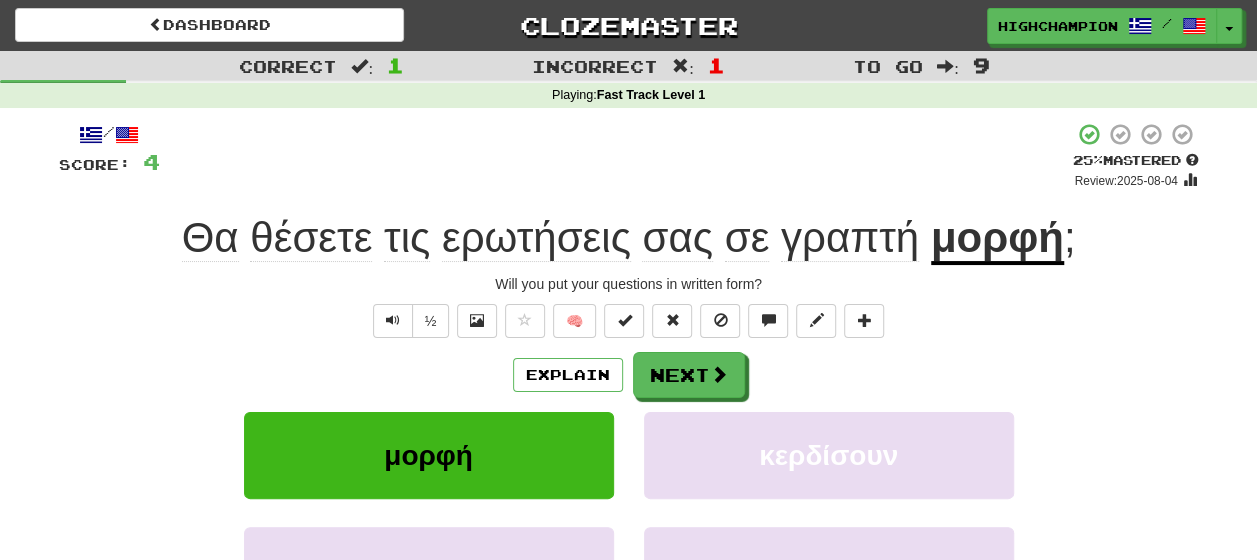 click on "σε" 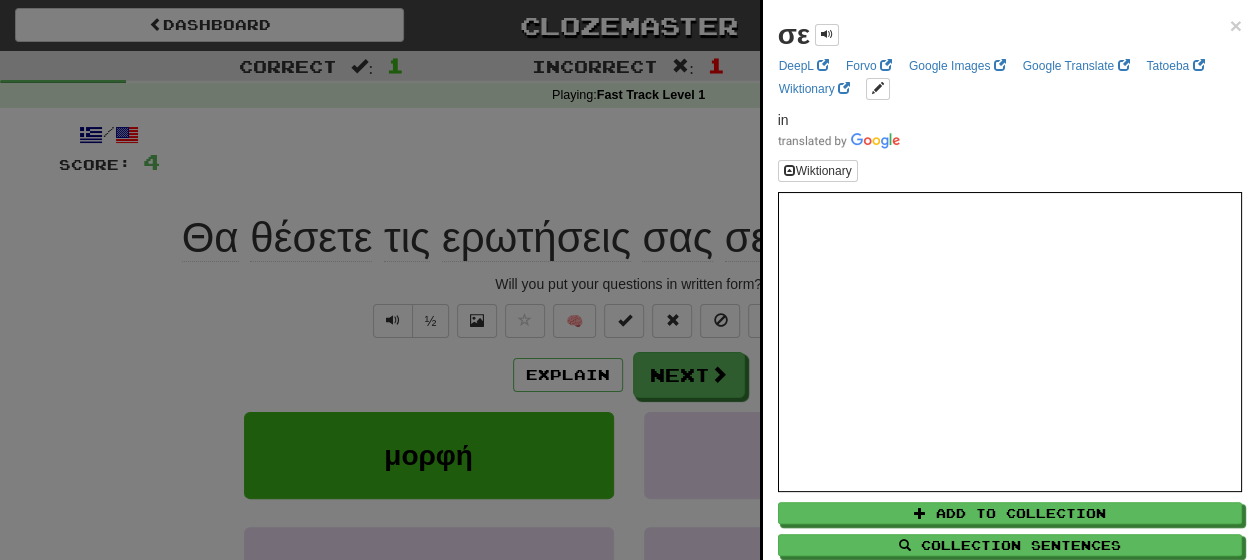 click at bounding box center (628, 280) 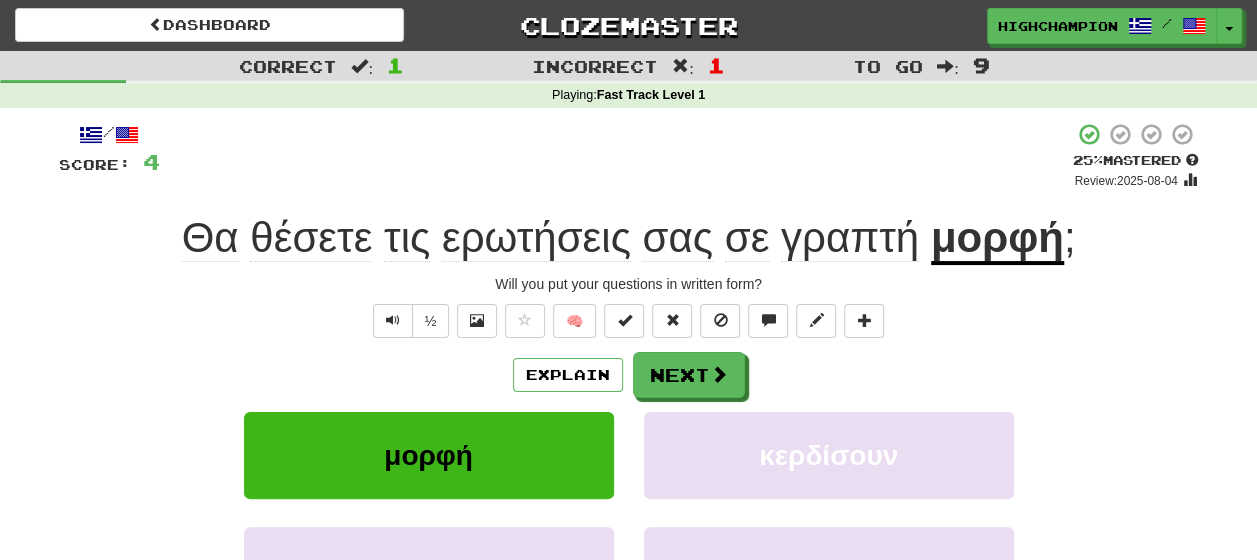 click on "μορφή" at bounding box center [997, 239] 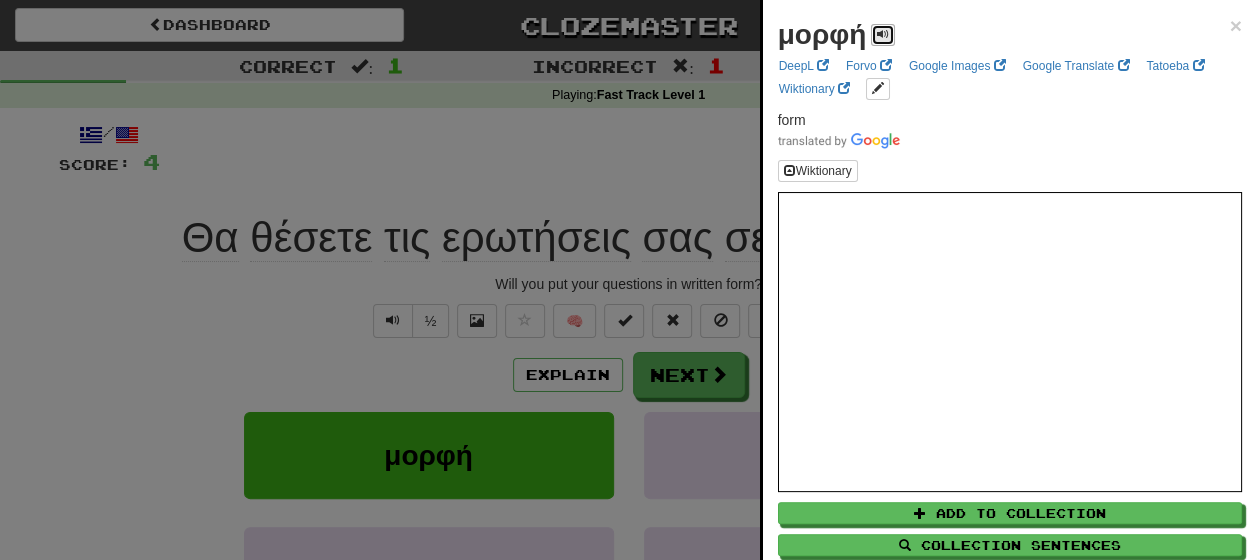 click at bounding box center (883, 34) 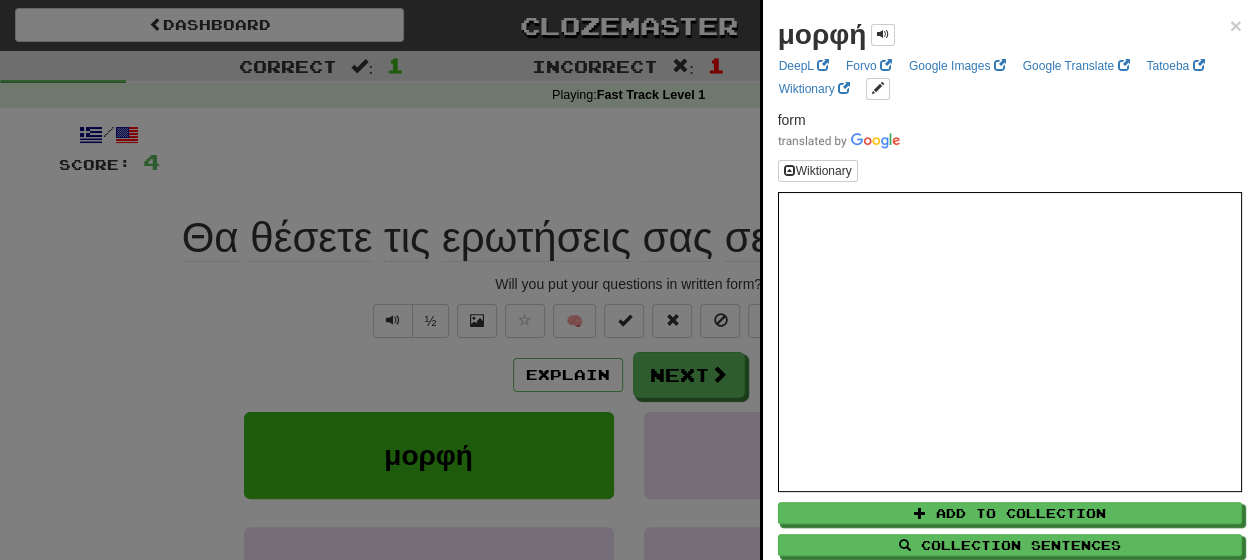 click at bounding box center (628, 280) 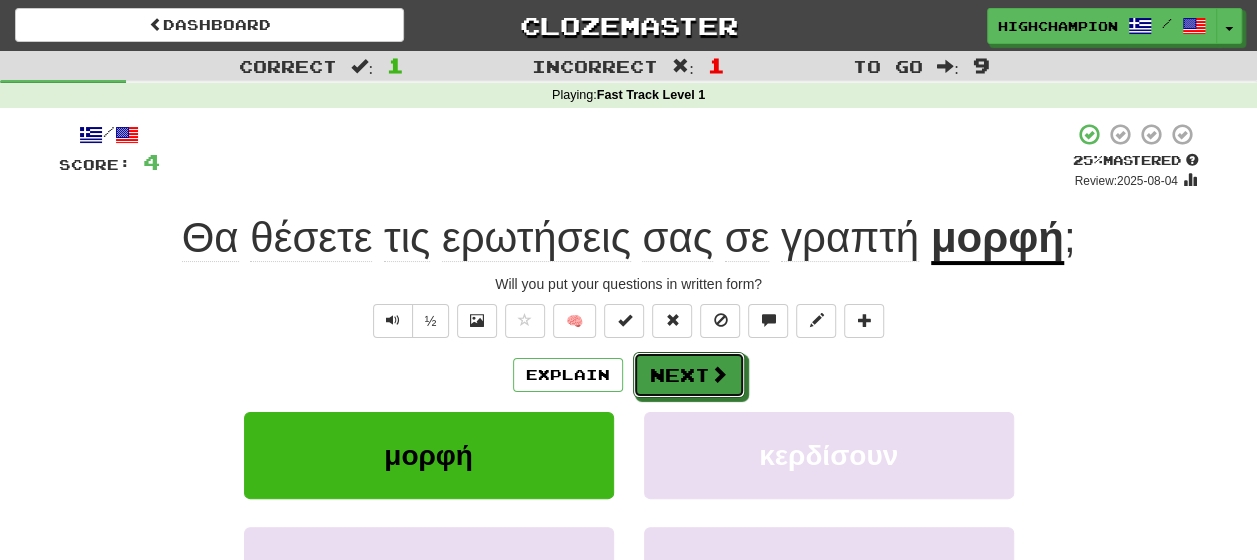 click on "Next" at bounding box center [689, 375] 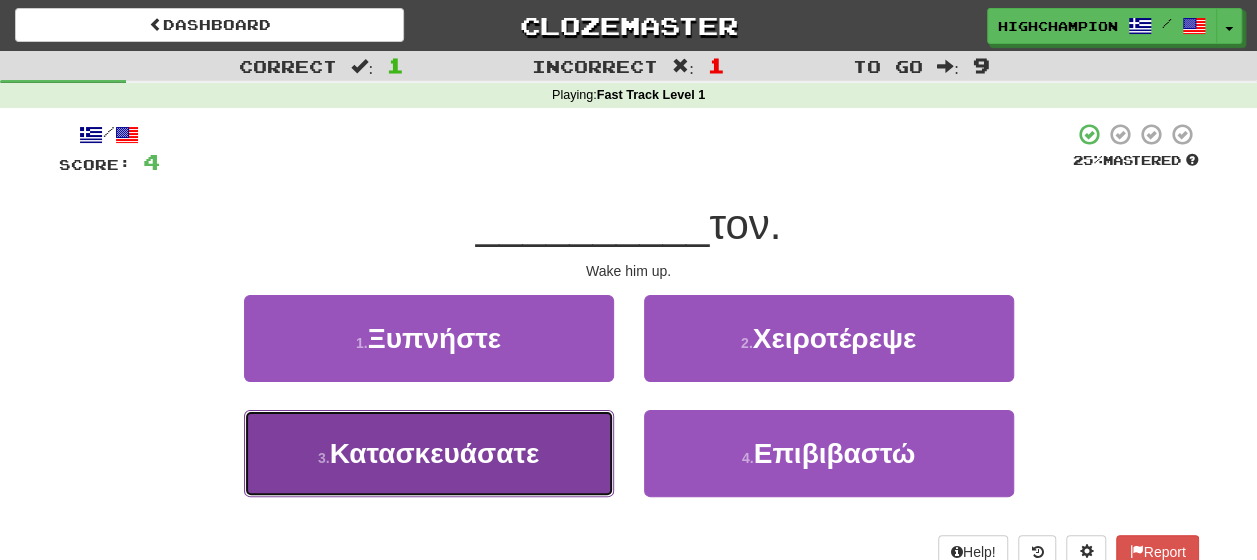 click on "3 .  Κατασκευάσατε" at bounding box center (429, 453) 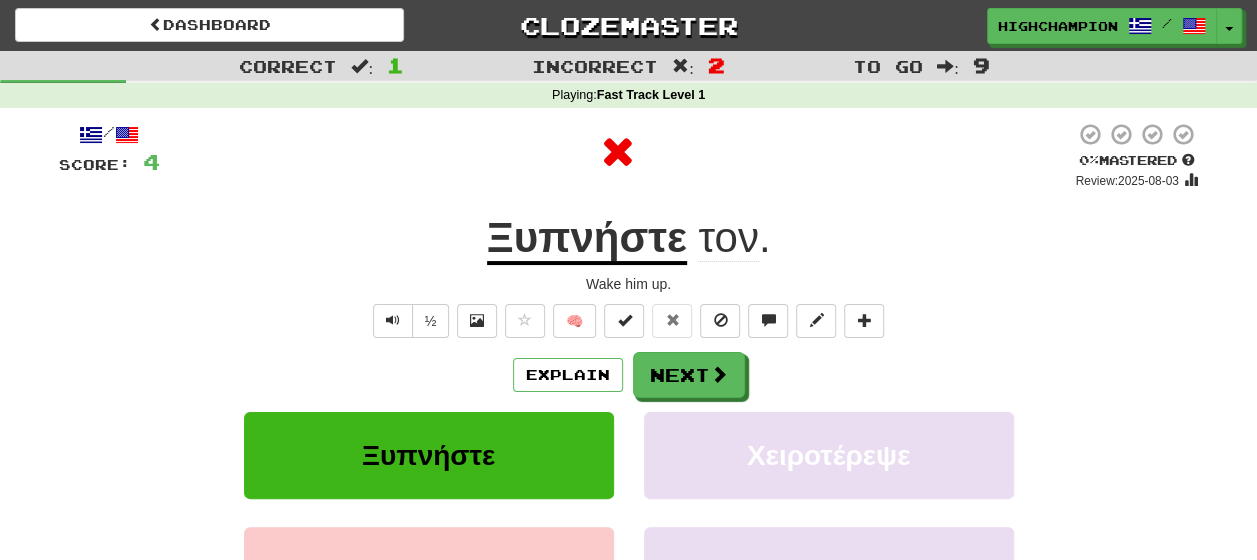 click on "Explain Next" at bounding box center [629, 375] 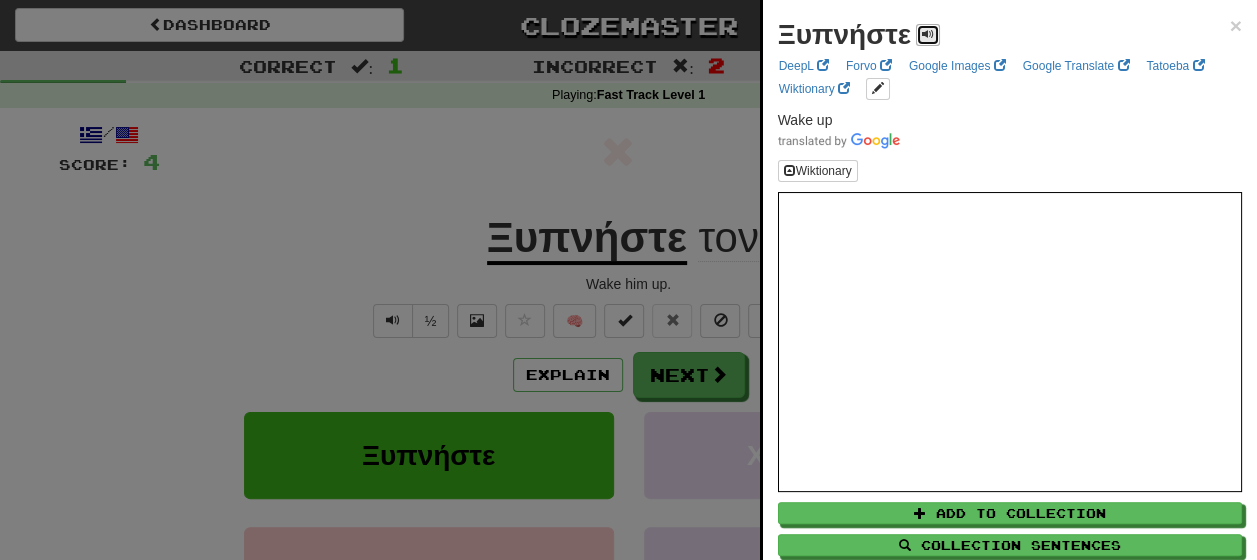 click at bounding box center [928, 34] 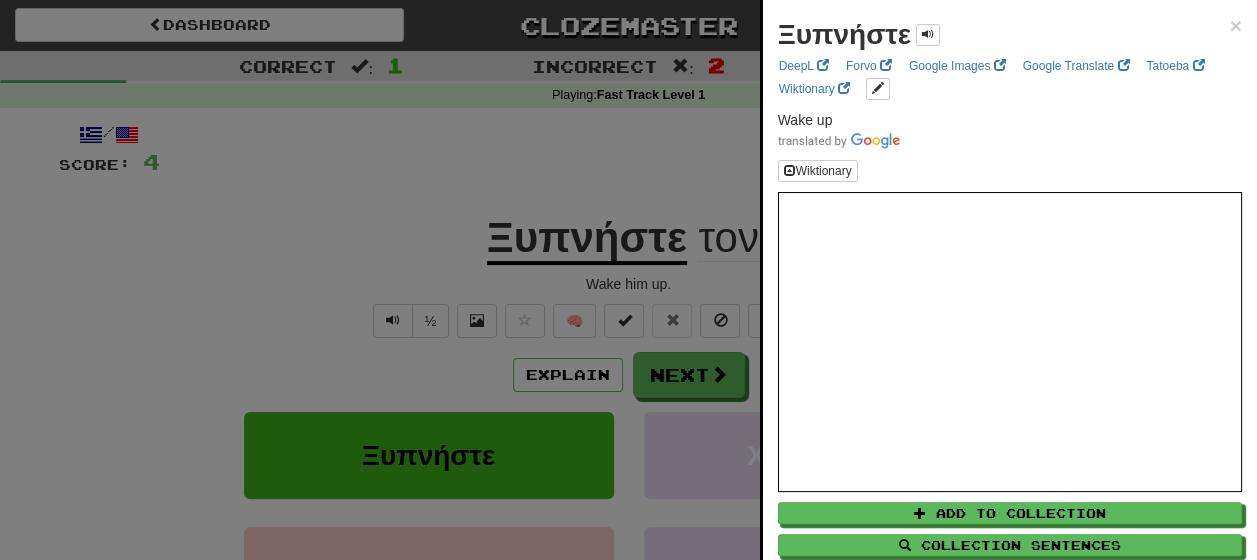 click at bounding box center (628, 280) 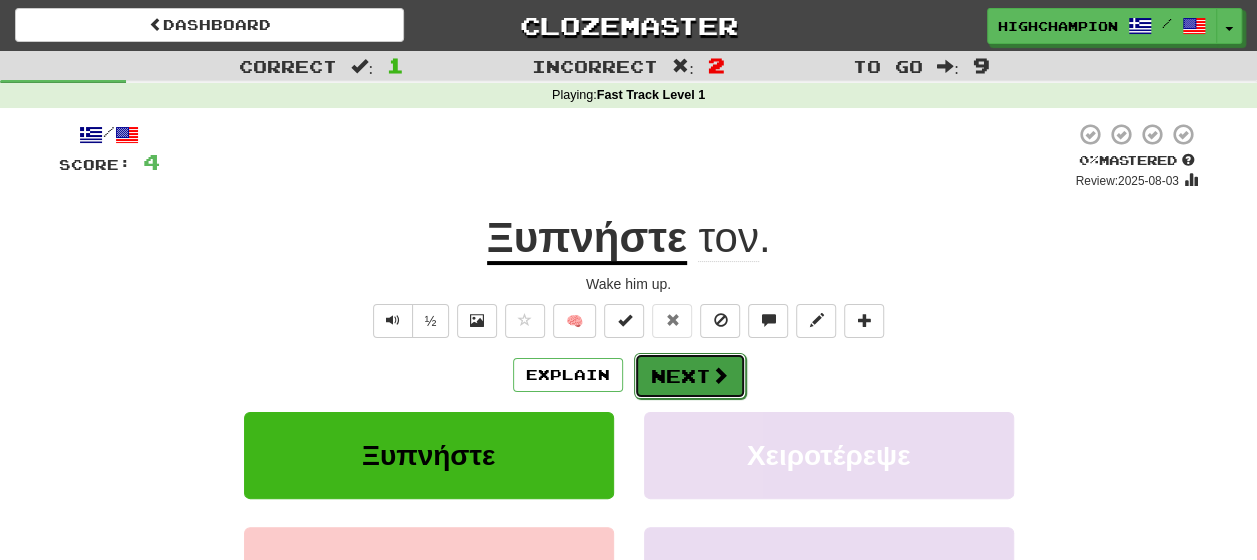 click on "Next" at bounding box center (690, 376) 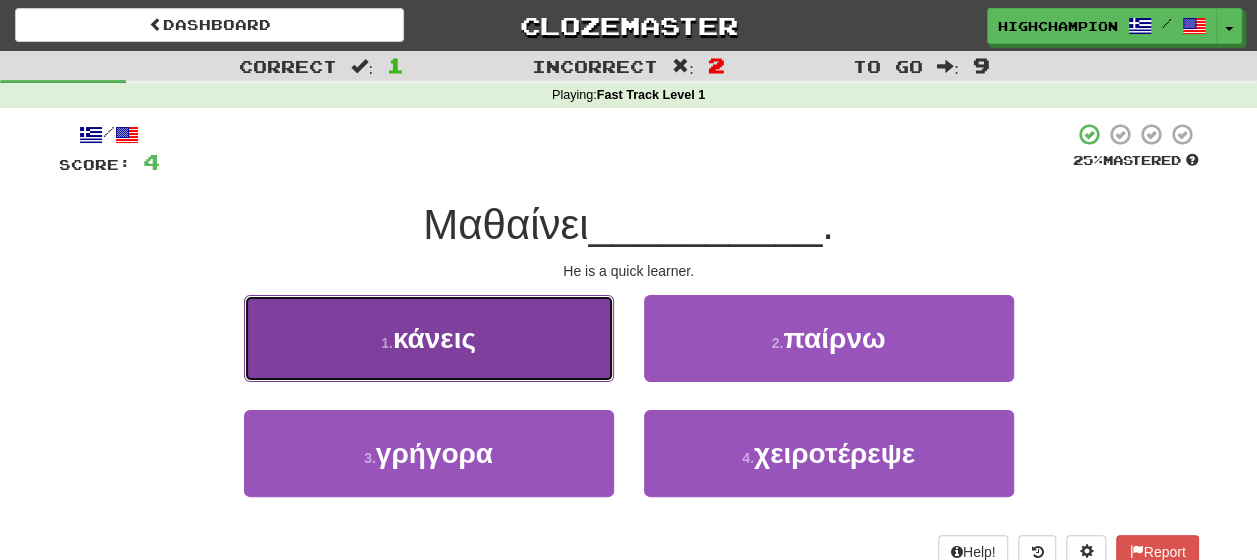 click on "κάνεις" at bounding box center [434, 338] 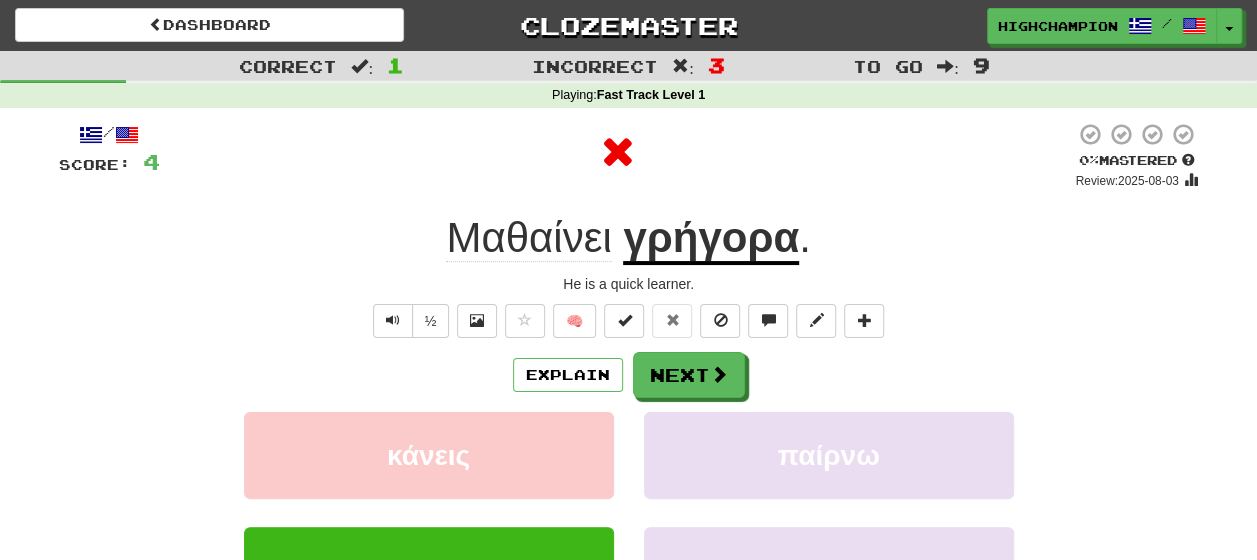 click on "Explain Next" at bounding box center (629, 375) 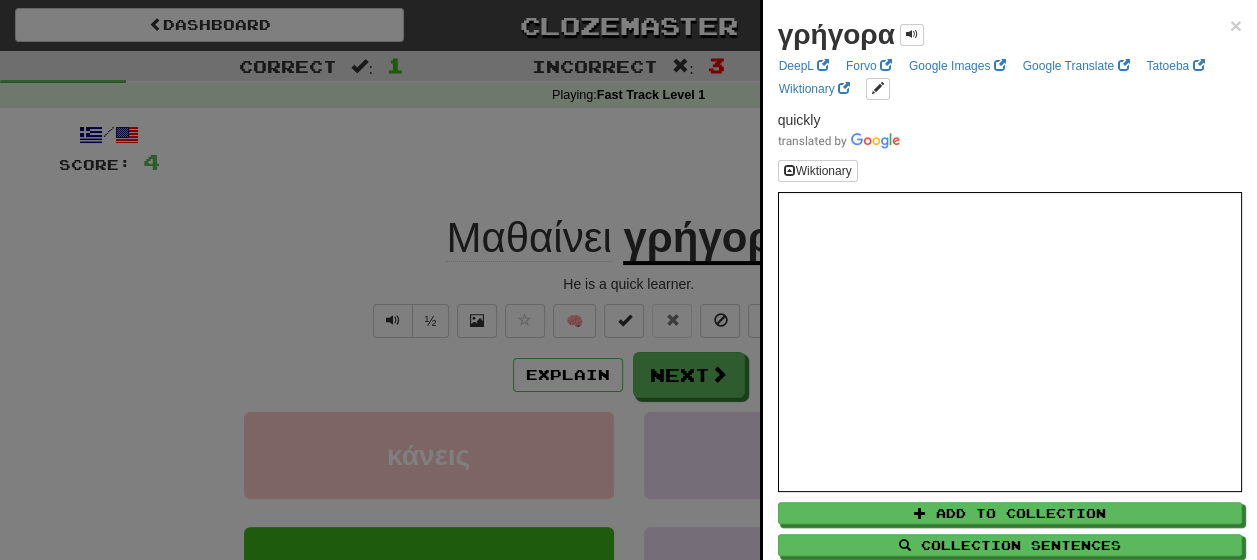 click at bounding box center [628, 280] 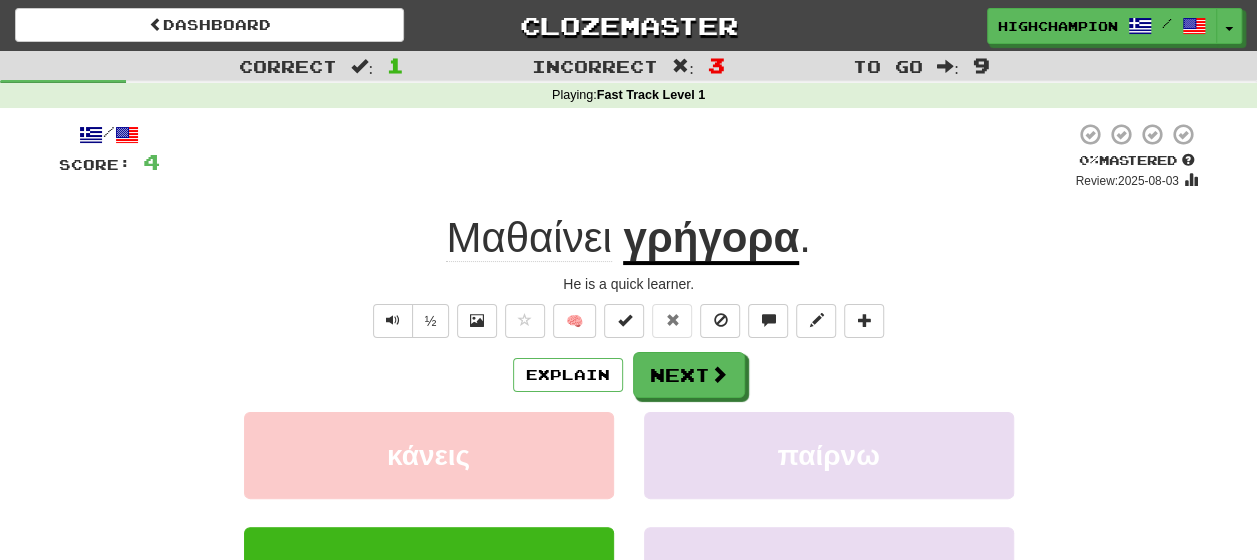 click on "Μαθαίνει" 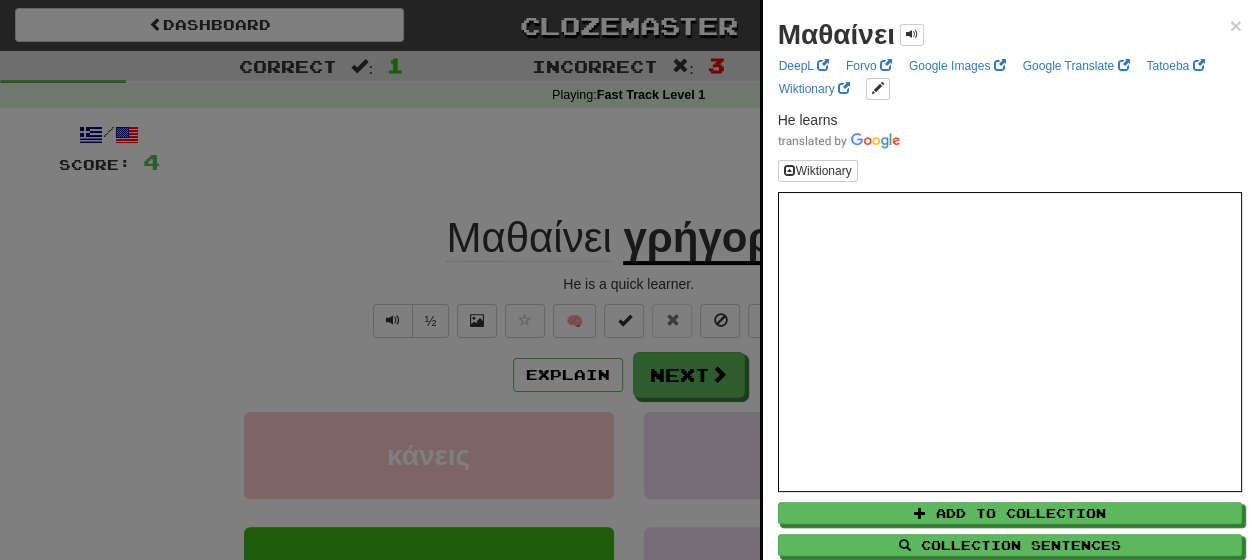 click at bounding box center (628, 280) 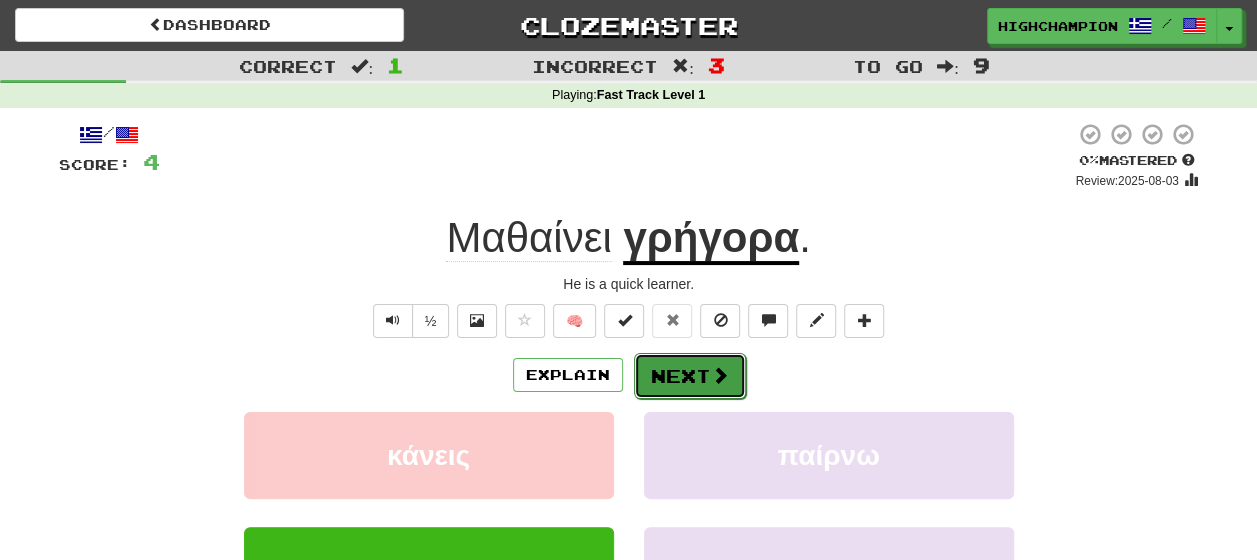 click on "Next" at bounding box center [690, 376] 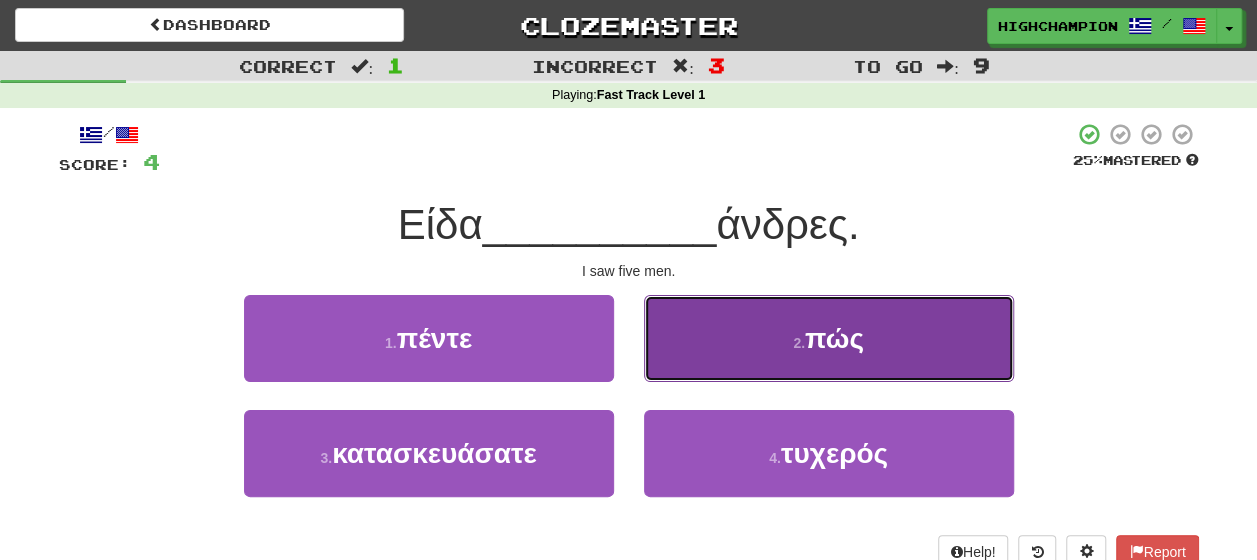 click on "2 .  πώς" at bounding box center (829, 338) 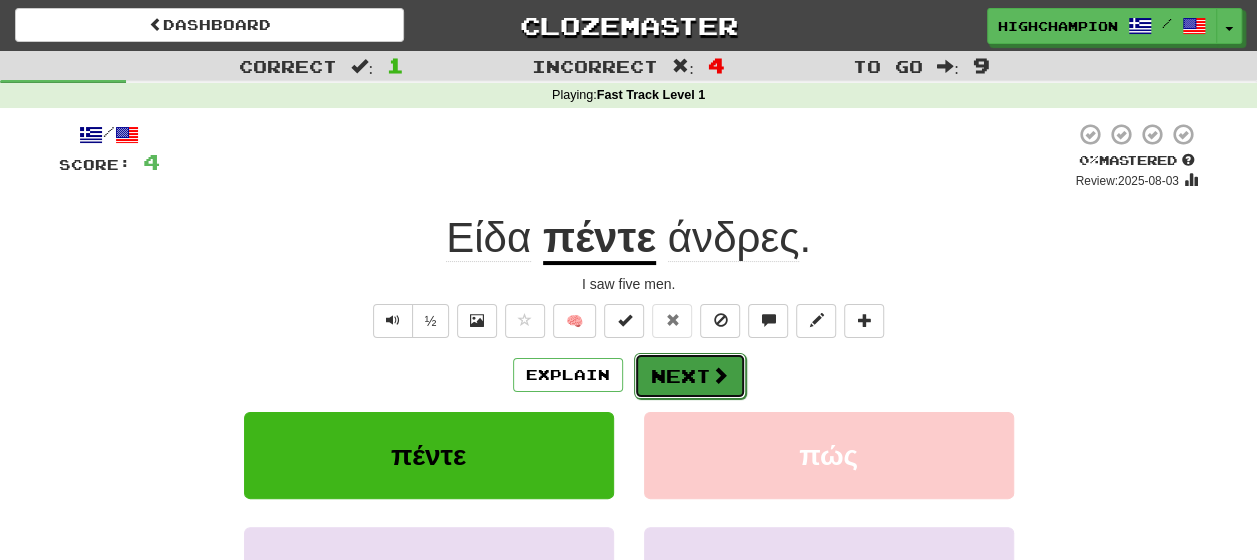 click on "Next" at bounding box center [690, 376] 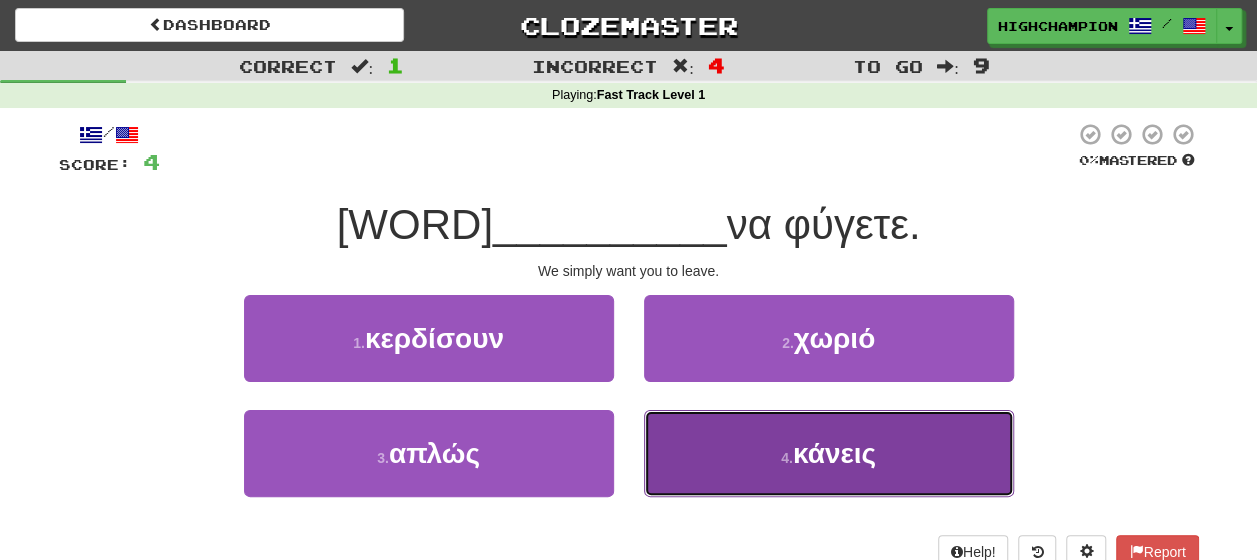 click on "κάνεις" at bounding box center (834, 453) 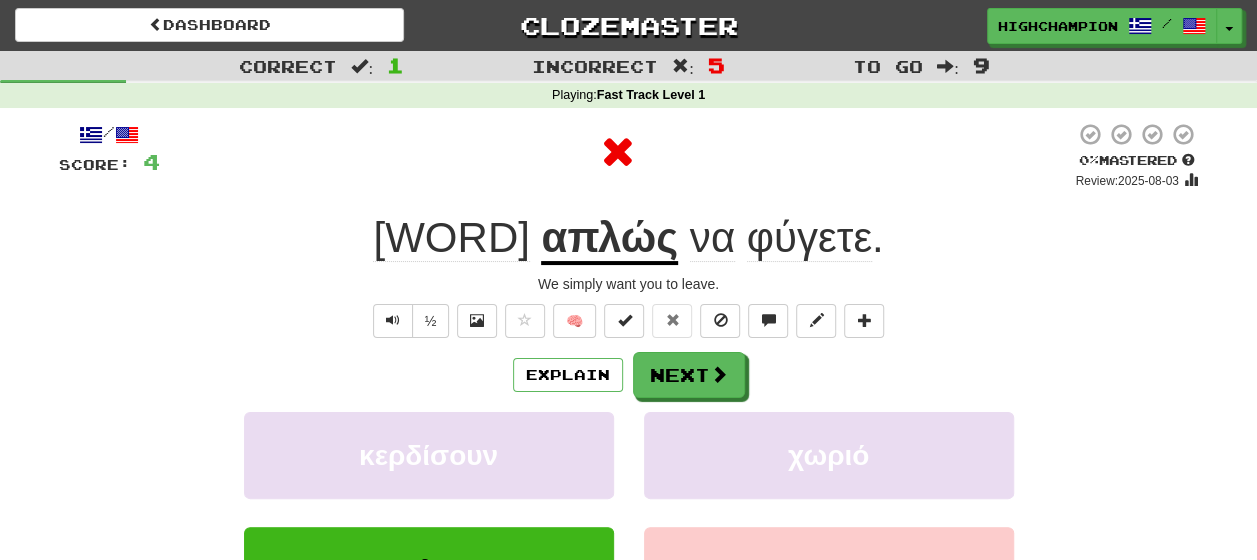 click on "Explain Next" at bounding box center (629, 375) 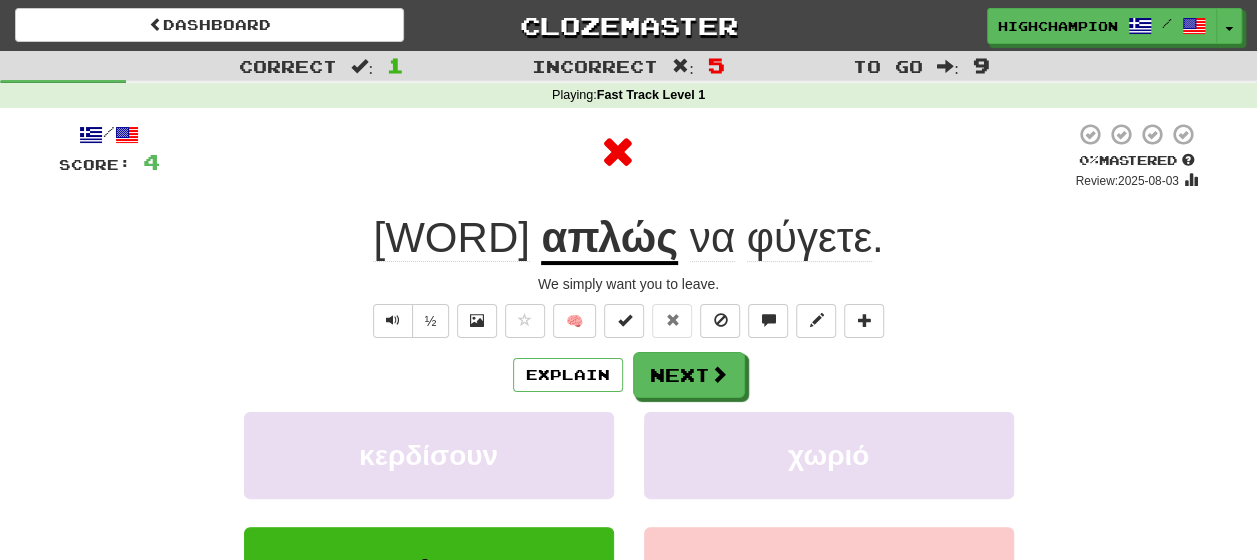 click on "απλώς" at bounding box center [609, 239] 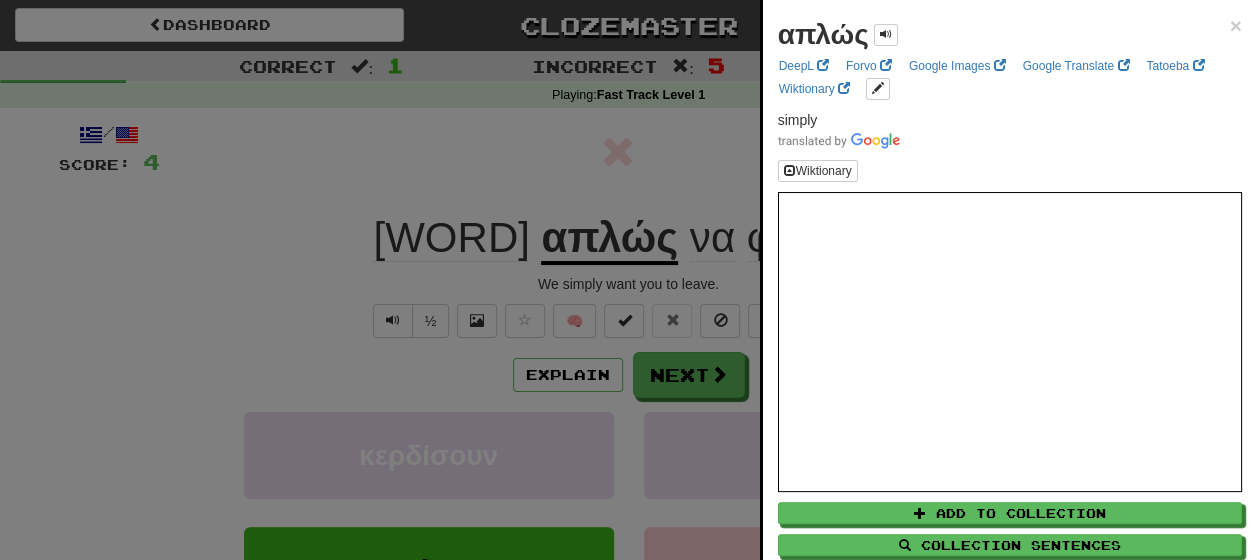 click at bounding box center (628, 280) 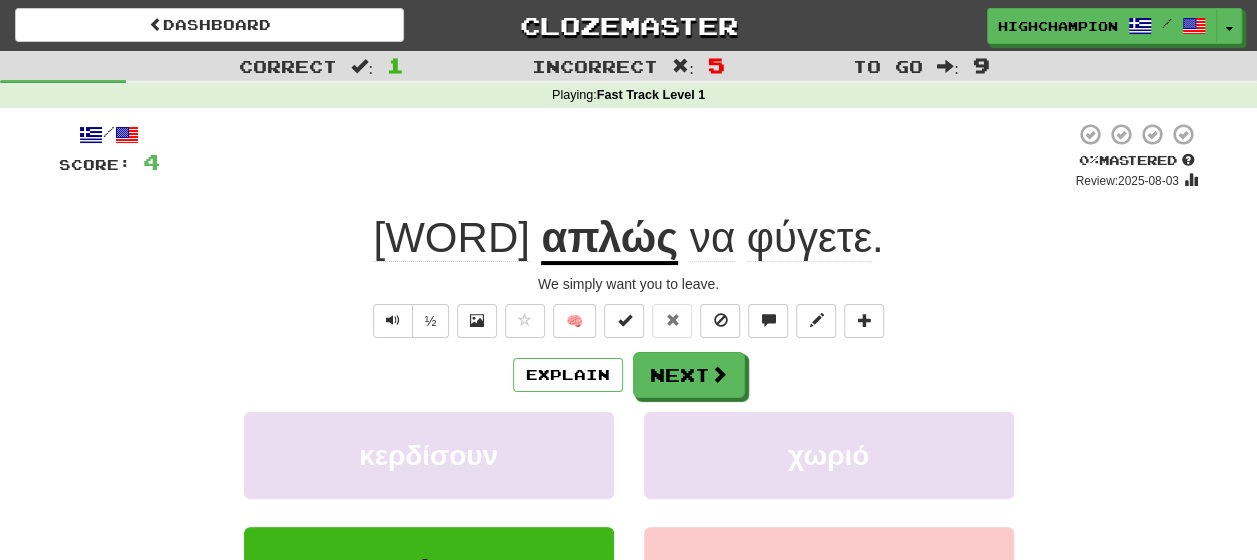 click on "φύγετε" at bounding box center (809, 238) 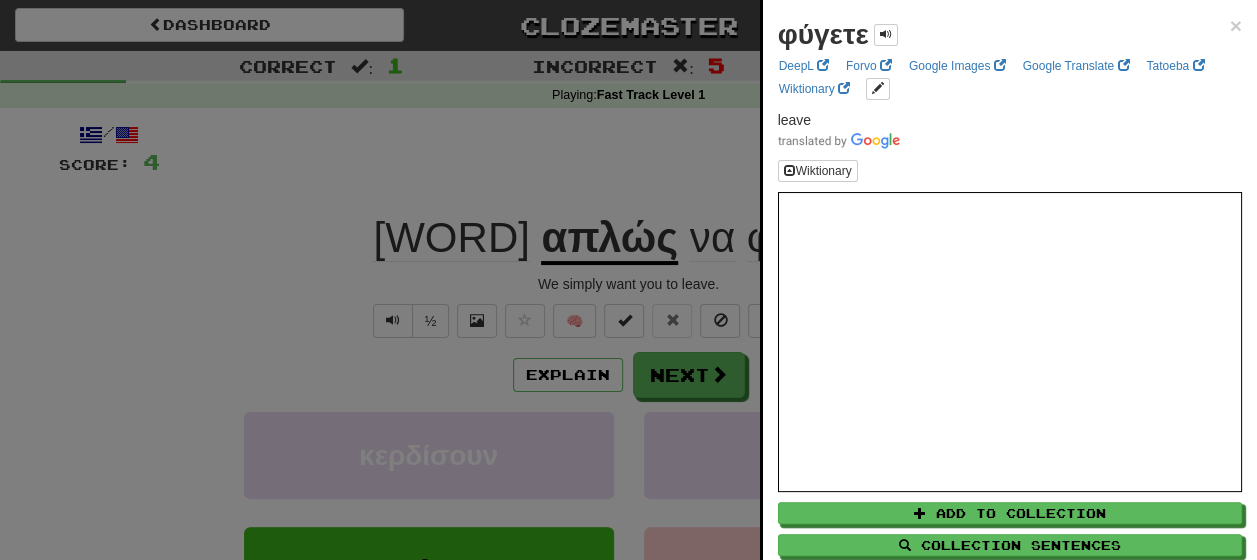 click at bounding box center [628, 280] 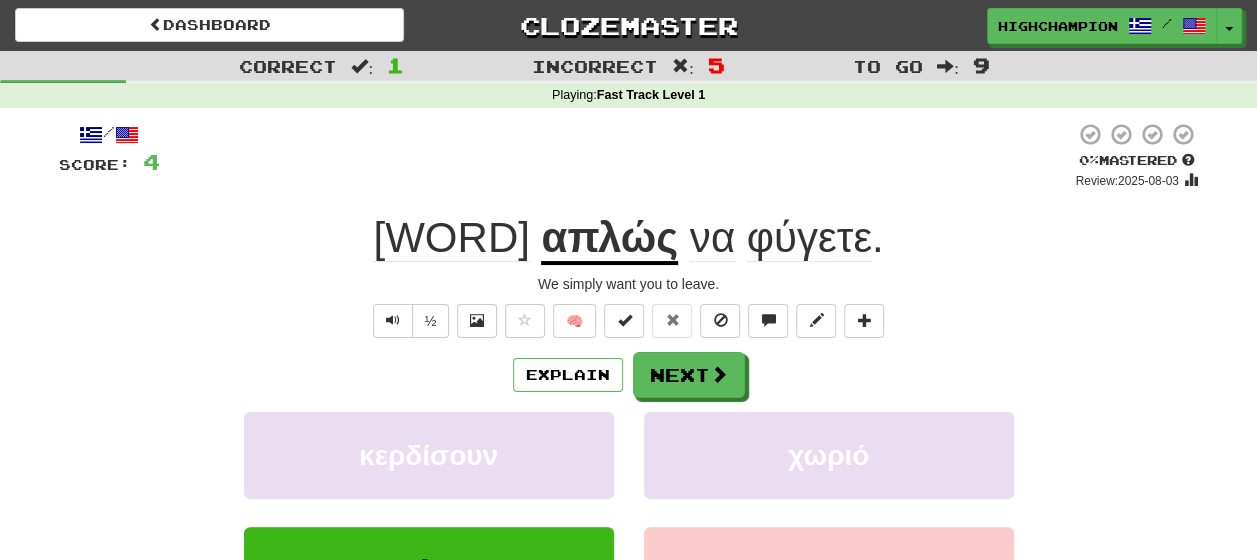 click on "Θέλουμε" 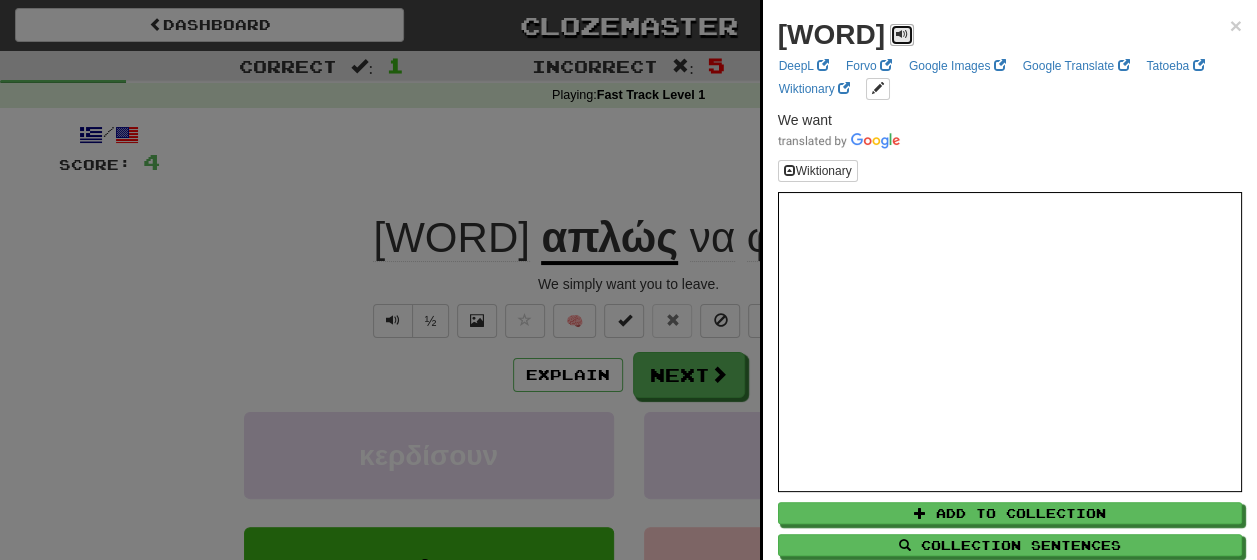 click at bounding box center [902, 35] 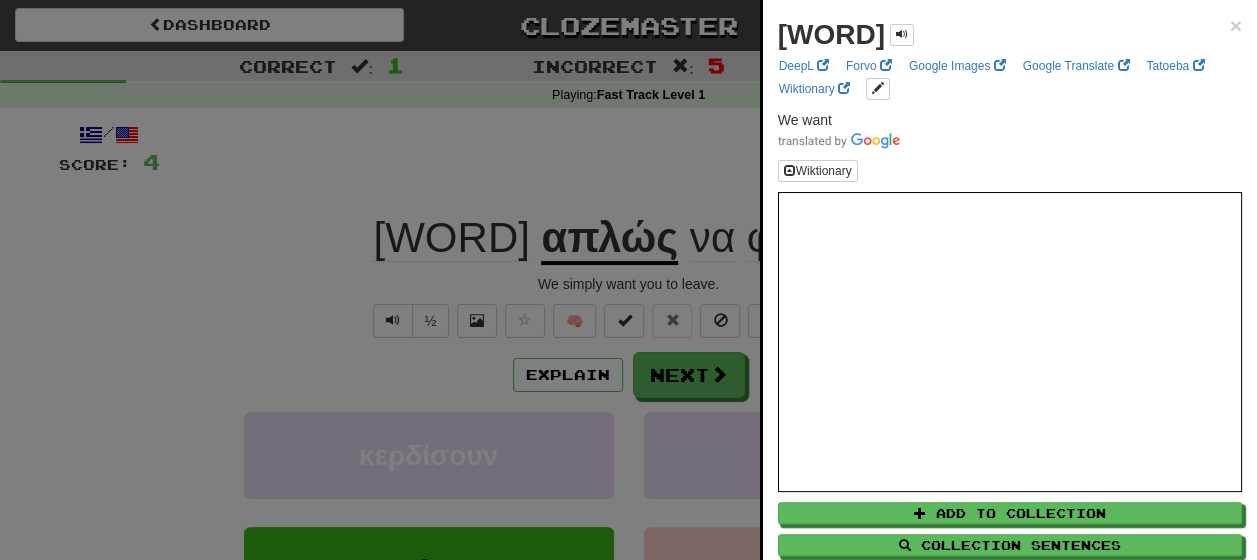 click at bounding box center [628, 280] 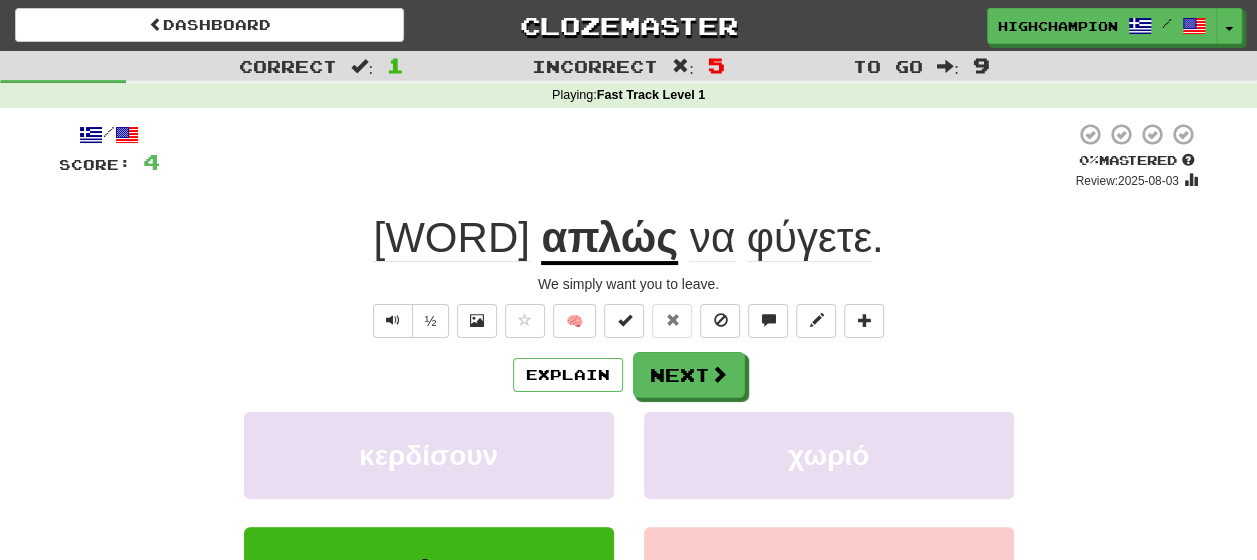 click on "απλώς" at bounding box center (609, 239) 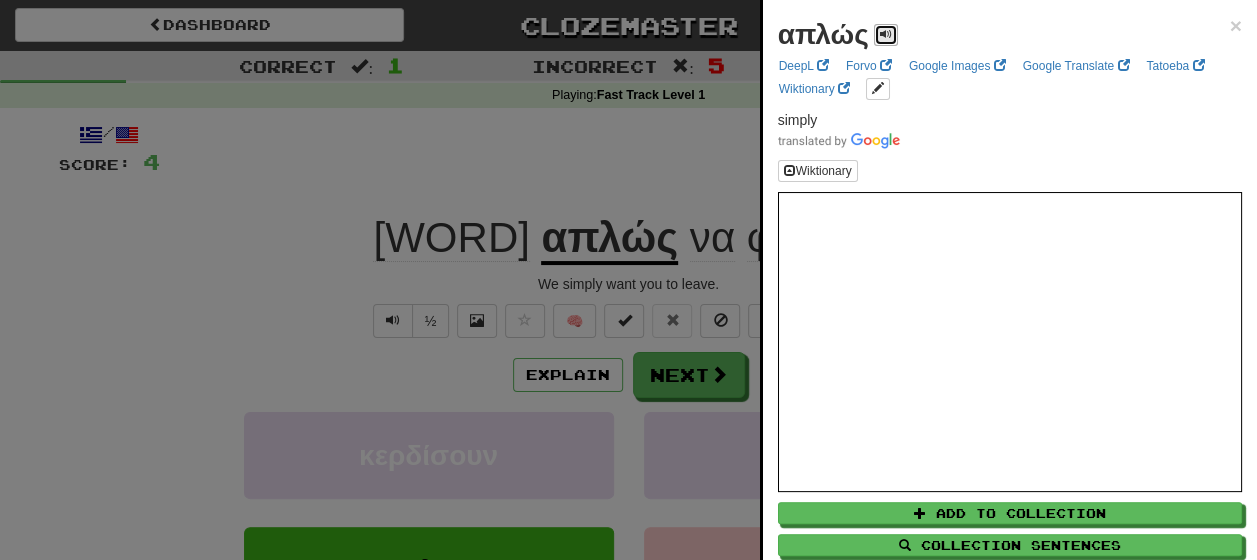 click at bounding box center (886, 35) 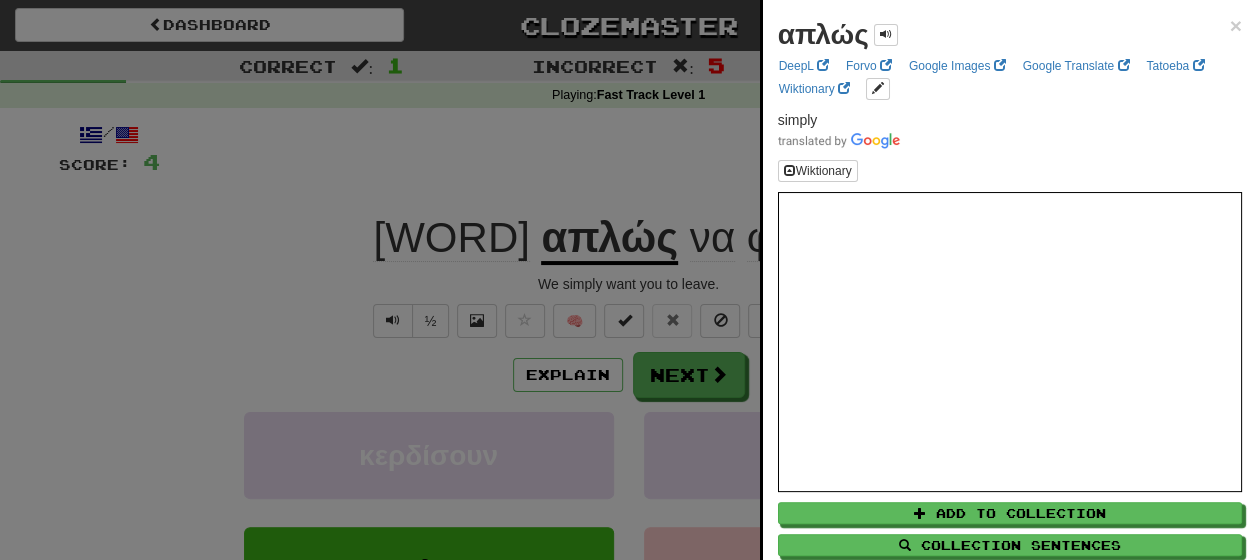 click at bounding box center (628, 280) 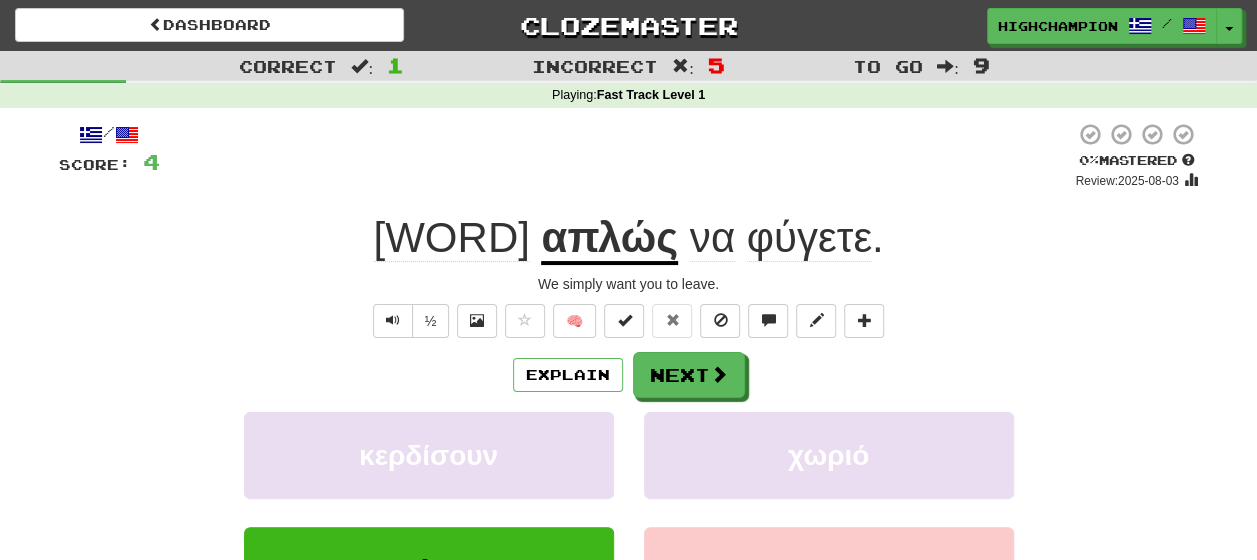click on "φύγετε" at bounding box center [809, 238] 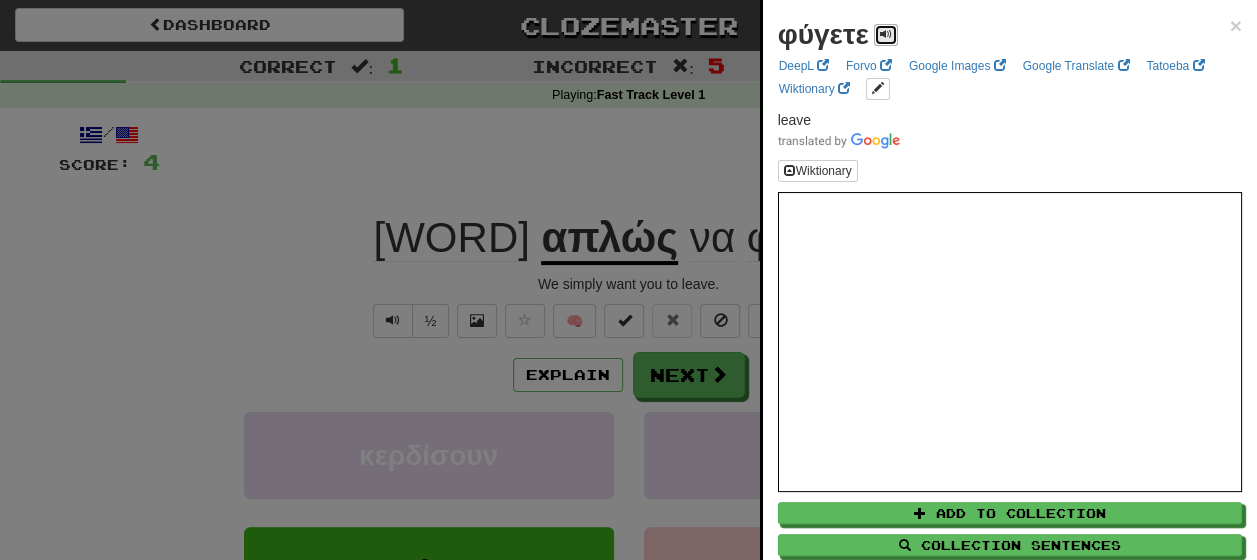 click at bounding box center (886, 34) 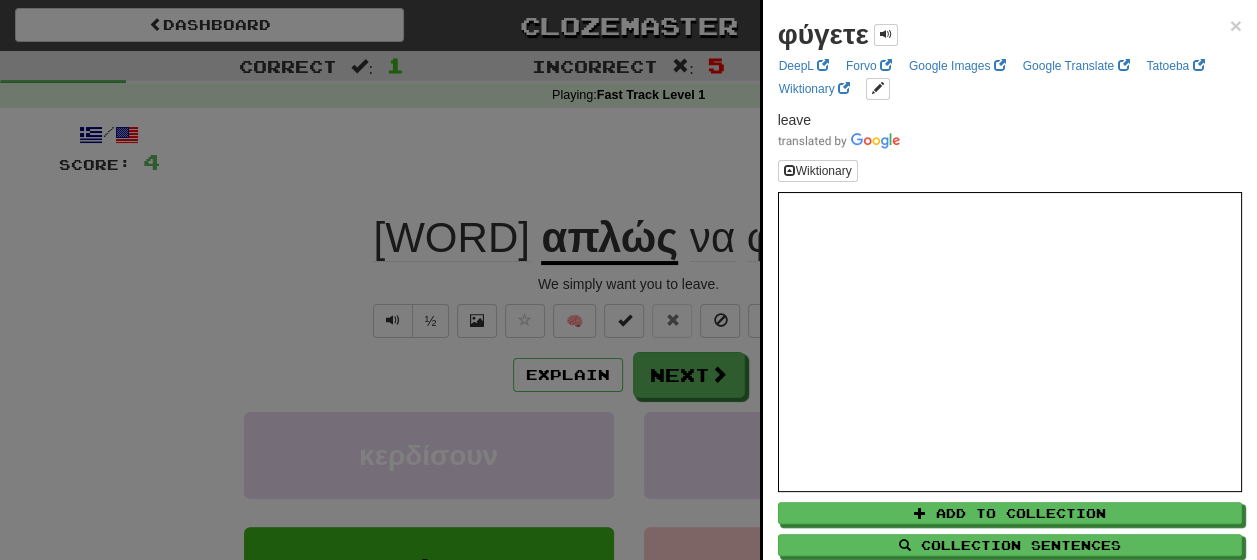 click at bounding box center [628, 280] 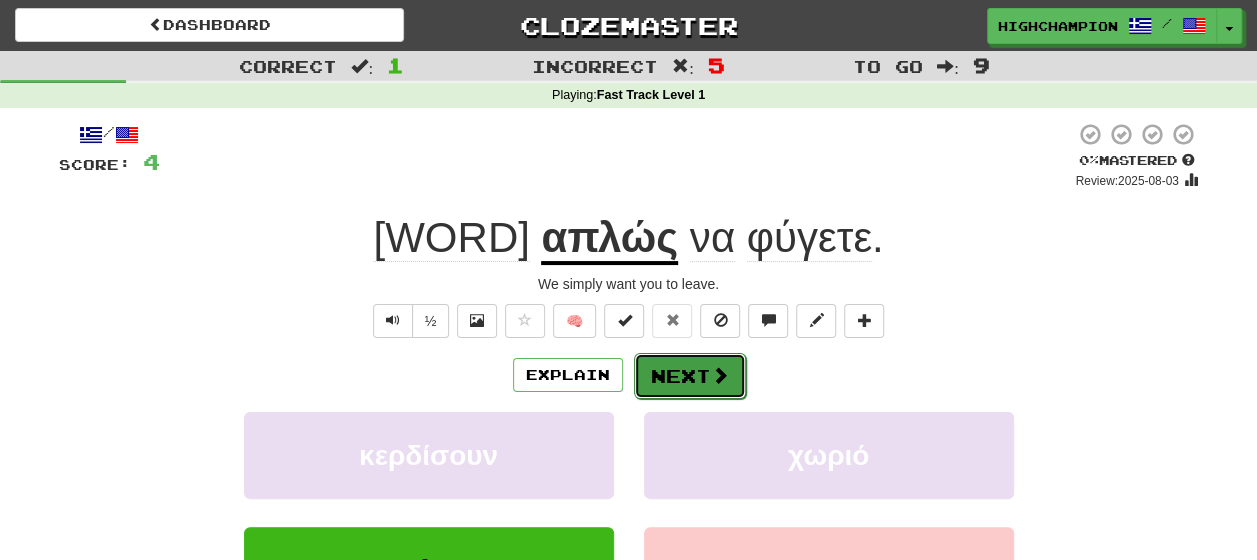 click on "Next" at bounding box center [690, 376] 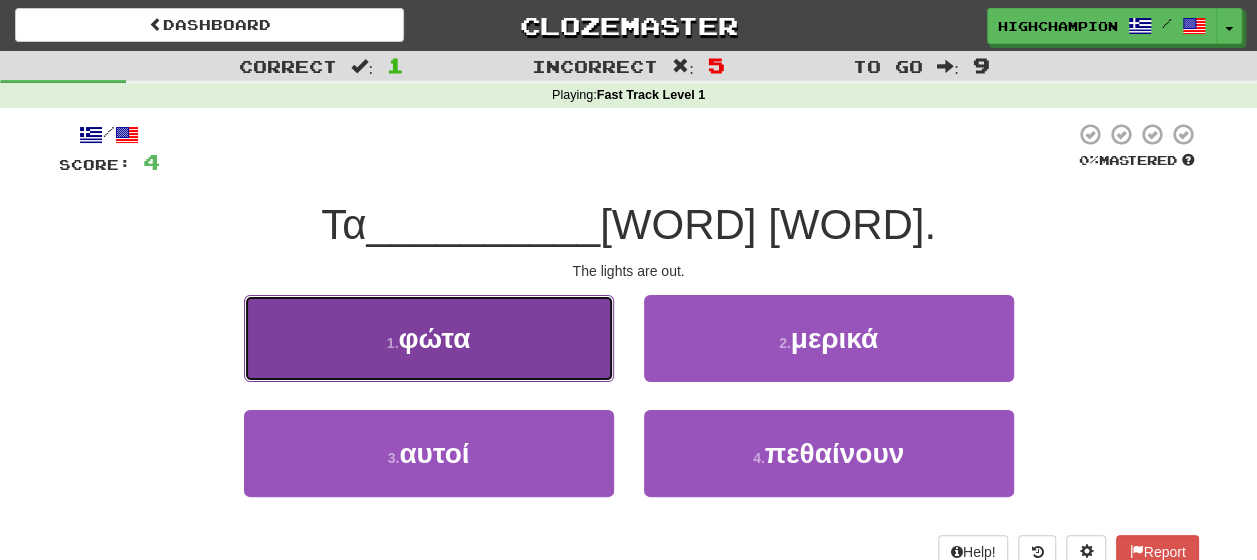 click on "1 .  φώτα" at bounding box center [429, 338] 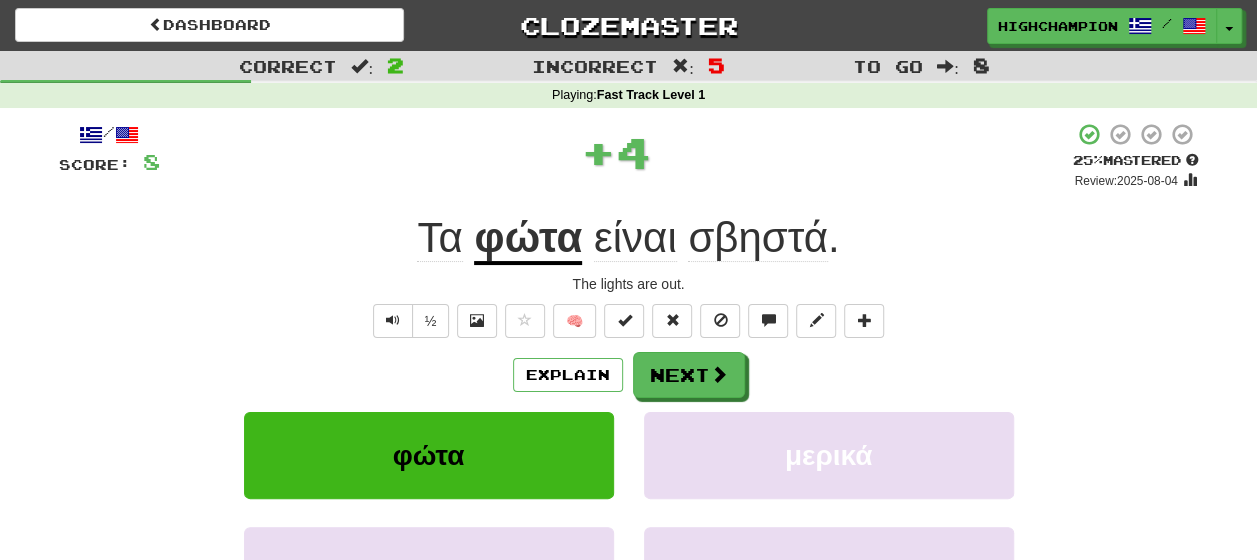 click on "Explain Next" at bounding box center [629, 375] 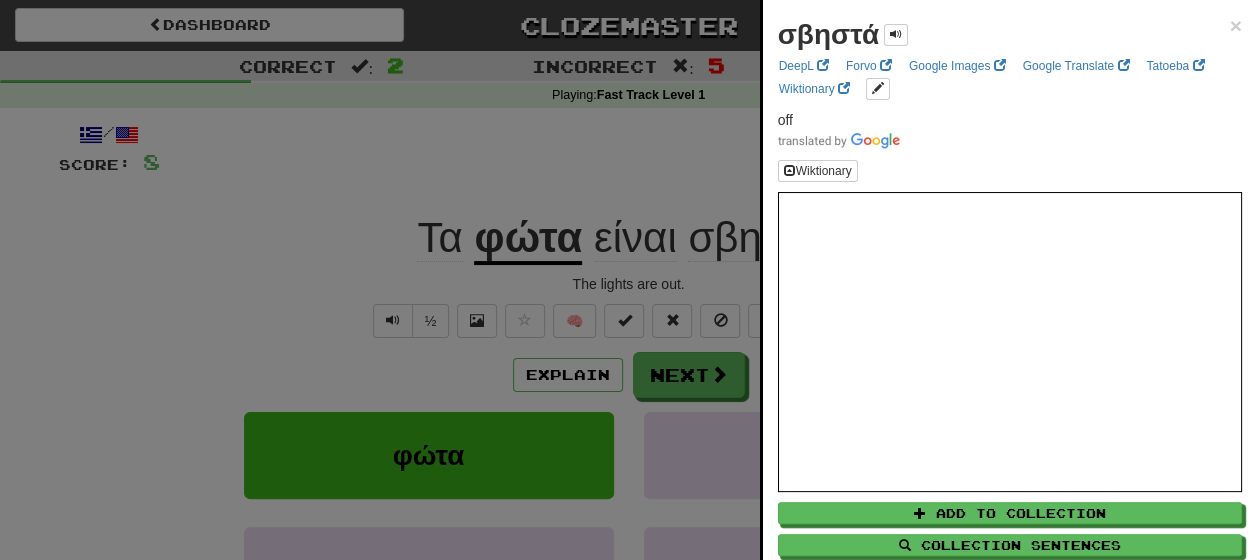 click at bounding box center [628, 280] 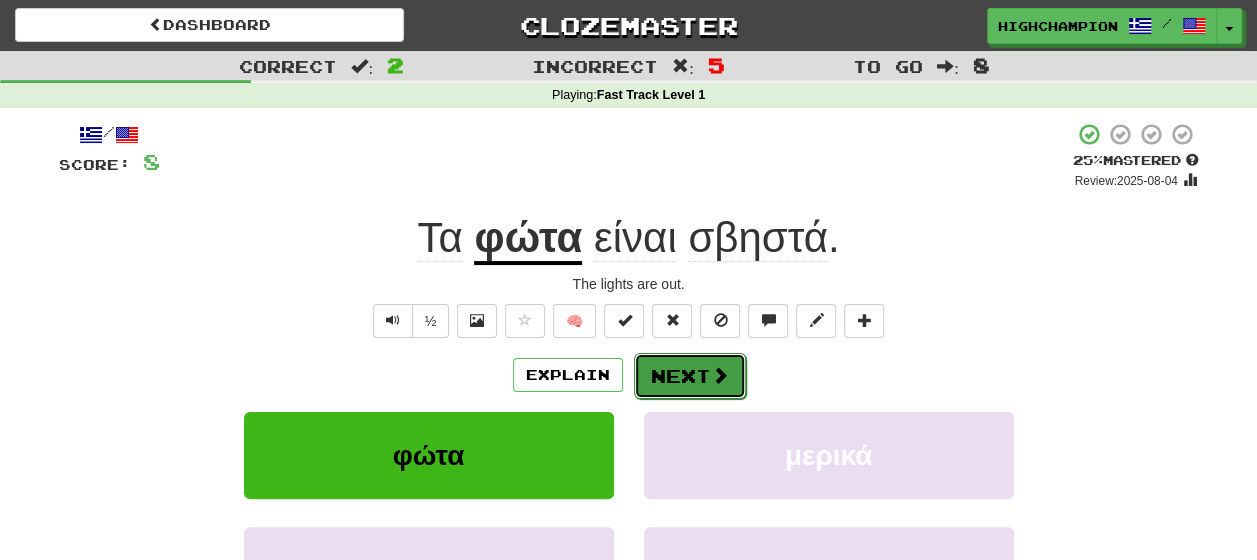 click on "Next" at bounding box center [690, 376] 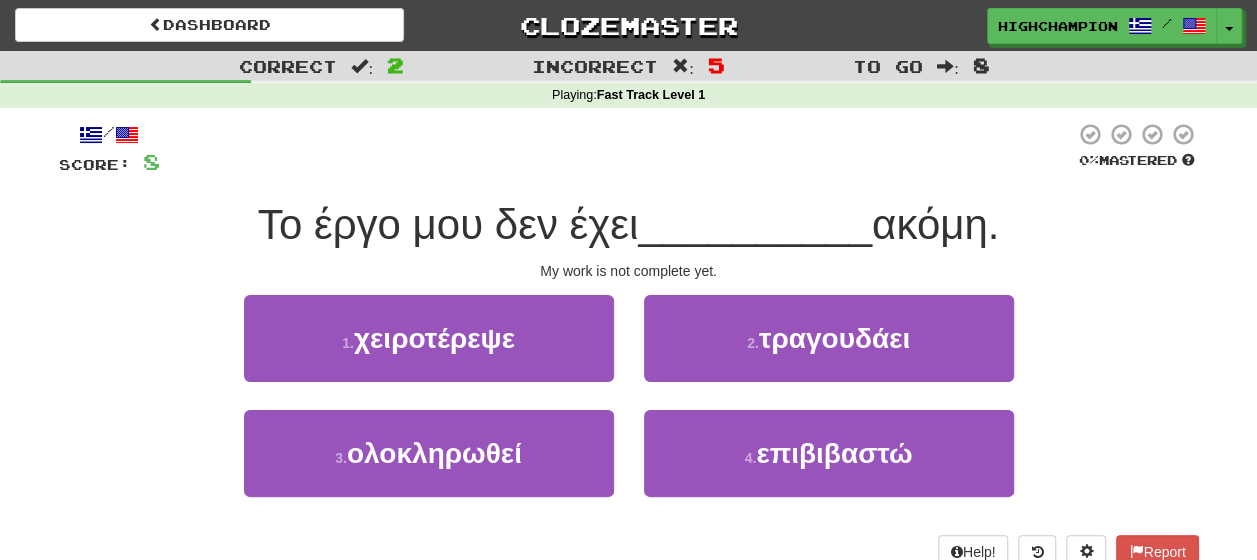 click on "1 .  χειροτέρεψε 2 .  τραγουδάει" at bounding box center (629, 352) 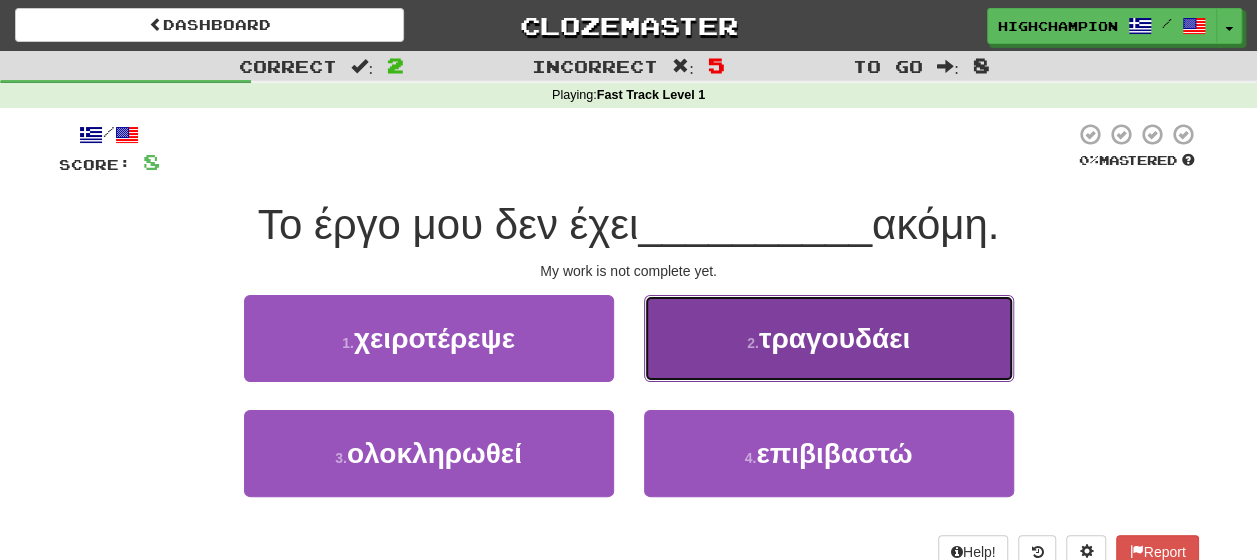 click on "2 .  τραγουδάει" at bounding box center (829, 338) 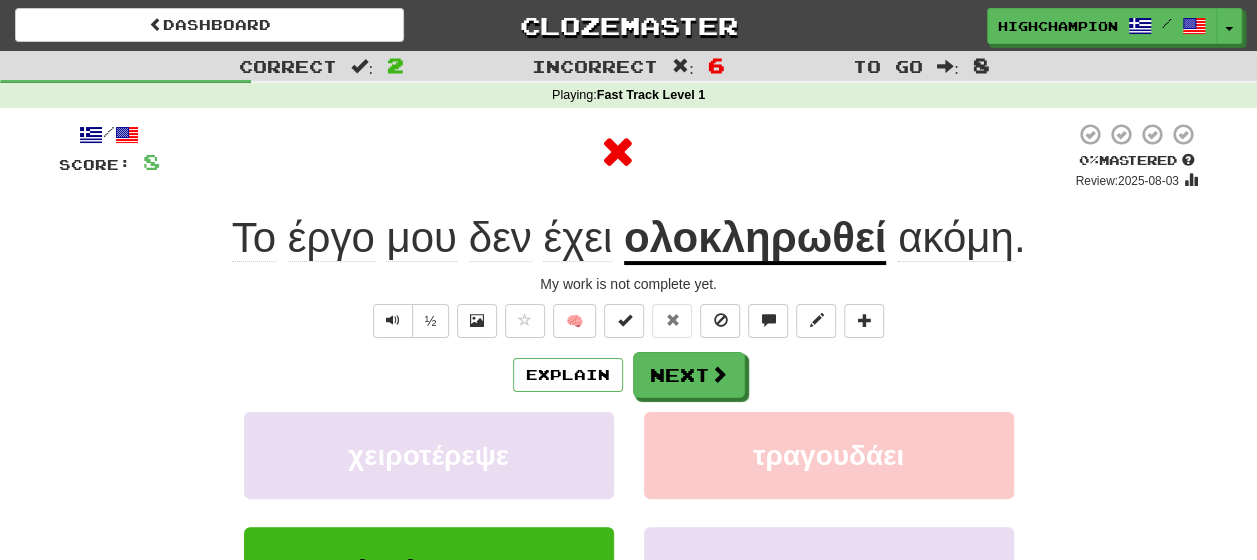click on "Explain Next" at bounding box center [629, 375] 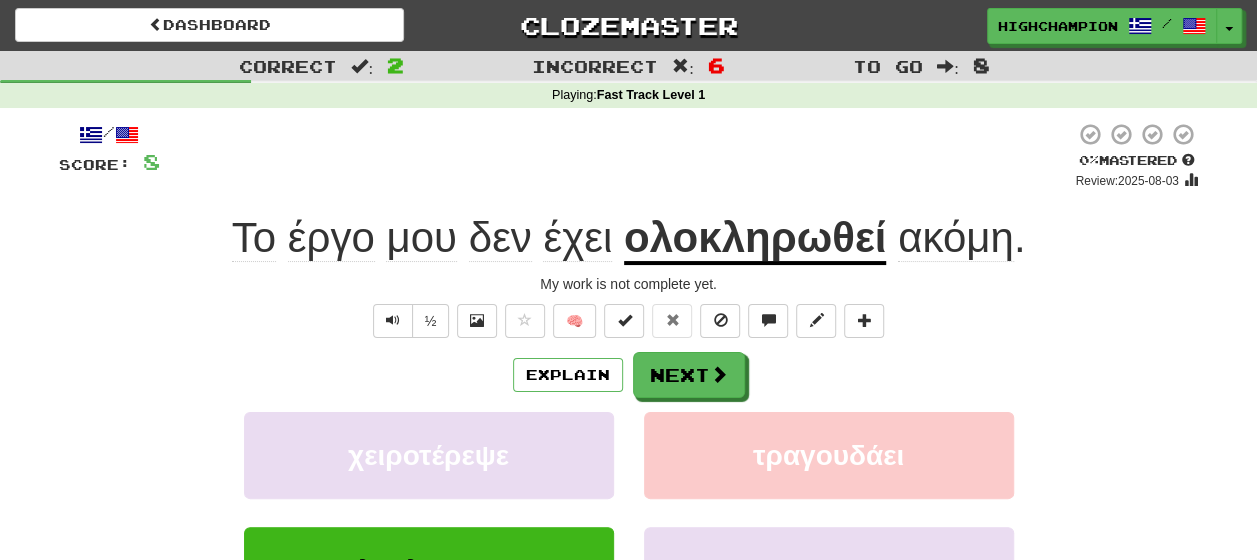 click on "έργο" 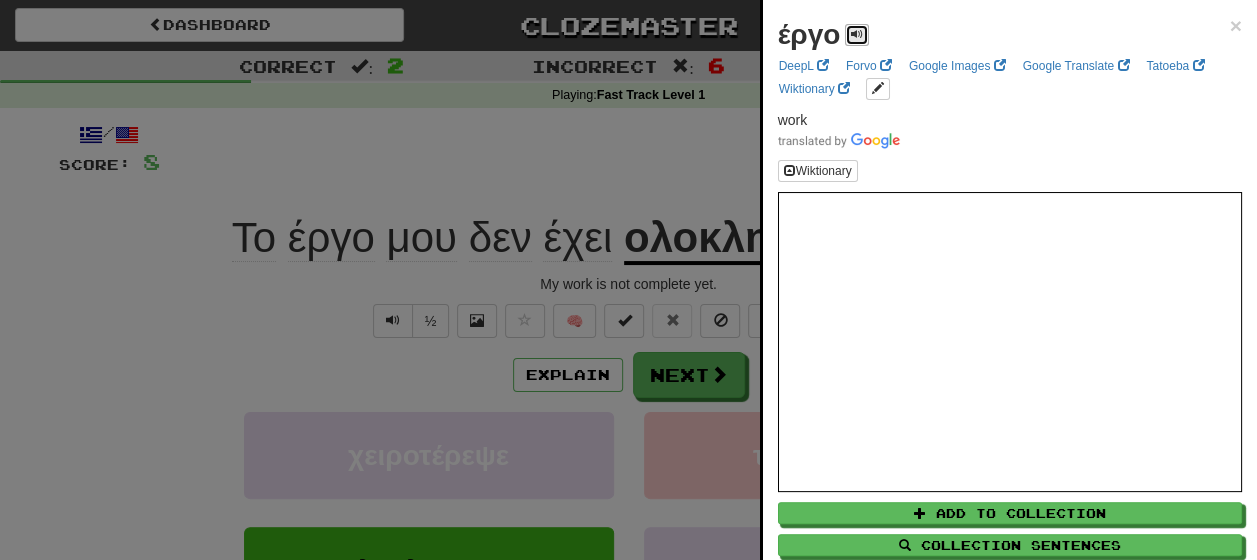 click at bounding box center (857, 34) 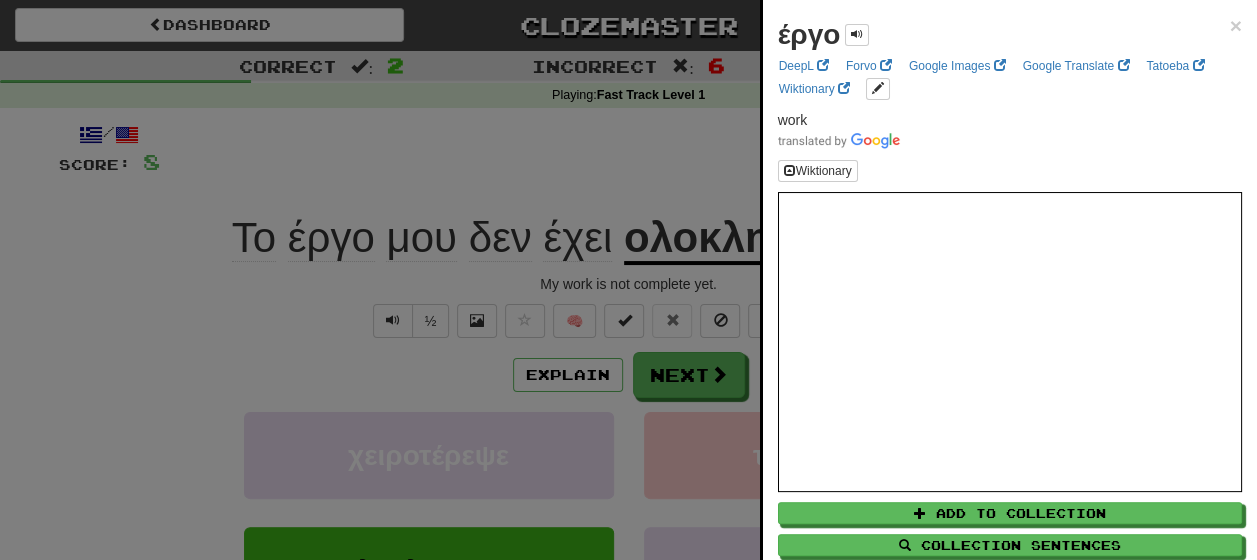click at bounding box center (628, 280) 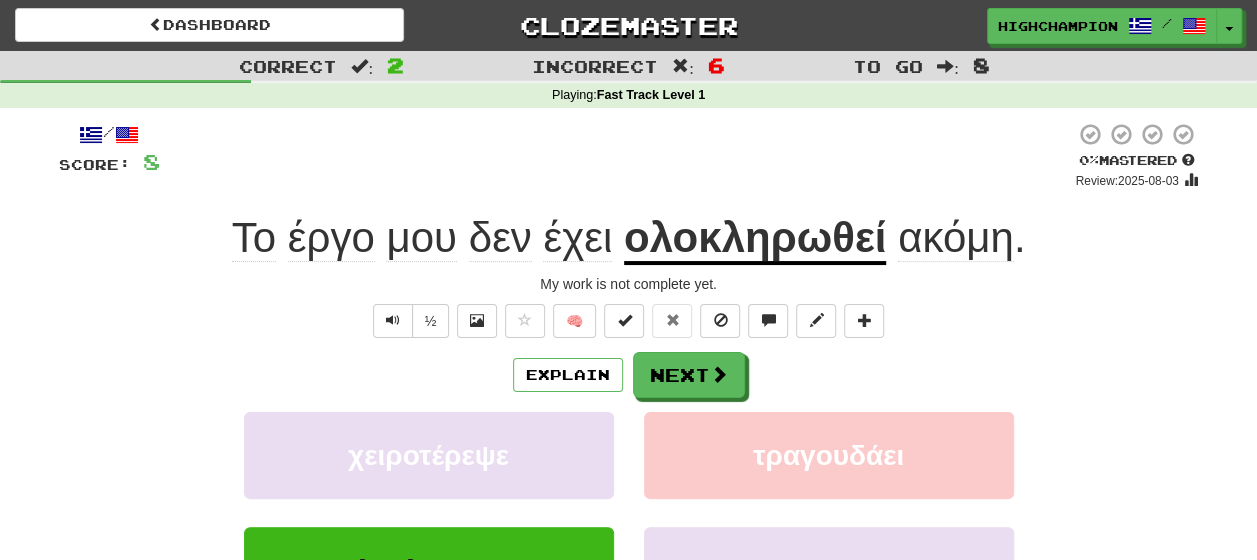 click on "ολοκληρωθεί" at bounding box center (755, 239) 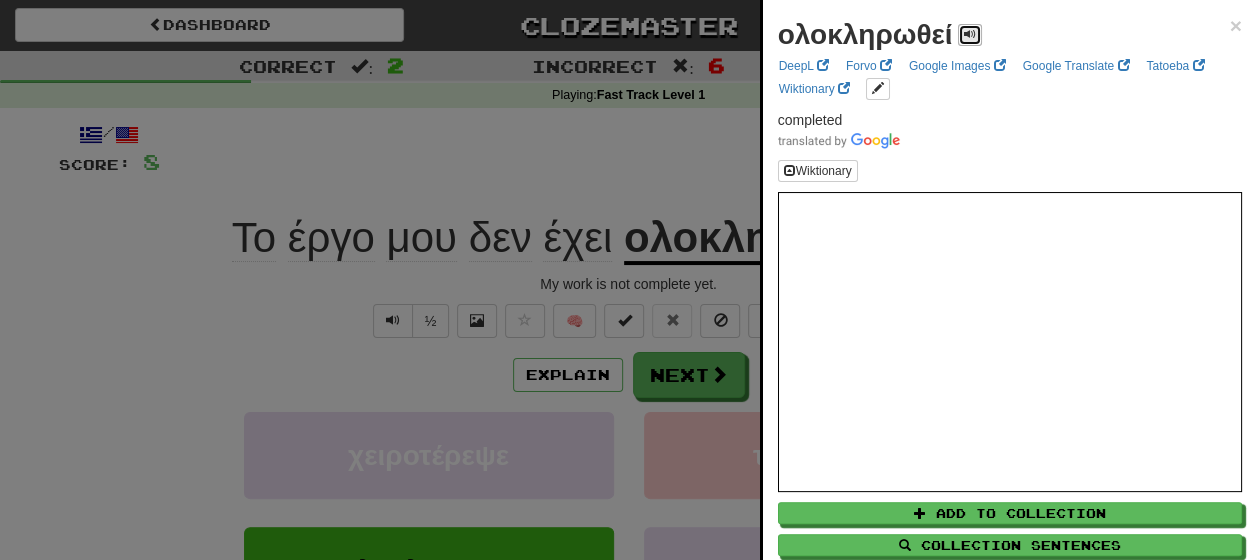 click at bounding box center [970, 35] 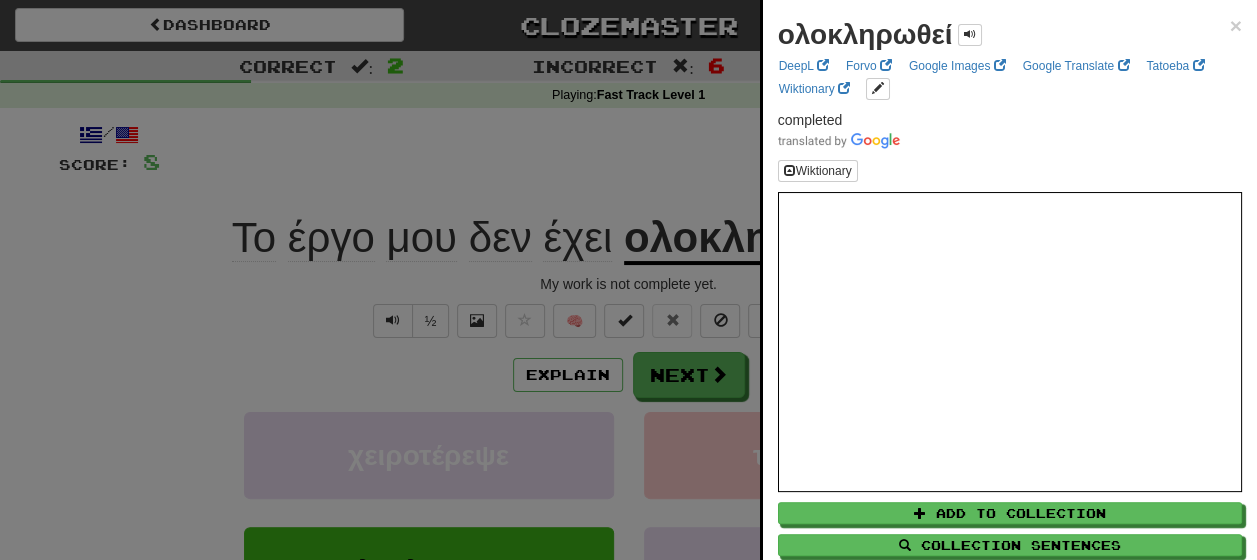 click at bounding box center (628, 280) 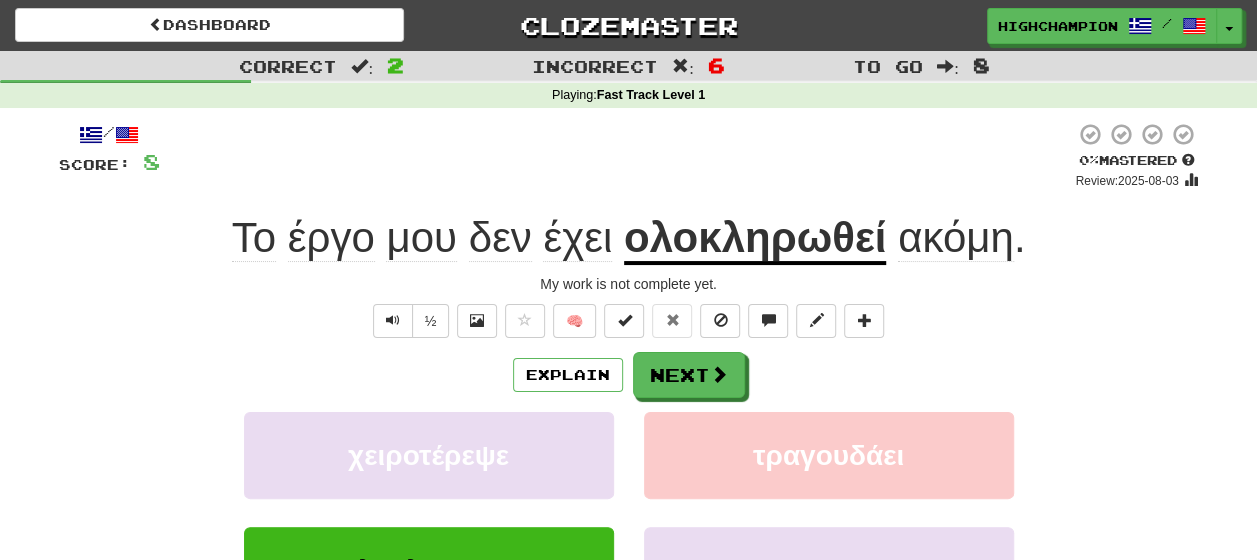 click on "ακόμη" at bounding box center (956, 238) 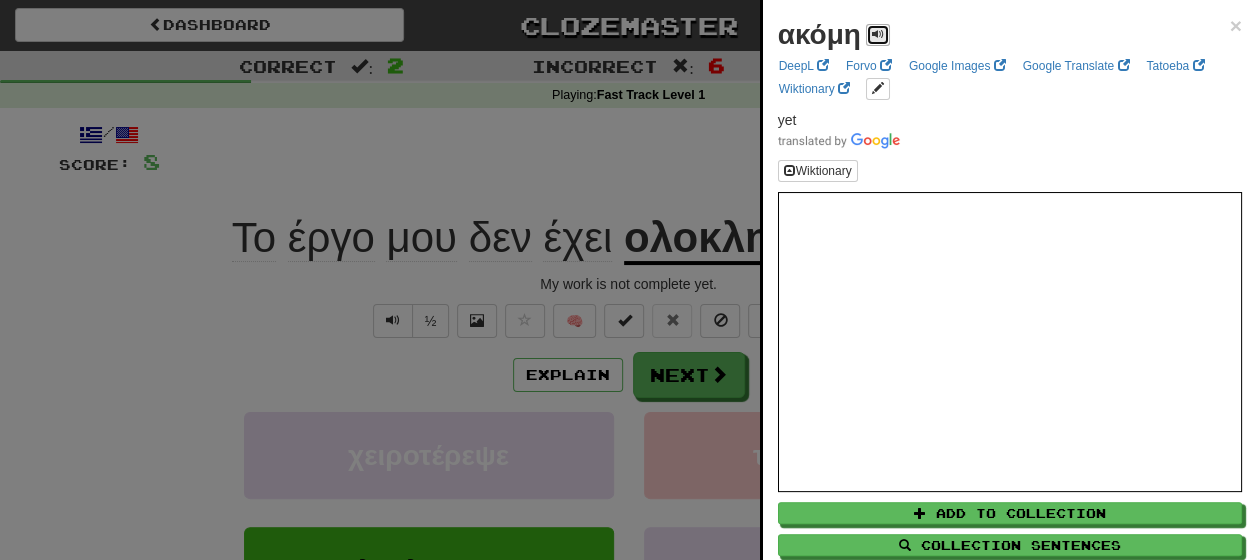 click at bounding box center [878, 34] 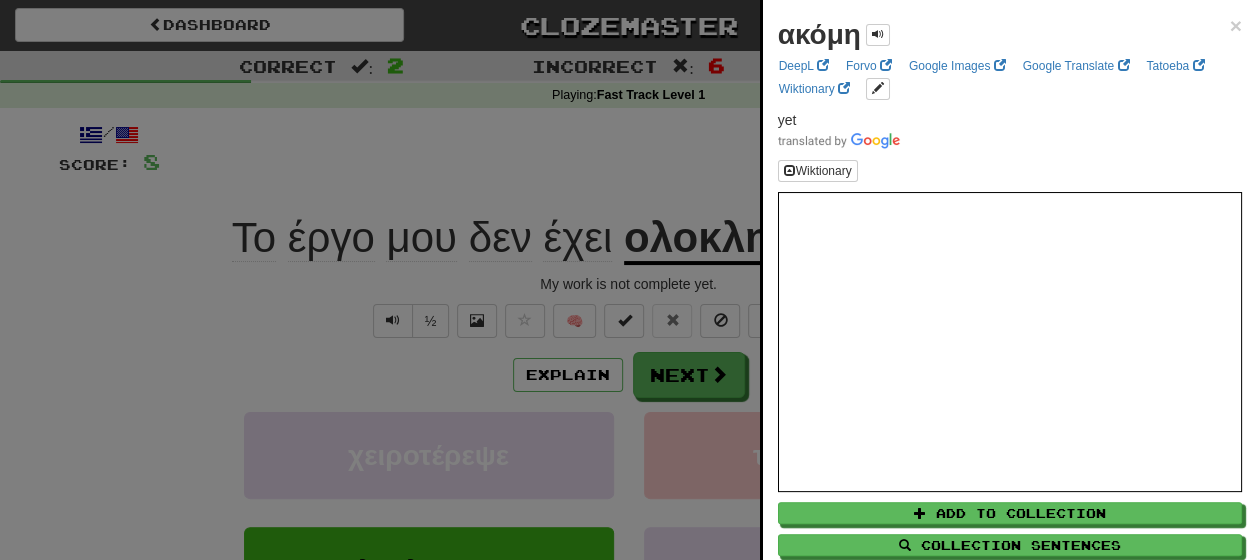 click at bounding box center [628, 280] 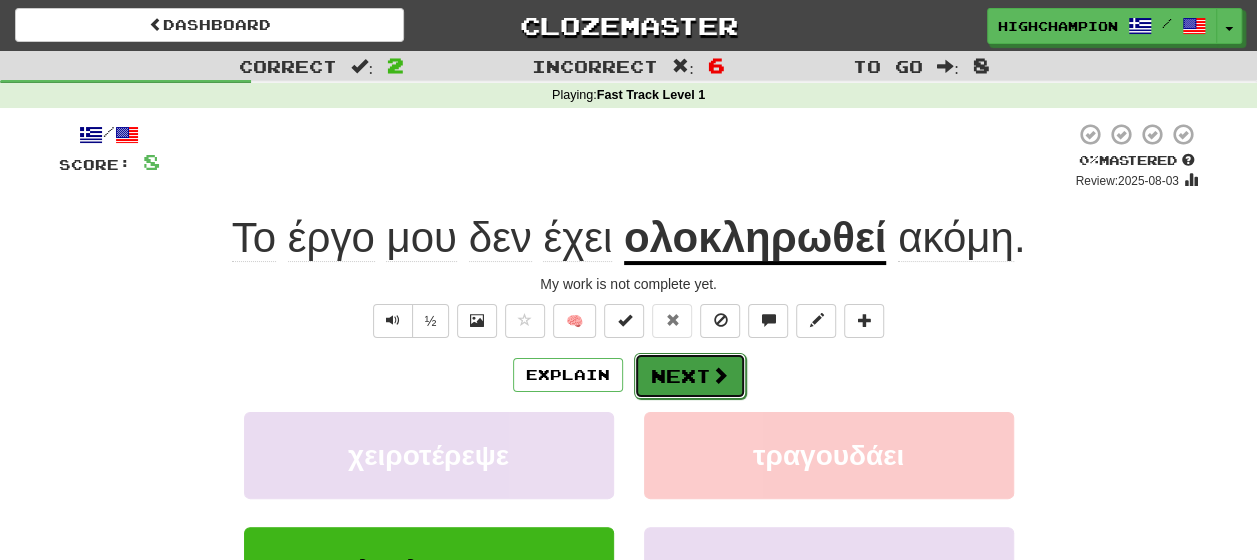 click on "Next" at bounding box center (690, 376) 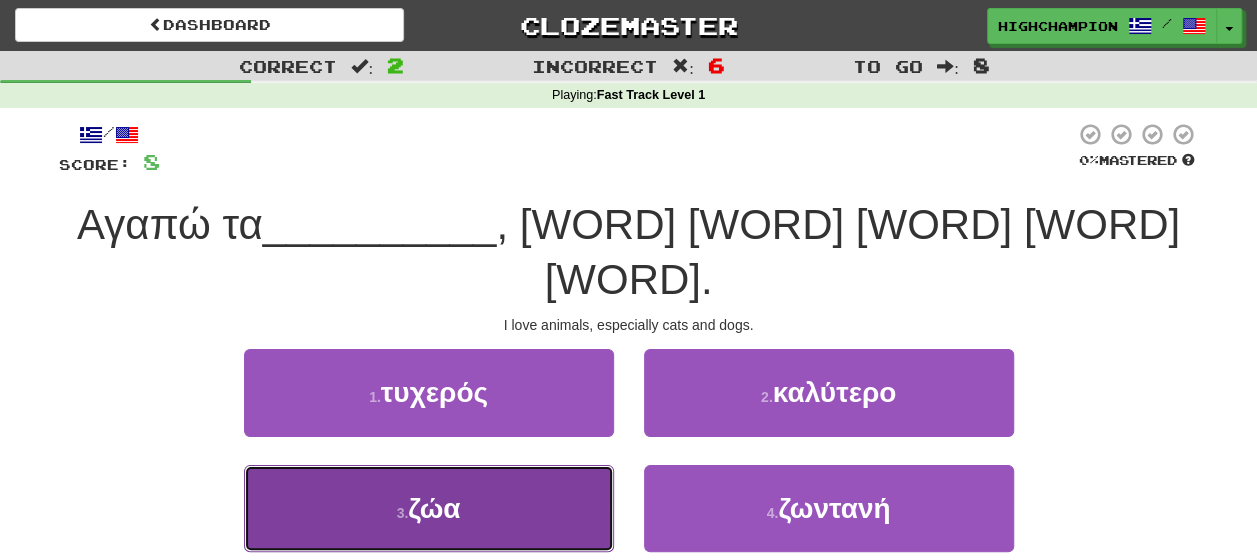 click on "3 .  ζώα" at bounding box center [429, 508] 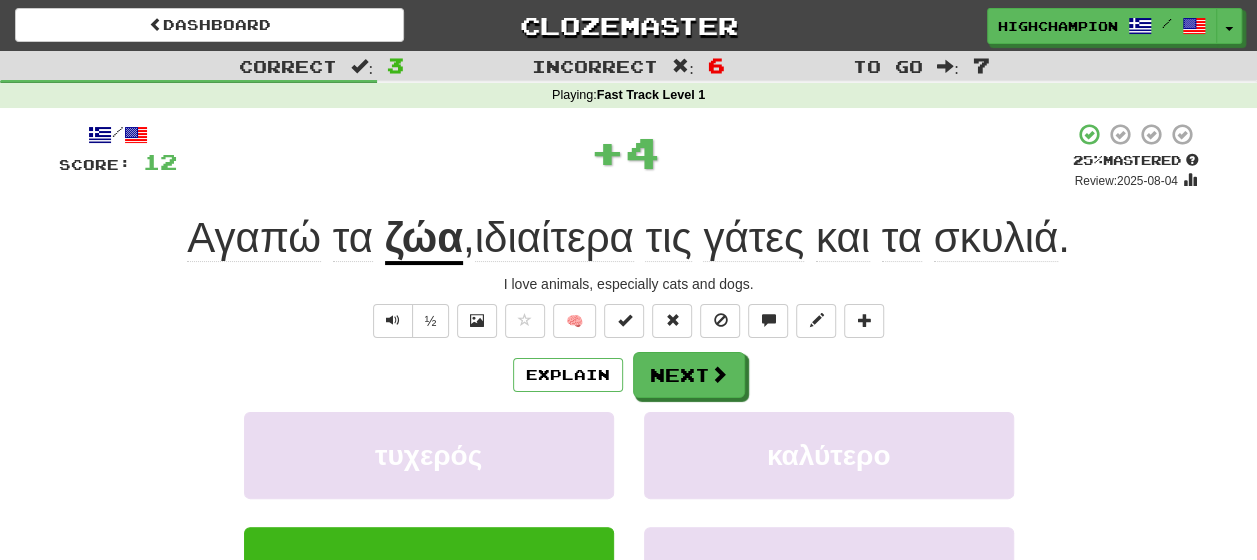 click on "Explain Next" at bounding box center [629, 375] 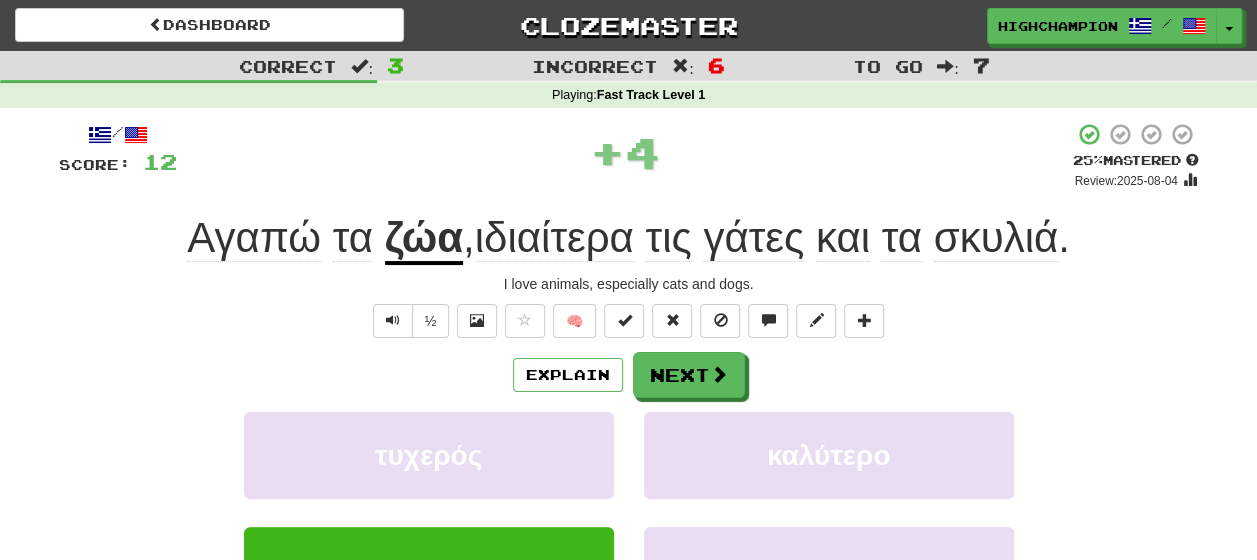 click on "Αγαπώ" 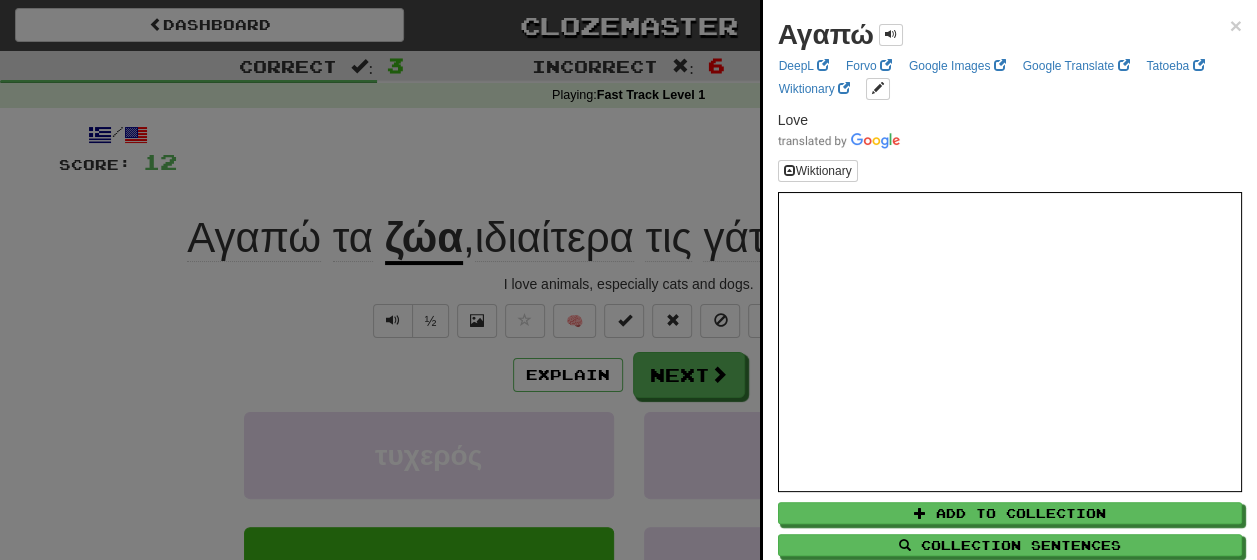 click at bounding box center [628, 280] 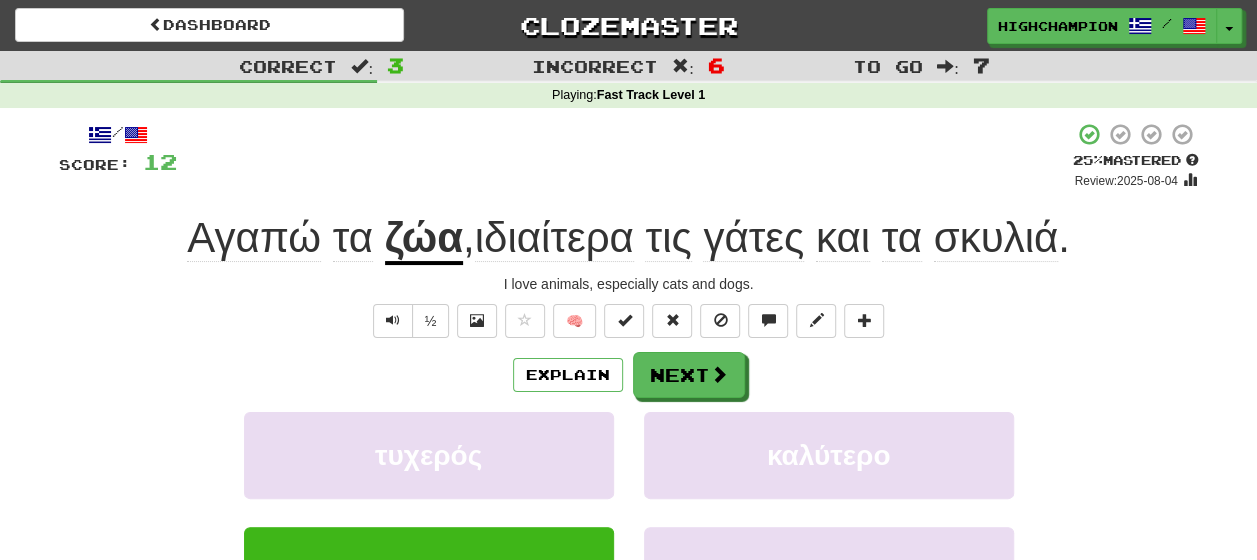 click on "γάτες" at bounding box center (753, 238) 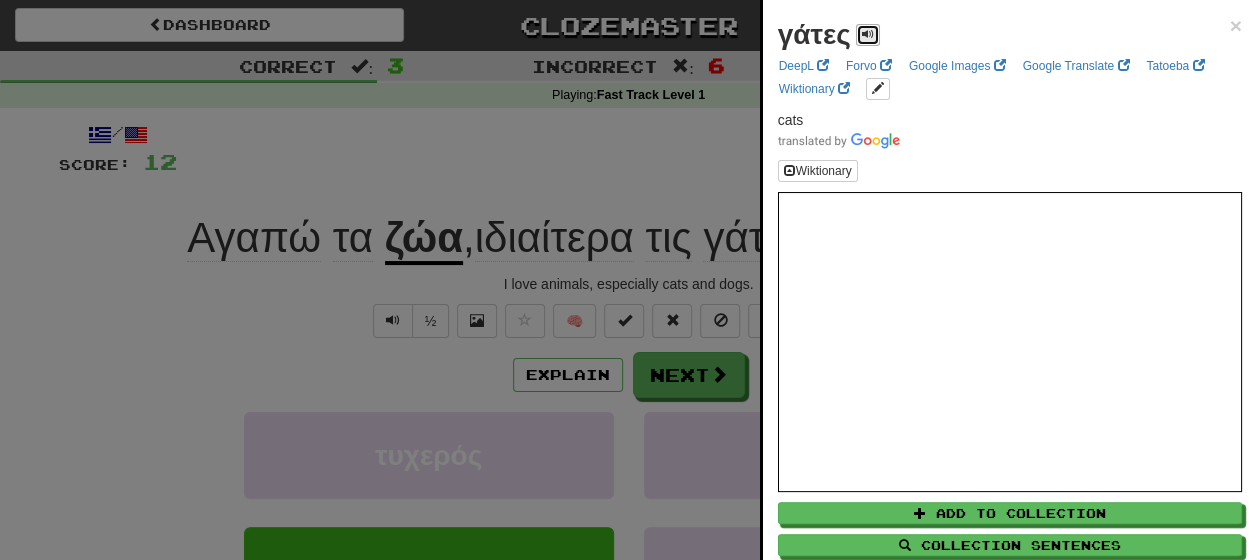click at bounding box center (868, 34) 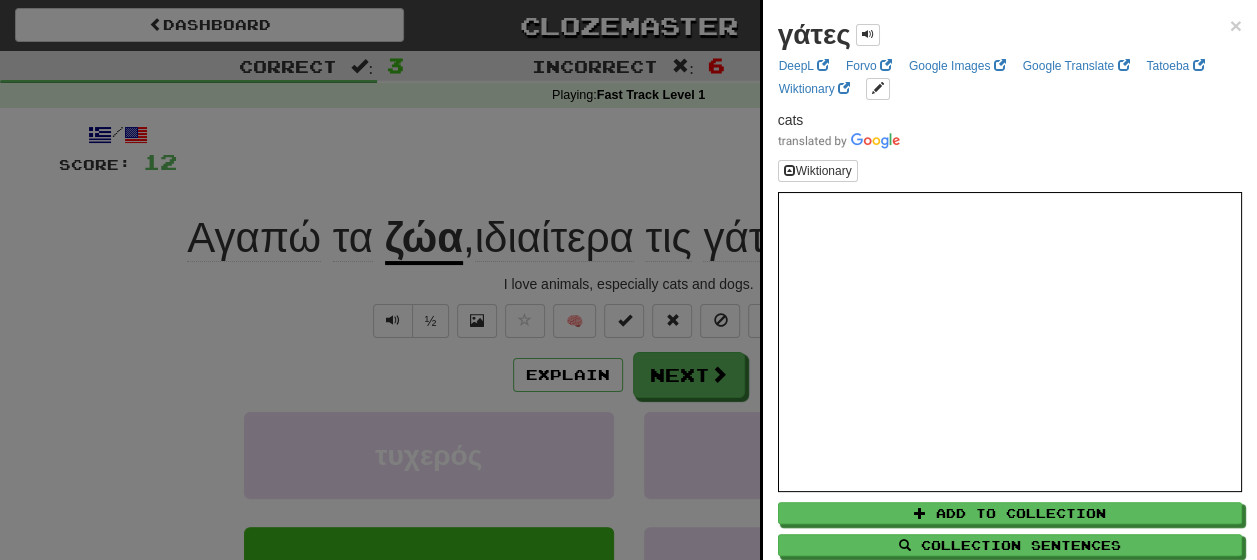 click at bounding box center [628, 280] 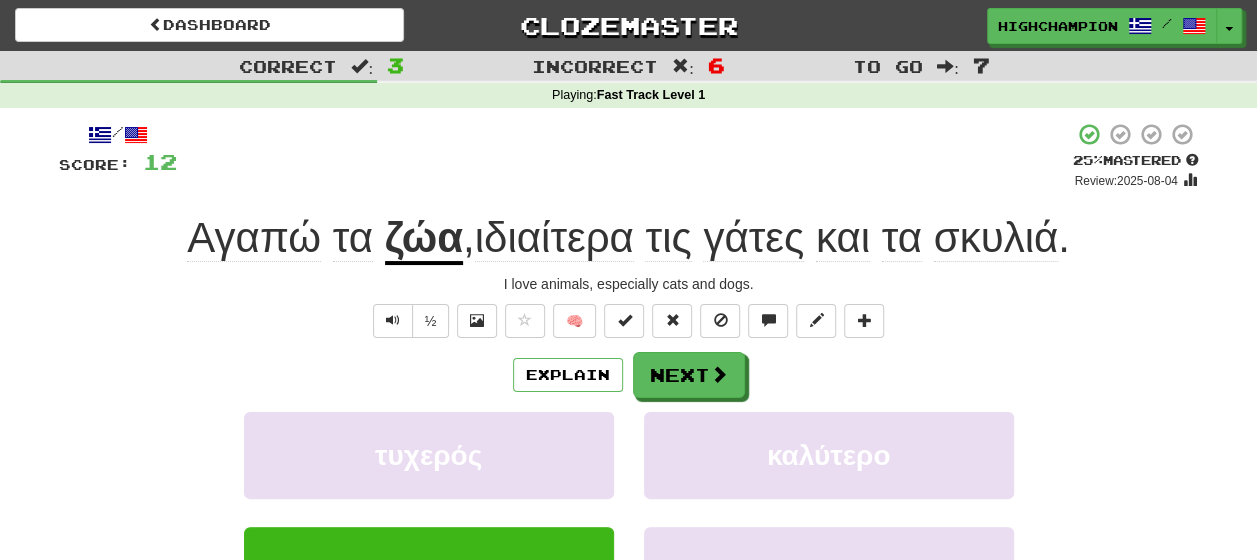 click on "ιδιαίτερα" at bounding box center (554, 238) 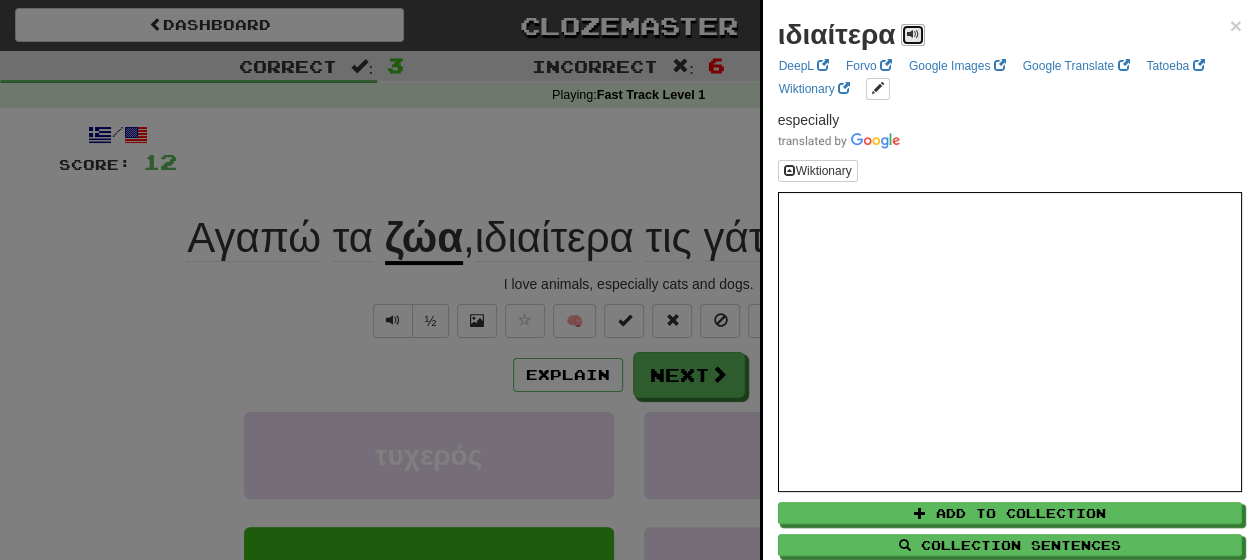 click at bounding box center (913, 34) 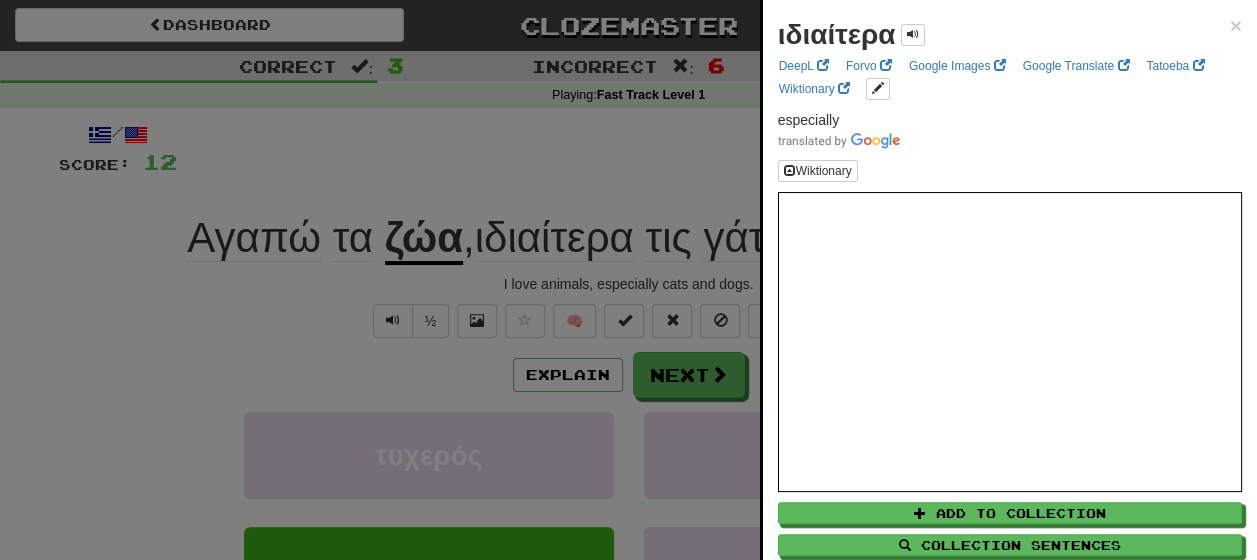 click at bounding box center [628, 280] 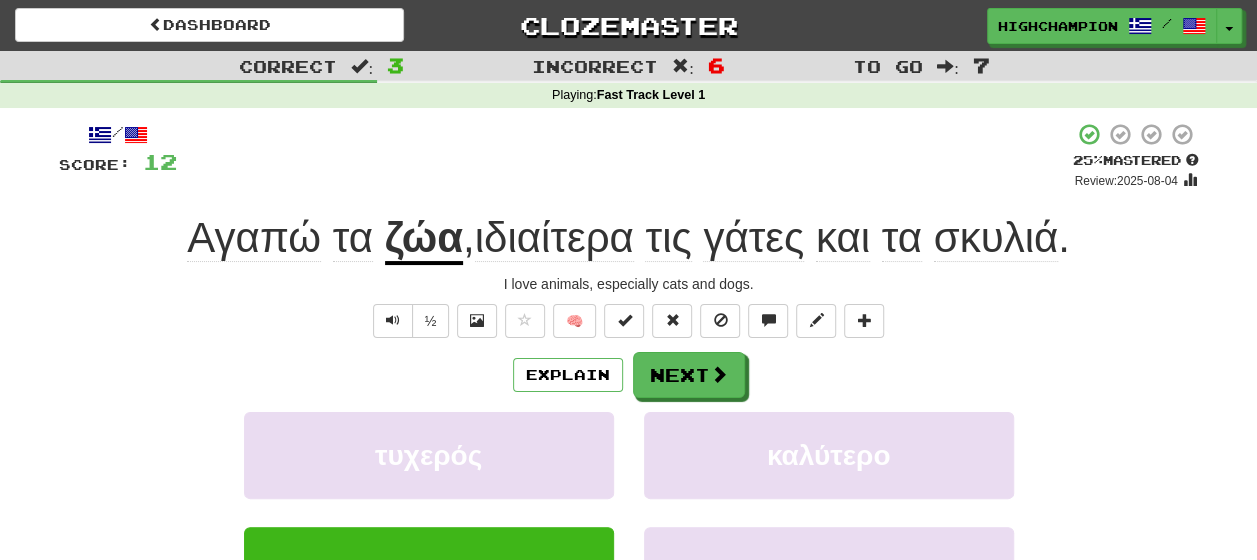 click on ",  ιδιαίτερα   τις   γάτες   και   τα   σκυλιά ." at bounding box center (766, 238) 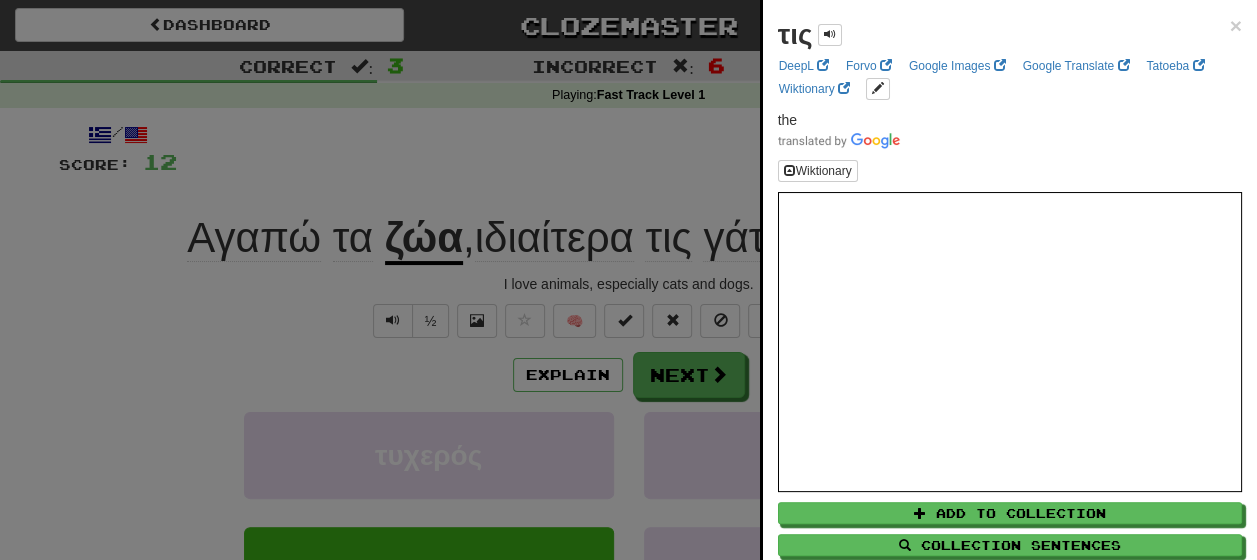 click at bounding box center (628, 280) 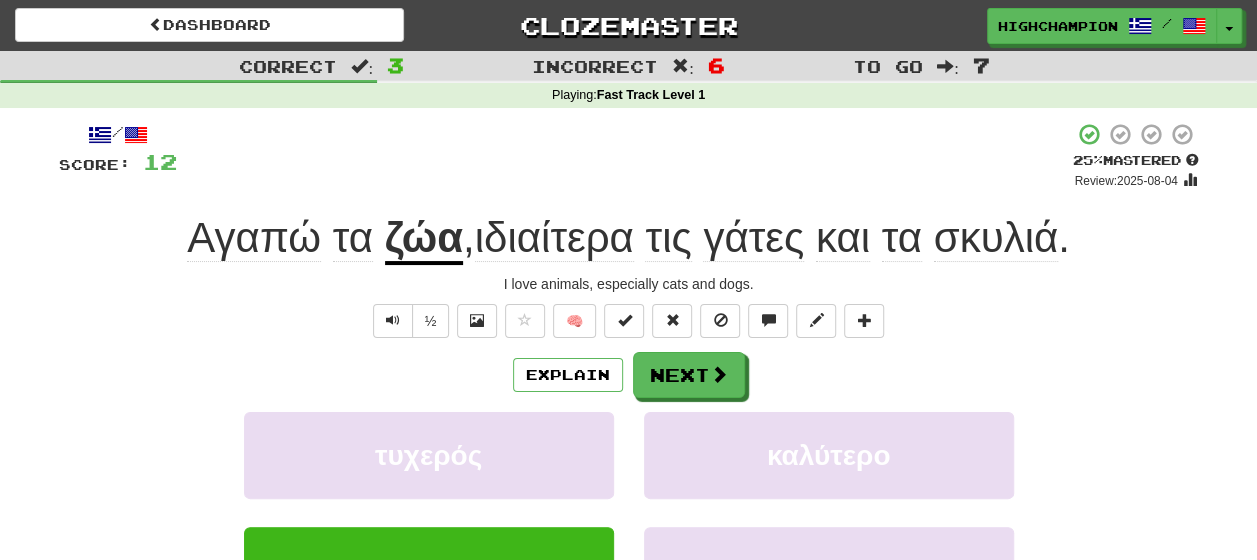 click on "σκυλιά" at bounding box center [996, 238] 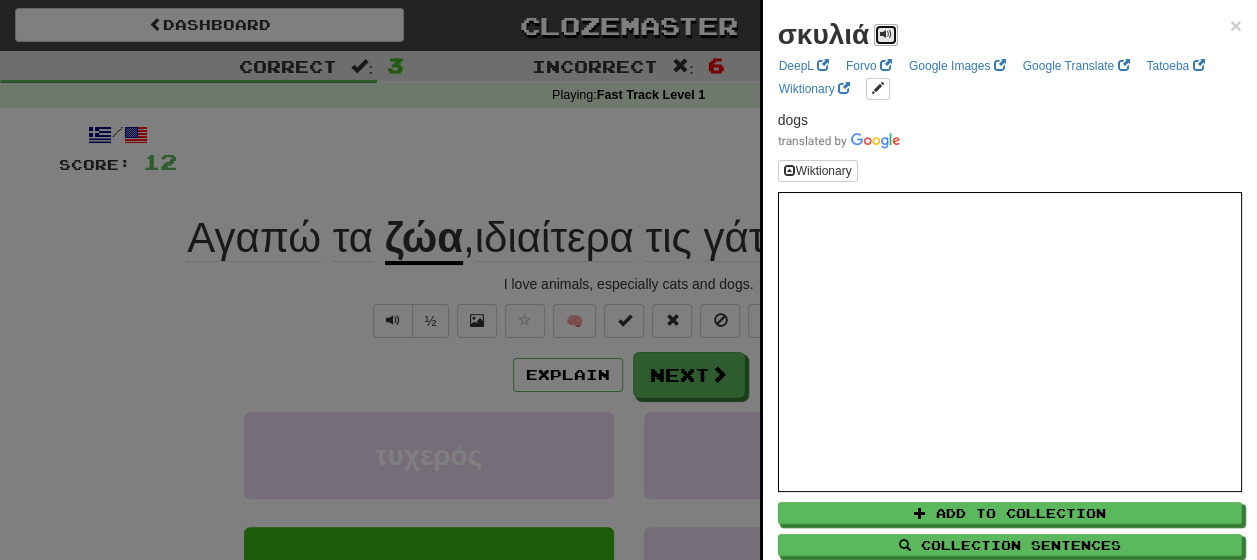 click at bounding box center (886, 34) 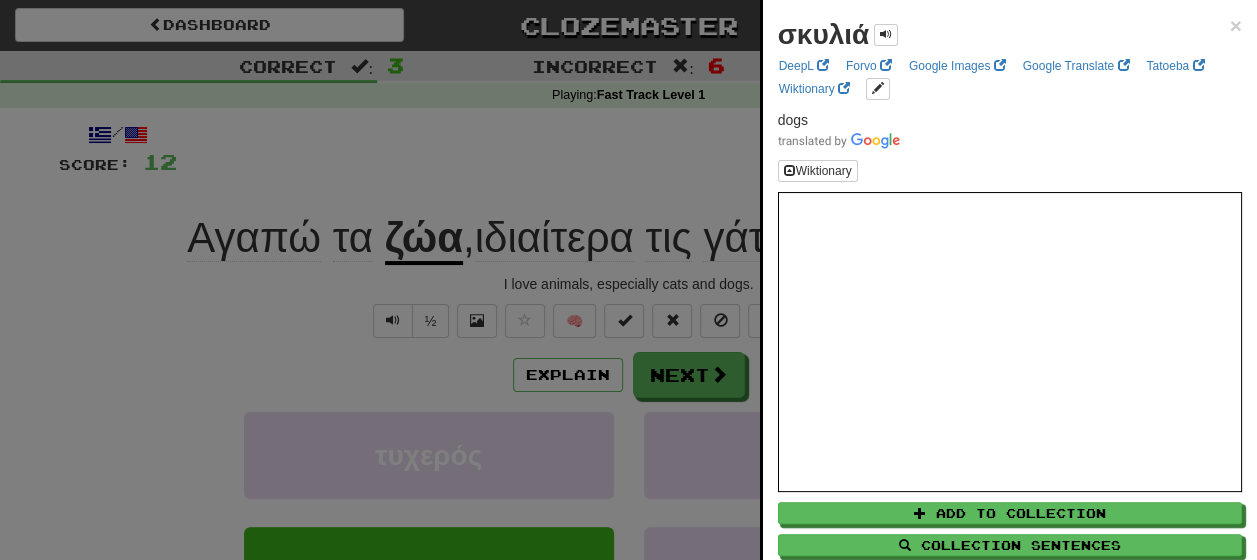 click at bounding box center (628, 280) 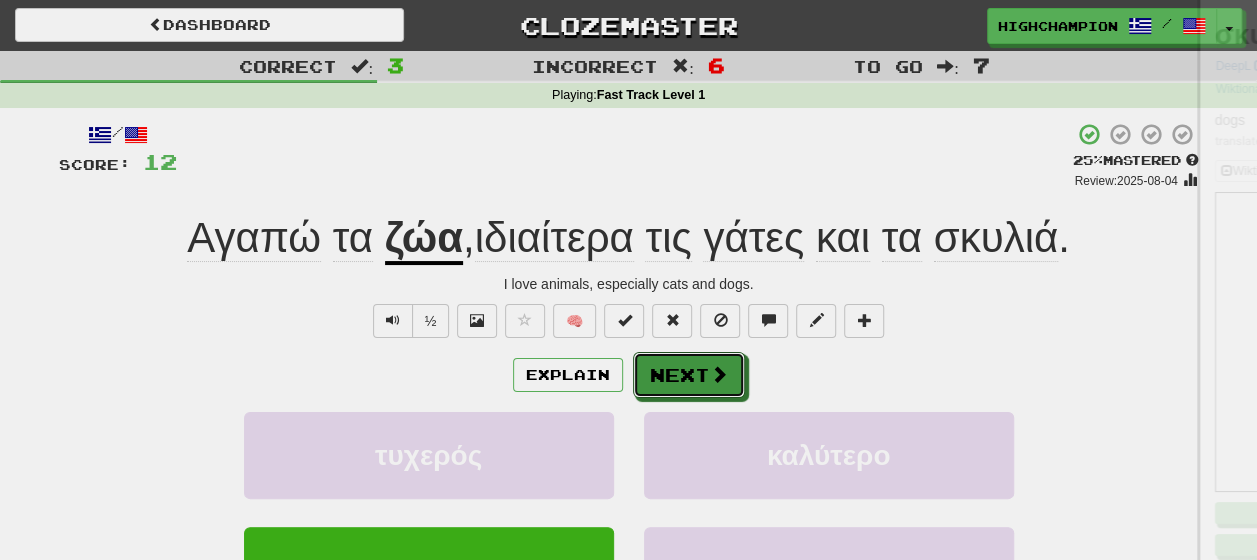 click on "Next" at bounding box center (689, 375) 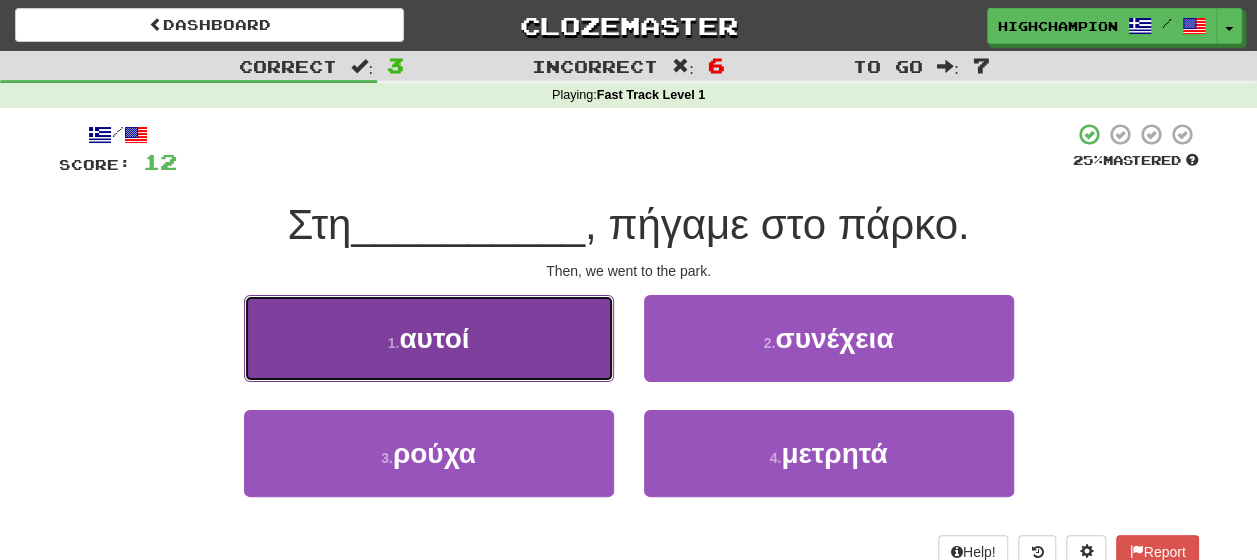 click on "1 .  αυτοί" at bounding box center [429, 338] 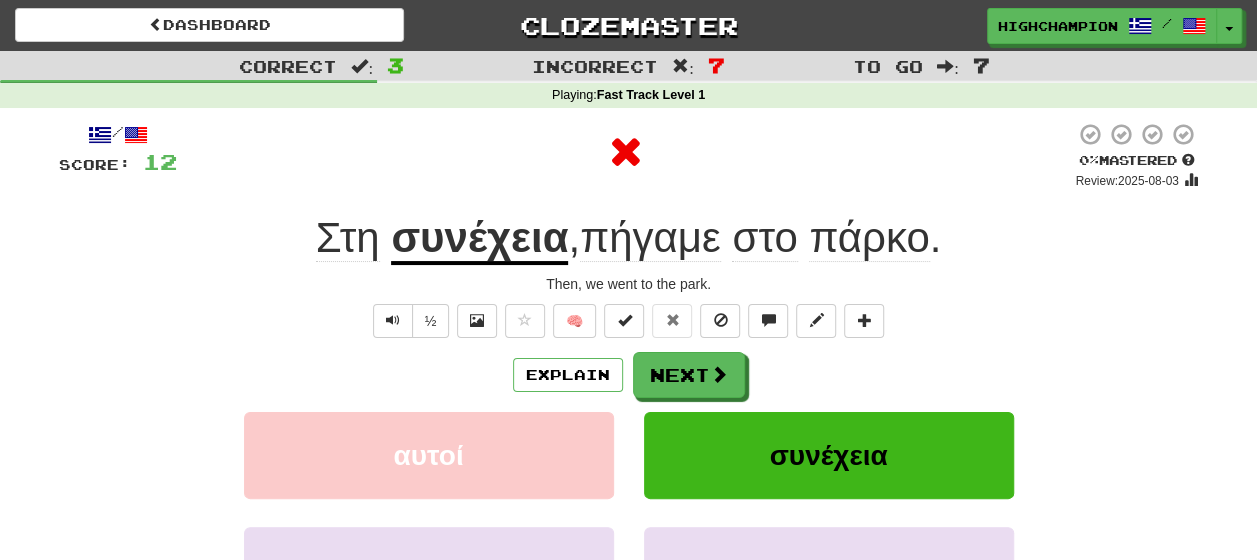 click on "Explain Next" at bounding box center [629, 375] 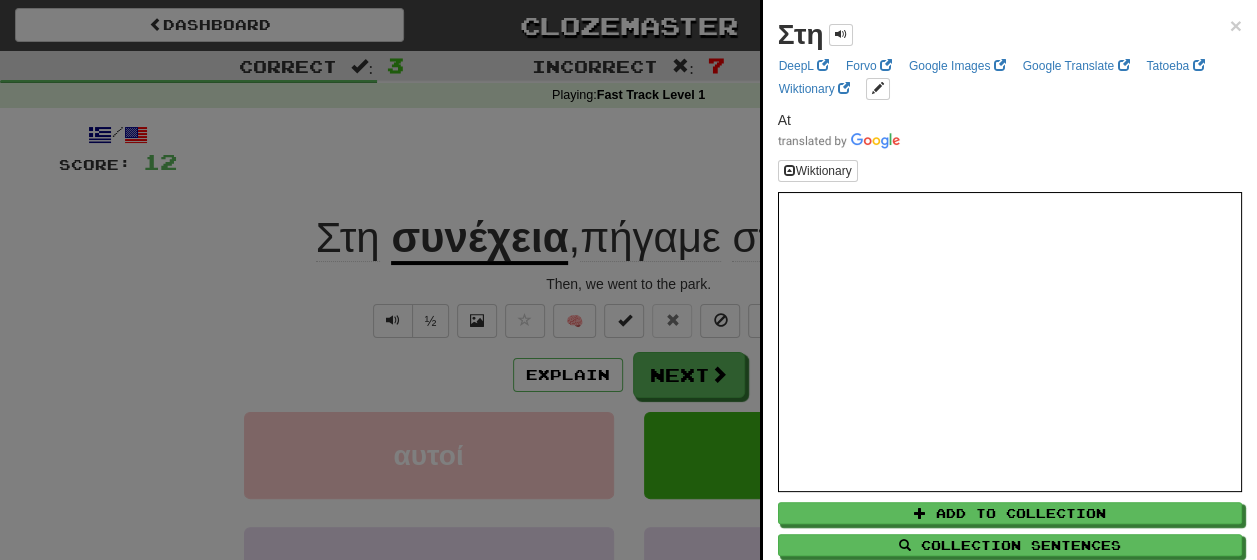 click at bounding box center [628, 280] 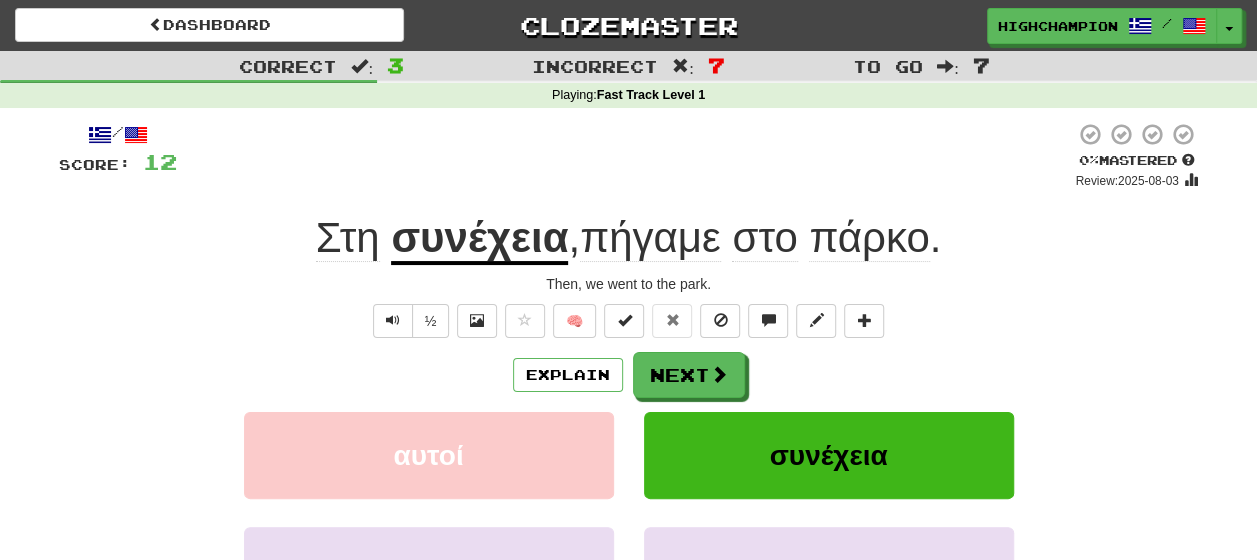 click on "συνέχεια" at bounding box center [479, 239] 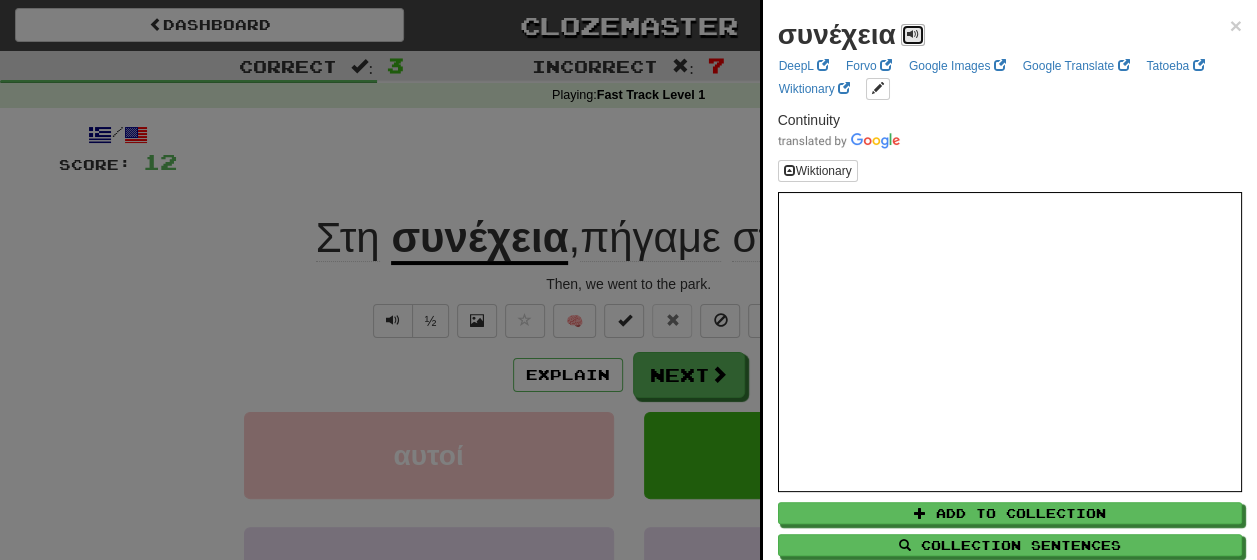 click at bounding box center [913, 35] 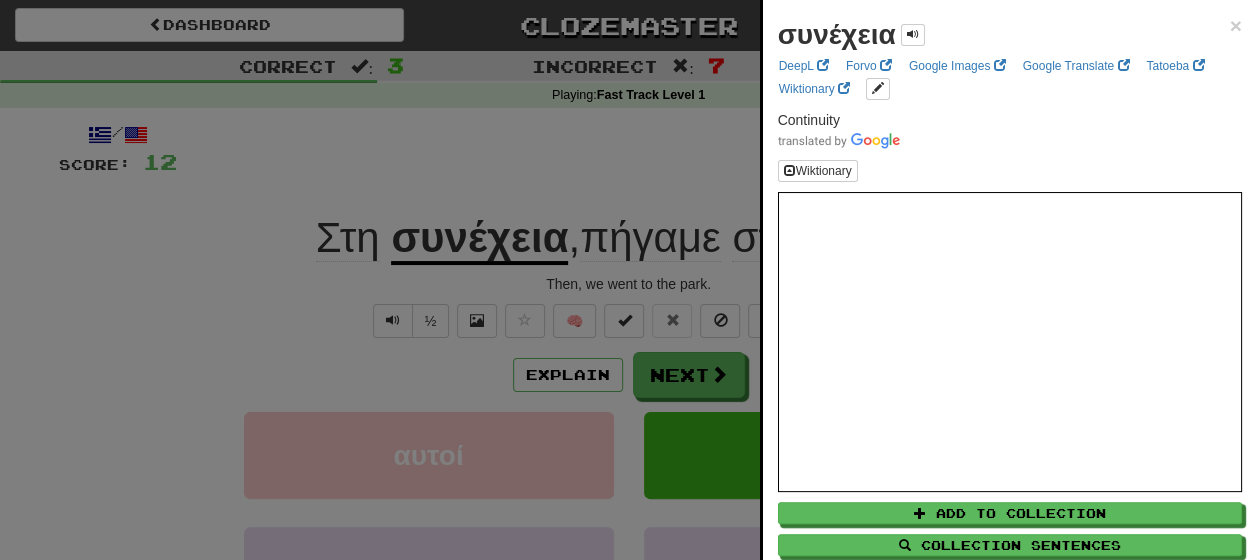 click at bounding box center (628, 280) 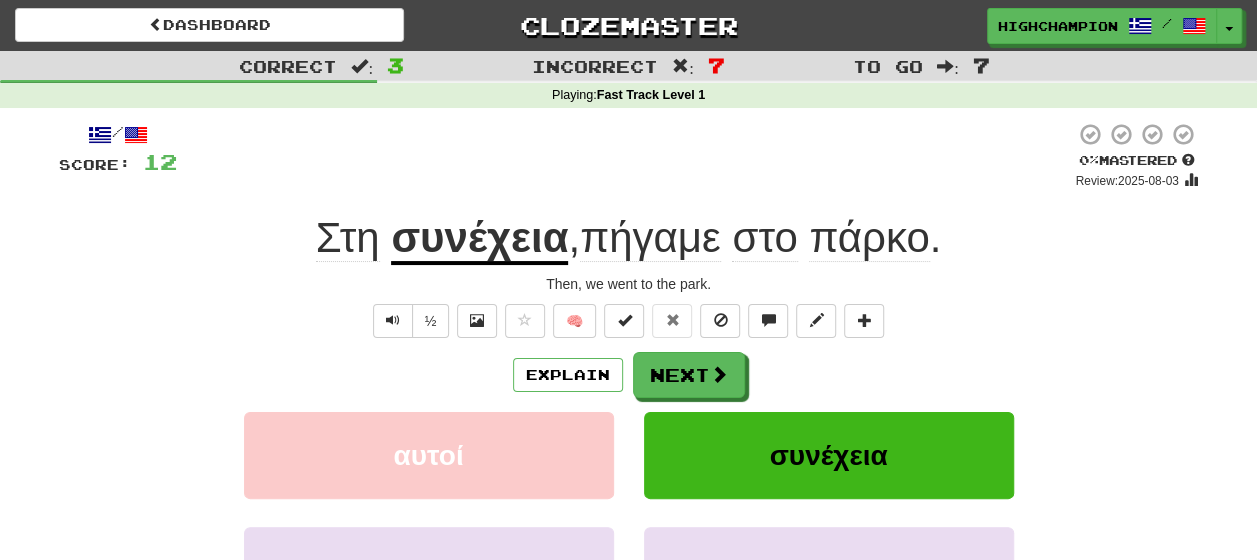 click on "Στη" 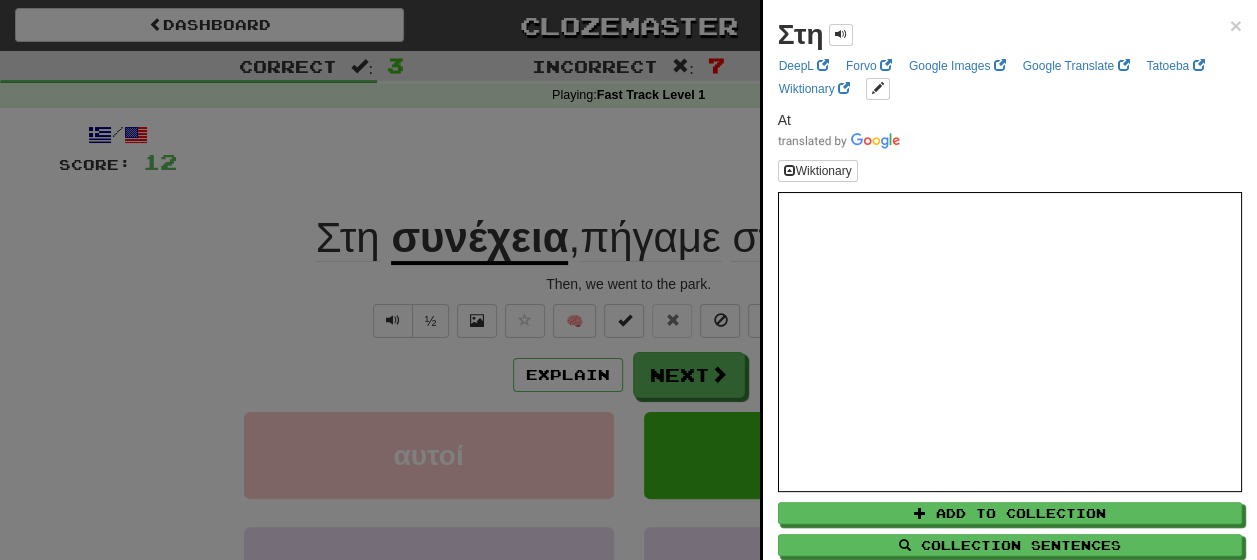 click at bounding box center [628, 280] 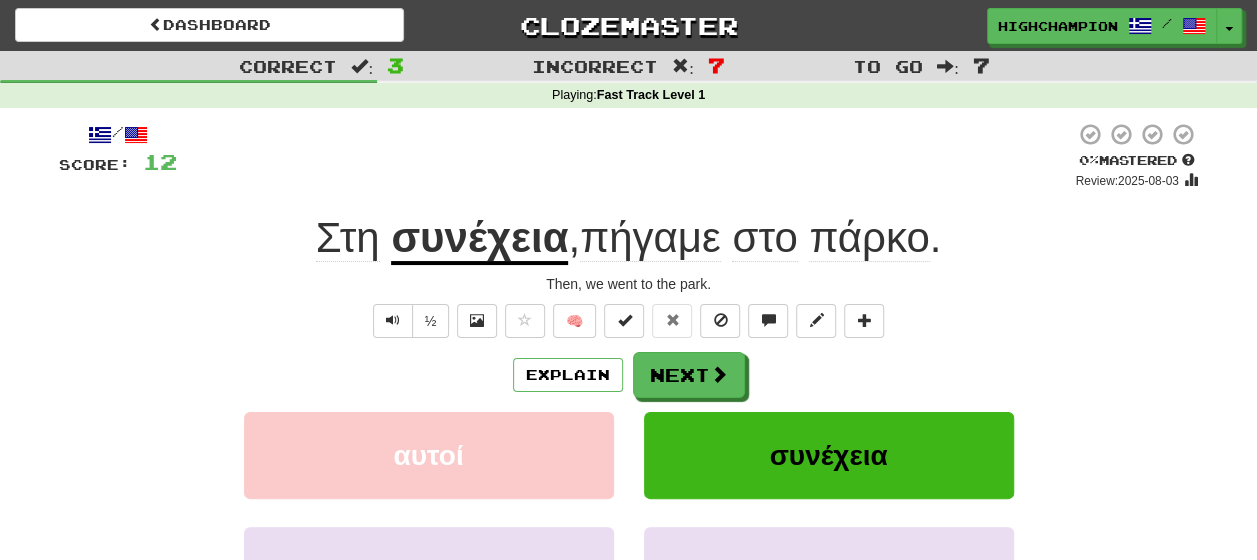 click on "πήγαμε" at bounding box center (650, 238) 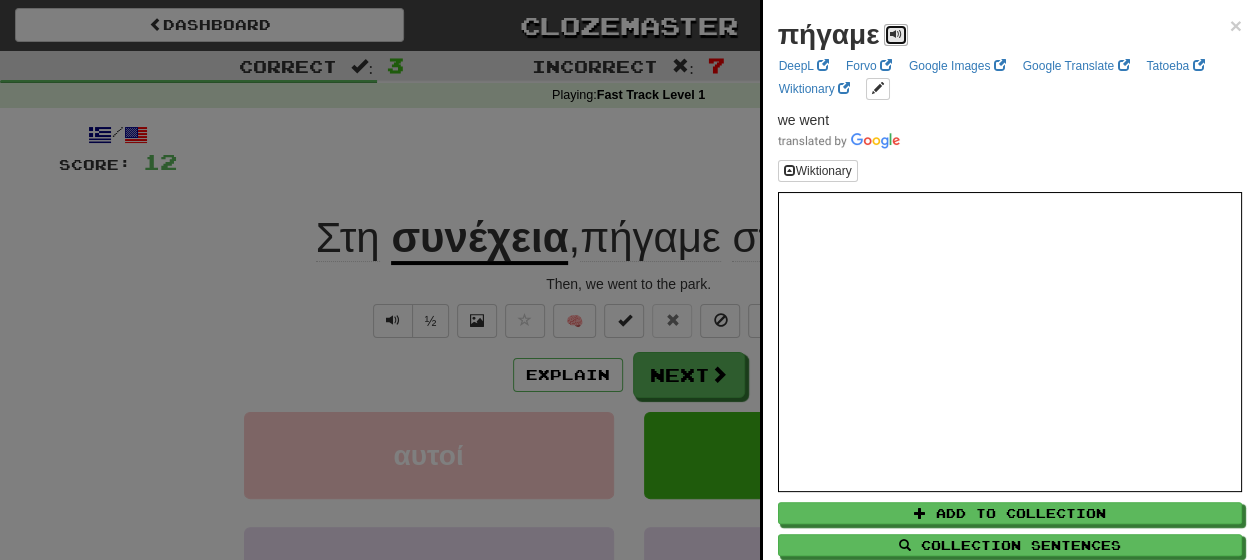 click at bounding box center (896, 34) 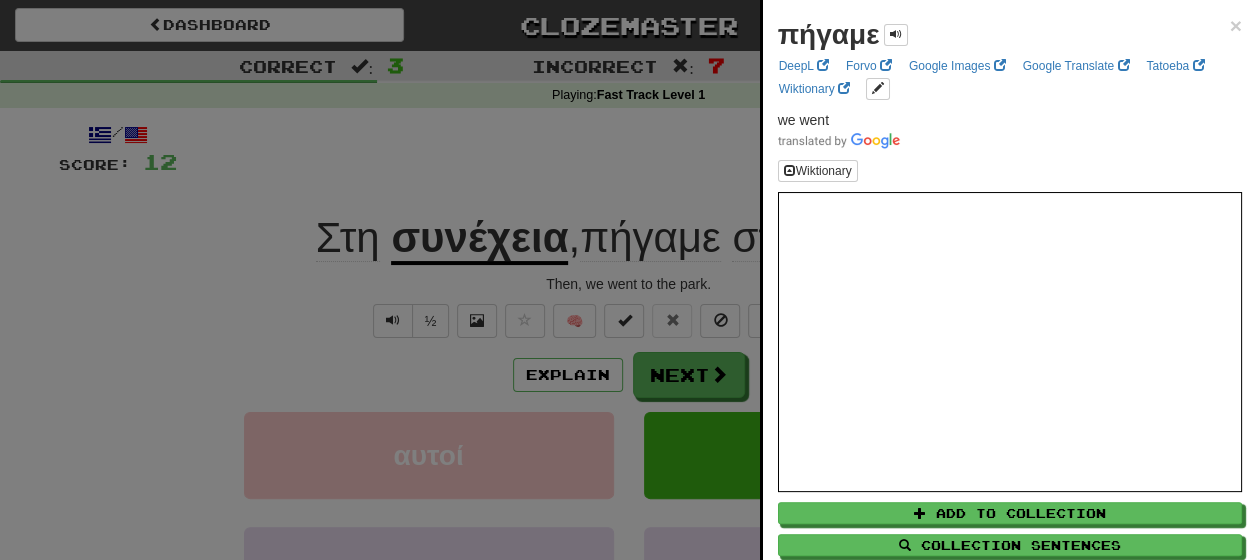 click at bounding box center [628, 280] 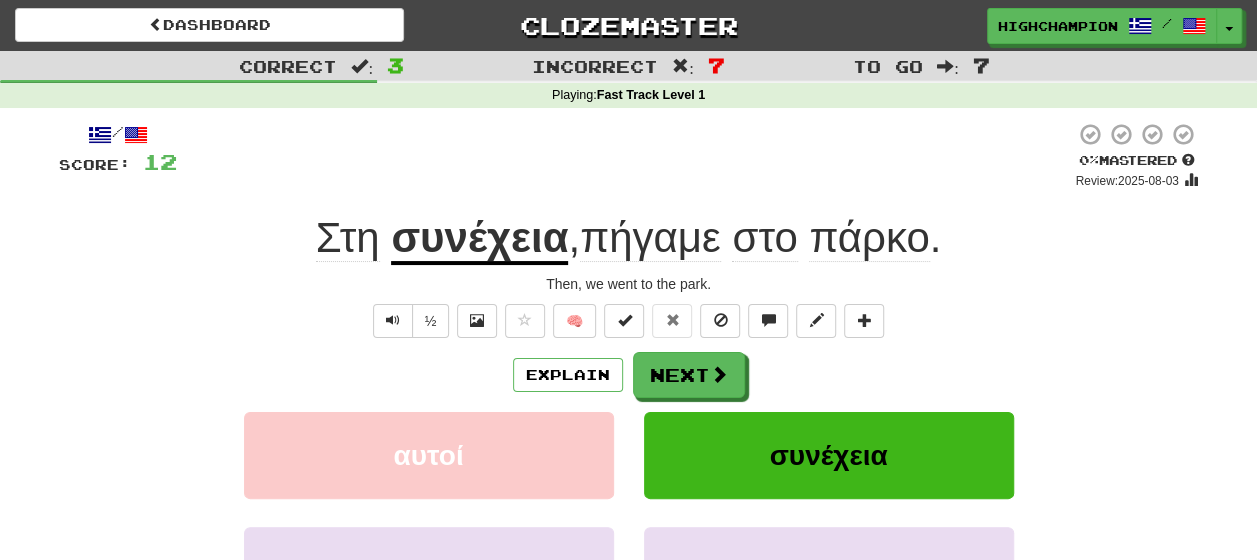 click on "πάρκο" at bounding box center [869, 238] 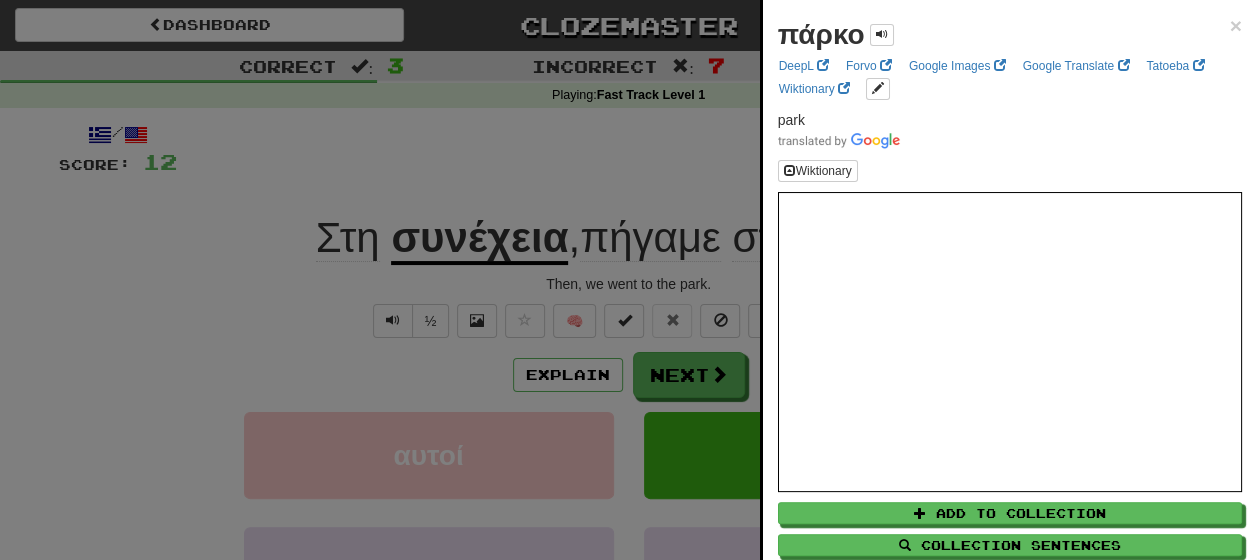 click at bounding box center (628, 280) 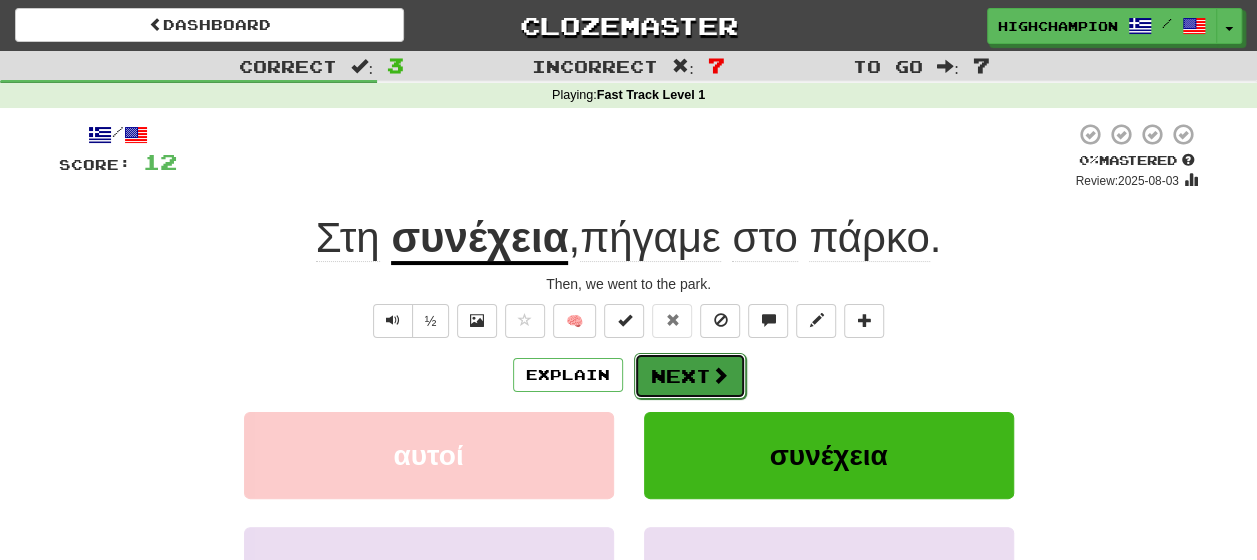 click on "Next" at bounding box center [690, 376] 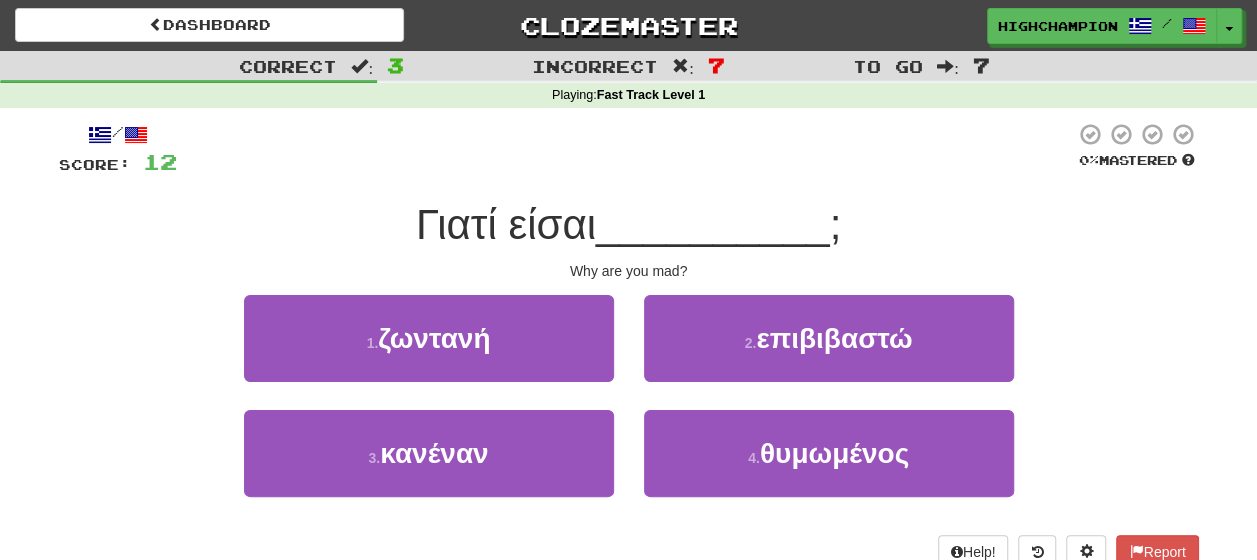 click on "4 .  θυμωμένος" at bounding box center (829, 467) 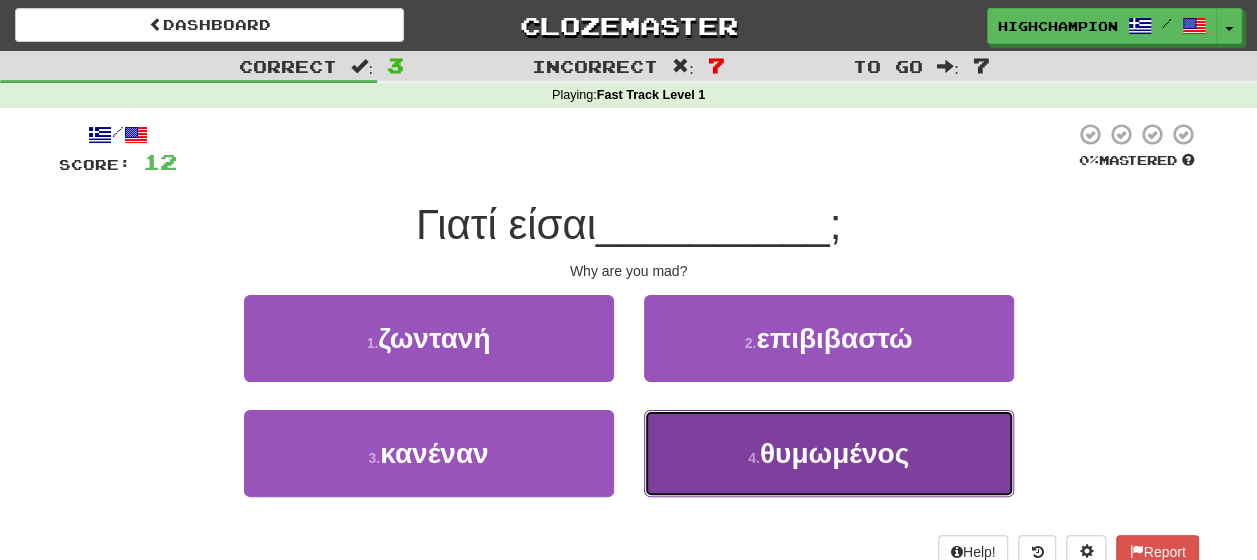 click on "4 .  θυμωμένος" at bounding box center [829, 453] 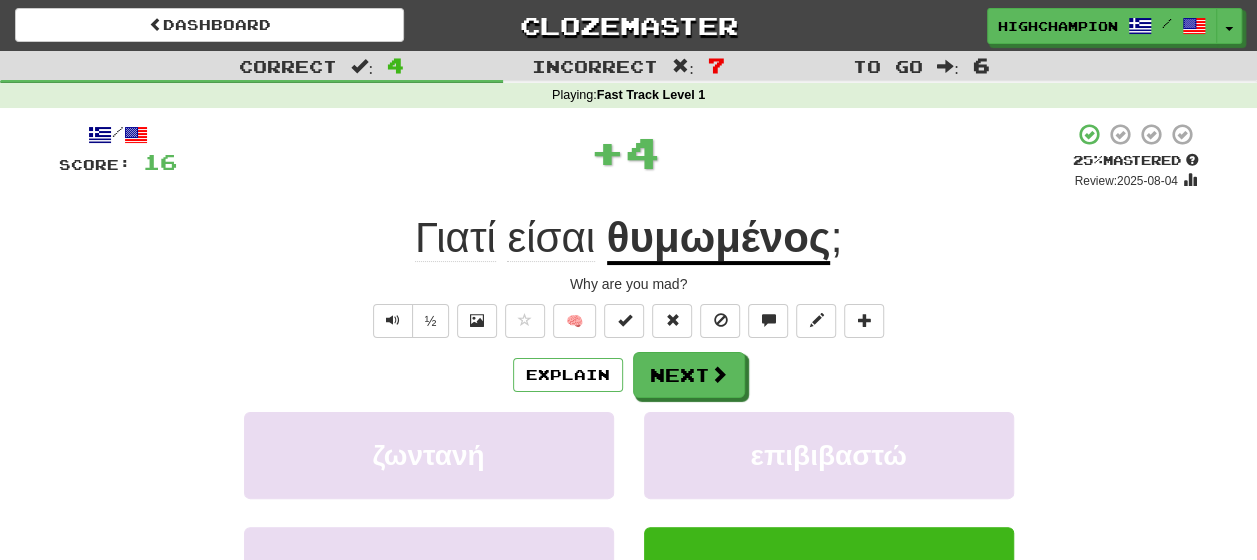 click on "Explain Next" at bounding box center [629, 375] 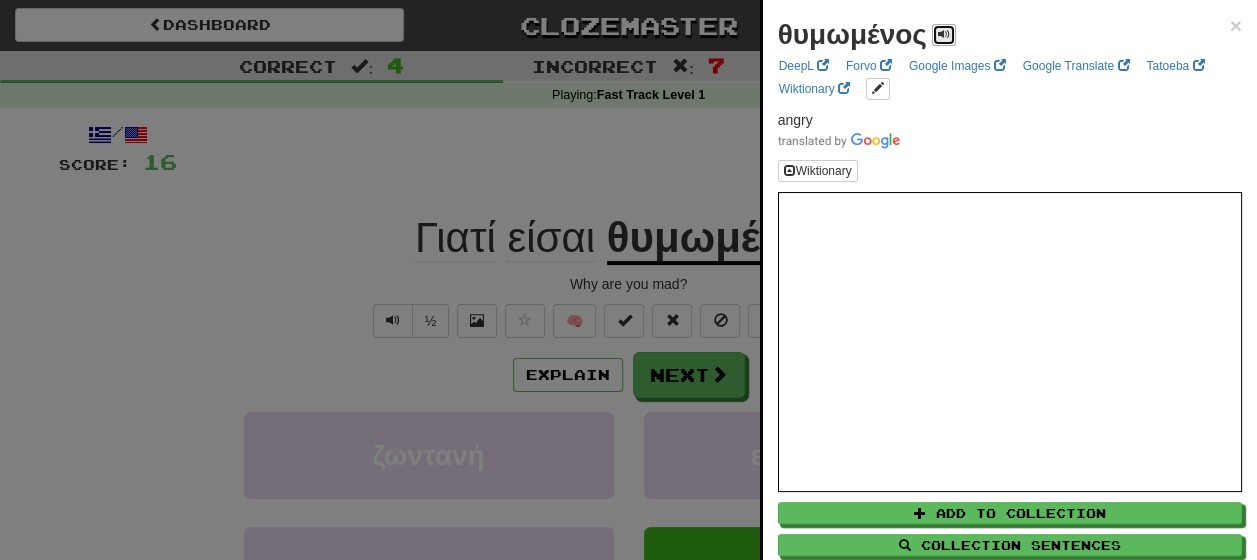 click at bounding box center [944, 34] 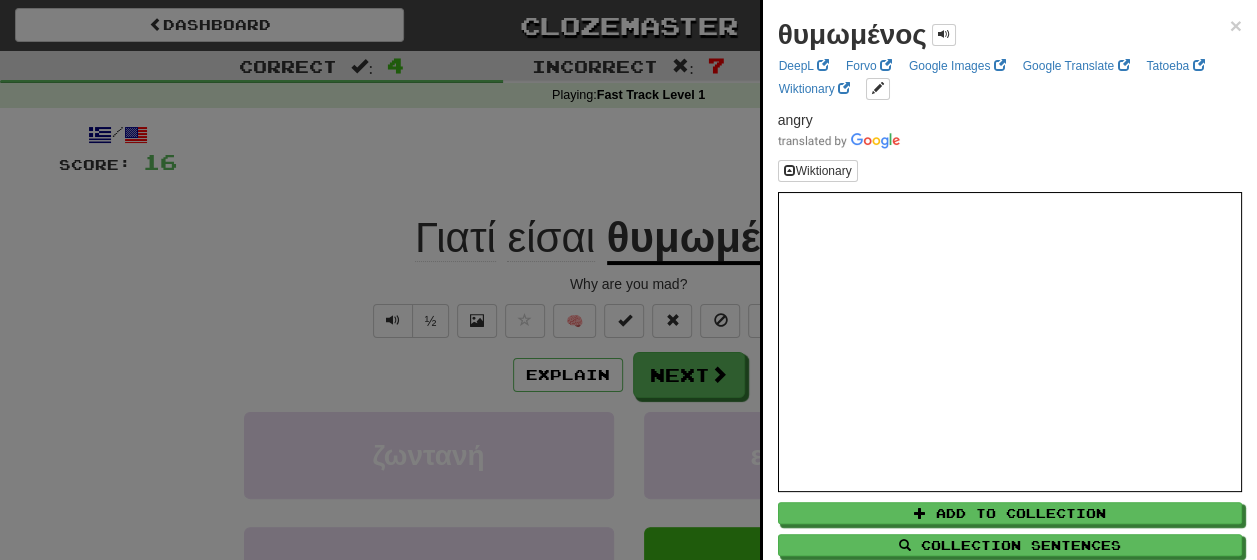 click at bounding box center (628, 280) 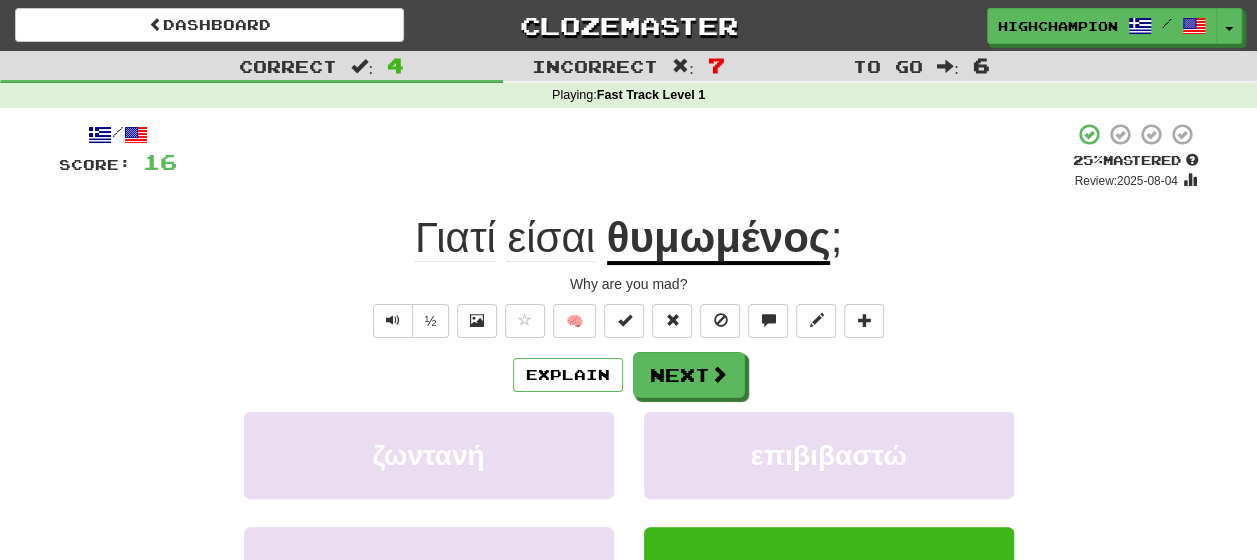 click on "Γιατί" 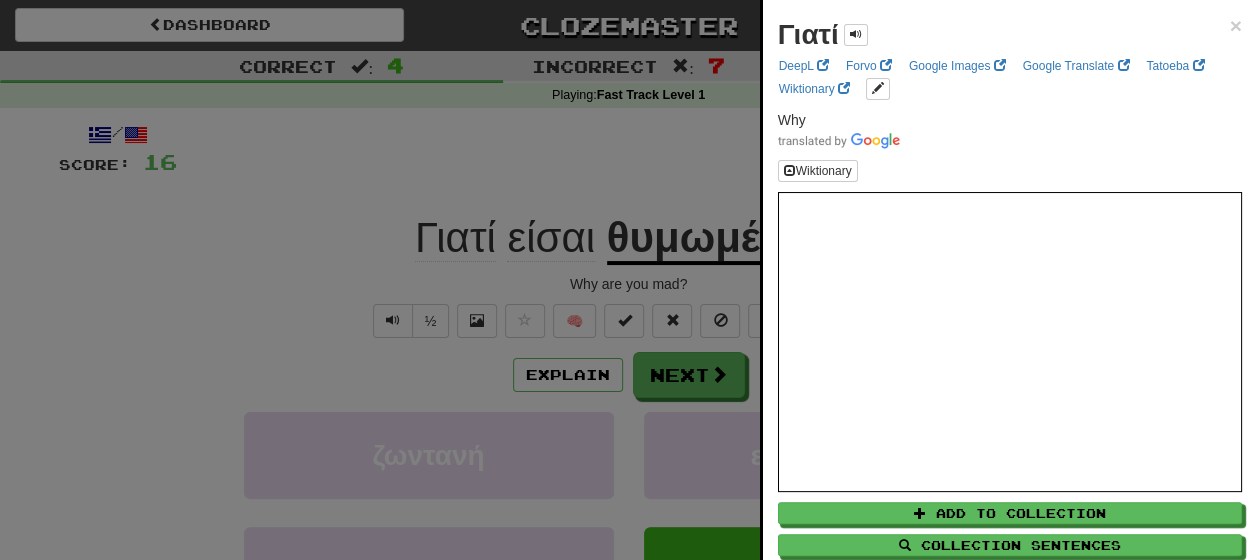 click at bounding box center (628, 280) 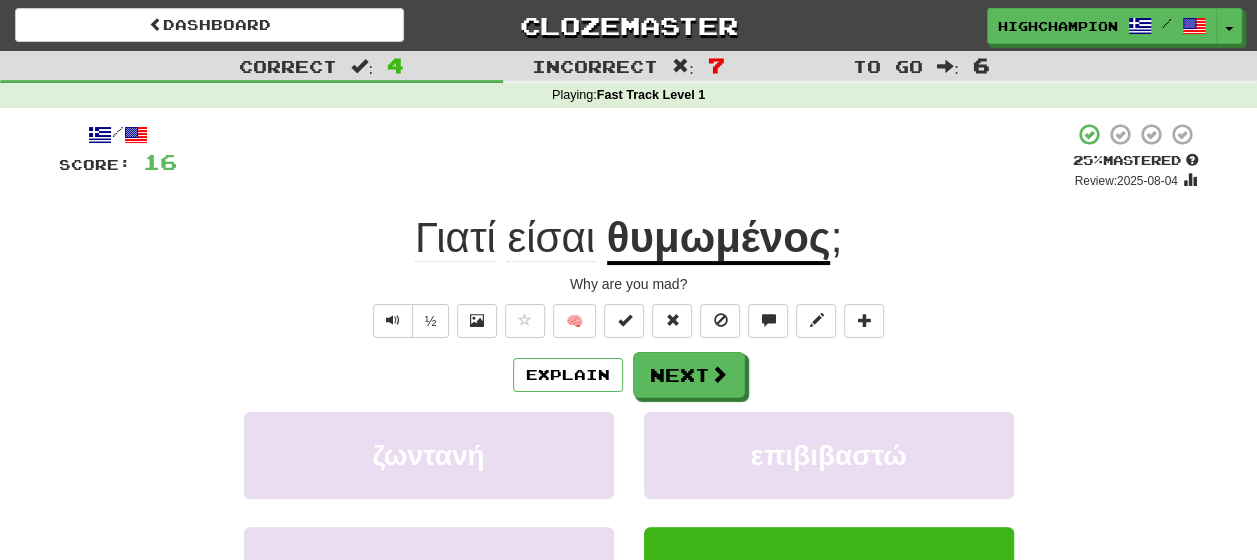 click on "είσαι" 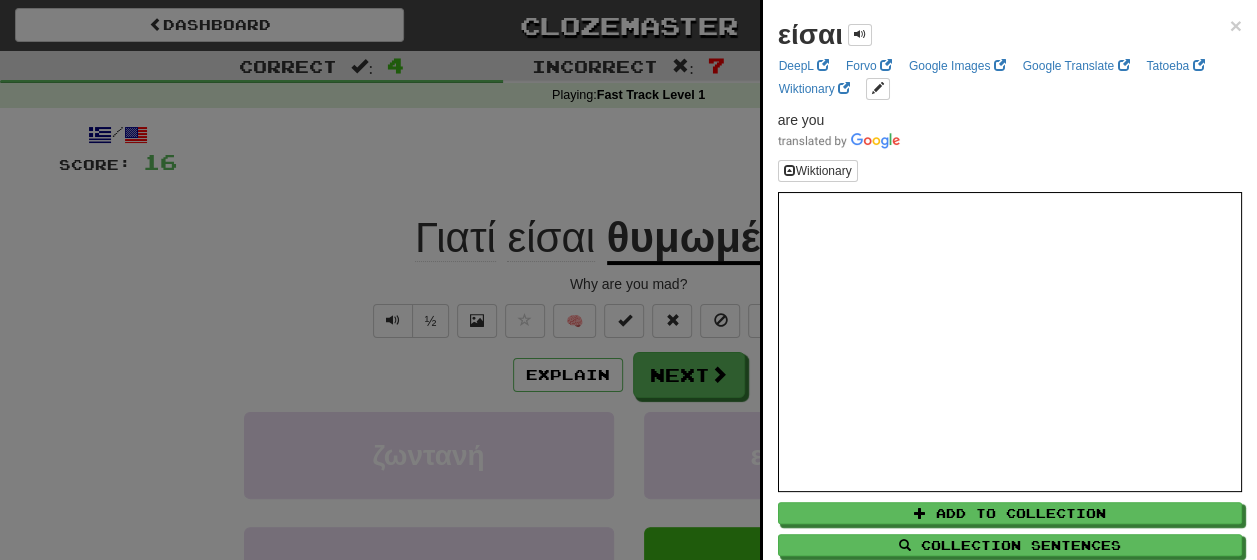 click at bounding box center [628, 280] 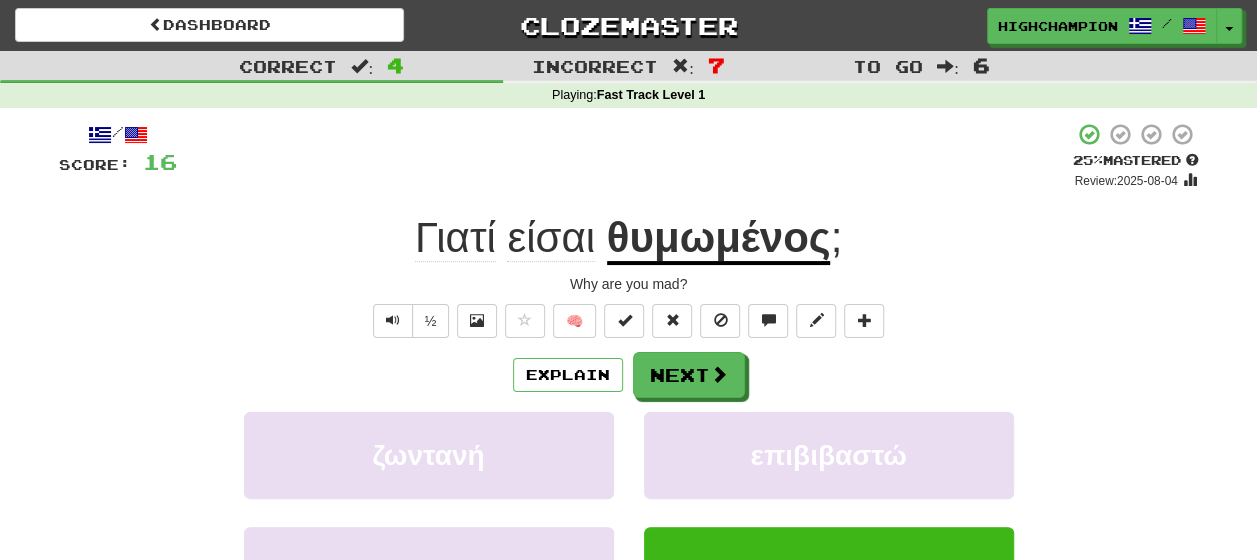 click on "θυμωμένος" at bounding box center (719, 239) 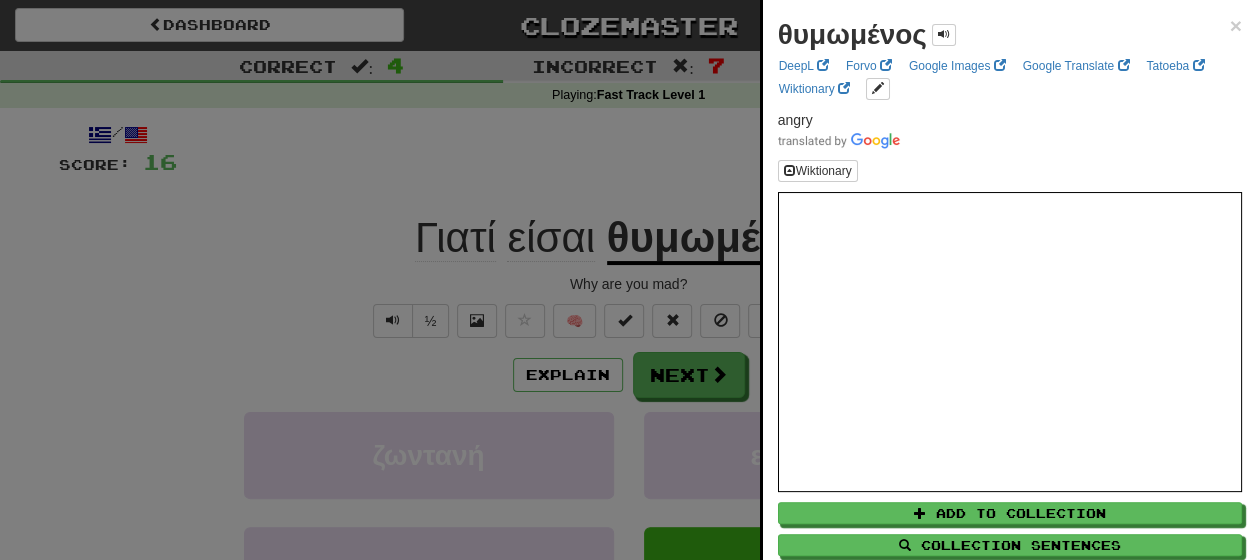 click at bounding box center [628, 280] 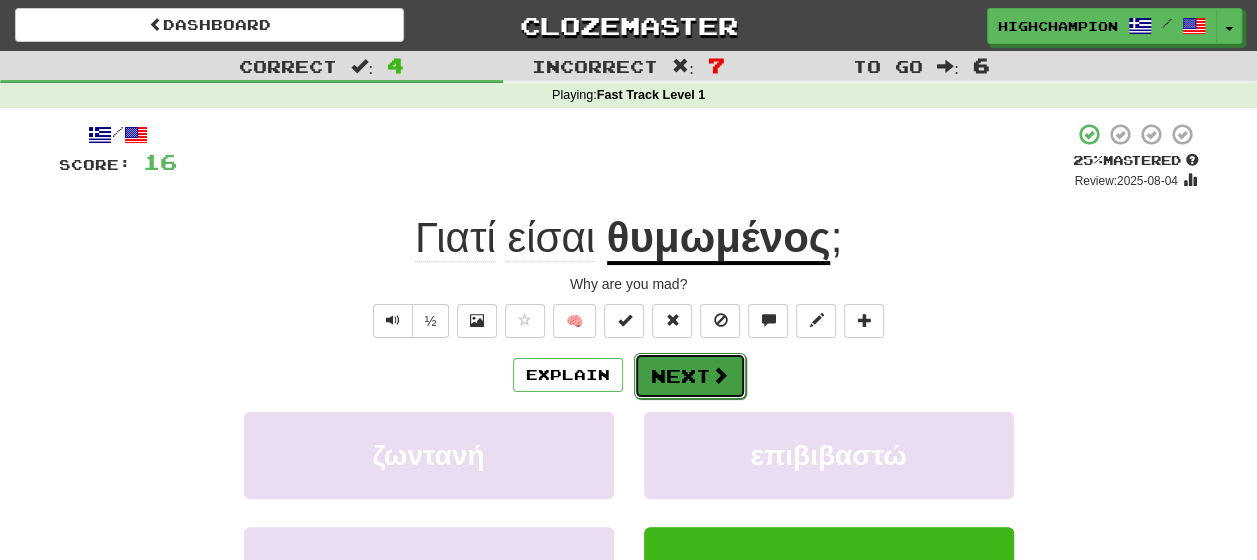 click on "Next" at bounding box center (690, 376) 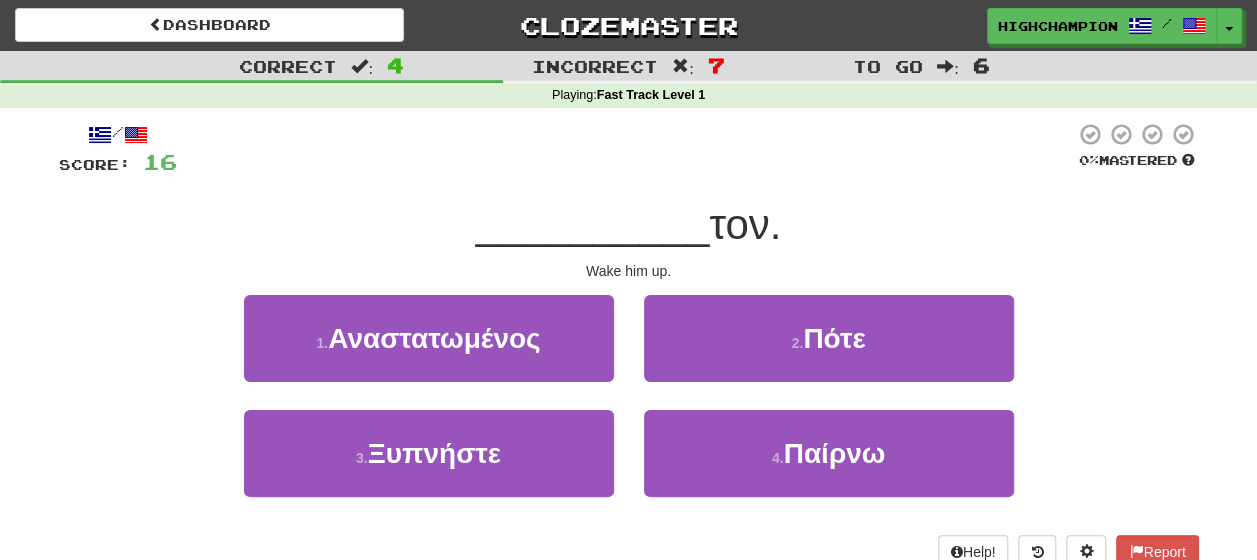 click on "/  Score:   16 0 %  Mastered __________  τον. Wake him up. 1 .  Αναστατωμένος 2 .  Πότε 3 .  Ξυπνήστε 4 .  Παίρνω  Help!  Report" at bounding box center (629, 345) 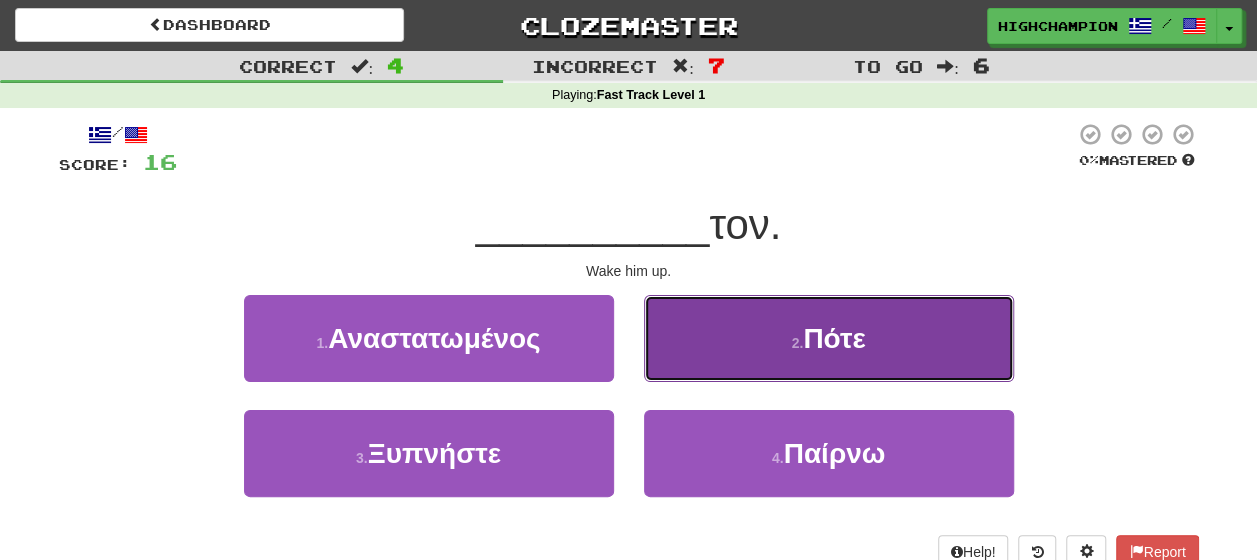 click on "2 .  Πότε" at bounding box center [829, 338] 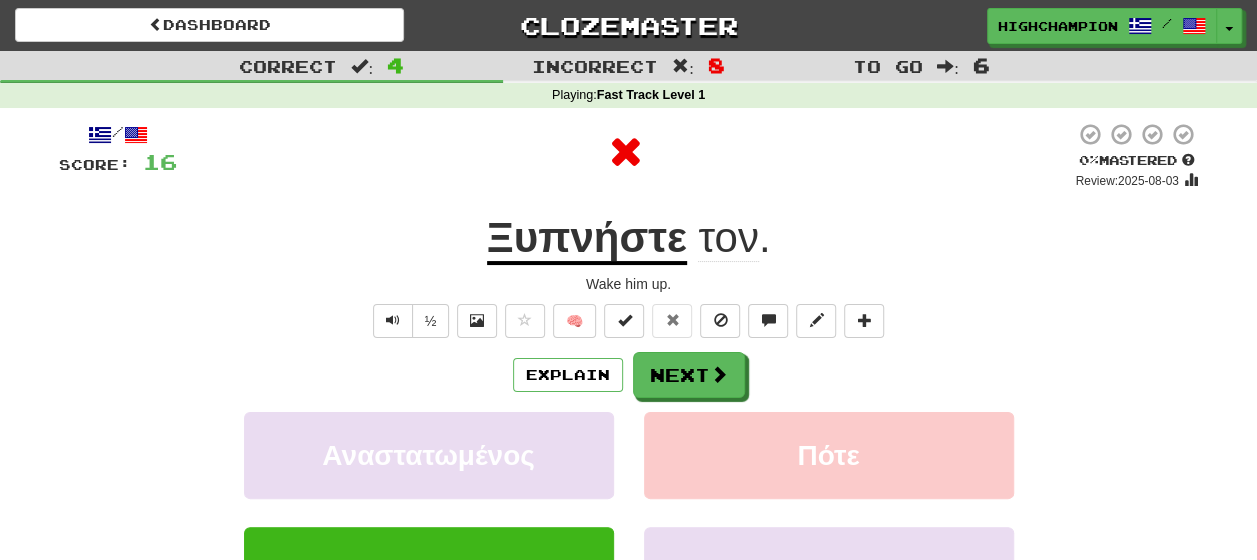 click on "Explain Next" at bounding box center [629, 375] 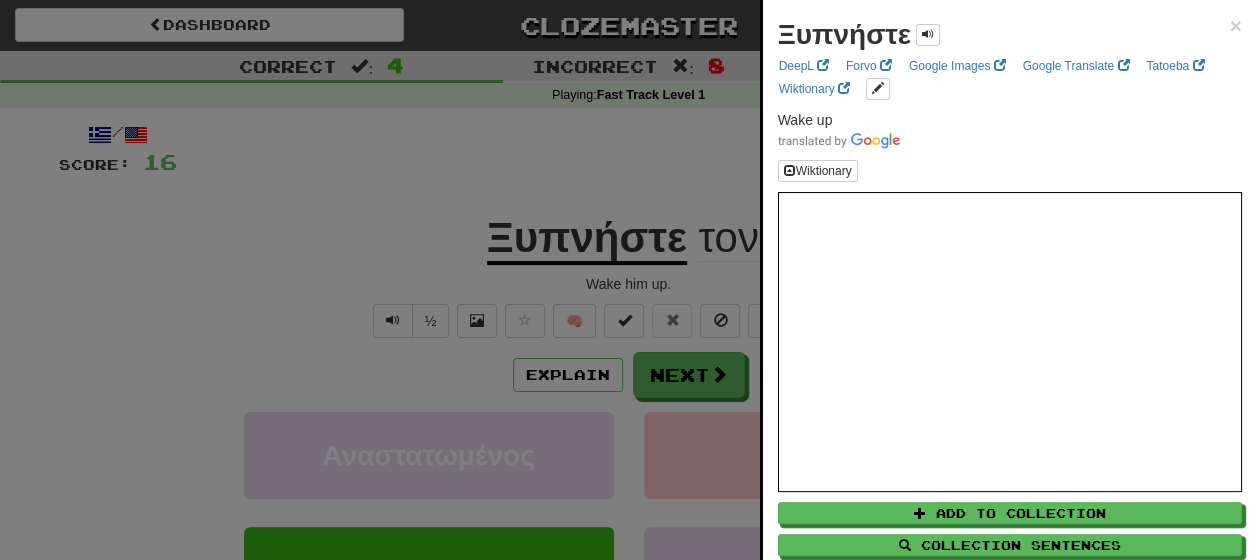 click at bounding box center [628, 280] 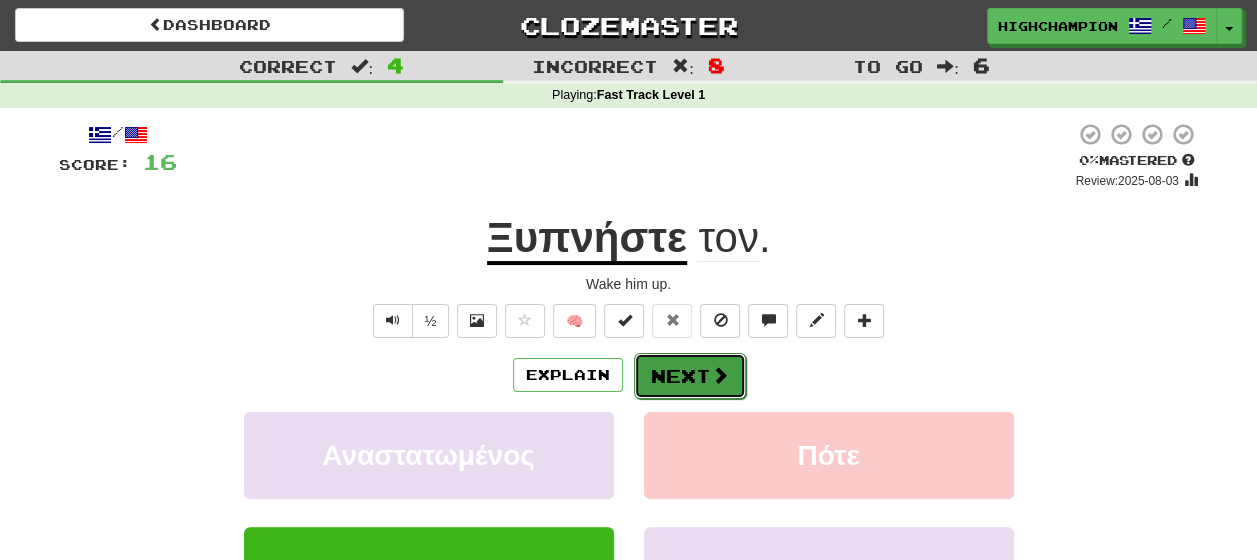 click on "Next" at bounding box center [690, 376] 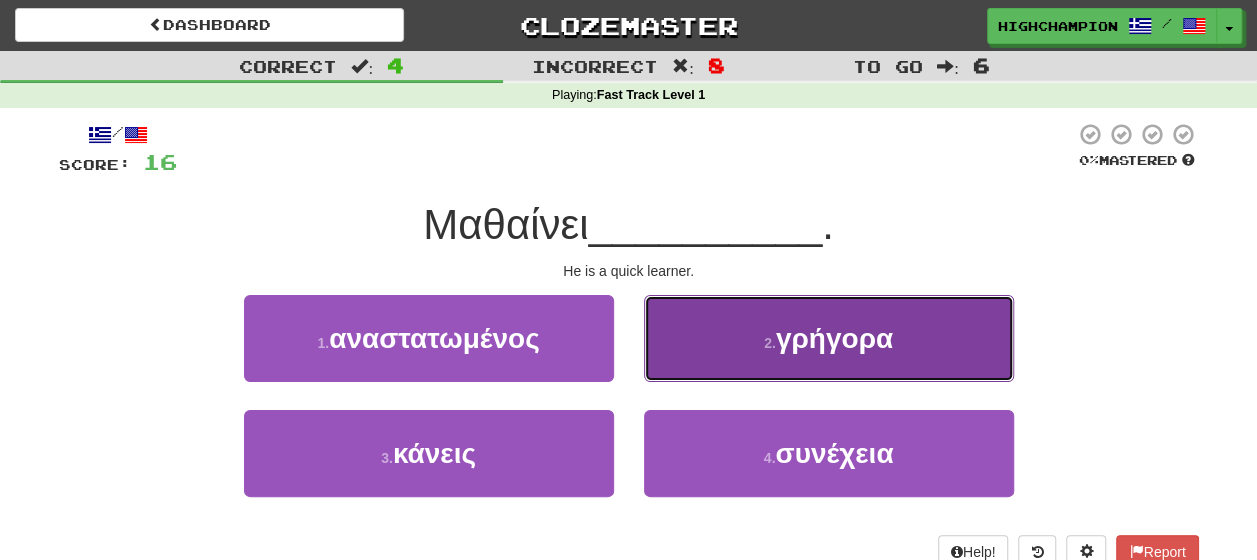 click on "γρήγορα" at bounding box center (834, 338) 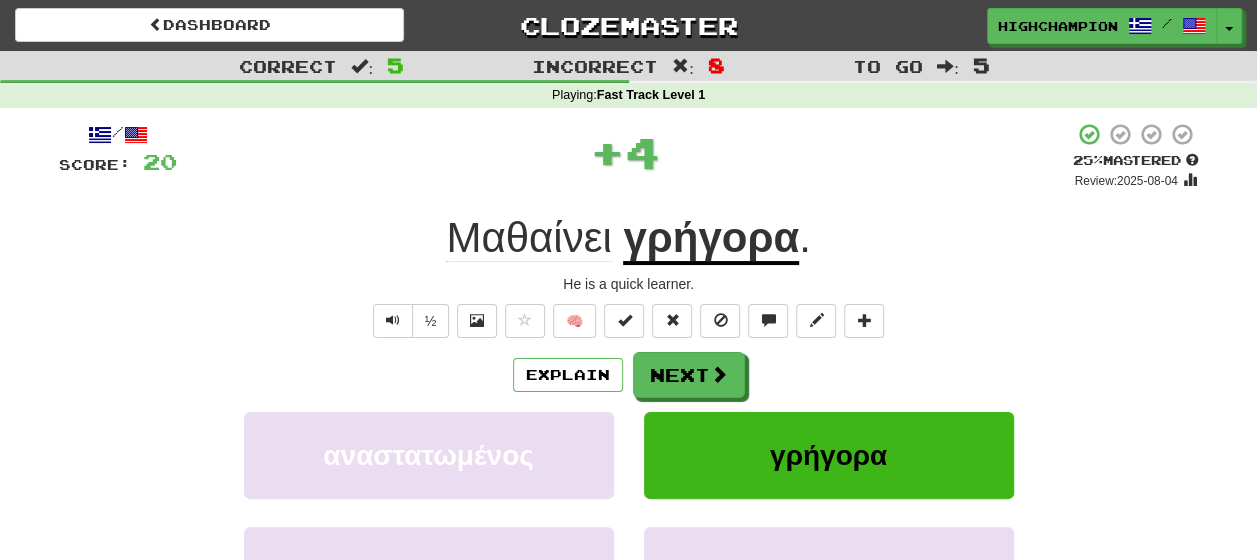 click on "Explain Next" at bounding box center (629, 375) 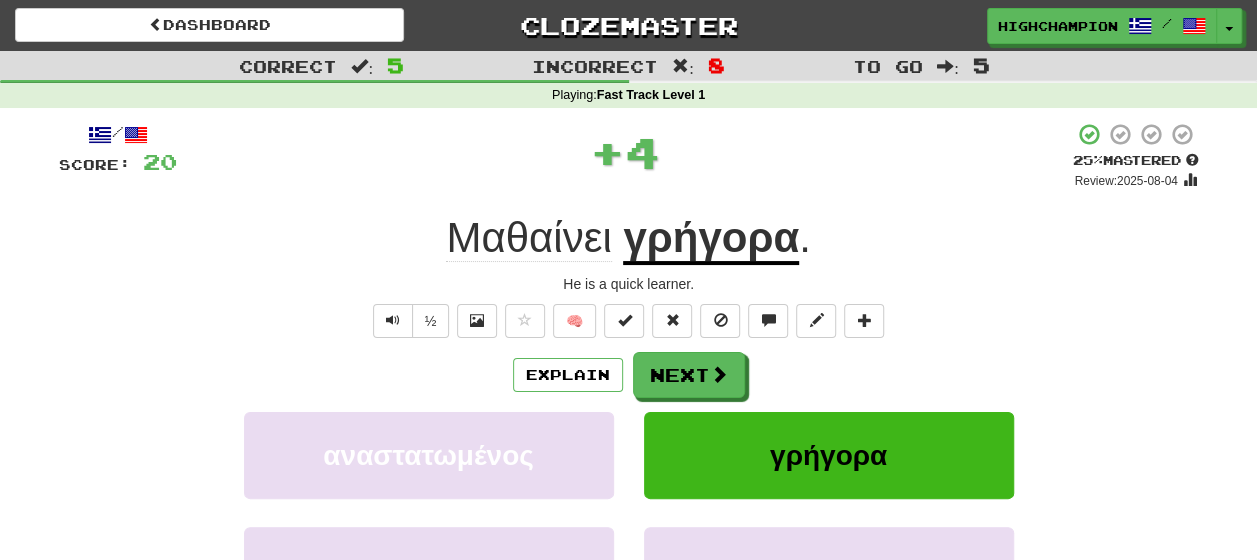 click on "He is a quick learner." at bounding box center [629, 284] 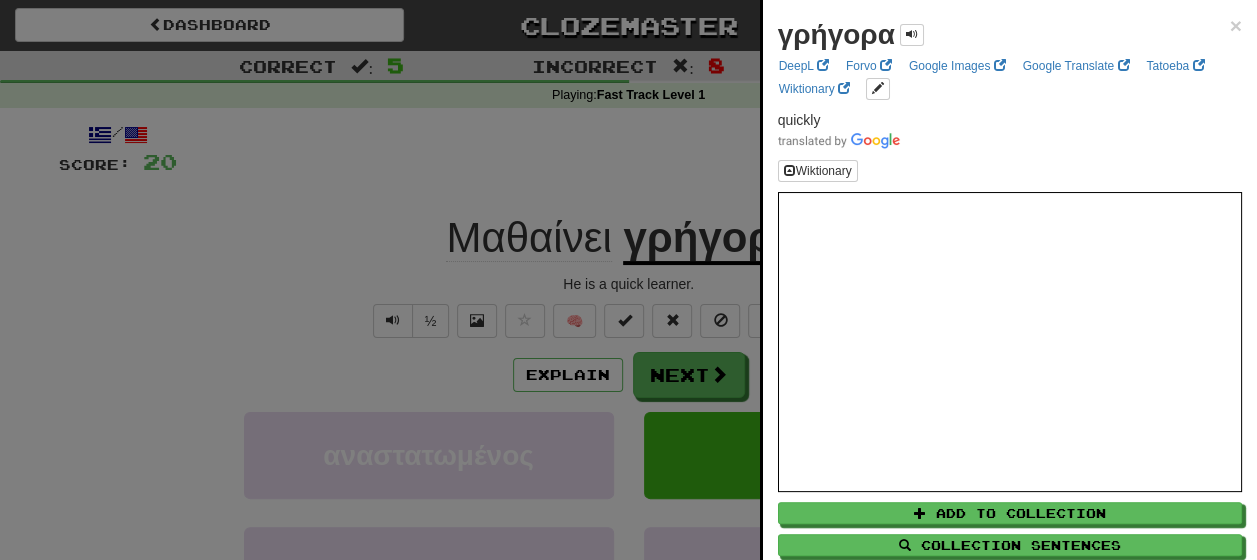 click at bounding box center [628, 280] 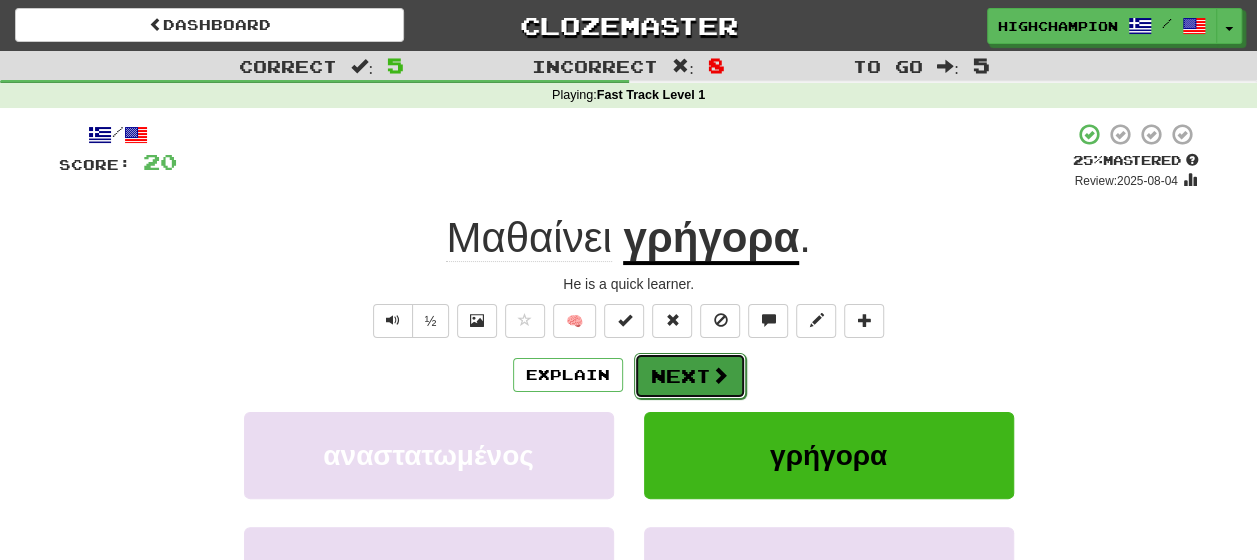 click on "Next" at bounding box center [690, 376] 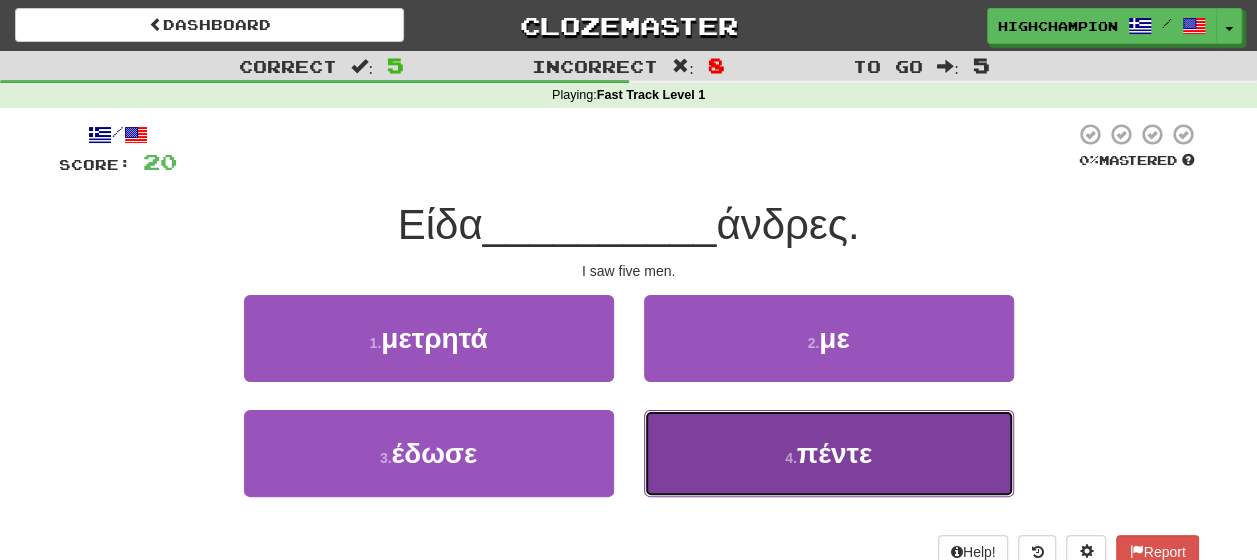 click on "πέντε" at bounding box center (834, 453) 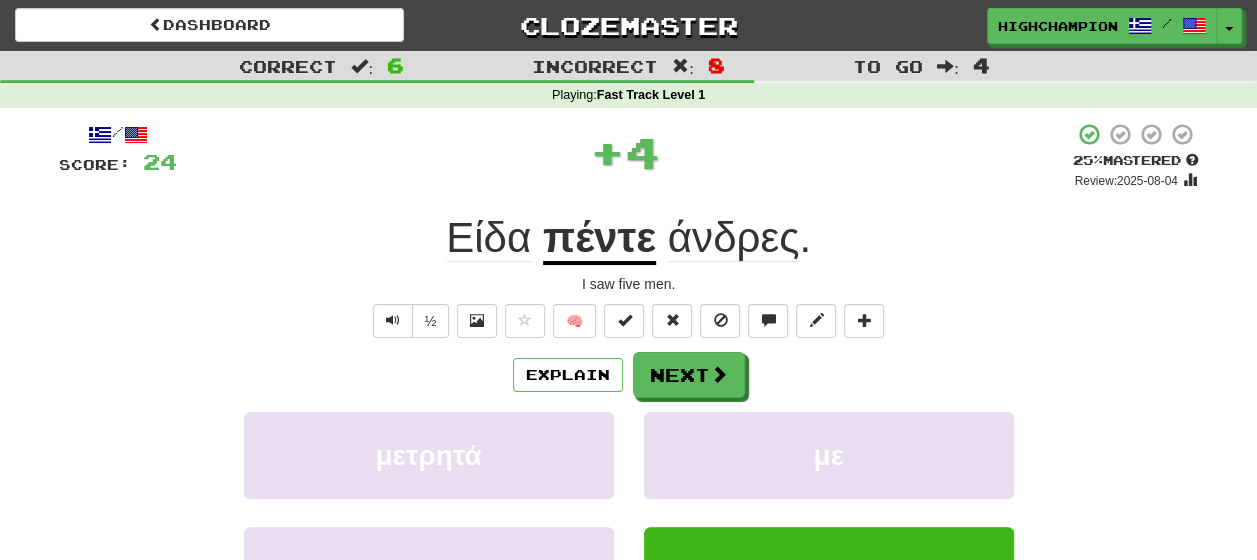 click on "Explain Next" at bounding box center (629, 375) 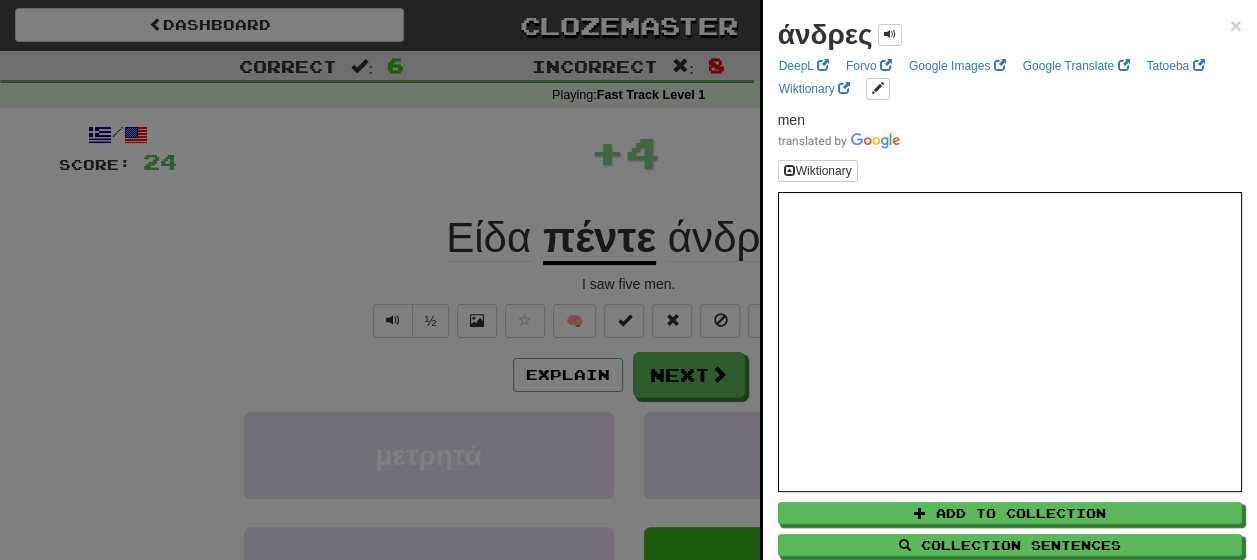 click at bounding box center [628, 280] 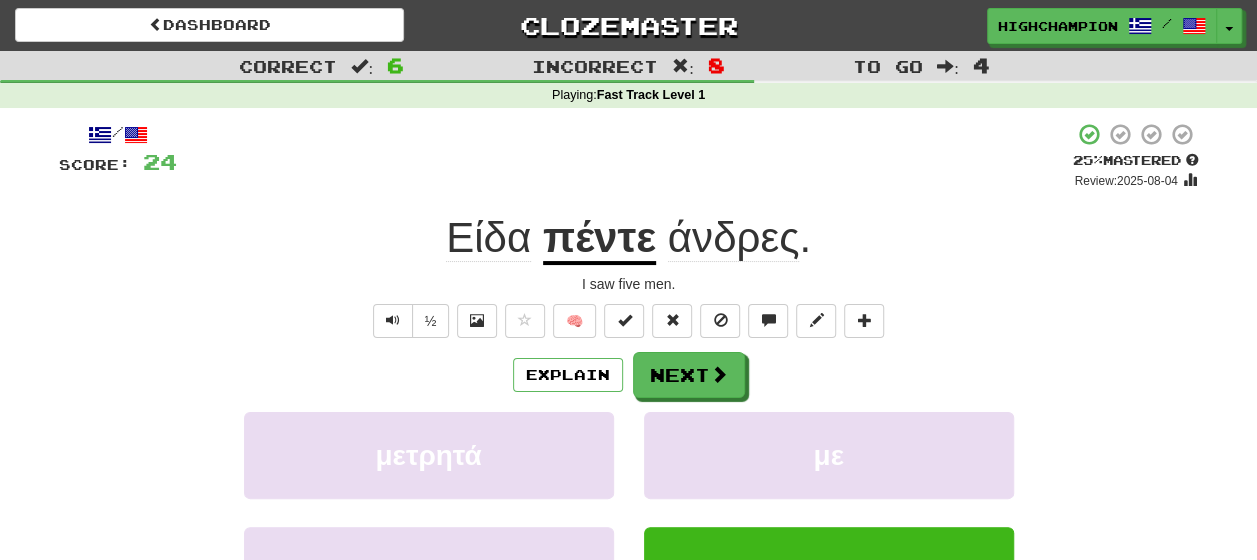 click on "Explain Next μετρητά με έδωσε πέντε Learn more: μετρητά με έδωσε πέντε" at bounding box center [629, 512] 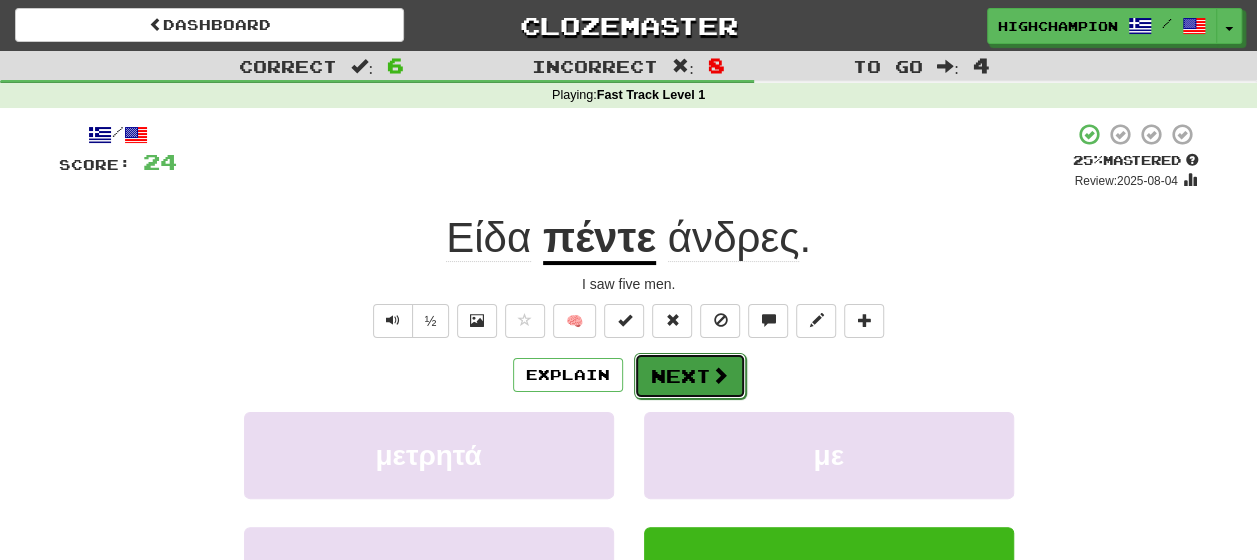 click on "Next" at bounding box center [690, 376] 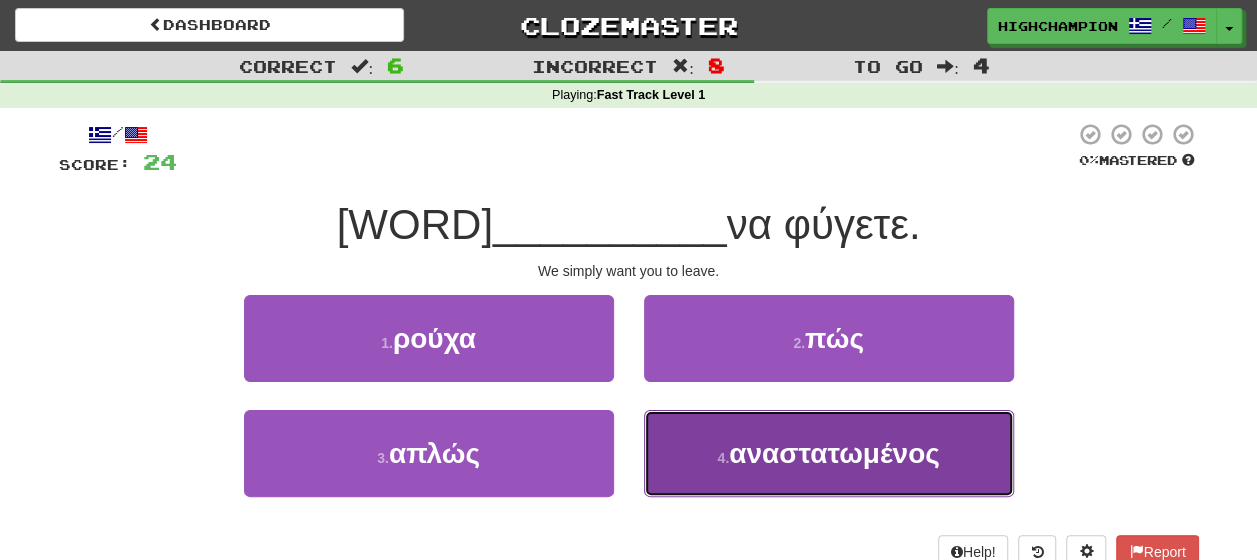click on "αναστατωμένος" at bounding box center (834, 453) 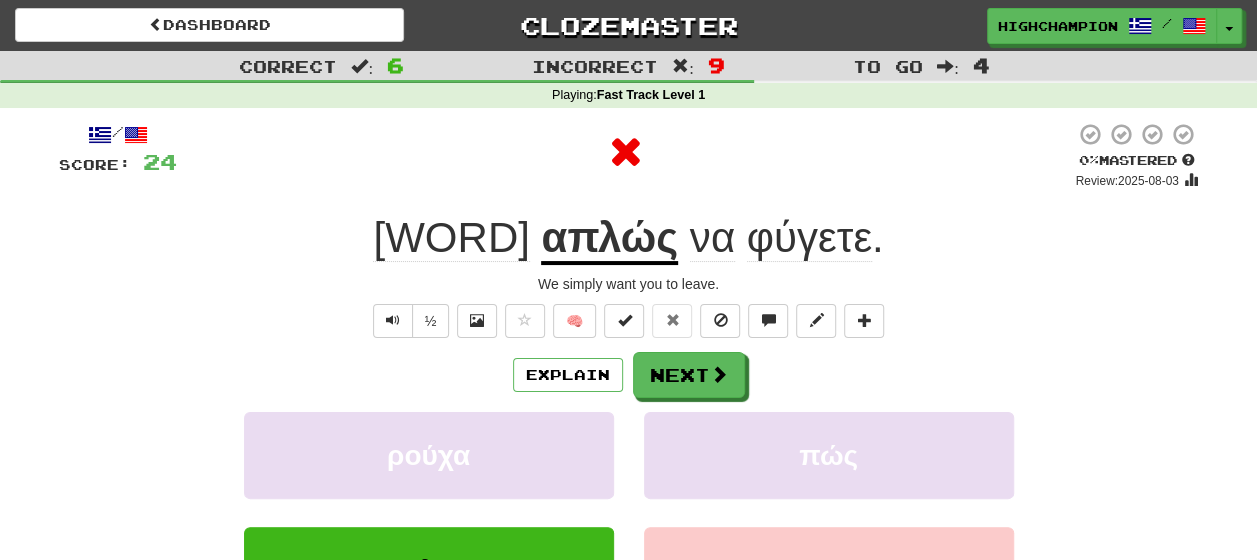 click on "απλώς" at bounding box center [609, 239] 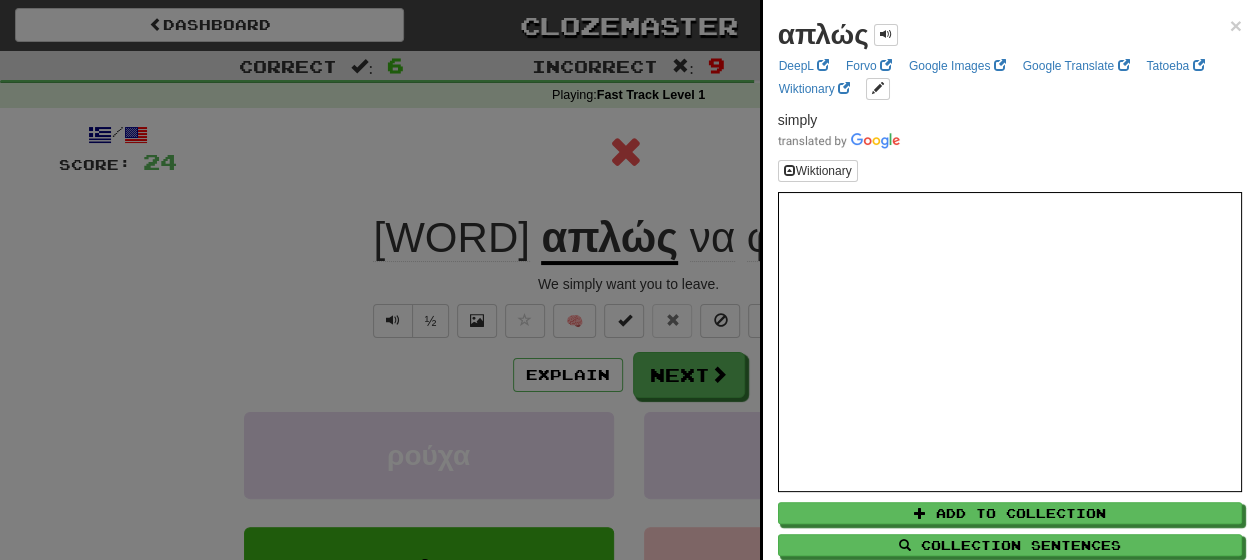 click at bounding box center [628, 280] 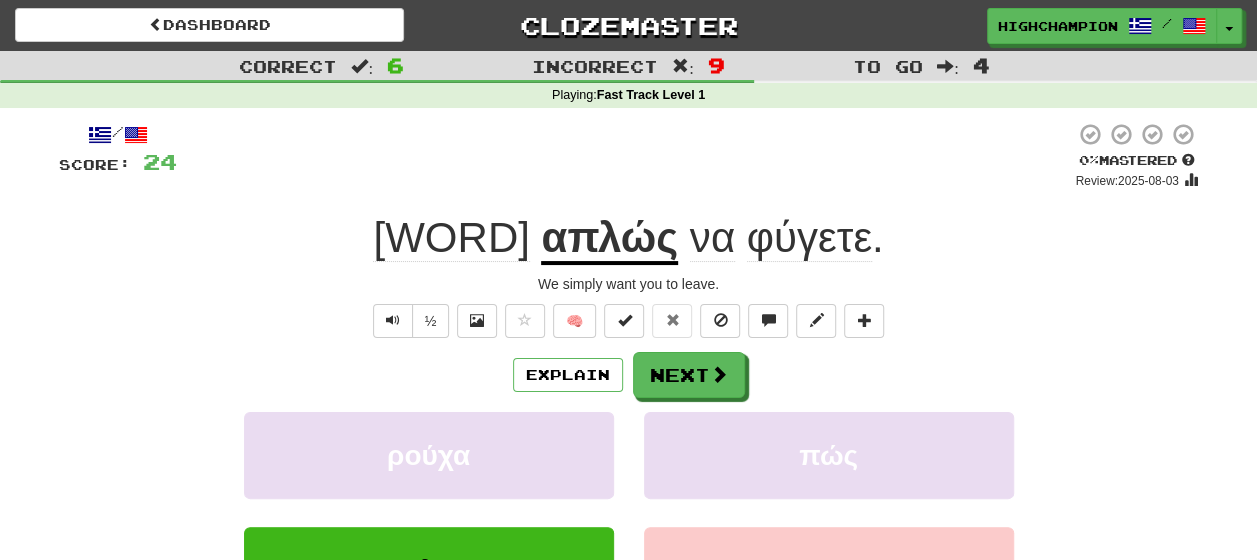 click on "φύγετε" at bounding box center [809, 238] 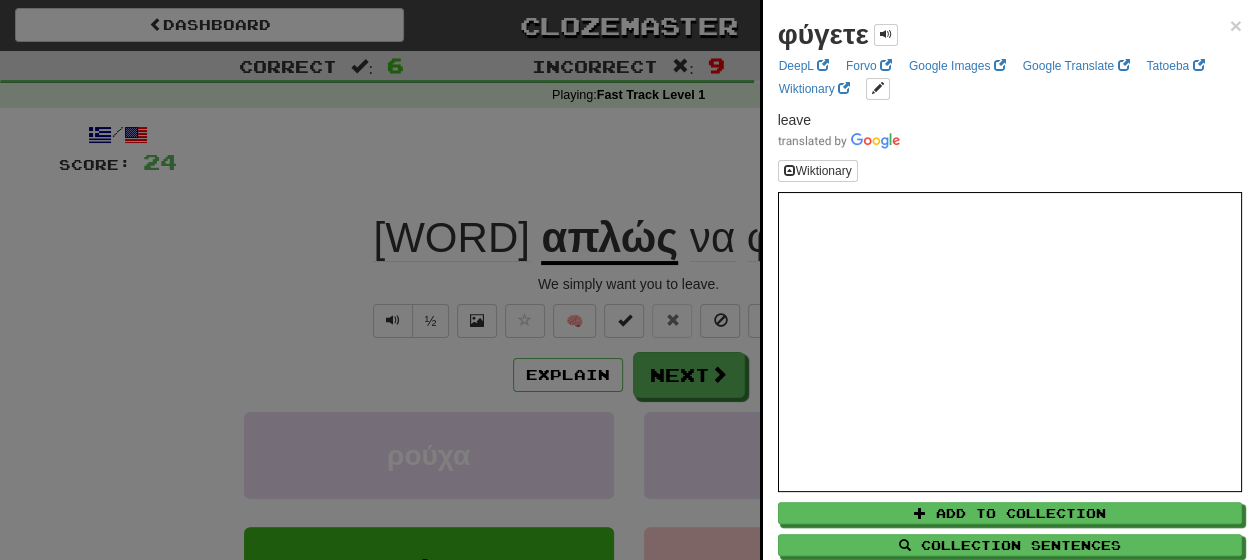 click at bounding box center [628, 280] 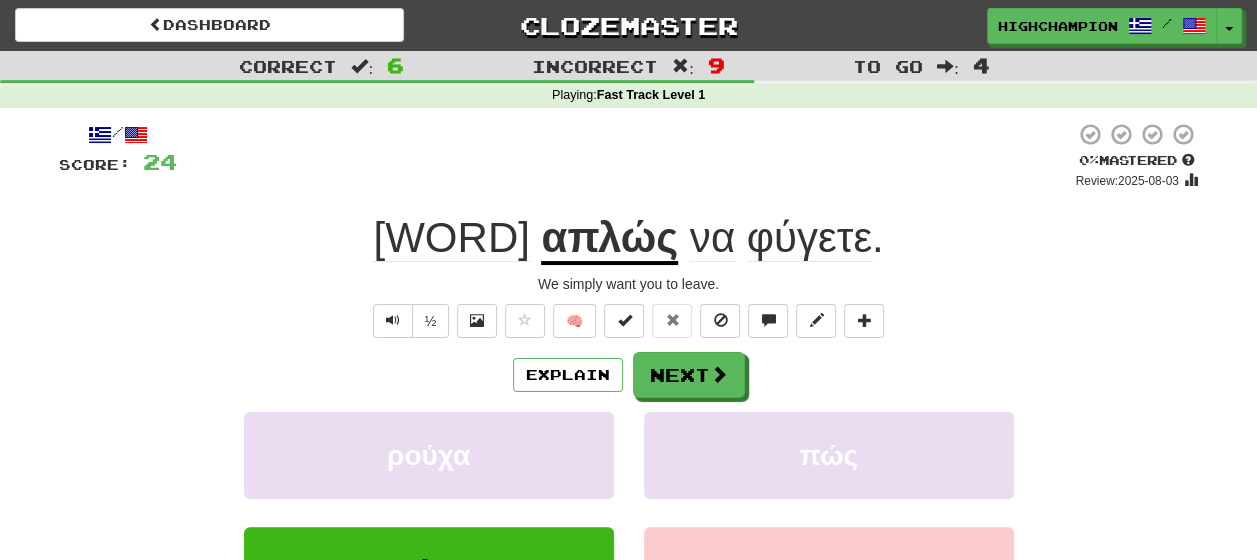 click on "Θέλουμε" 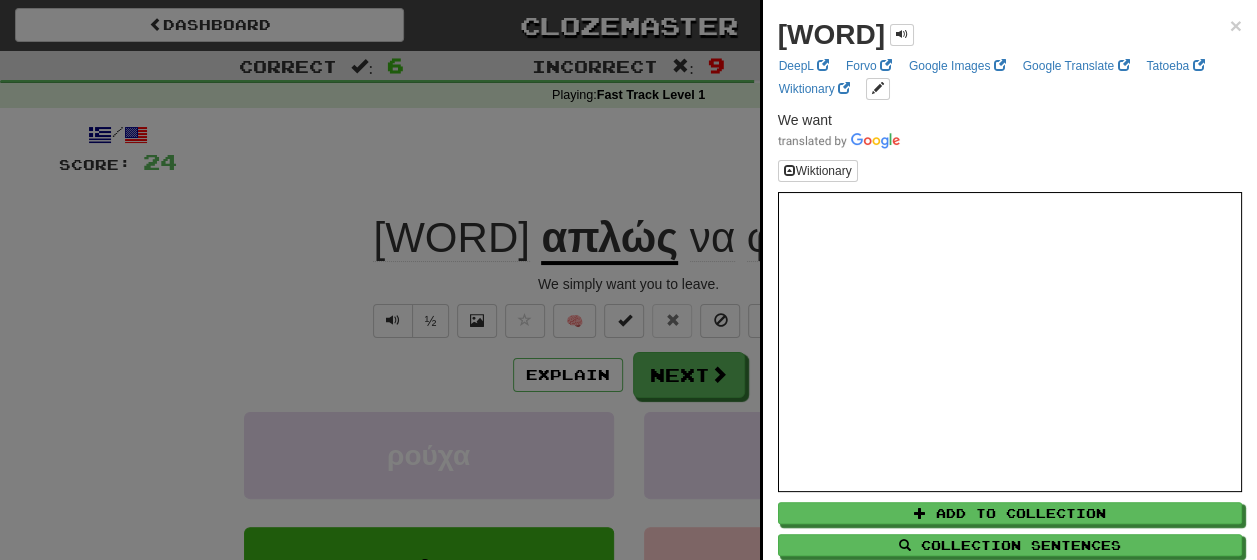 click at bounding box center (628, 280) 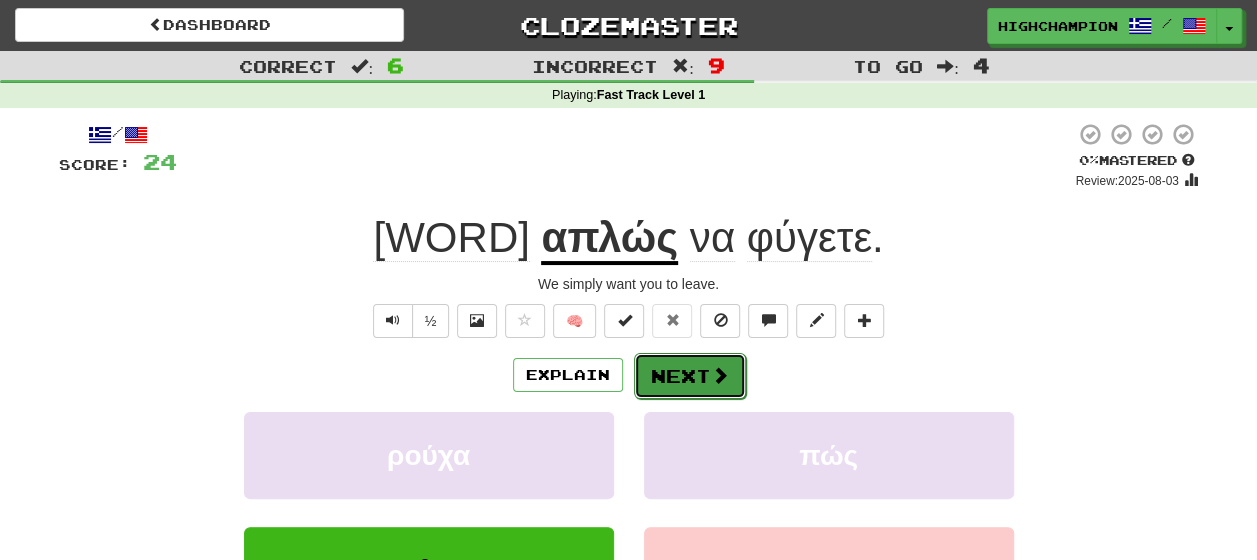 click on "Next" at bounding box center (690, 376) 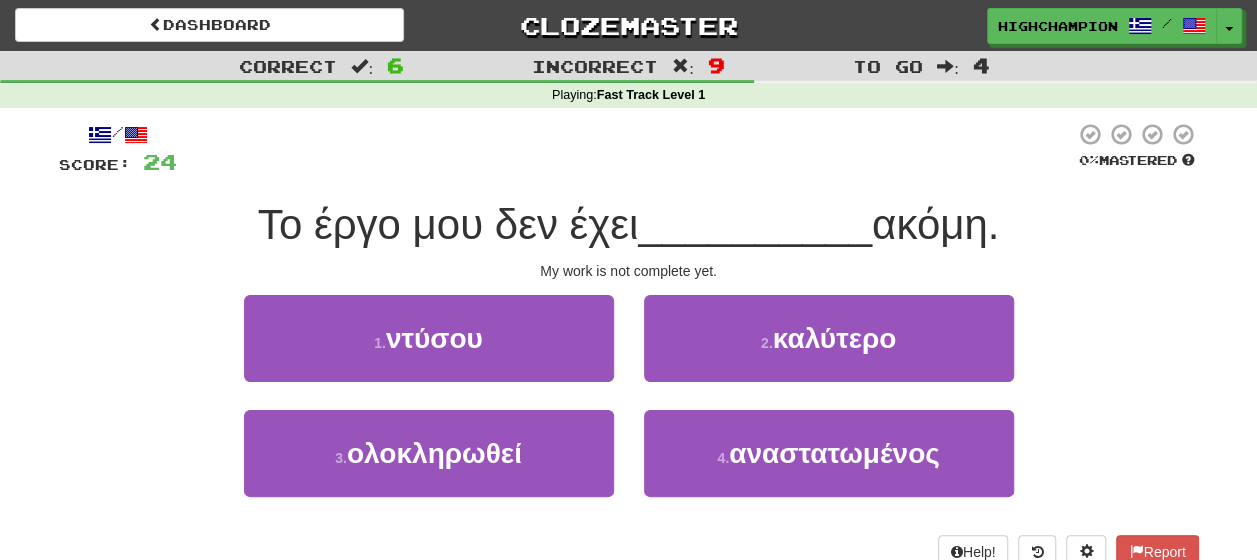 click on "1 .  ντύσου 2 .  καλύτερο" at bounding box center [629, 352] 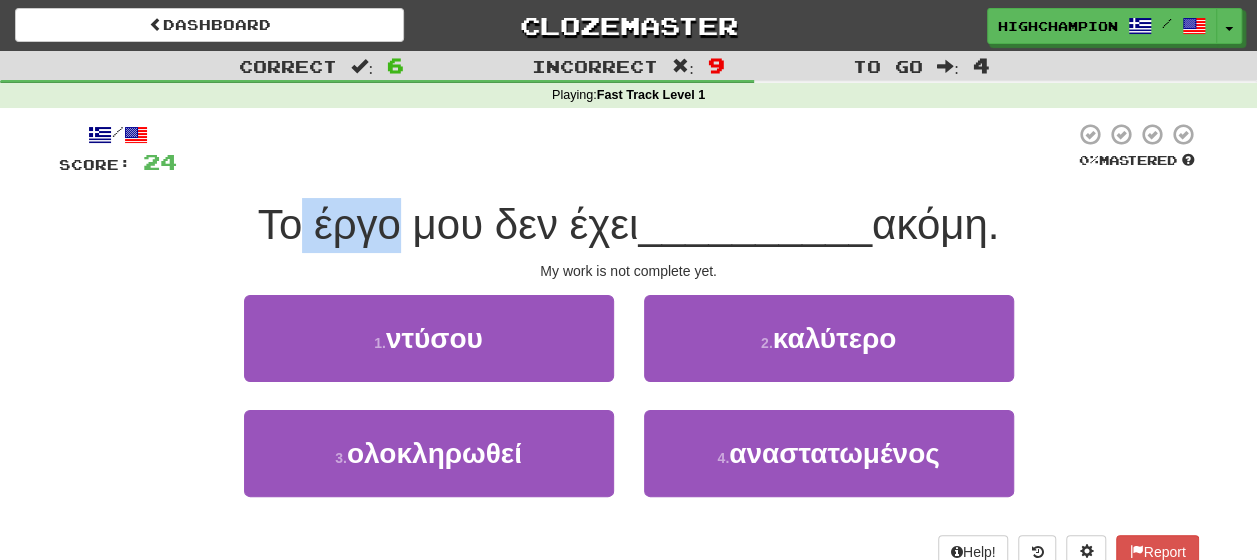 drag, startPoint x: 388, startPoint y: 236, endPoint x: 280, endPoint y: 225, distance: 108.55874 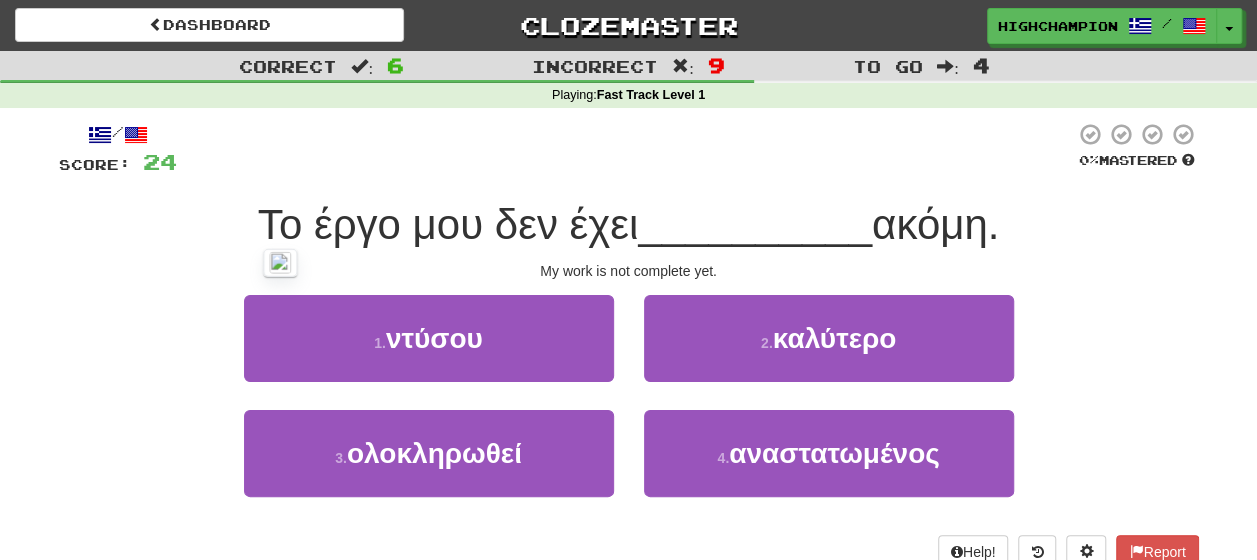 click on "/  Score:   24 0 %  Mastered Το έργο μου δεν έχει  __________  ακόμη. My work is not complete yet. 1 .  ντύσου 2 .  καλύτερο 3 .  ολοκληρωθεί 4 .  αναστατωμένος  Help!  Report" at bounding box center (629, 345) 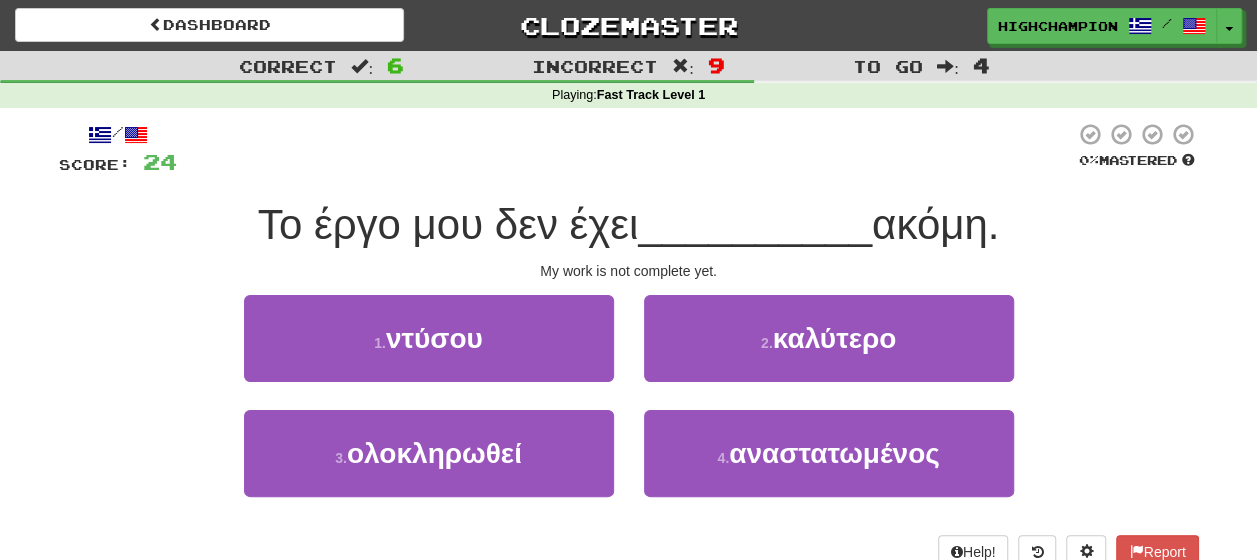 click on "1 .  ντύσου 2 .  καλύτερο" at bounding box center [629, 352] 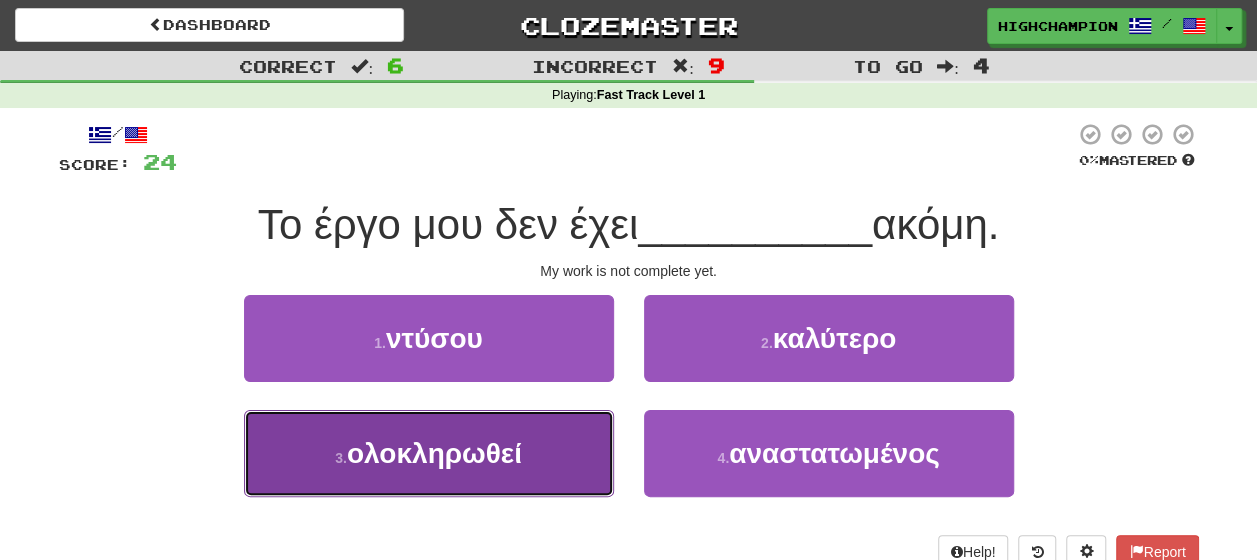 click on "3 .  ολοκληρωθεί" at bounding box center [429, 453] 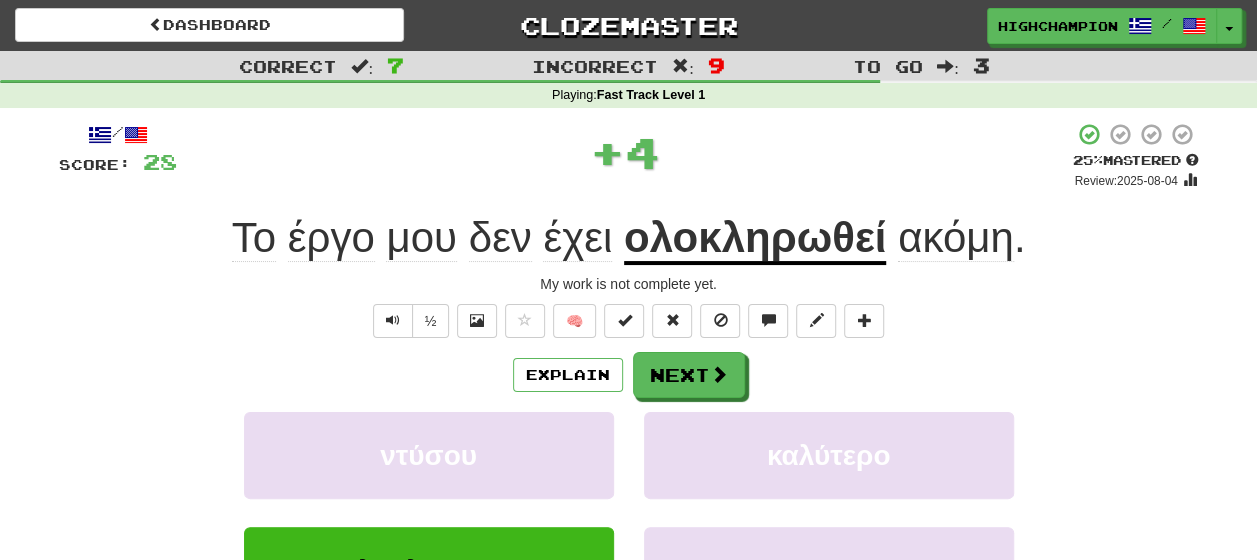 click on "Explain Next" at bounding box center [629, 375] 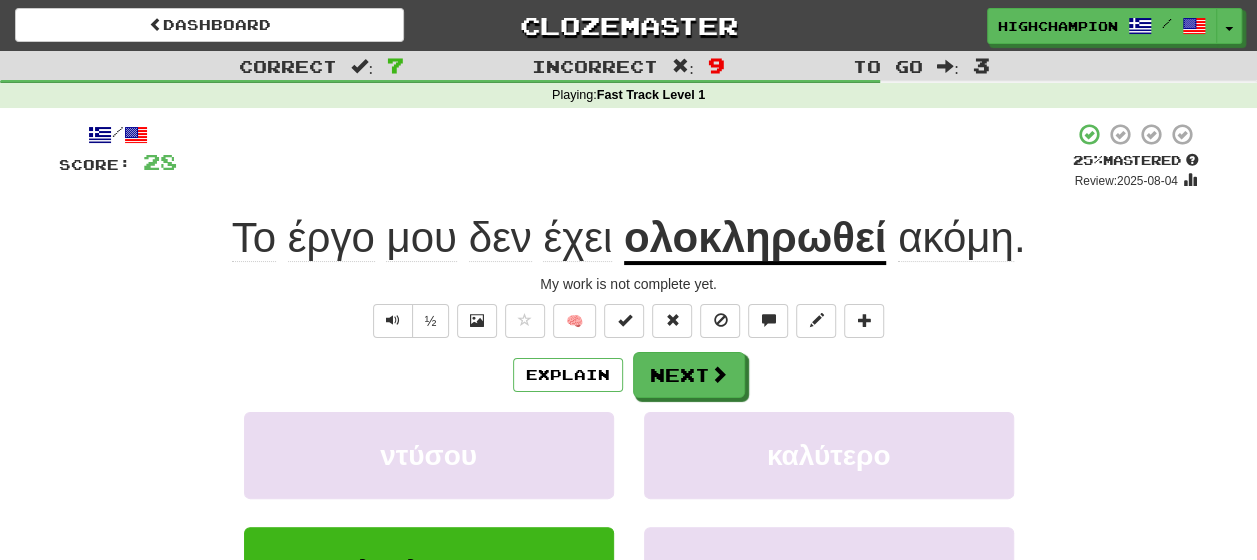 click on "έργο" 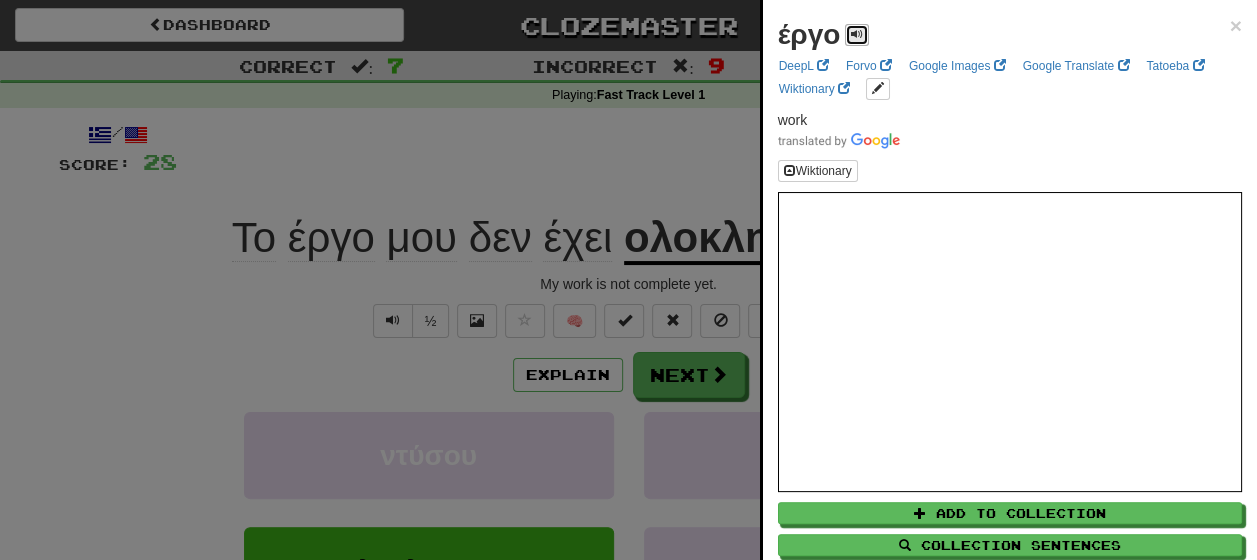 click at bounding box center (857, 34) 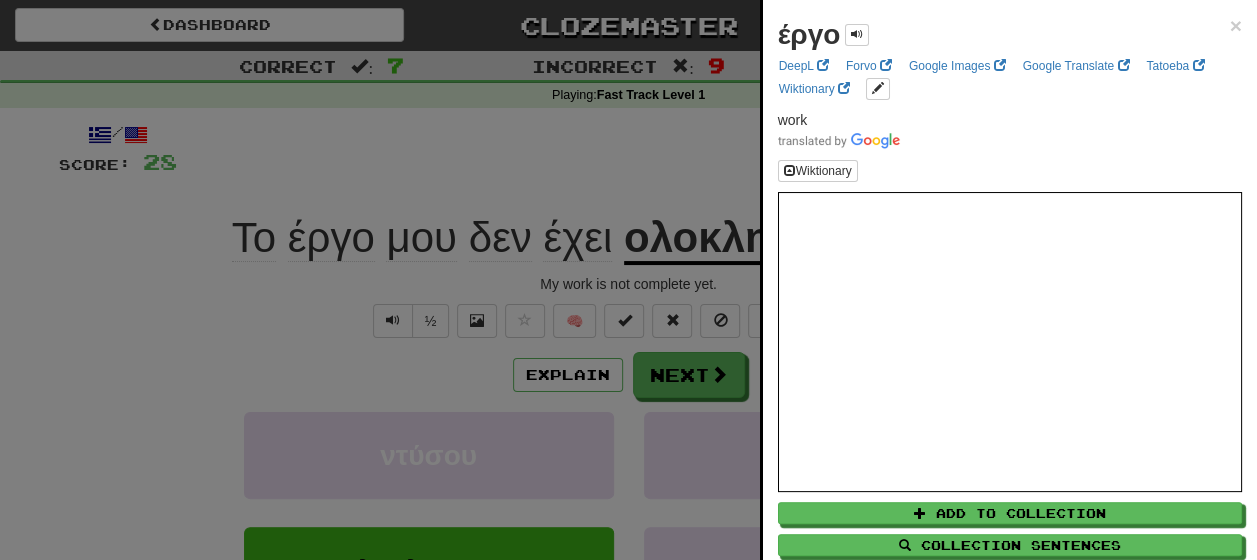 click at bounding box center (628, 280) 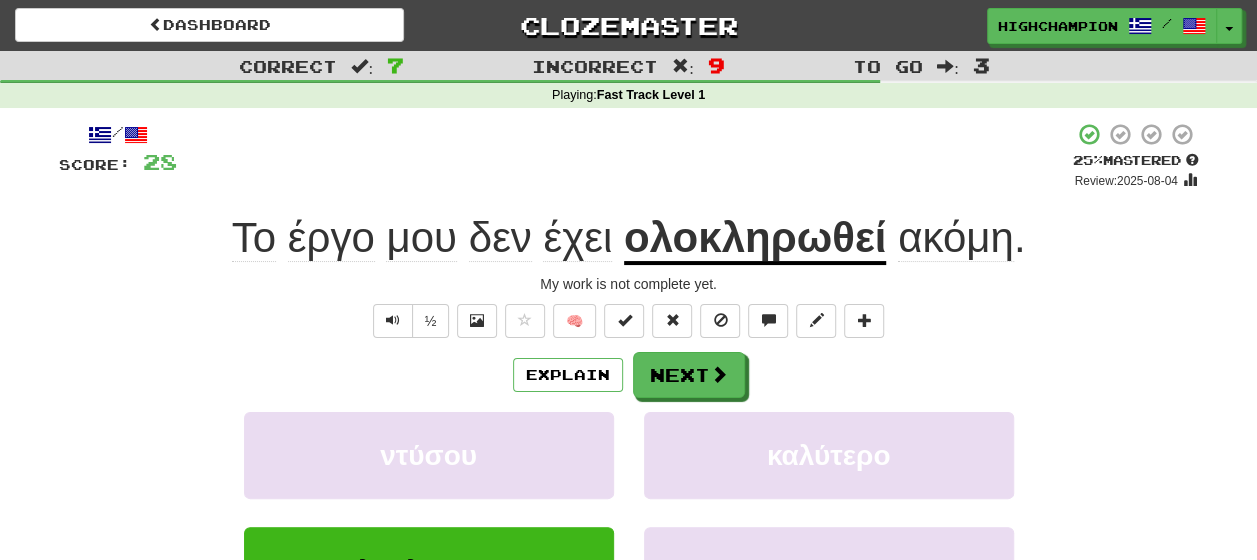 click on "έχει" 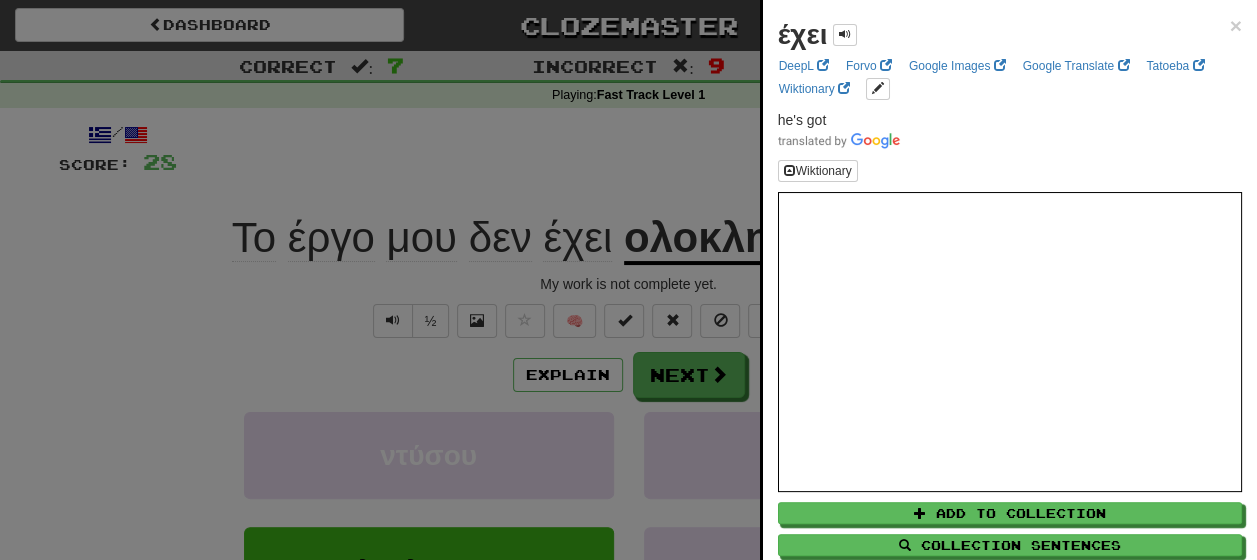 click at bounding box center [628, 280] 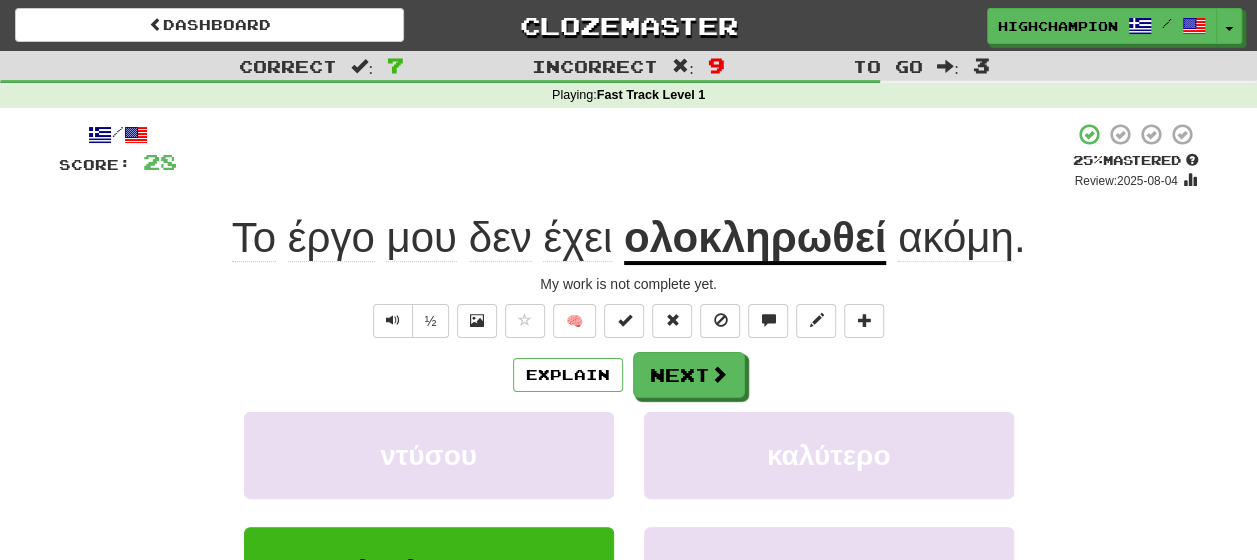 click on "ολοκληρωθεί" at bounding box center [755, 239] 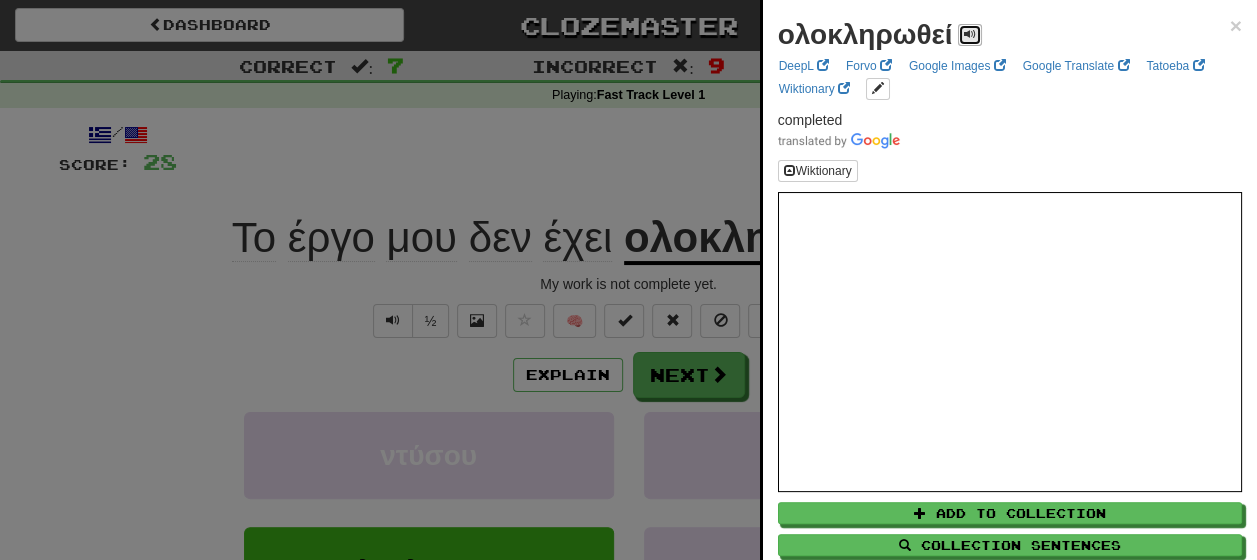 click at bounding box center [970, 34] 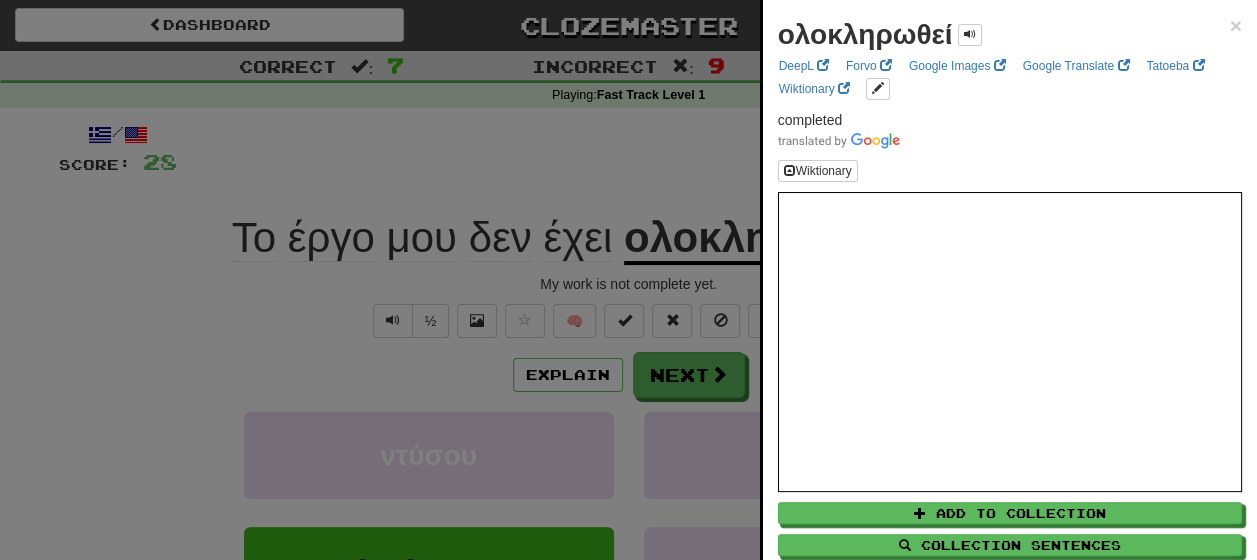 click at bounding box center (628, 280) 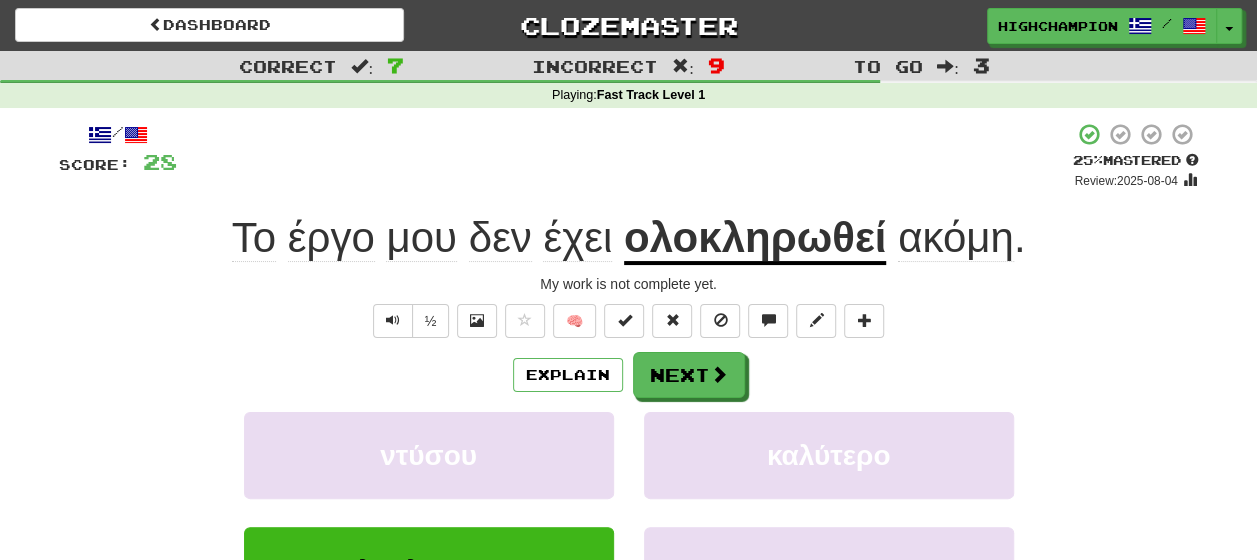 click on "ακόμη" at bounding box center (956, 238) 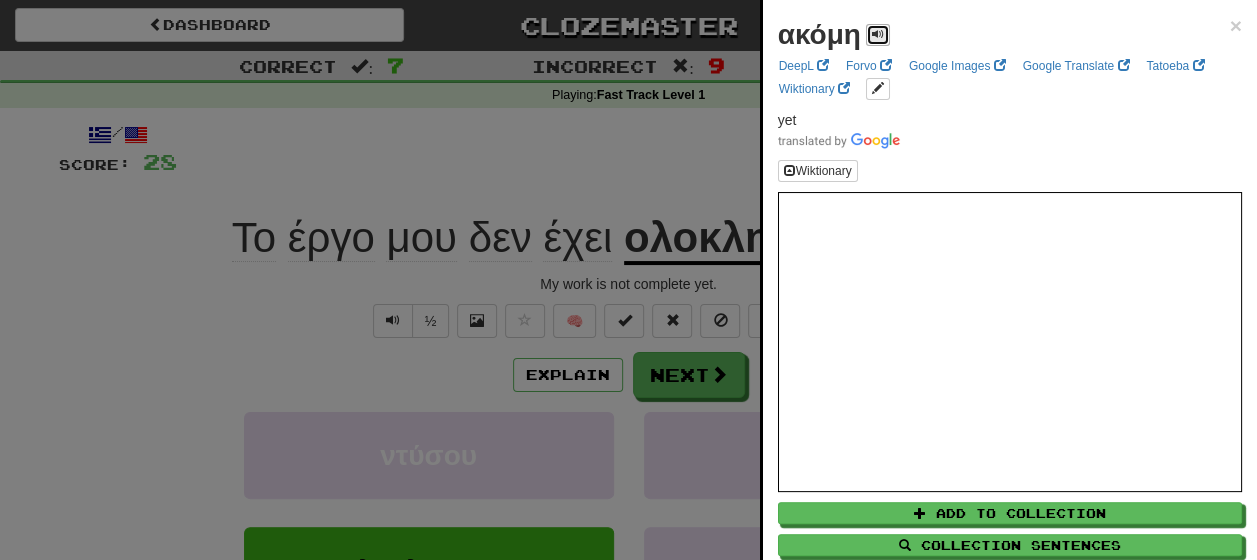 click at bounding box center [878, 35] 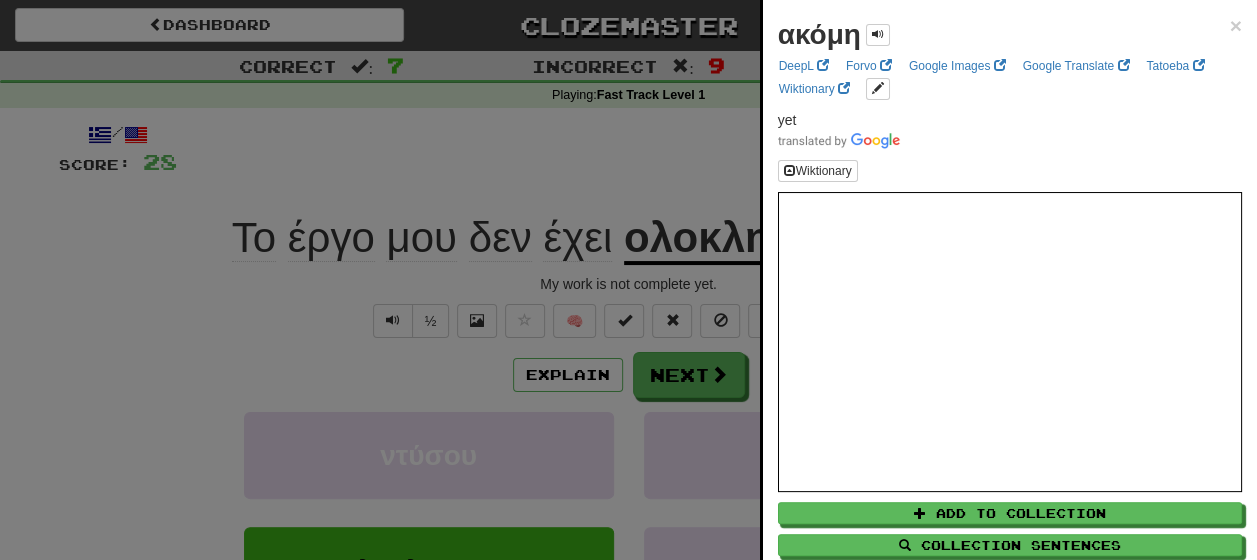 click at bounding box center [628, 280] 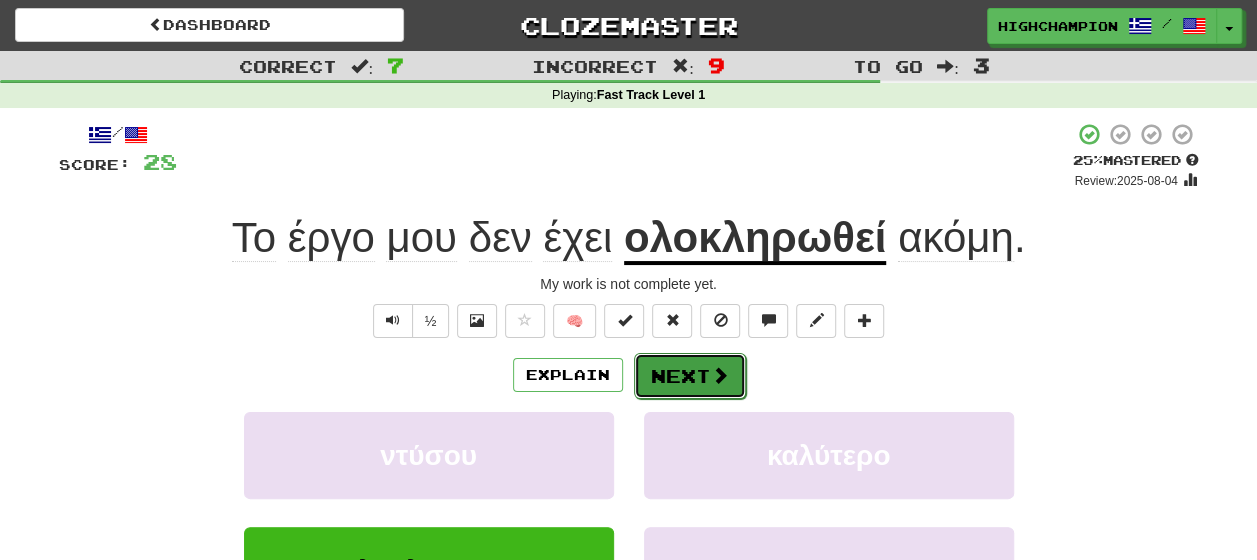 click on "Next" at bounding box center [690, 376] 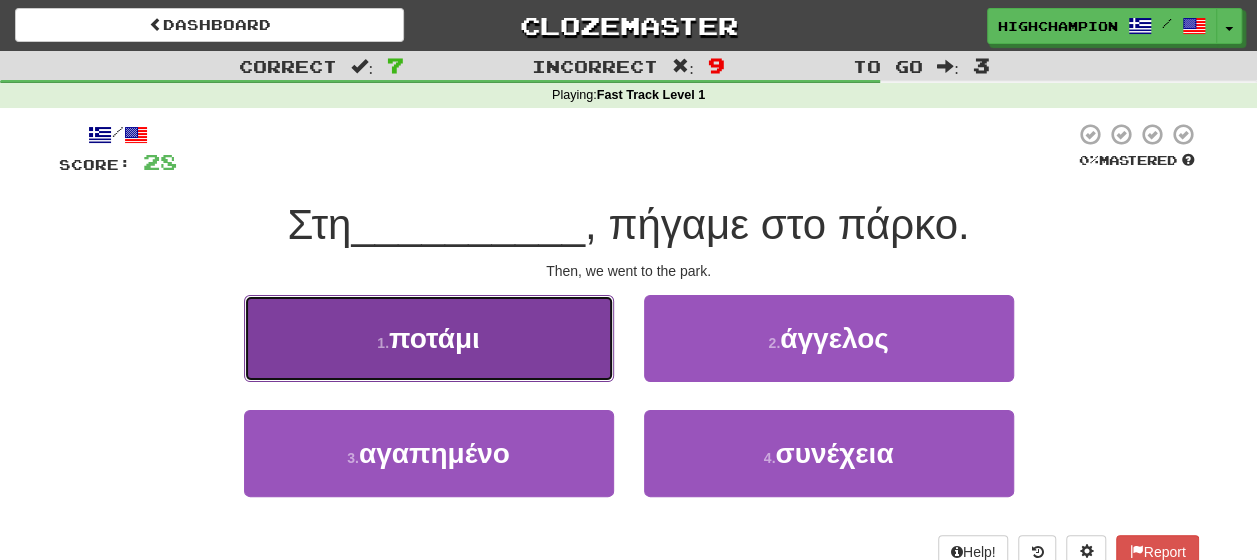 click on "1 .  ποτάμι" at bounding box center (429, 338) 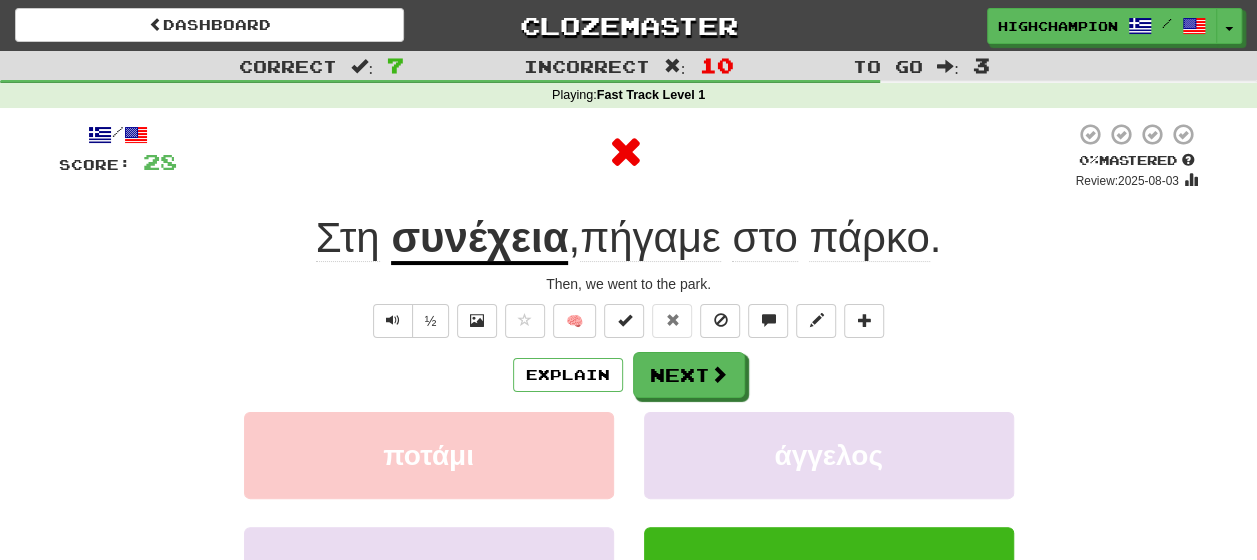 click on "συνέχεια" at bounding box center [479, 239] 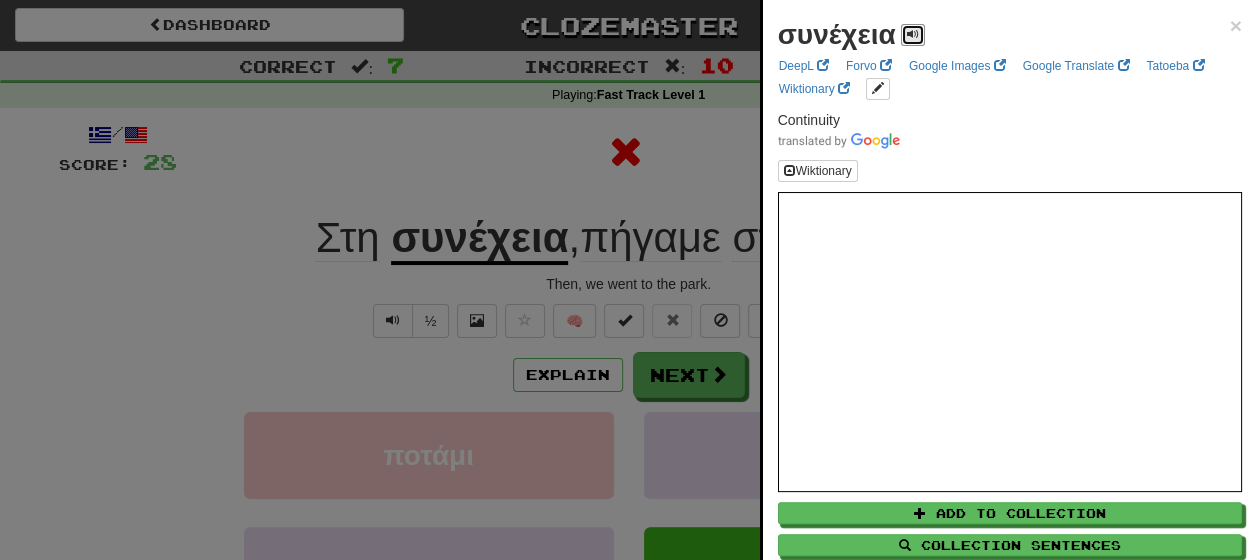 drag, startPoint x: 912, startPoint y: 37, endPoint x: 957, endPoint y: 34, distance: 45.099888 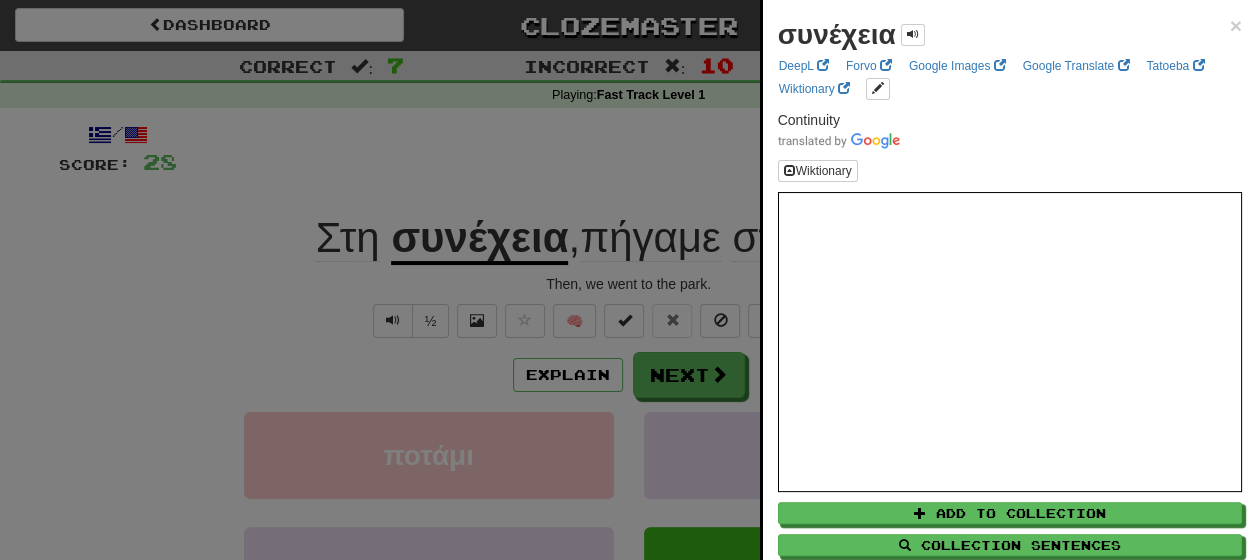 click at bounding box center (628, 280) 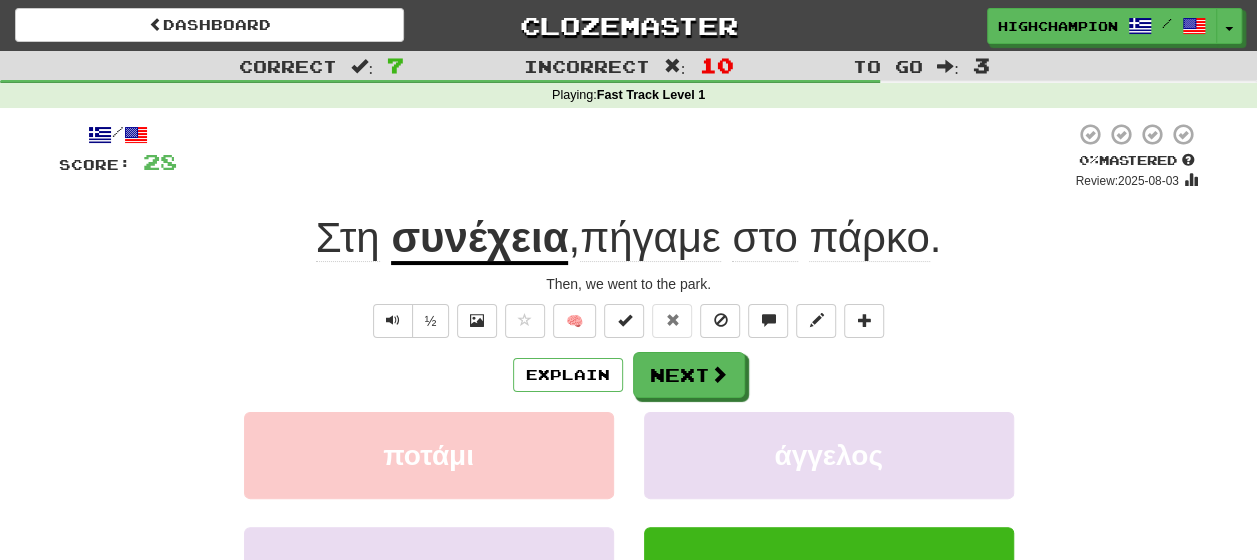 click on "πήγαμε" at bounding box center [650, 238] 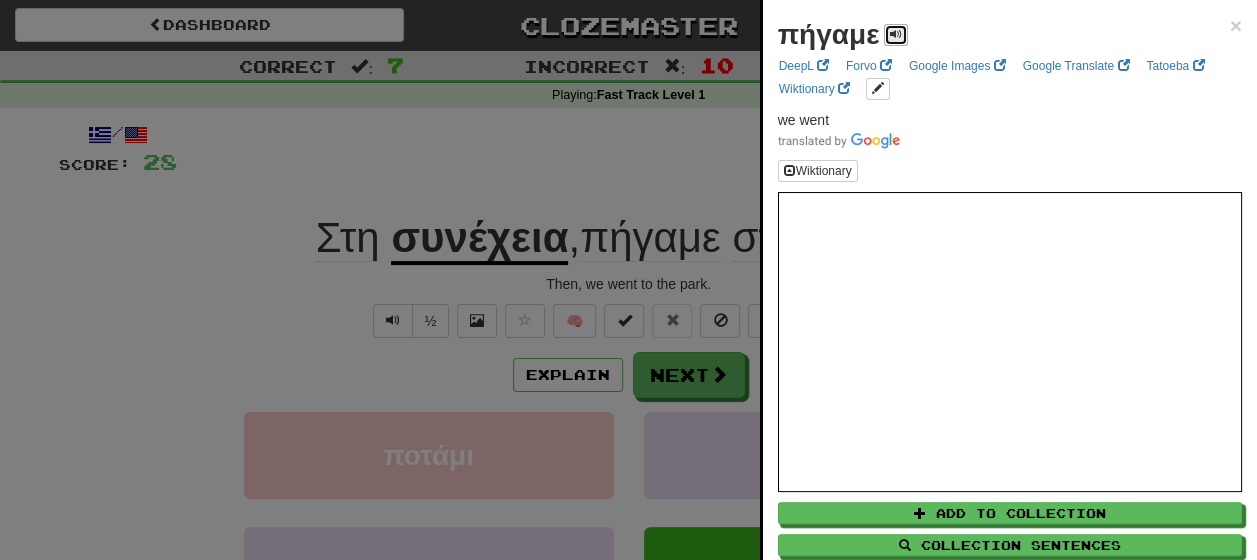 click at bounding box center (896, 34) 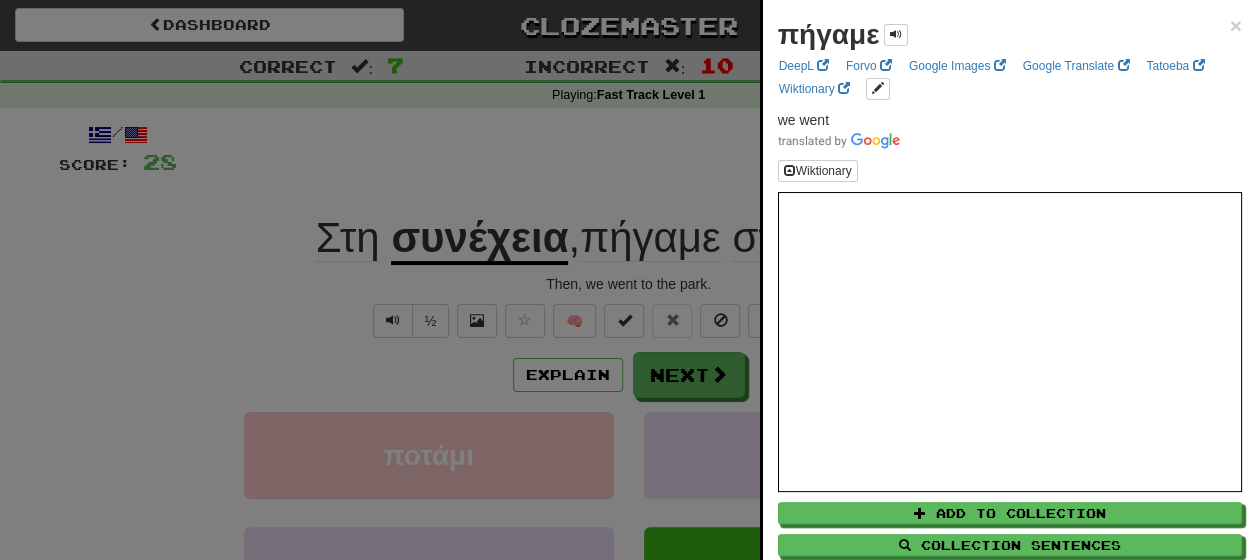 click at bounding box center [628, 280] 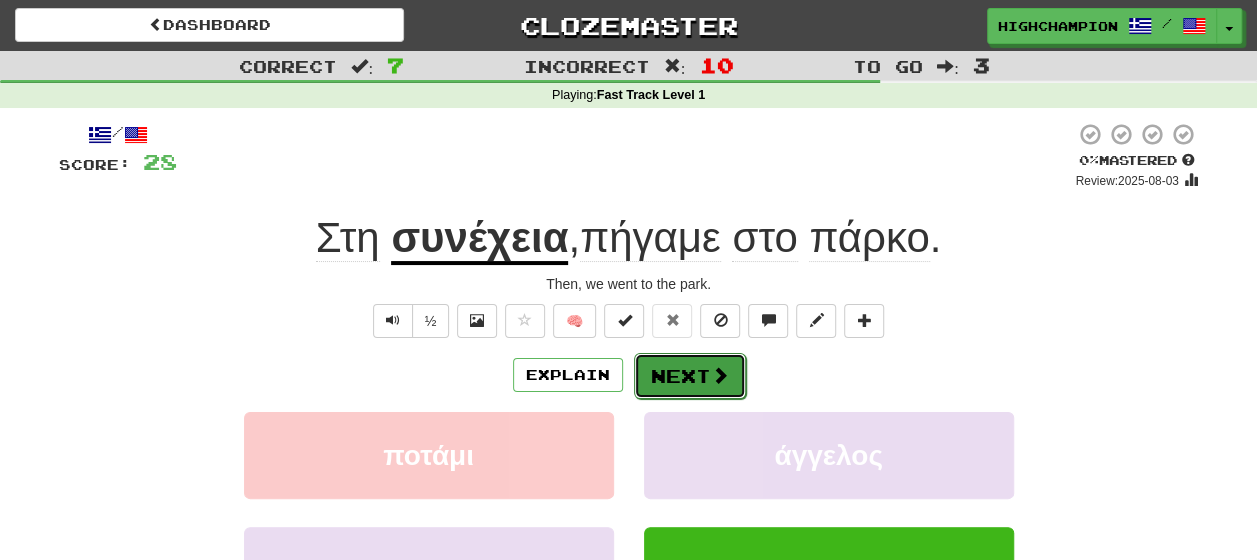 click on "Next" at bounding box center [690, 376] 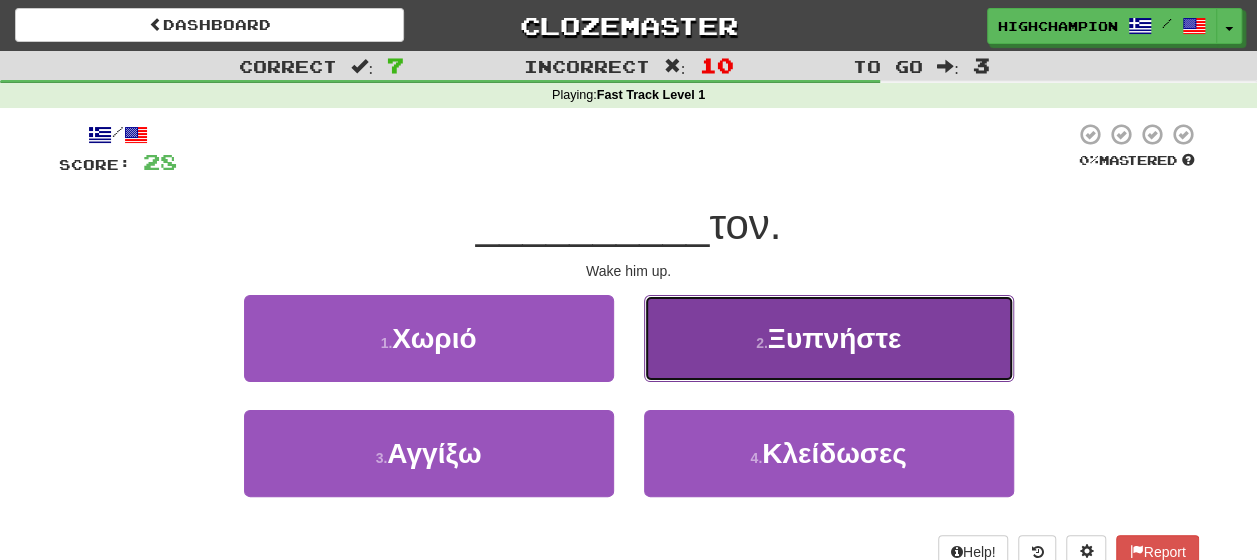 click on "Ξυπνήστε" at bounding box center [834, 338] 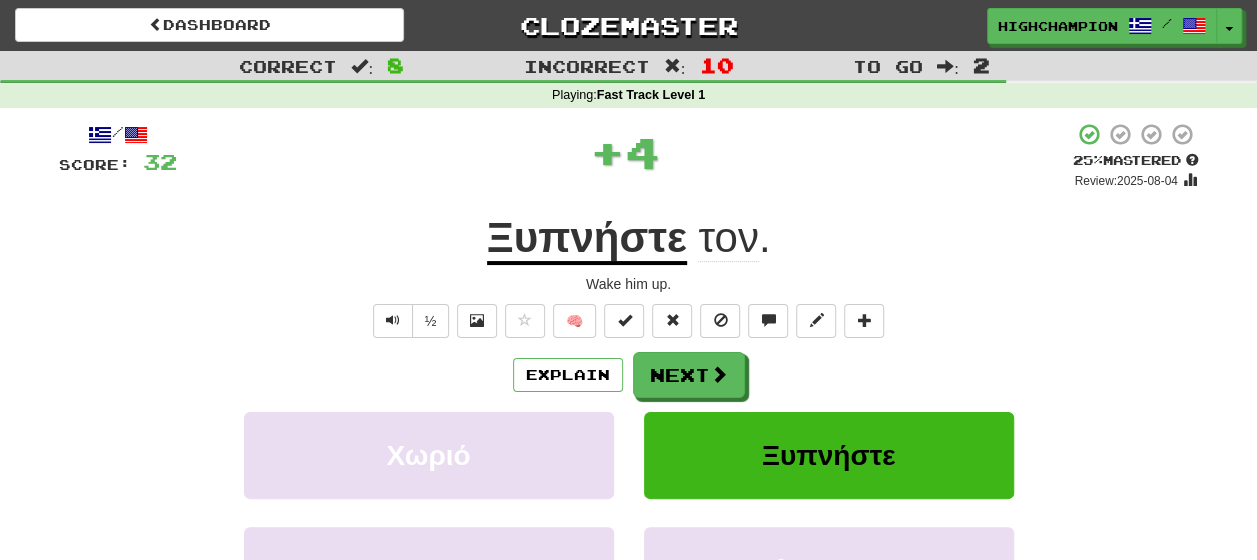 click on "Explain Next" at bounding box center (629, 375) 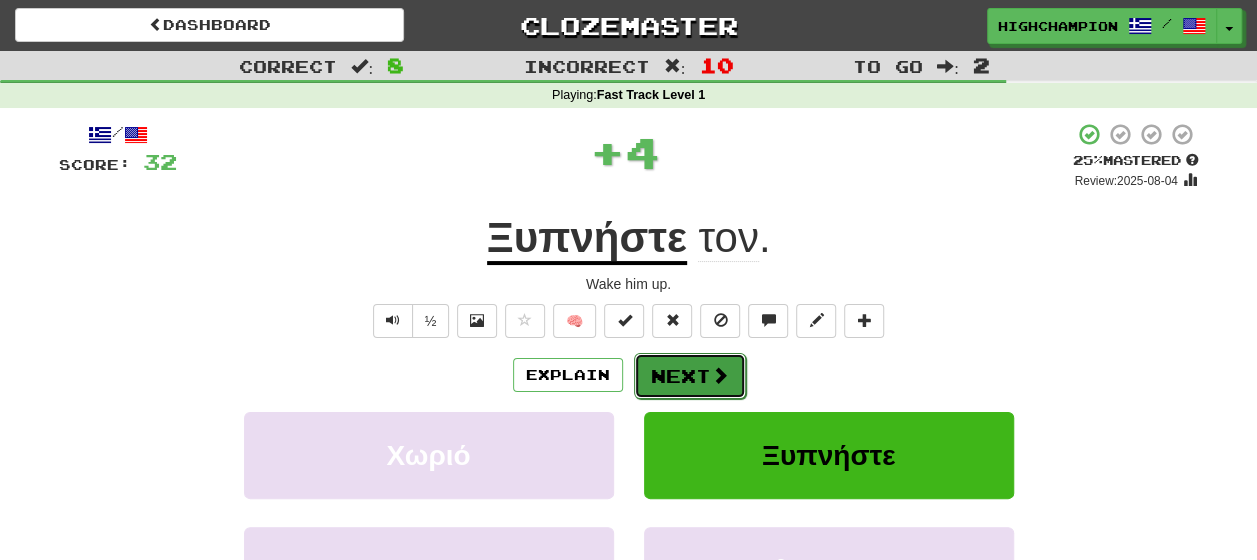 click on "Next" at bounding box center (690, 376) 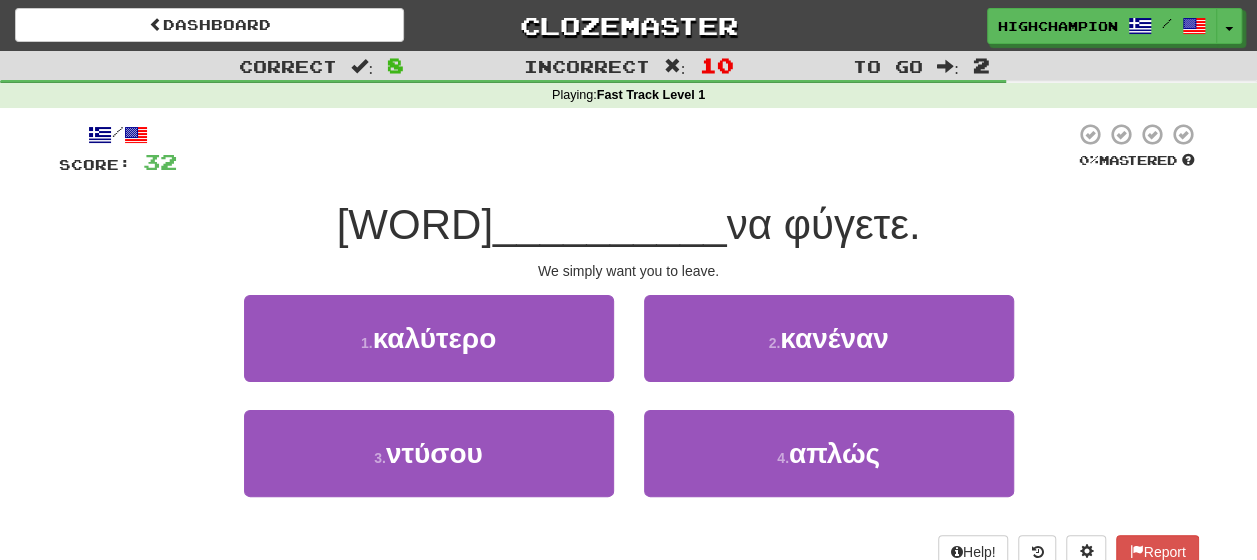 click on "/  Score:   32 0 %  Mastered Θέλουμε  __________  να φύγετε. We simply want you to leave. 1 .  καλύτερο 2 .  κανέναν 3 .  ντύσου 4 .  απλώς  Help!  Report" at bounding box center [629, 345] 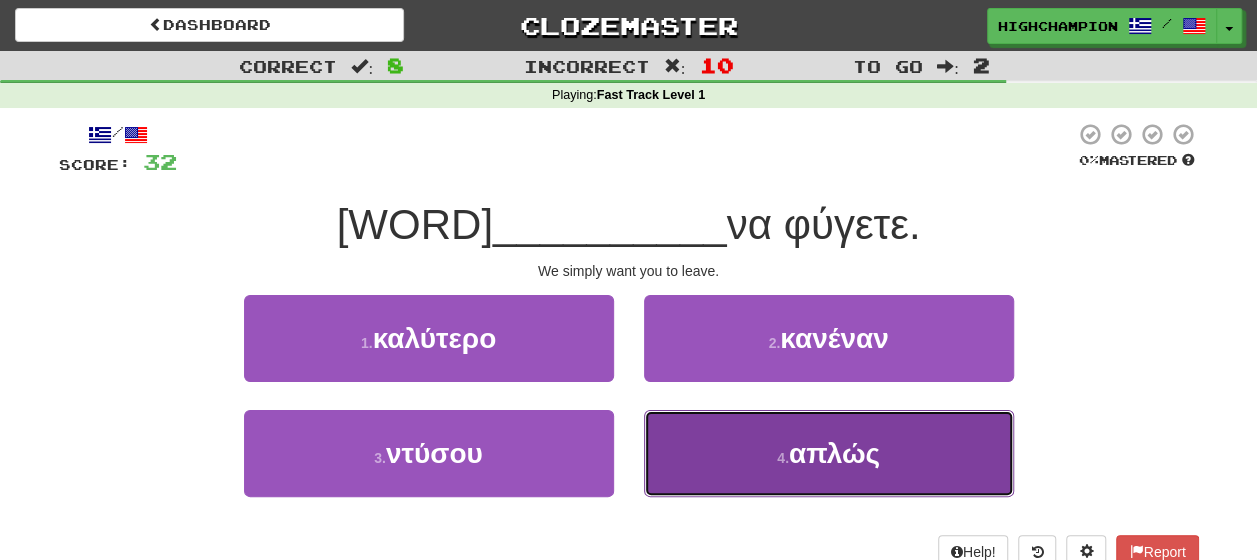 click on "απλώς" at bounding box center (834, 453) 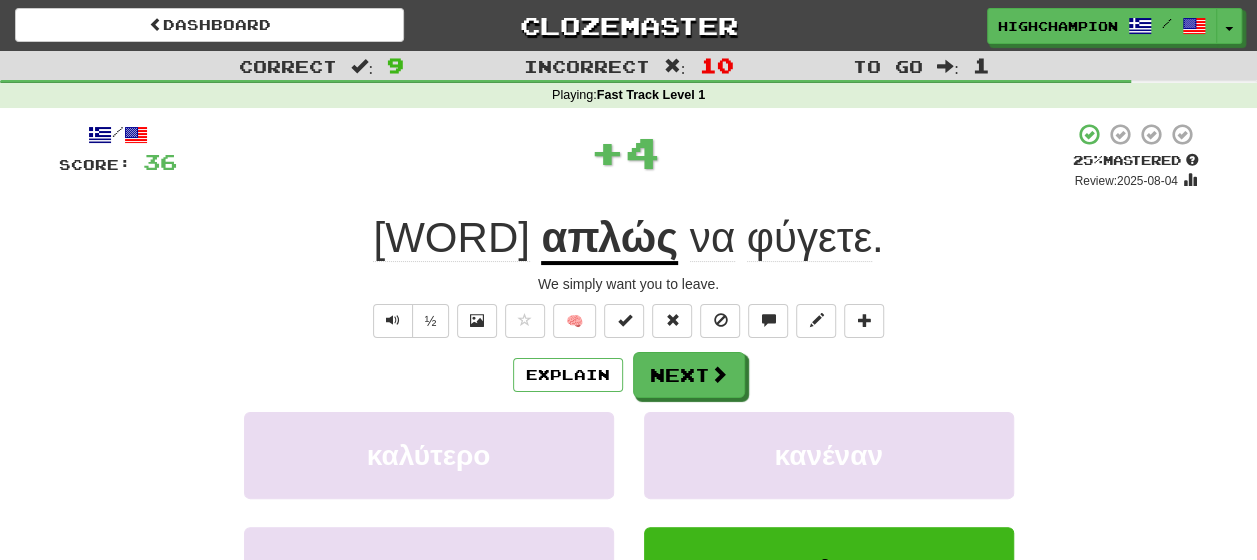 click on "Explain Next" at bounding box center [629, 375] 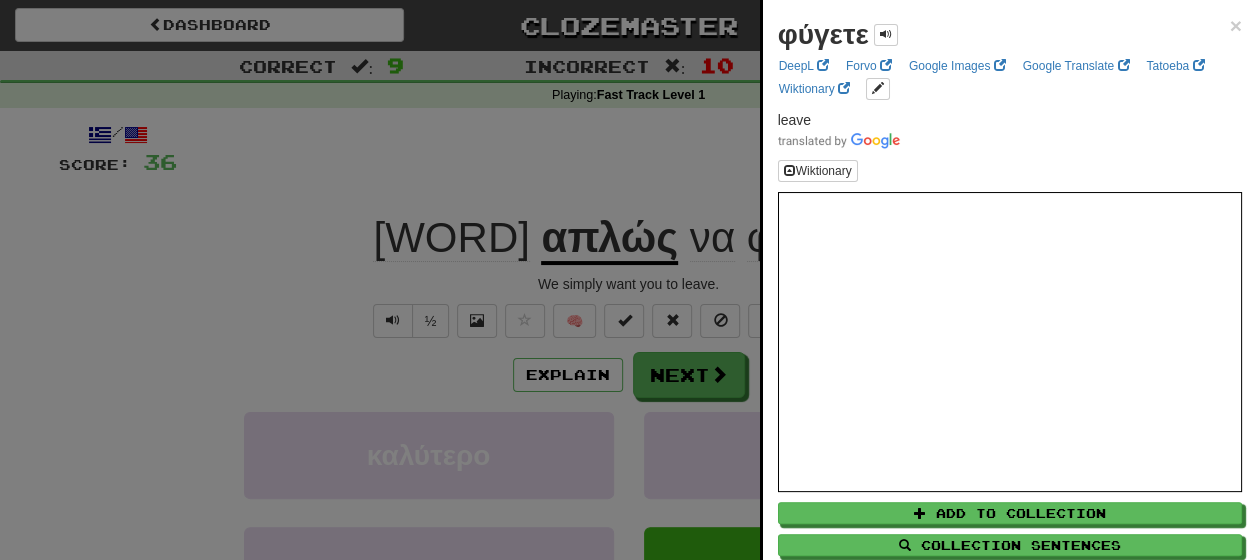 click at bounding box center (628, 280) 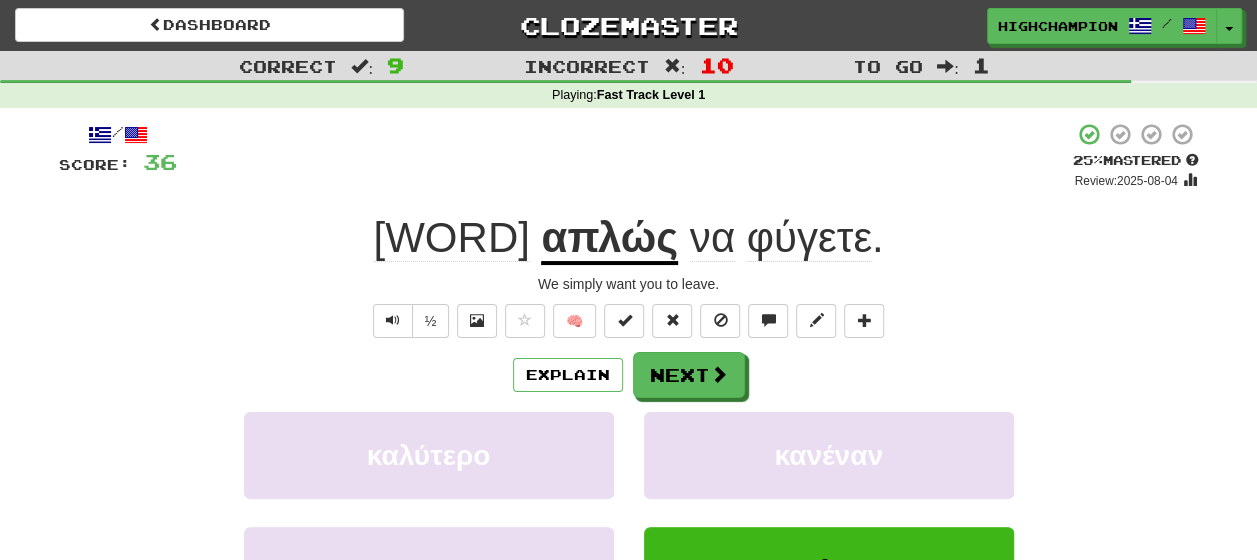 click on "Θέλουμε" 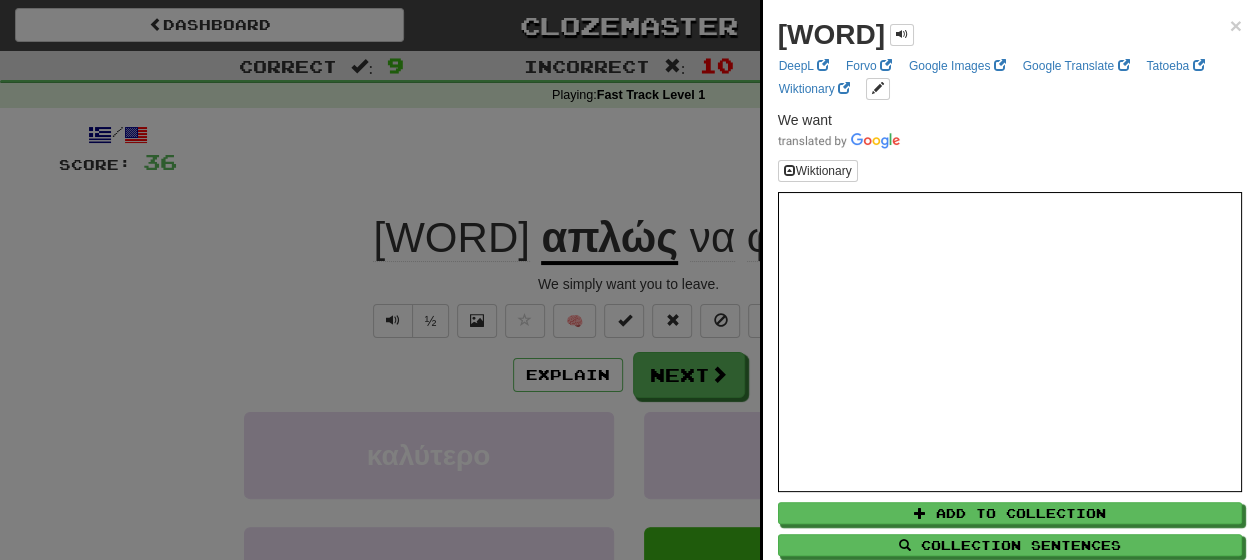 click at bounding box center [628, 280] 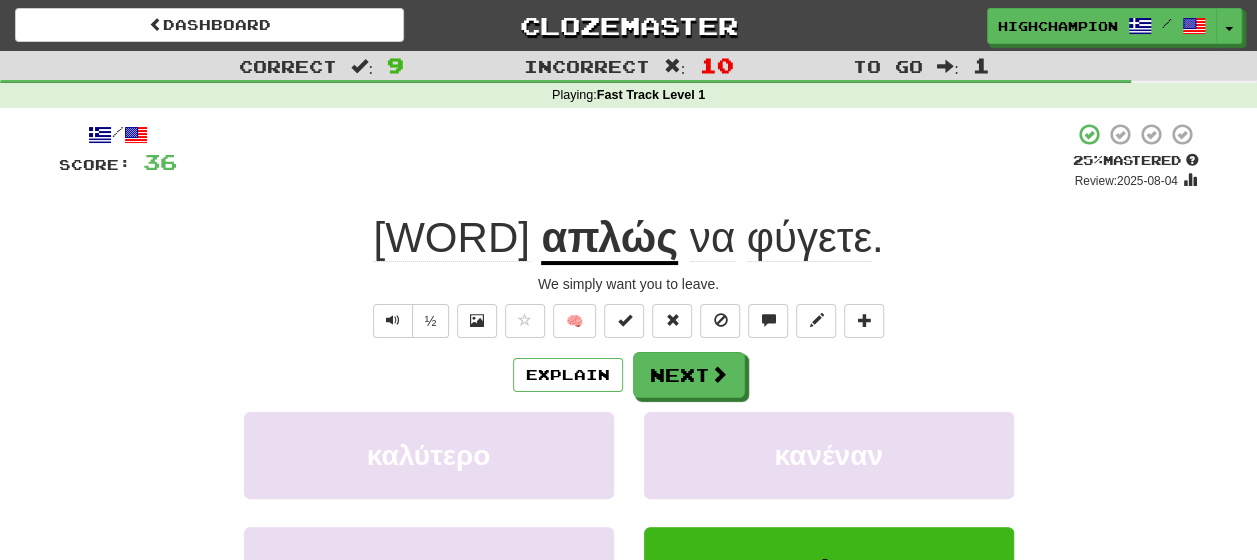 click on "απλώς" at bounding box center (609, 239) 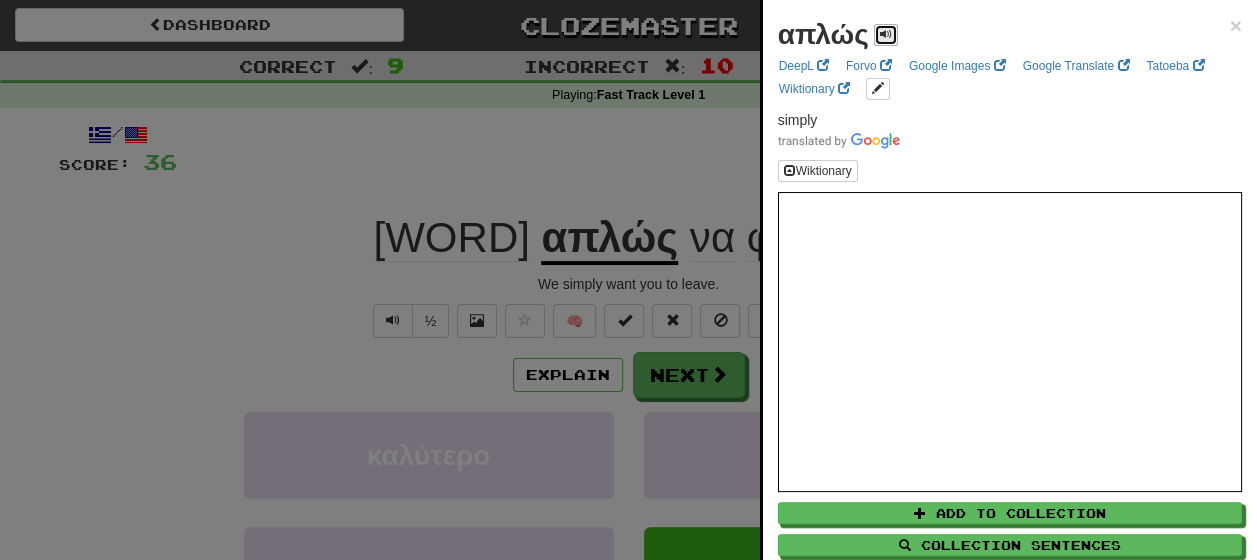 click at bounding box center [886, 34] 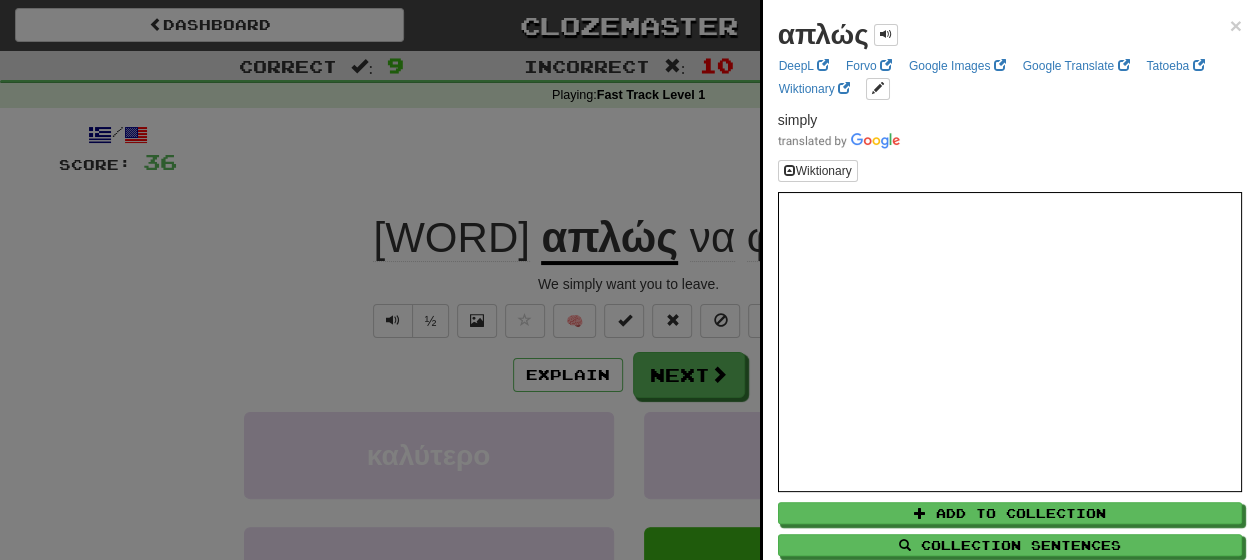 click at bounding box center (628, 280) 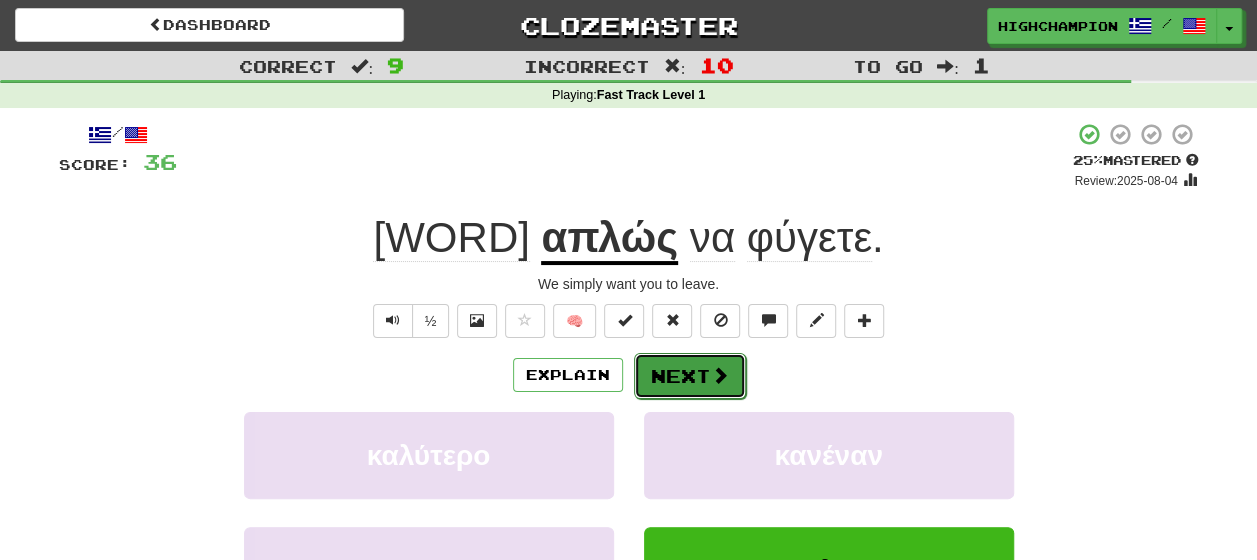 click on "Next" at bounding box center [690, 376] 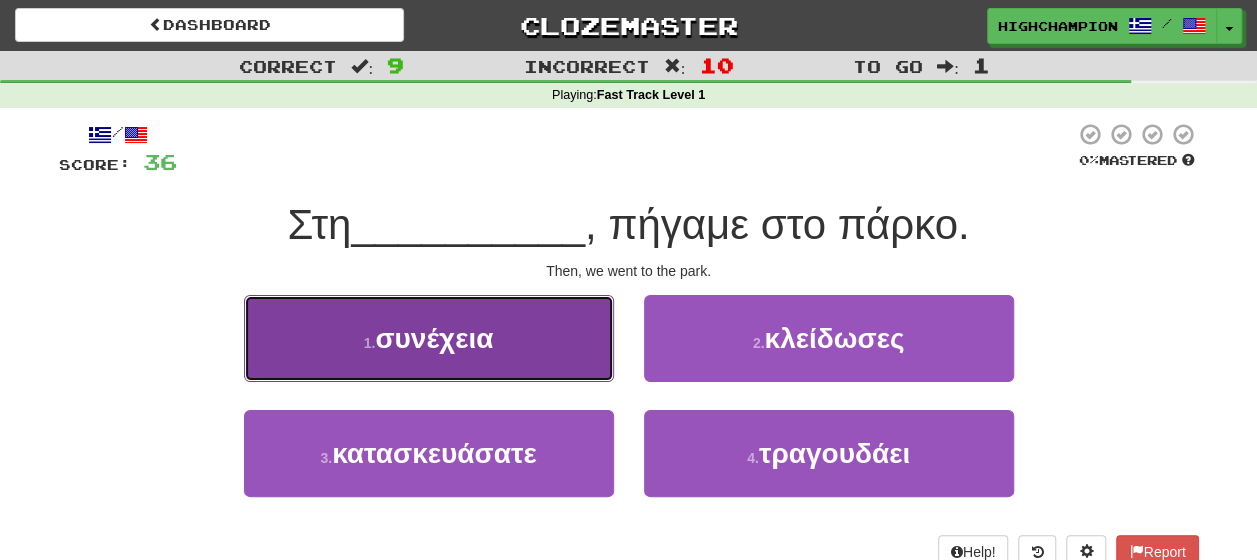 click on "συνέχεια" at bounding box center (434, 338) 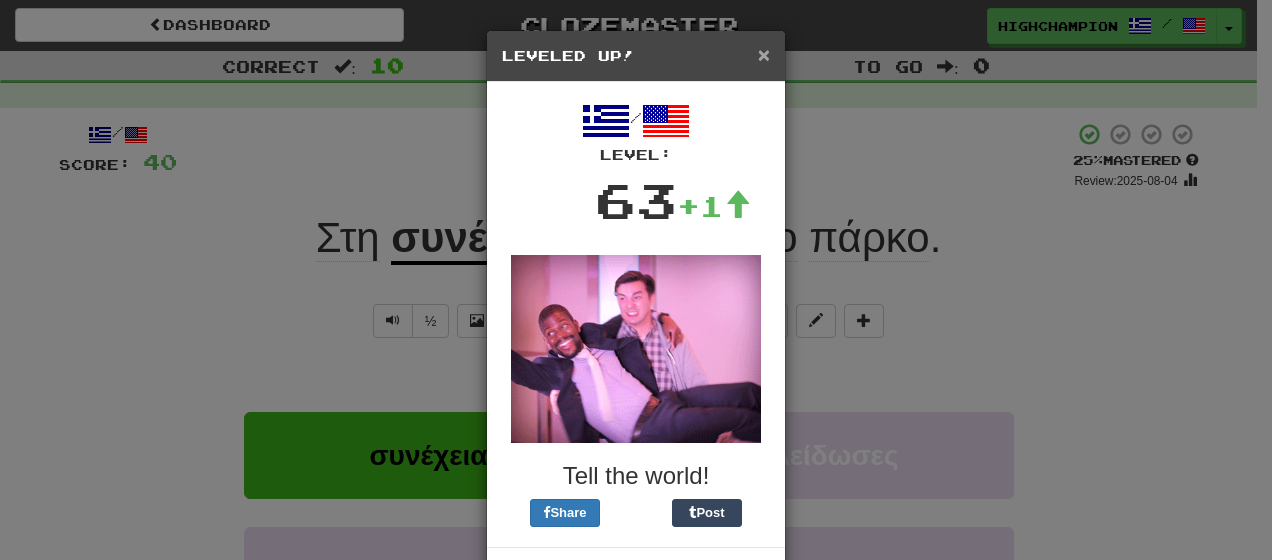 click on "×" at bounding box center [764, 54] 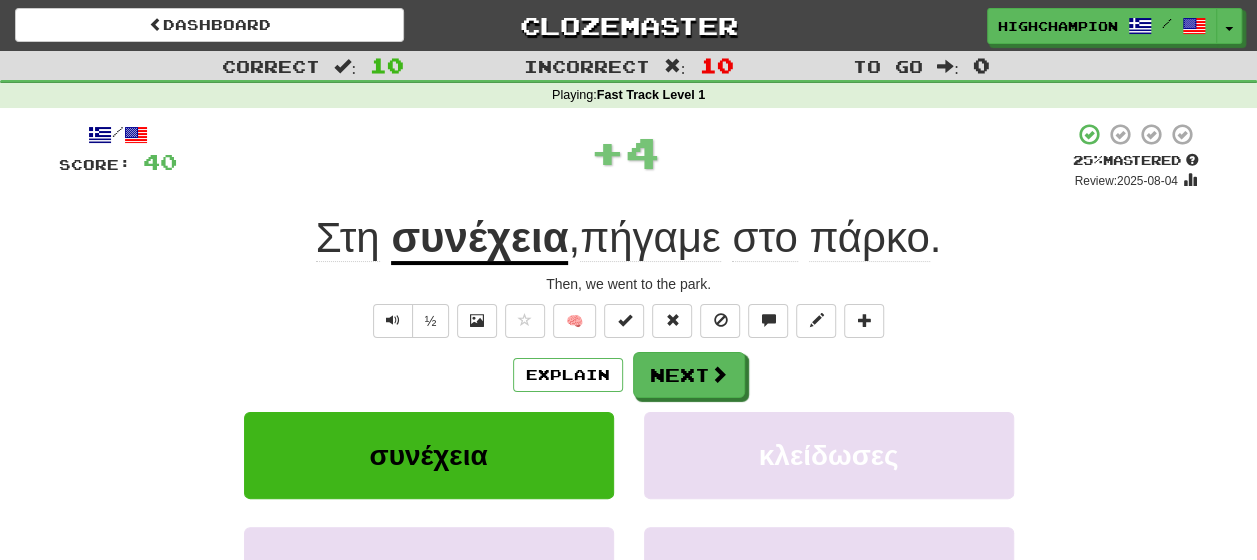 click on "συνέχεια" at bounding box center (479, 239) 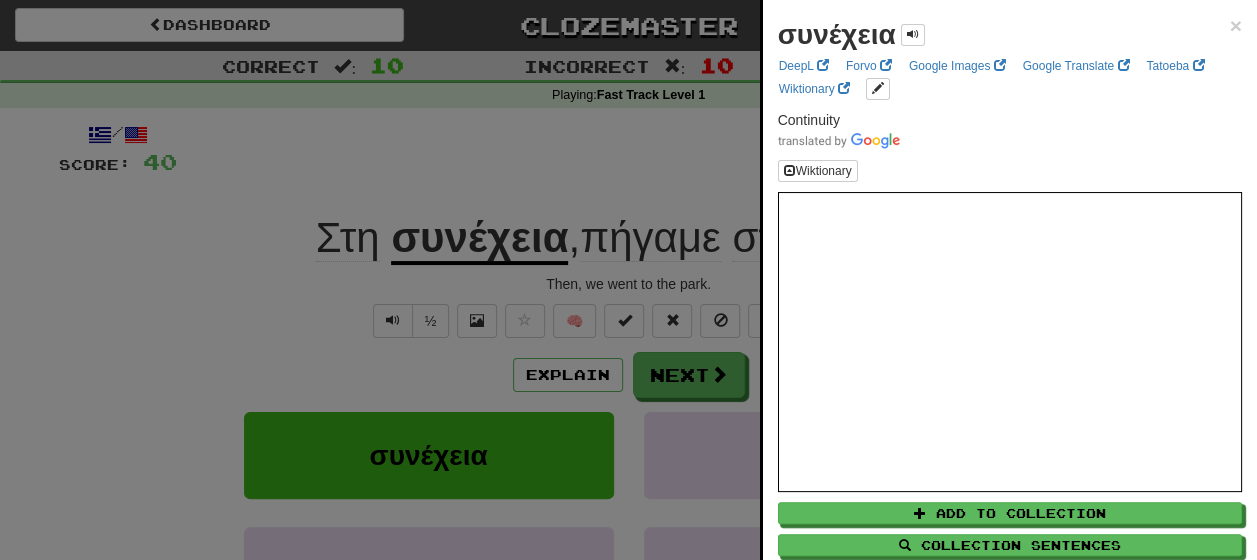 click at bounding box center (628, 280) 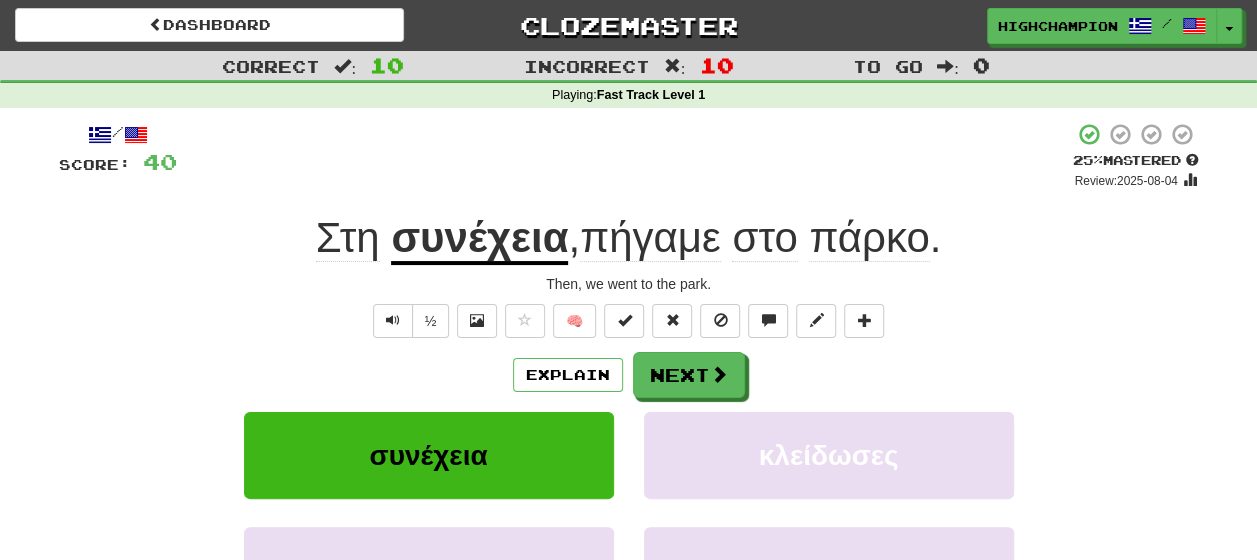 click on "πήγαμε" at bounding box center [650, 238] 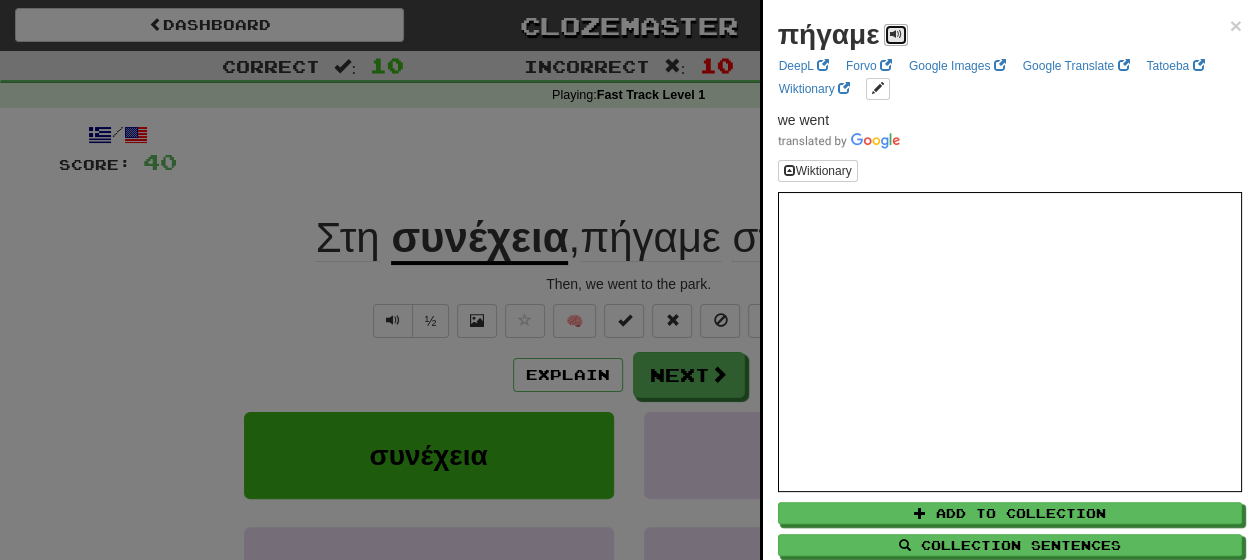 click at bounding box center (896, 34) 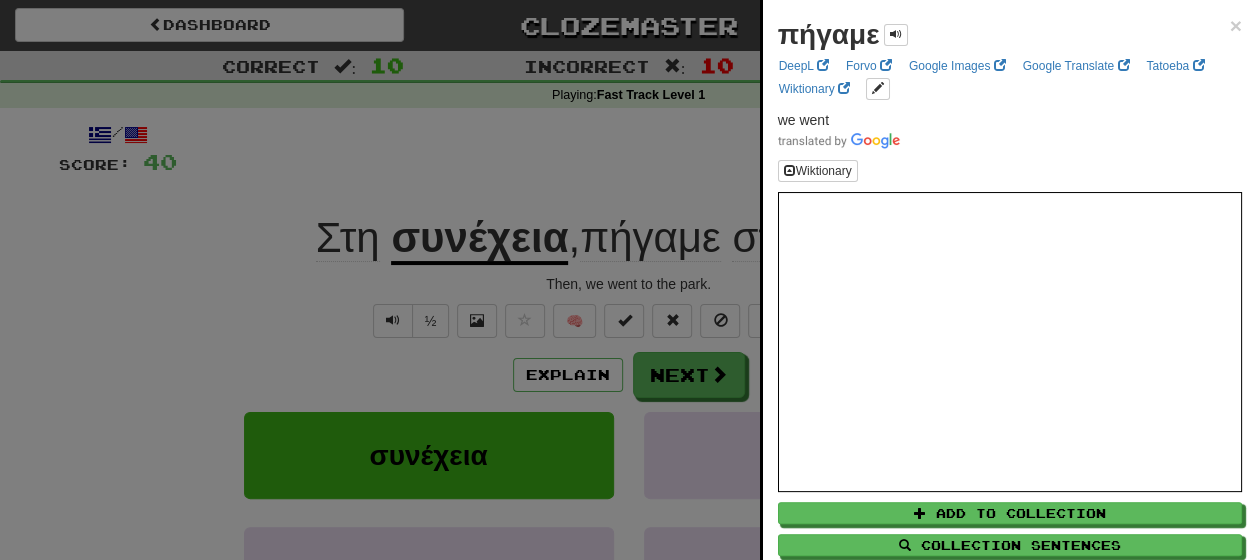 click at bounding box center (628, 280) 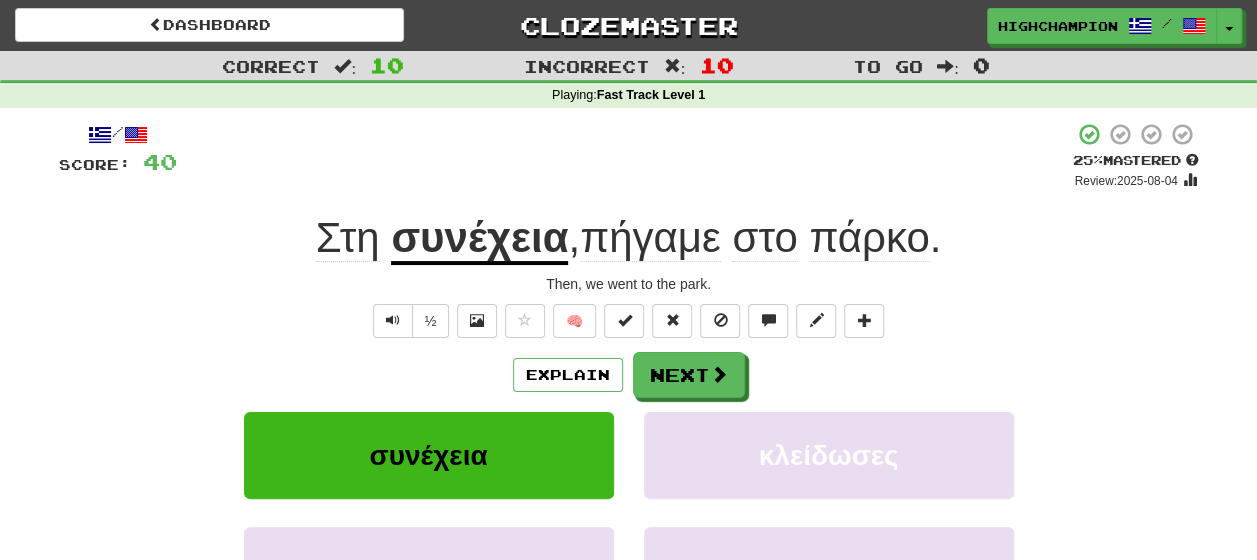 click on "συνέχεια" at bounding box center [479, 239] 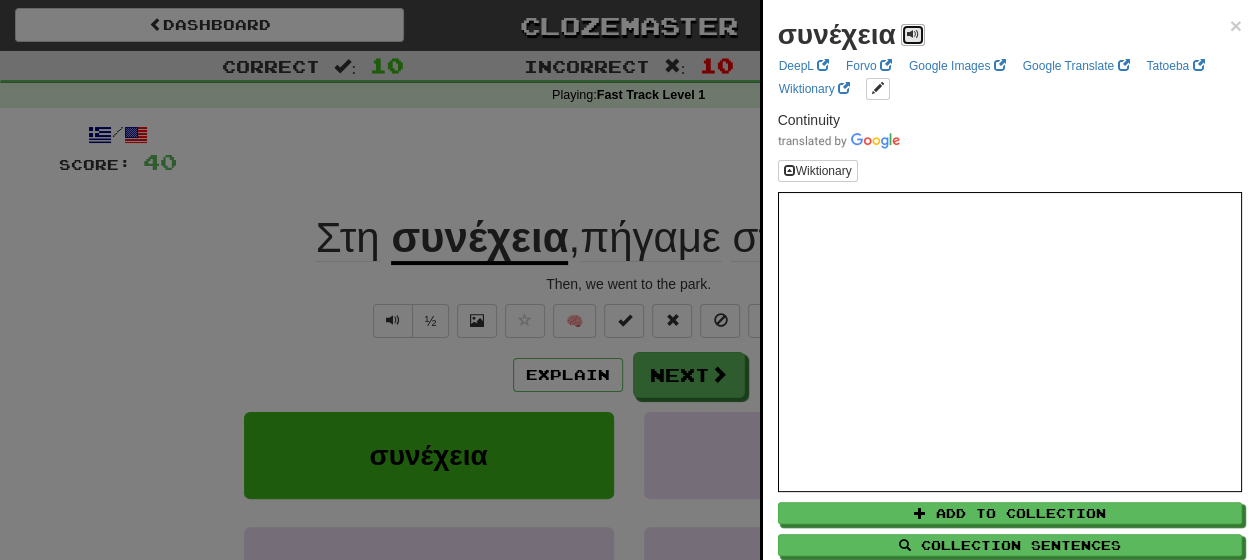 click at bounding box center (913, 34) 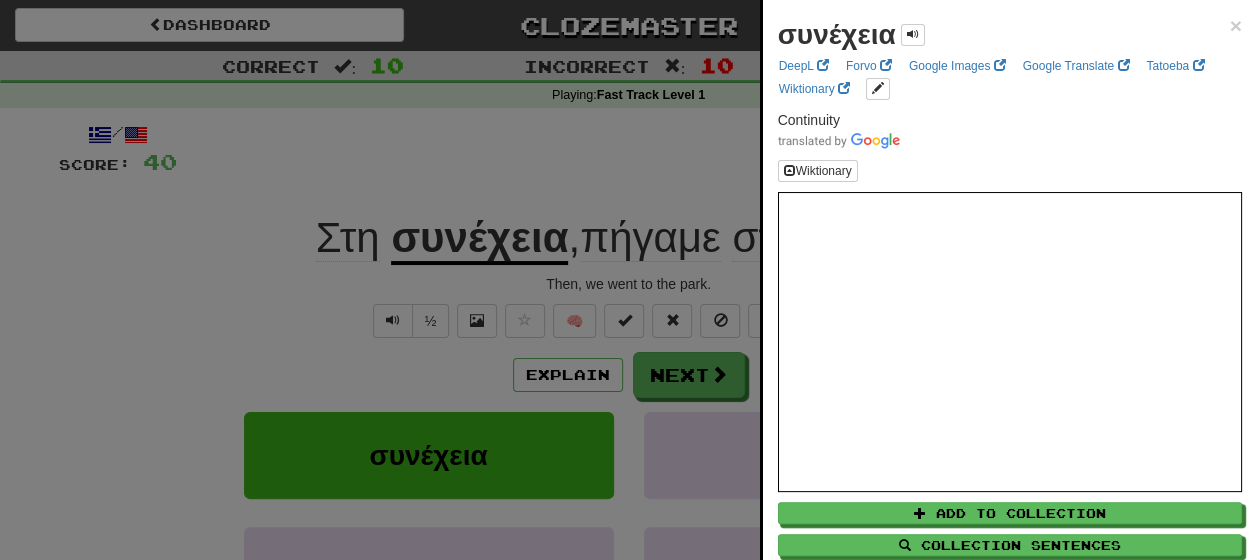 click at bounding box center [628, 280] 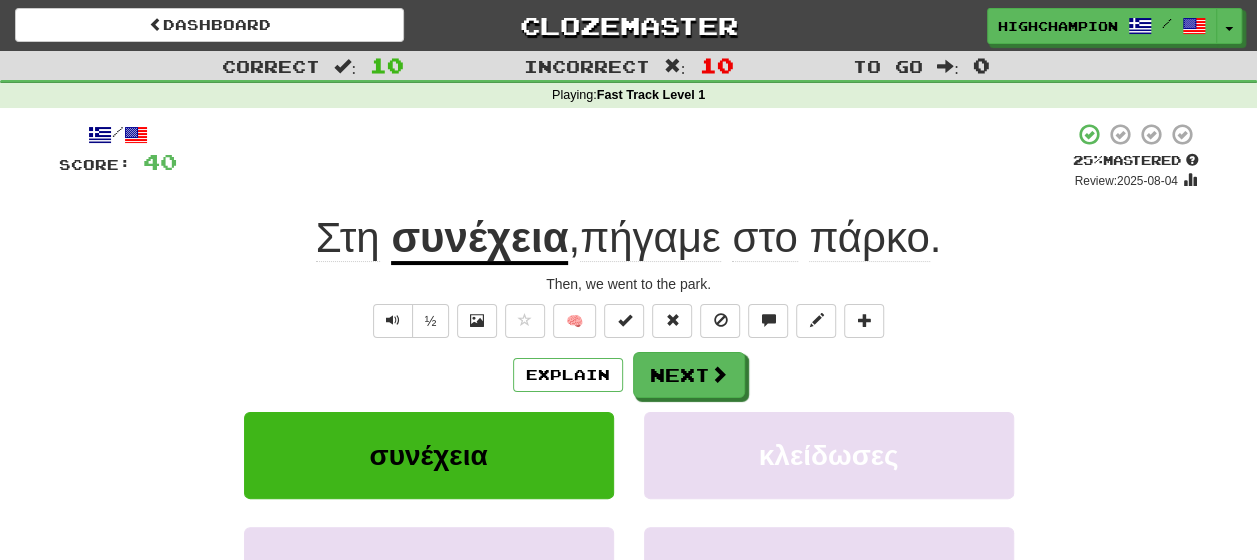 click on "Στη" 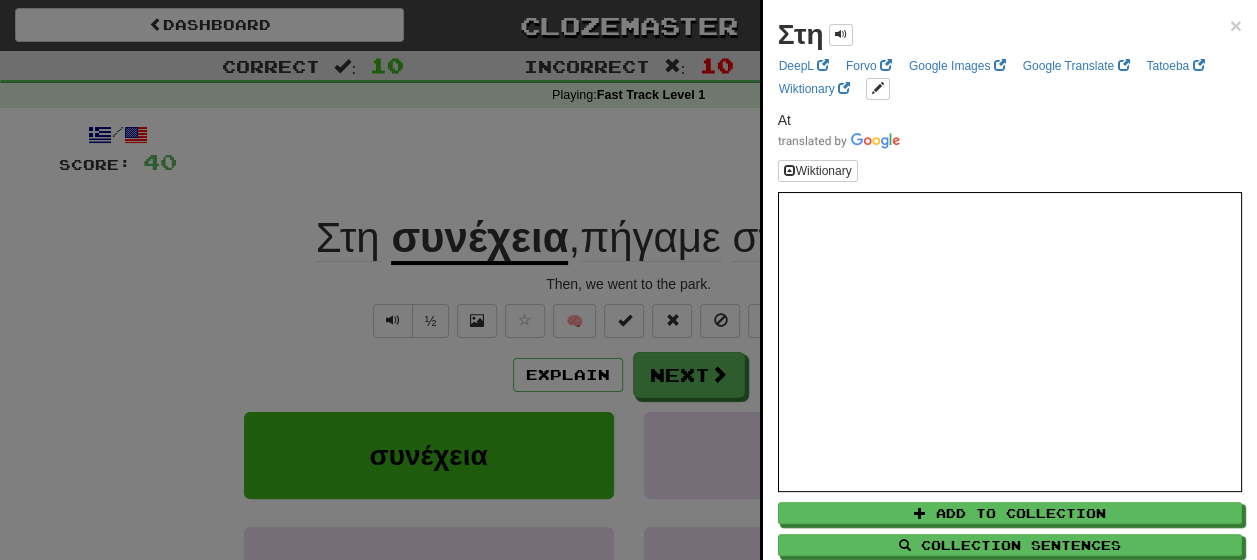click at bounding box center [628, 280] 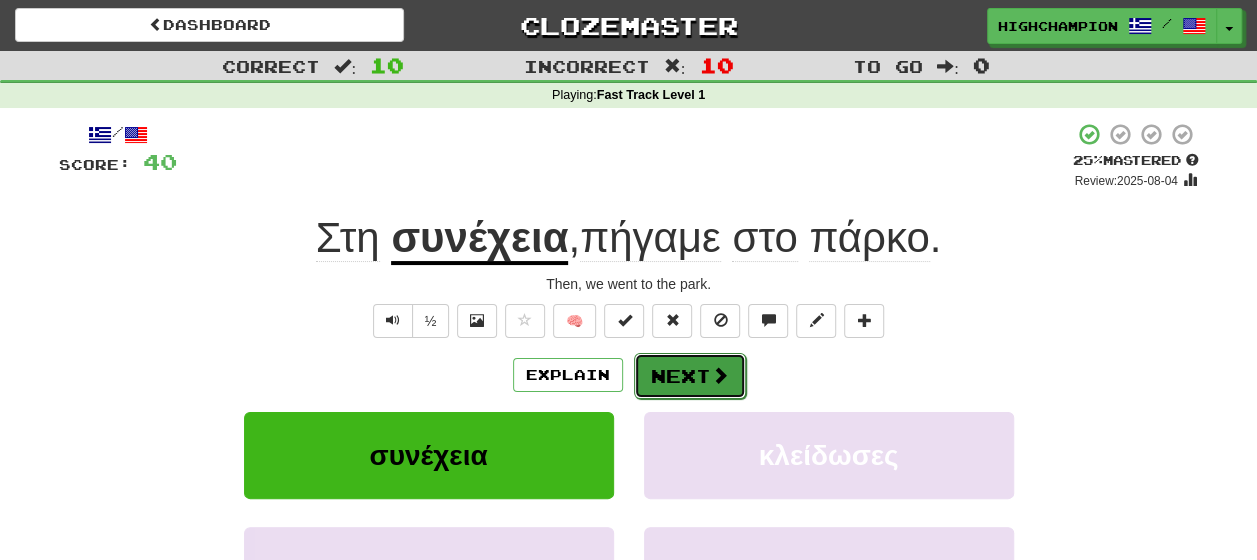 click on "Next" at bounding box center (690, 376) 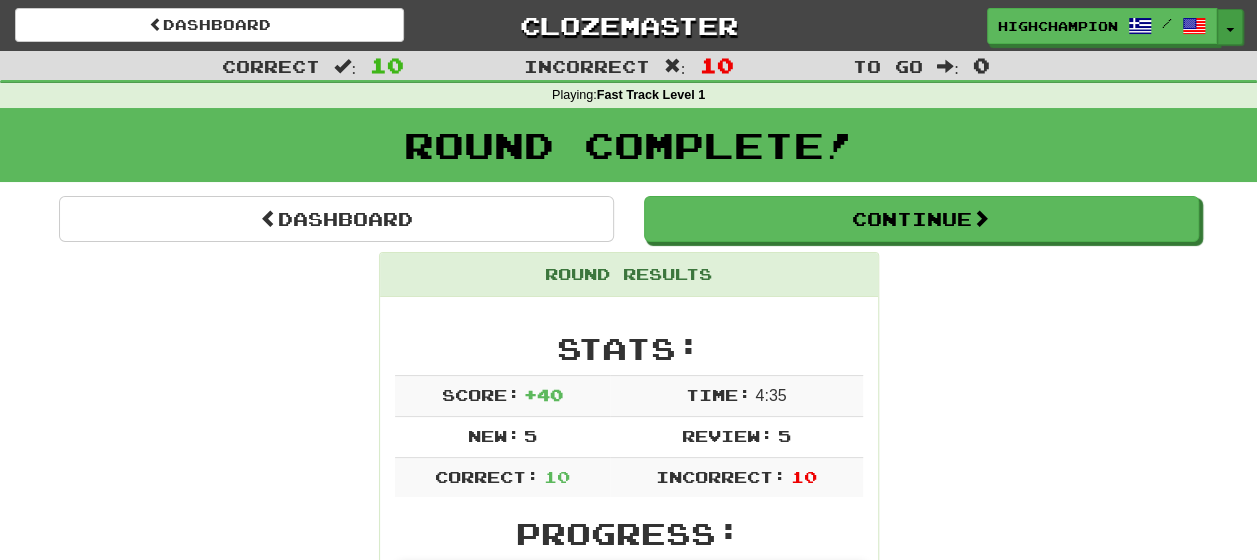 click on "Toggle Dropdown" at bounding box center [1230, 27] 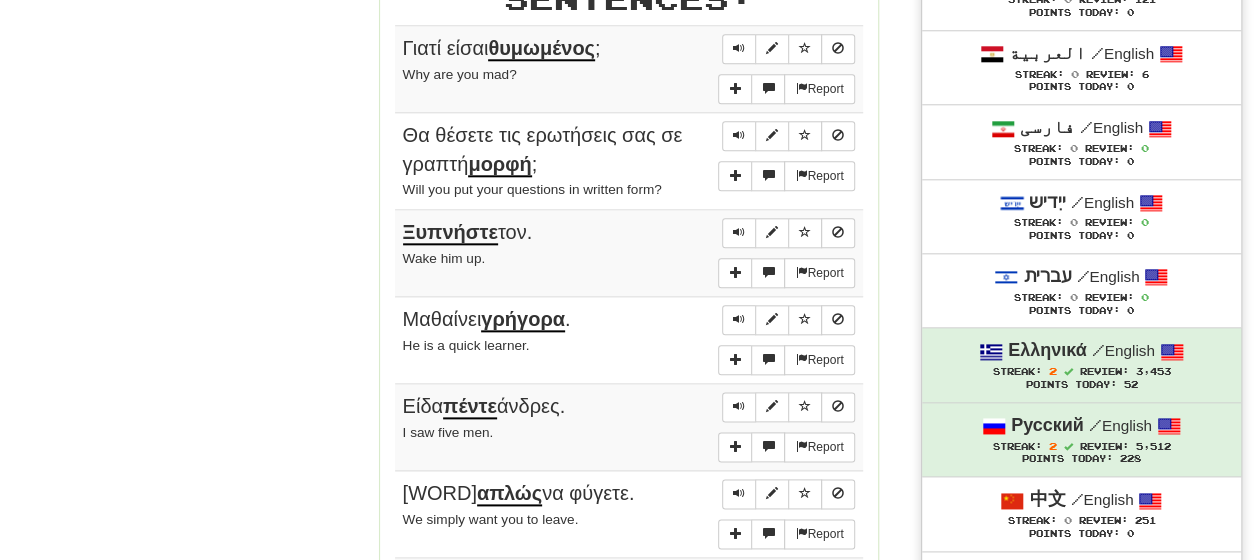 scroll, scrollTop: 1207, scrollLeft: 0, axis: vertical 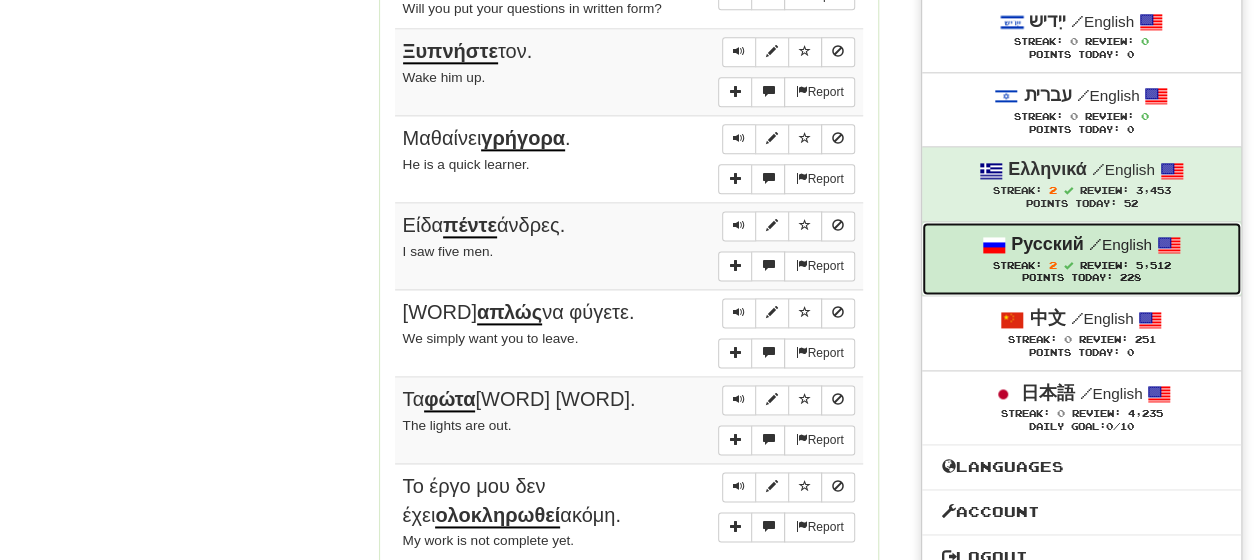 click on "Points Today: 228" at bounding box center (1081, 278) 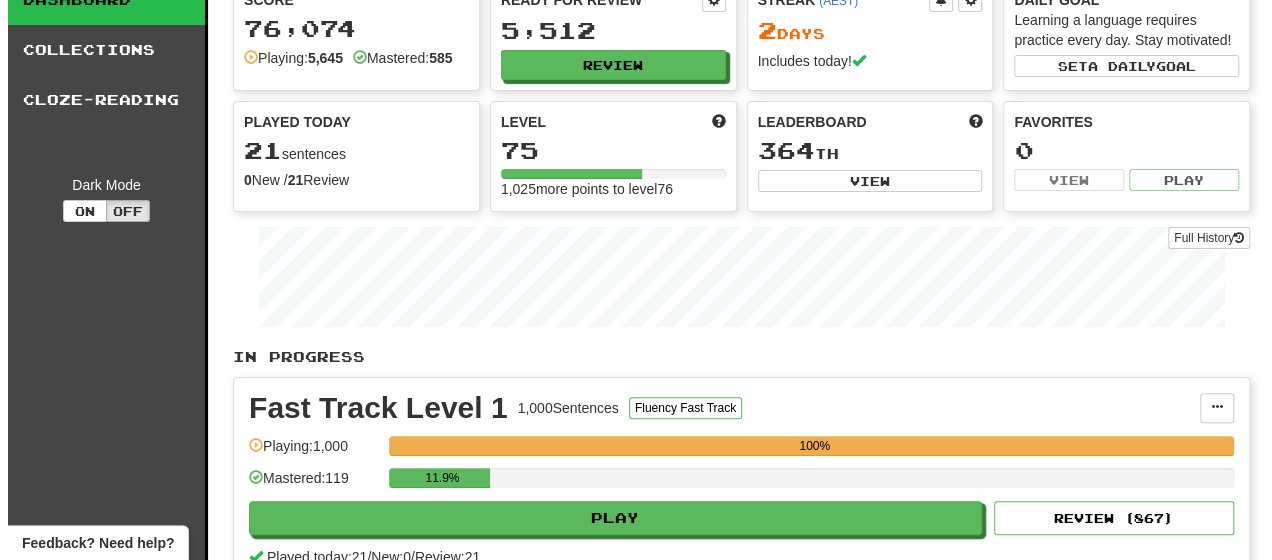 scroll, scrollTop: 200, scrollLeft: 0, axis: vertical 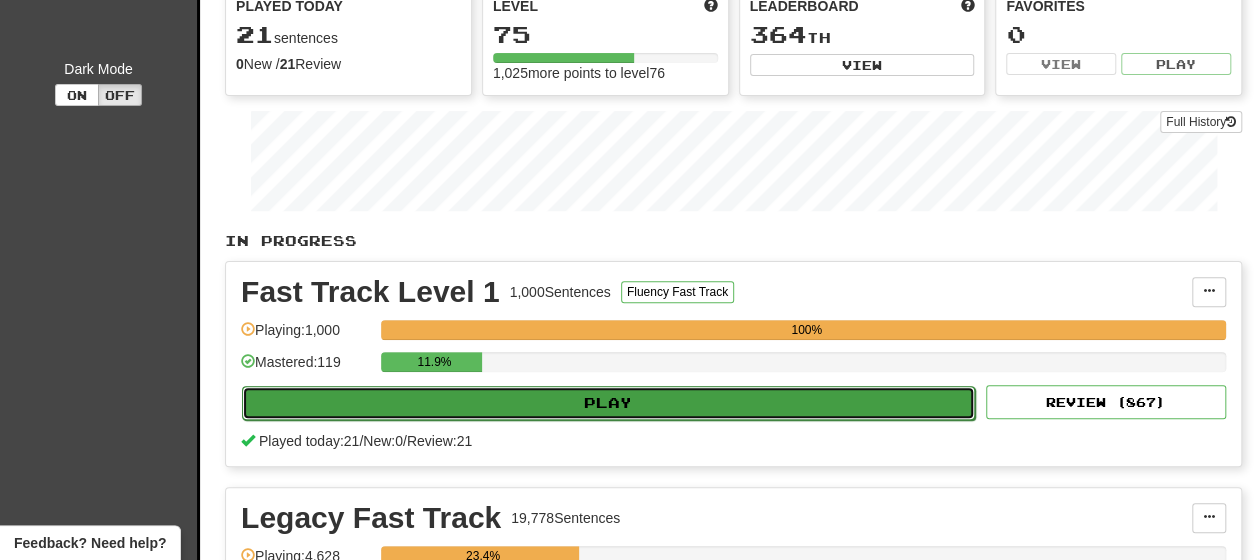 click on "Play" at bounding box center [608, 403] 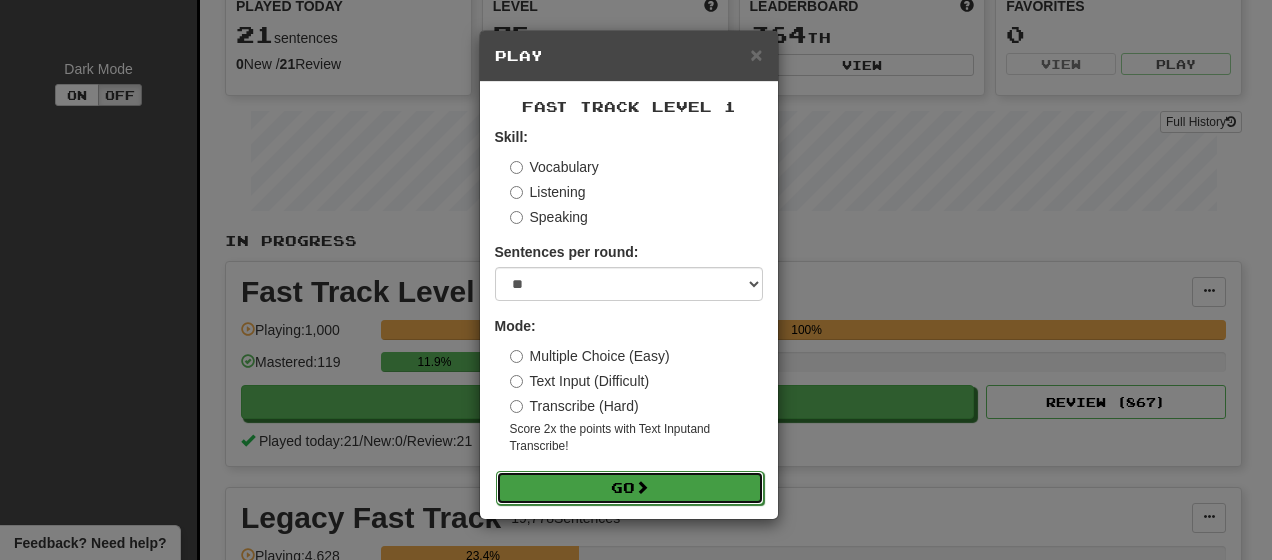 click on "Go" at bounding box center [630, 488] 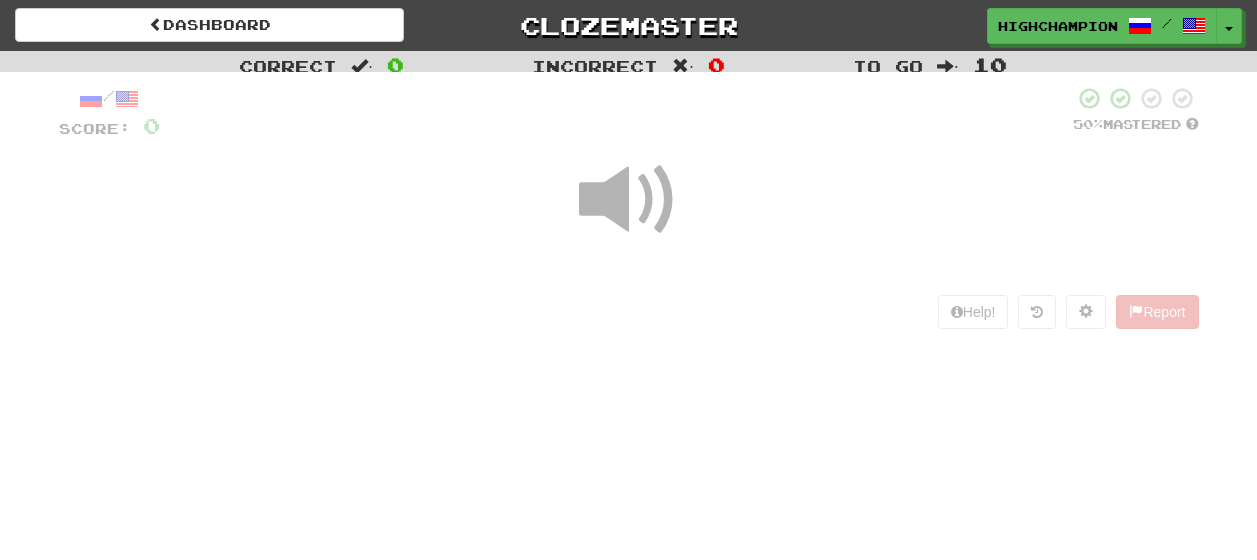 scroll, scrollTop: 0, scrollLeft: 0, axis: both 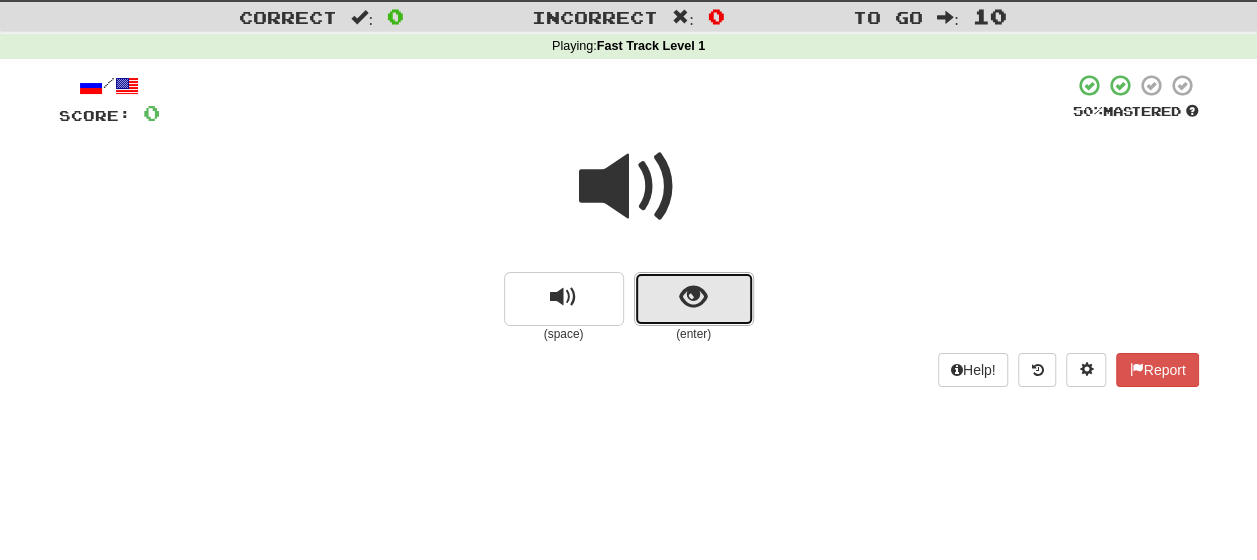 click at bounding box center (693, 297) 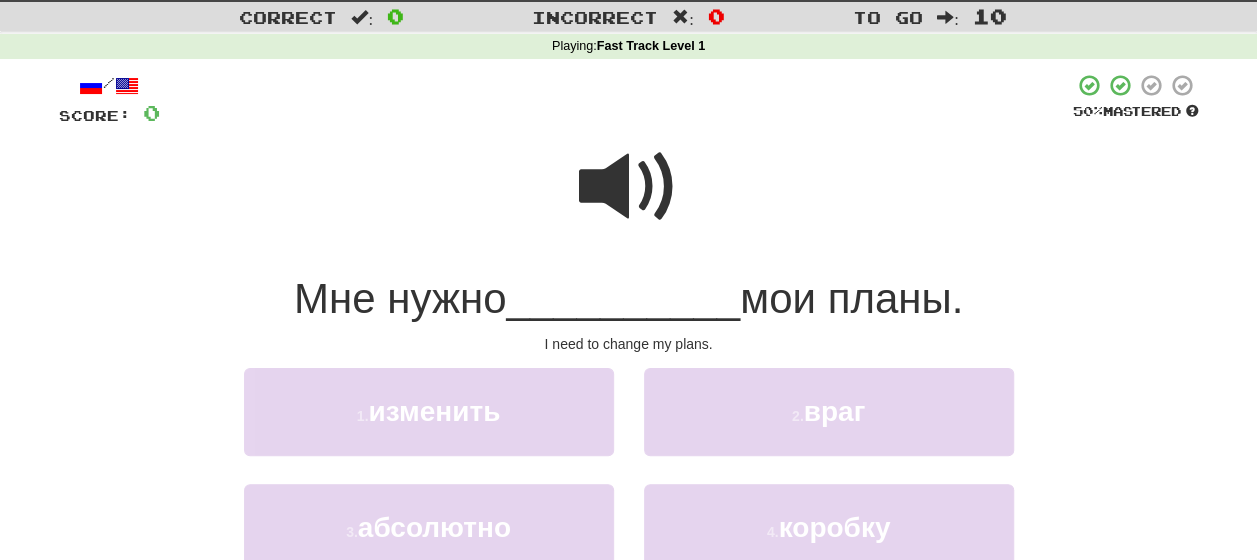 click at bounding box center [629, 187] 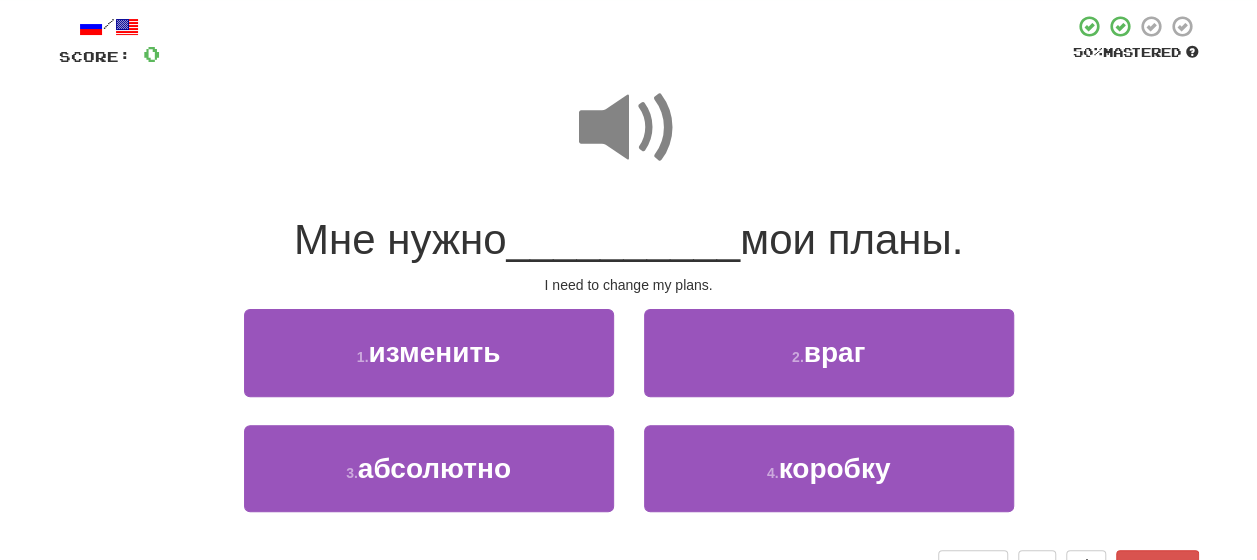 scroll, scrollTop: 149, scrollLeft: 0, axis: vertical 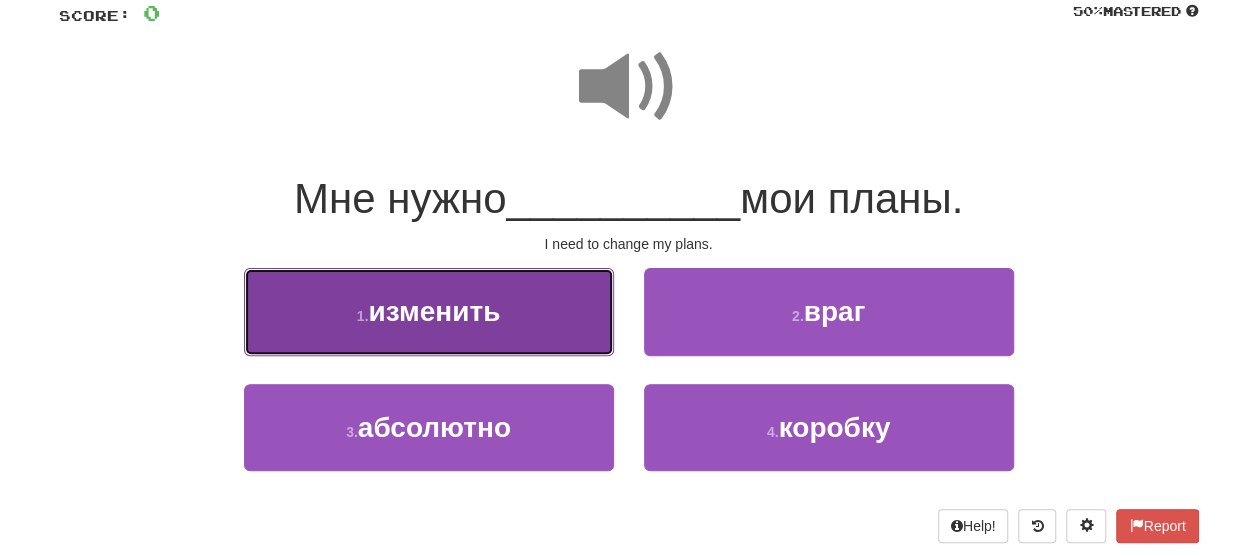 click on "изменить" at bounding box center (434, 311) 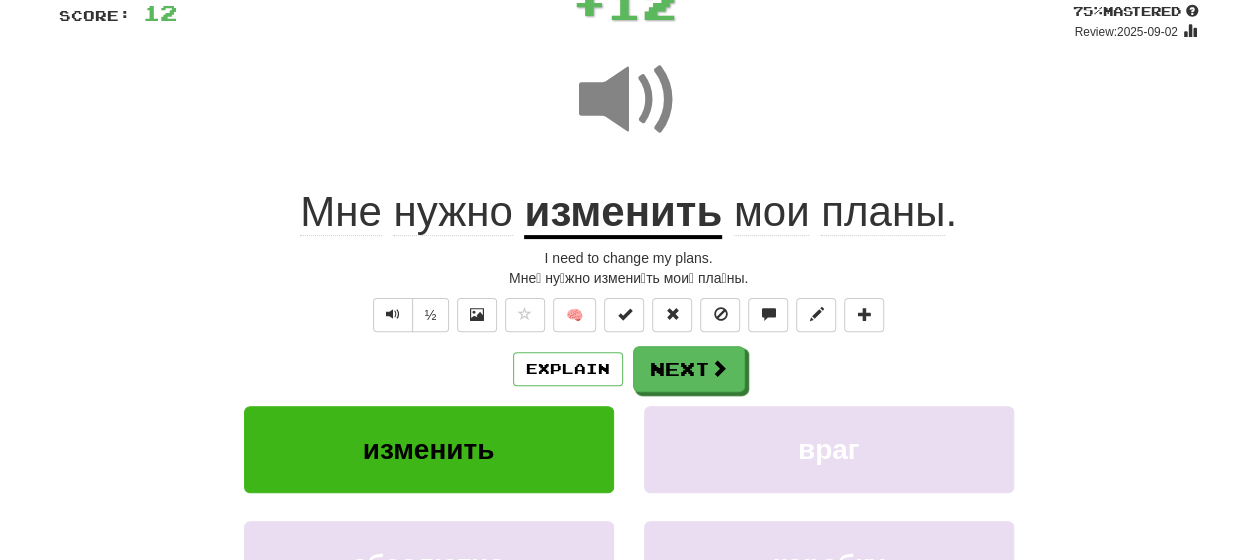 click on "Explain Next" at bounding box center (629, 369) 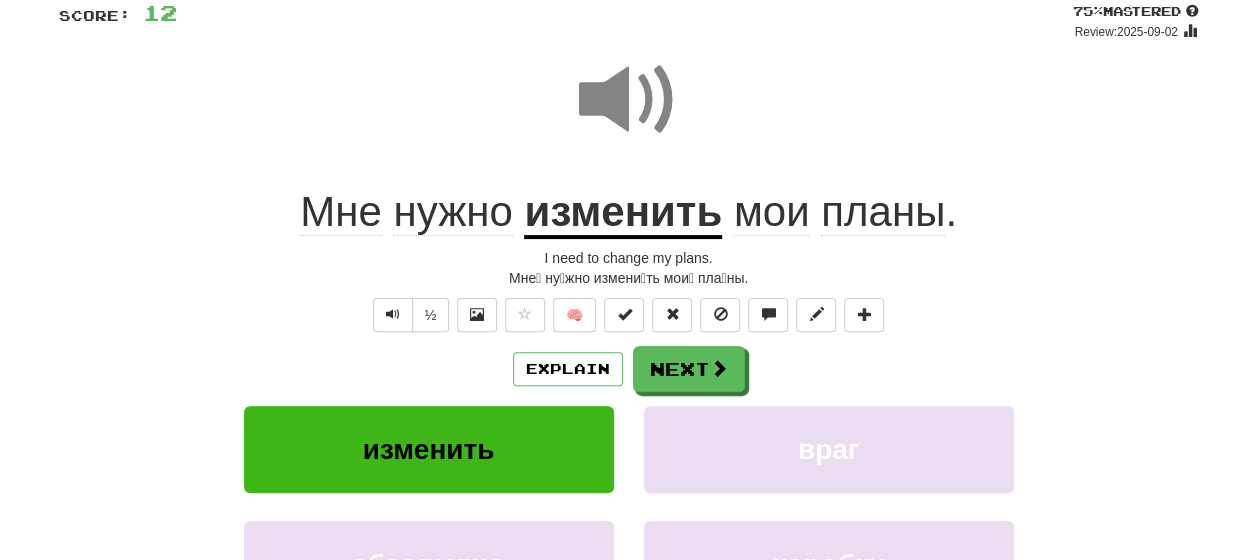 click on "изменить" at bounding box center (623, 213) 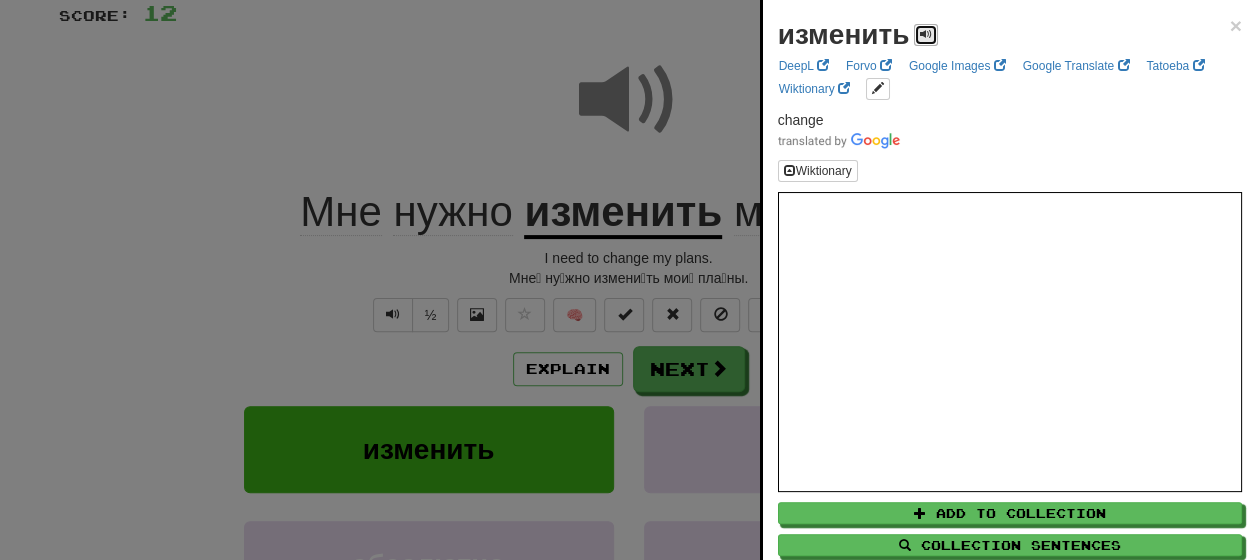 click at bounding box center (926, 34) 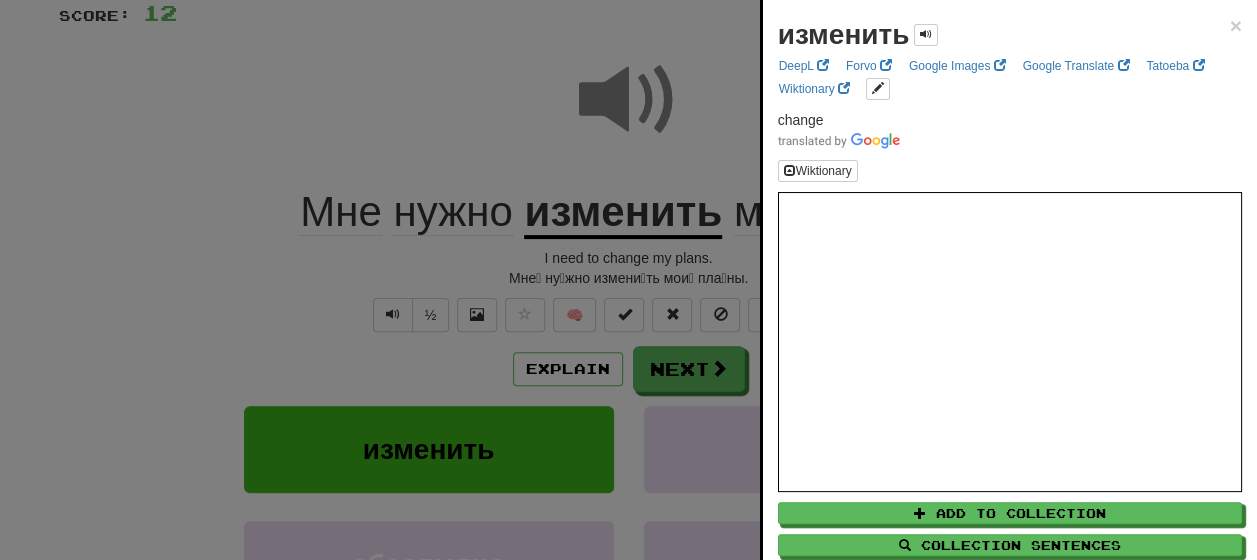click at bounding box center [628, 280] 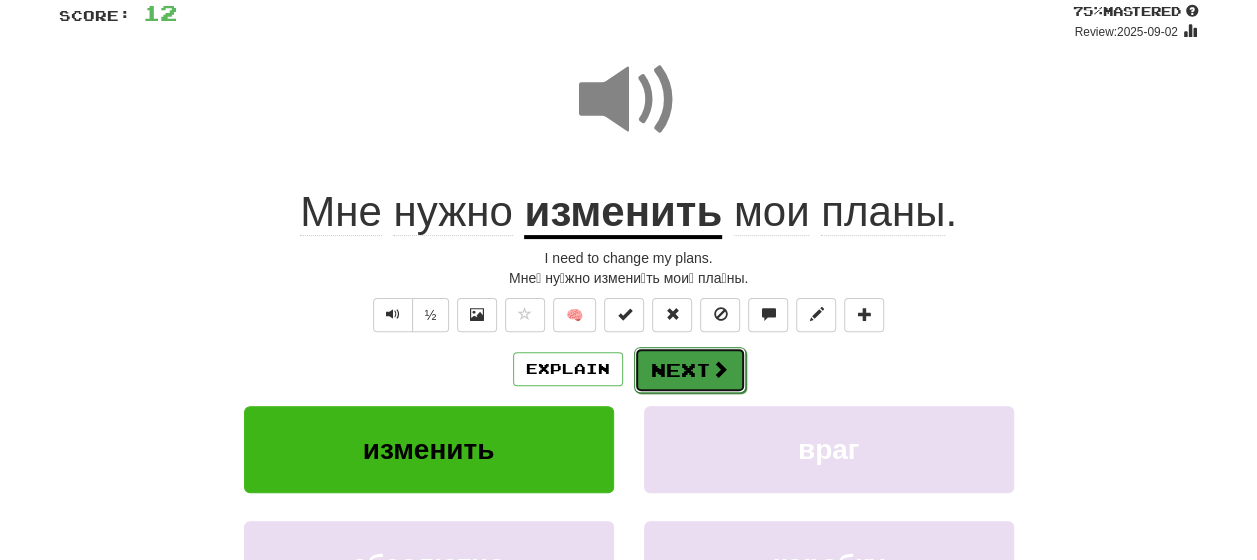 click on "Next" at bounding box center (690, 370) 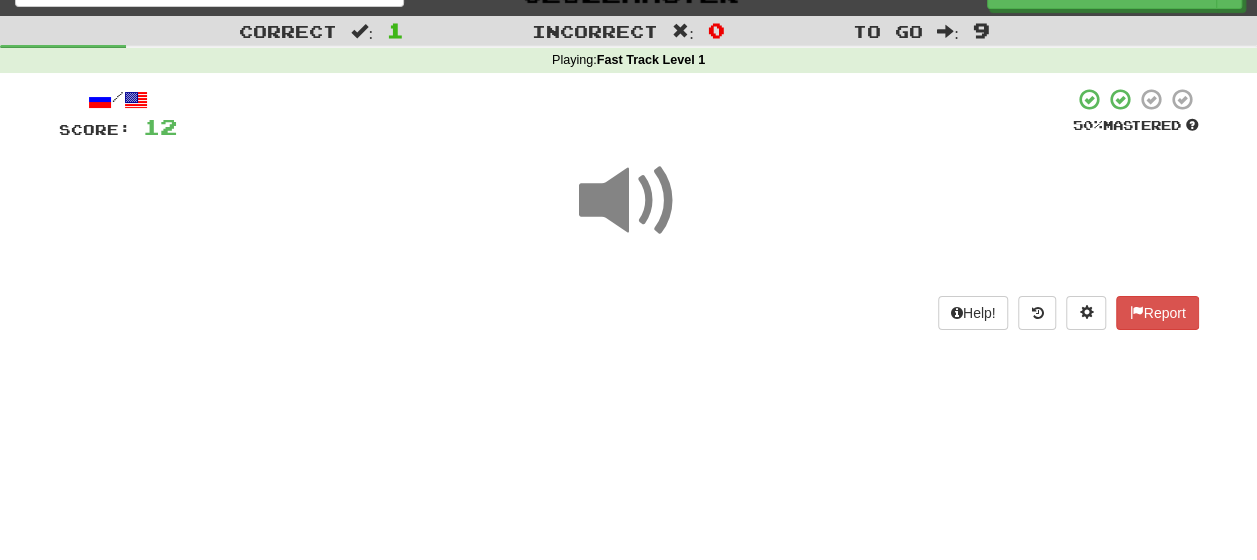 scroll, scrollTop: 47, scrollLeft: 0, axis: vertical 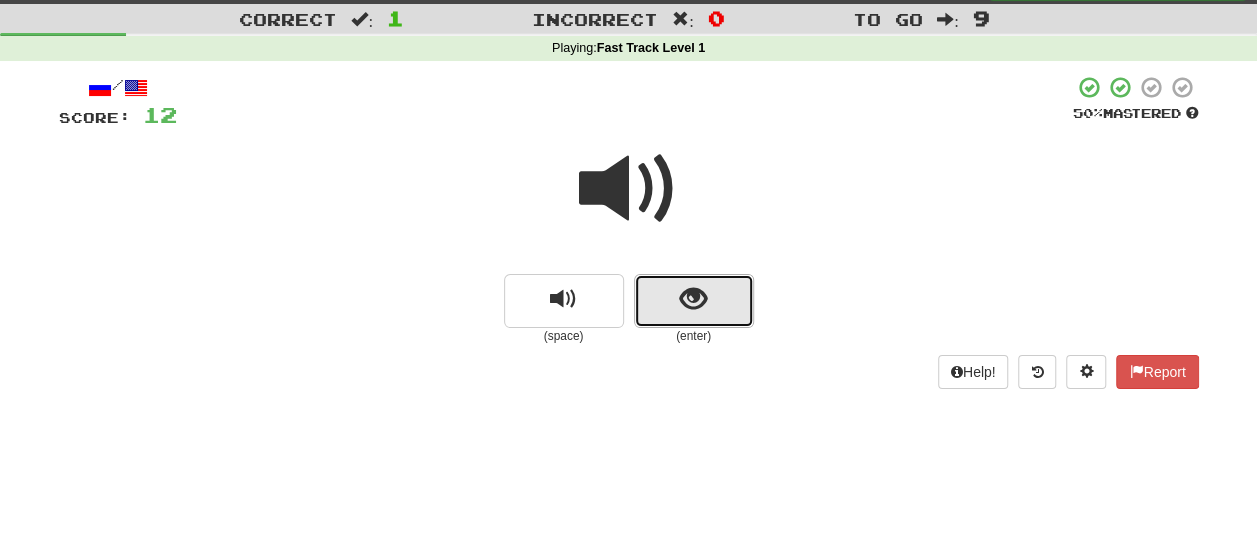 click at bounding box center [694, 301] 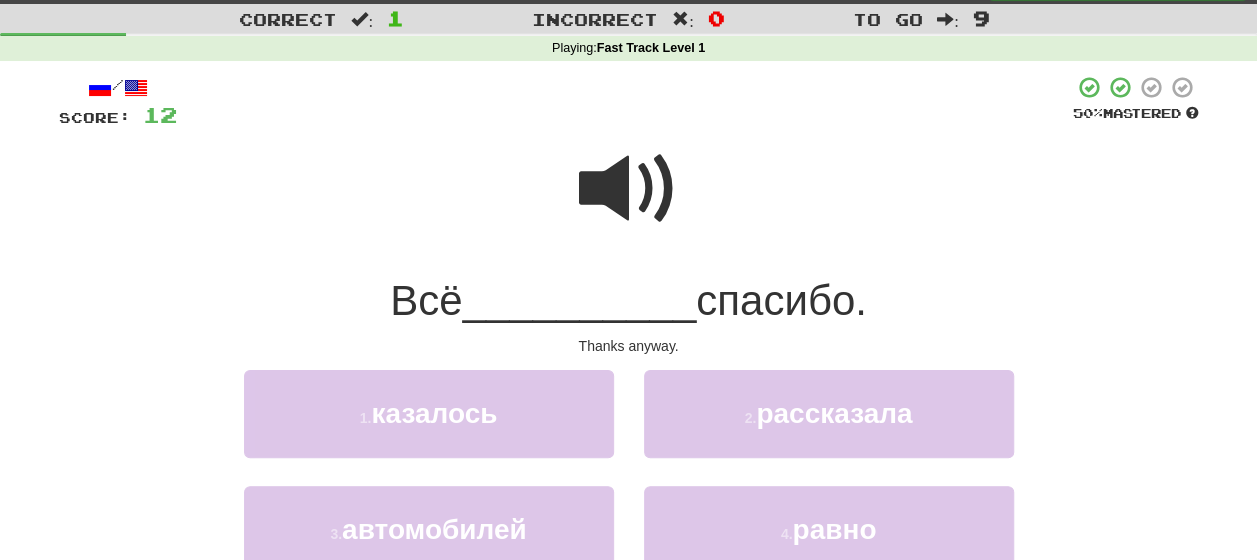 click at bounding box center (629, 189) 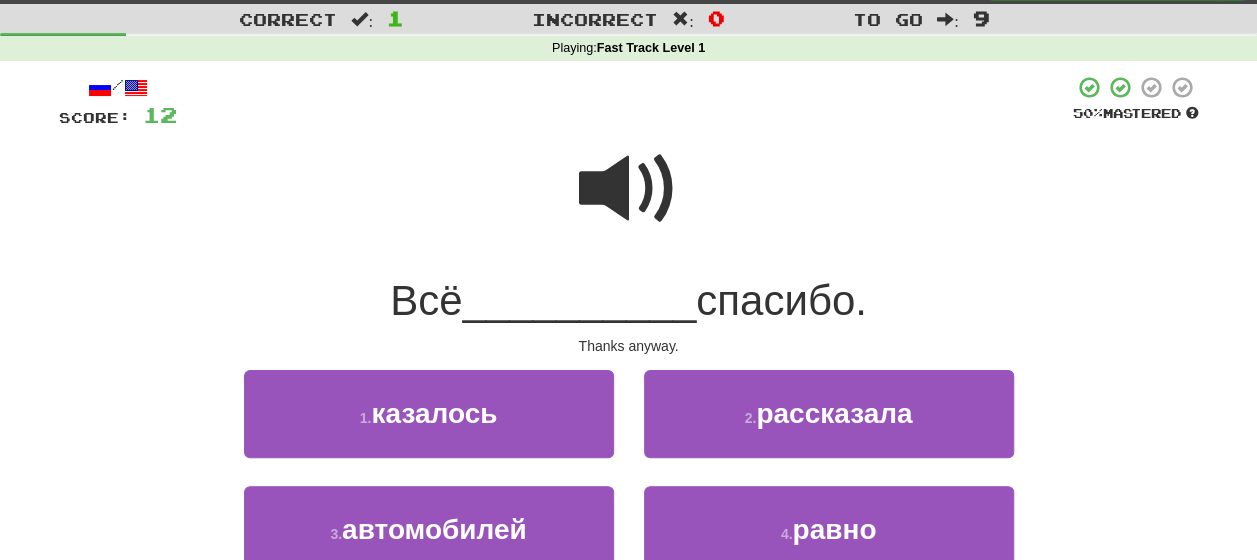 click at bounding box center (629, 189) 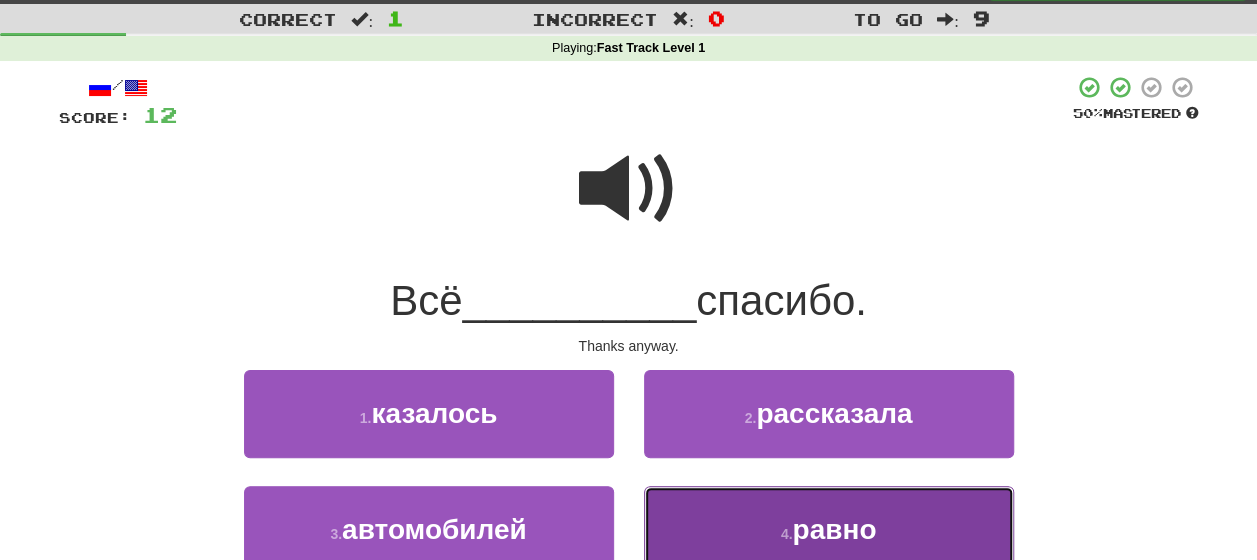 click on "равно" at bounding box center (834, 529) 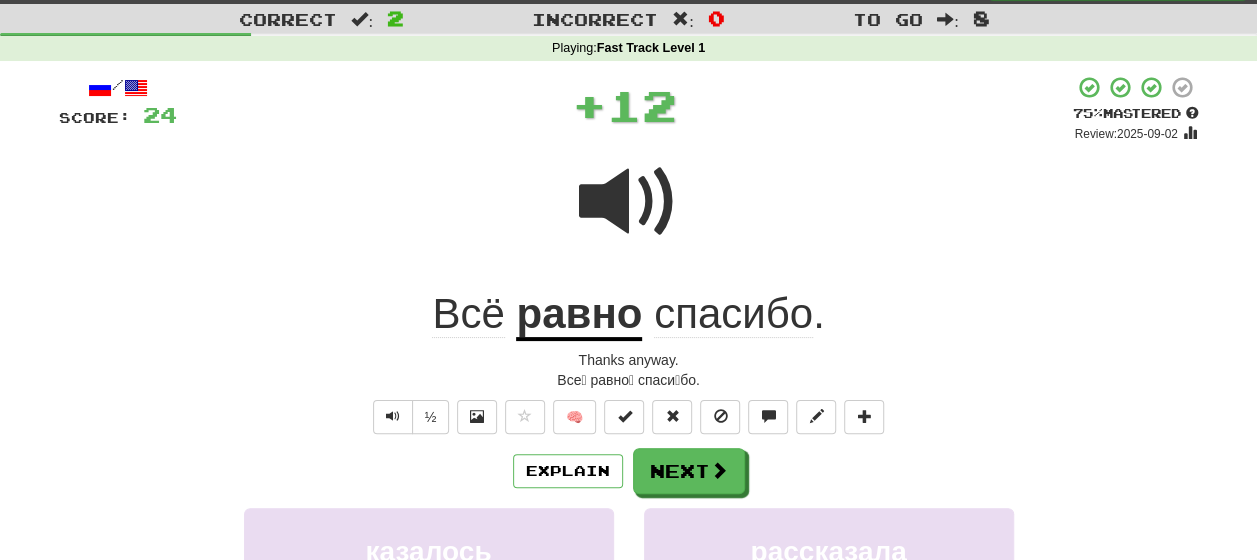 click on "Explain Next" at bounding box center (629, 471) 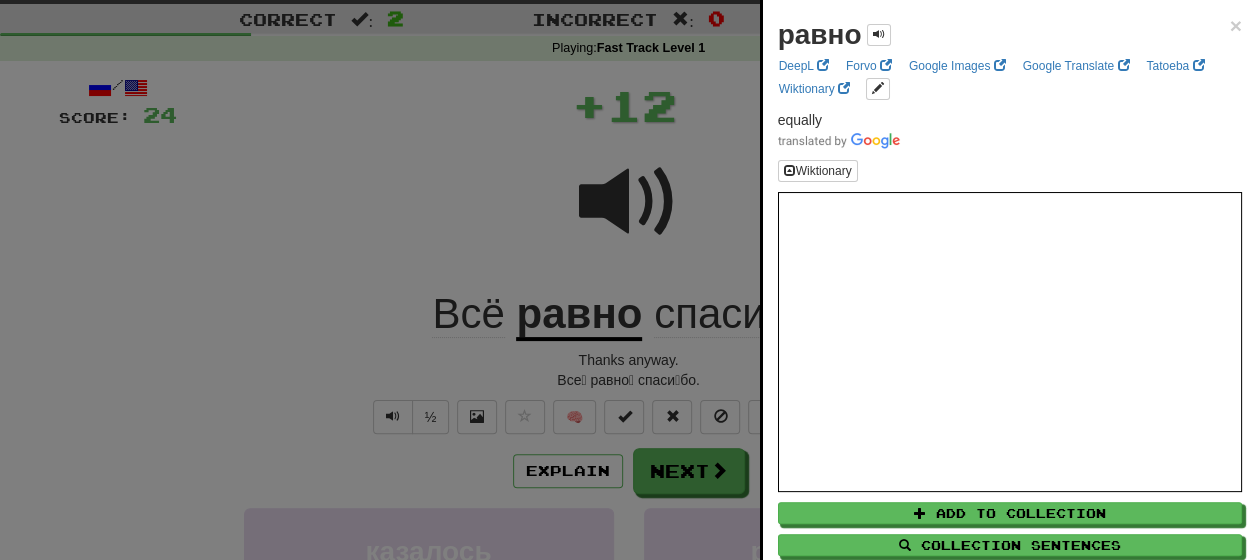 click at bounding box center [628, 280] 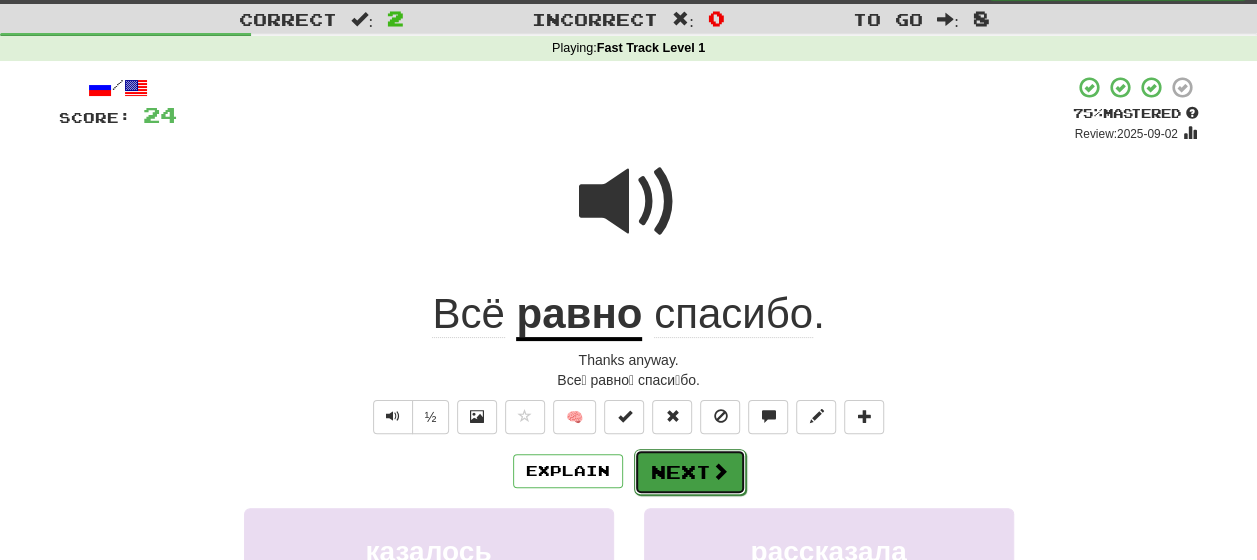 click on "Next" at bounding box center [690, 472] 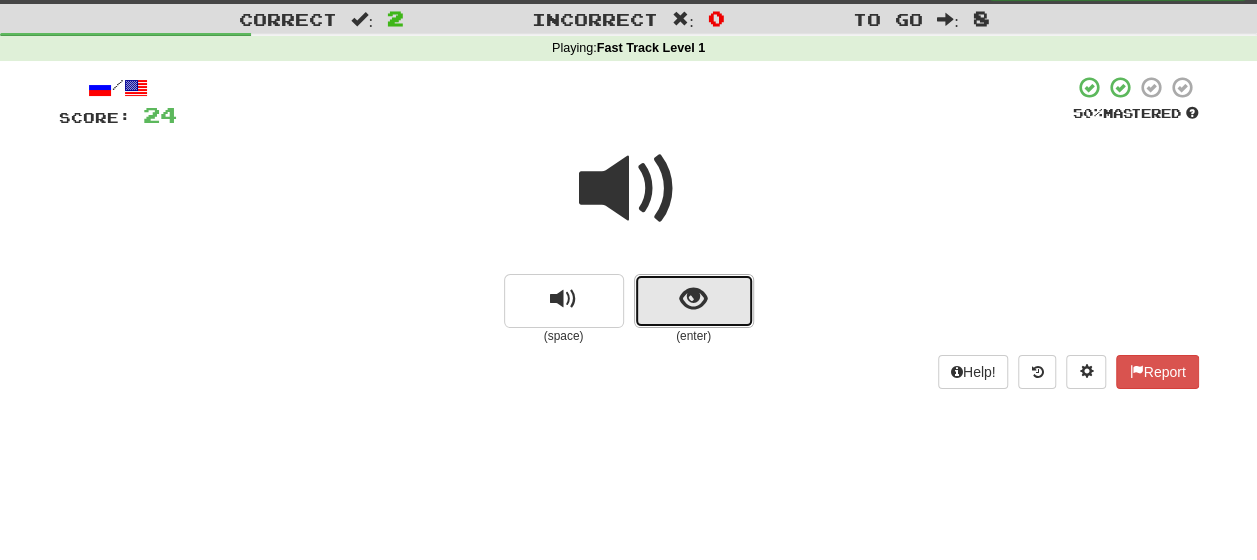 click at bounding box center [694, 301] 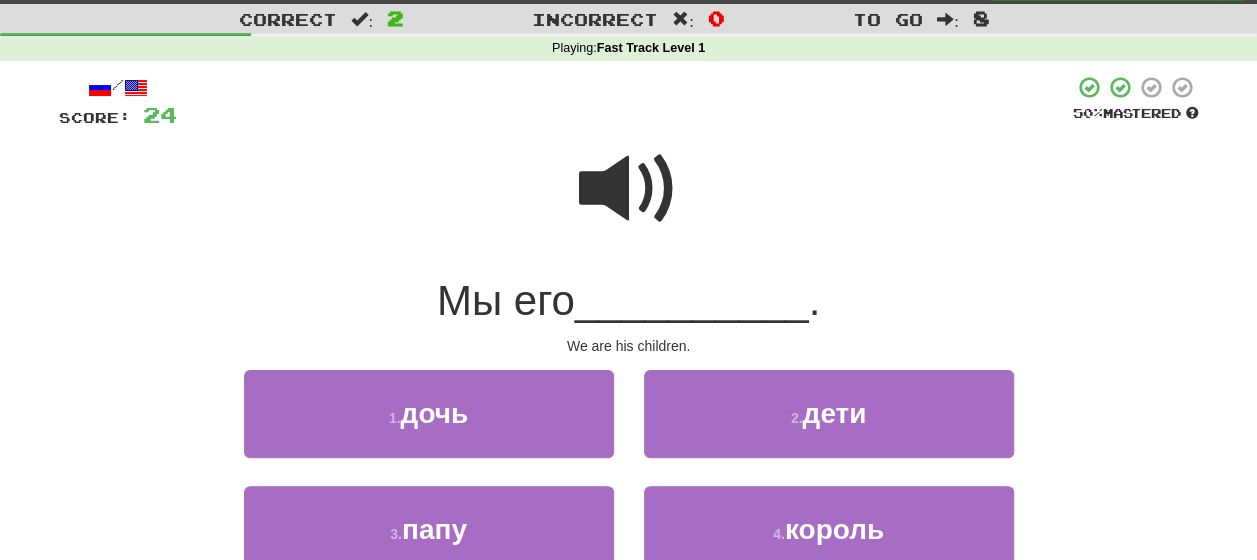 click at bounding box center (629, 189) 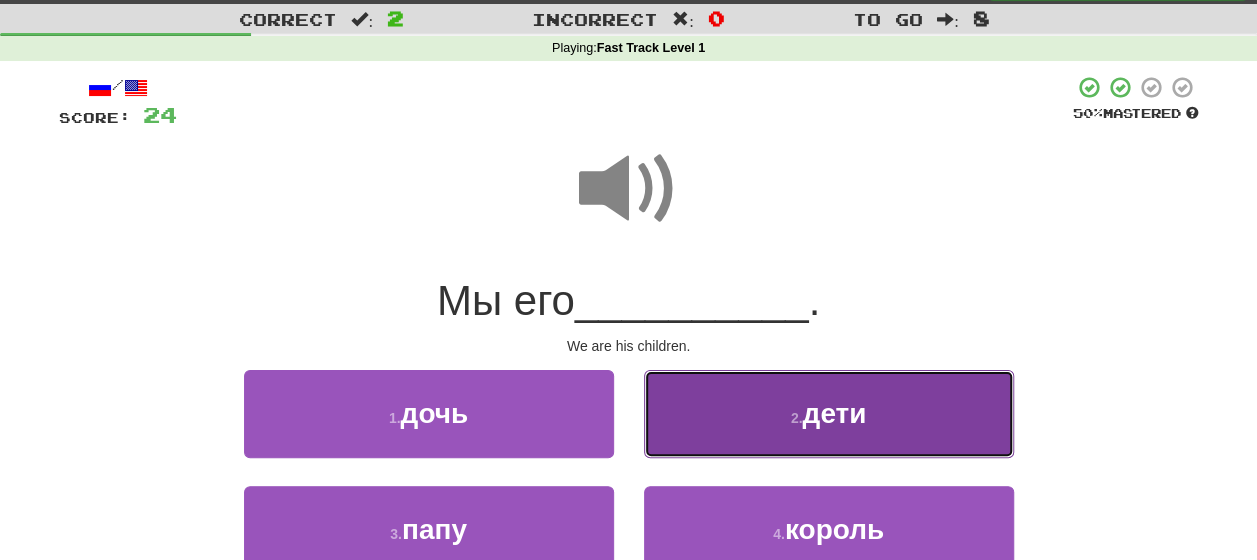 click on "2 .  дети" at bounding box center (829, 413) 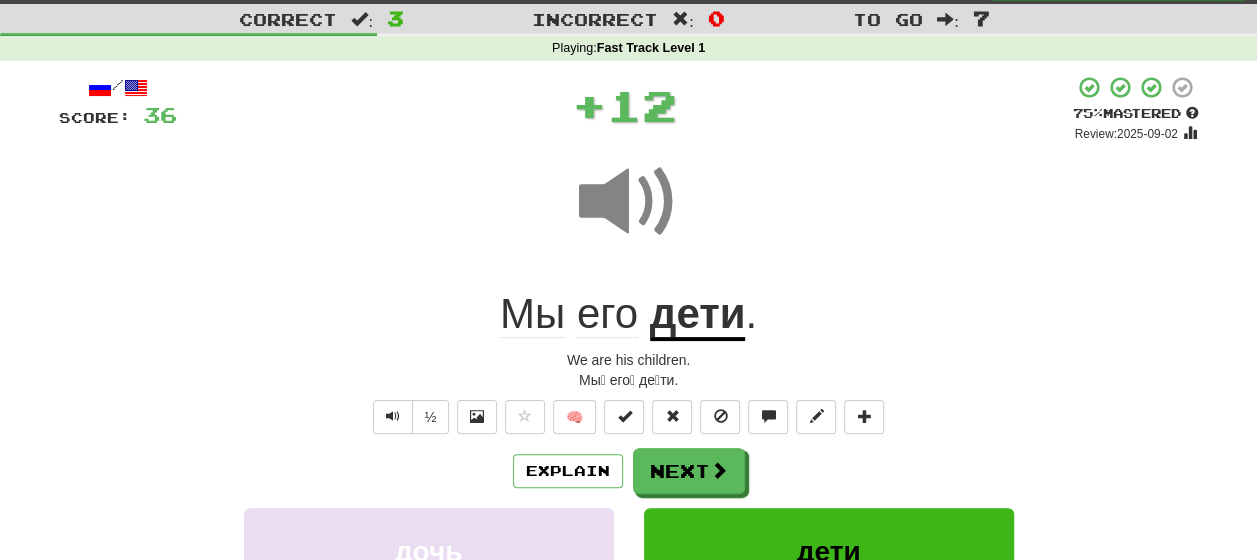click on "Explain Next" at bounding box center [629, 471] 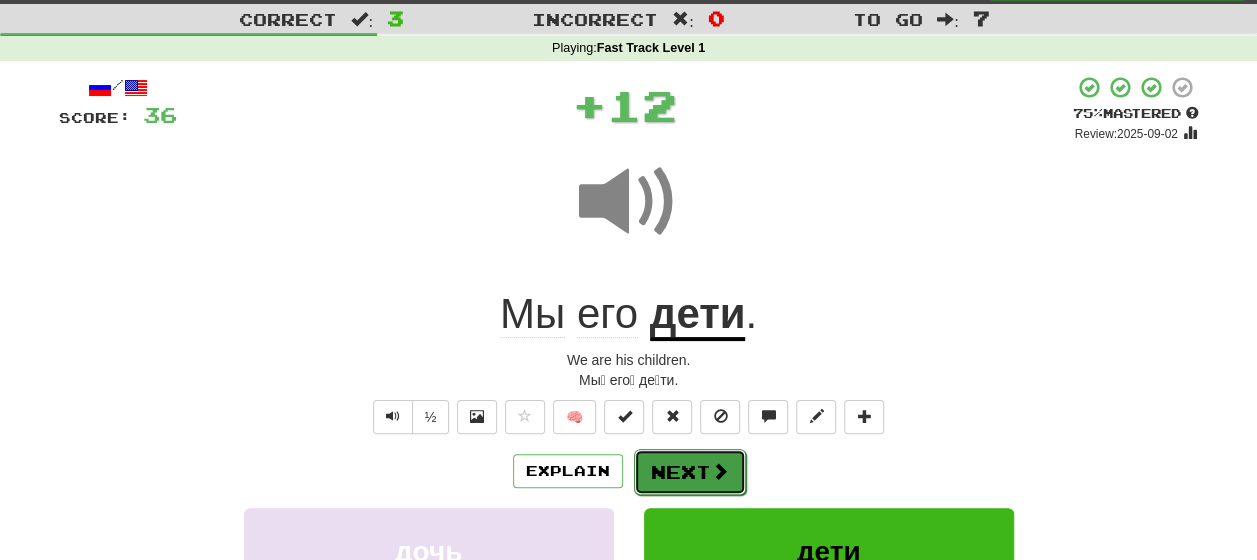 click on "Next" at bounding box center [690, 472] 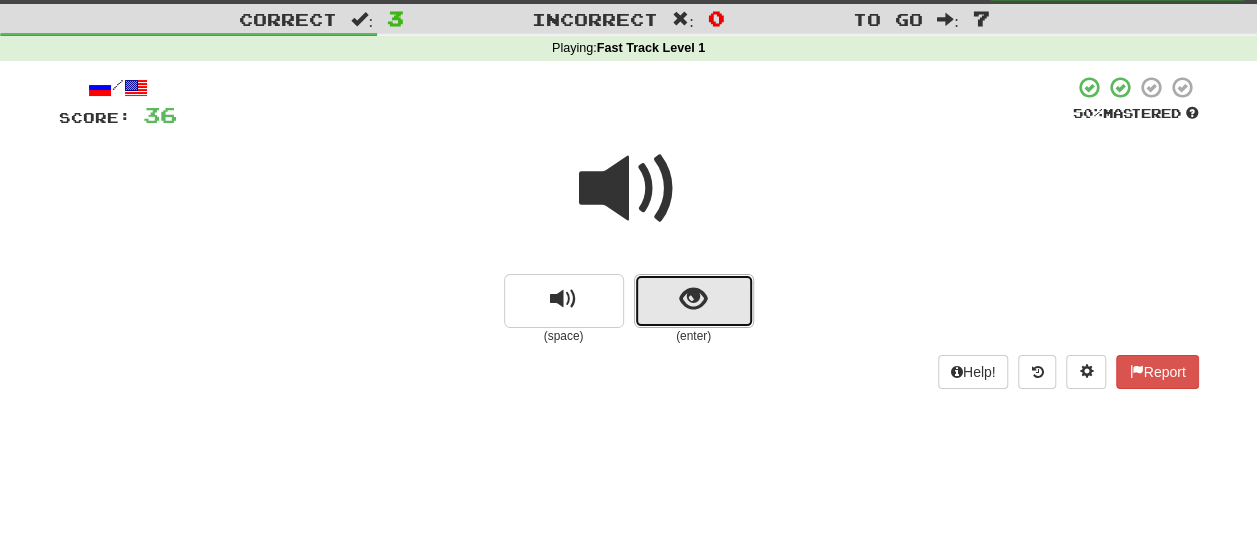 click at bounding box center (694, 301) 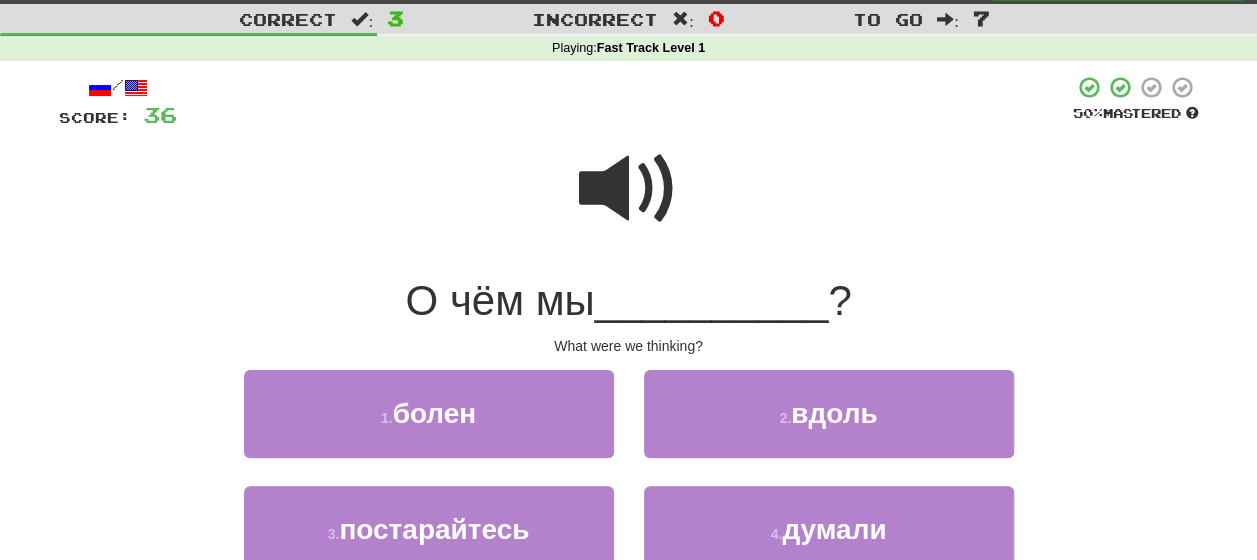 click at bounding box center (629, 189) 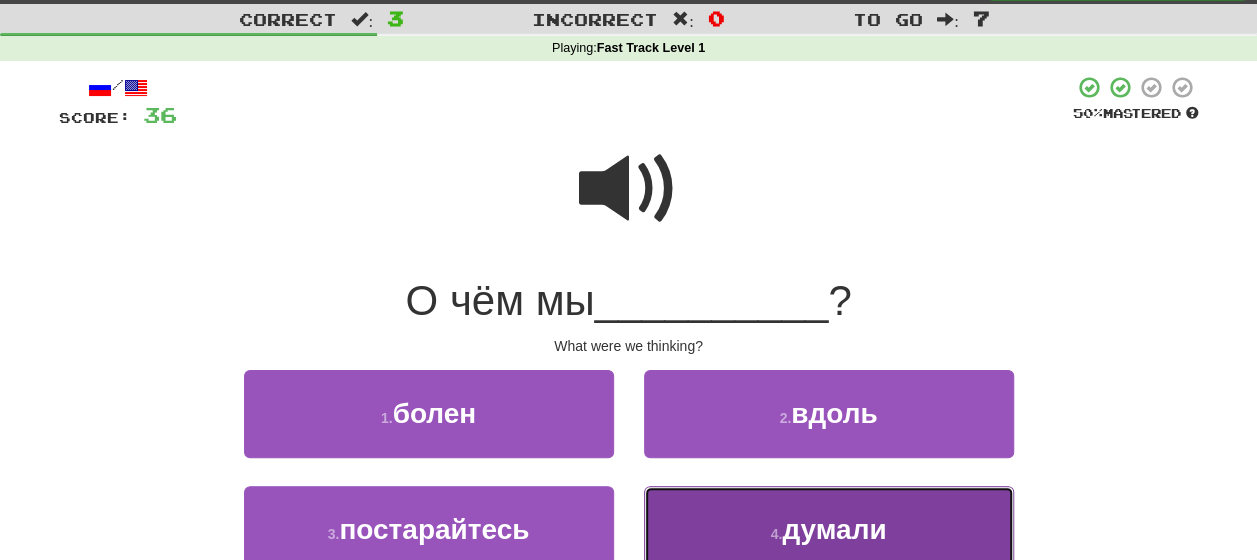 click on "4 .  думали" at bounding box center (829, 529) 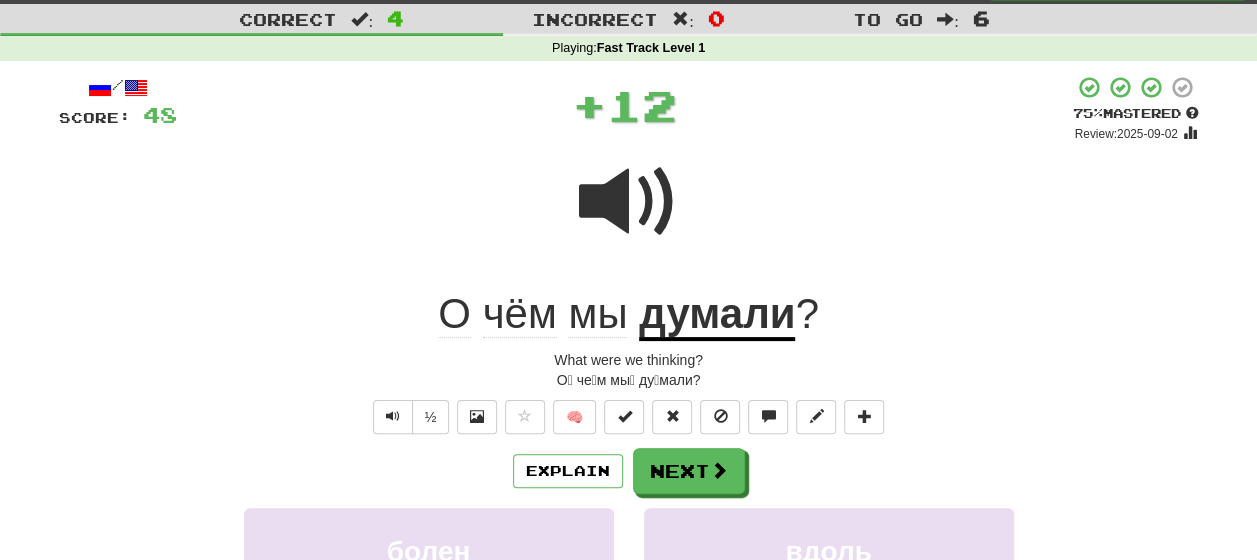 click on "Explain Next" at bounding box center [629, 471] 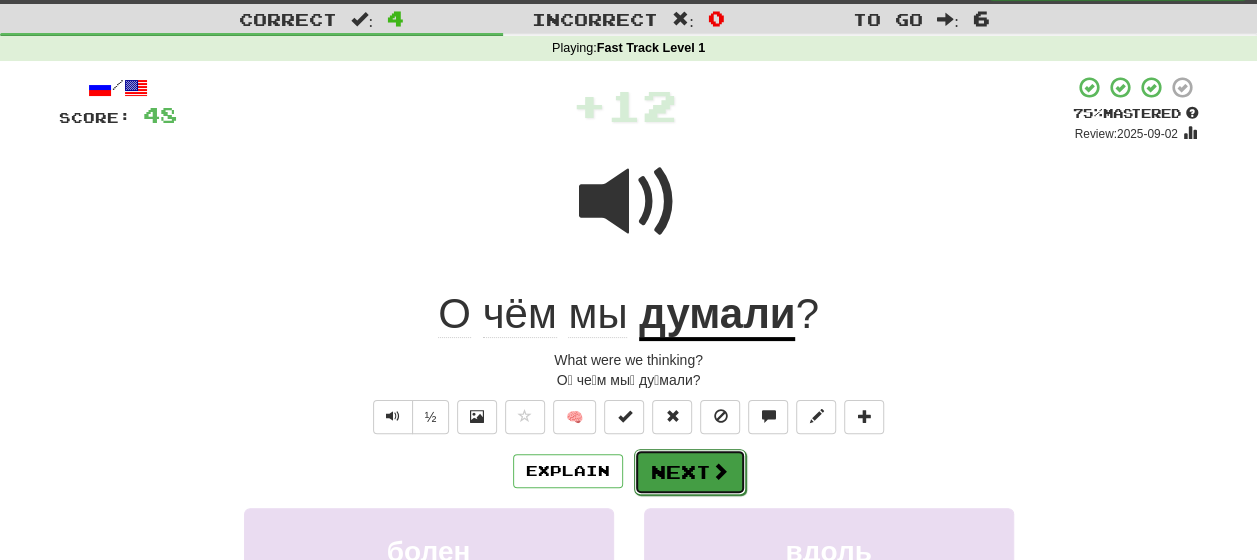 click on "Next" at bounding box center [690, 472] 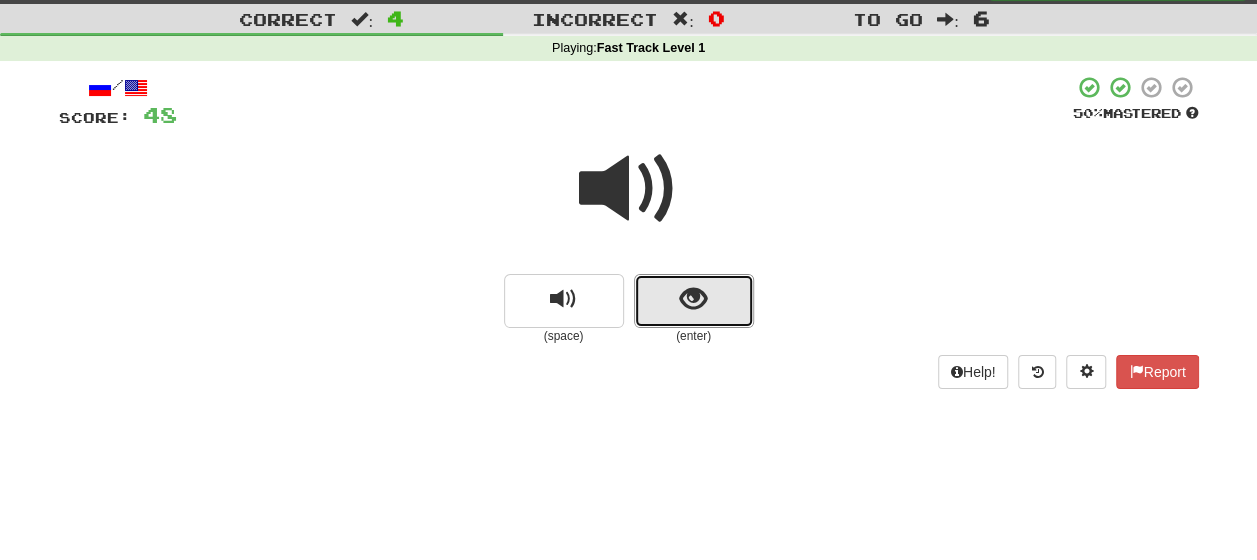 click at bounding box center (694, 301) 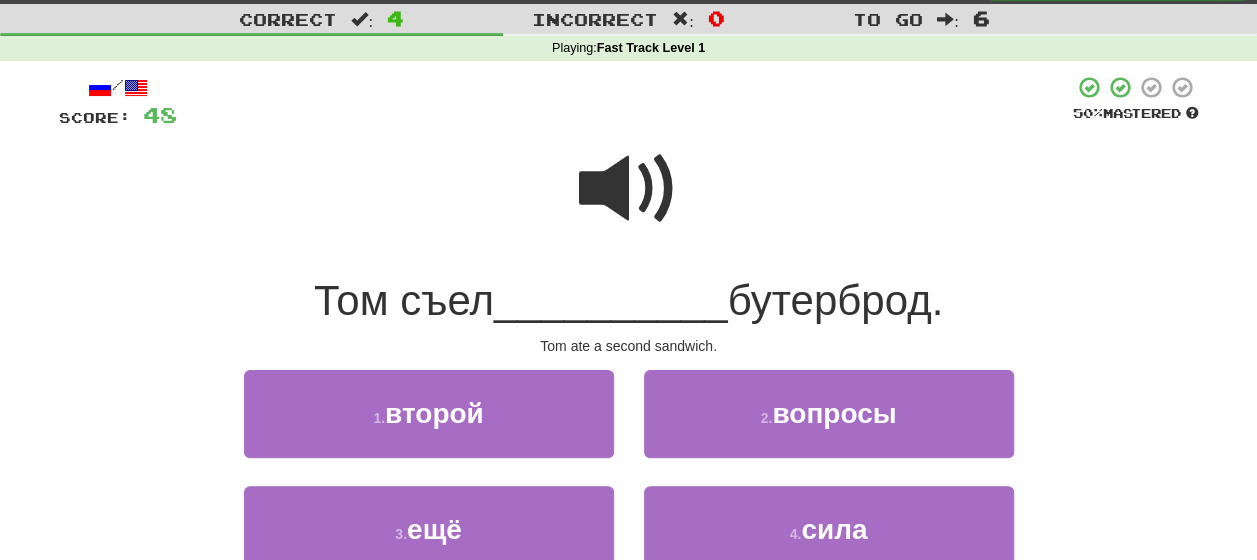 click at bounding box center [629, 189] 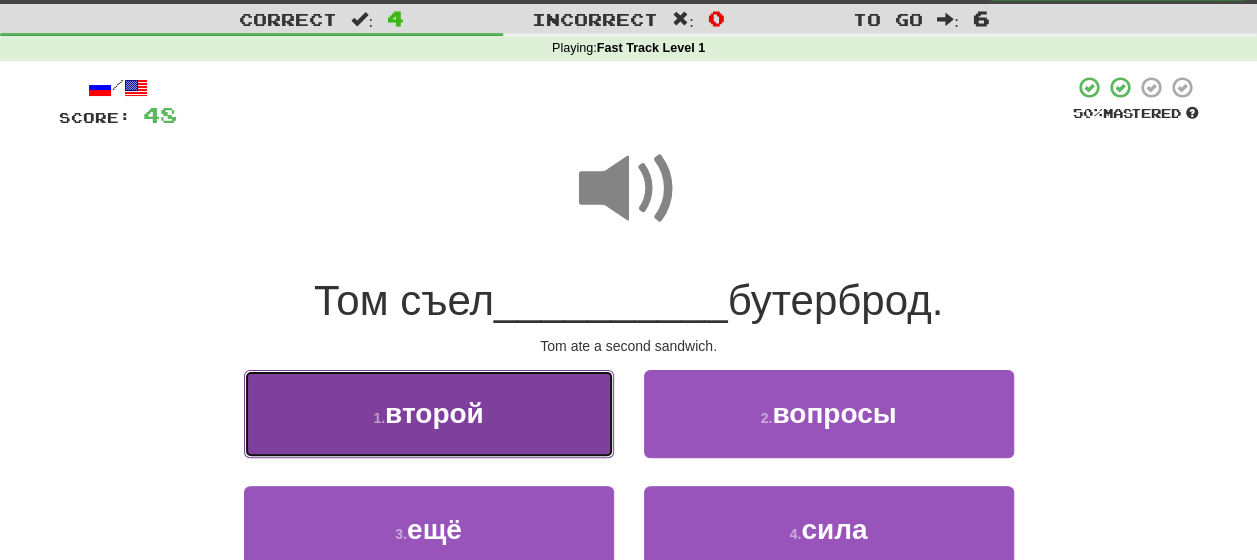 click on "1 .  второй" at bounding box center (429, 413) 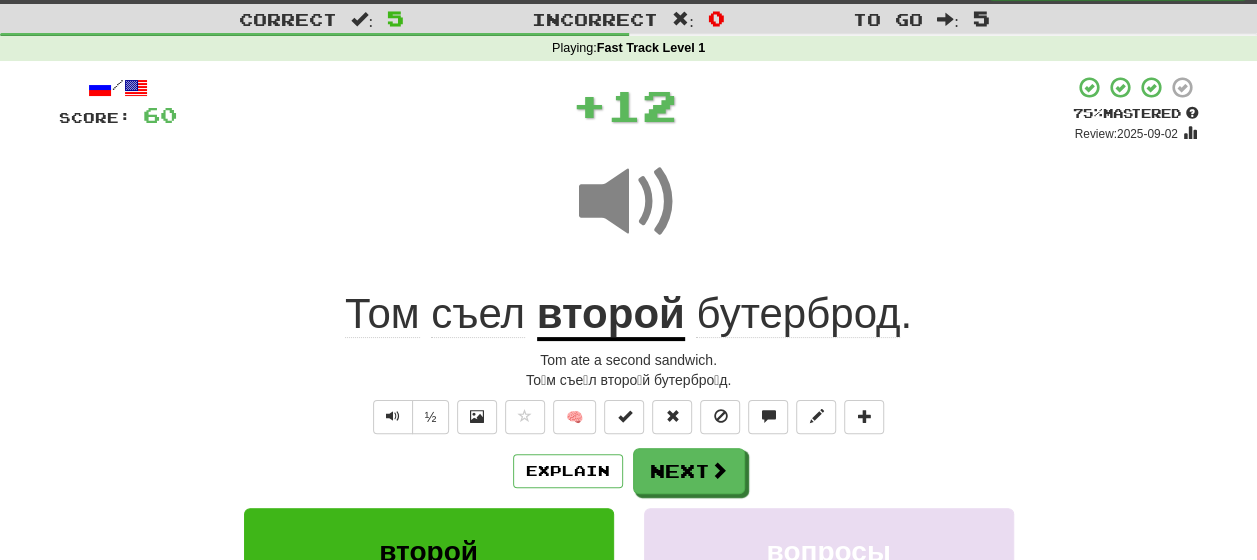 click on "Explain Next" at bounding box center (629, 471) 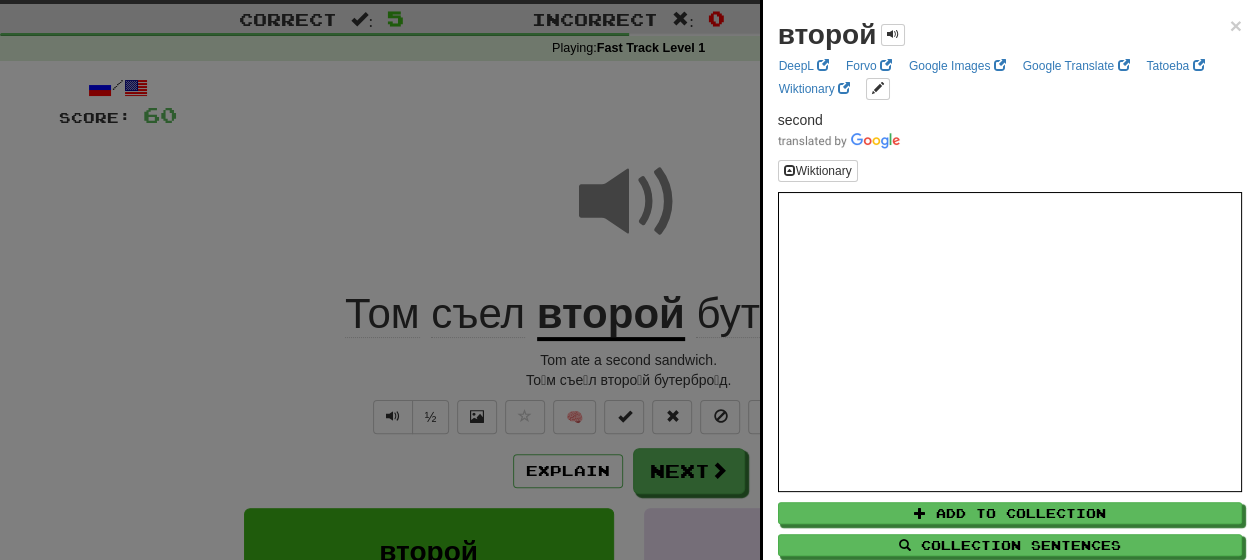 click at bounding box center (628, 280) 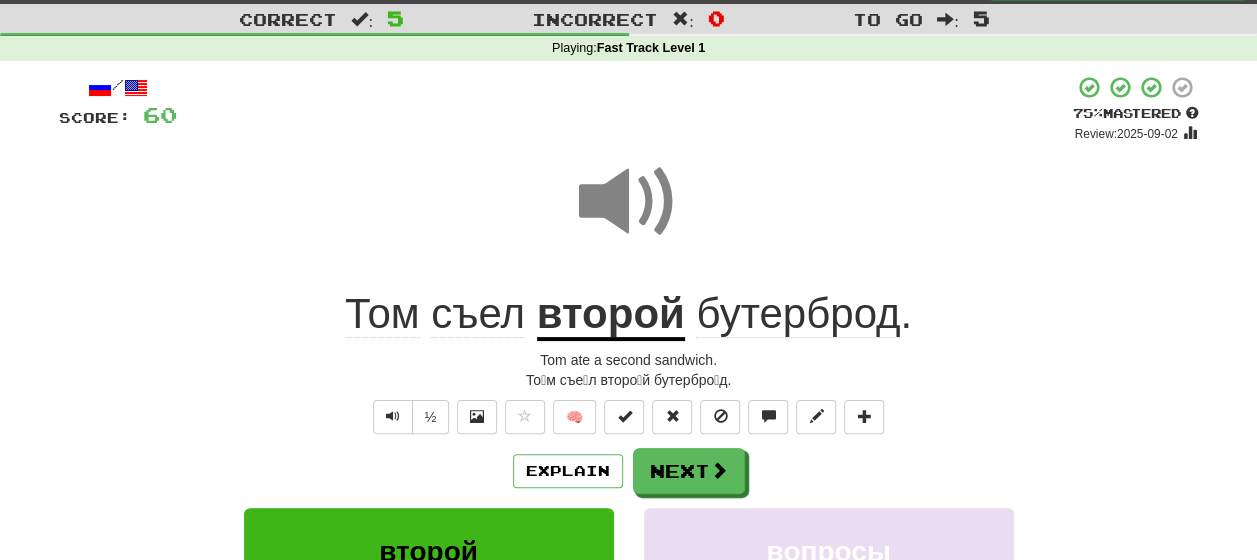 click on "съел" 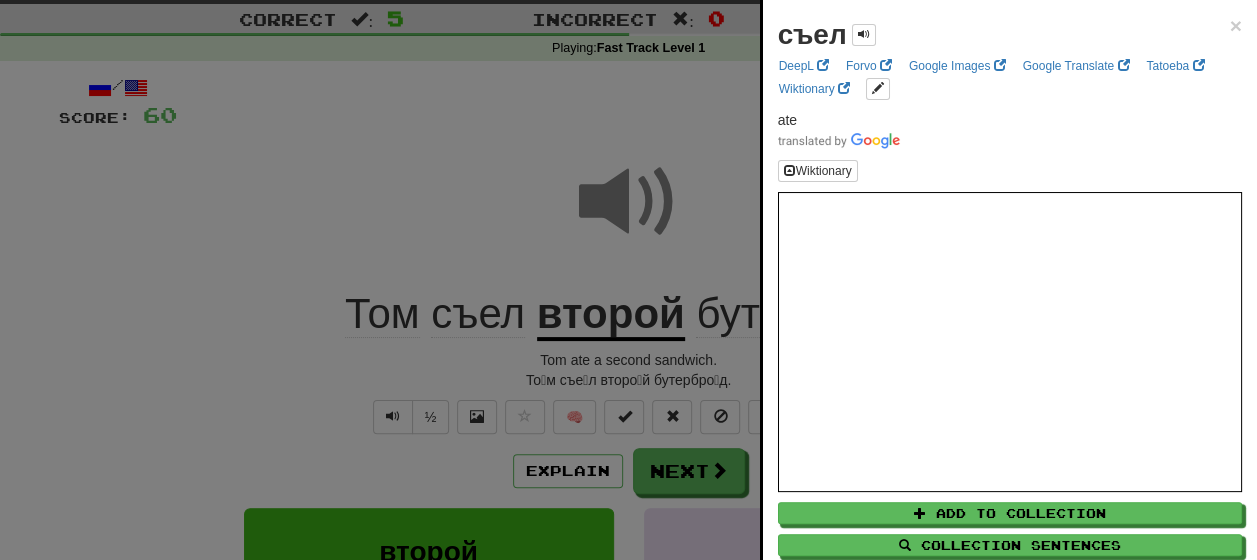 click at bounding box center (628, 280) 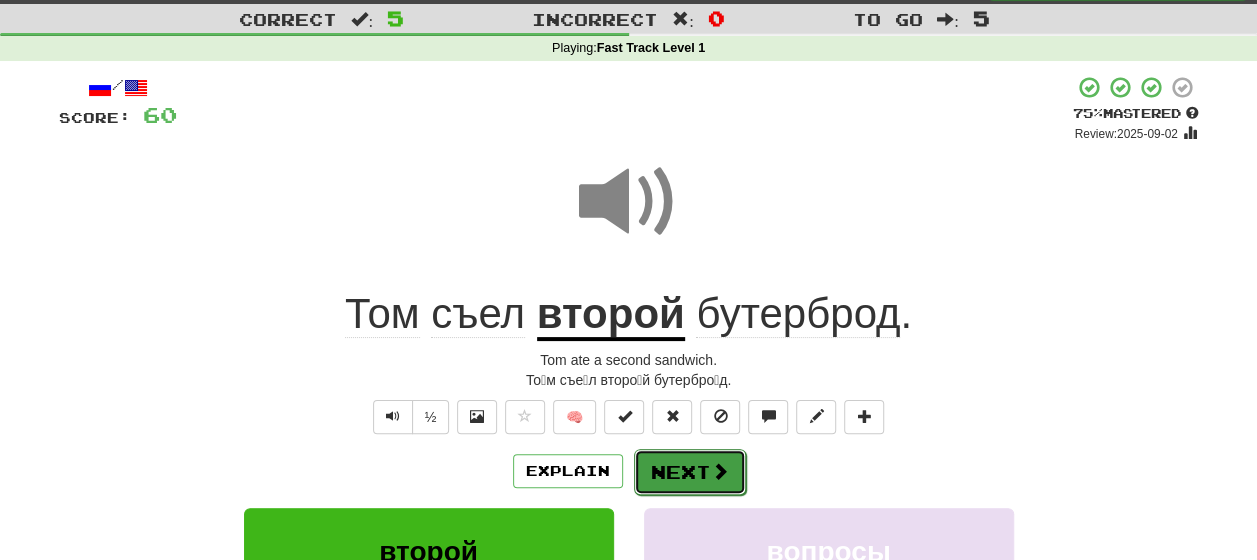 click on "Next" at bounding box center (690, 472) 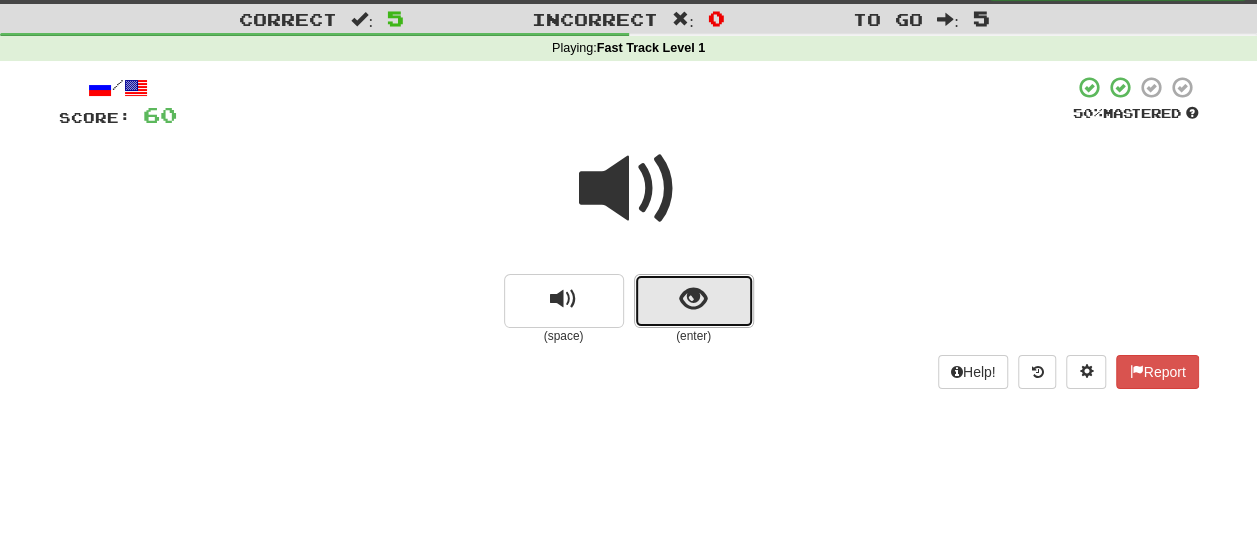 click at bounding box center (694, 301) 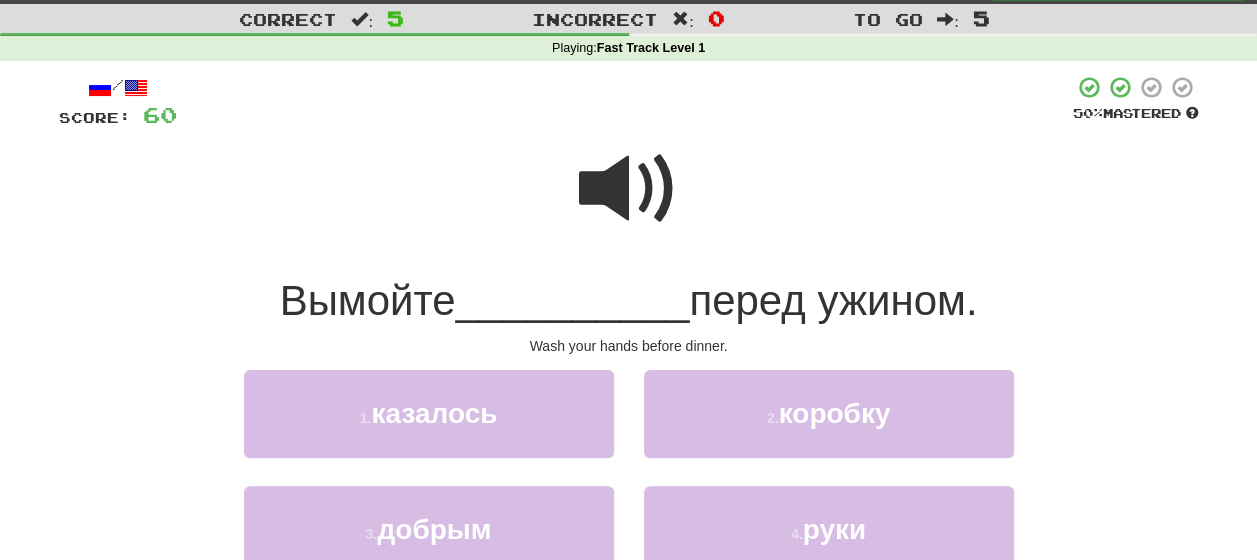 click at bounding box center (629, 189) 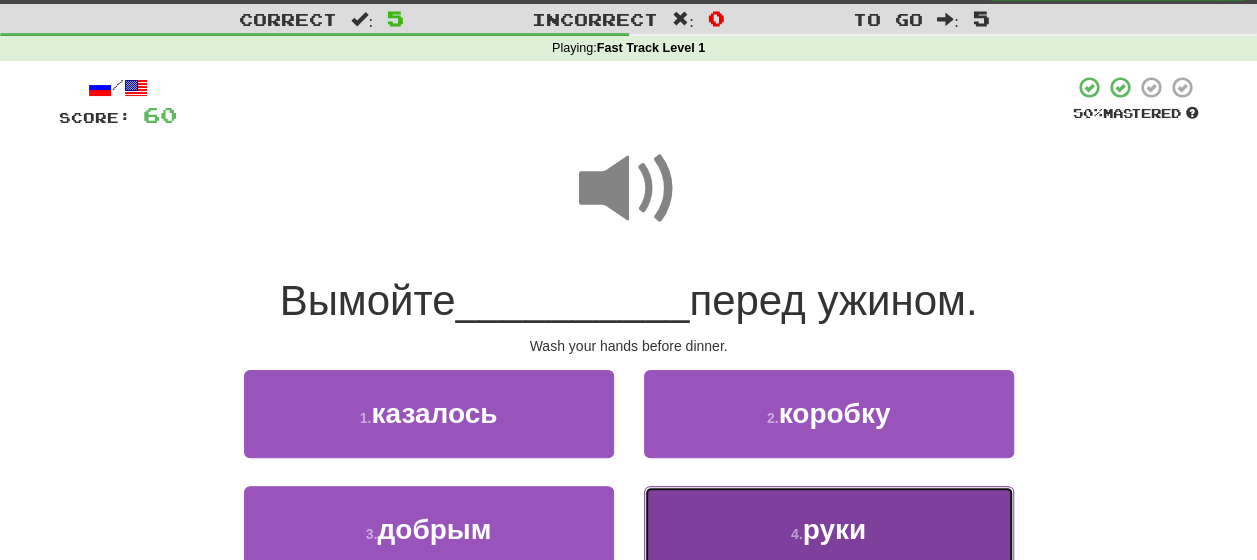 click on "4 .  руки" at bounding box center (829, 529) 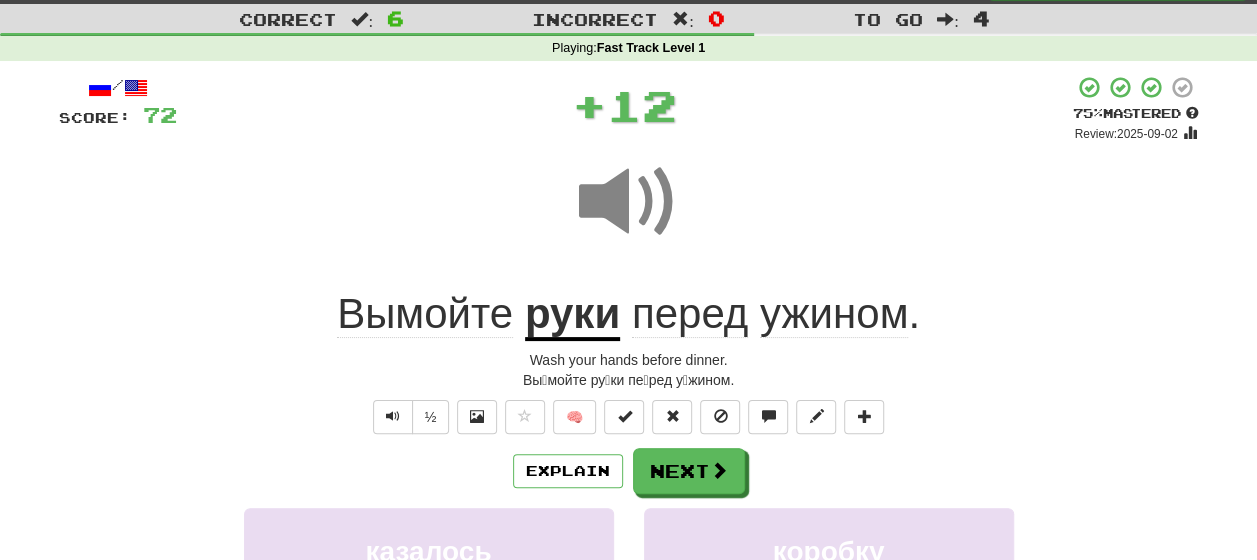 click on "Explain Next" at bounding box center [629, 471] 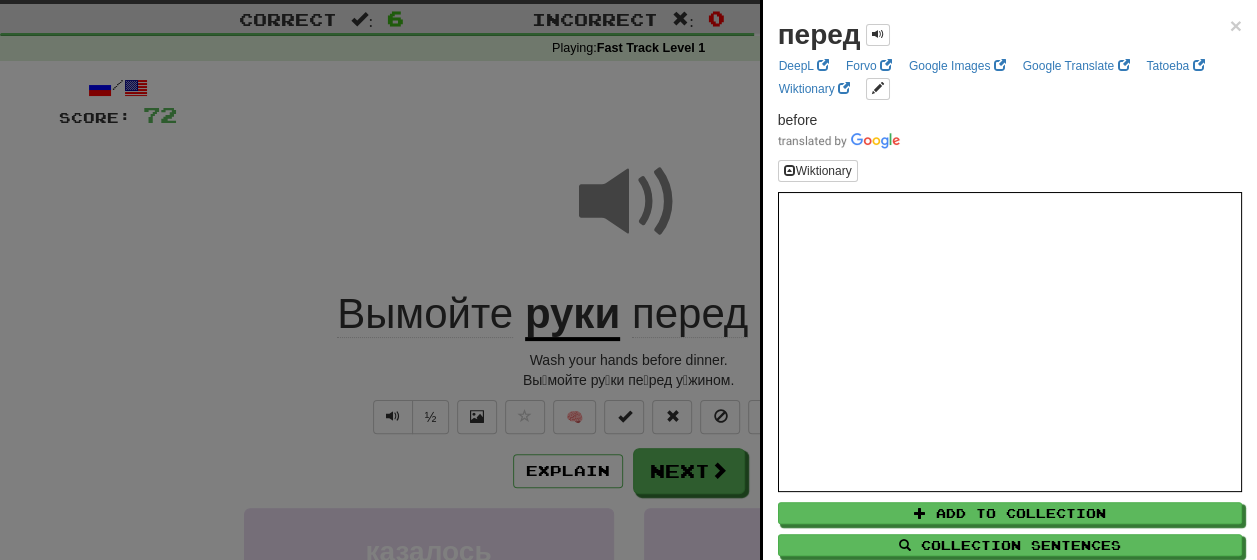 click at bounding box center [628, 280] 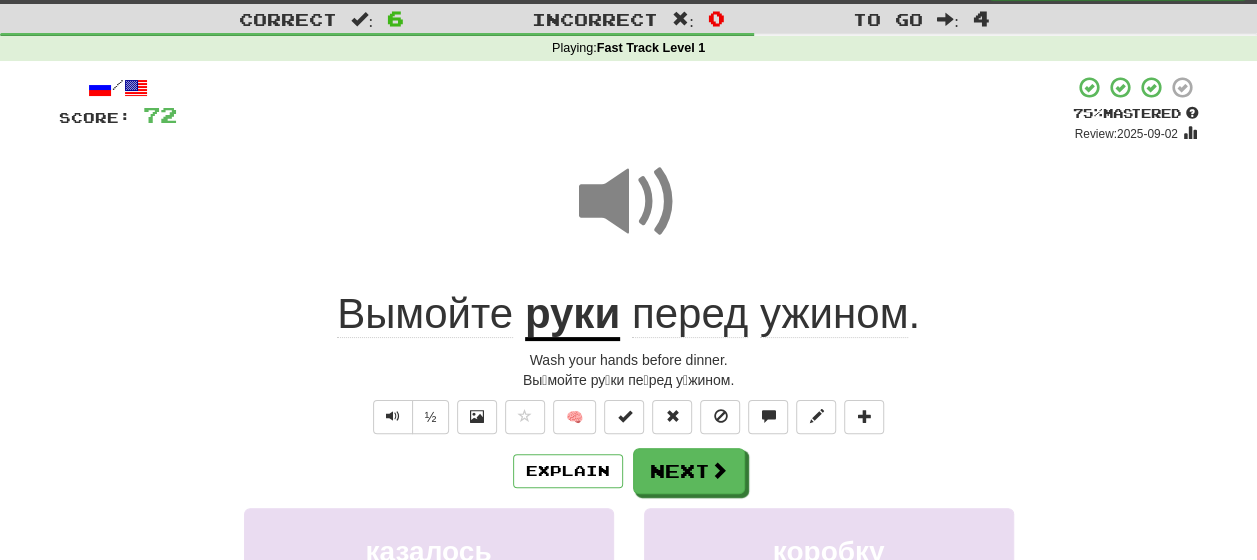 click on "ужином" at bounding box center (834, 314) 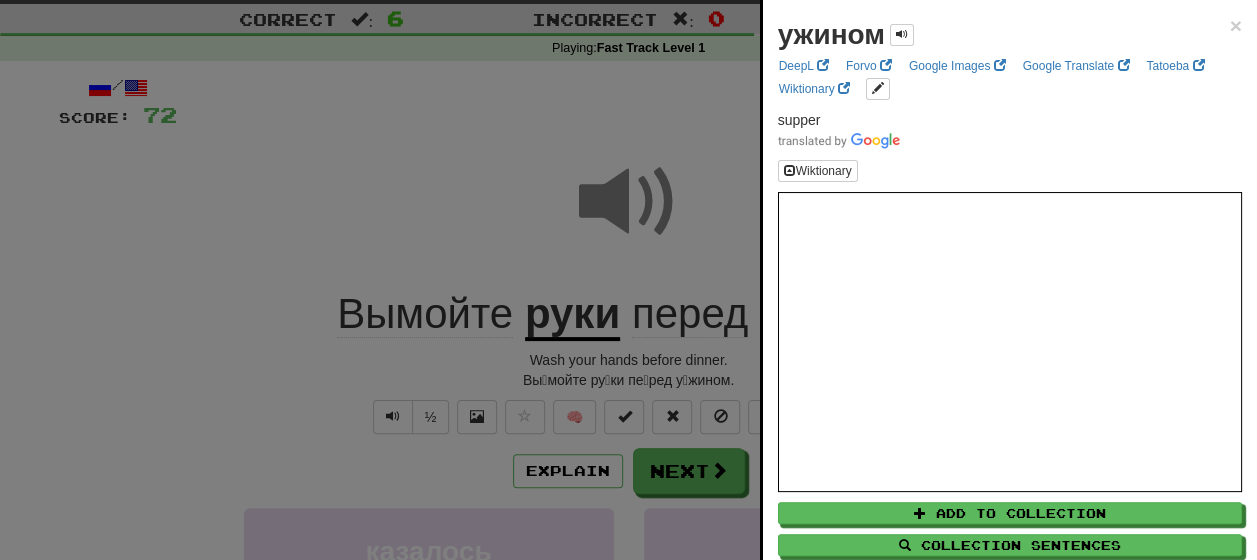 click at bounding box center [628, 280] 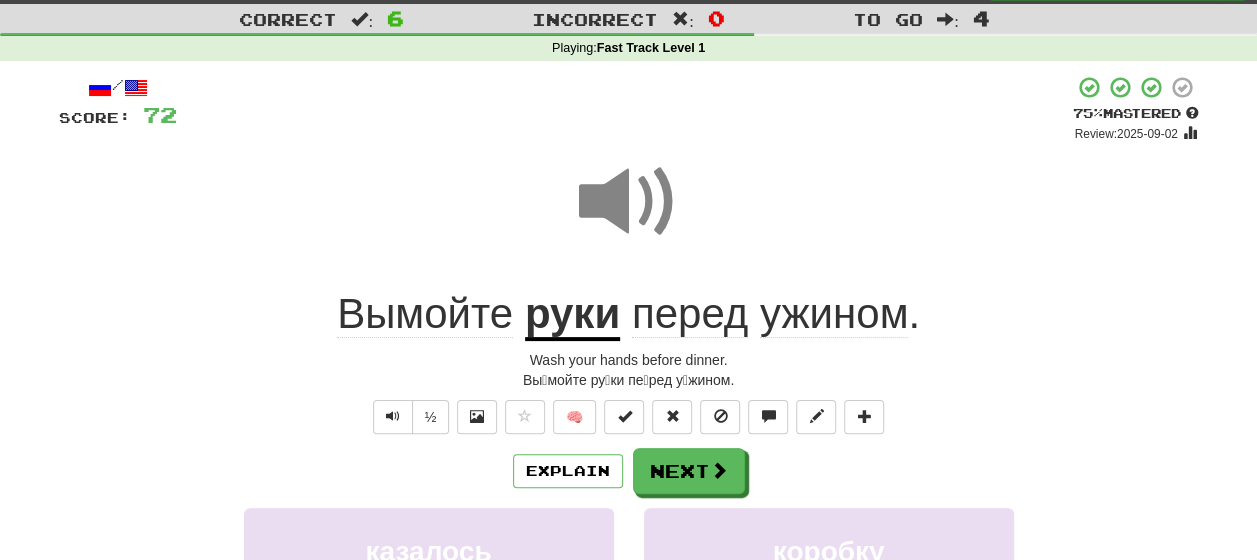 click on "Вымойте" 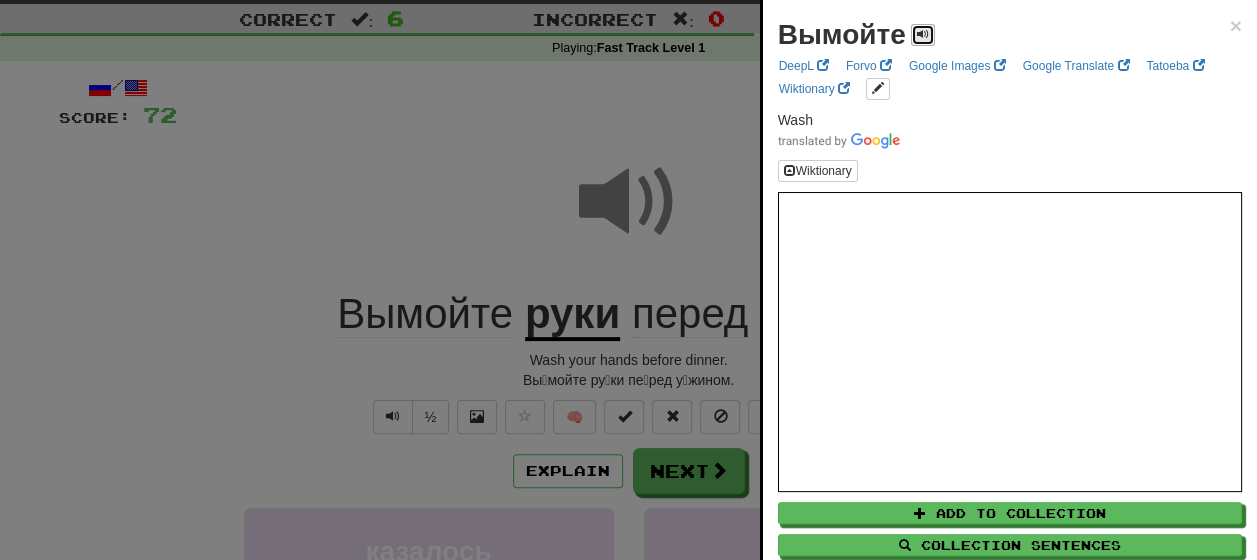 click at bounding box center (923, 35) 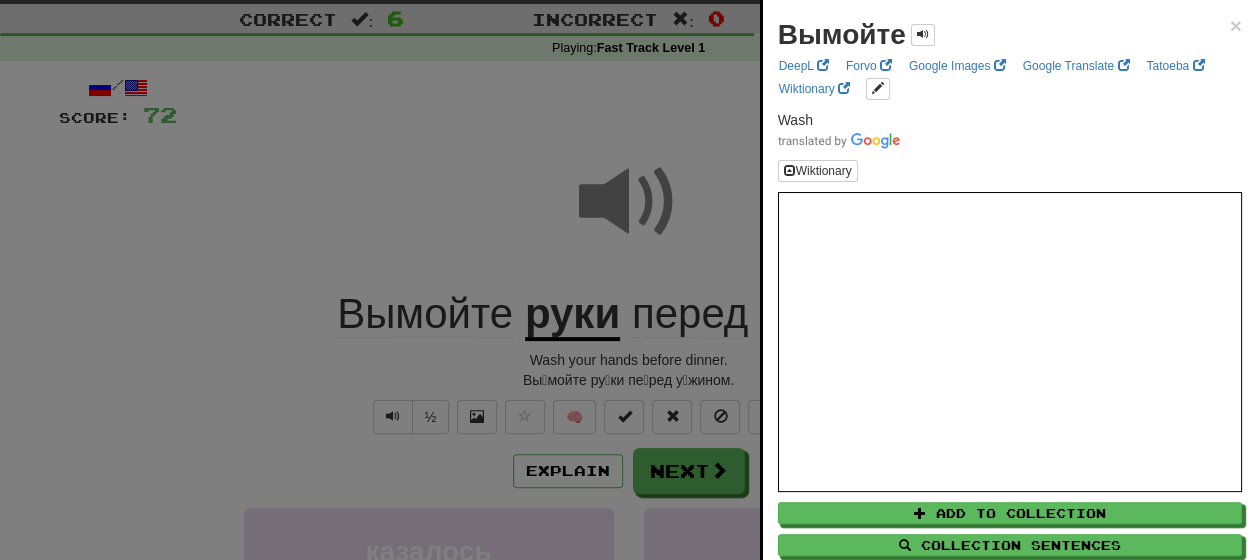 click at bounding box center (628, 280) 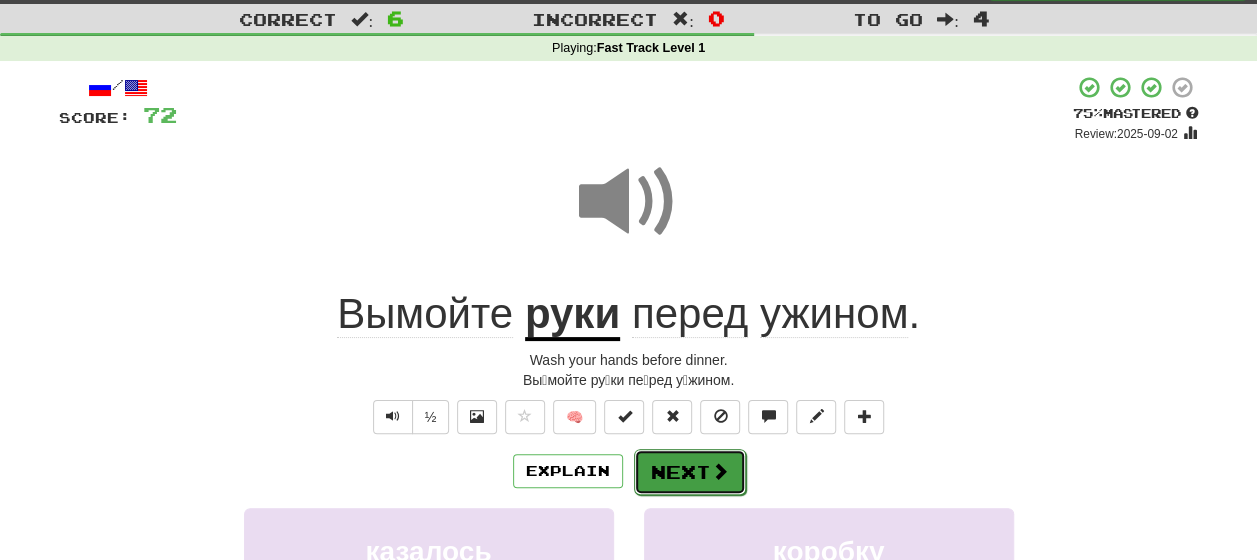 click on "Next" at bounding box center [690, 472] 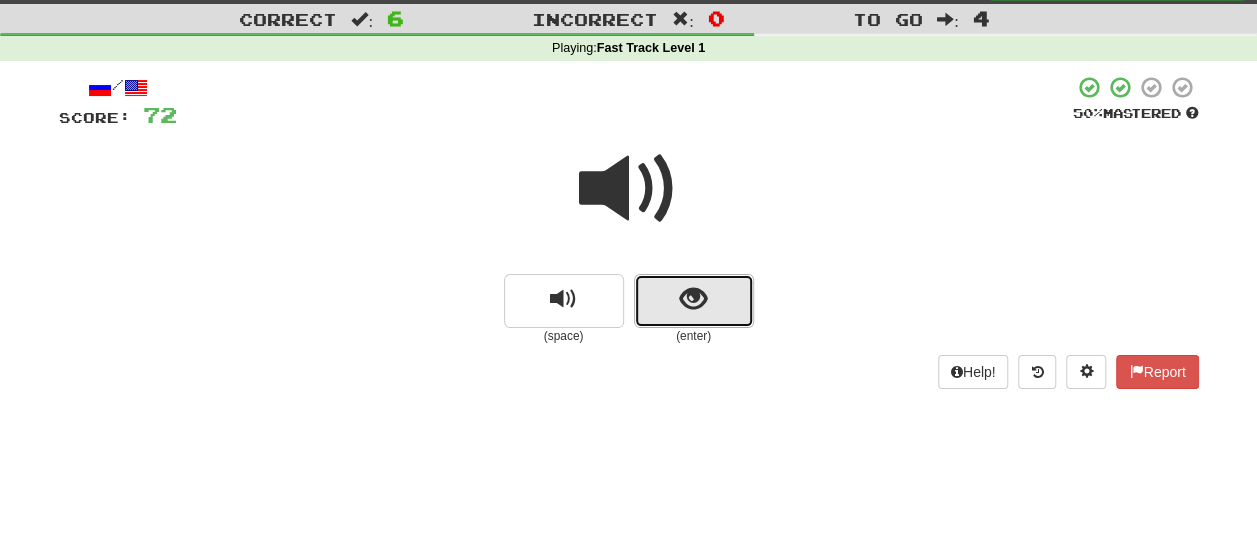 click at bounding box center (694, 301) 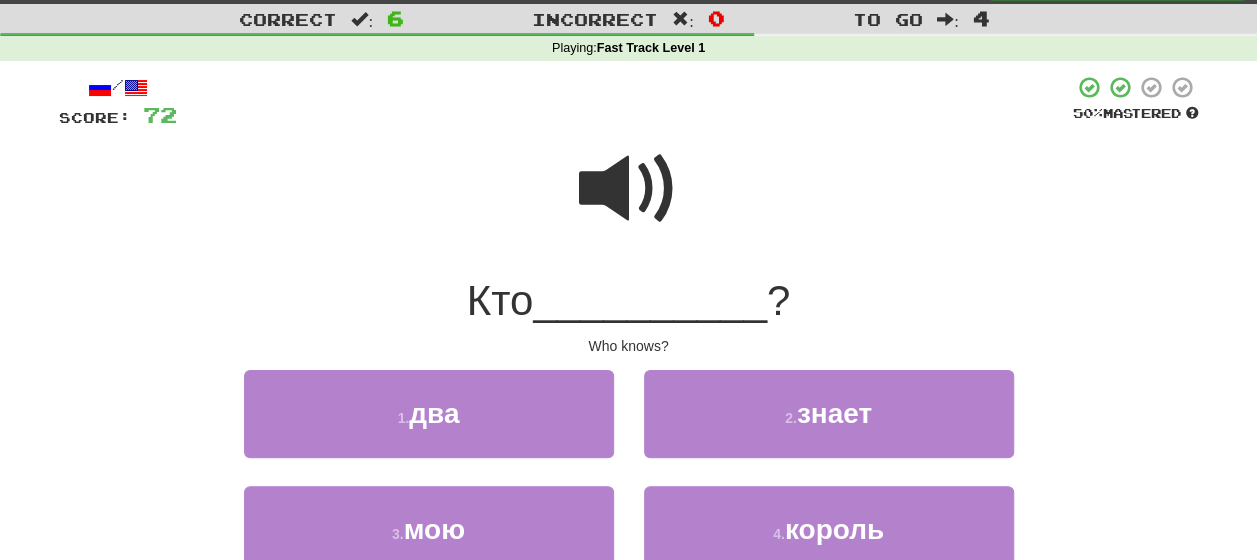 click at bounding box center [629, 189] 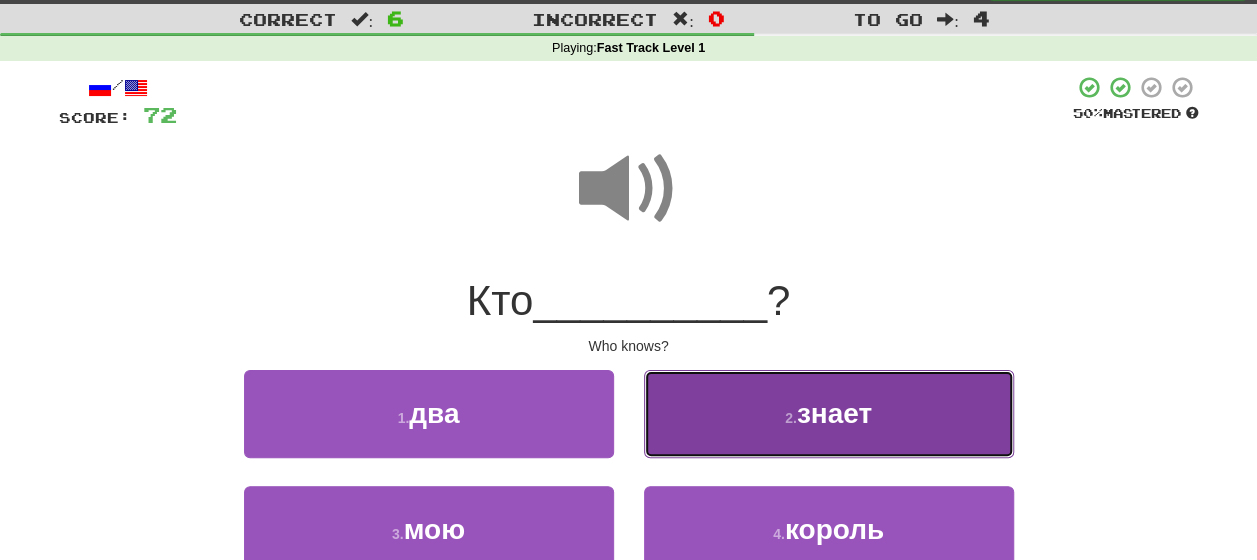 click on "2 .  знает" at bounding box center (829, 413) 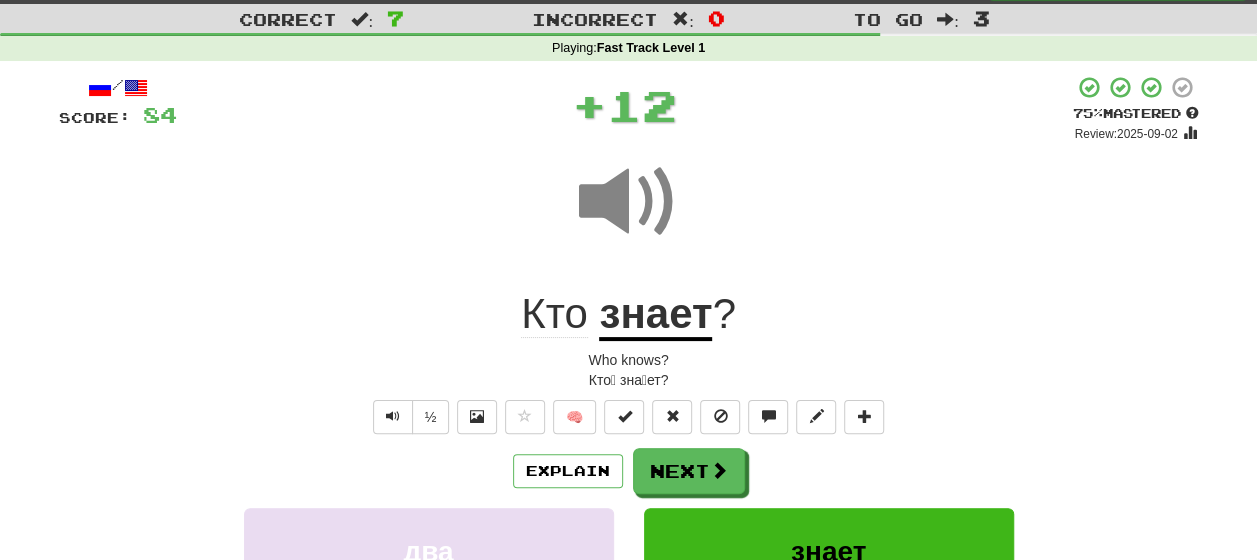click on "Explain Next" at bounding box center [629, 471] 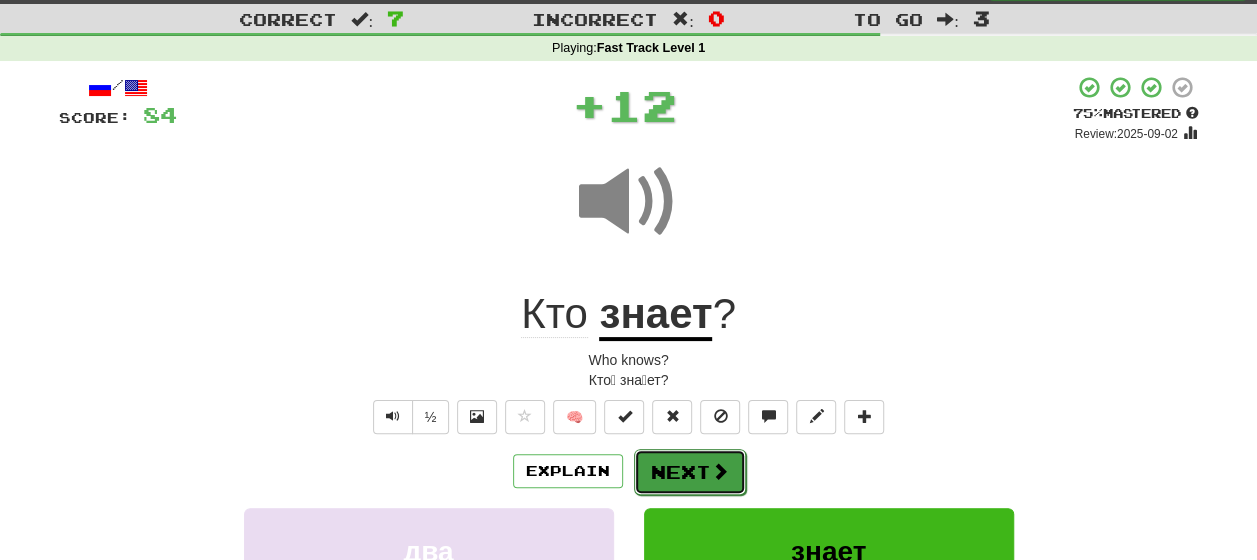 click on "Next" at bounding box center [690, 472] 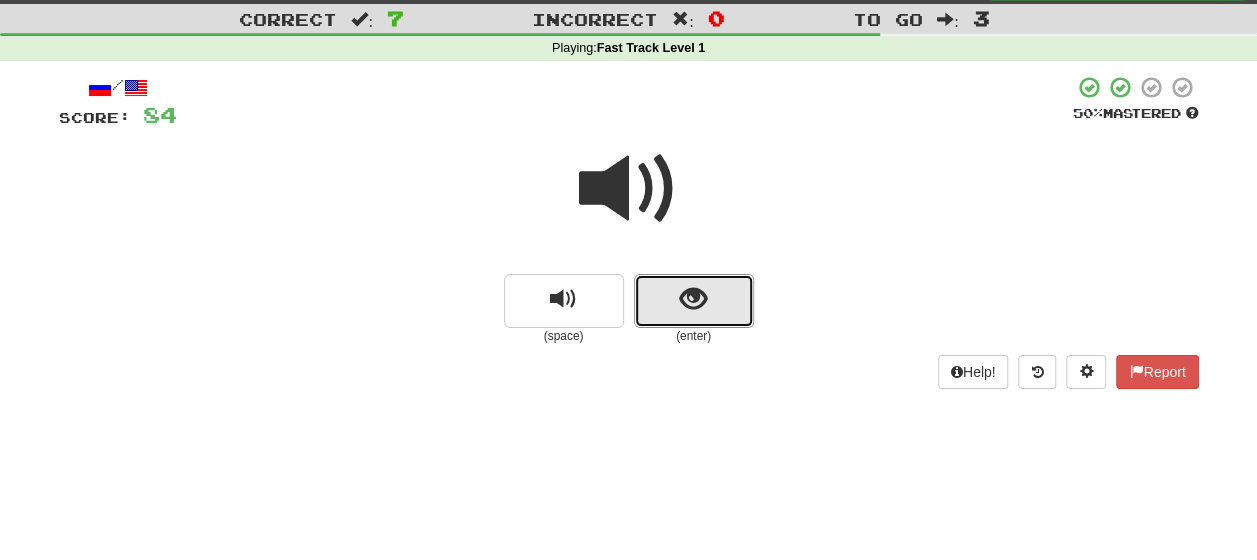 click at bounding box center [694, 301] 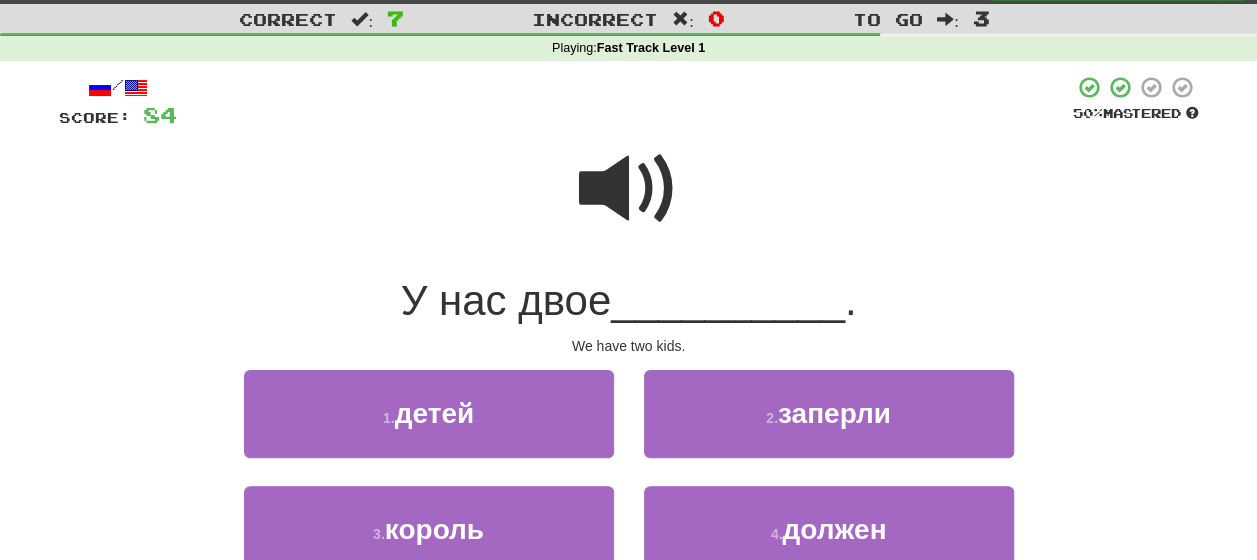 click at bounding box center (629, 189) 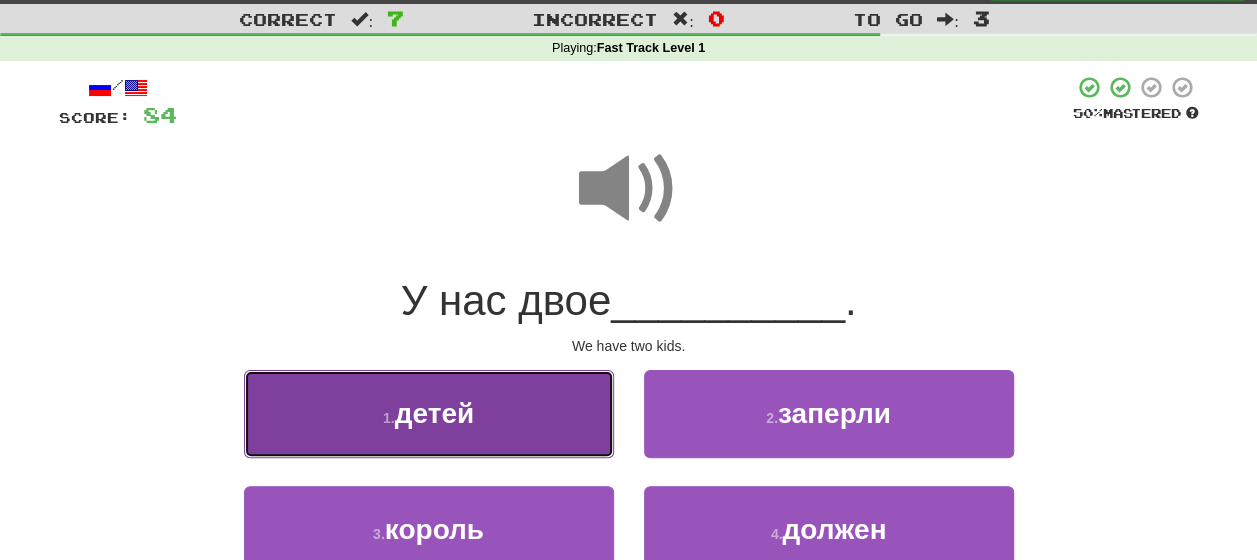 click on "детей" at bounding box center (434, 413) 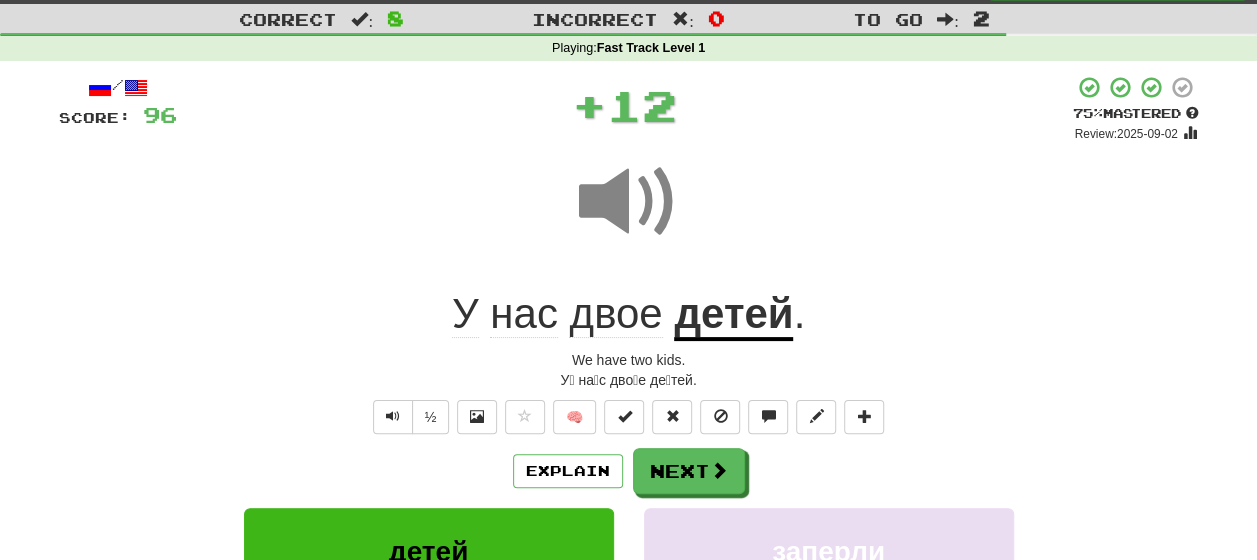 click on "Explain Next" at bounding box center (629, 471) 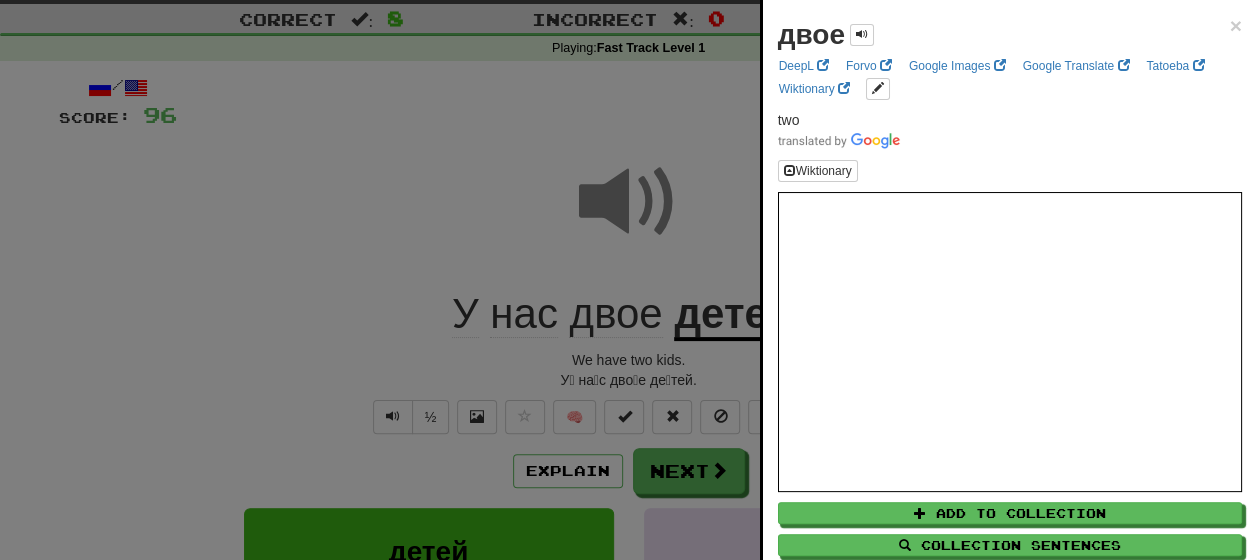 click at bounding box center (628, 280) 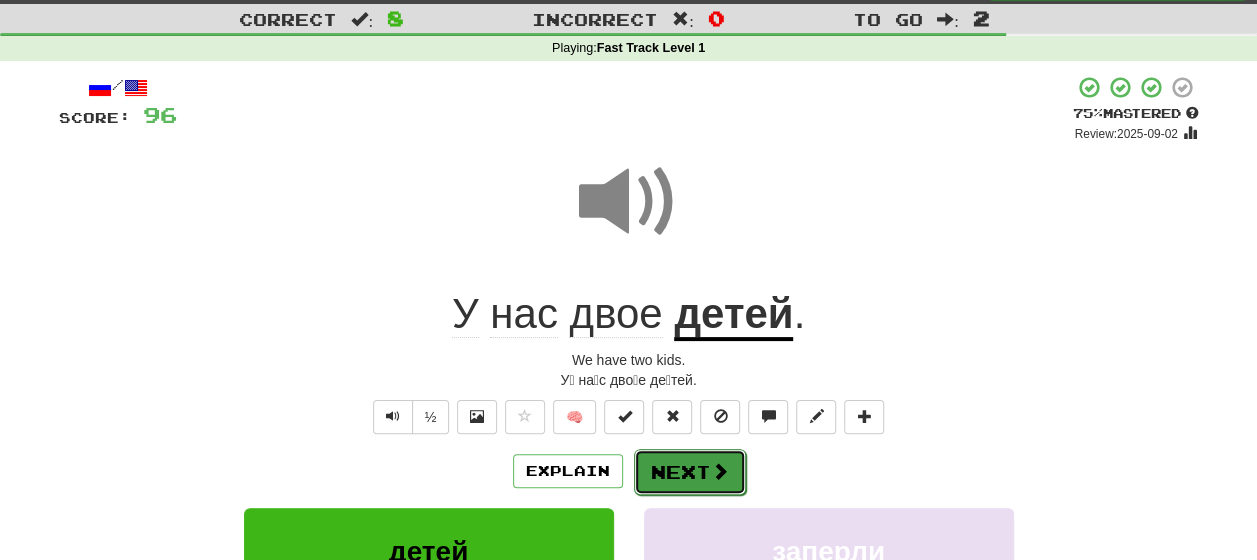 click at bounding box center (720, 471) 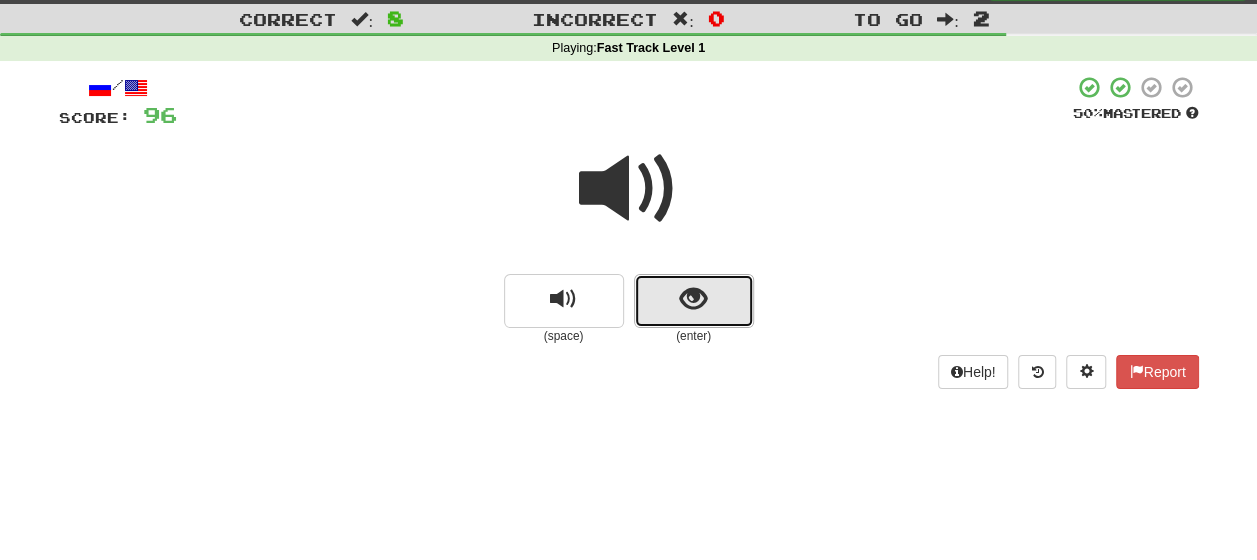 click at bounding box center [694, 301] 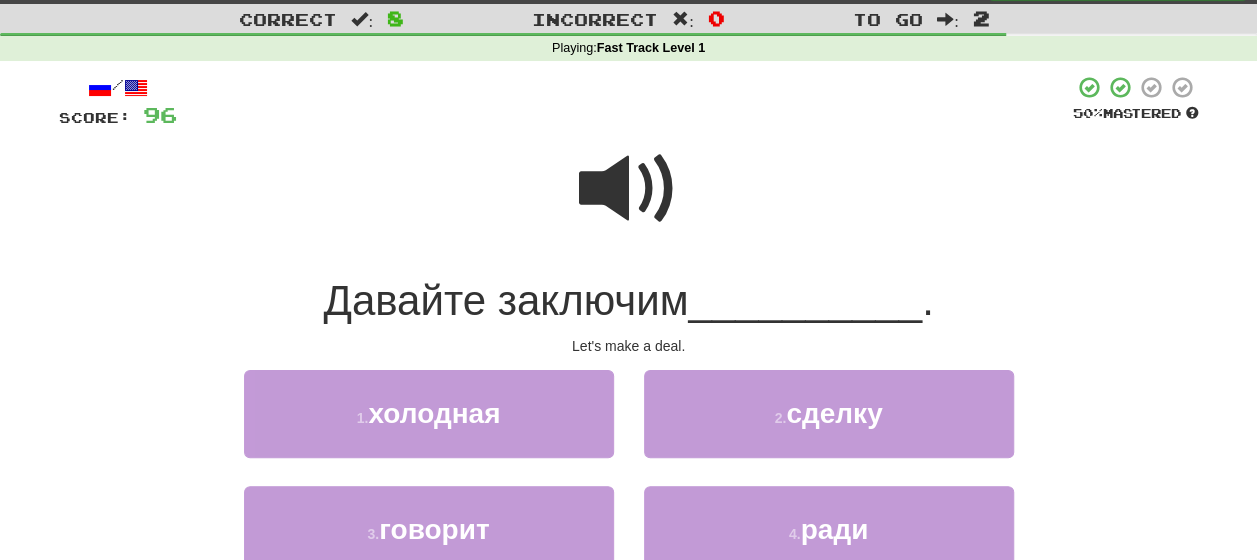 click at bounding box center (629, 189) 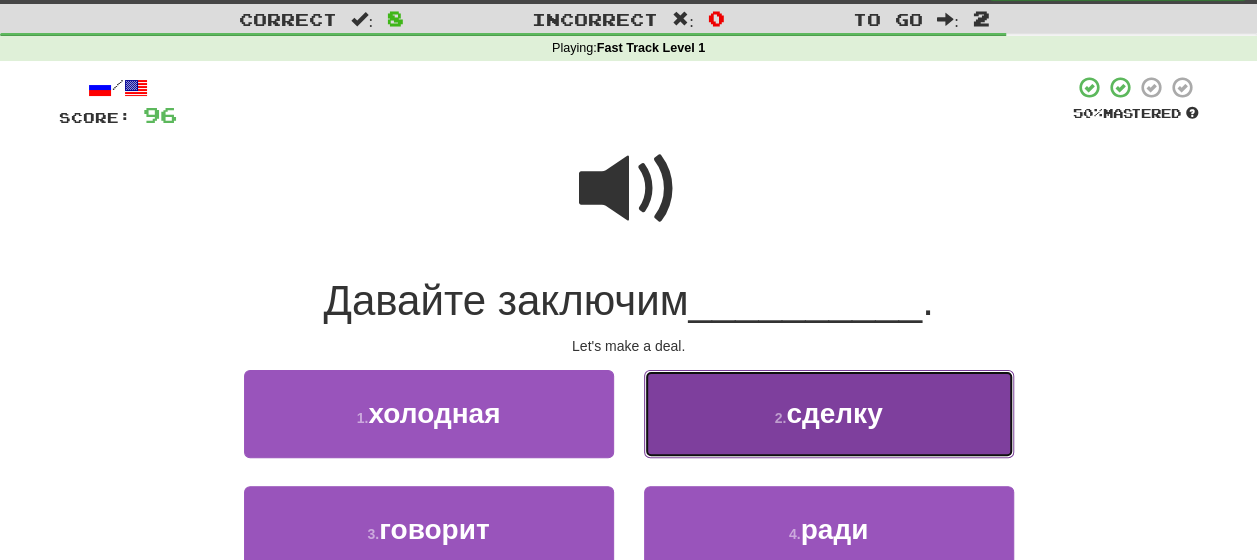 click on "2 .  сделку" at bounding box center [829, 413] 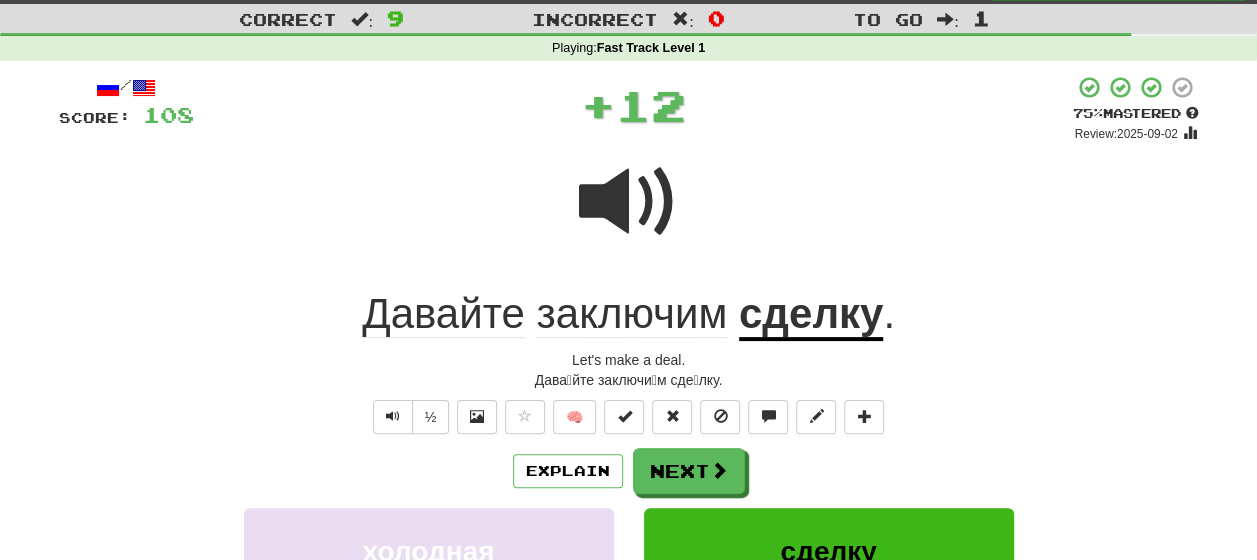 click on "Explain Next" at bounding box center [629, 471] 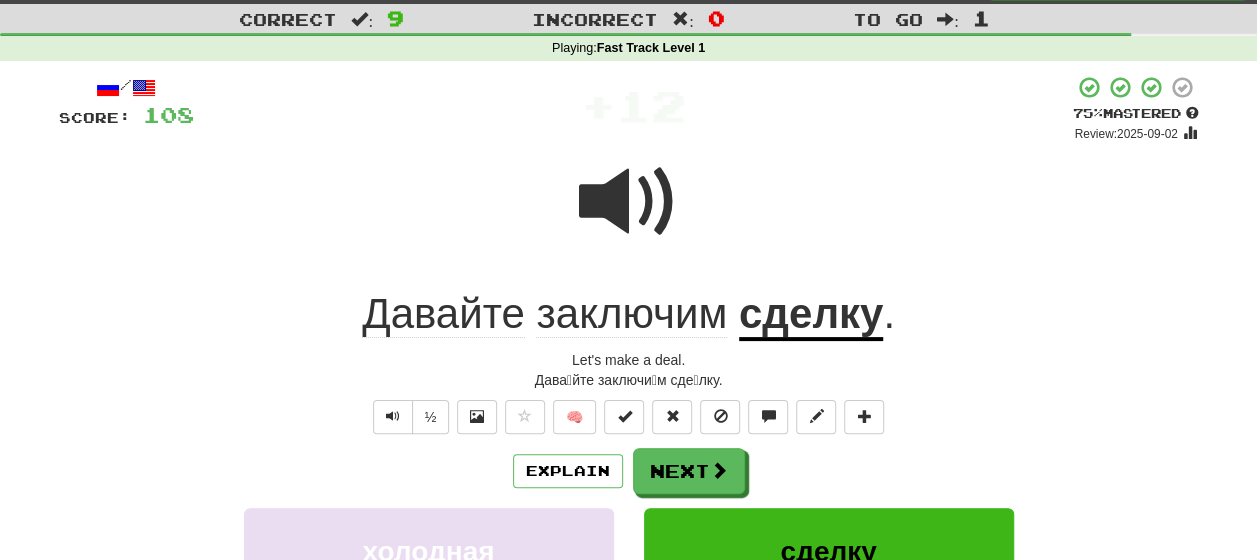 click on "заключим" 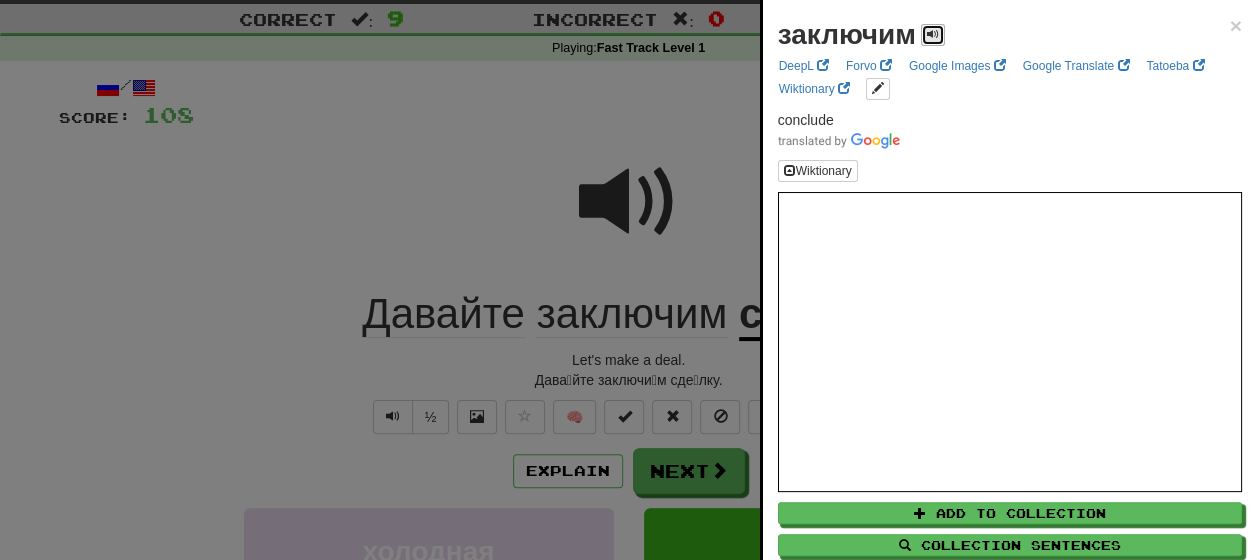 click at bounding box center (933, 35) 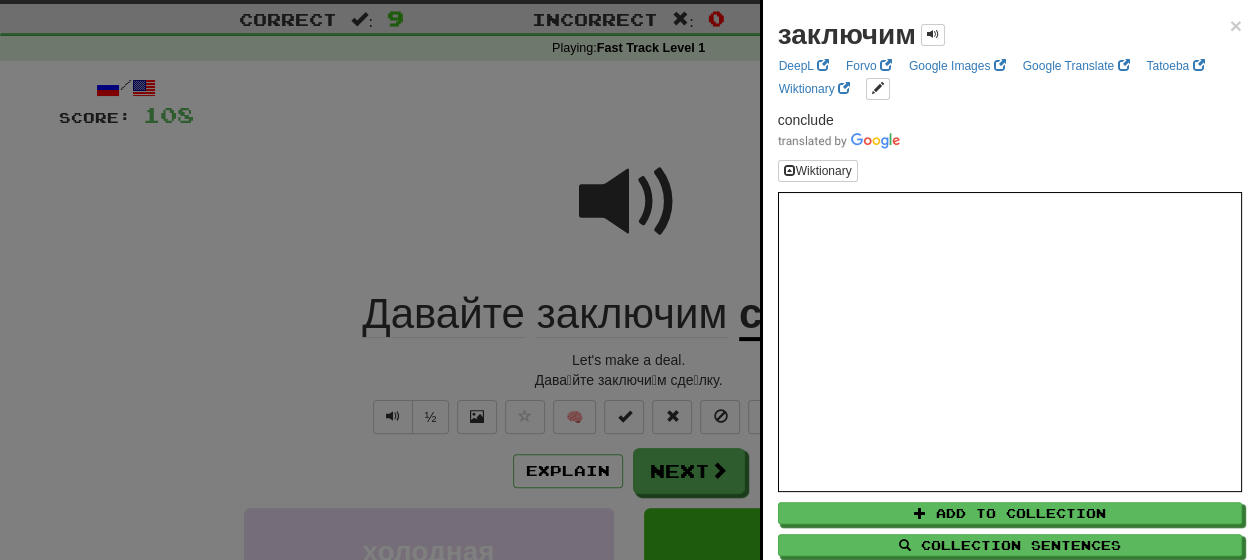 click at bounding box center (628, 280) 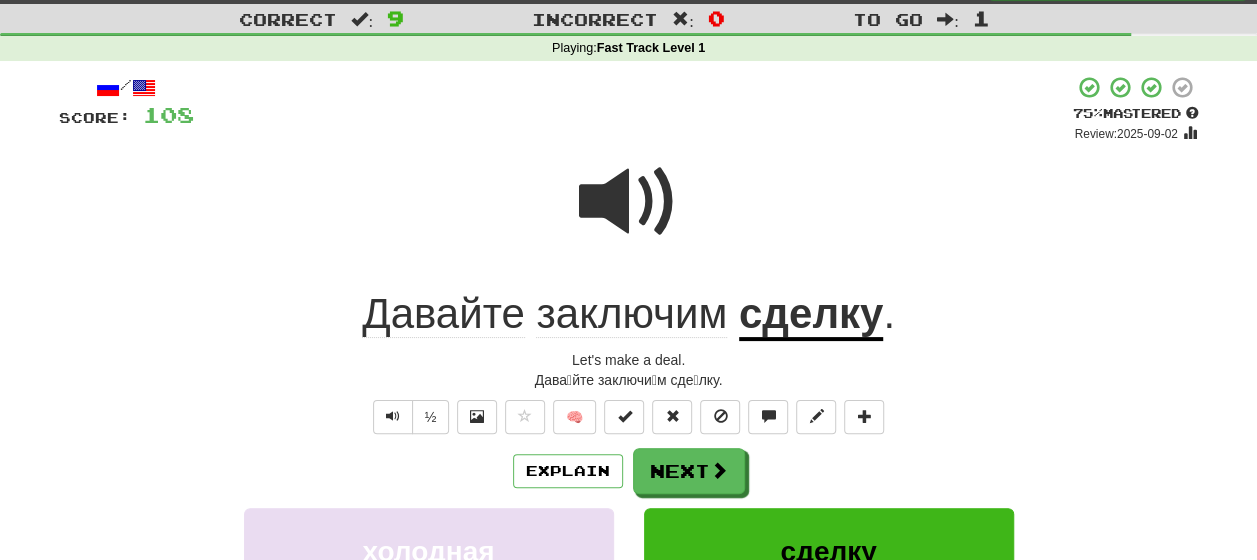 click on "сделку" at bounding box center [811, 315] 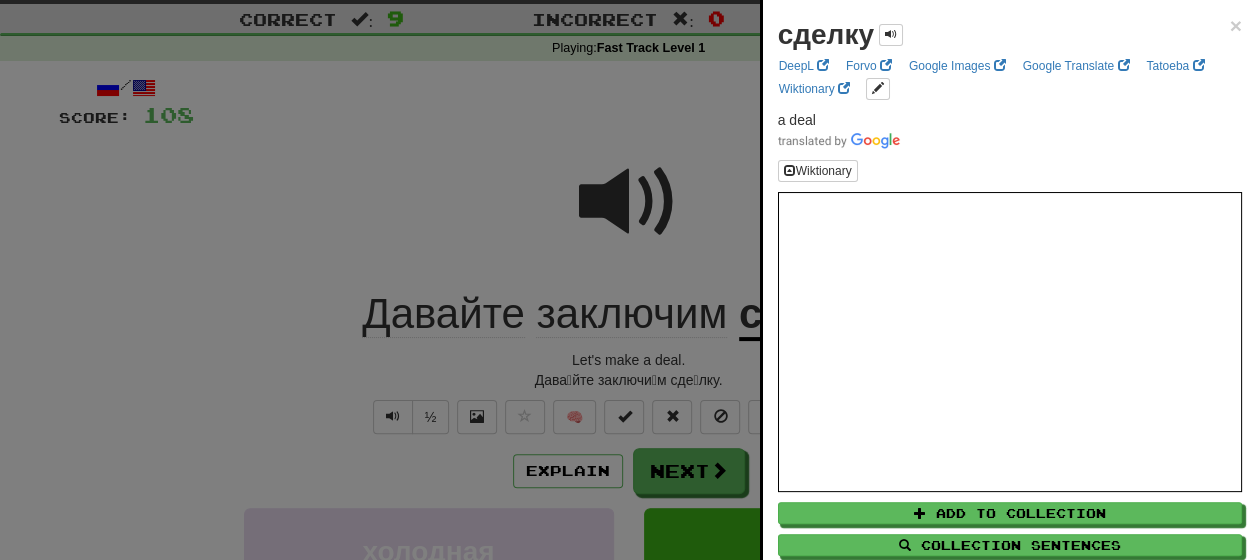click at bounding box center (628, 280) 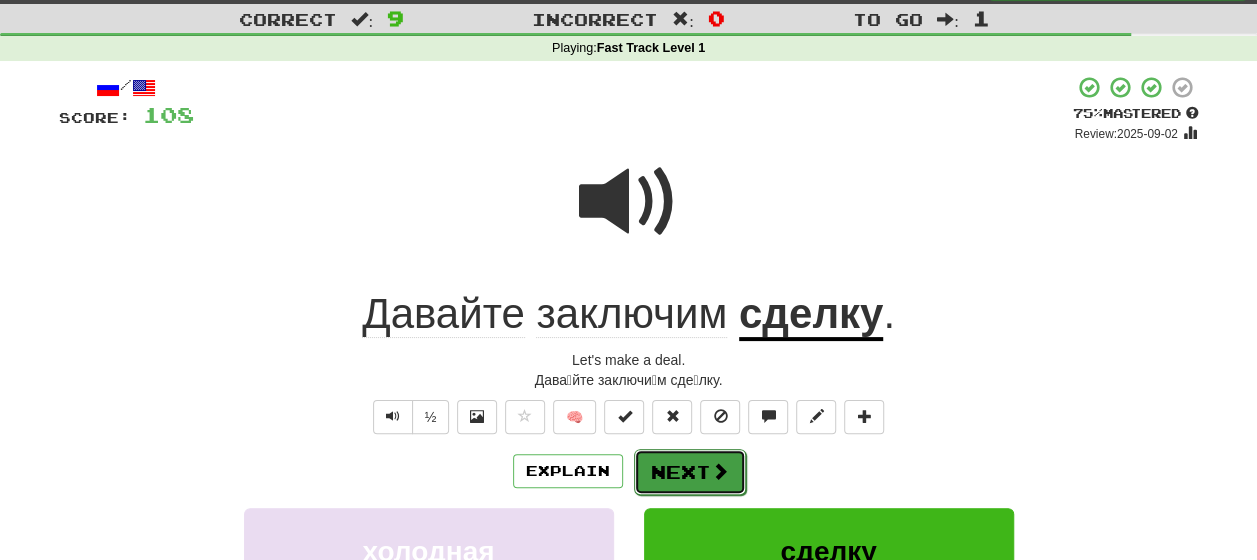 click on "Next" at bounding box center (690, 472) 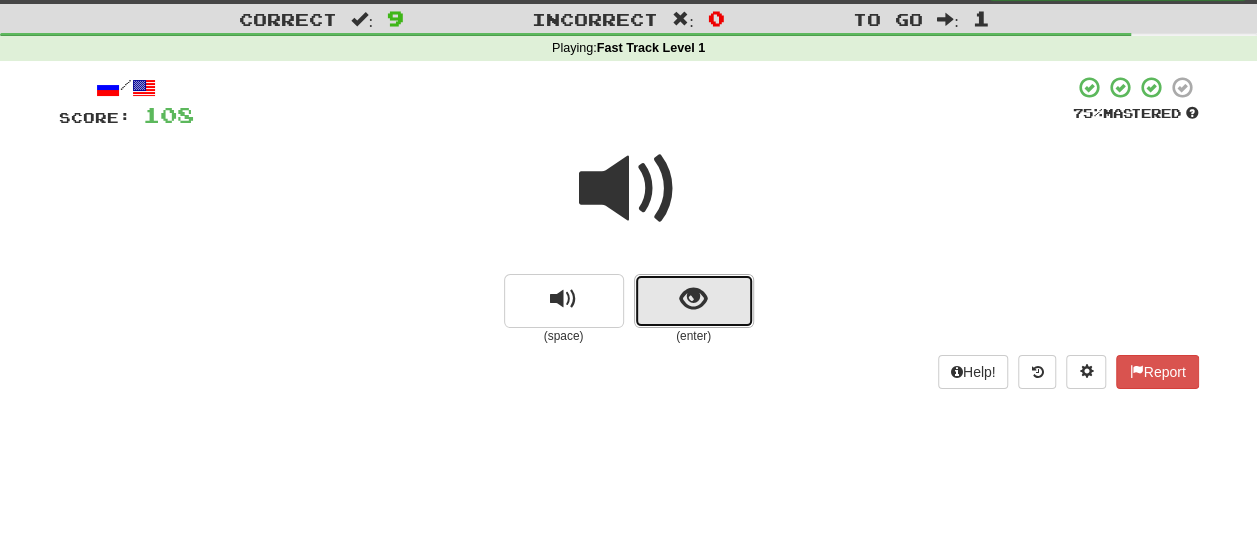 click at bounding box center (694, 301) 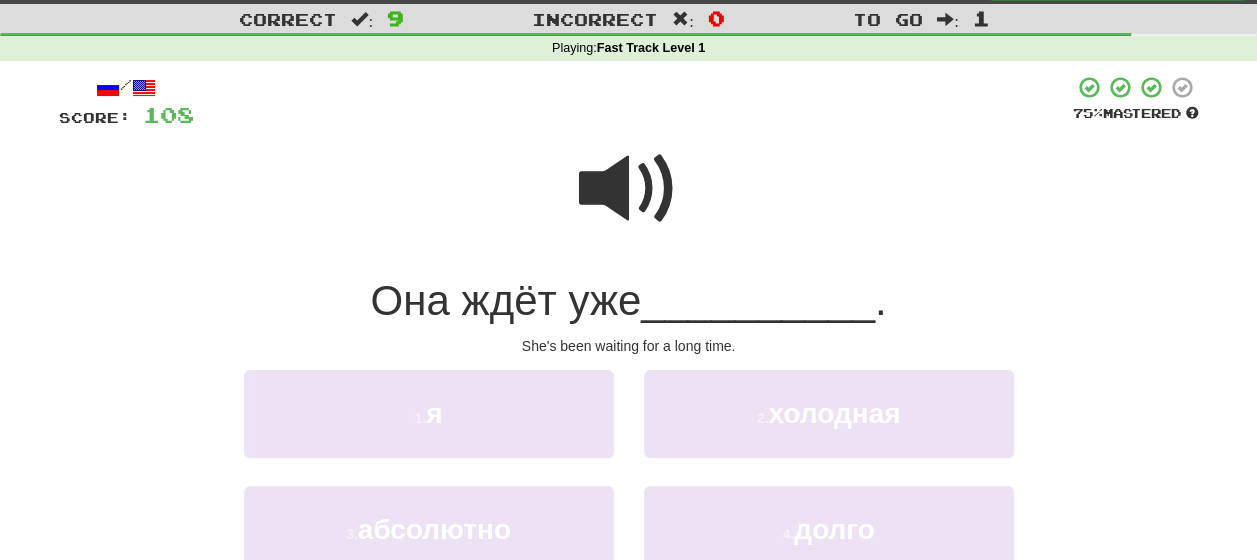 click at bounding box center (629, 189) 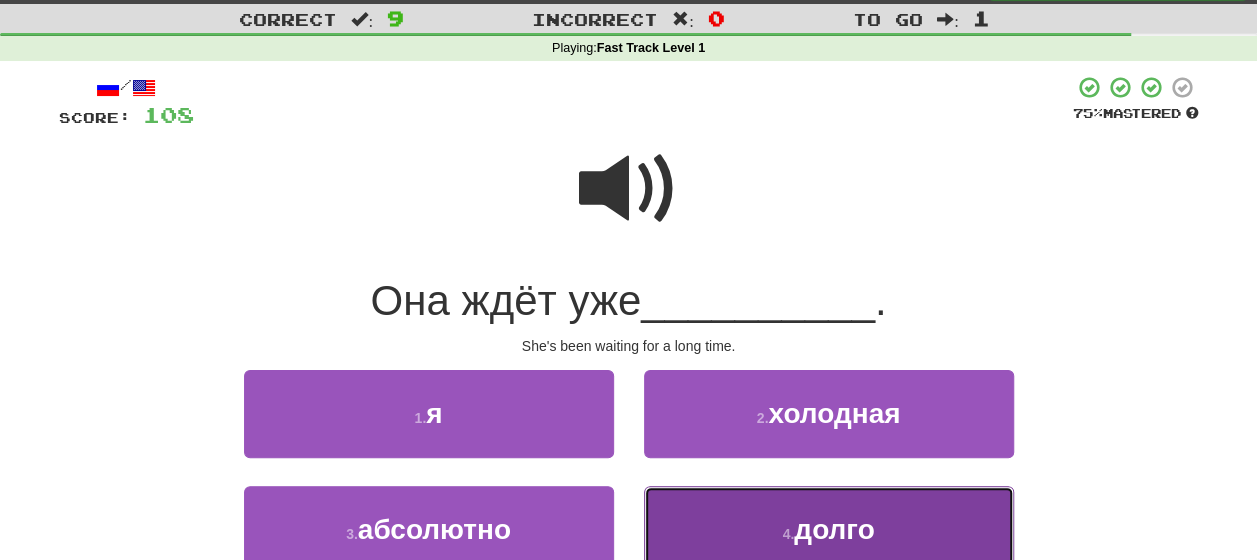 click on "долго" at bounding box center (834, 529) 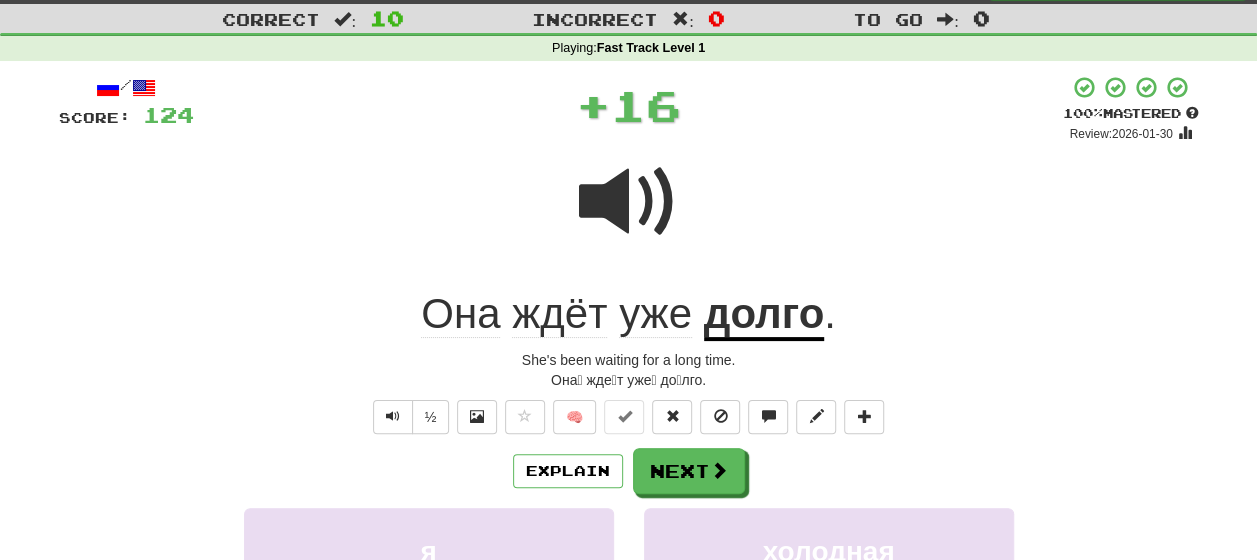 click on "Explain Next" at bounding box center (629, 471) 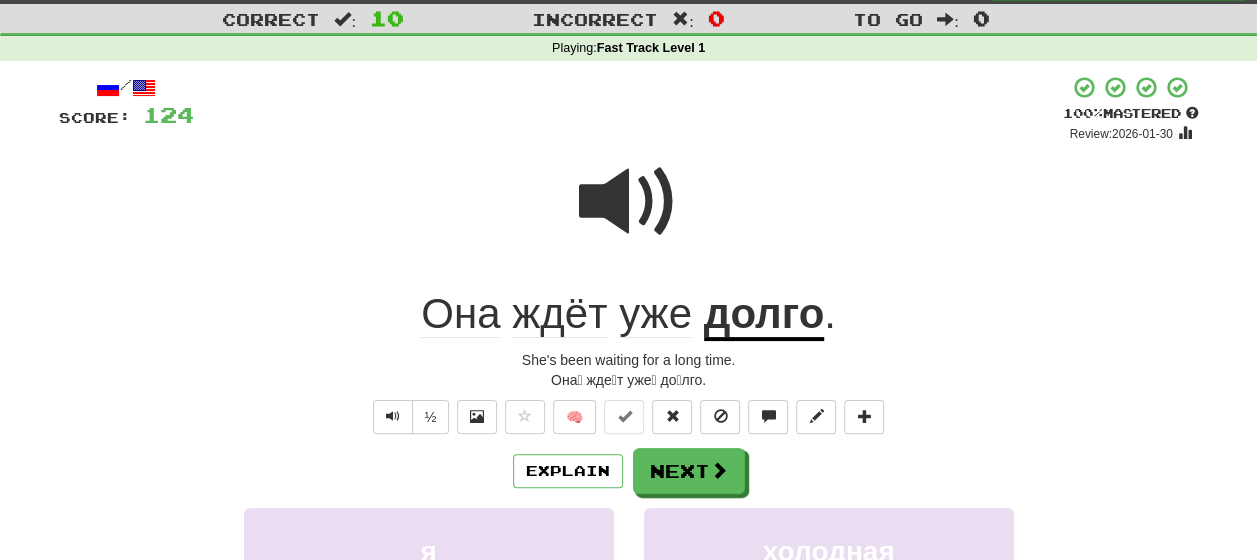 click on "ждёт" 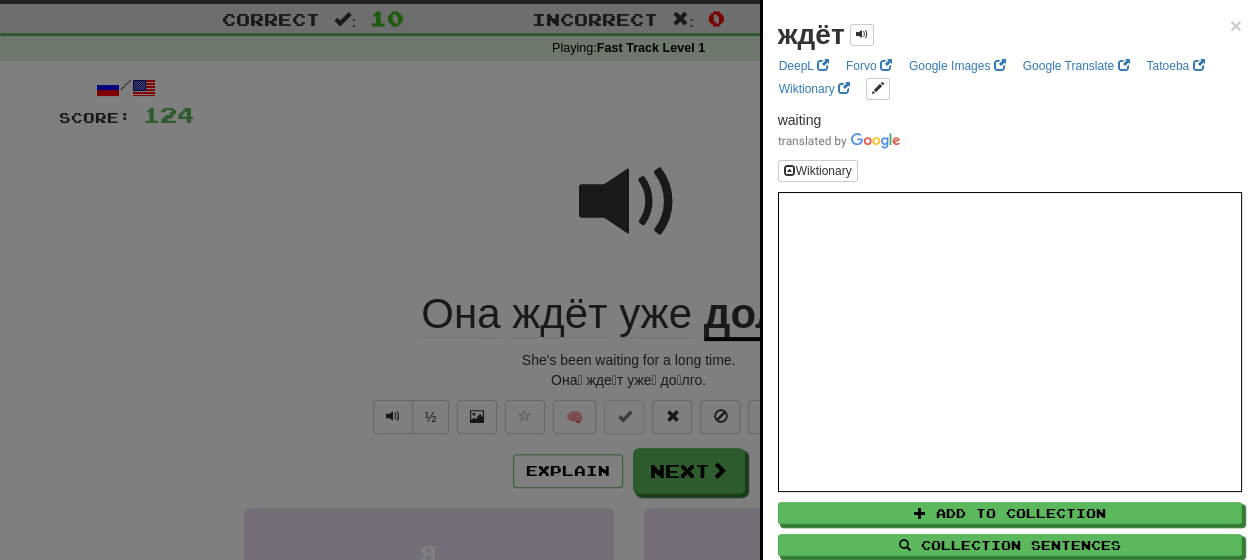 click at bounding box center [628, 280] 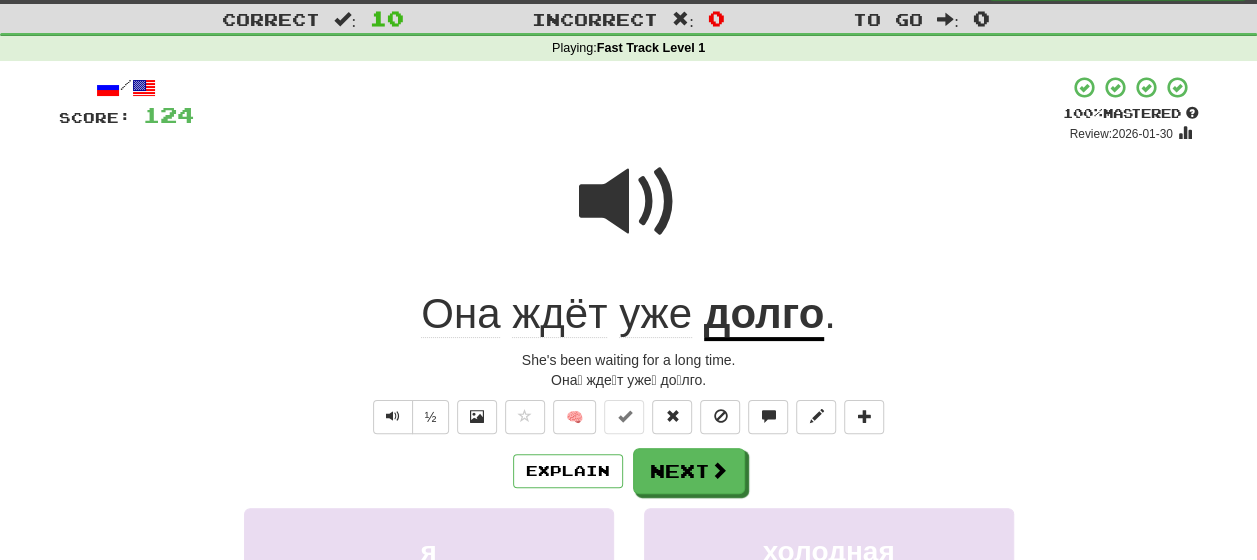 click on "уже" 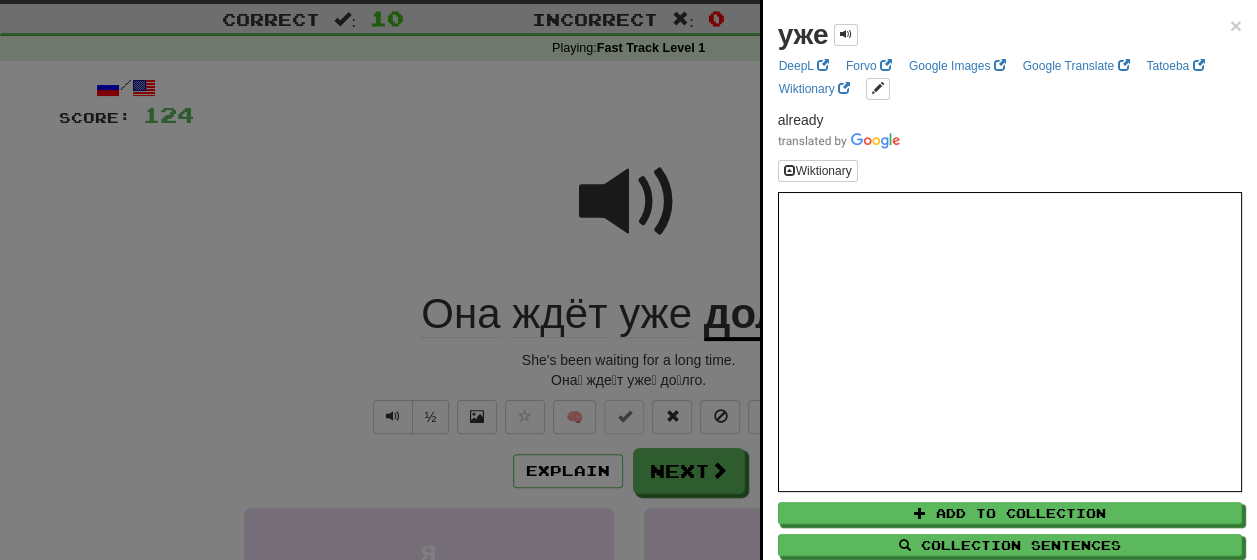 click at bounding box center (628, 280) 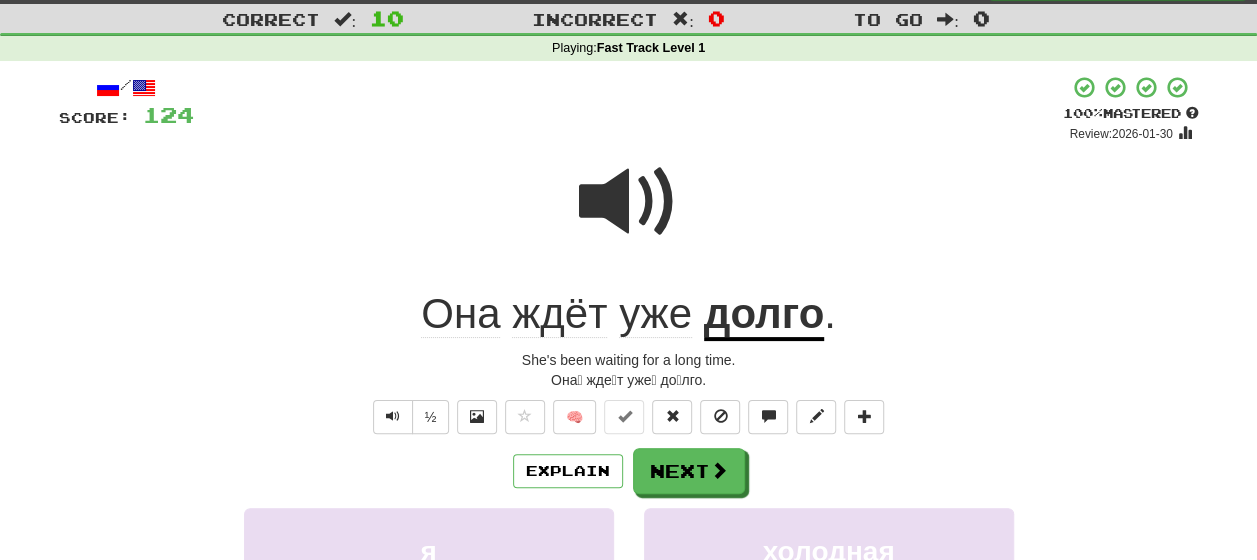 click on "ждёт" 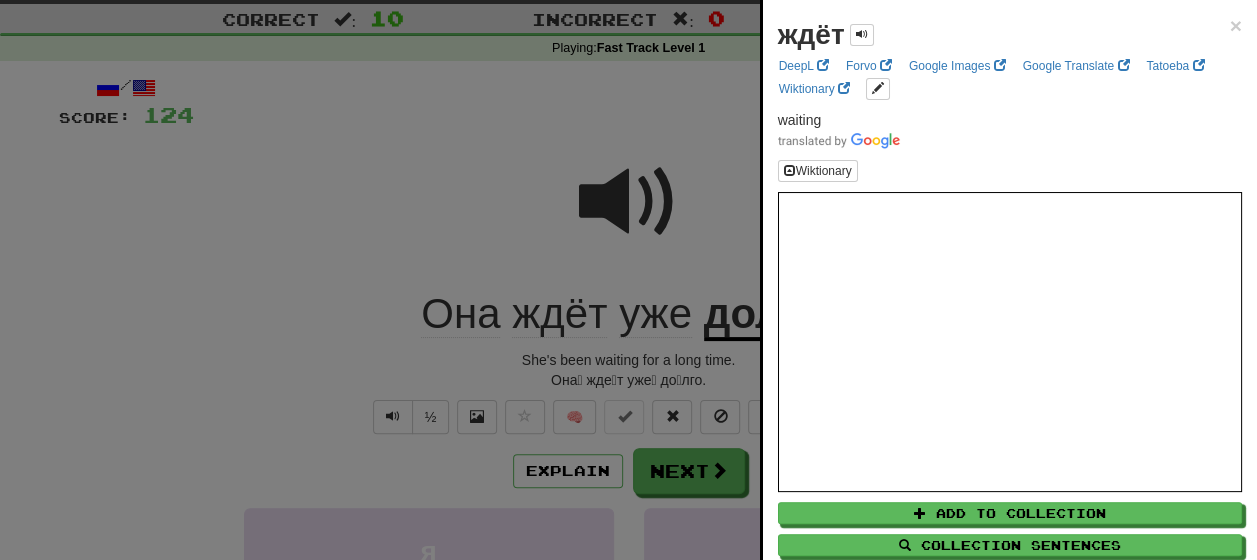 click at bounding box center [628, 280] 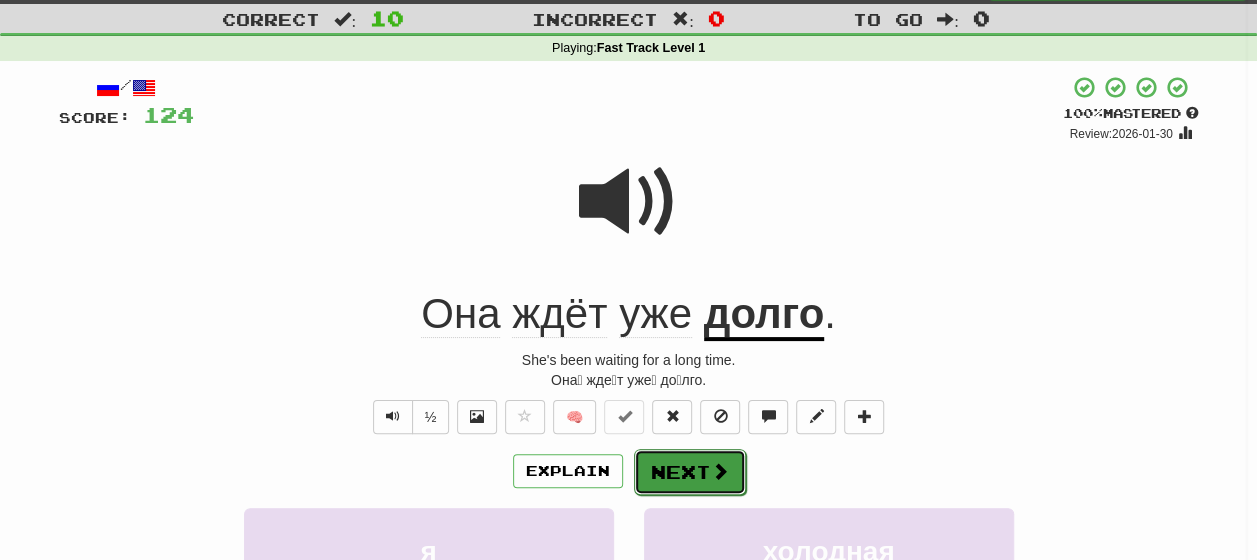 click on "Next" at bounding box center (690, 472) 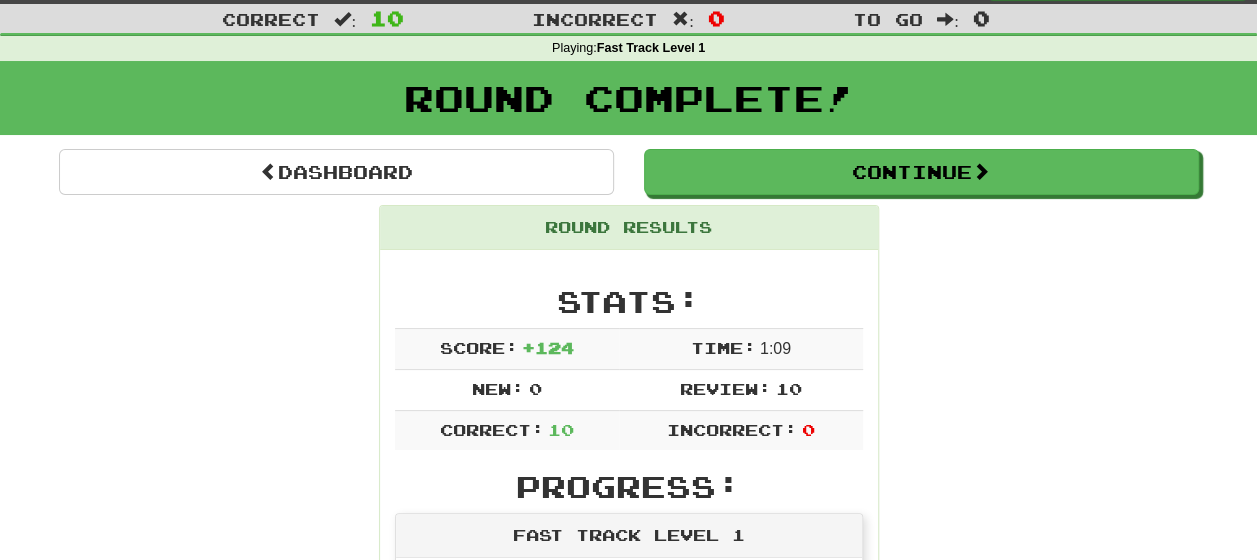 scroll, scrollTop: 0, scrollLeft: 0, axis: both 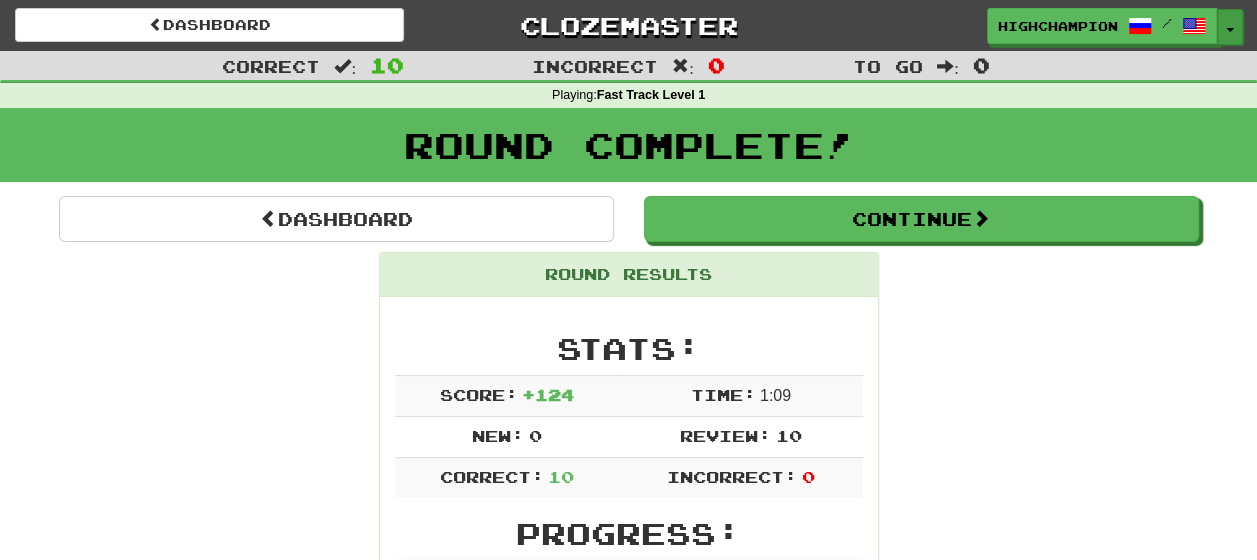 click on "Toggle Dropdown" at bounding box center (1230, 27) 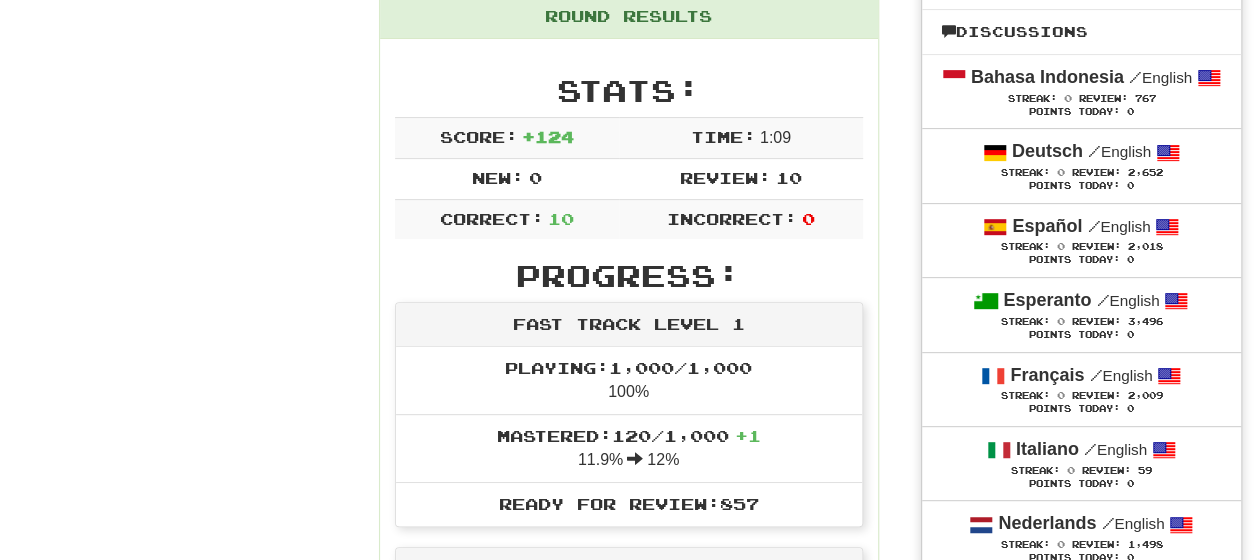 scroll, scrollTop: 265, scrollLeft: 0, axis: vertical 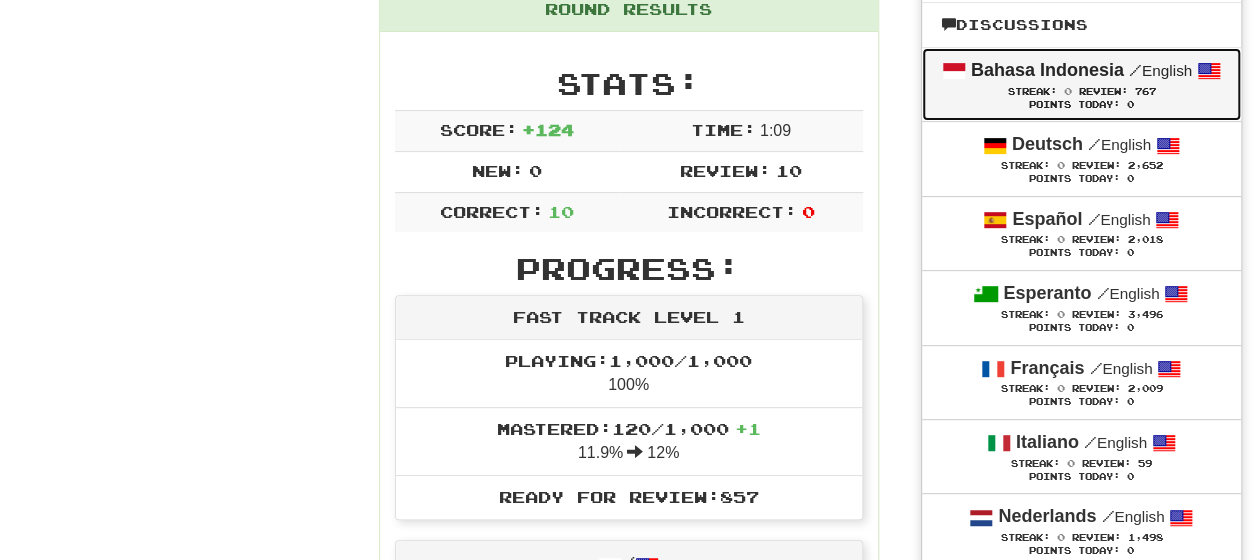click on "Bahasa Indonesia" at bounding box center [1047, 70] 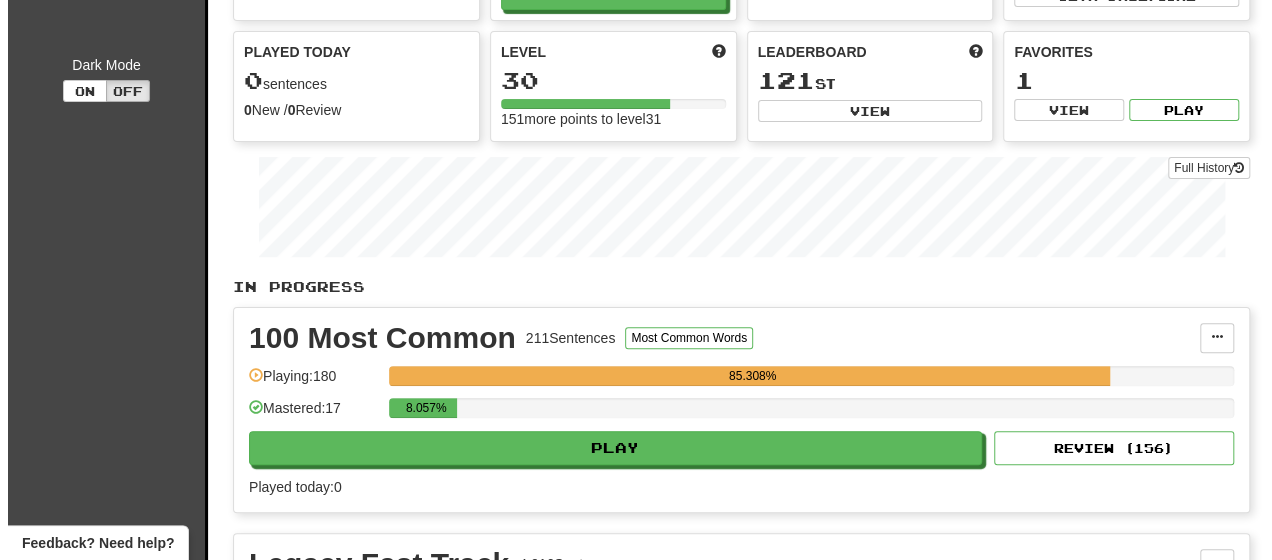 scroll, scrollTop: 200, scrollLeft: 0, axis: vertical 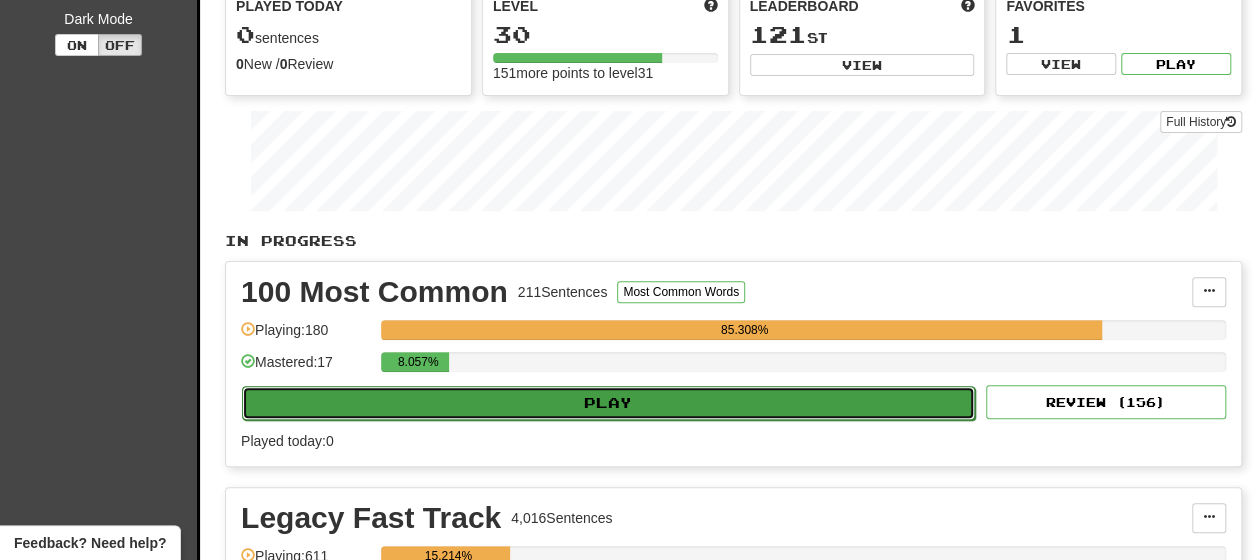 click on "Play" at bounding box center (608, 403) 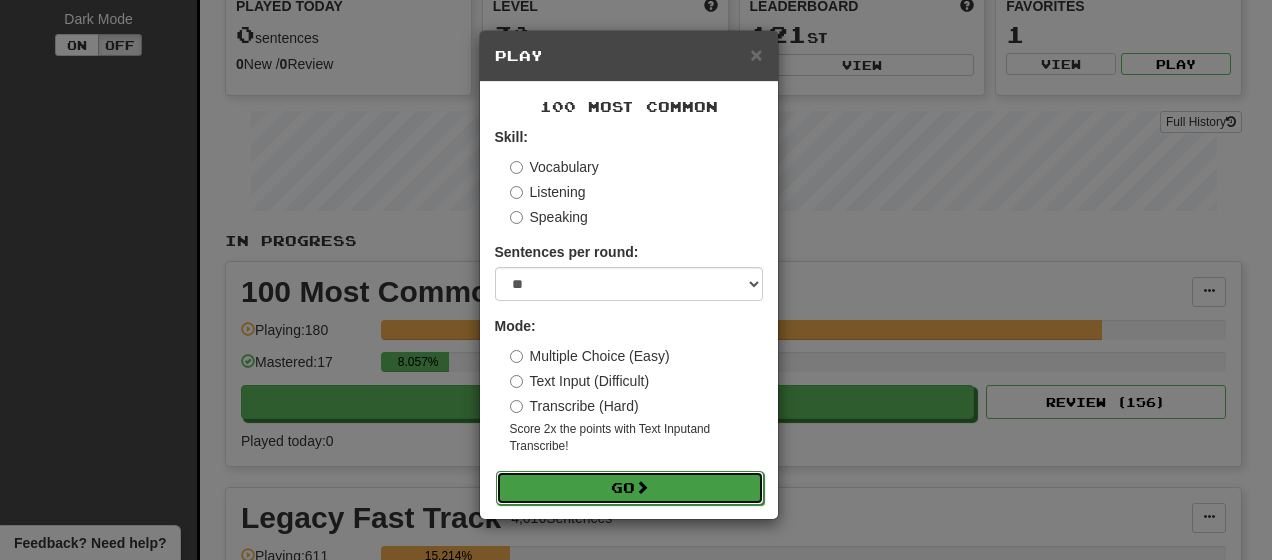 click on "Go" at bounding box center (630, 488) 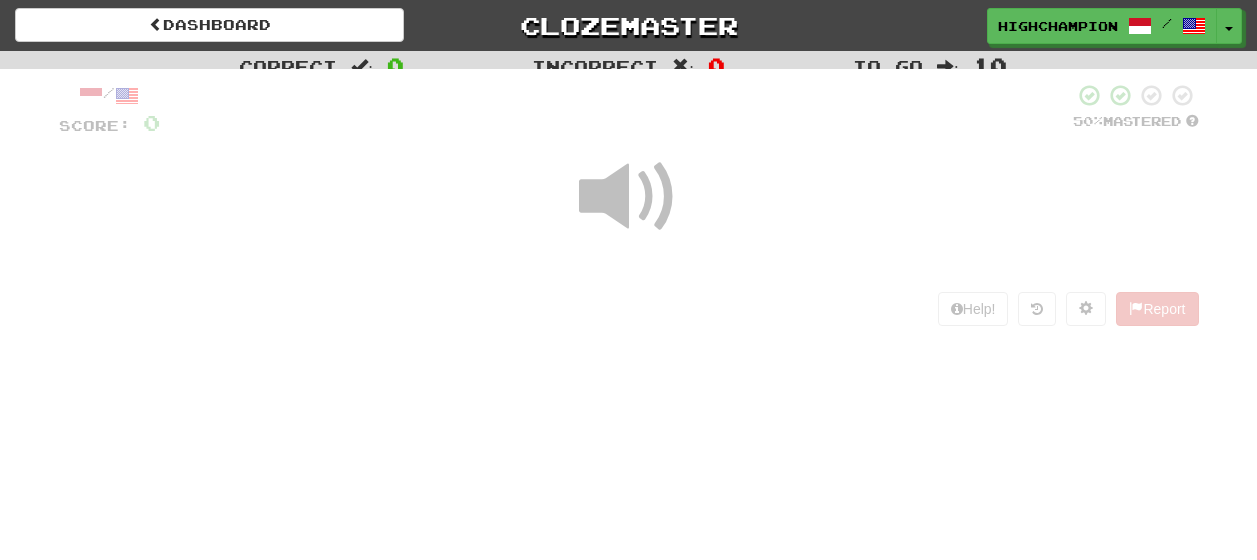 scroll, scrollTop: 0, scrollLeft: 0, axis: both 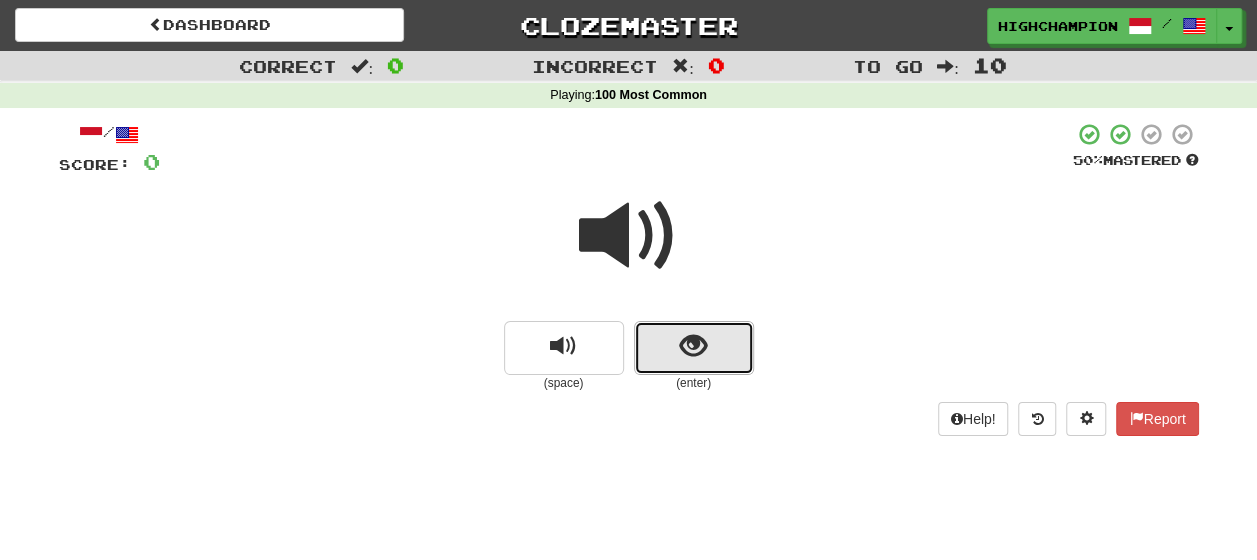 click at bounding box center [694, 348] 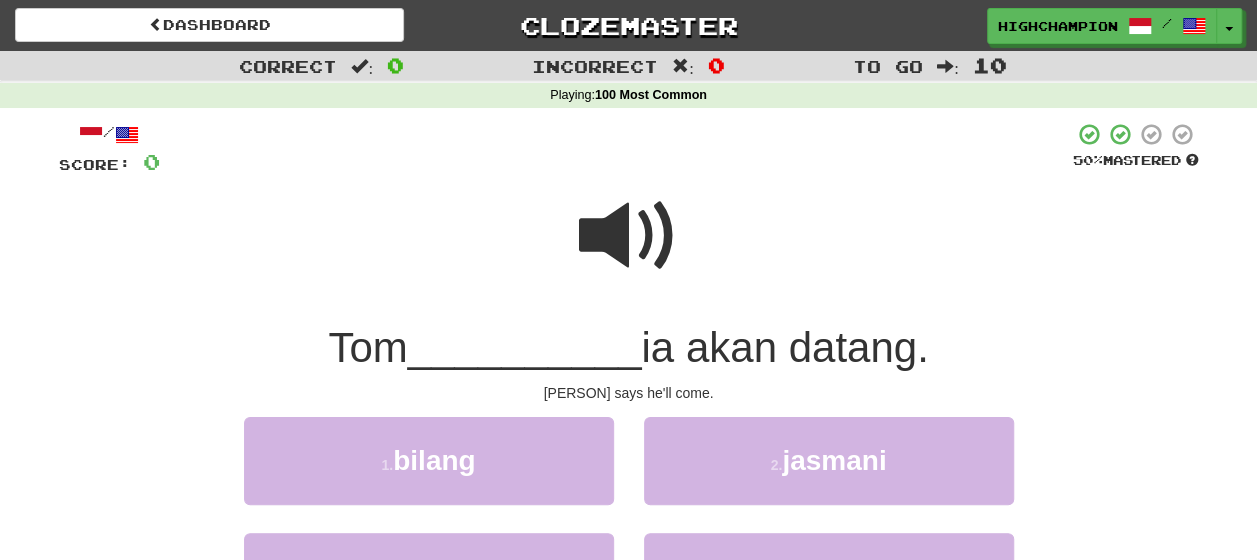 click at bounding box center [629, 236] 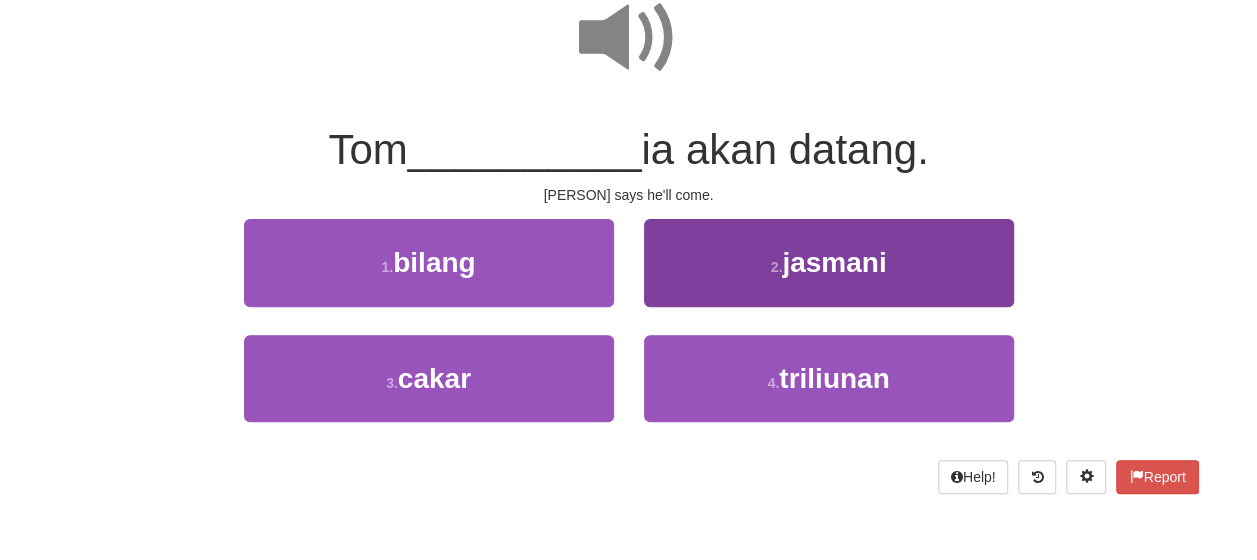 scroll, scrollTop: 200, scrollLeft: 0, axis: vertical 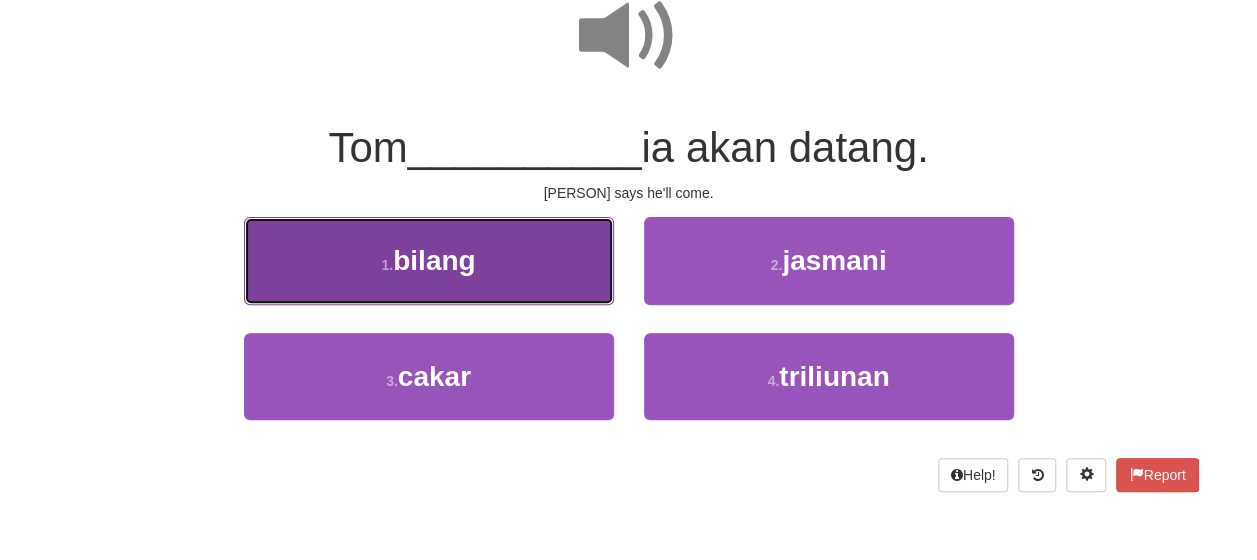 click on "1 .  bilang" at bounding box center [429, 260] 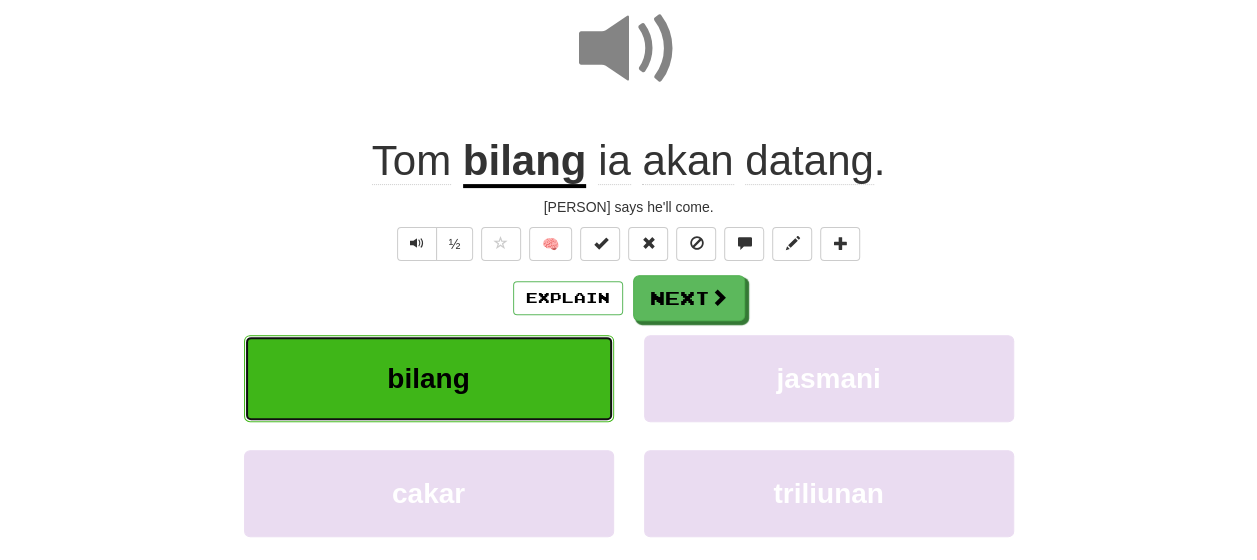 scroll, scrollTop: 213, scrollLeft: 0, axis: vertical 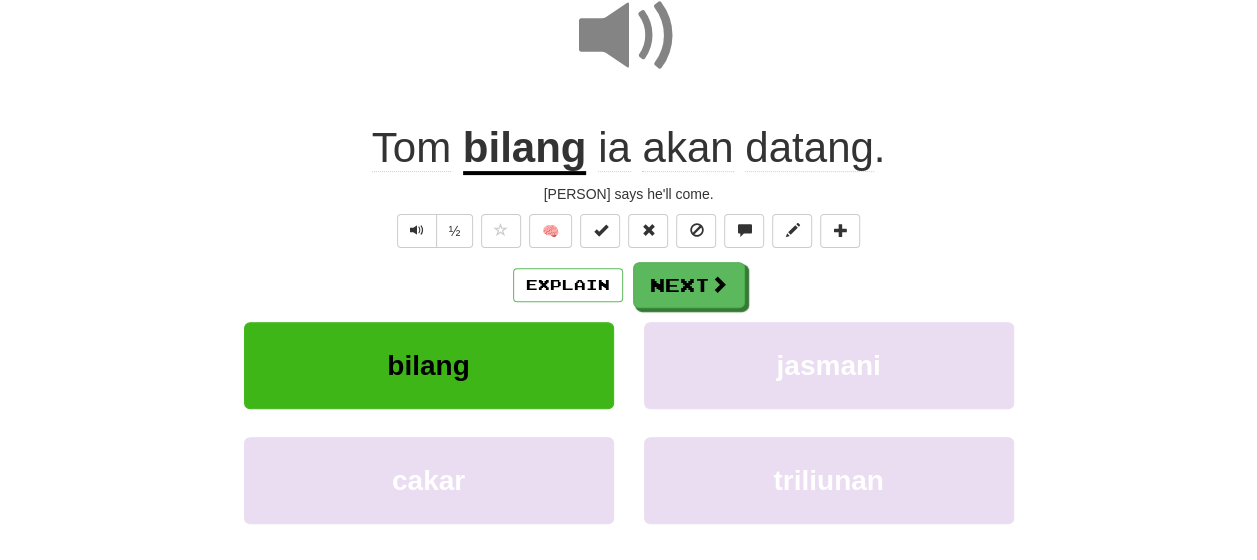 click on "Explain Next bilang jasmani cakar triliunan Learn more: bilang jasmani cakar triliunan" at bounding box center [629, 422] 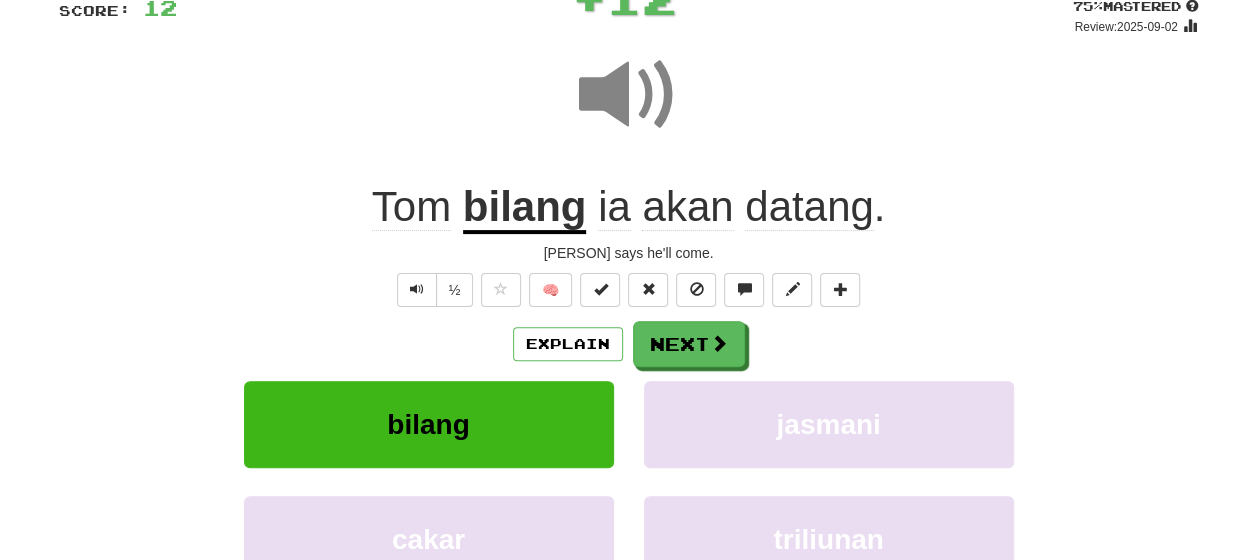 scroll, scrollTop: 113, scrollLeft: 0, axis: vertical 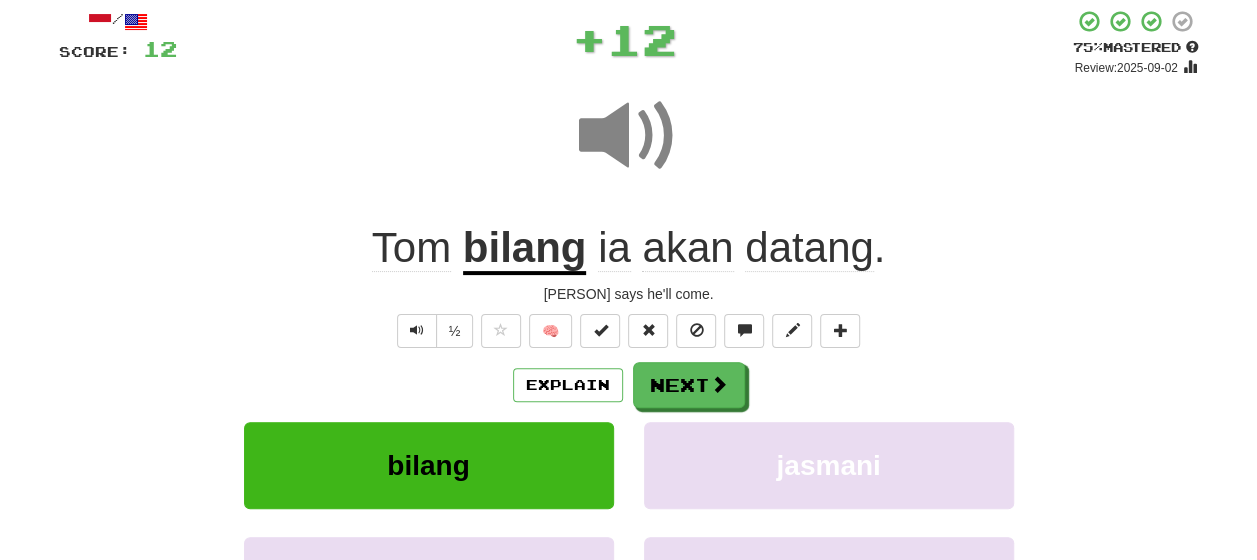 click on "bilang" at bounding box center (525, 249) 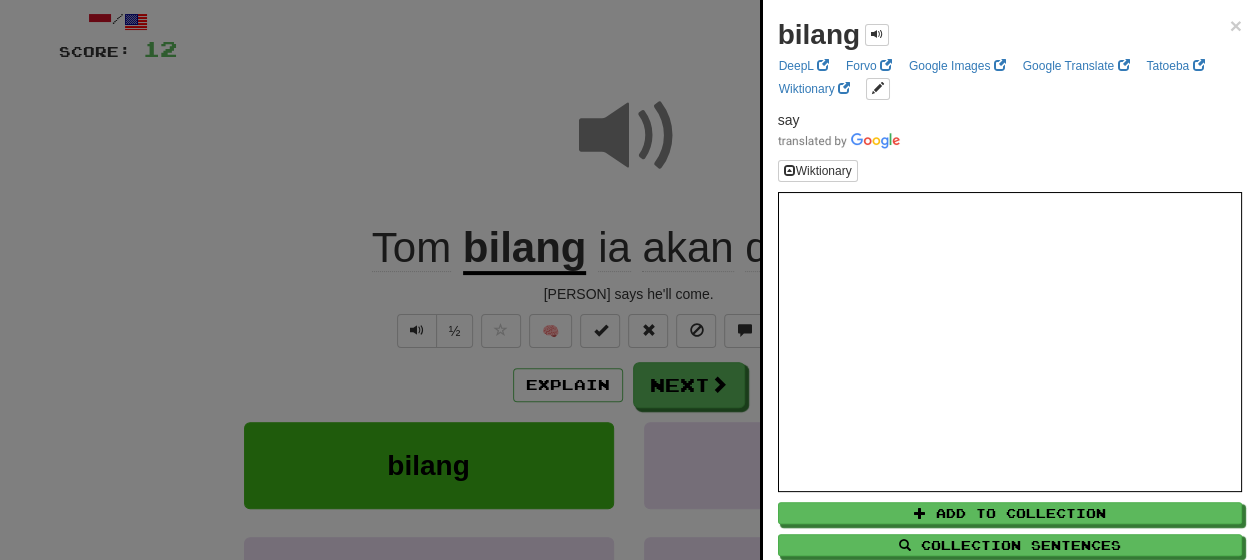 click at bounding box center (628, 280) 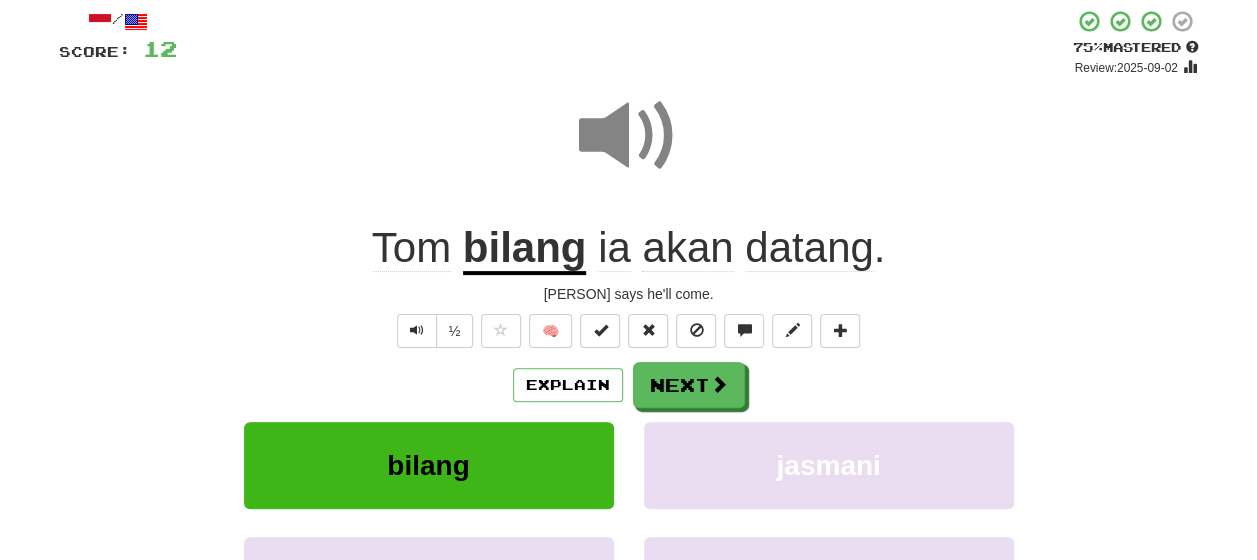 click on "ia" at bounding box center (614, 248) 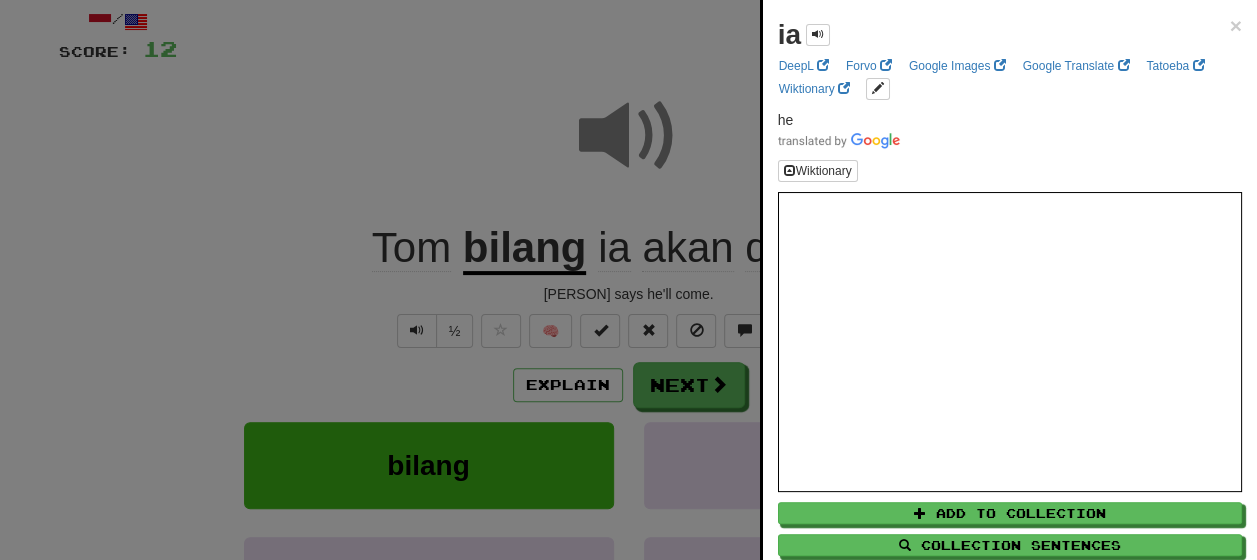 click at bounding box center (628, 280) 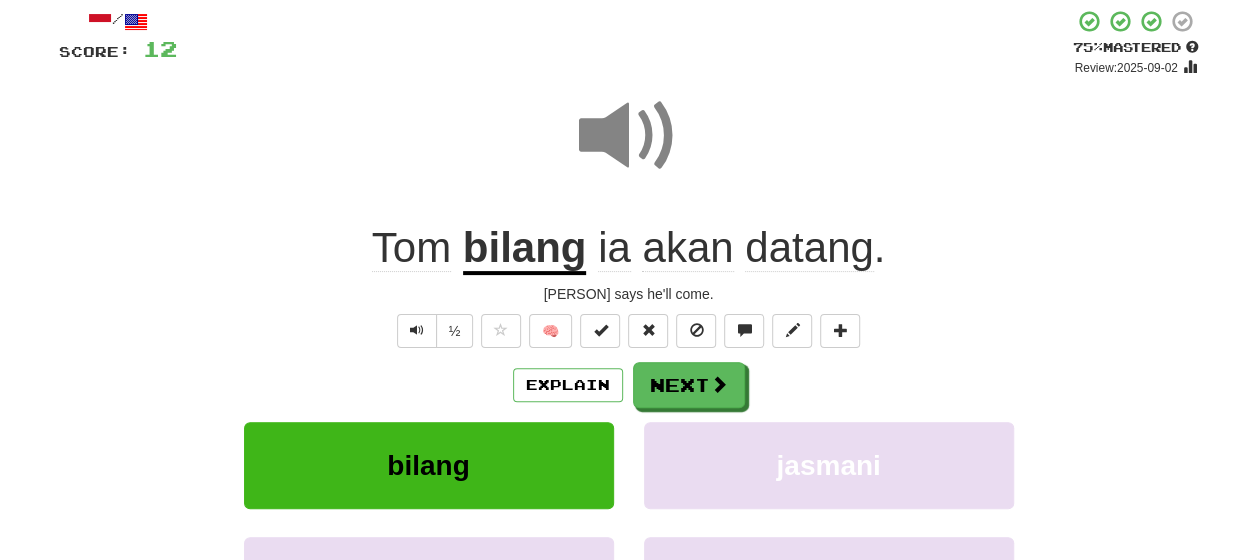 click on "akan" at bounding box center [687, 248] 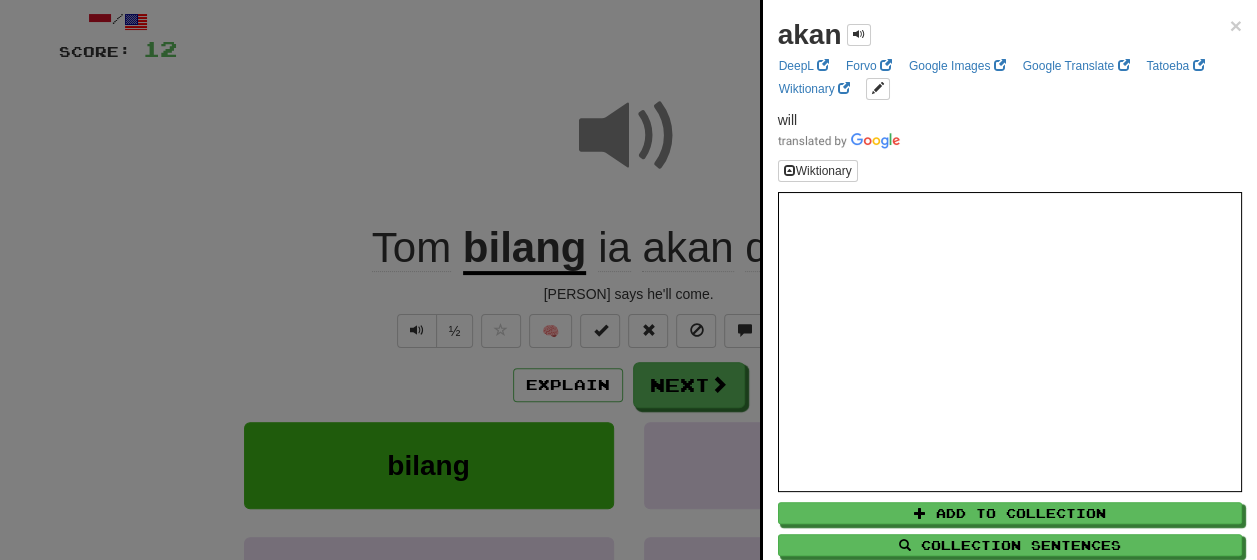 click at bounding box center [628, 280] 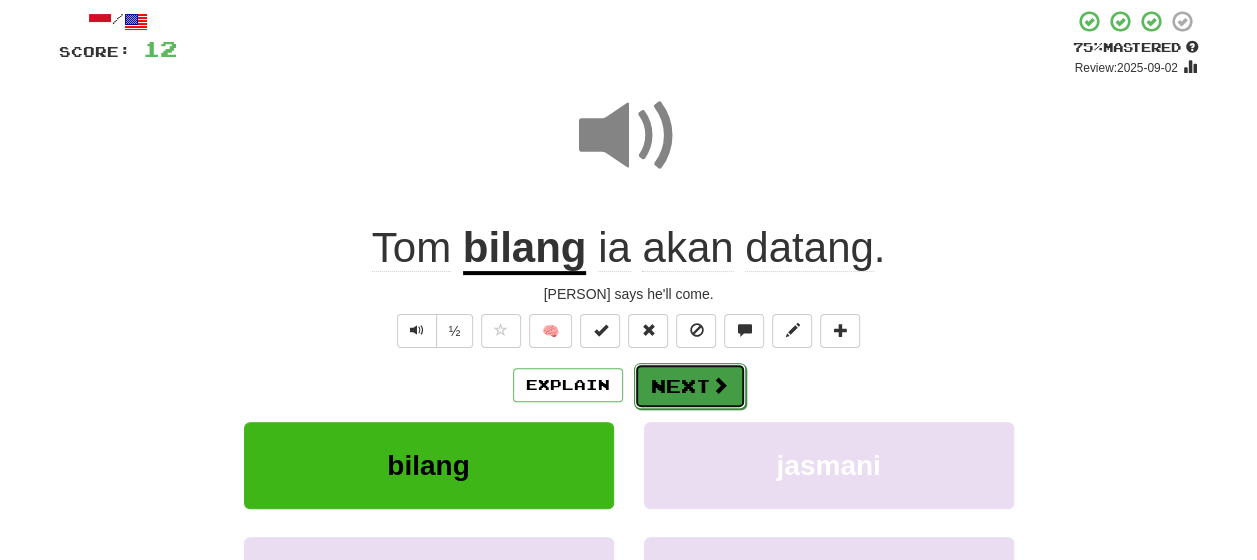 click on "Next" at bounding box center (690, 386) 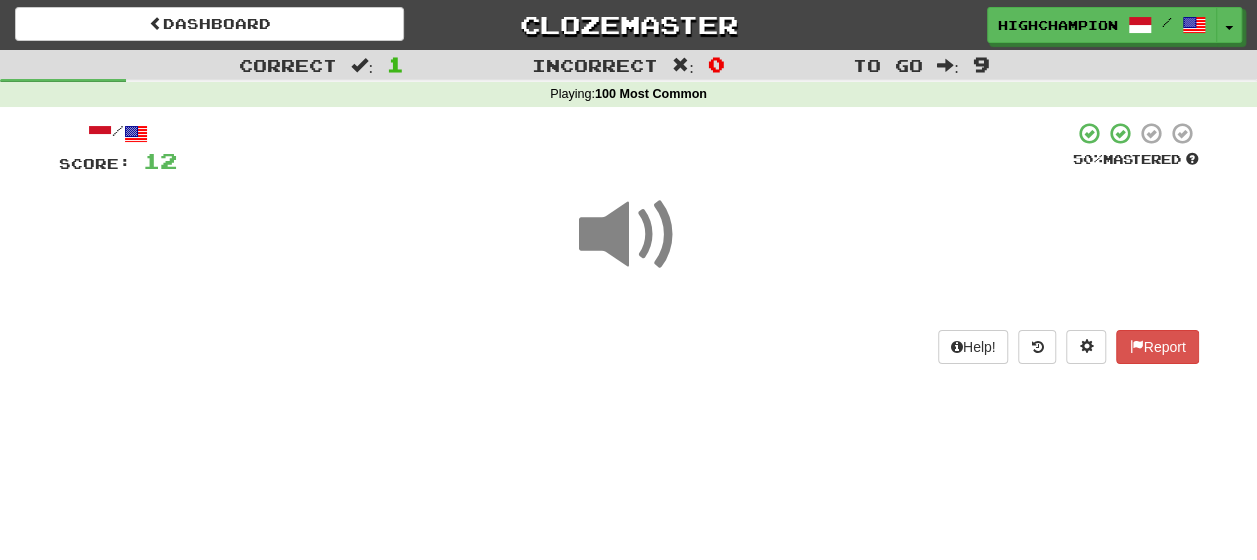scroll, scrollTop: 0, scrollLeft: 0, axis: both 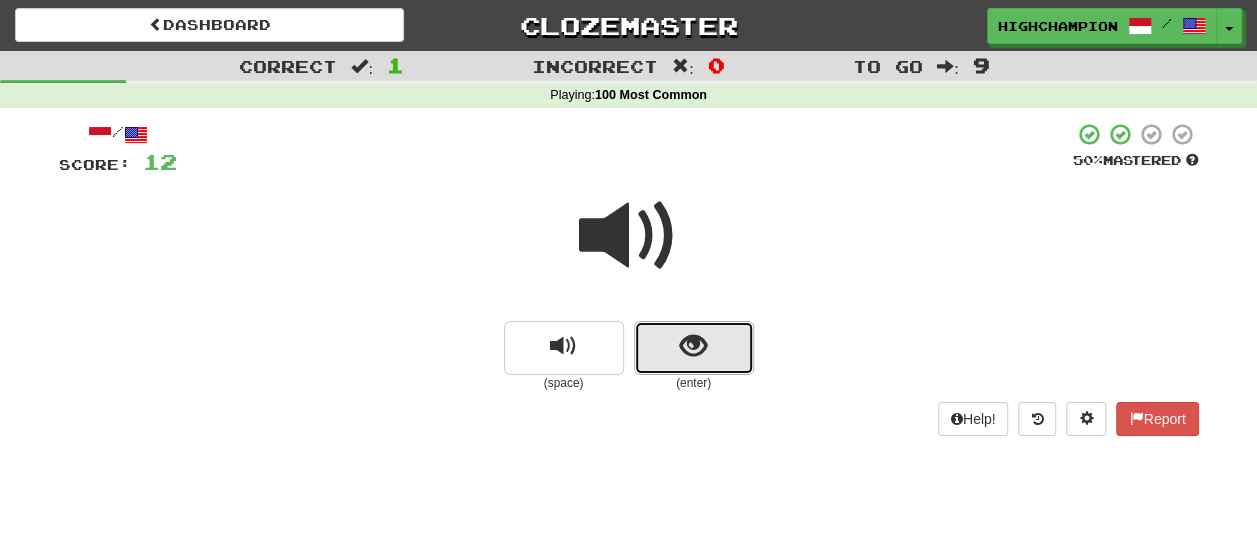 click at bounding box center (694, 348) 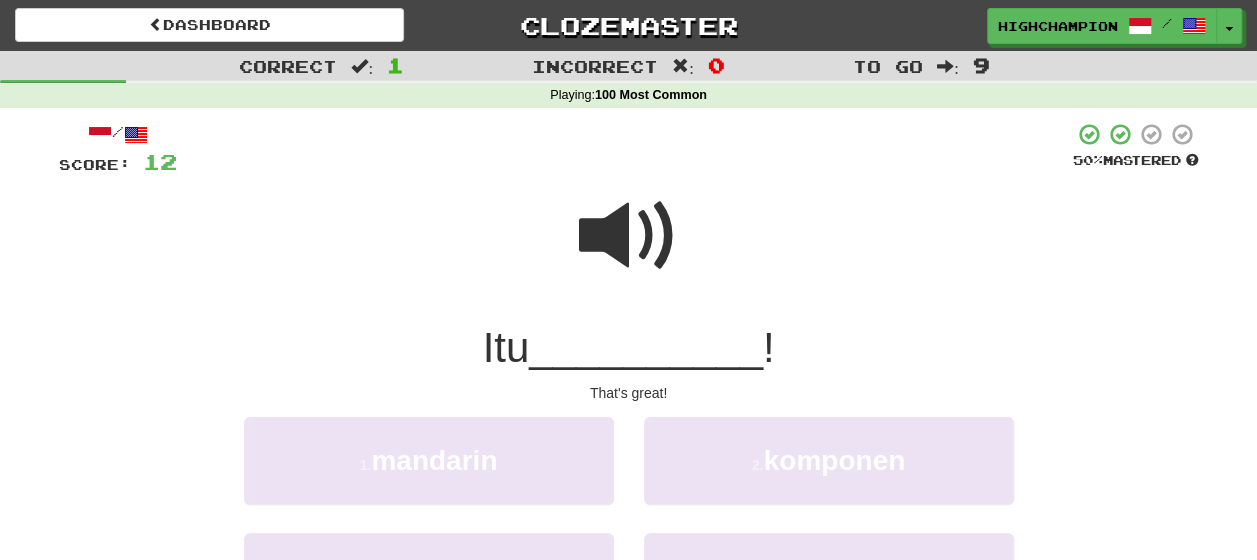 click at bounding box center (629, 236) 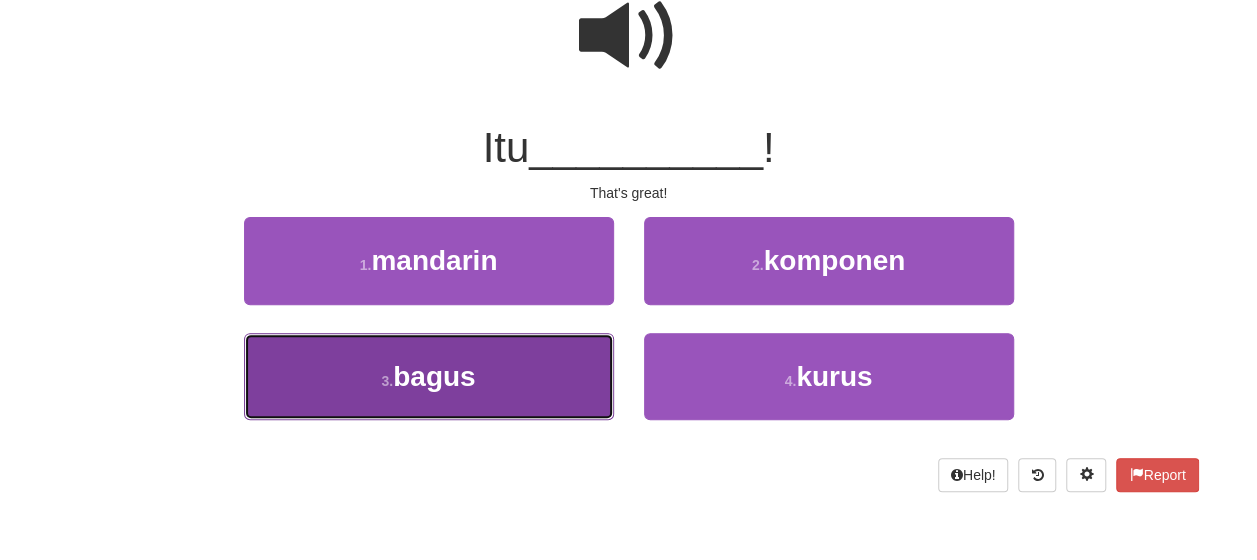 click on "bagus" at bounding box center [434, 376] 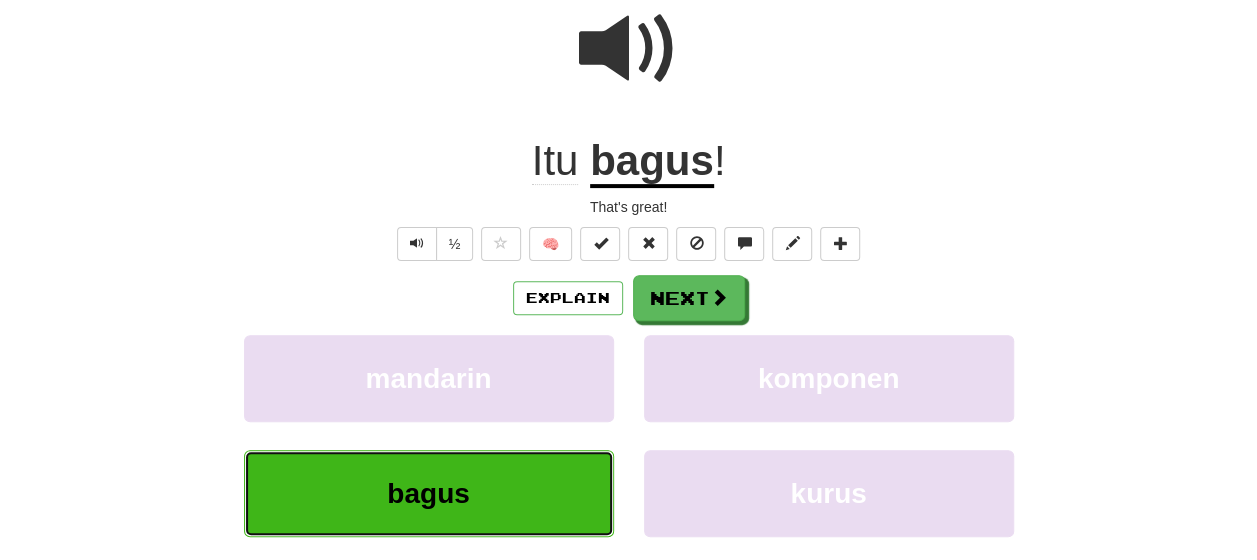 scroll, scrollTop: 213, scrollLeft: 0, axis: vertical 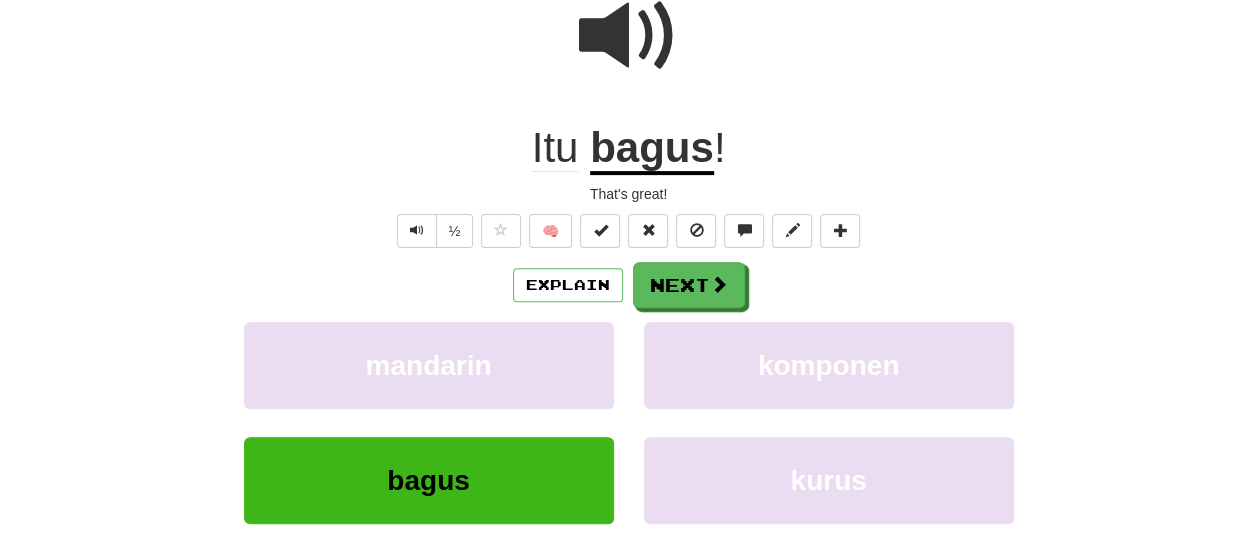 click on "Explain Next" at bounding box center (629, 285) 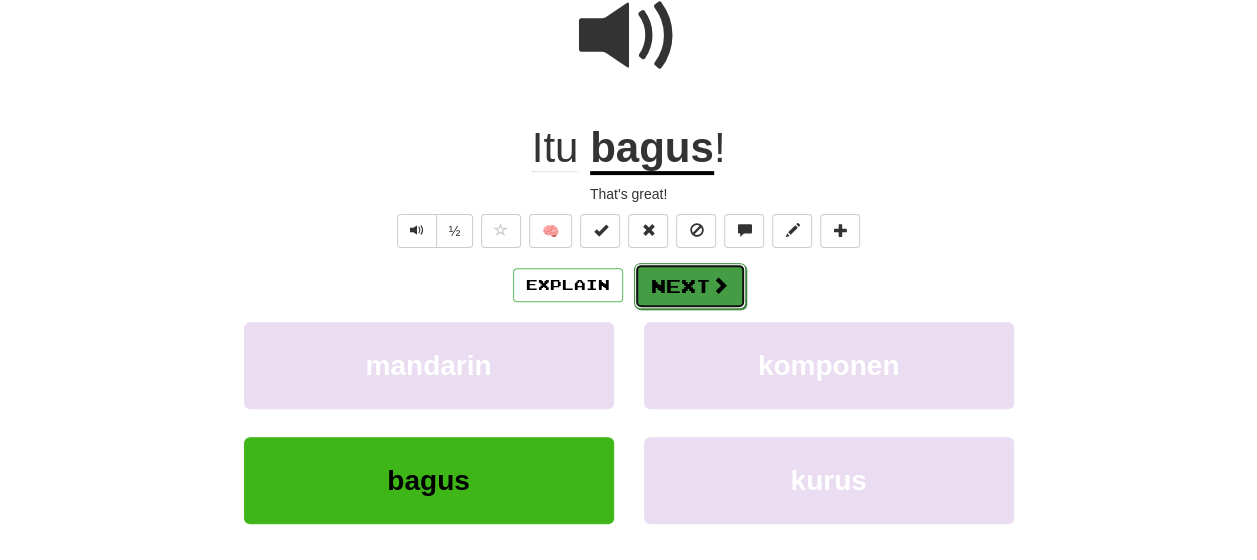 click on "Next" at bounding box center (690, 286) 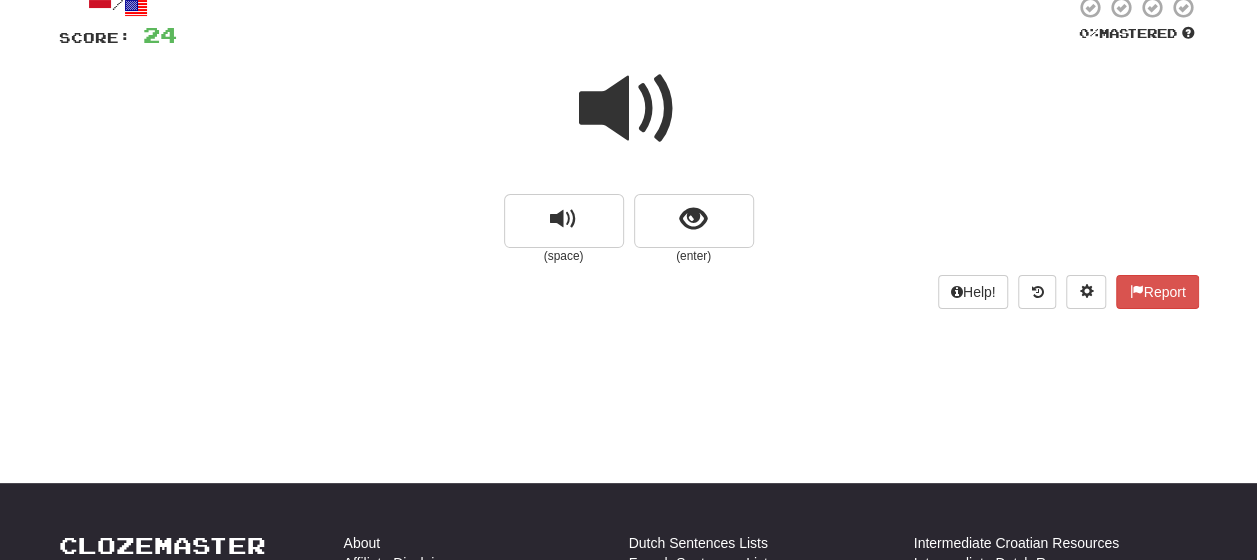 scroll, scrollTop: 144, scrollLeft: 0, axis: vertical 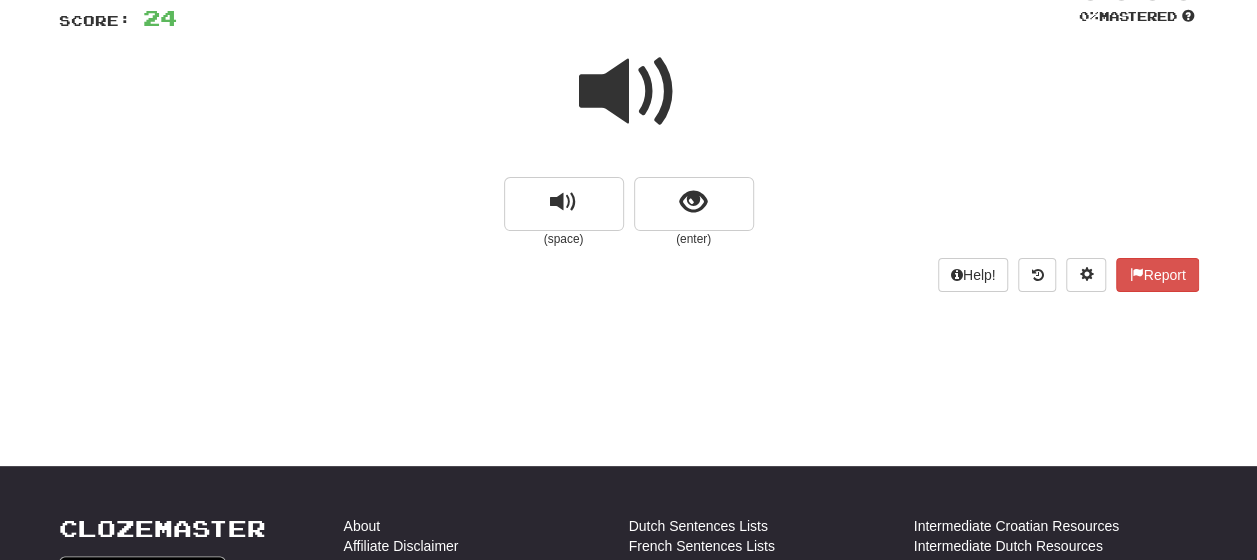 click at bounding box center (629, 105) 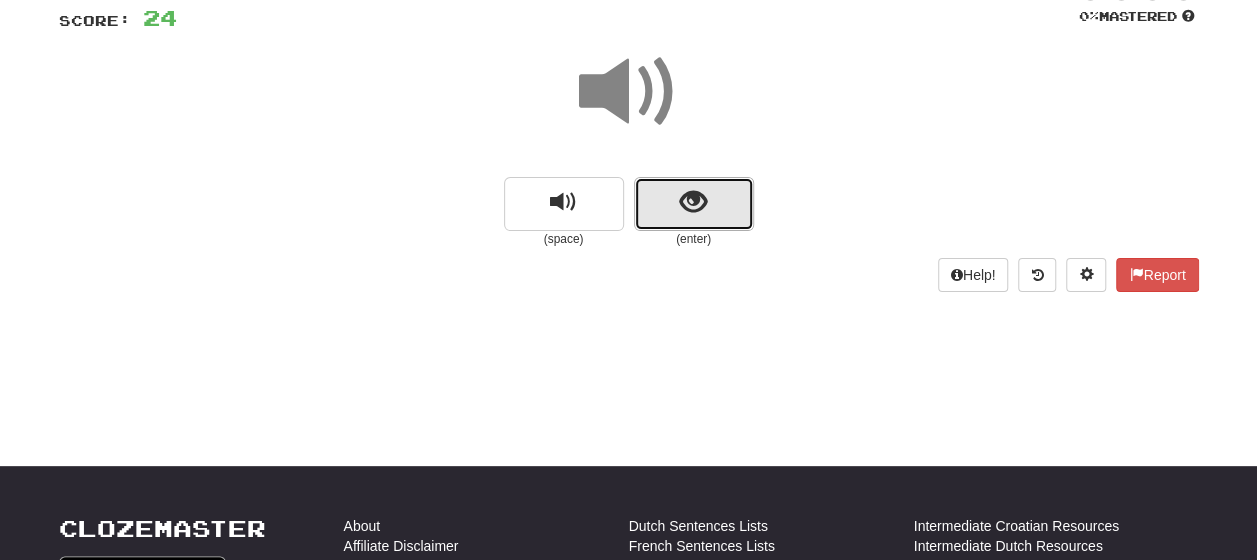 click at bounding box center [693, 202] 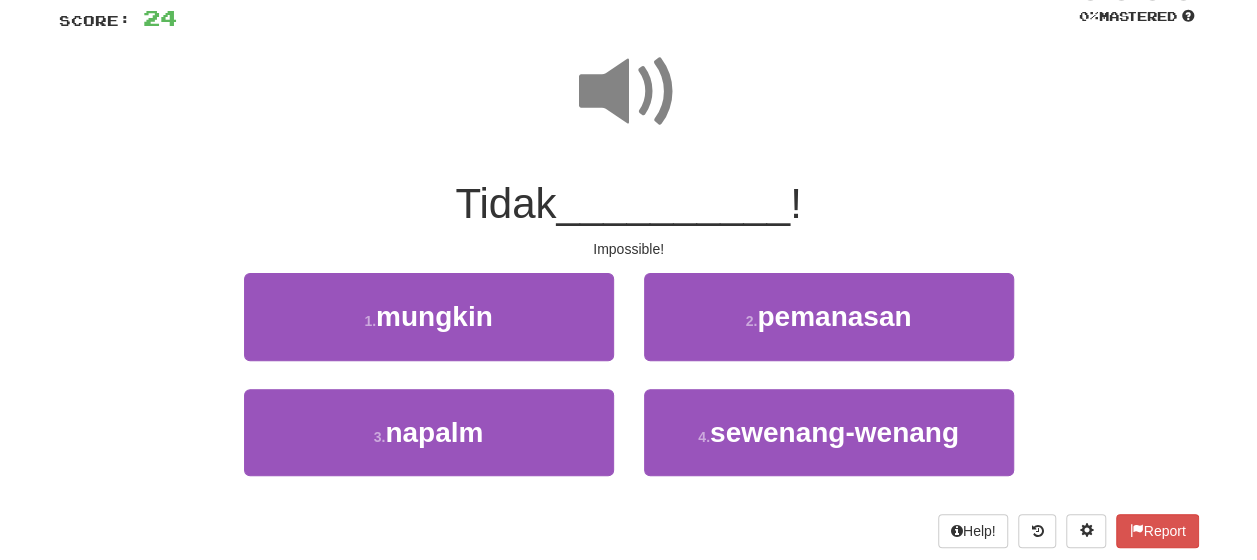 click at bounding box center (629, 92) 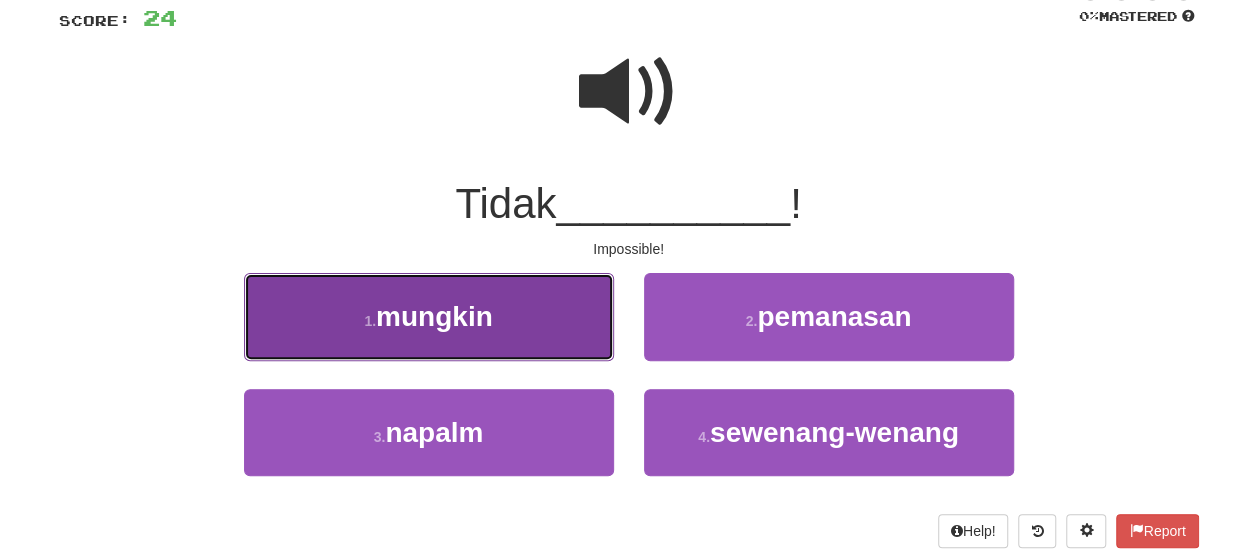 click on "mungkin" at bounding box center (434, 316) 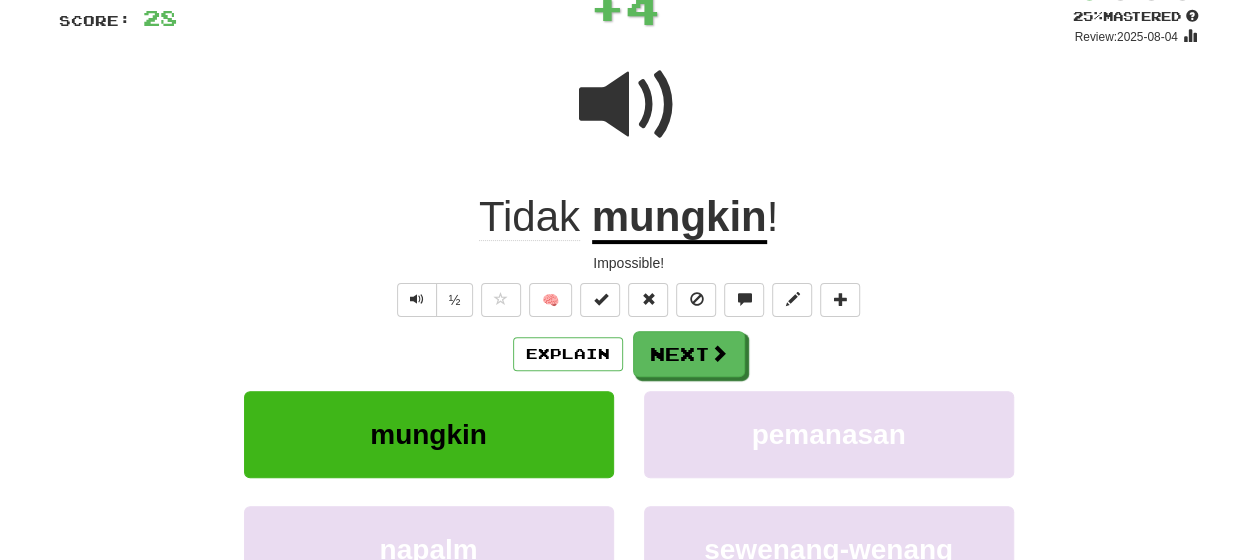 click on "Explain Next" at bounding box center [629, 354] 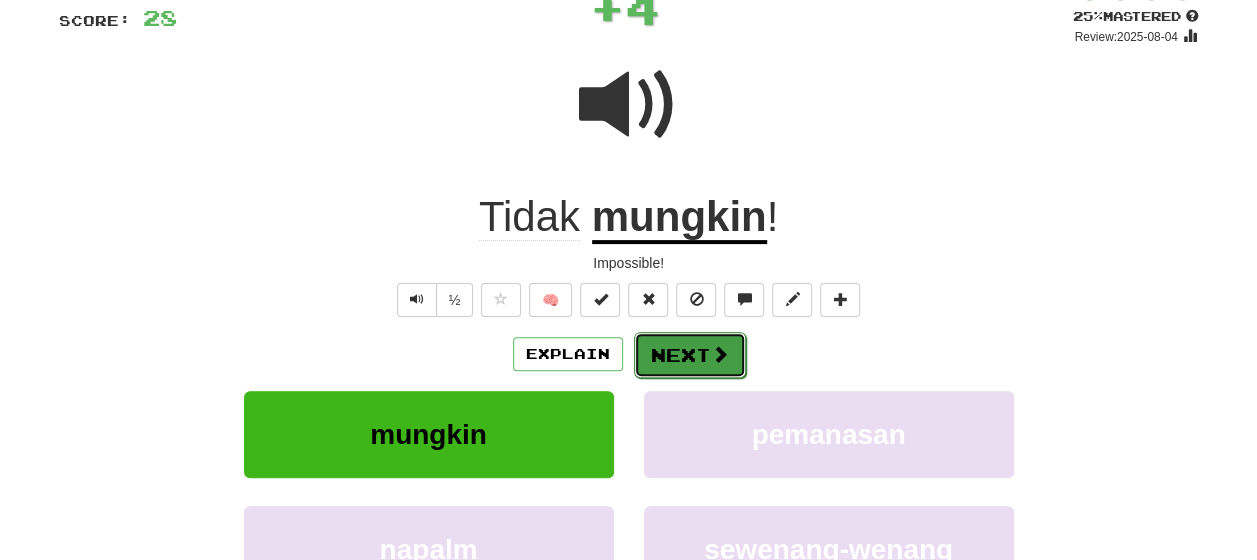click on "Next" at bounding box center (690, 355) 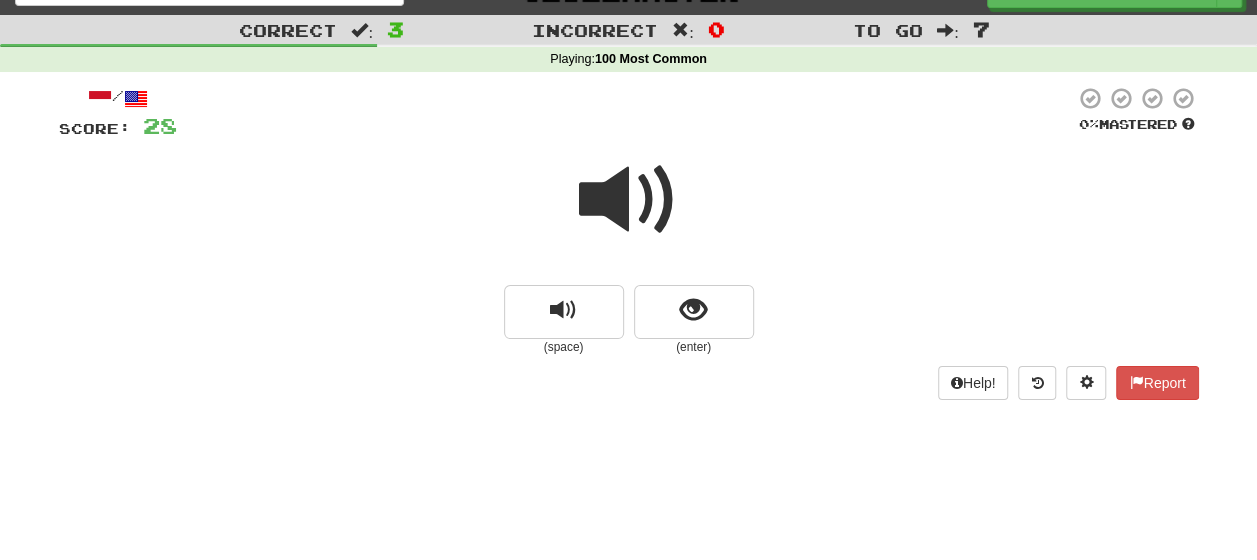scroll, scrollTop: 48, scrollLeft: 0, axis: vertical 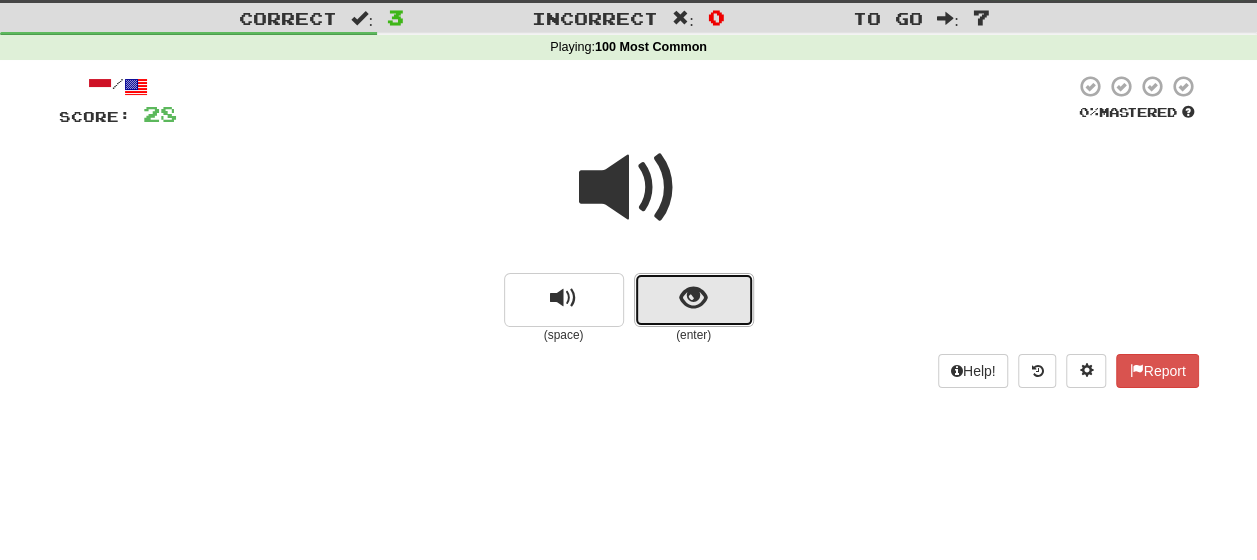 click at bounding box center [694, 300] 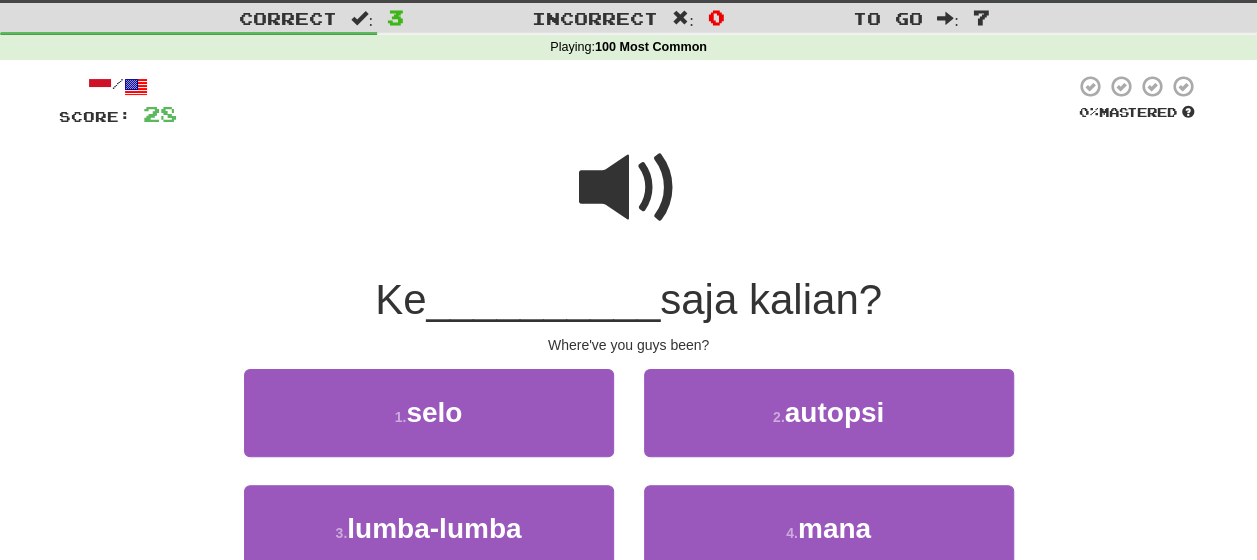 click at bounding box center [629, 188] 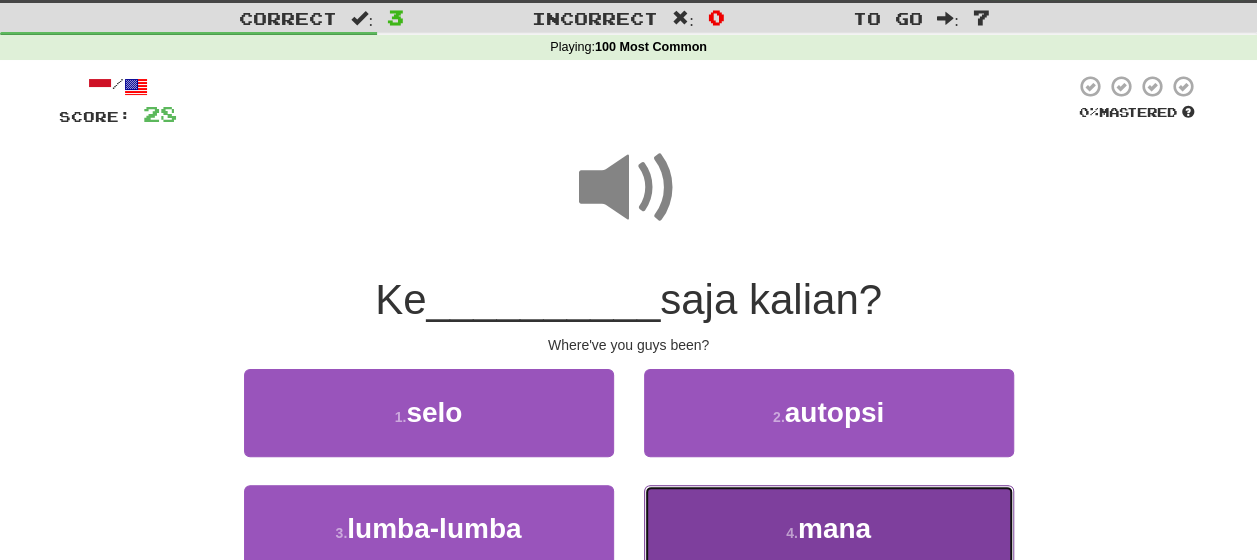 click on "mana" at bounding box center [834, 528] 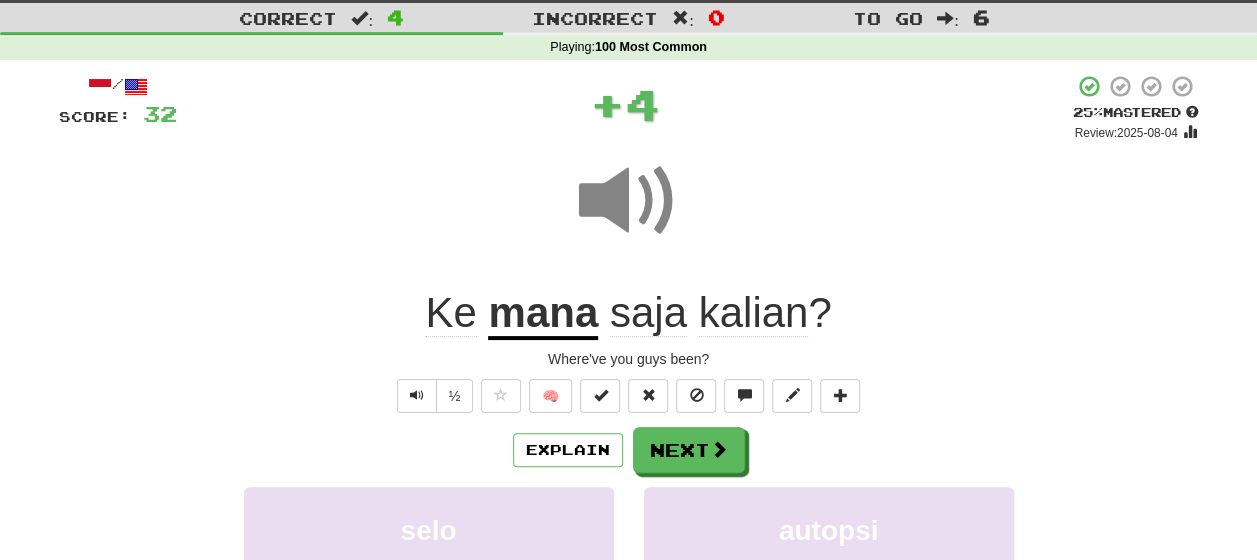 click on "/  Score:   32 + 4 25 %  Mastered Review:  2025-08-04 Ke   mana   saja   kalian ? Where've you guys been? ½ 🧠 Explain Next selo autopsi lumba-lumba mana Learn more: selo autopsi lumba-lumba mana  Help!  Report Sentence Source" at bounding box center [629, 448] 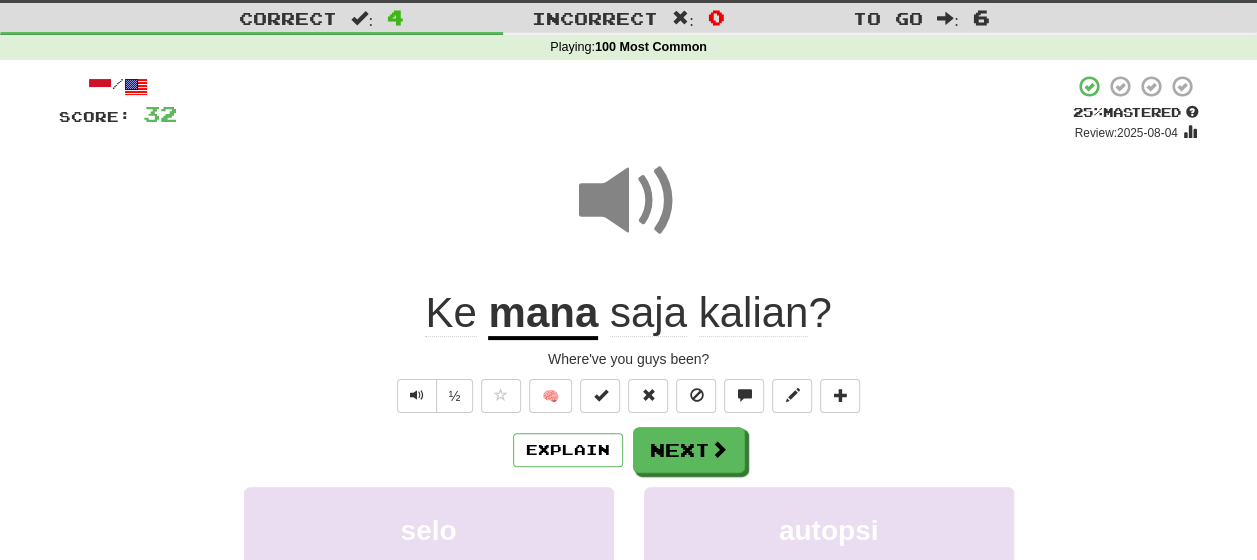 click on "mana" at bounding box center (543, 314) 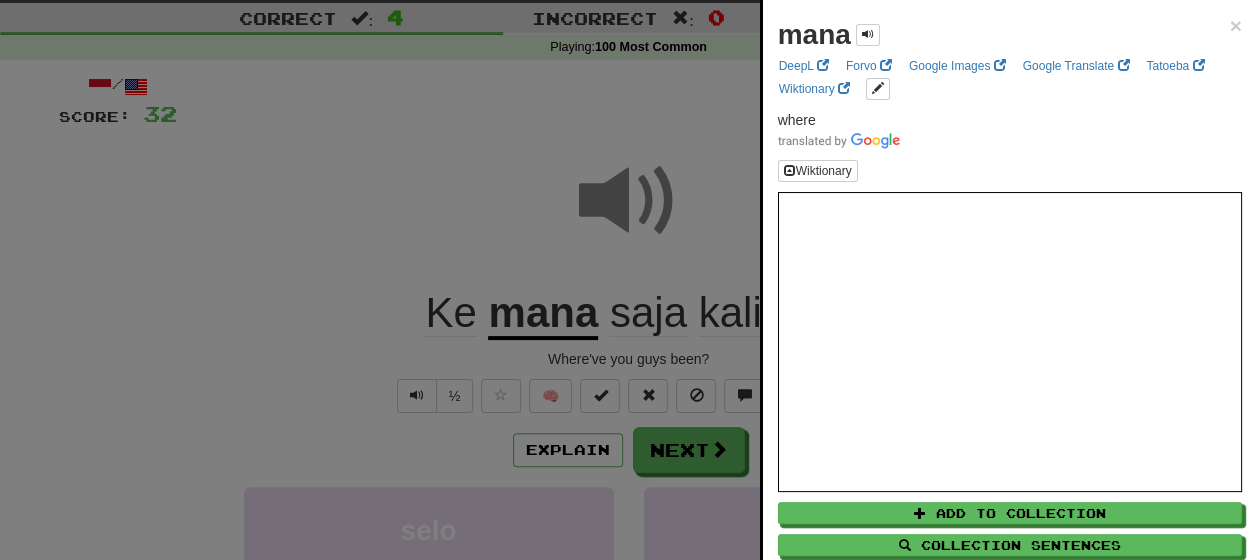 click at bounding box center [628, 280] 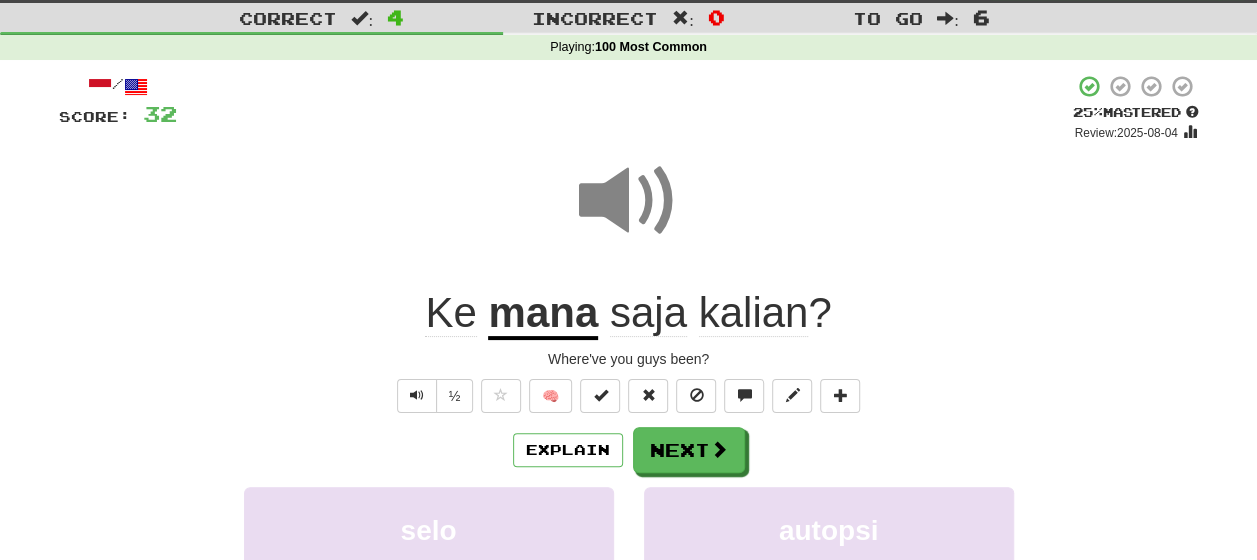 click on "saja" at bounding box center (648, 313) 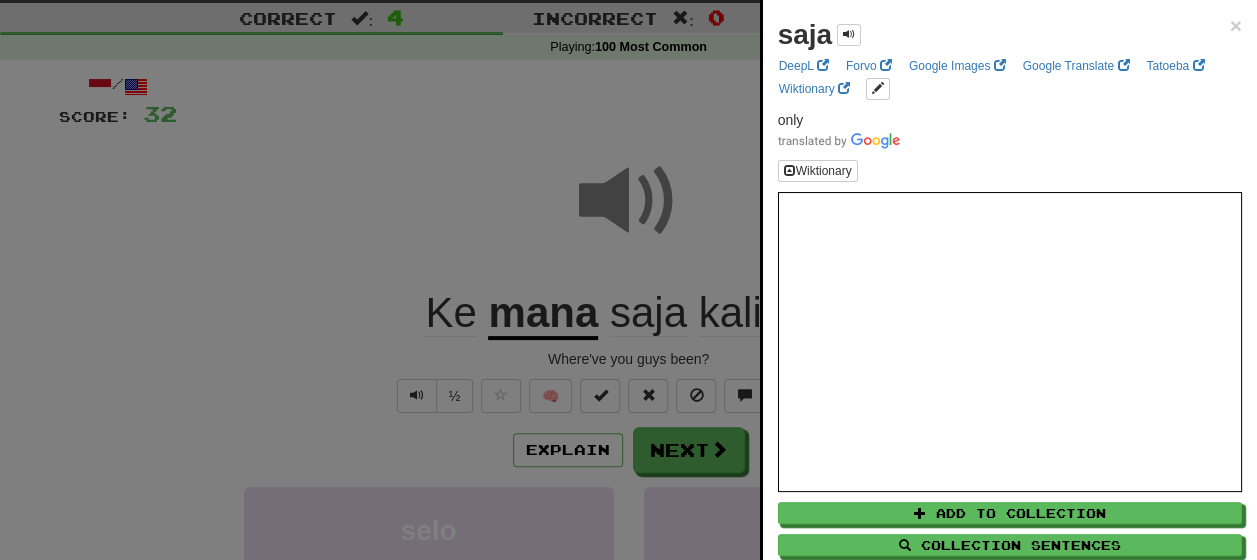 click at bounding box center (628, 280) 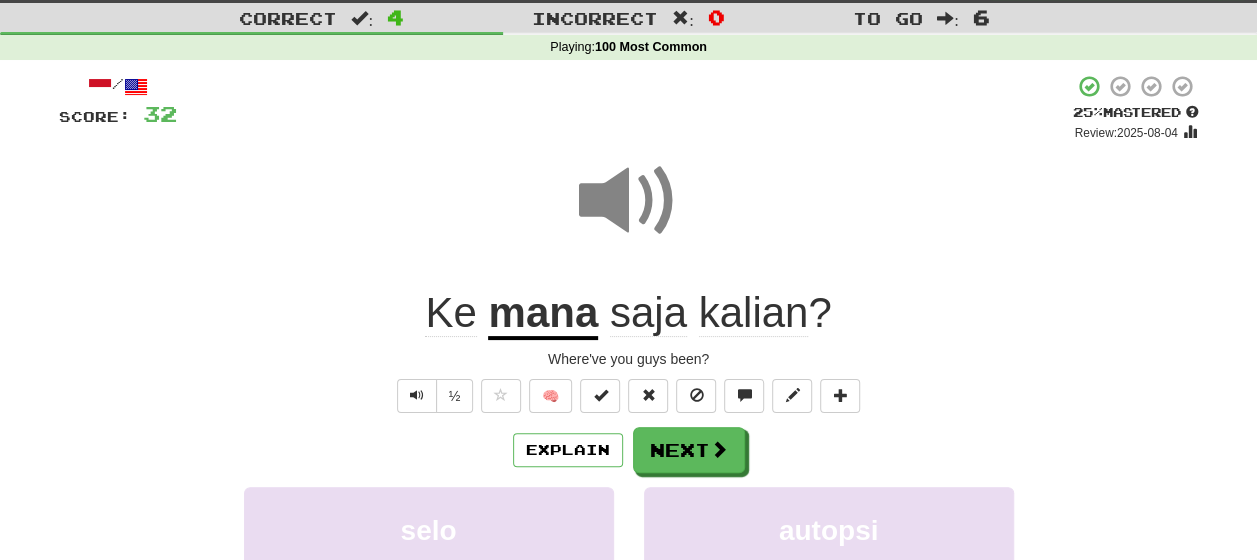 click on "kalian" at bounding box center [754, 313] 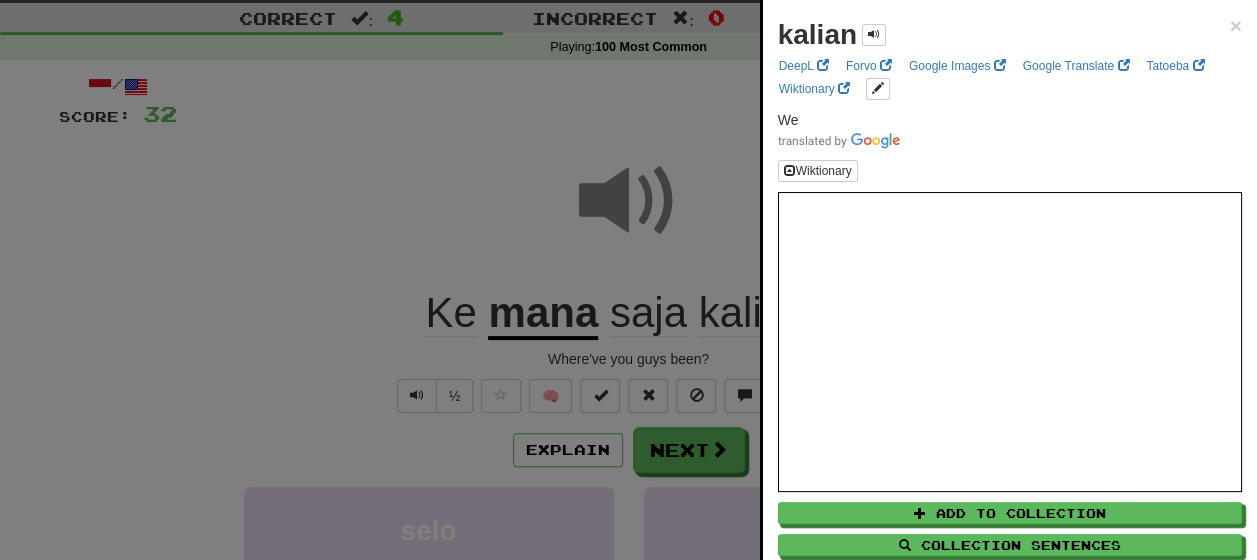 click at bounding box center (628, 280) 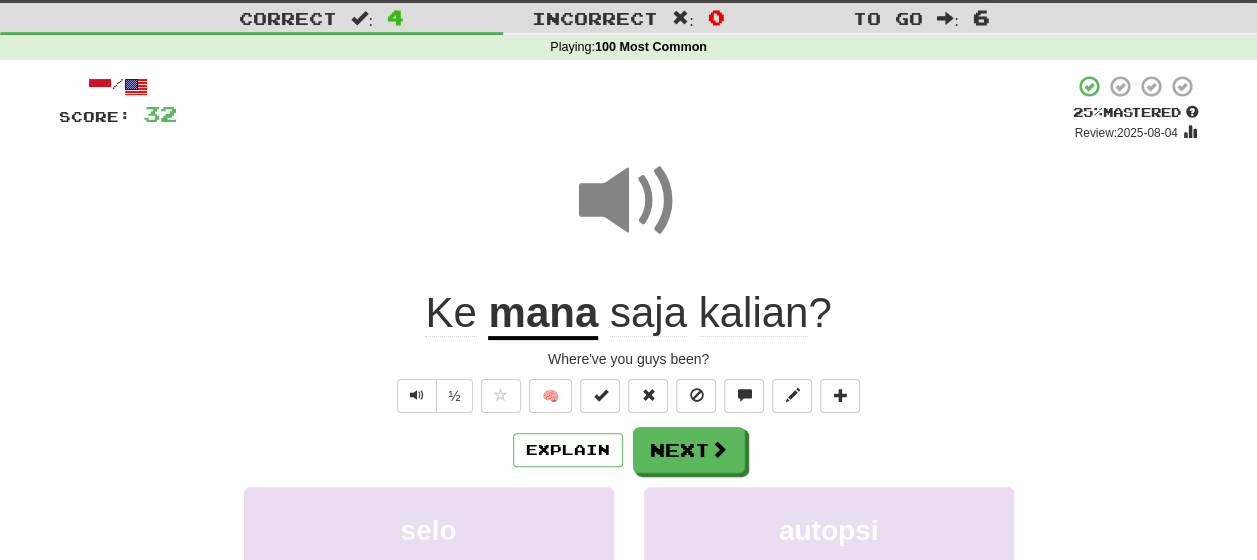 click on "saja" at bounding box center [648, 313] 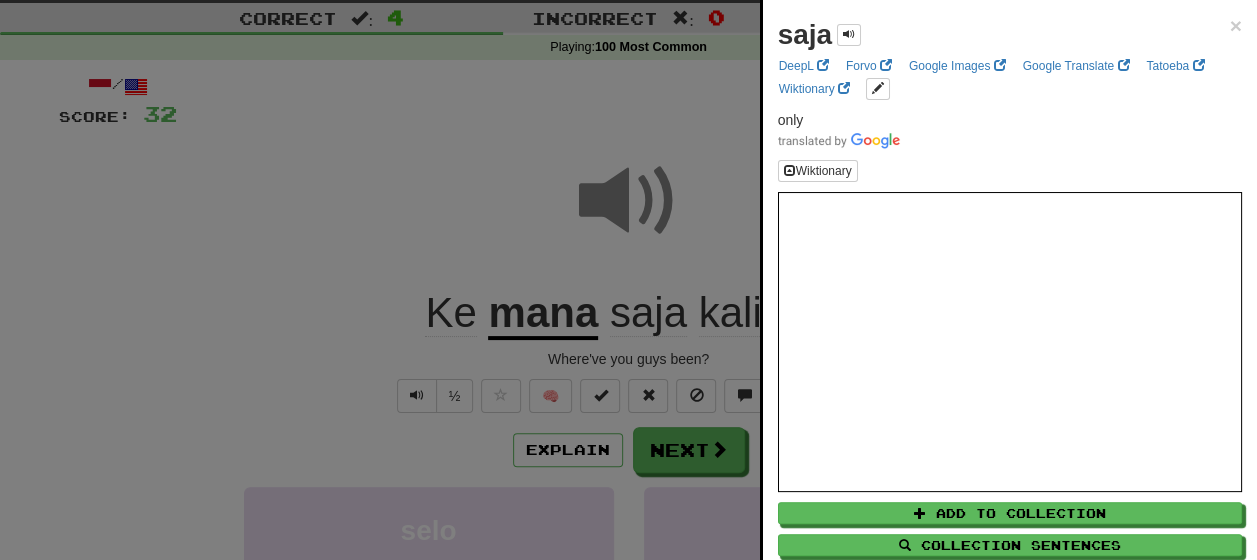 click at bounding box center (628, 280) 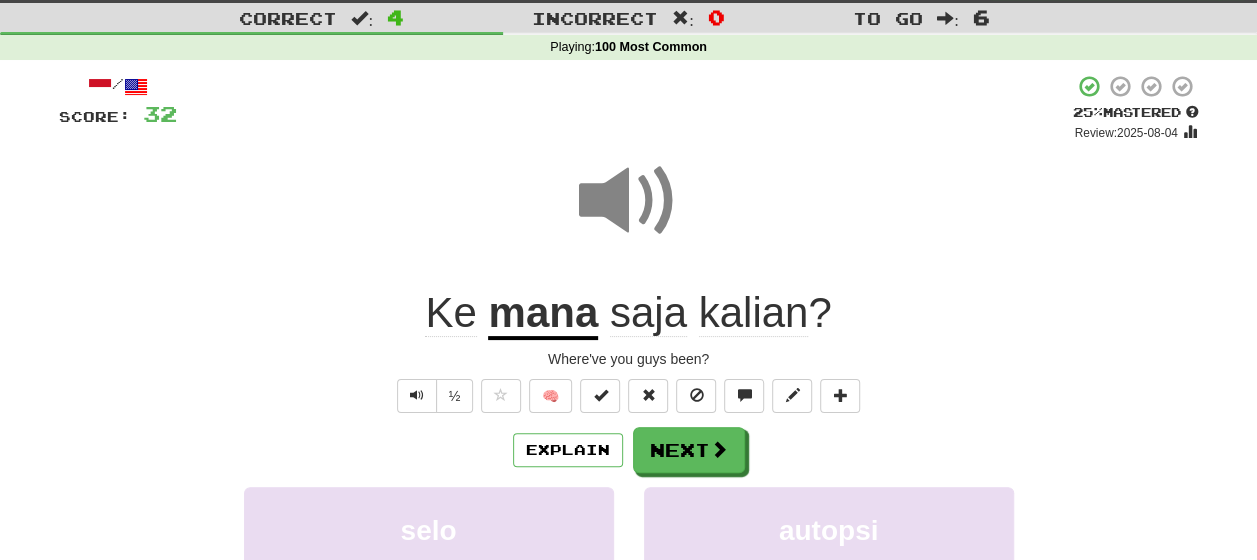 click on "saja" at bounding box center (648, 313) 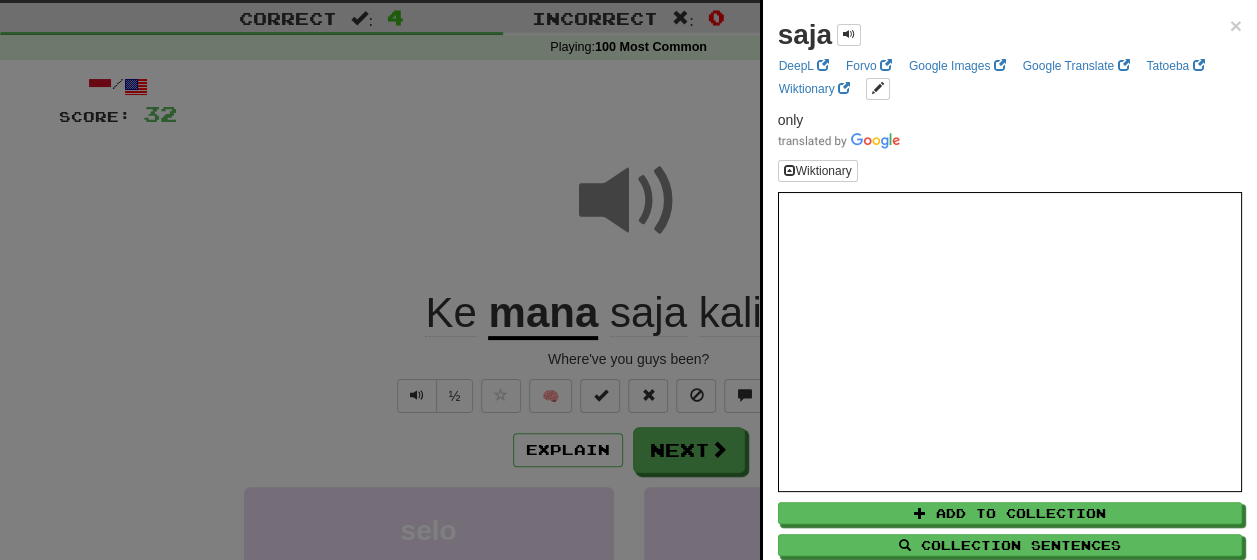 click at bounding box center [628, 280] 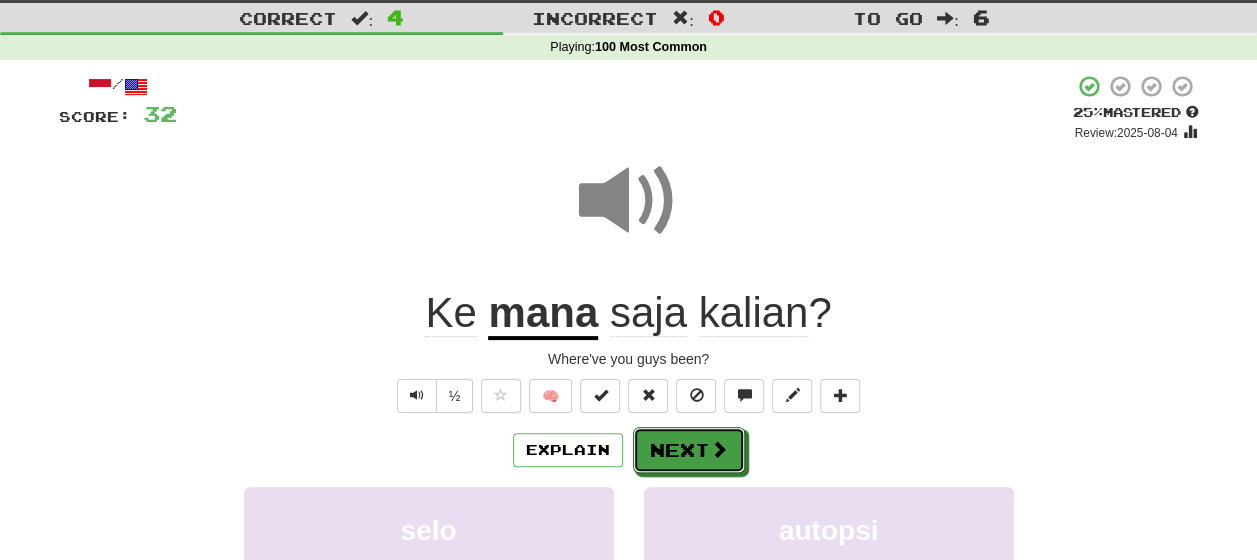 click on "Next" at bounding box center [689, 450] 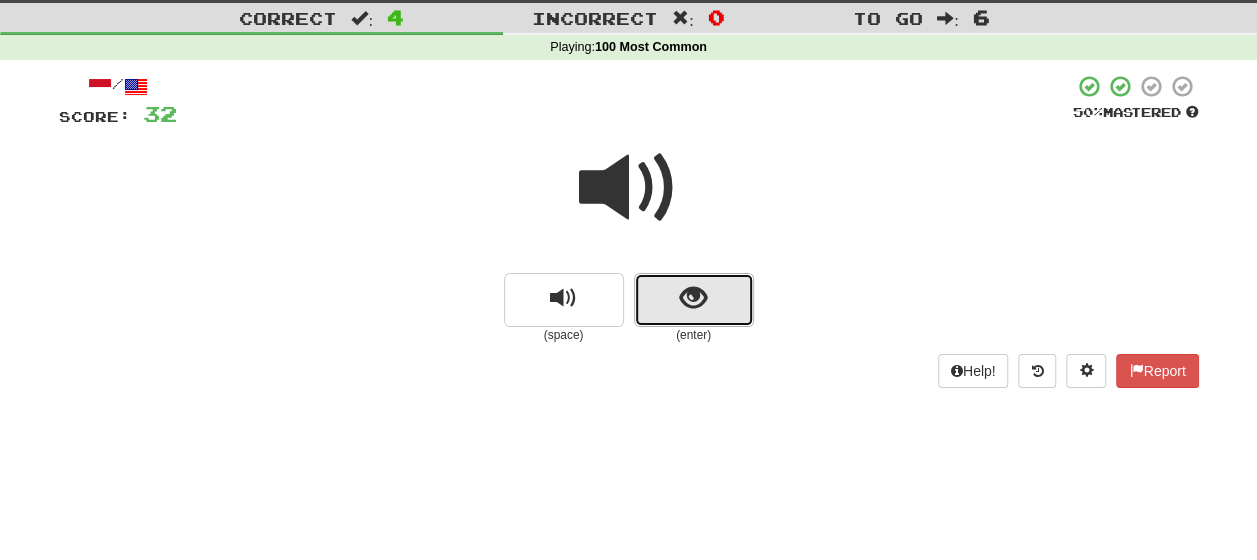 click at bounding box center [694, 300] 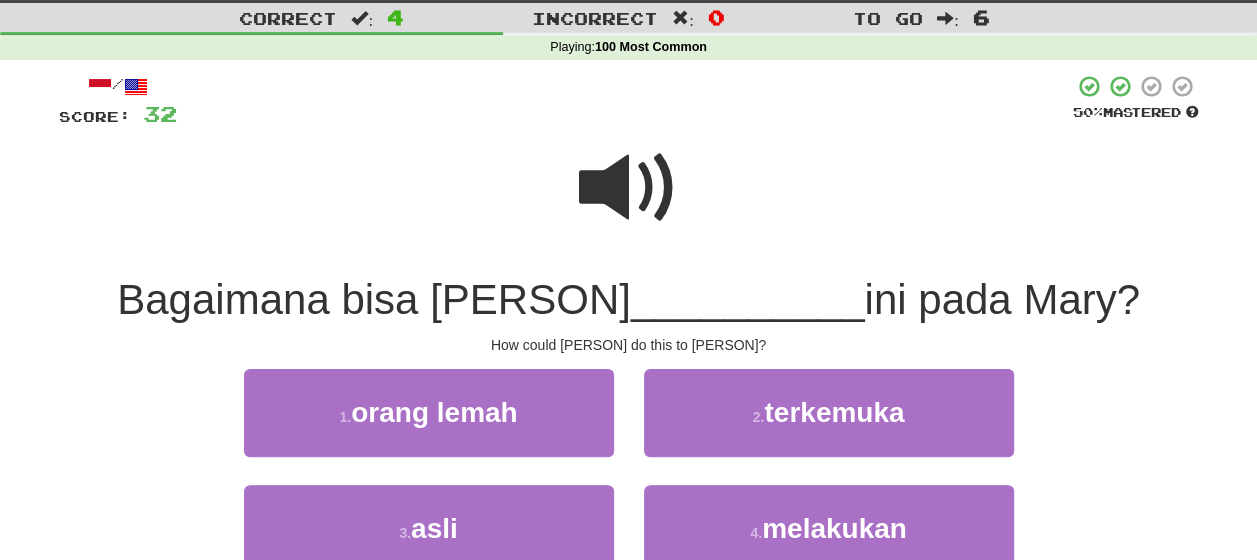 click at bounding box center [629, 188] 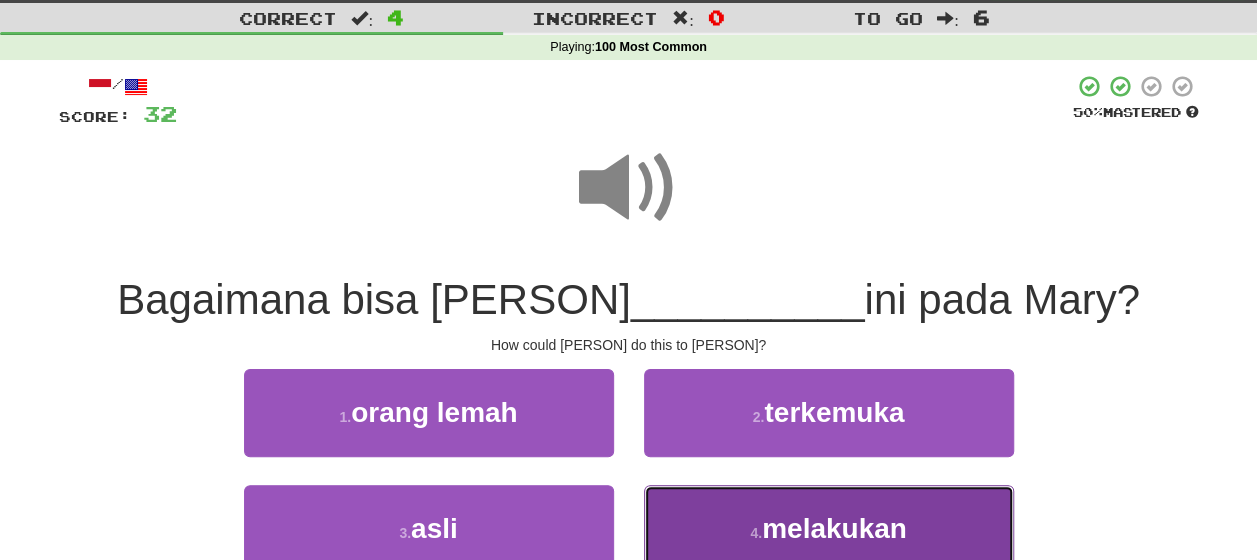 click on "melakukan" at bounding box center [834, 528] 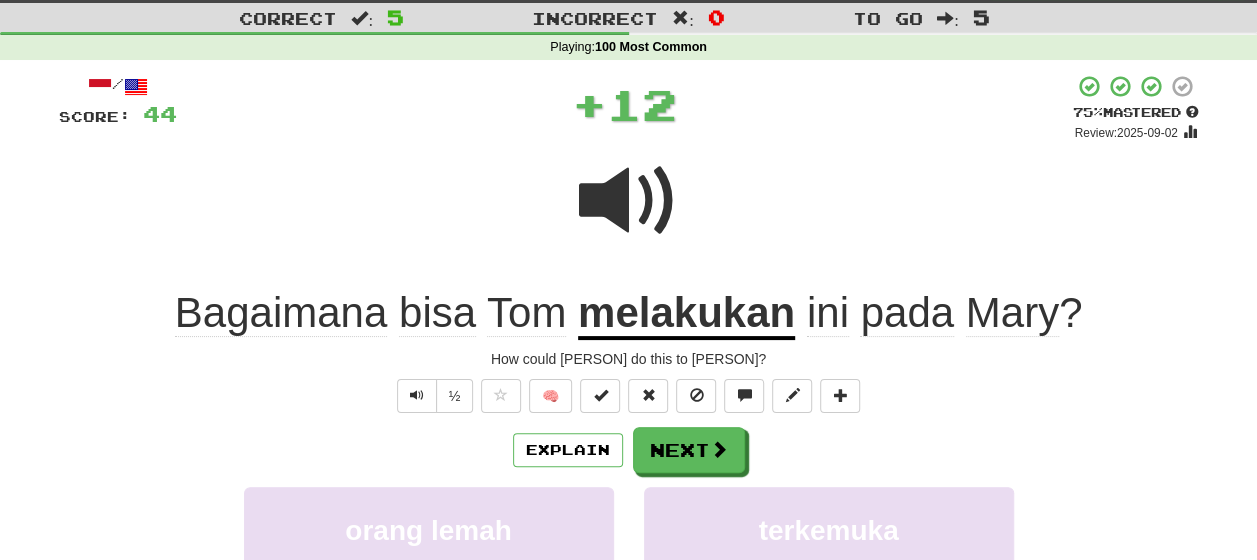 click on "Explain Next" at bounding box center (629, 450) 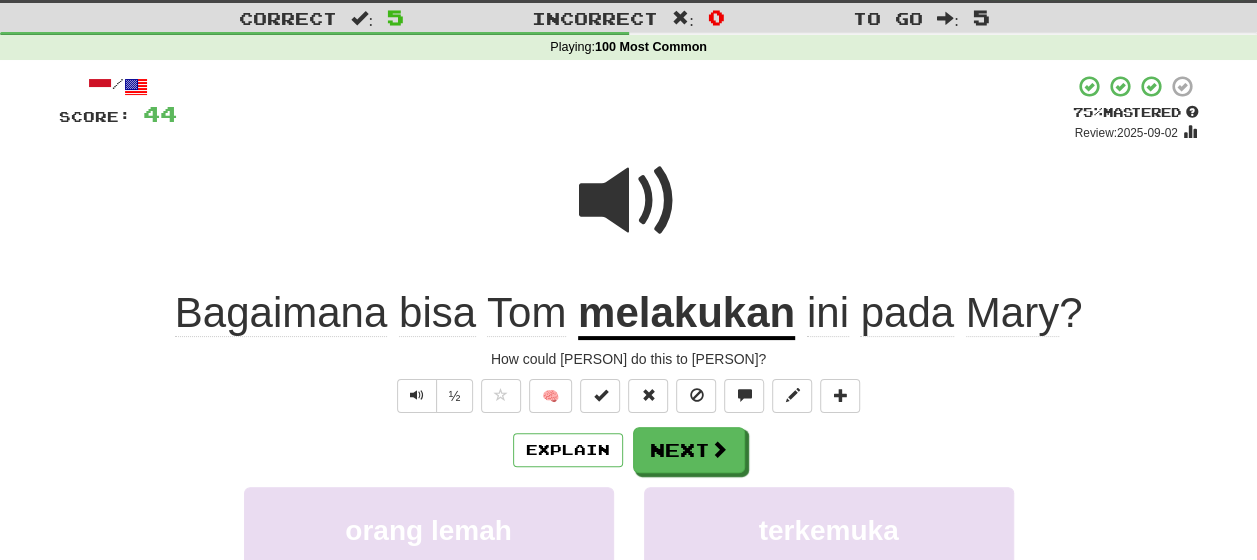 click on "pada" at bounding box center [906, 313] 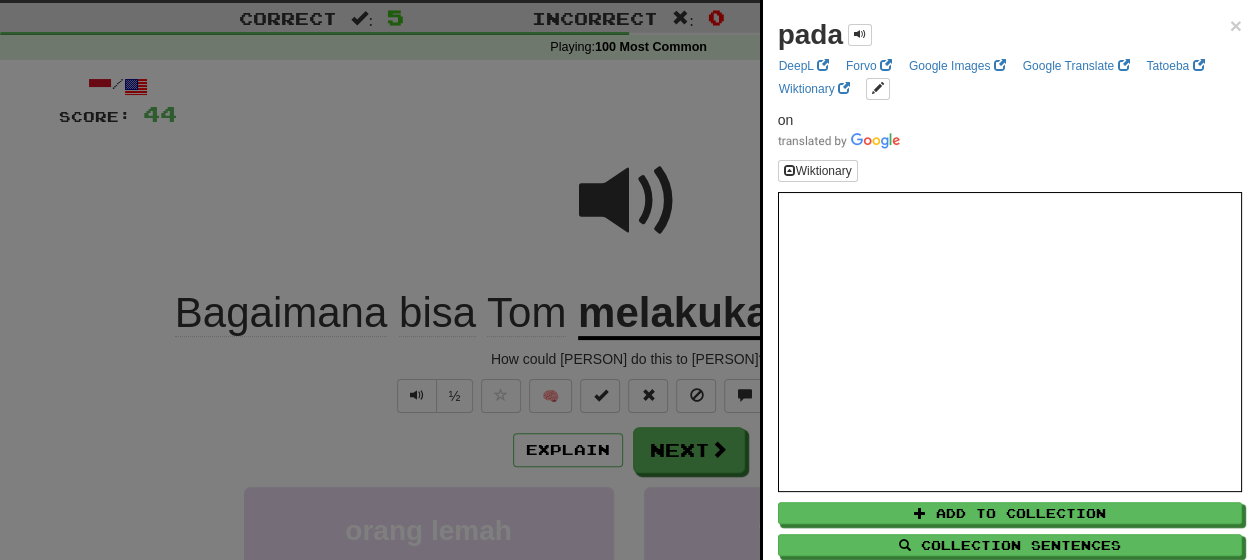 click at bounding box center [628, 280] 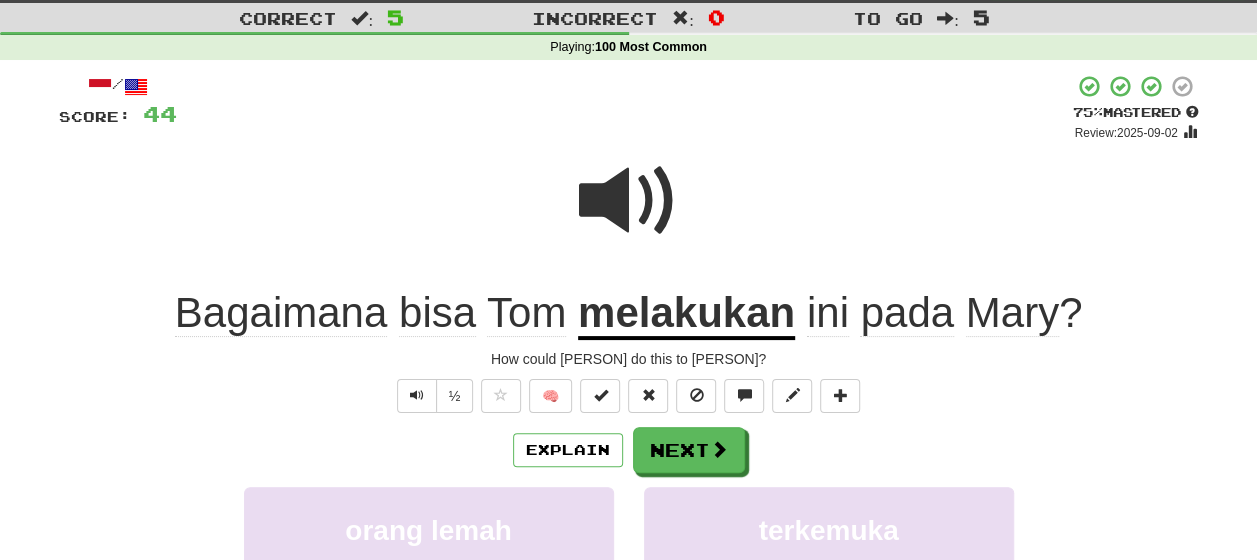 click on "melakukan" at bounding box center [686, 314] 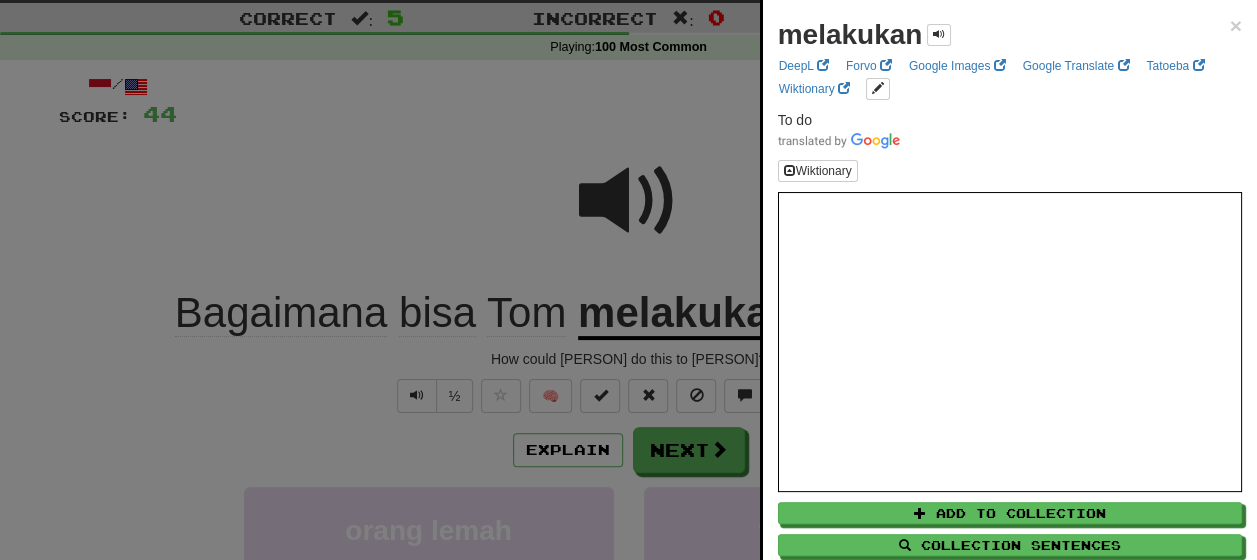 click at bounding box center [628, 280] 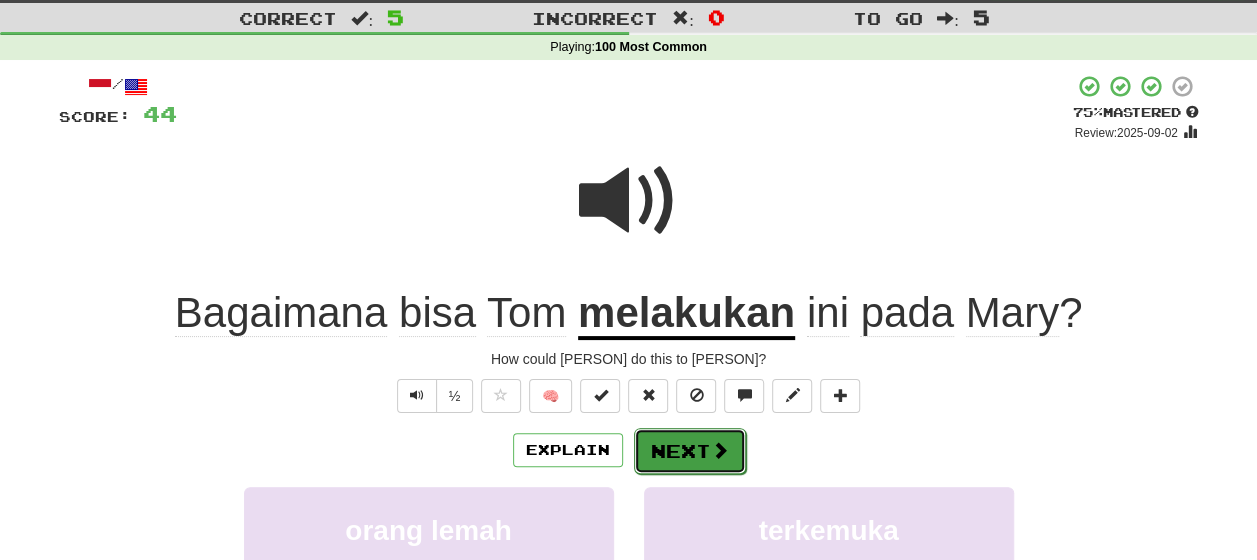 click on "Next" at bounding box center (690, 451) 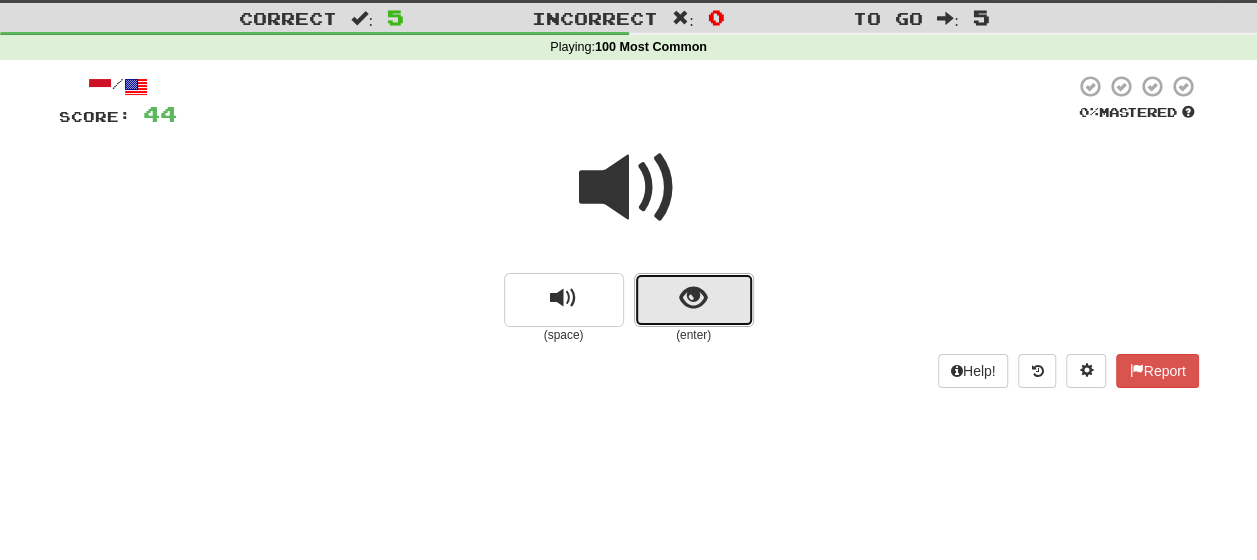 click at bounding box center (694, 300) 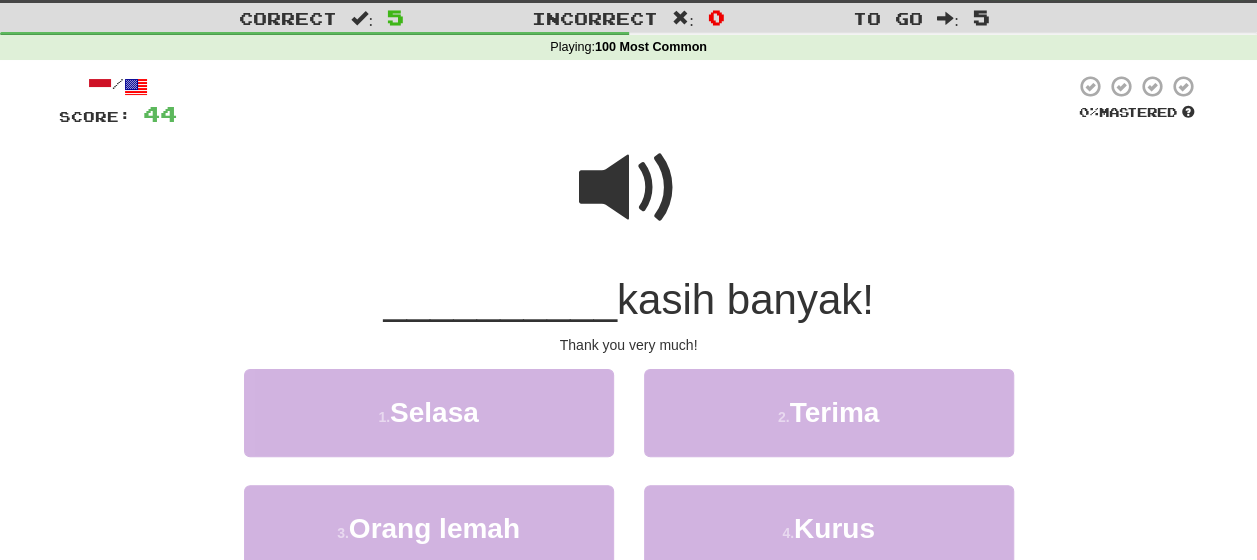 click at bounding box center (629, 188) 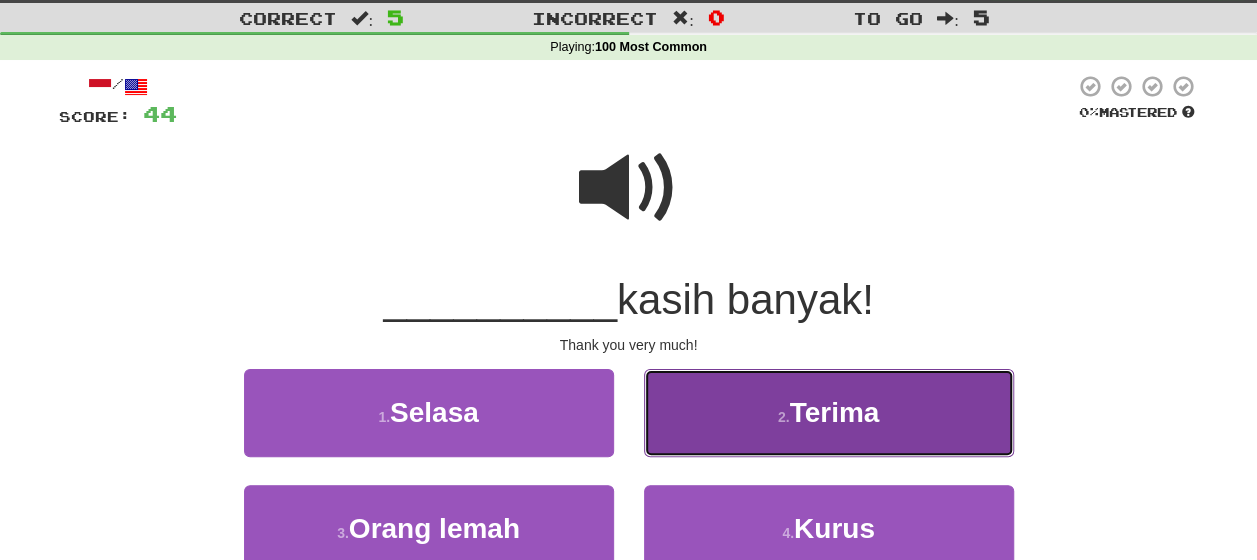 click on "Terima" at bounding box center (834, 412) 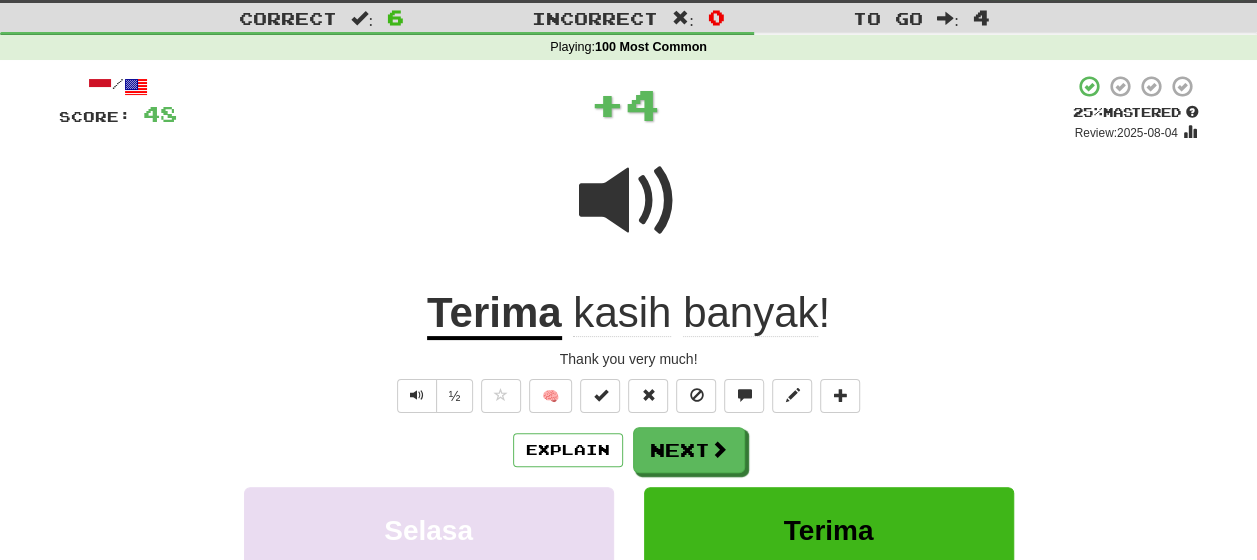 click on "Explain Next" at bounding box center [629, 450] 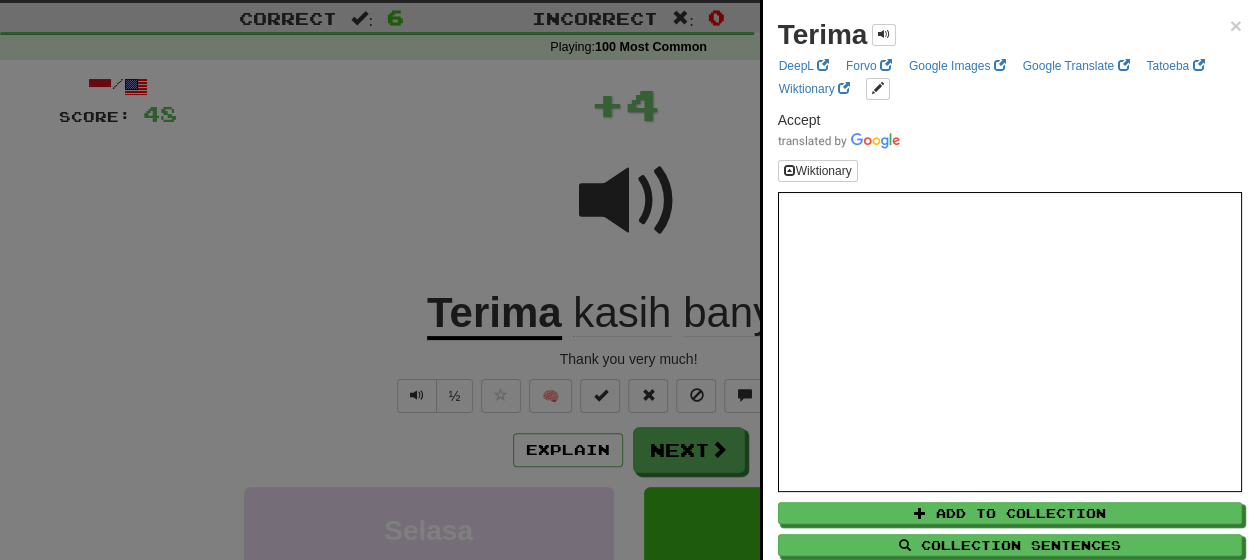 click at bounding box center (628, 280) 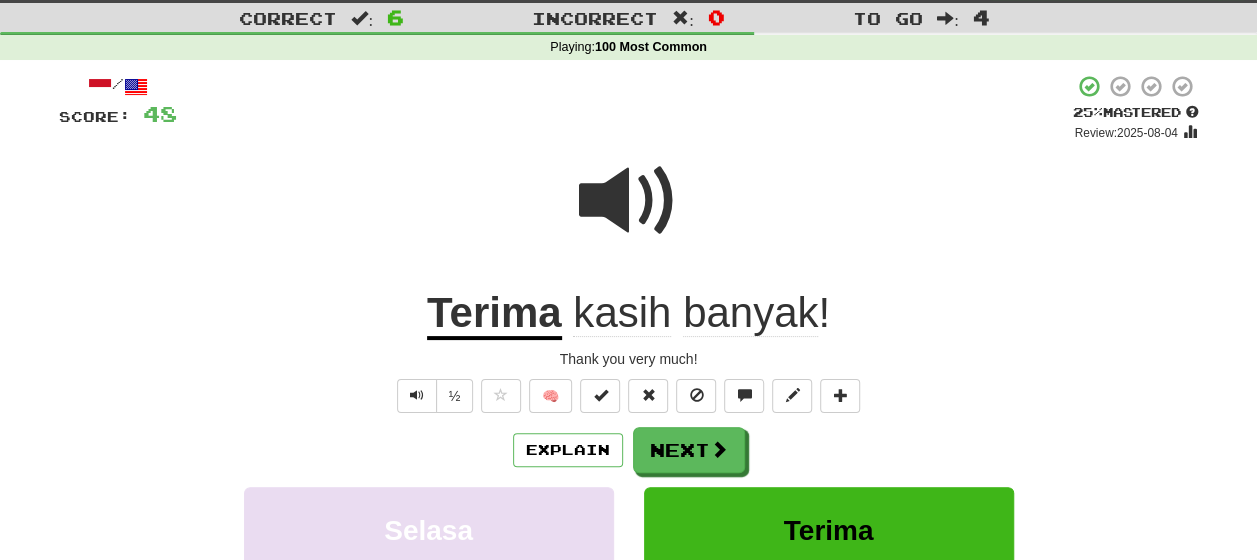 click on "kasih" at bounding box center (622, 313) 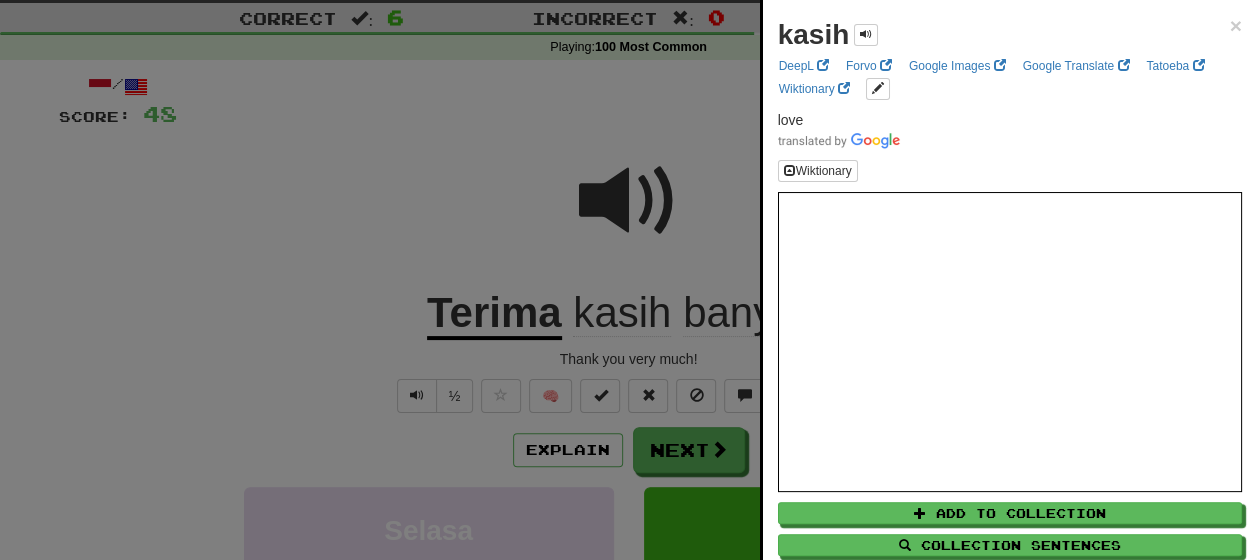 click at bounding box center (628, 280) 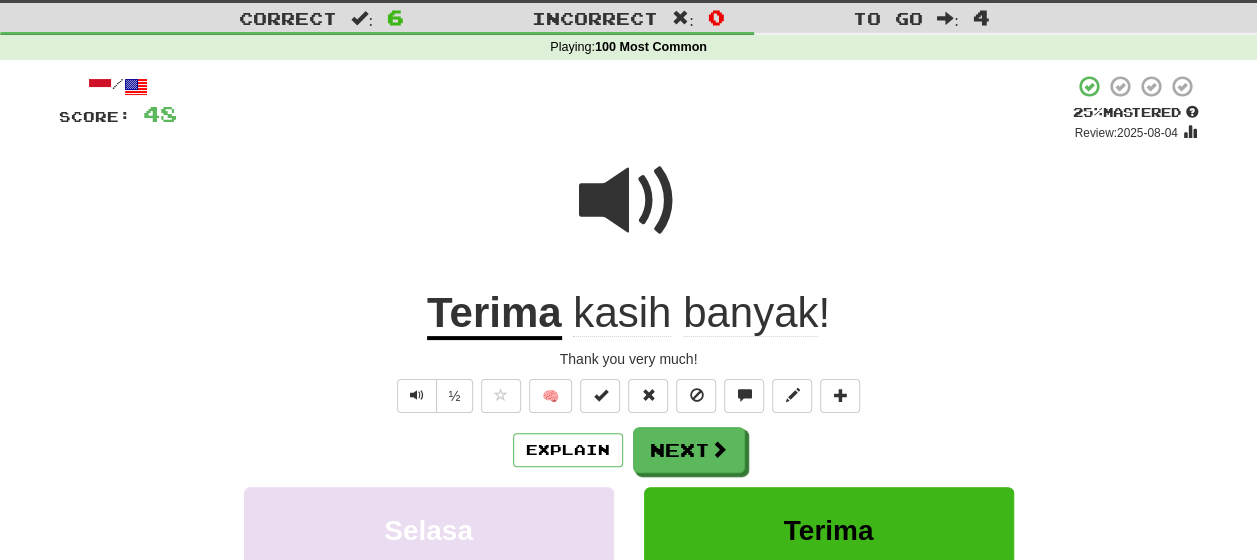 click on "banyak" at bounding box center (750, 313) 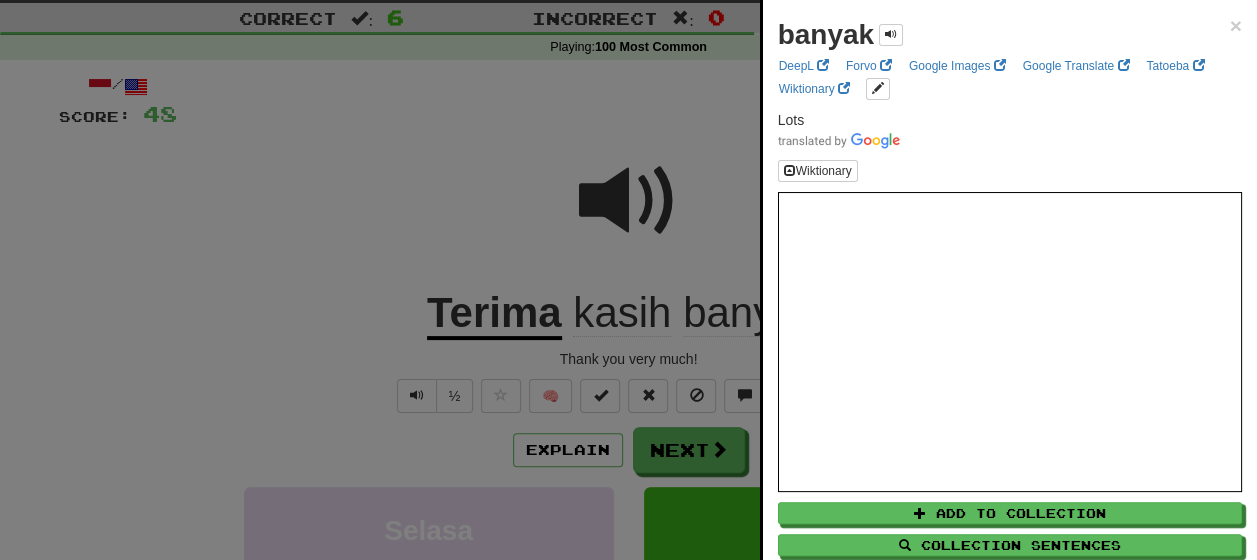 click at bounding box center [628, 280] 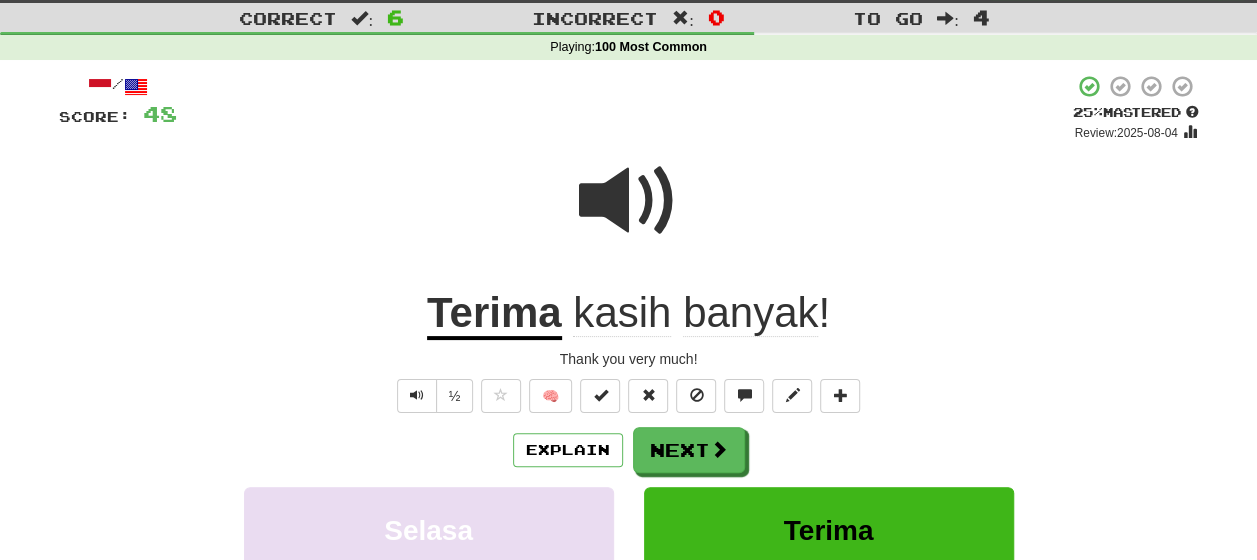 click on "Terima" at bounding box center [494, 314] 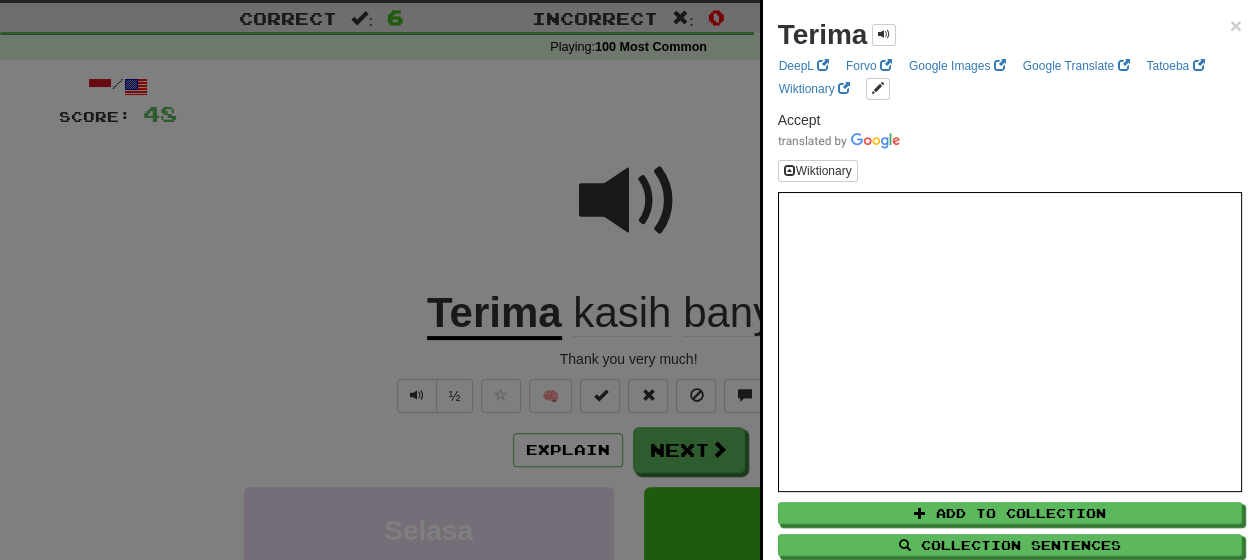 click at bounding box center (628, 280) 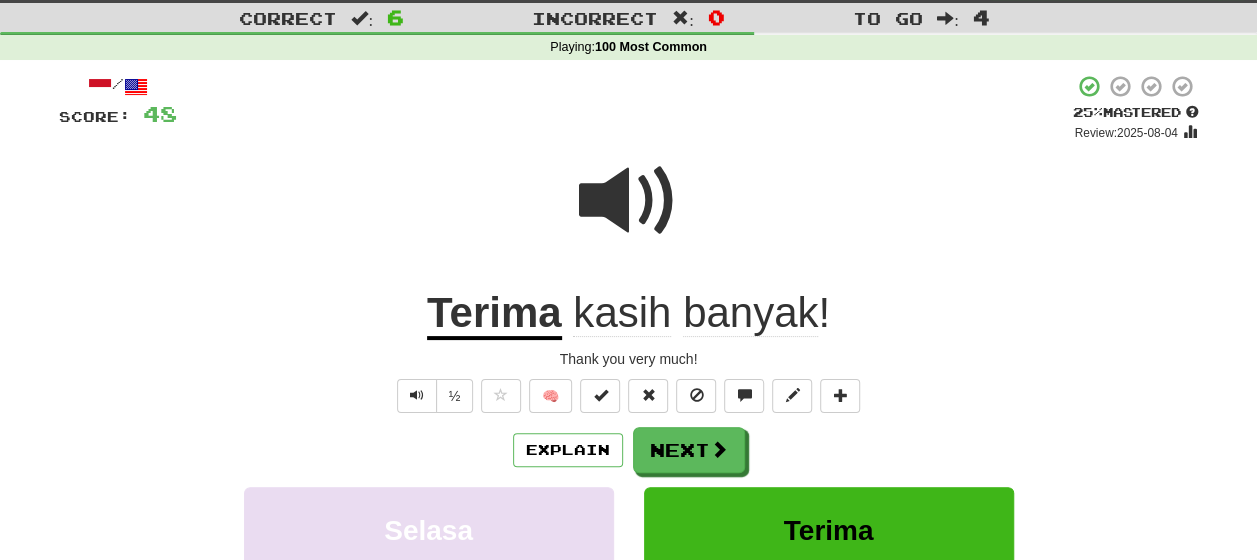 click on "kasih" at bounding box center [622, 313] 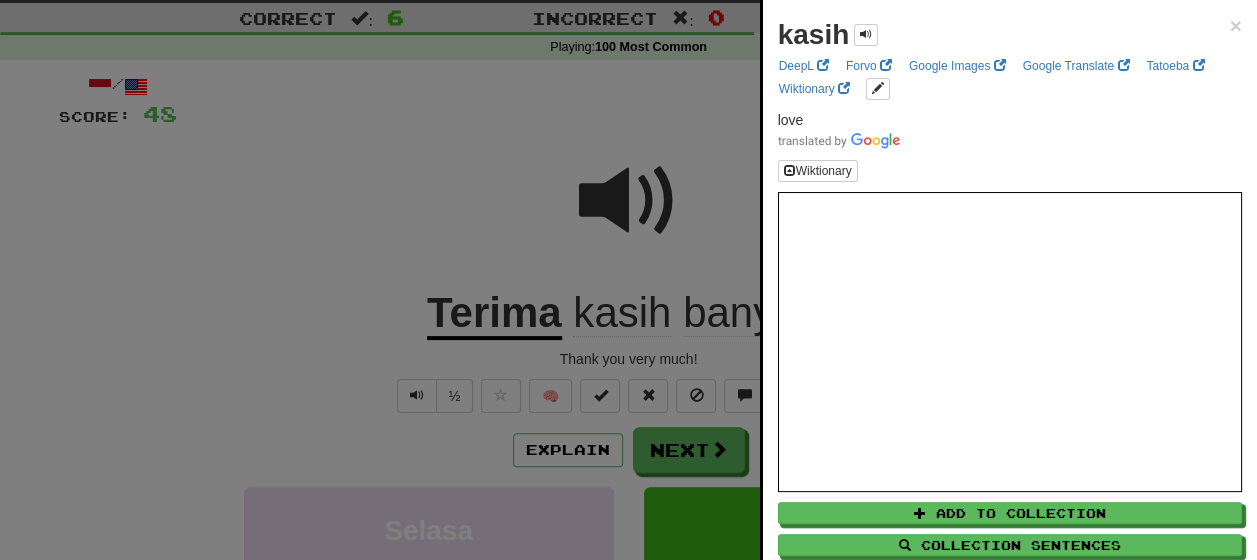 click at bounding box center [628, 280] 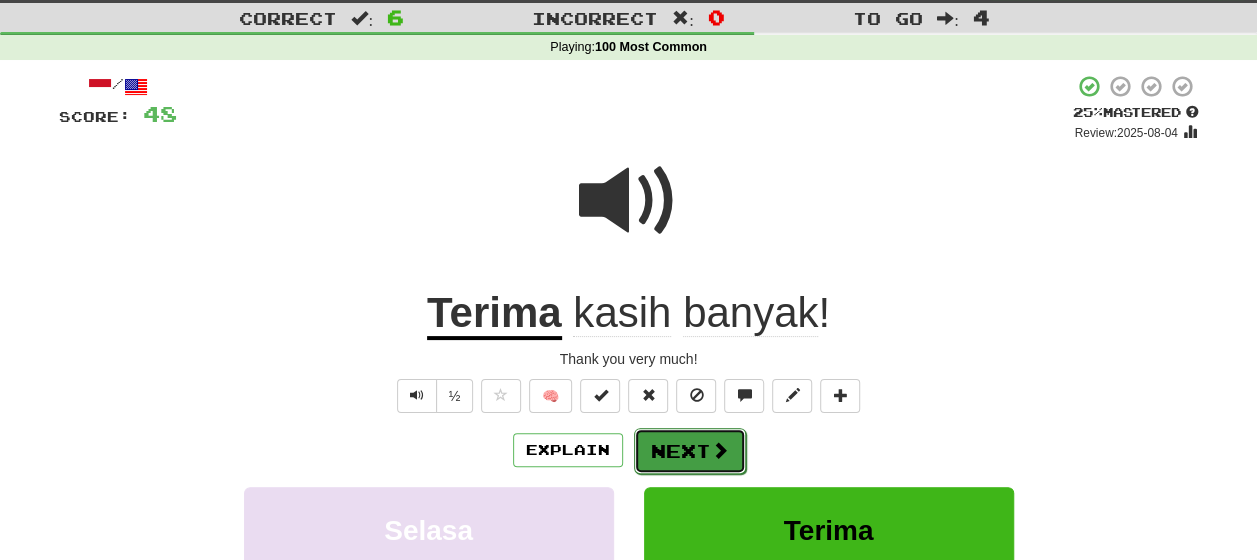 click on "Next" at bounding box center [690, 451] 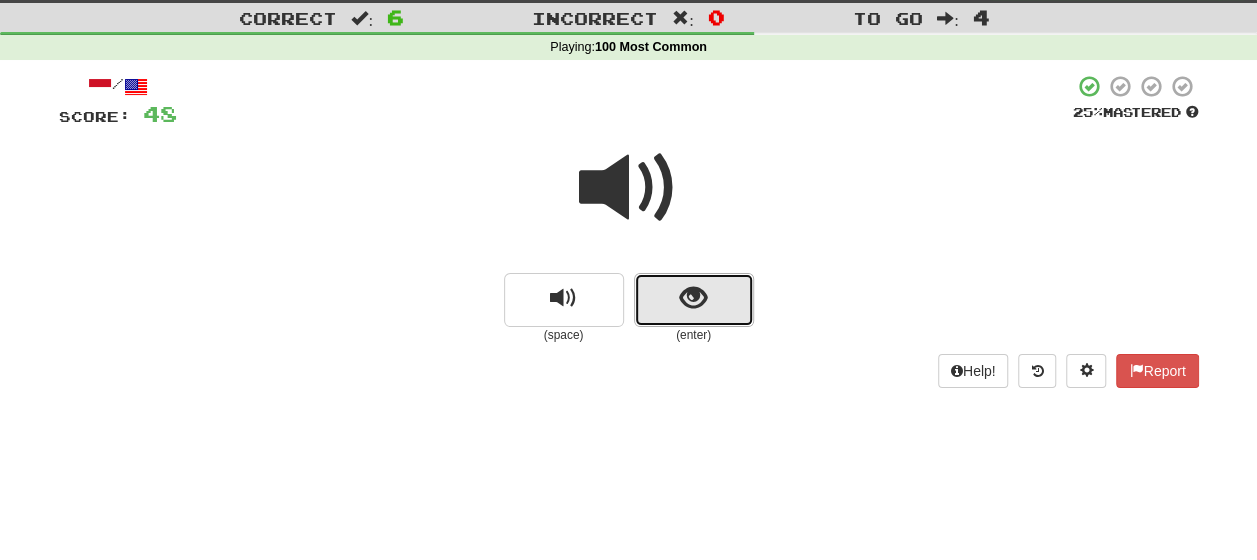 click at bounding box center (694, 300) 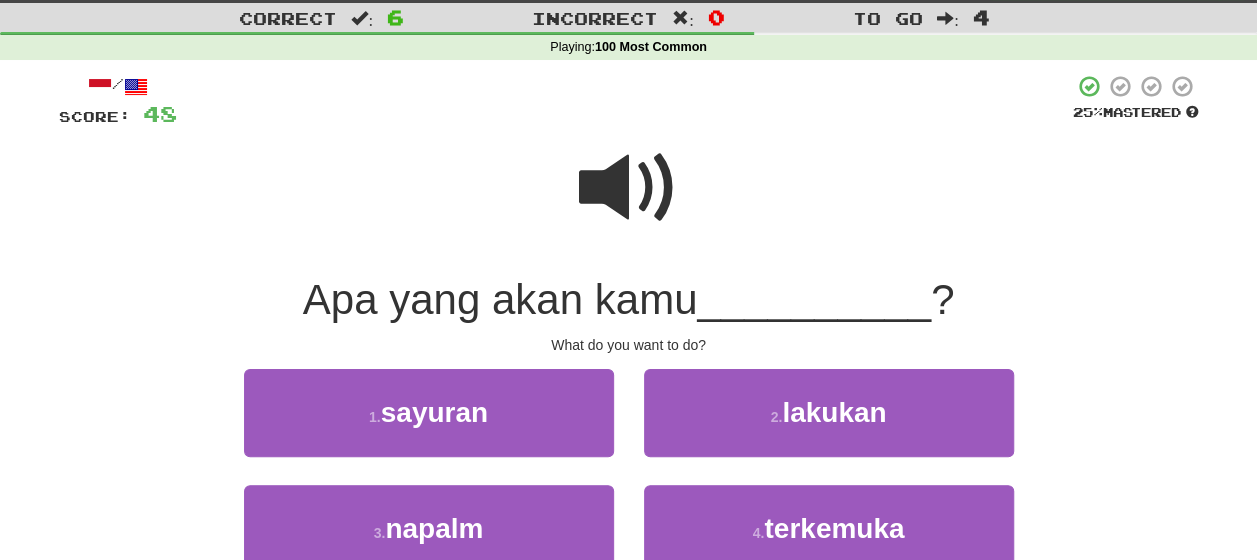 click at bounding box center (629, 188) 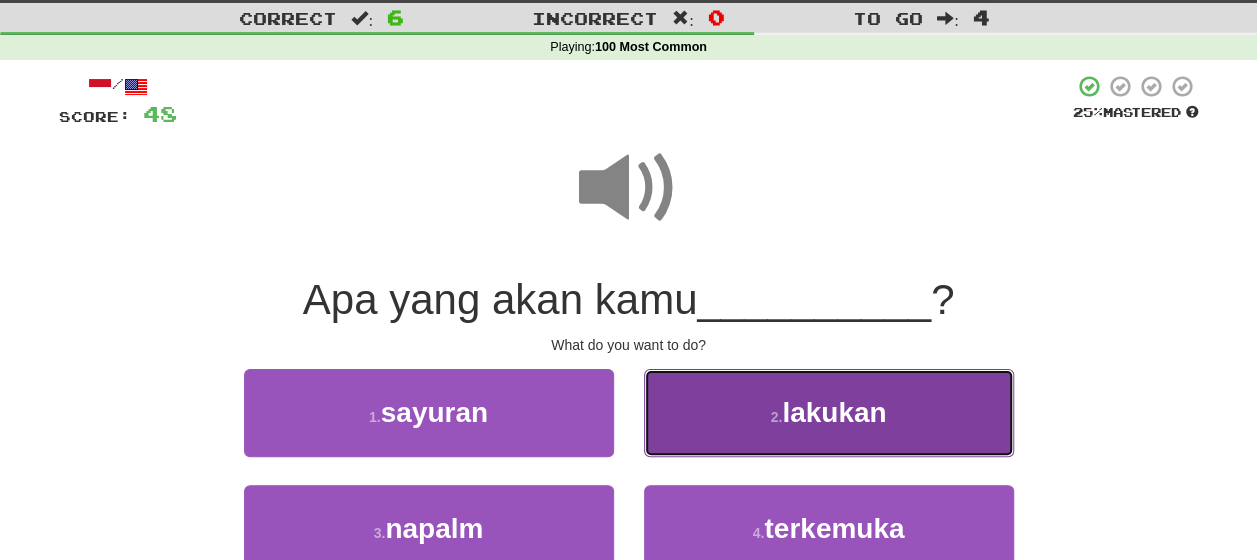 click on "2 .  lakukan" at bounding box center (829, 412) 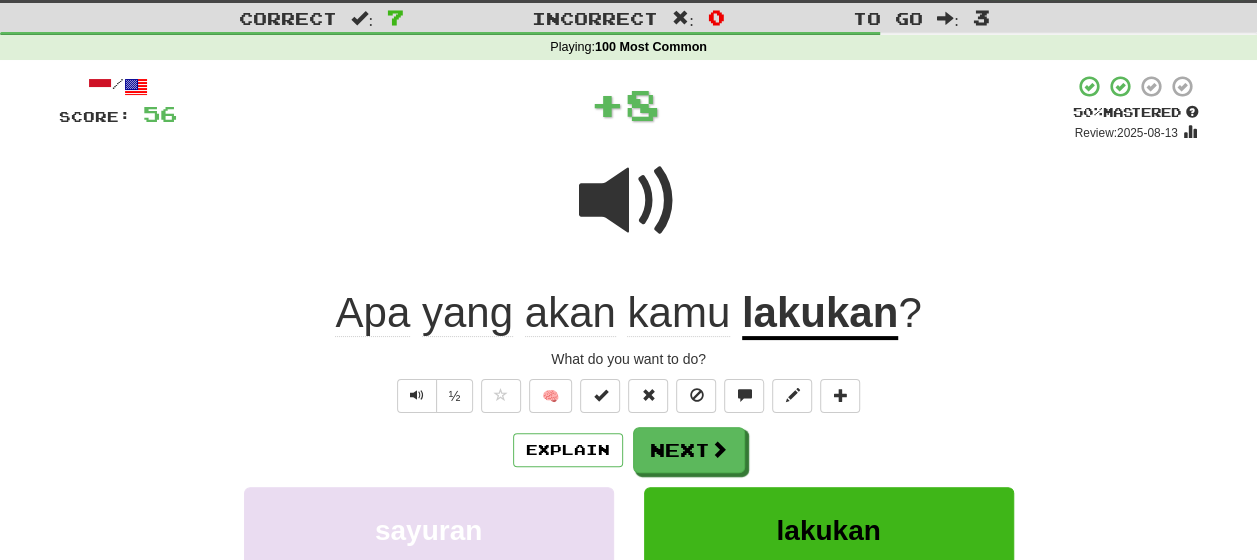 click on "Explain Next" at bounding box center [629, 450] 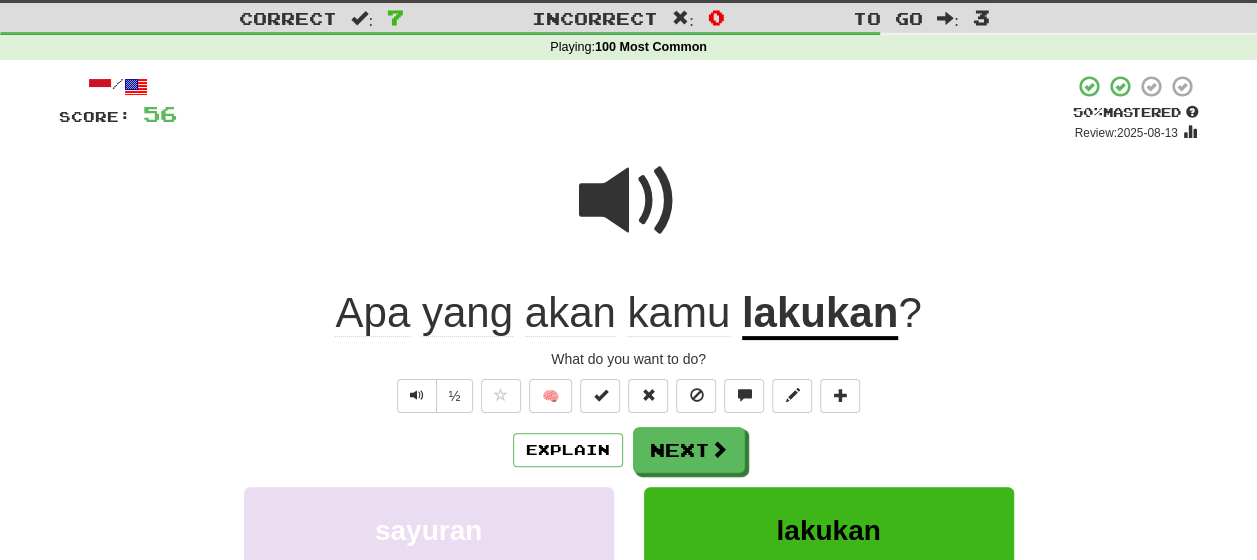 click on "lakukan" at bounding box center [820, 314] 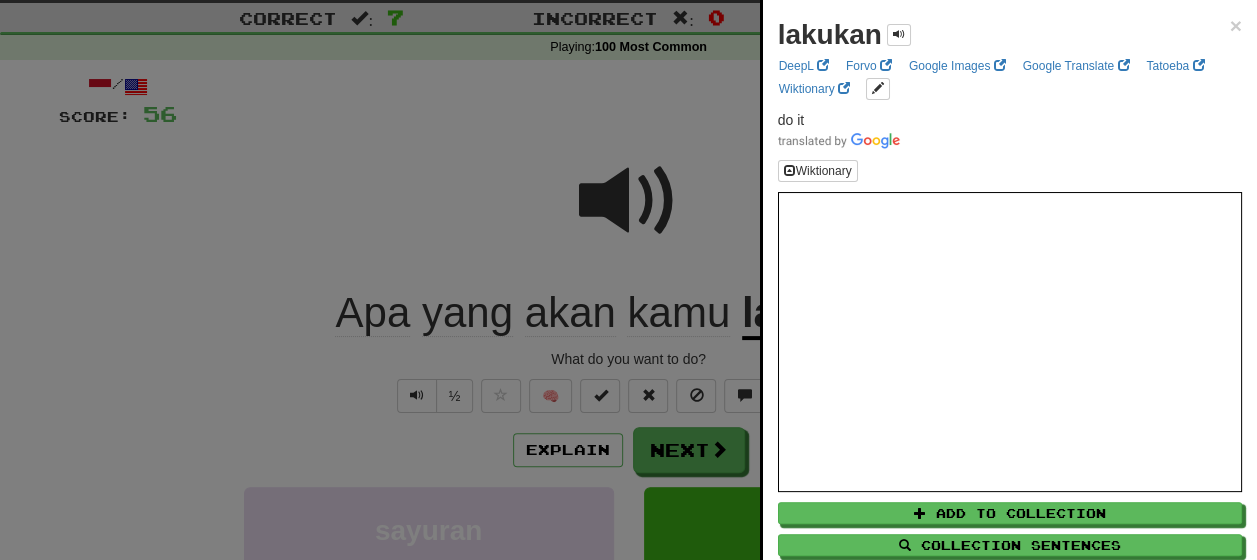 click at bounding box center [628, 280] 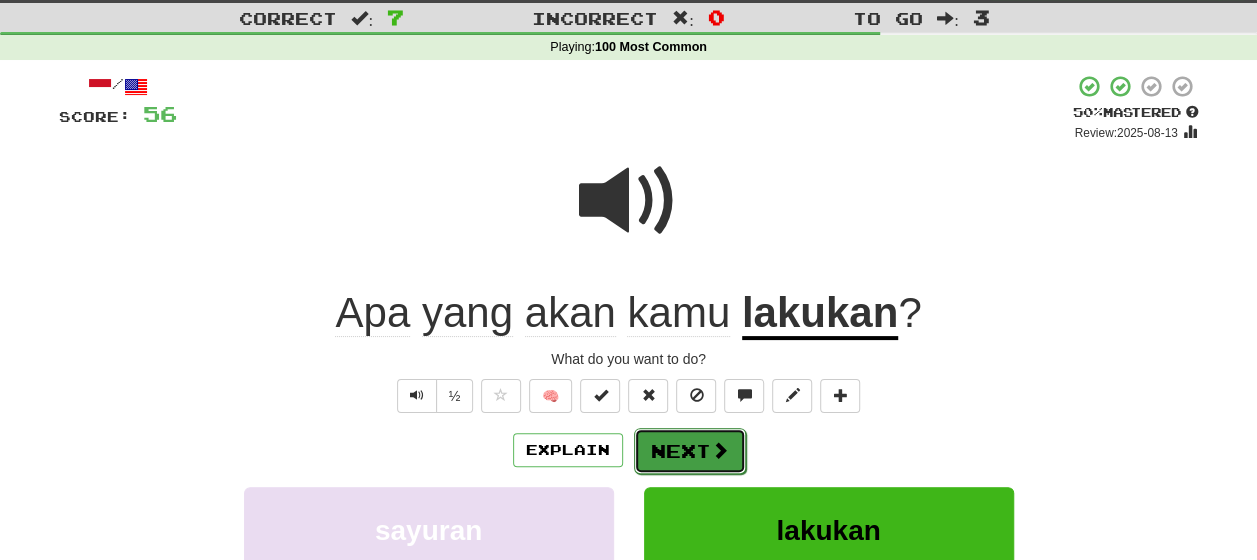 click on "Next" at bounding box center (690, 451) 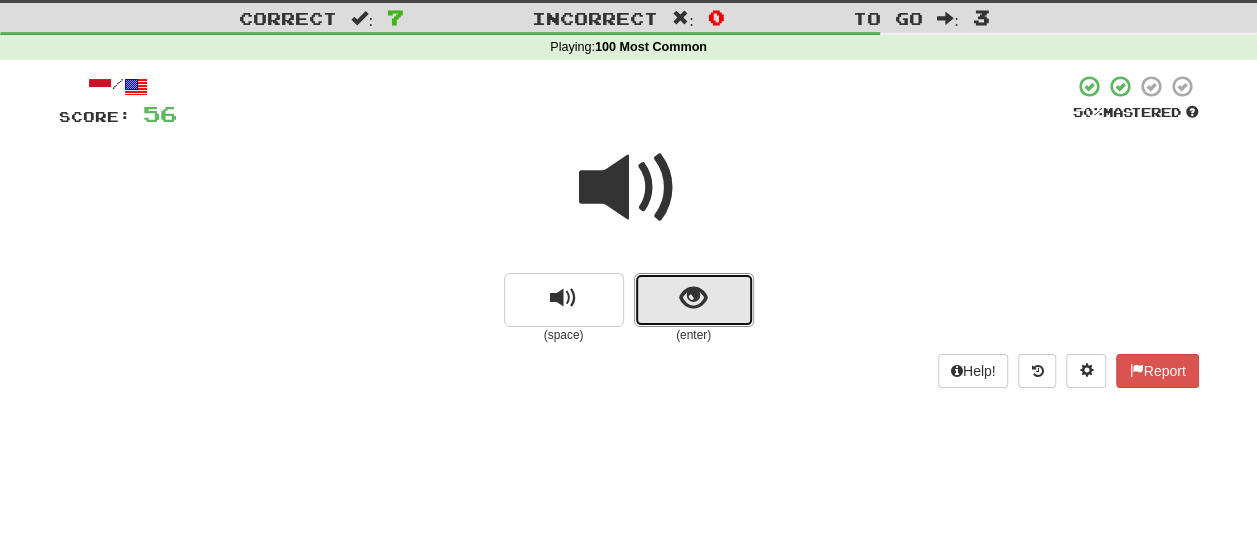 drag, startPoint x: 693, startPoint y: 314, endPoint x: 658, endPoint y: 256, distance: 67.74216 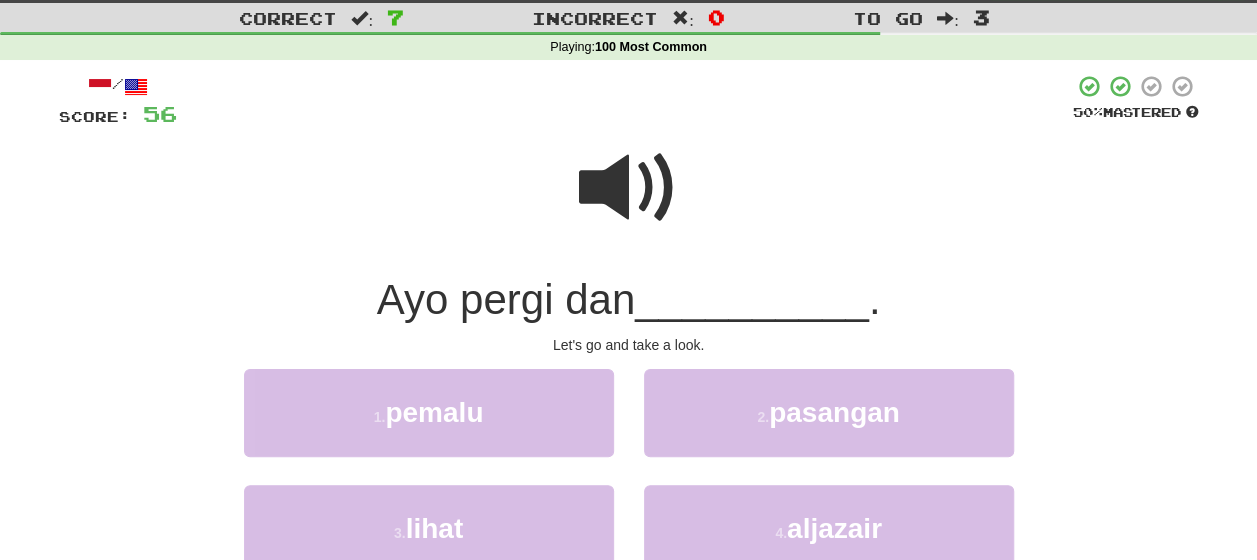 click at bounding box center [629, 188] 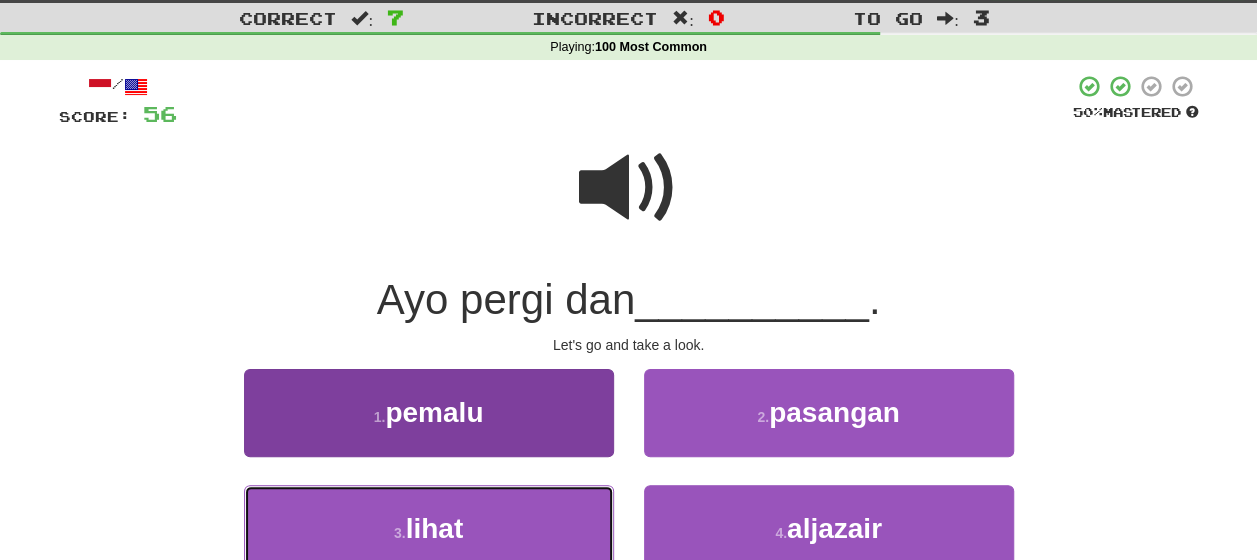 click on "3 .  lihat" at bounding box center [429, 528] 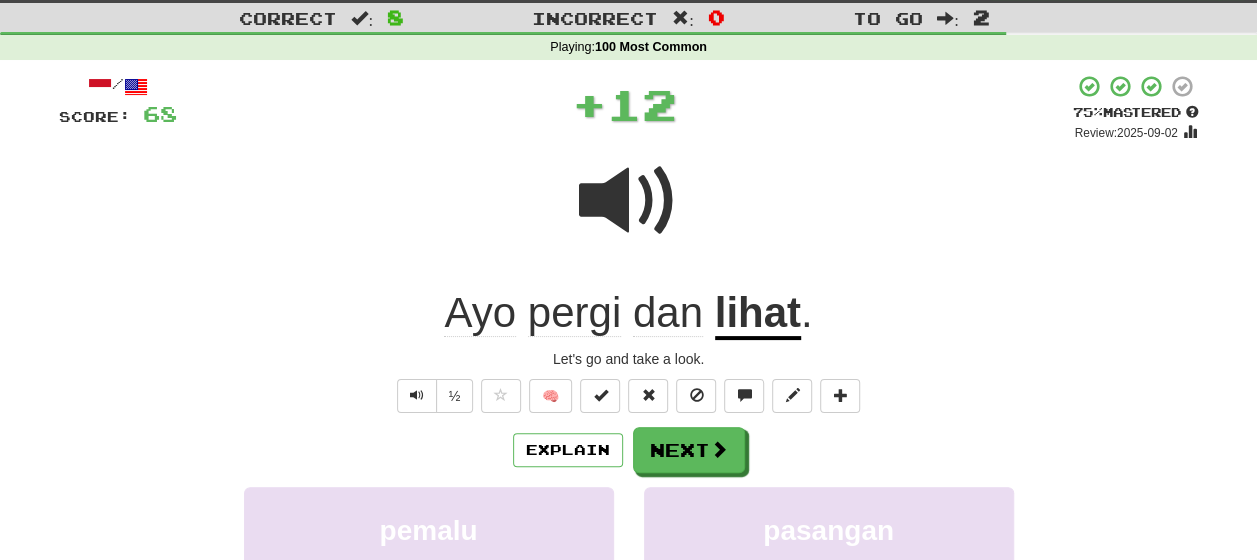 click on "Explain Next" at bounding box center (629, 450) 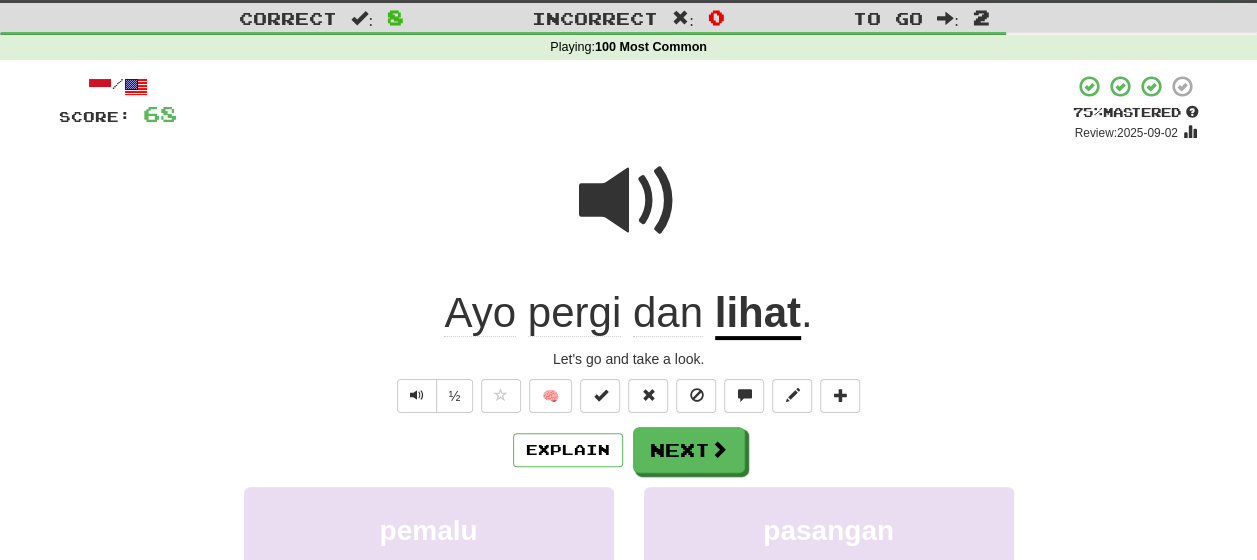 click on "lihat" at bounding box center (758, 314) 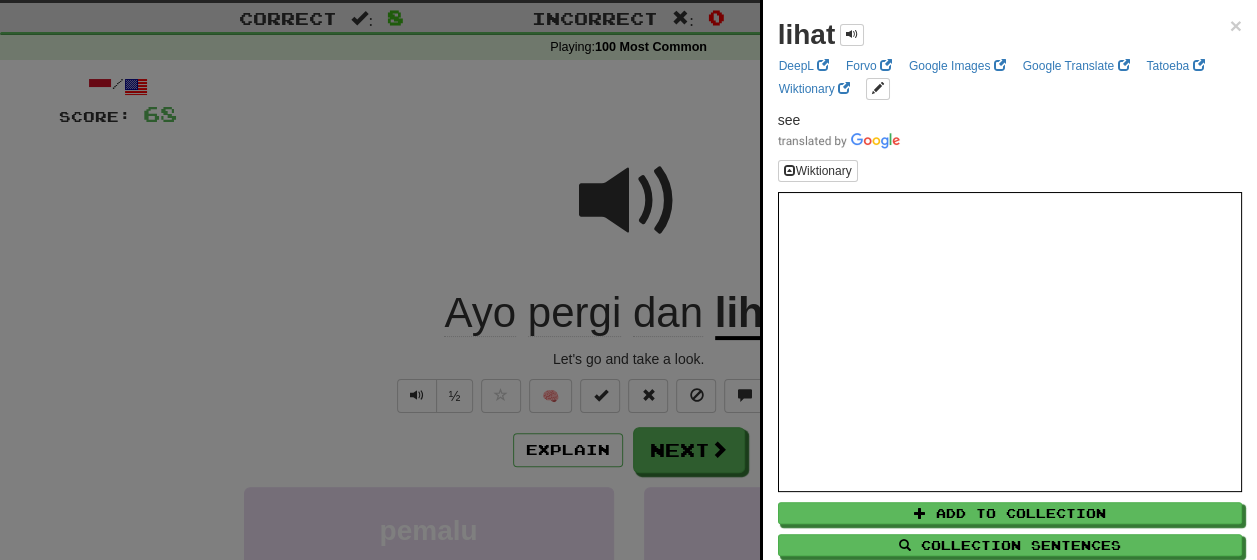click at bounding box center [628, 280] 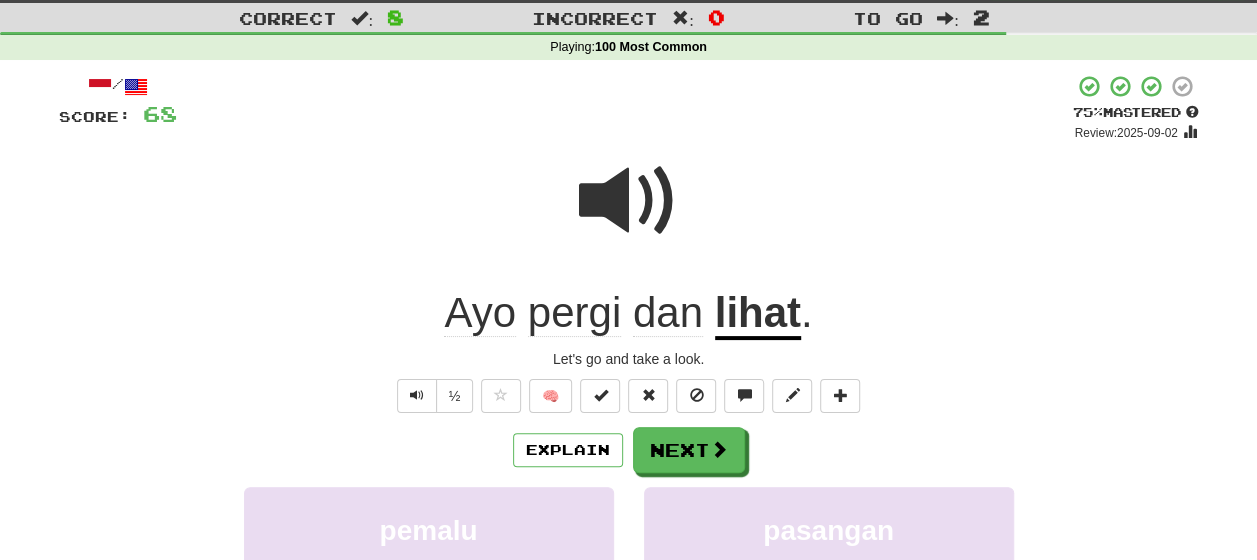 click on "Ayo" 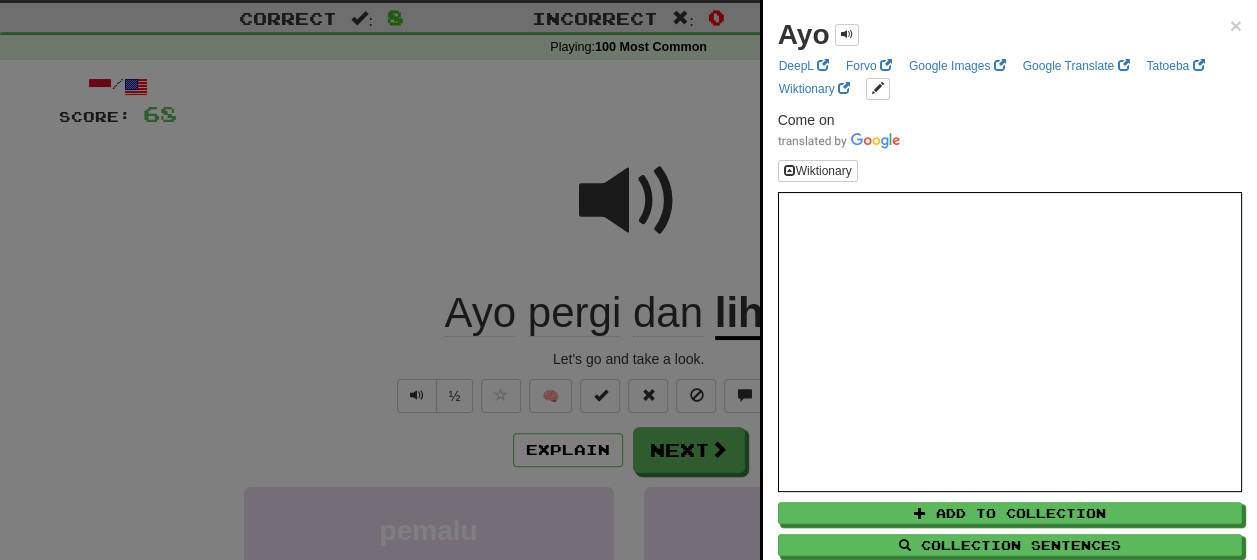 click at bounding box center (628, 280) 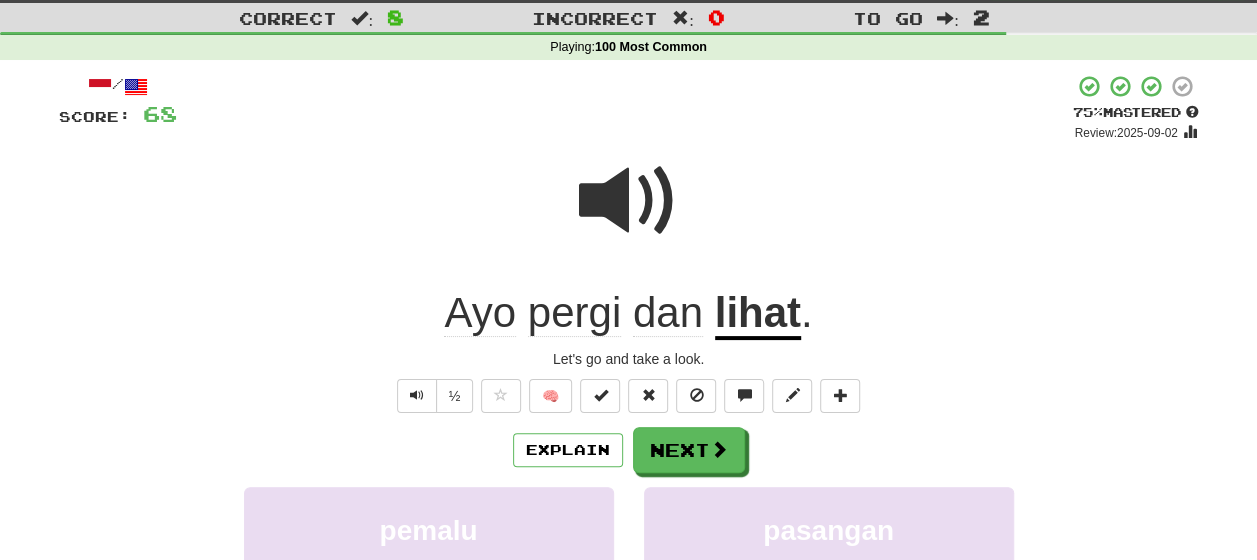 click on "pergi" 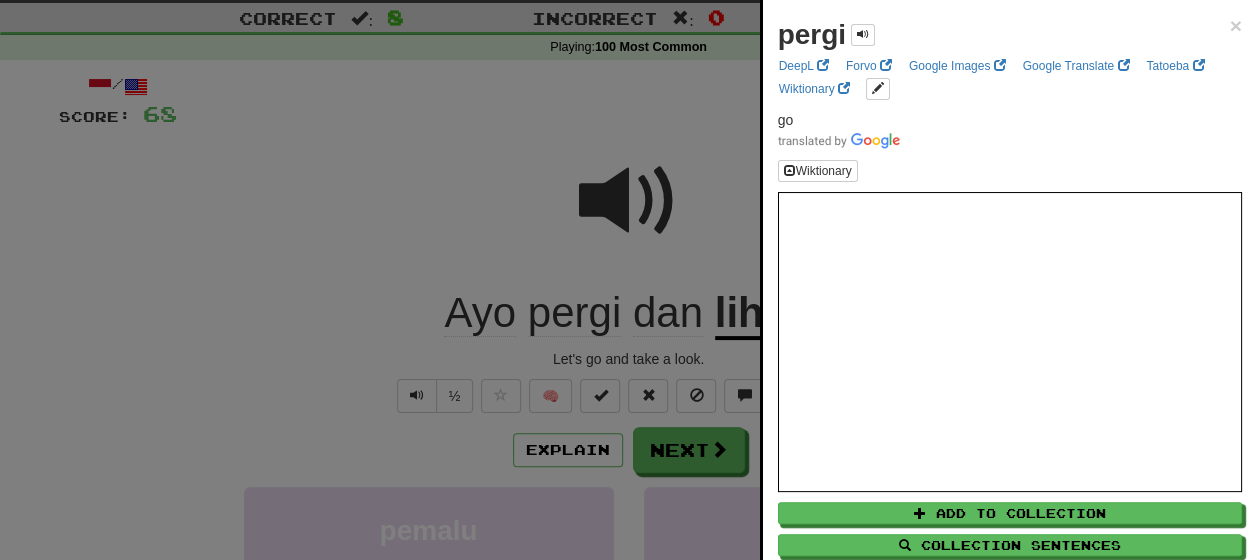 click at bounding box center (628, 280) 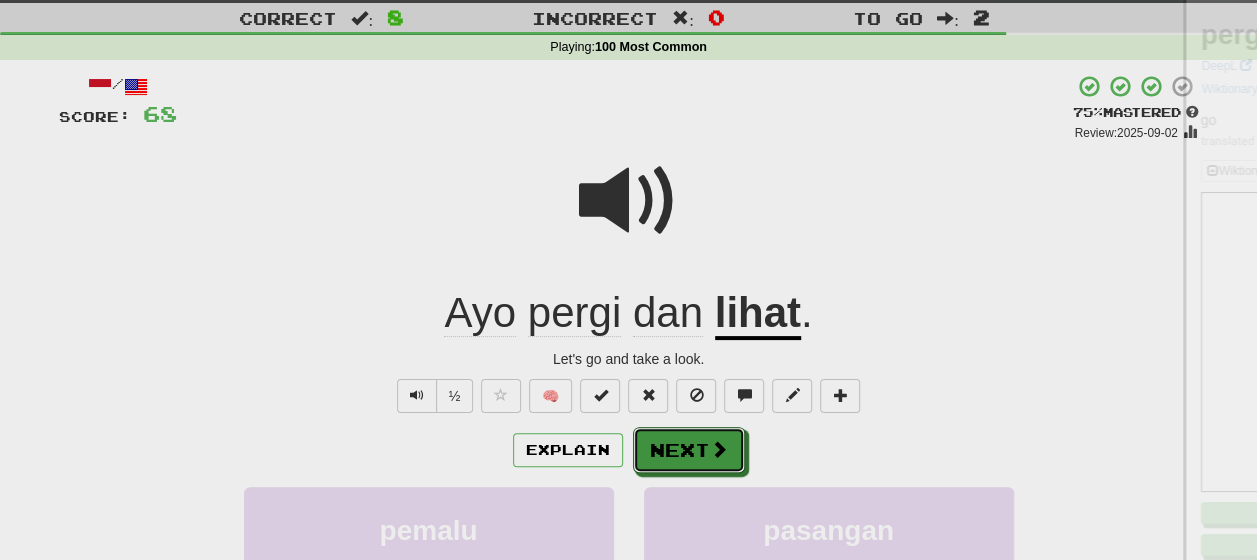 click on "Next" at bounding box center [689, 450] 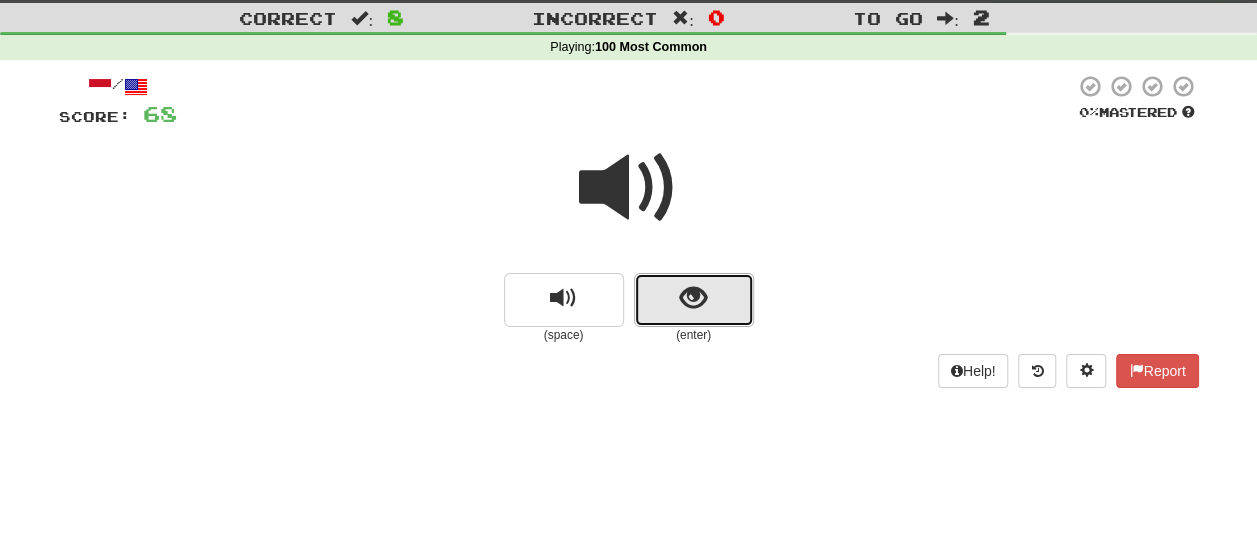 click at bounding box center (694, 300) 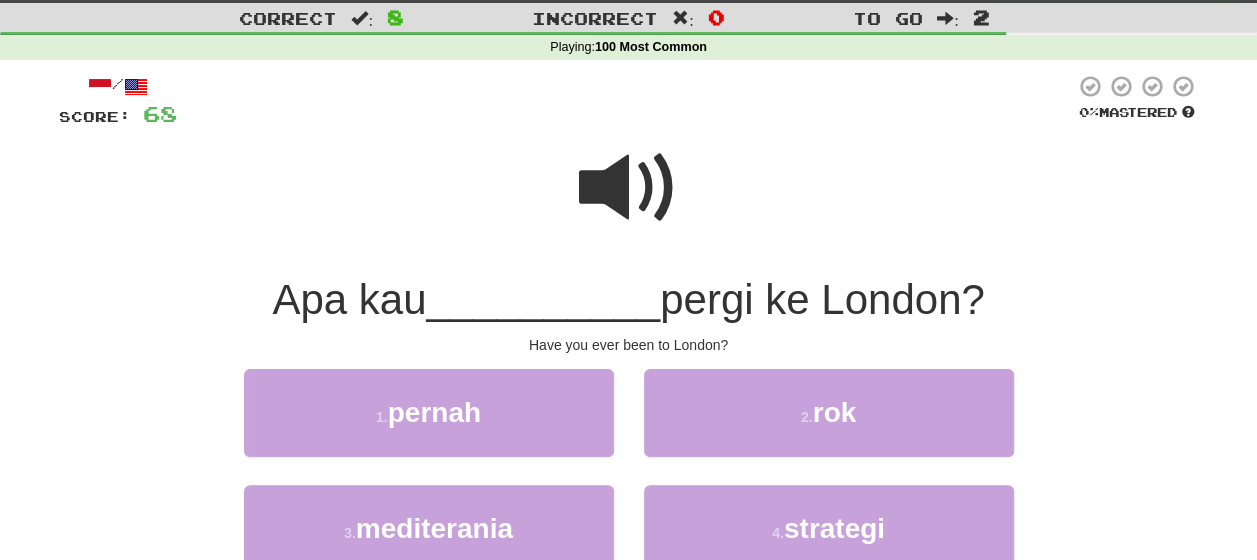 click at bounding box center [629, 188] 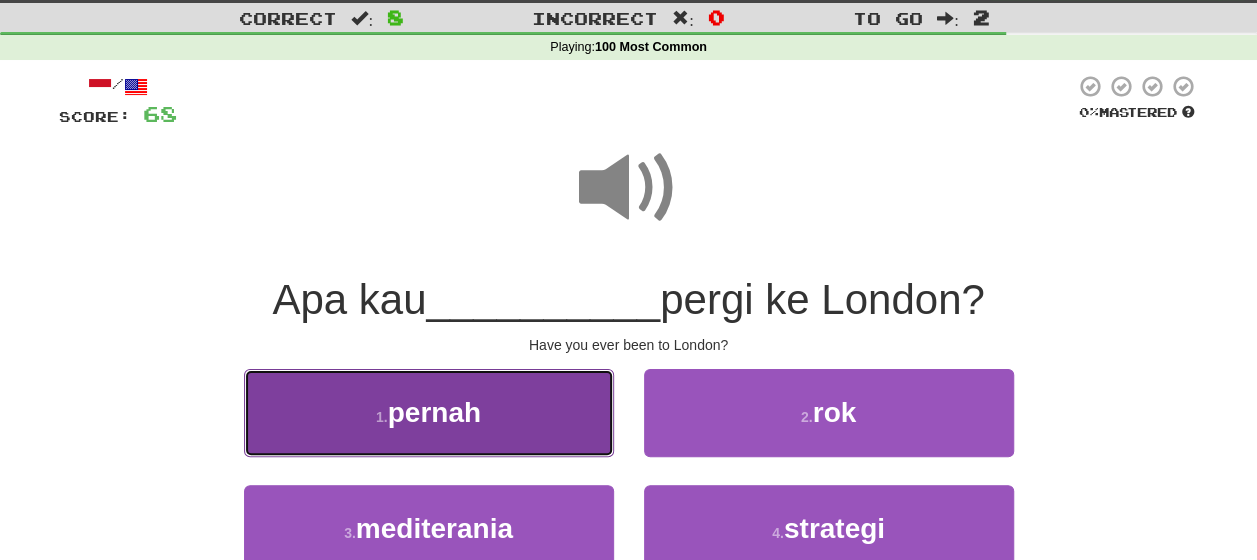 click on "1 .  pernah" at bounding box center [429, 412] 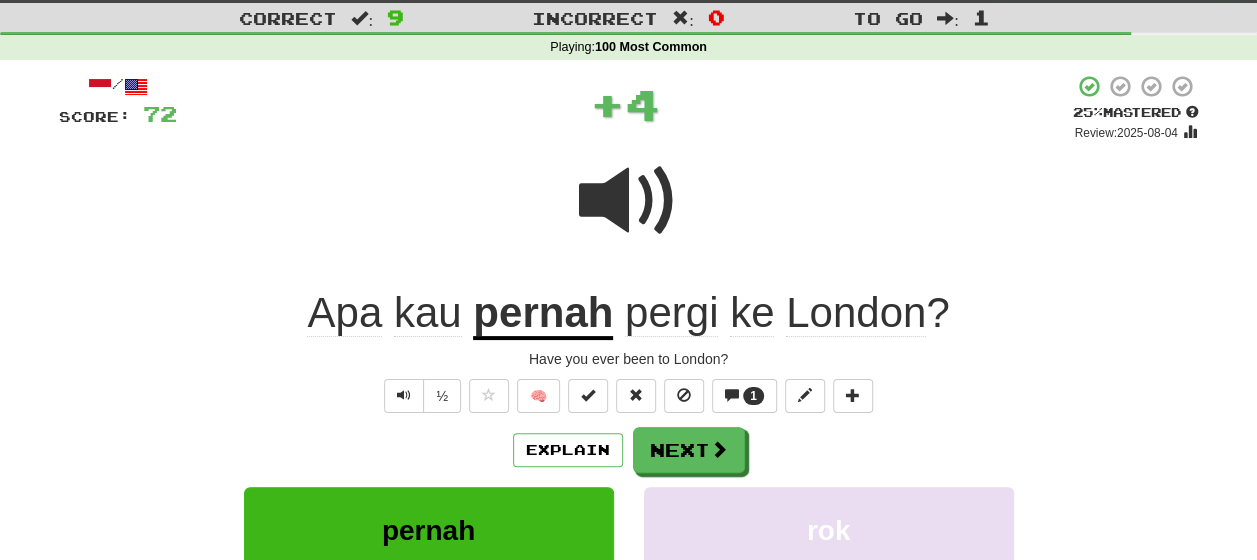 click on "Explain Next" at bounding box center [629, 450] 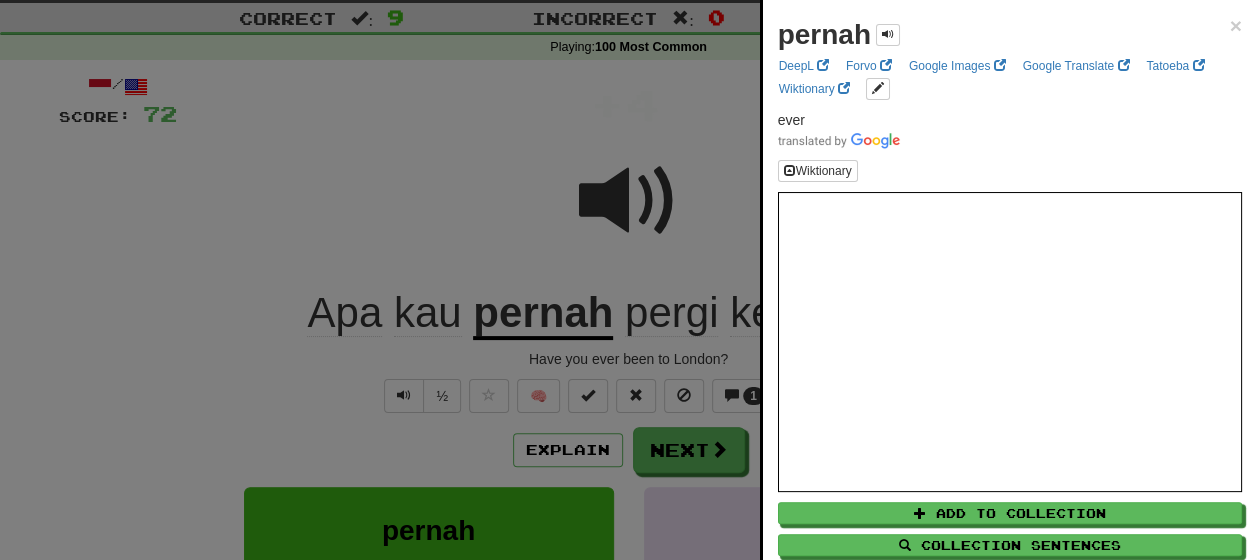 click at bounding box center (628, 280) 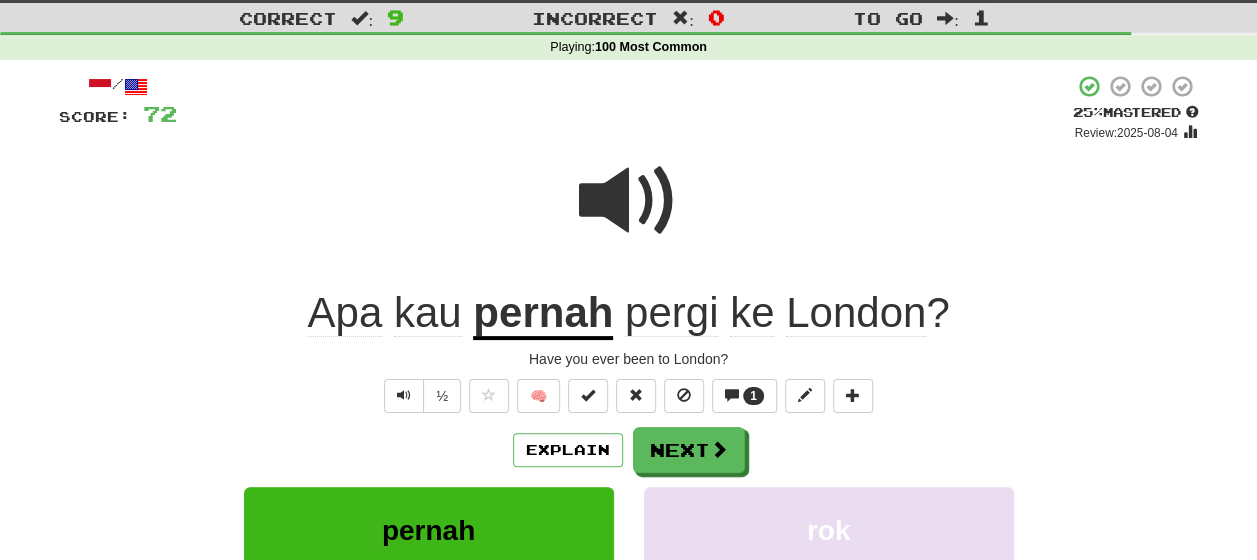 click on "pergi" at bounding box center (671, 313) 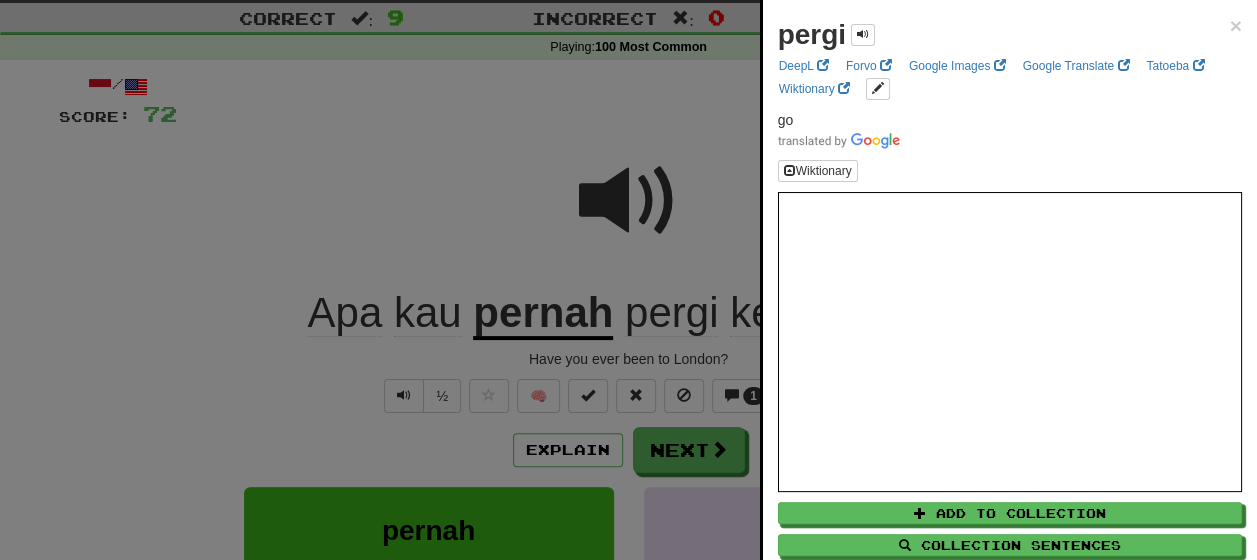 click at bounding box center (628, 280) 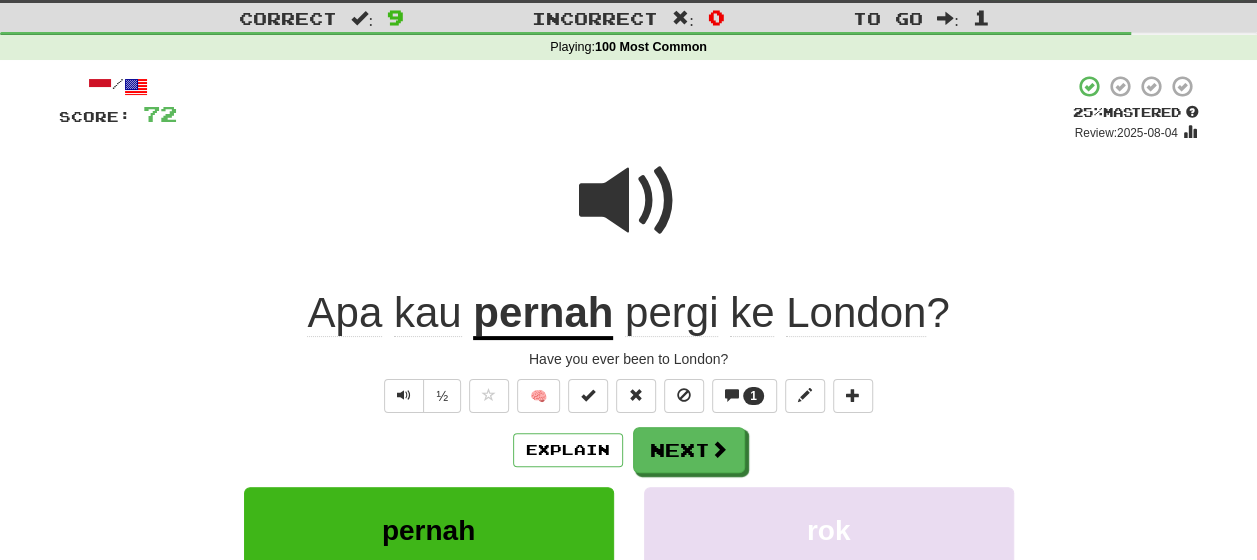 click on "kau" 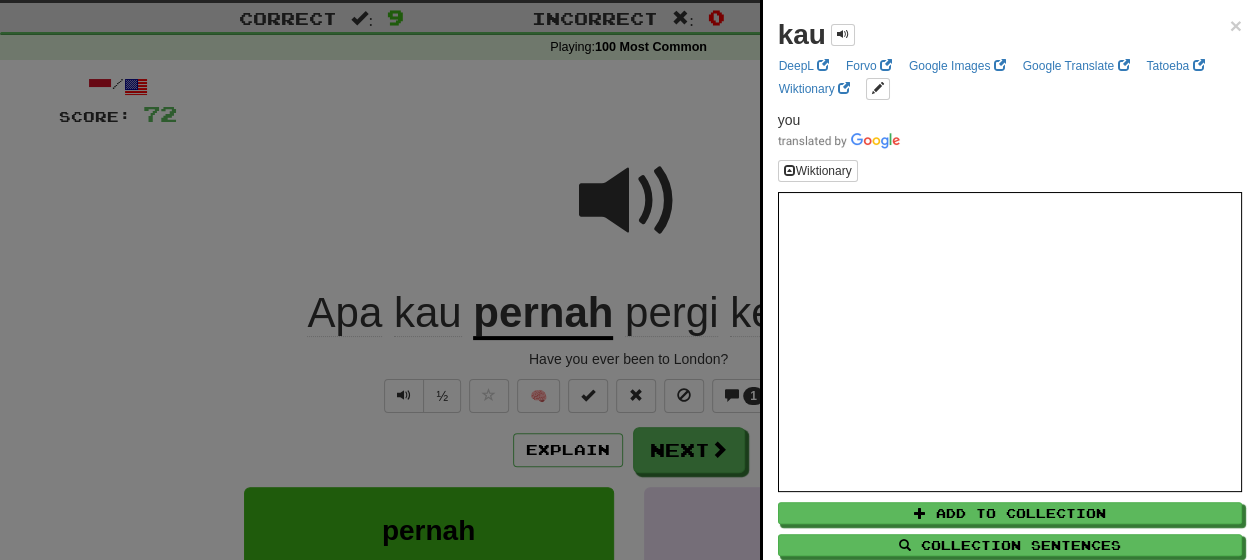 click at bounding box center (628, 280) 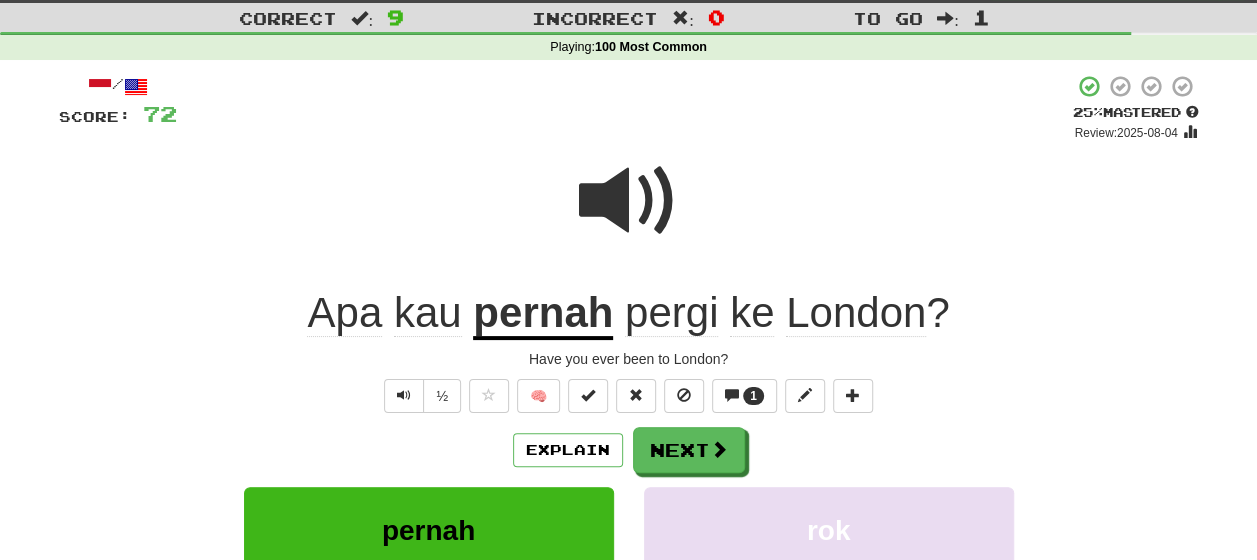 click on "Explain Next pernah rok mediterania strategi Learn more: pernah rok mediterania strategi" at bounding box center (629, 587) 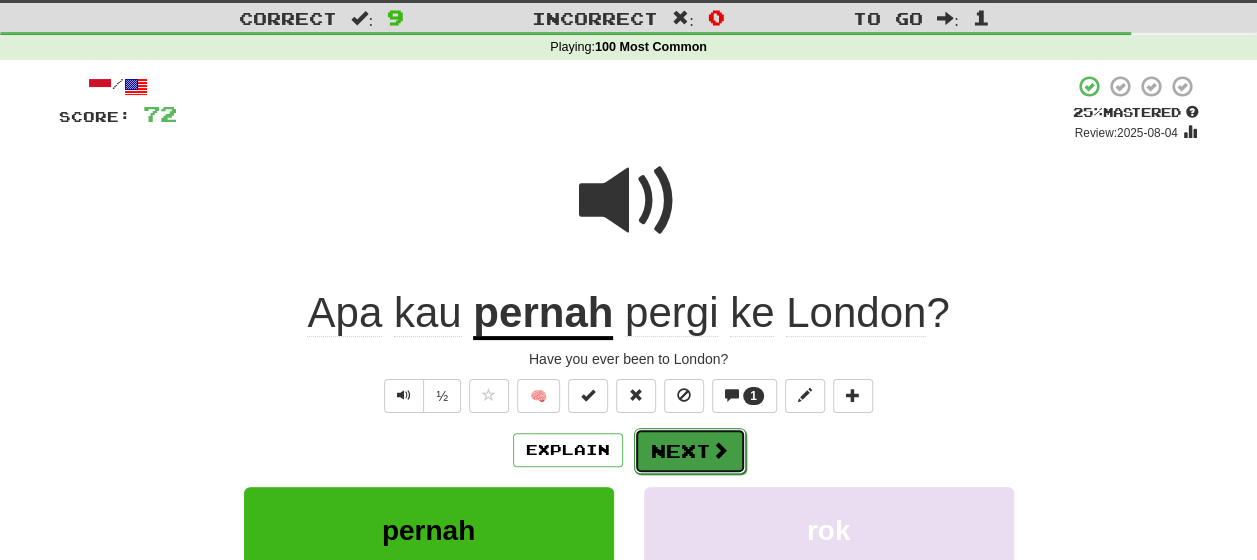 click on "Next" at bounding box center [690, 451] 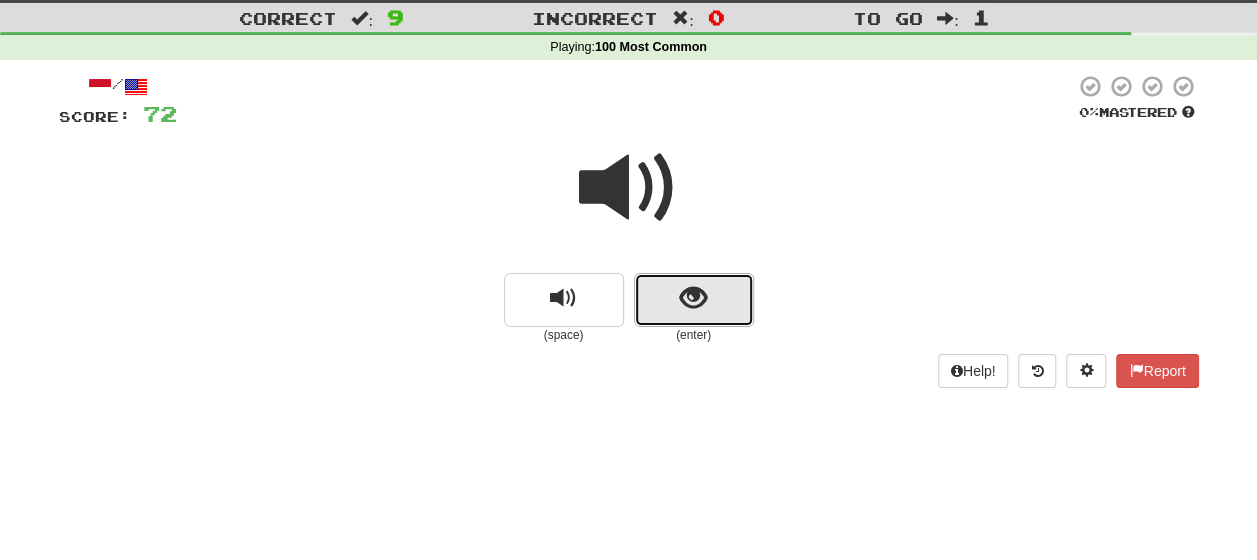 click at bounding box center [694, 300] 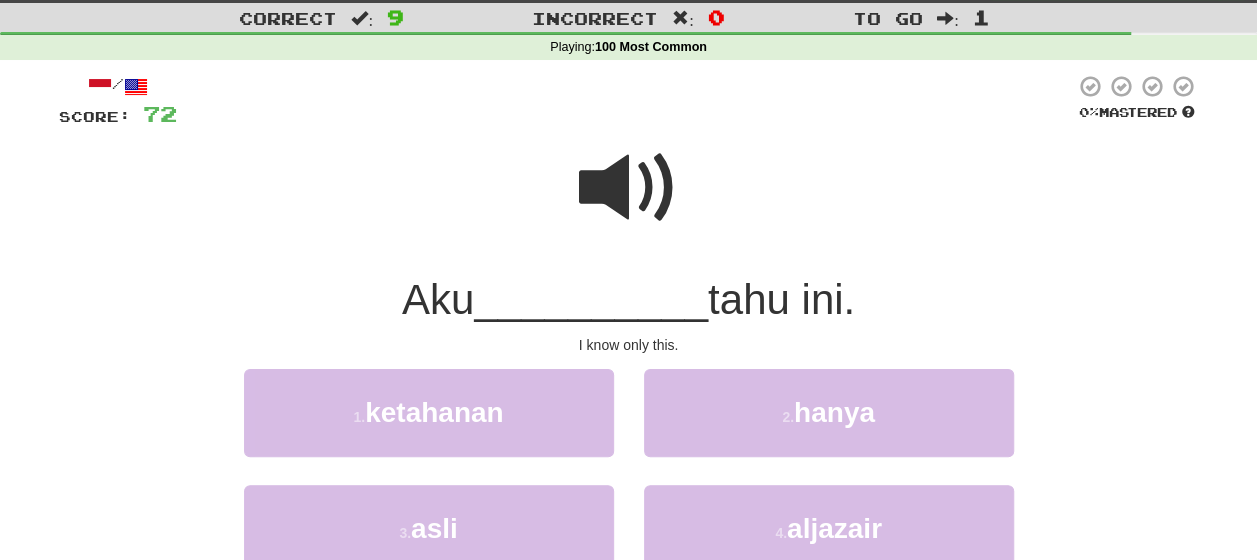 click at bounding box center (629, 188) 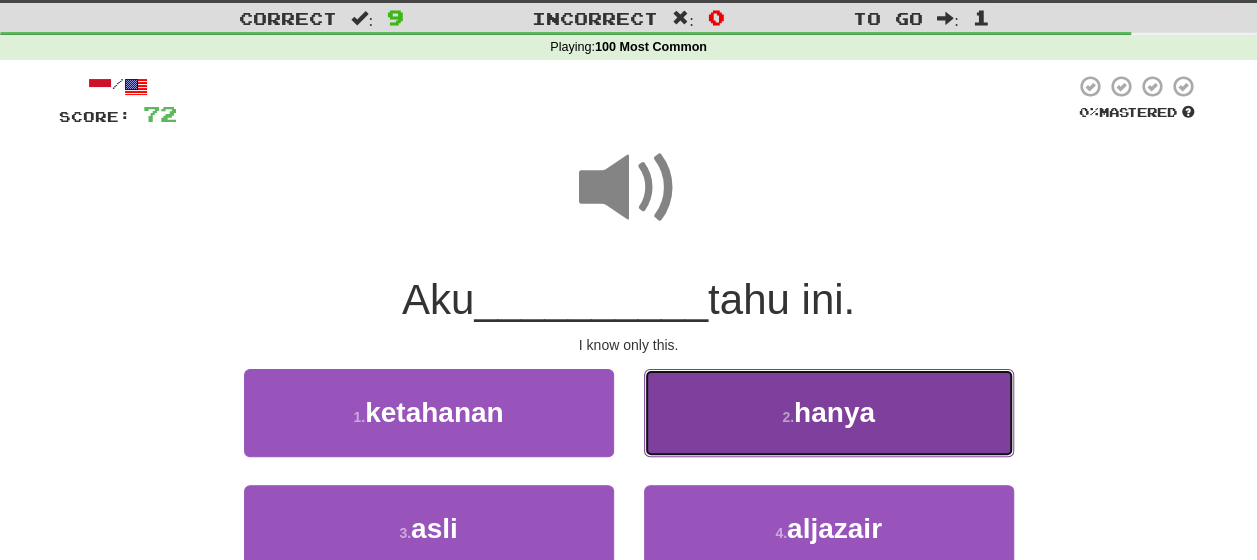 click on "2 .  hanya" at bounding box center [829, 412] 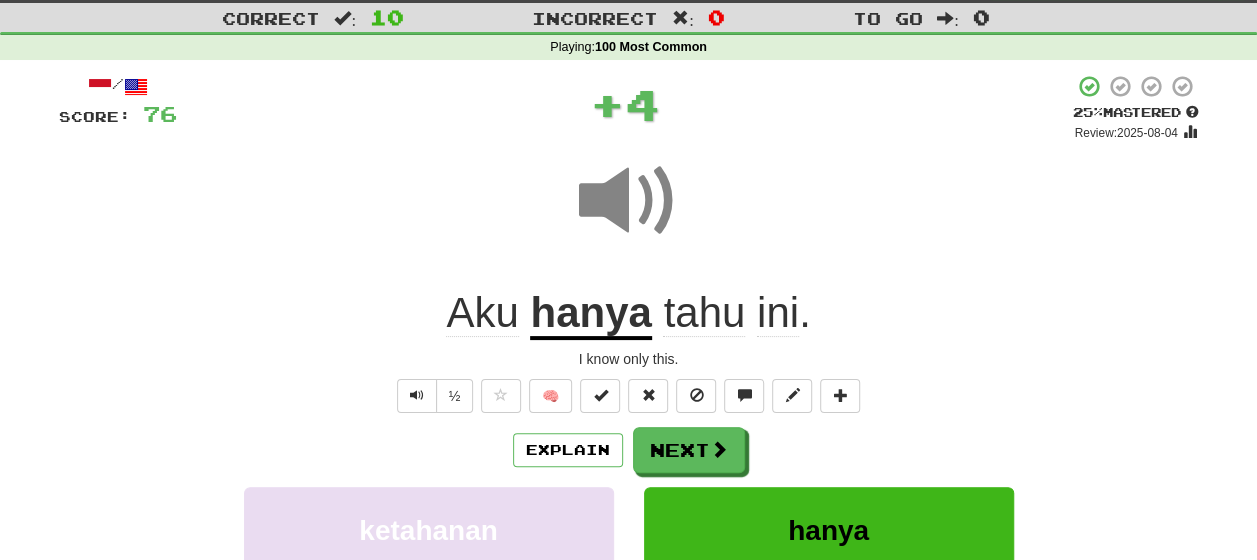 click on "Explain Next" at bounding box center [629, 450] 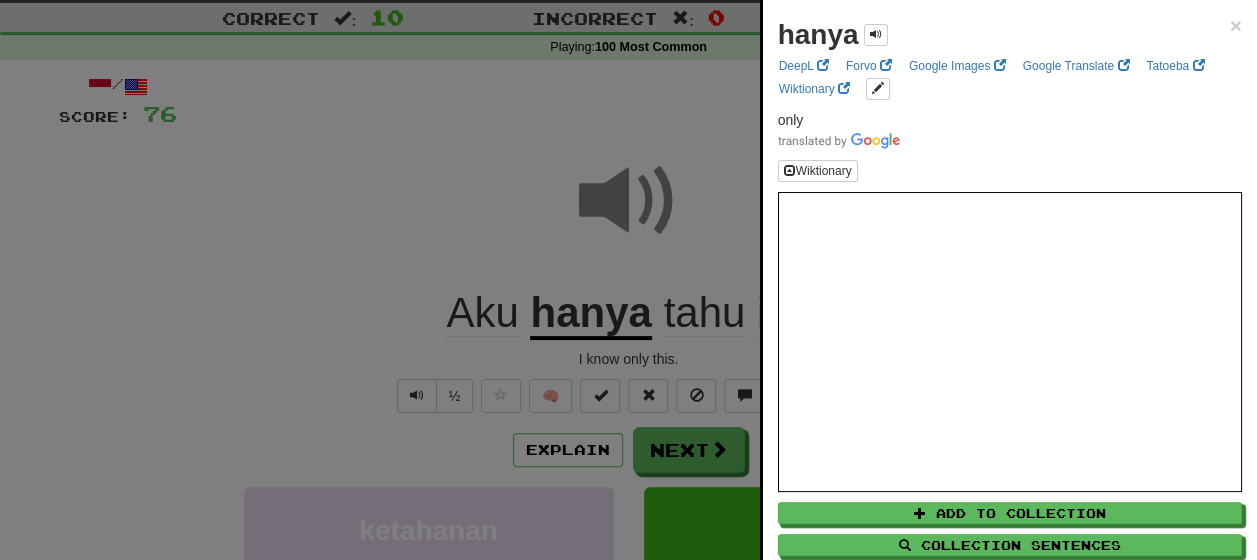 click at bounding box center (628, 280) 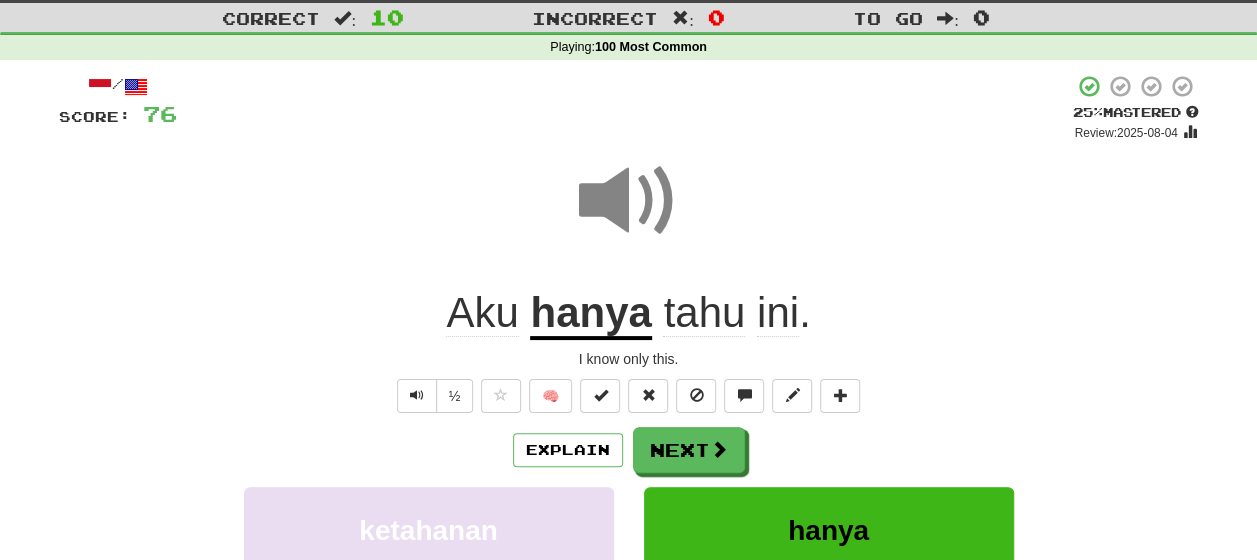 click on "hanya" at bounding box center (590, 314) 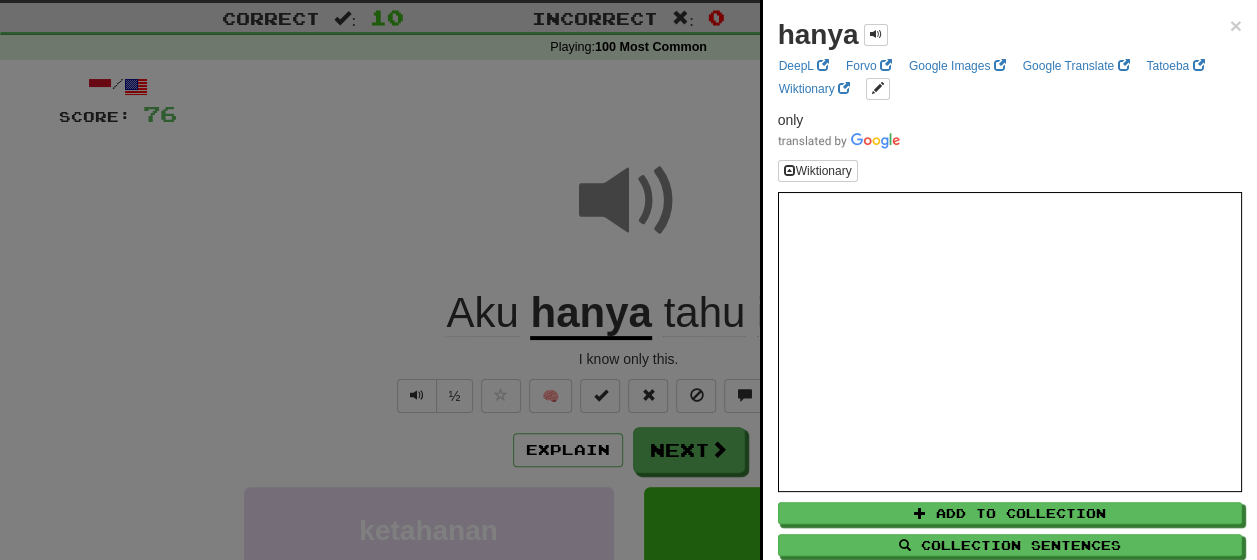 click at bounding box center (628, 280) 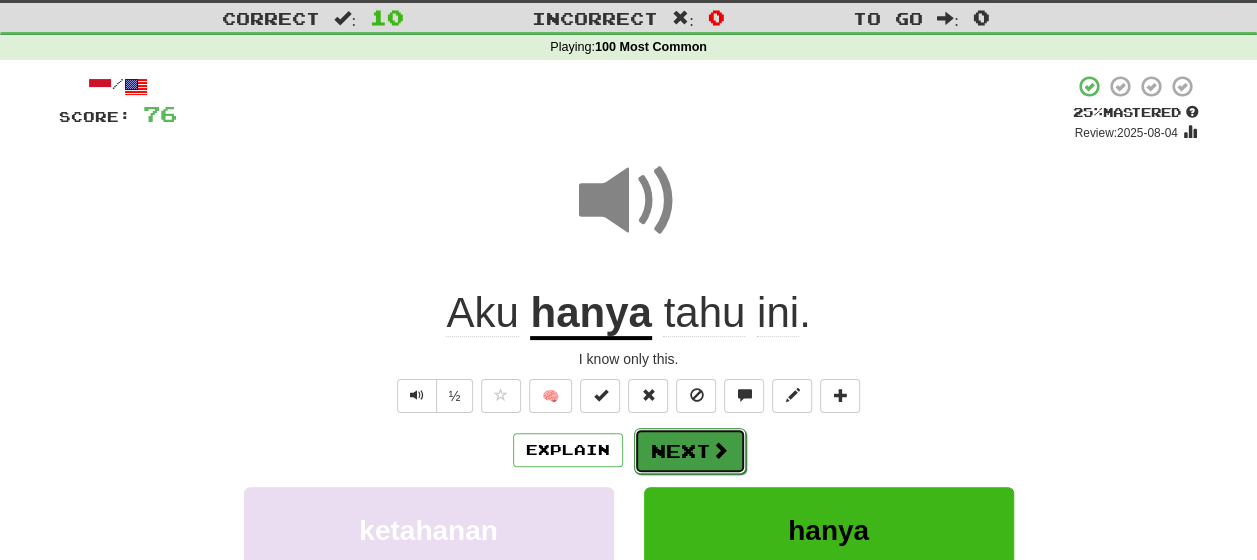 click on "Next" at bounding box center [690, 451] 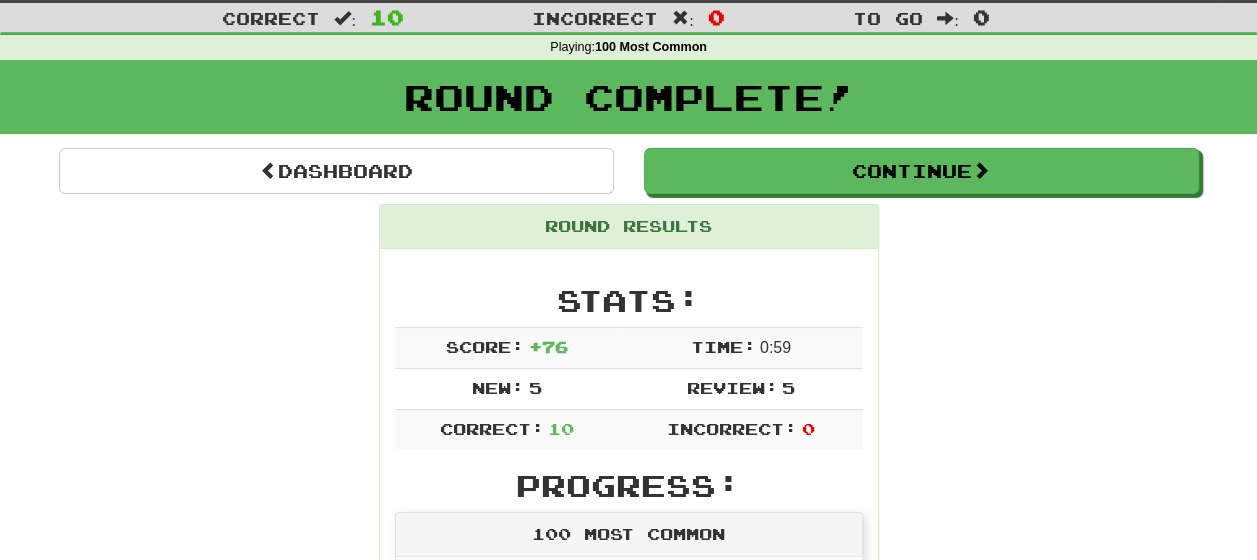 scroll, scrollTop: 0, scrollLeft: 0, axis: both 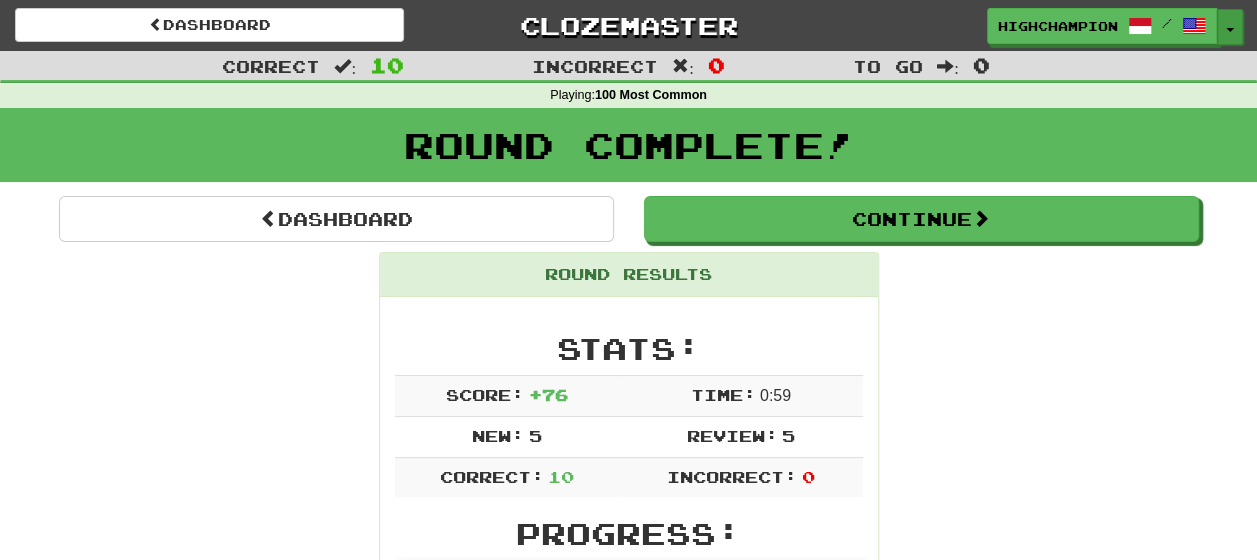 click at bounding box center [1230, 30] 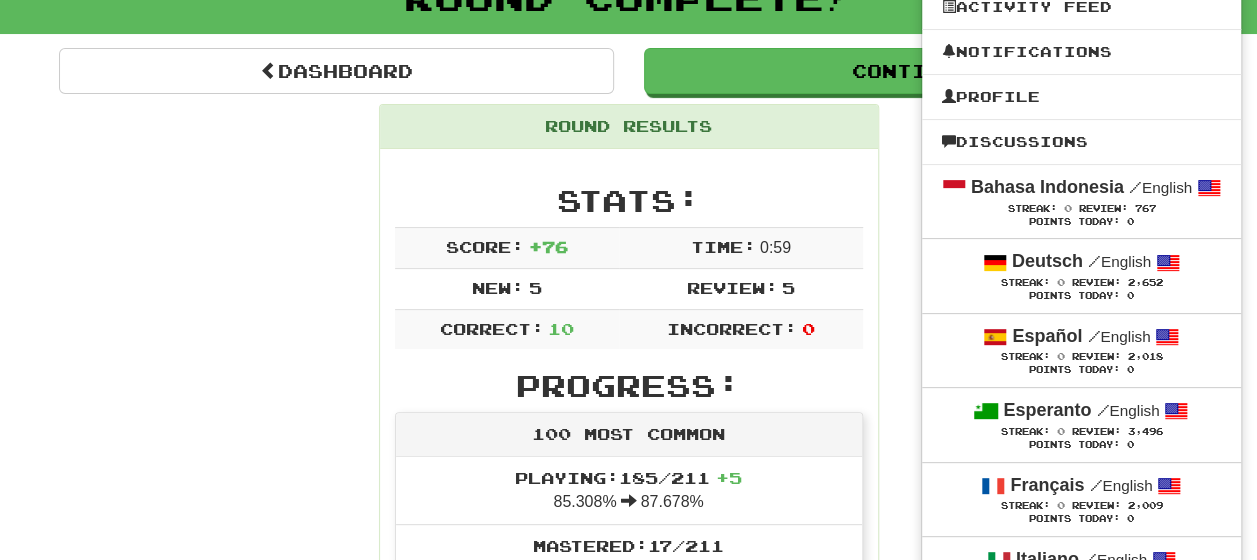 scroll, scrollTop: 232, scrollLeft: 0, axis: vertical 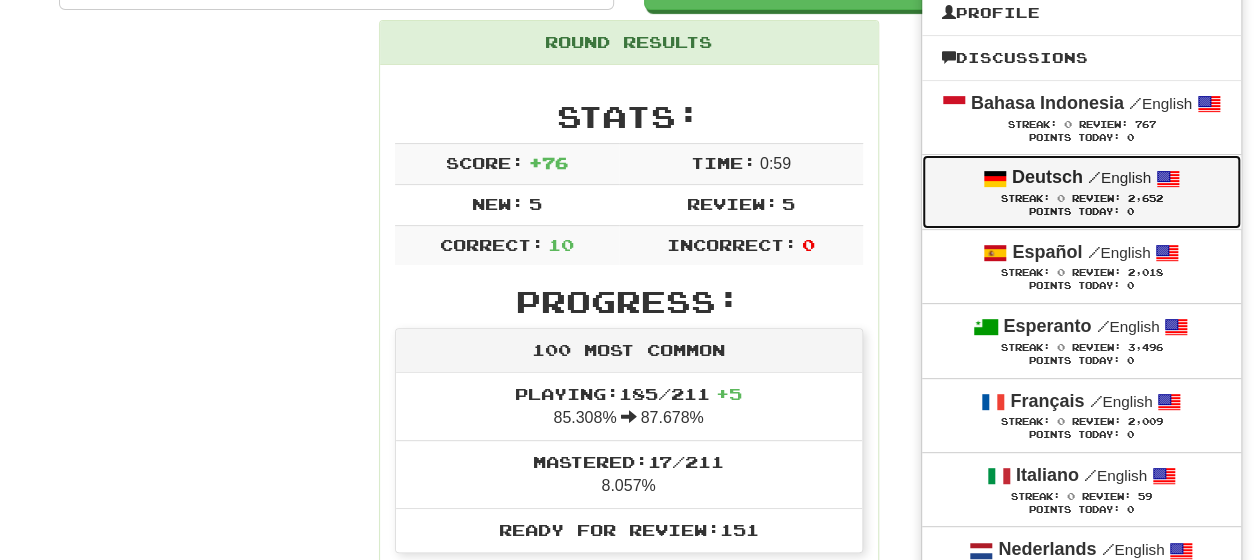 click on "/" at bounding box center (1094, 177) 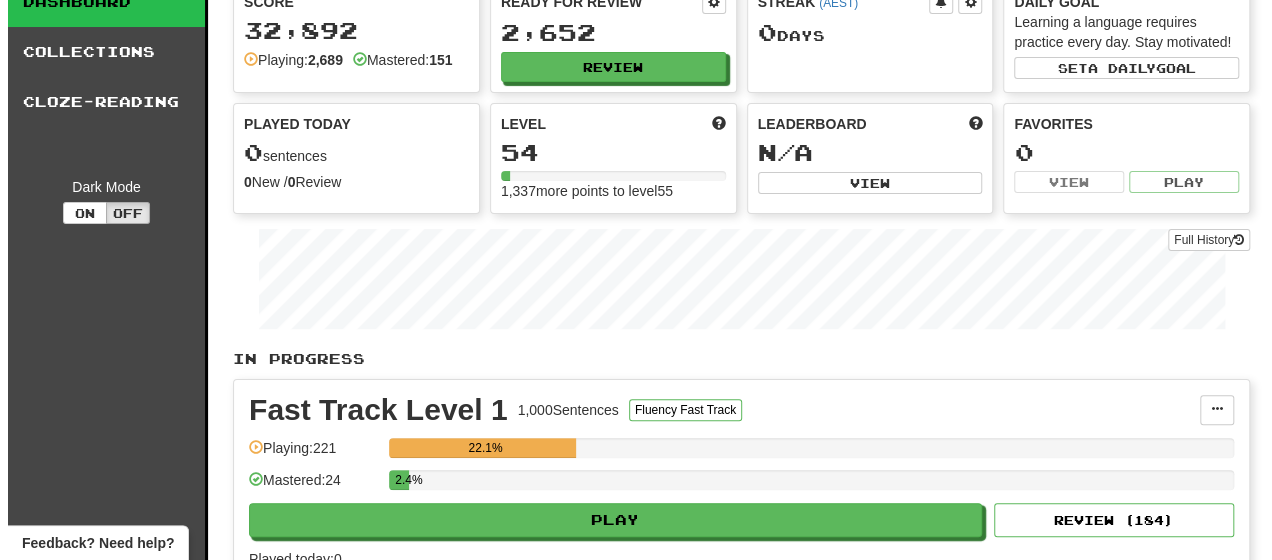 scroll, scrollTop: 100, scrollLeft: 0, axis: vertical 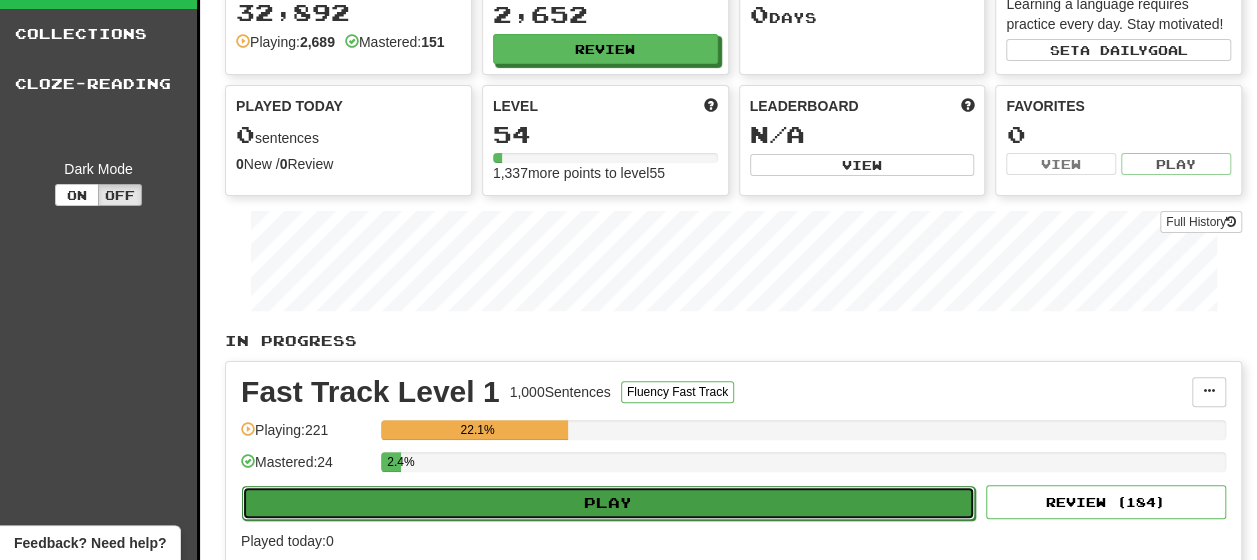 click on "Play" at bounding box center [608, 503] 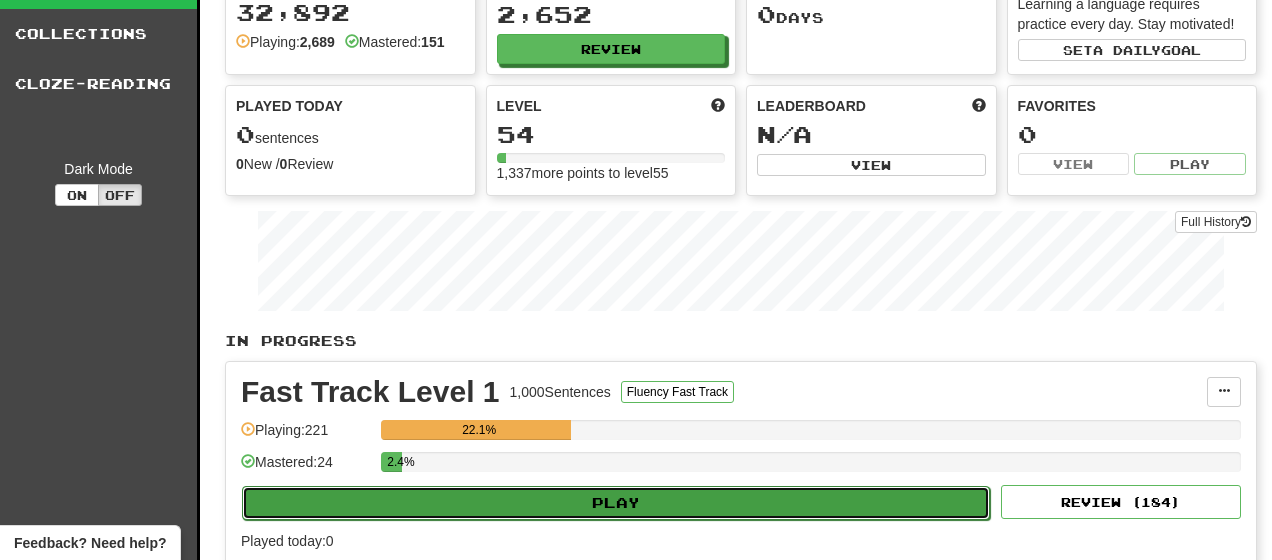 select on "**" 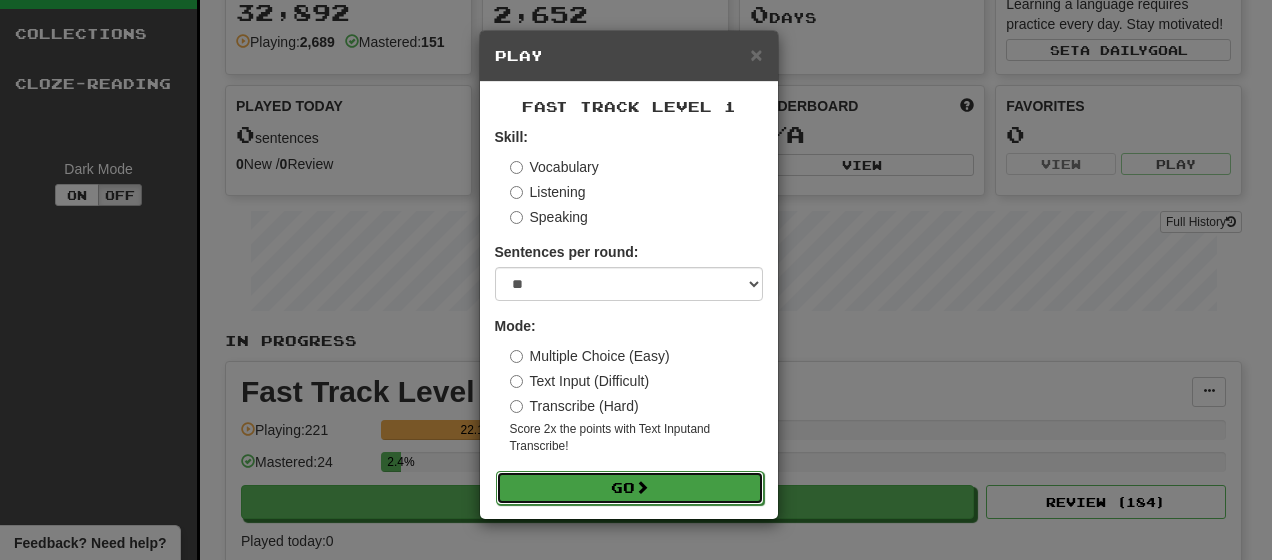 click on "Go" at bounding box center [630, 488] 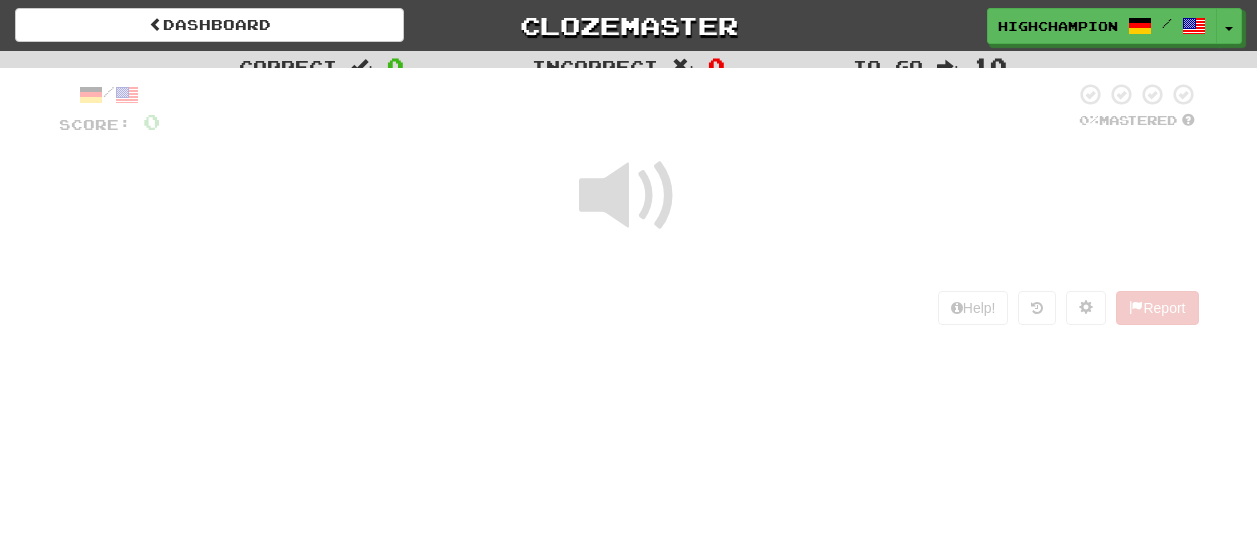 scroll, scrollTop: 0, scrollLeft: 0, axis: both 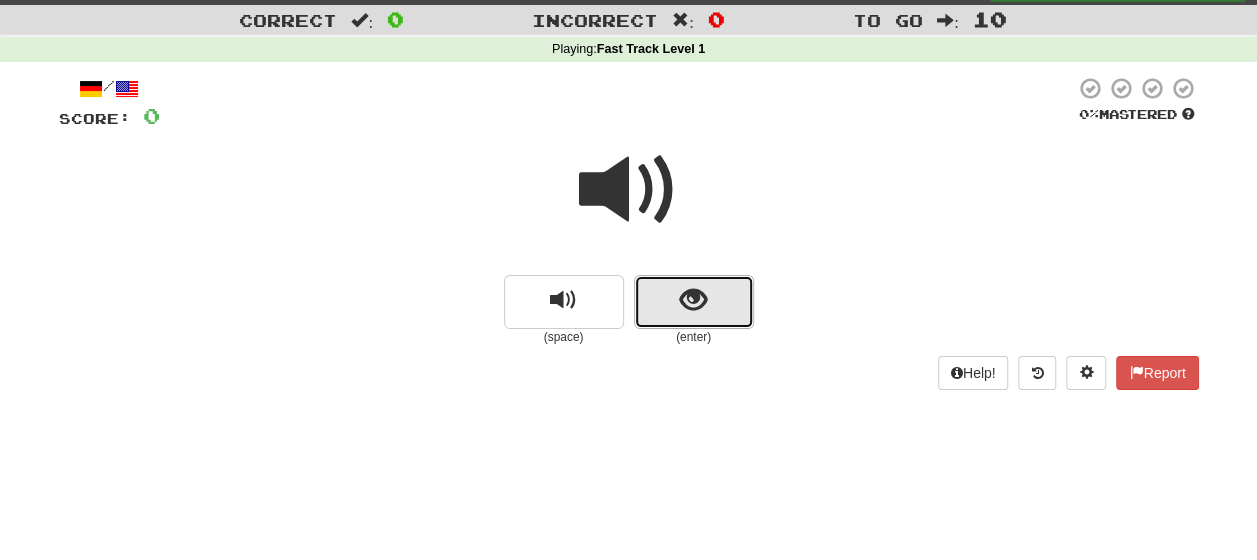 click at bounding box center [694, 302] 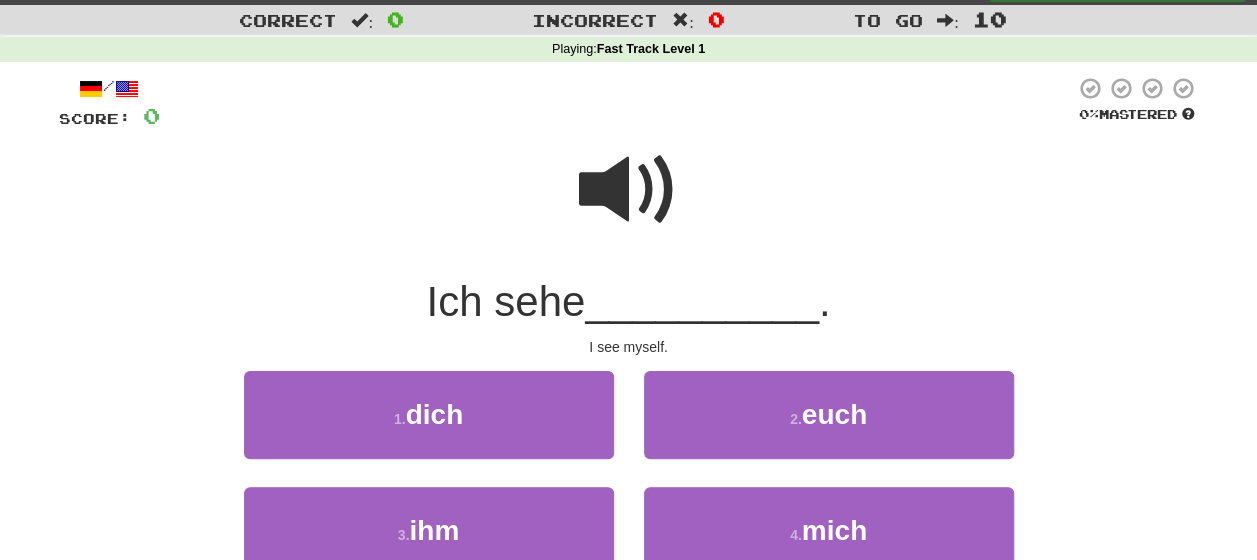 click at bounding box center (629, 190) 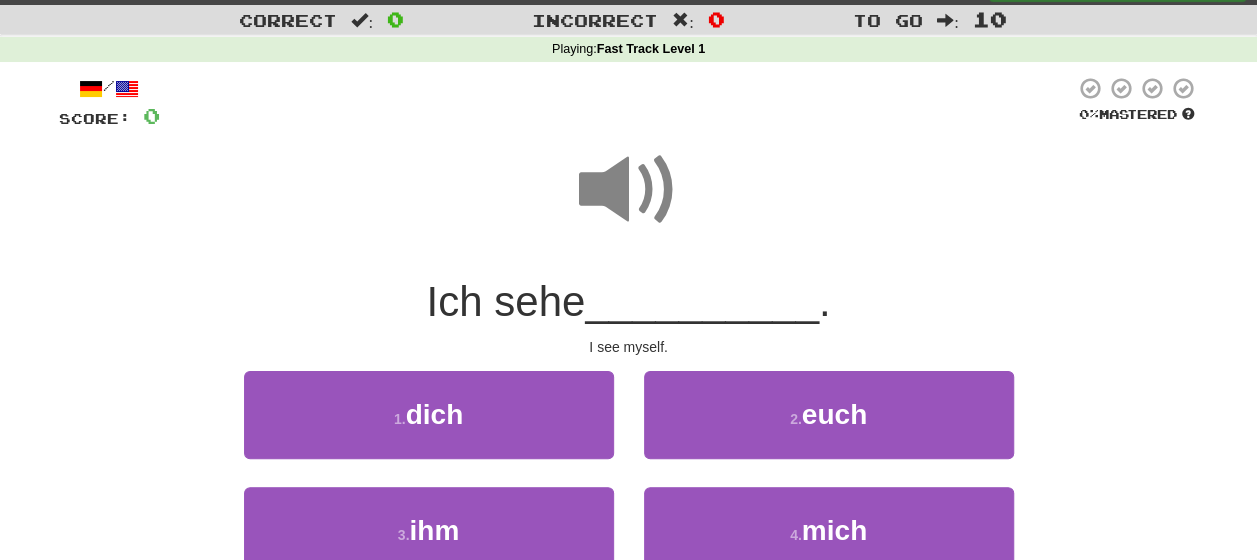 scroll, scrollTop: 146, scrollLeft: 0, axis: vertical 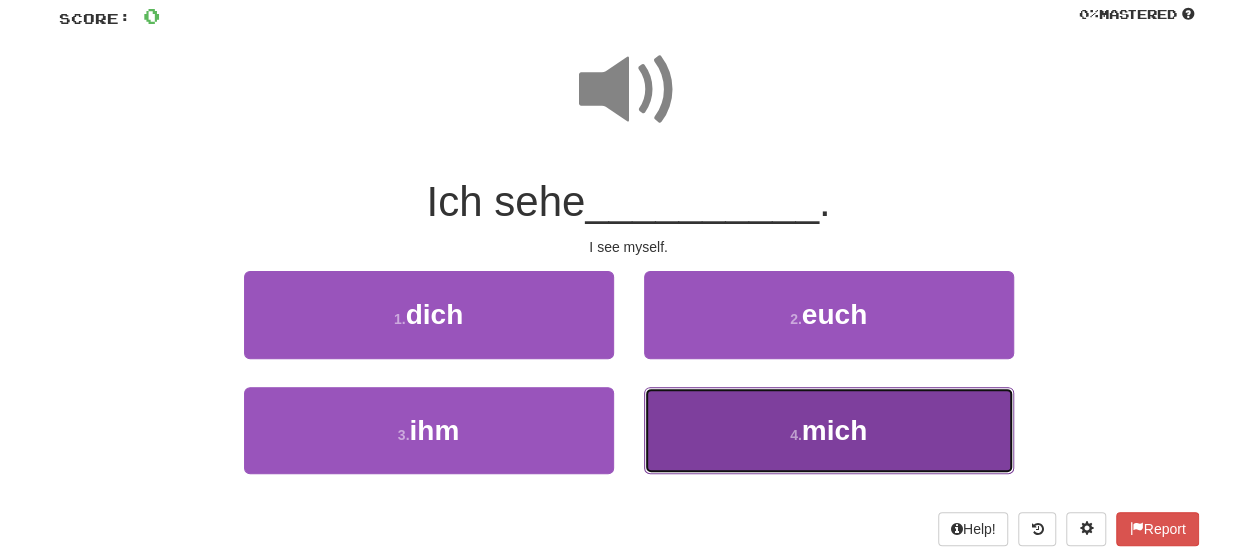 click on "4 .  mich" at bounding box center [829, 430] 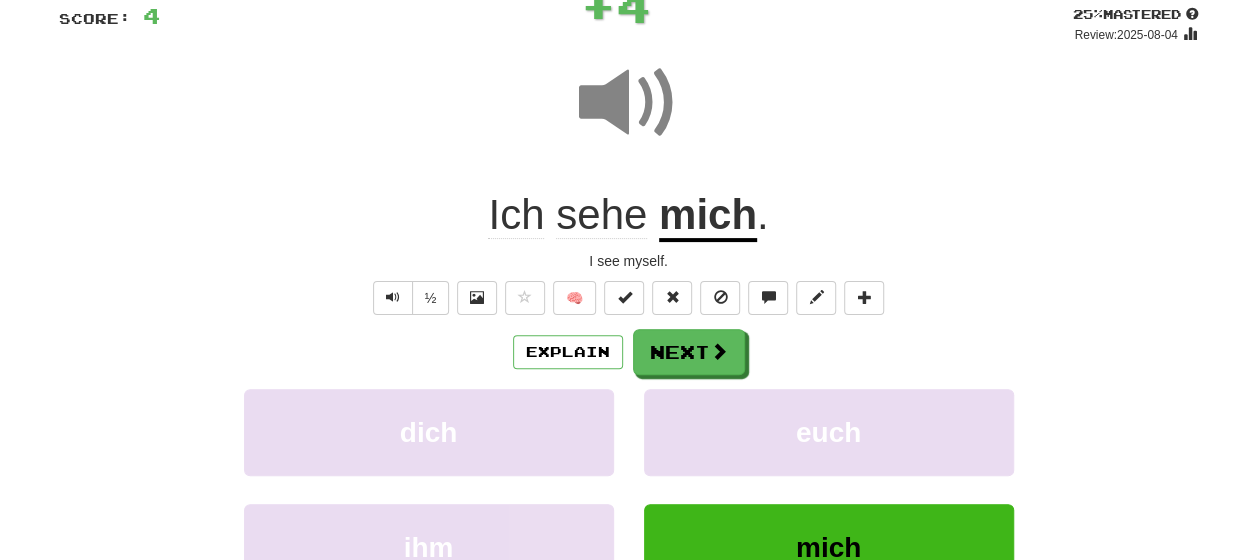 click on "Explain Next" at bounding box center (629, 352) 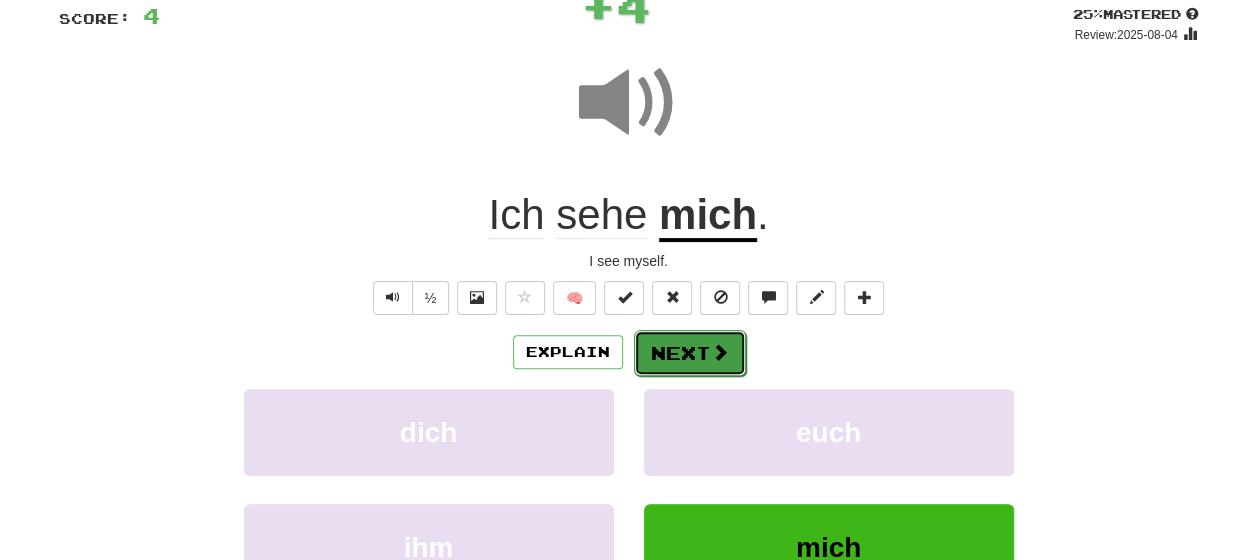 click on "Next" at bounding box center [690, 353] 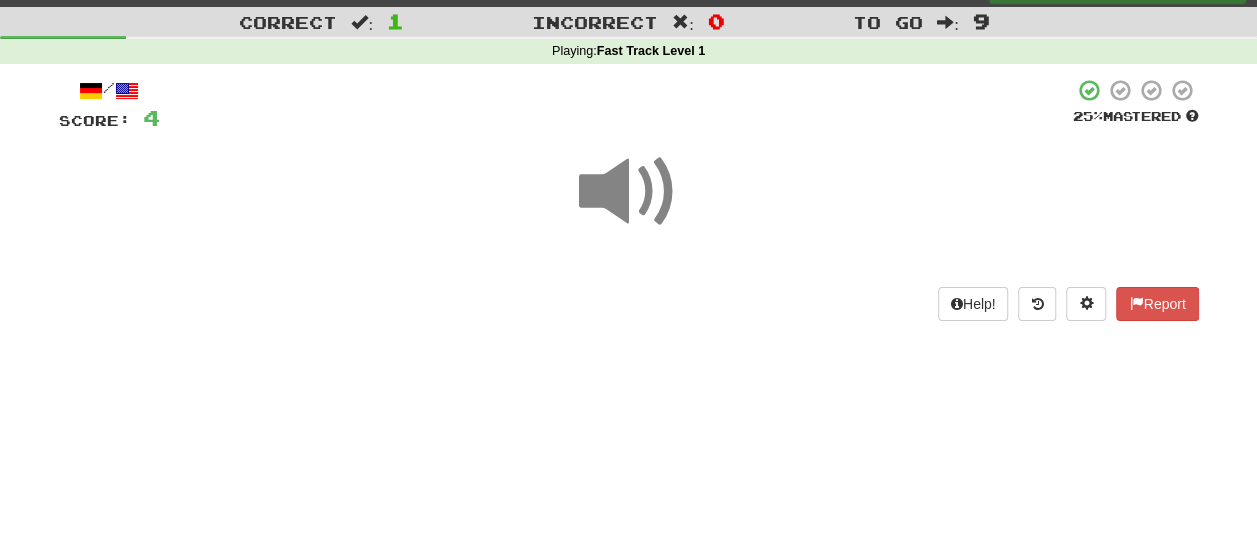 scroll, scrollTop: 47, scrollLeft: 0, axis: vertical 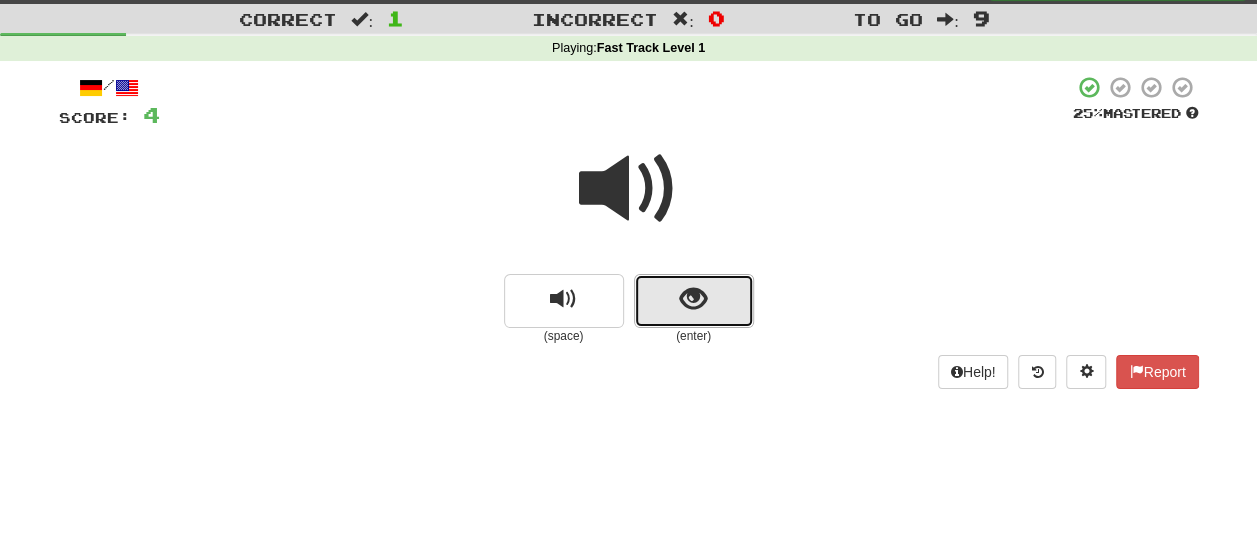 click at bounding box center [693, 299] 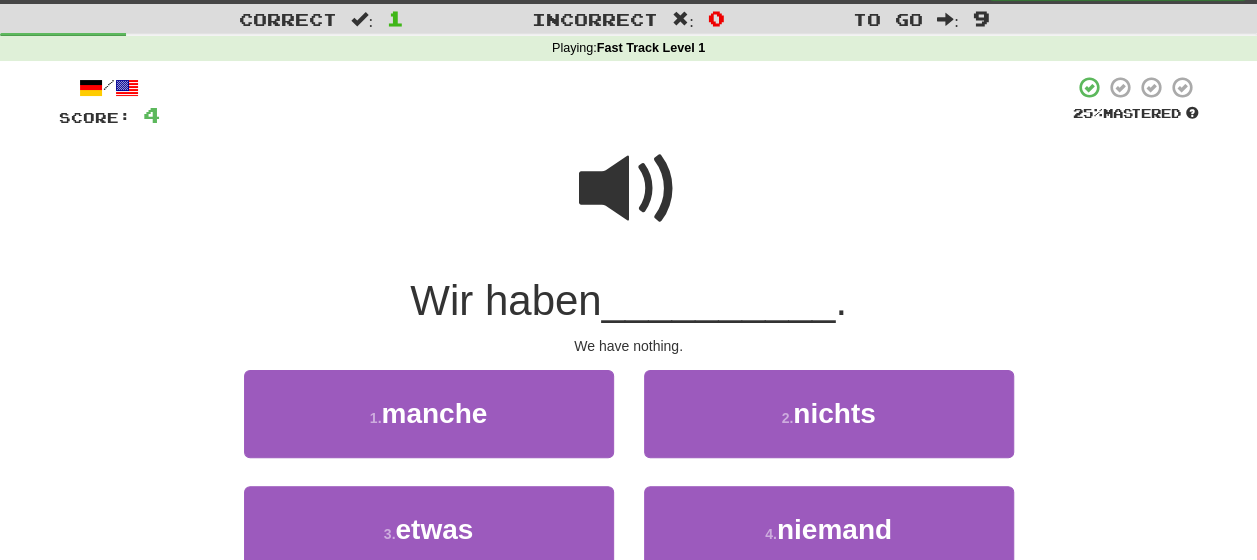 click at bounding box center (629, 189) 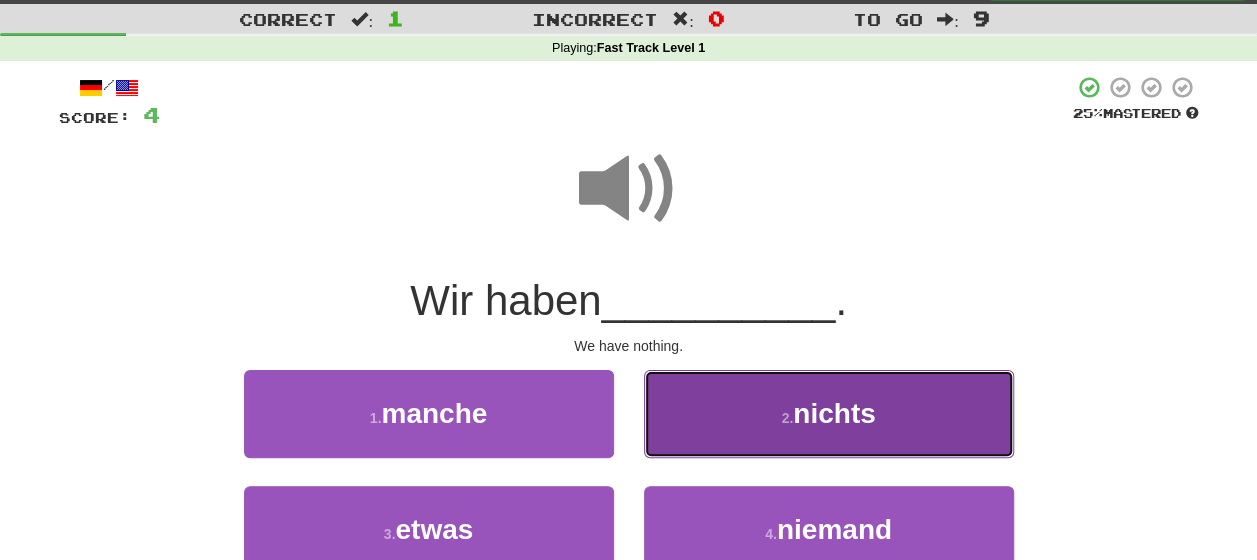 click on "2 .  nichts" at bounding box center [829, 413] 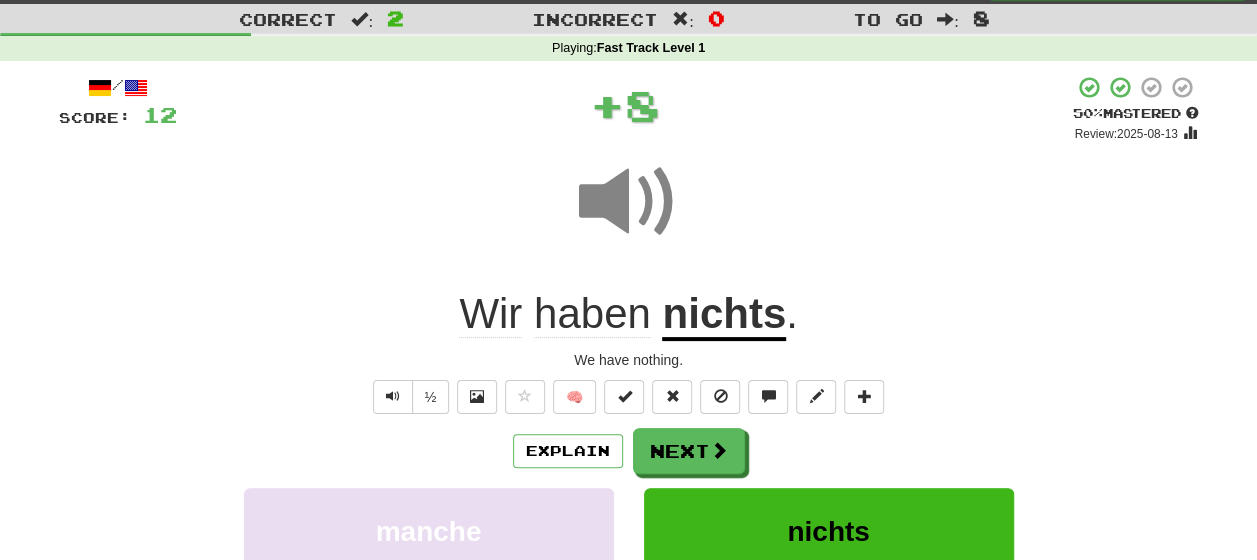 click on "Explain Next" at bounding box center [629, 451] 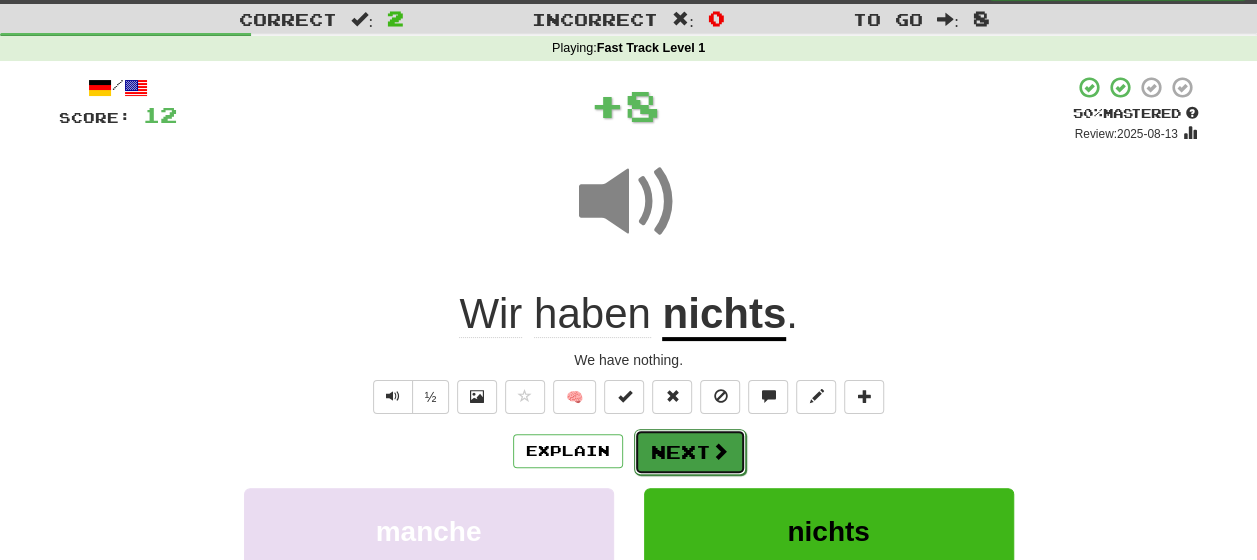 click on "Next" at bounding box center [690, 452] 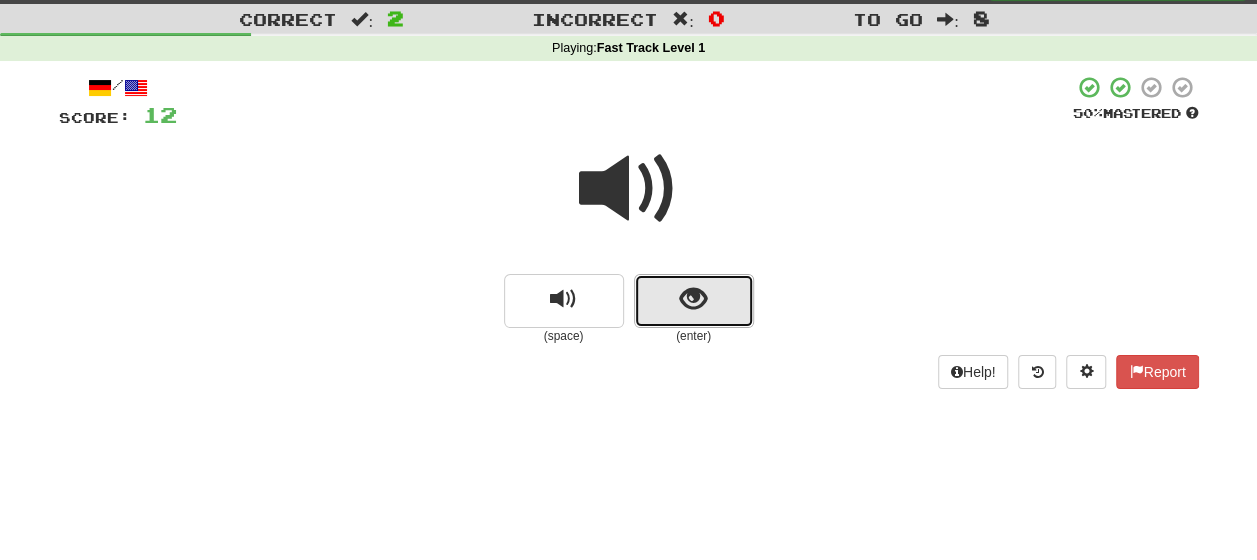 click at bounding box center (694, 301) 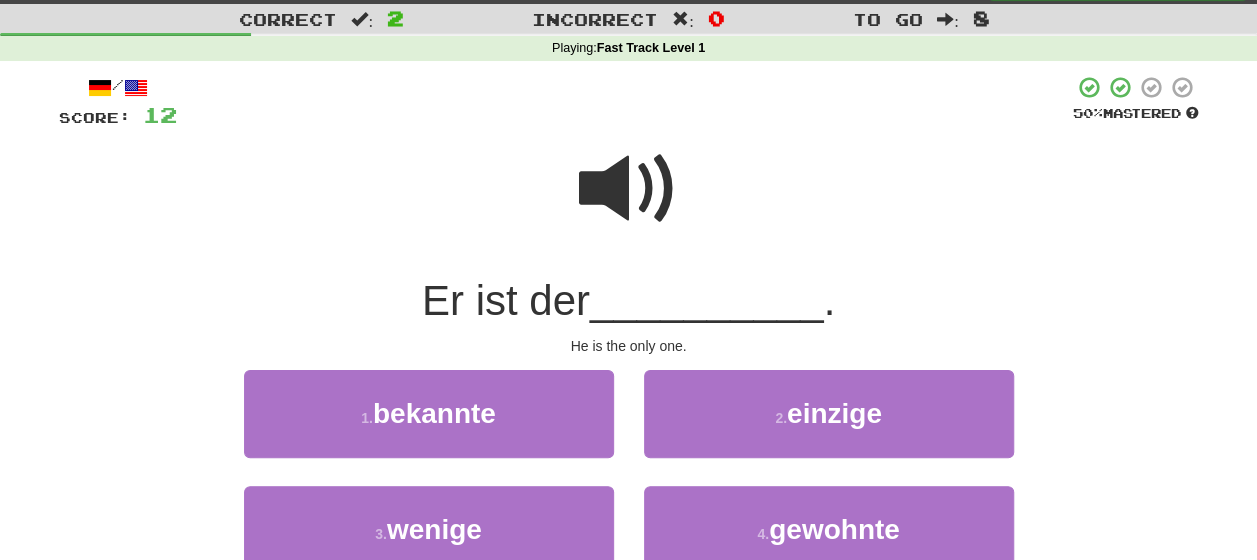 click at bounding box center [629, 189] 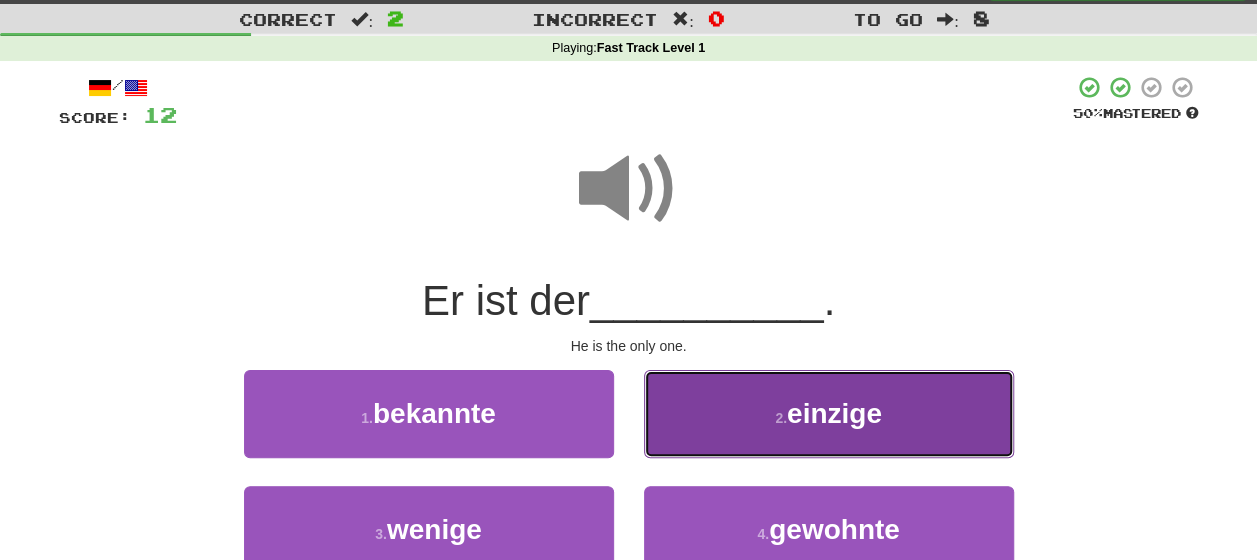 click on "2 .  einzige" at bounding box center [829, 413] 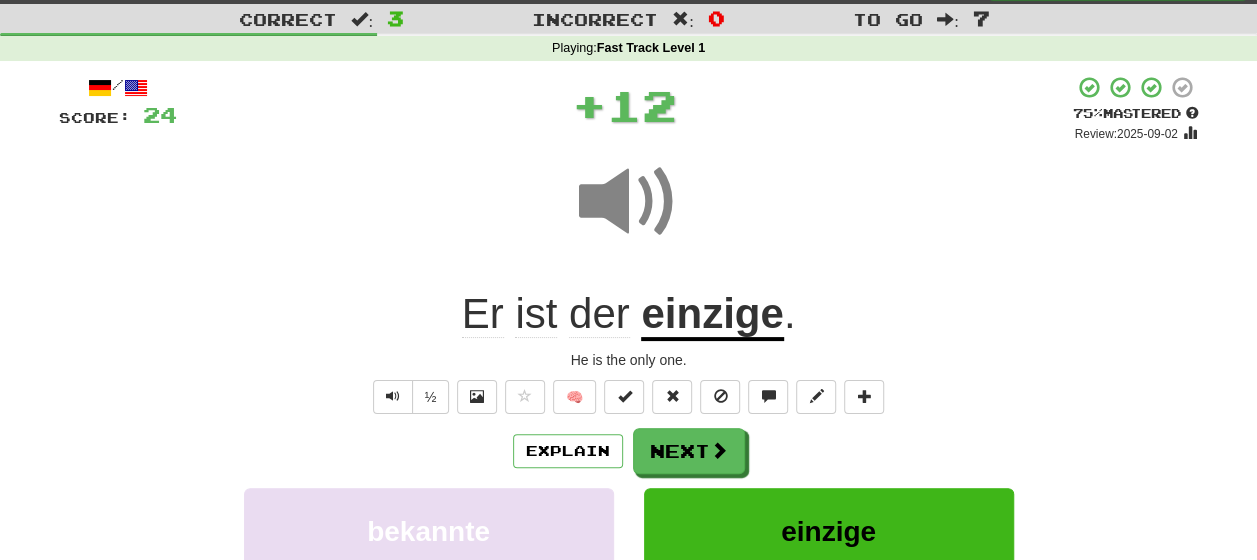 click on "einzige" at bounding box center [712, 315] 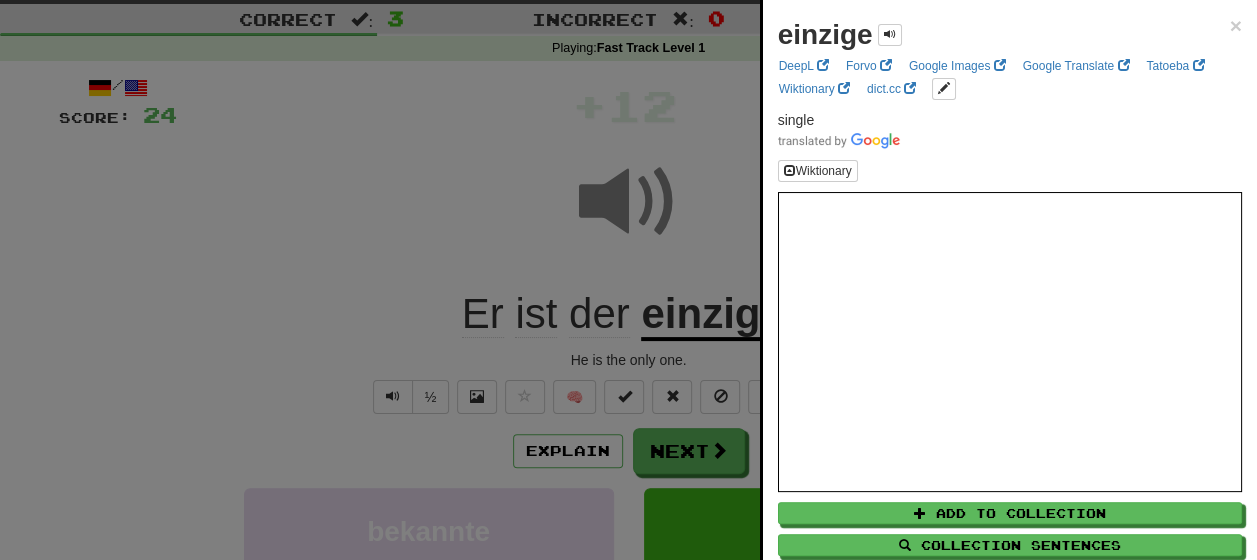 click at bounding box center [628, 280] 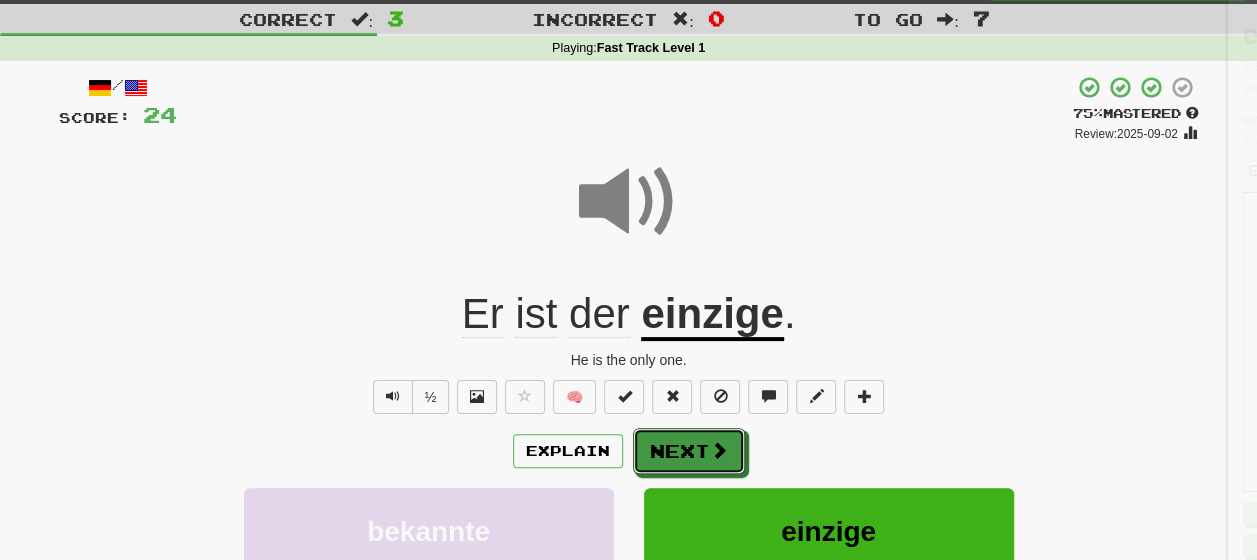 click on "Next" at bounding box center [689, 451] 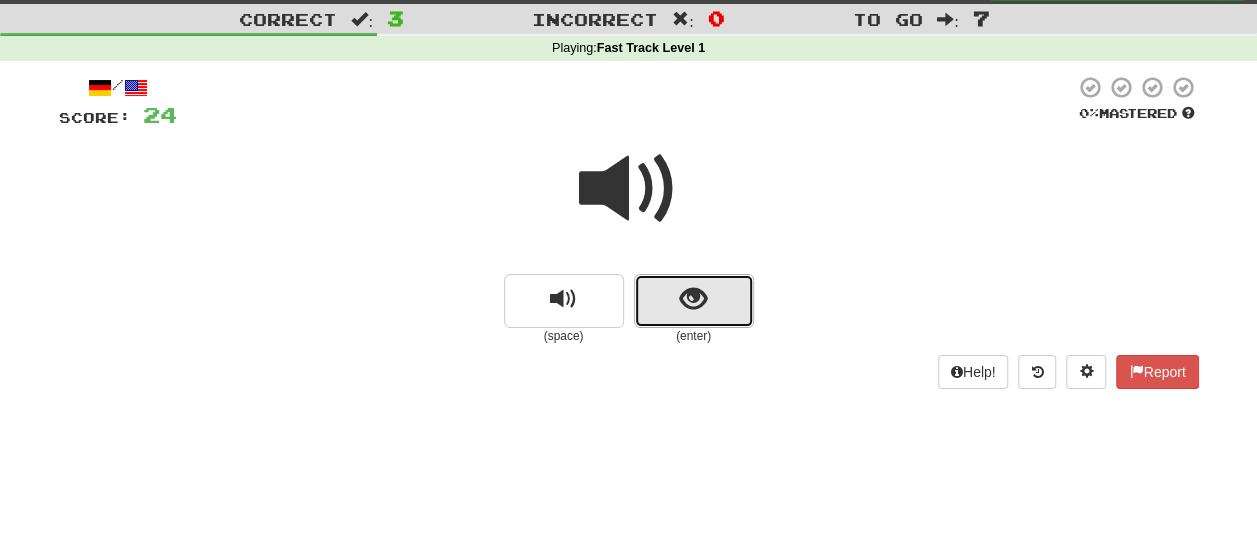 click at bounding box center (694, 301) 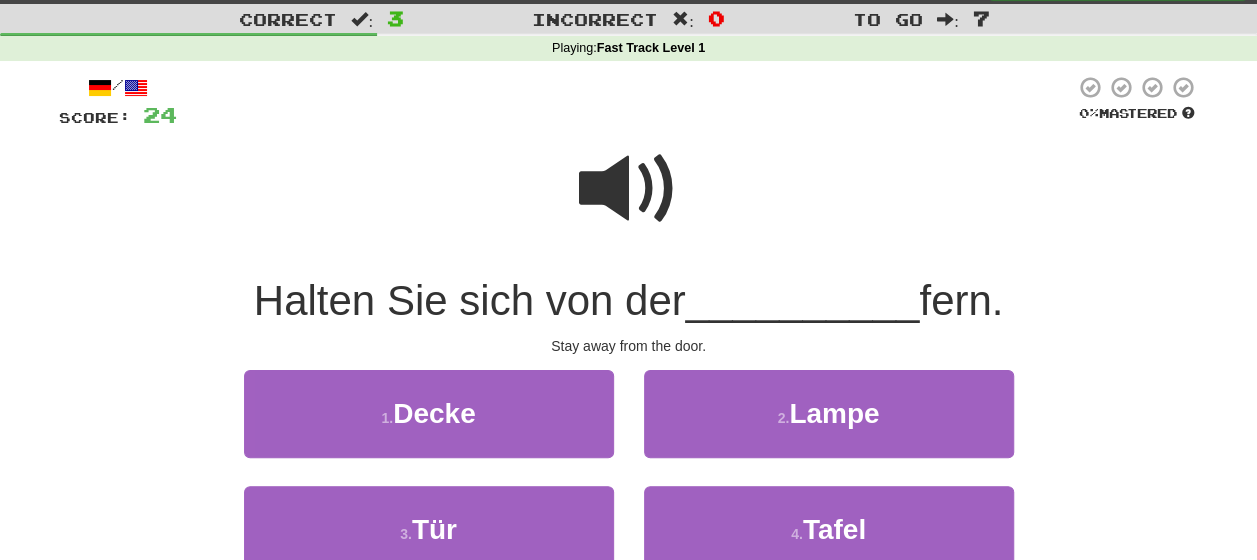 click at bounding box center [629, 189] 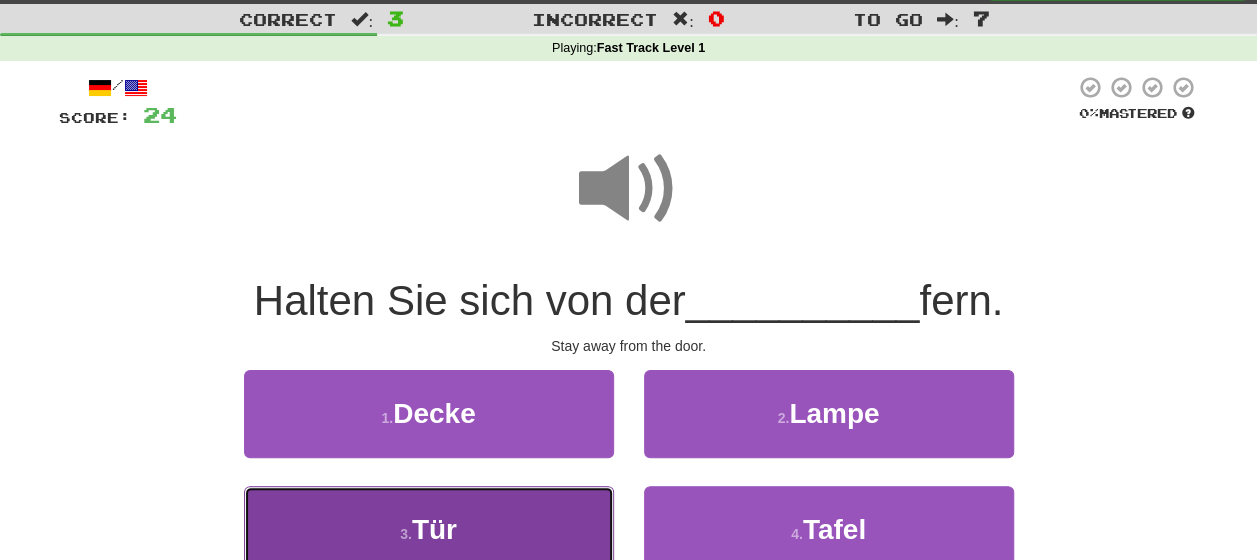 click on "3 .  Tür" at bounding box center (429, 529) 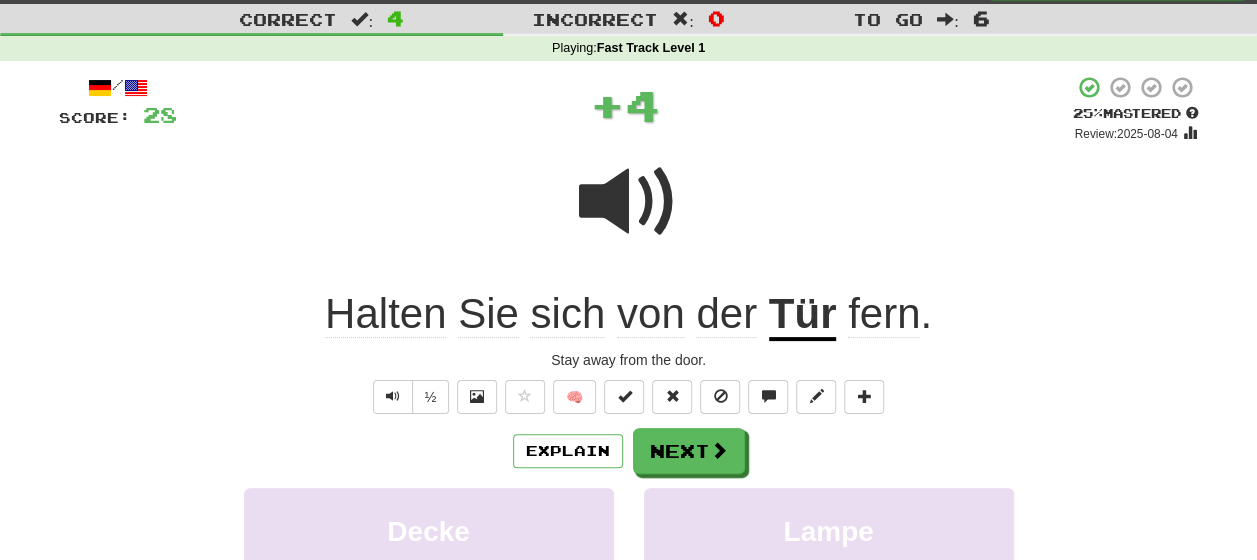 click on "Explain Next" at bounding box center (629, 451) 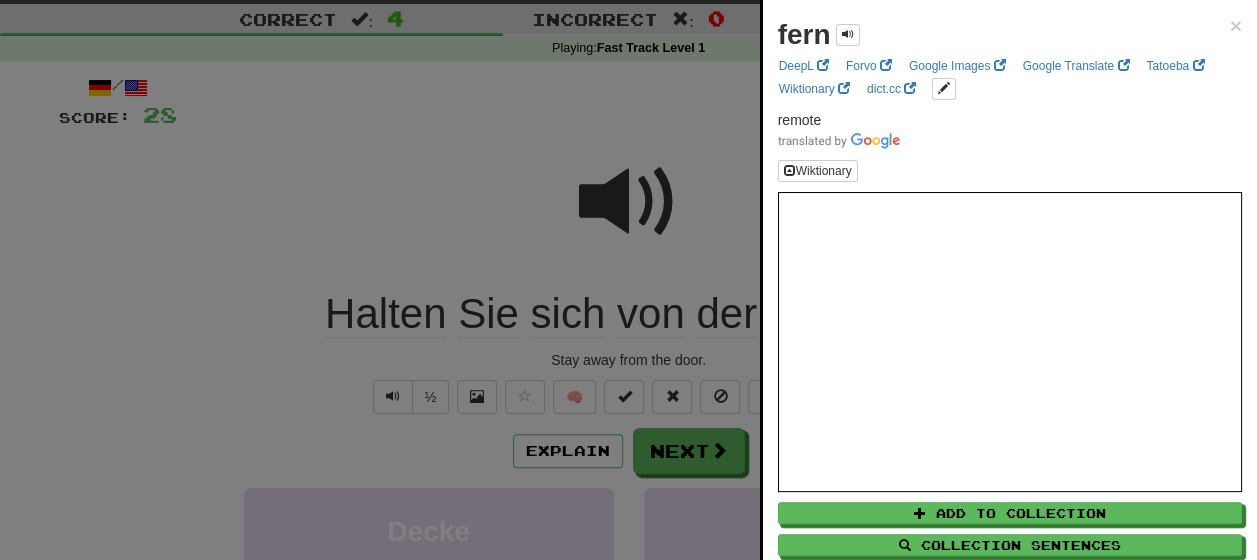 click at bounding box center [628, 280] 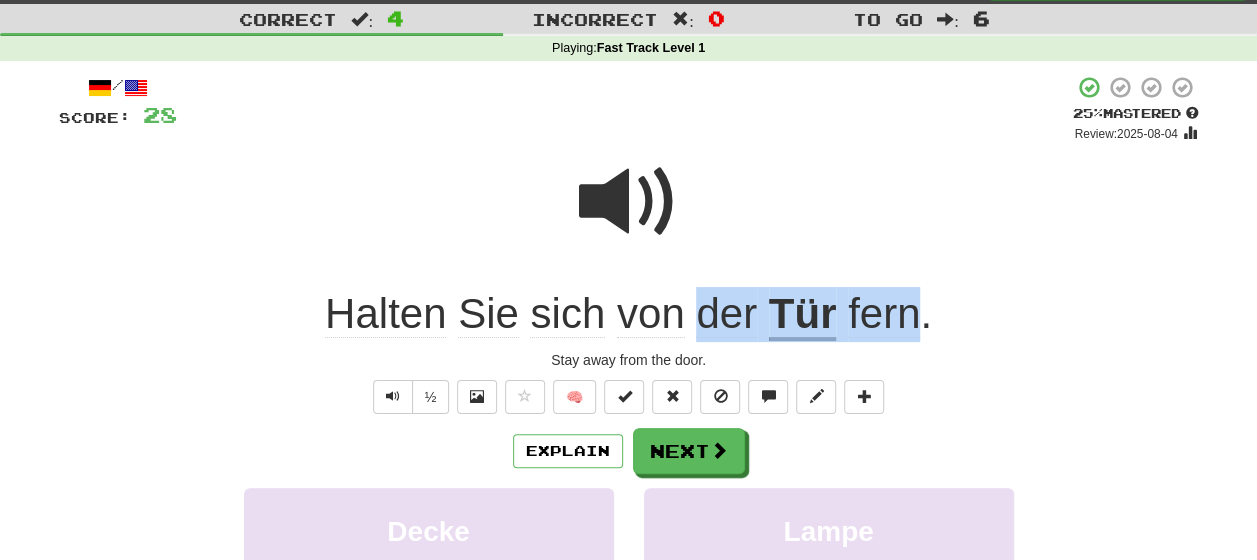 drag, startPoint x: 917, startPoint y: 324, endPoint x: 699, endPoint y: 320, distance: 218.0367 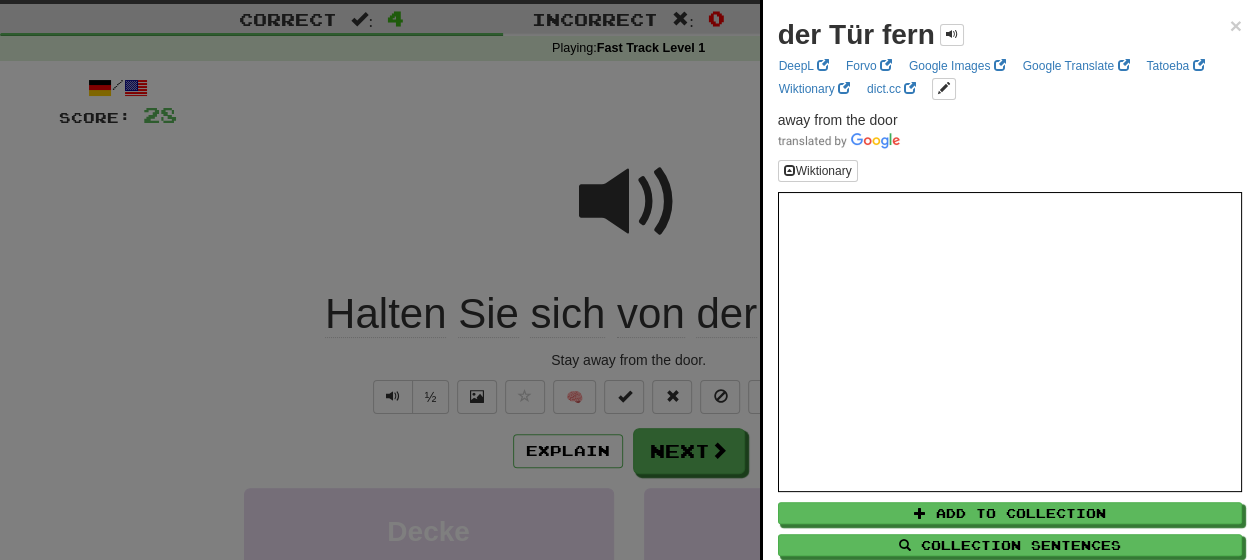 click at bounding box center (628, 280) 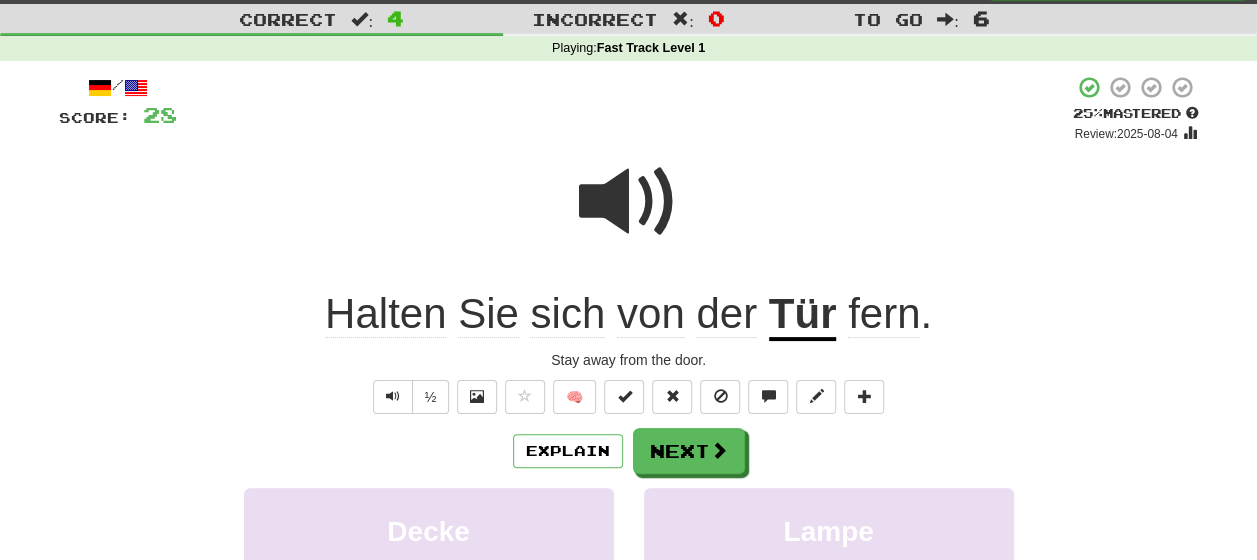 click on "fern" at bounding box center (884, 314) 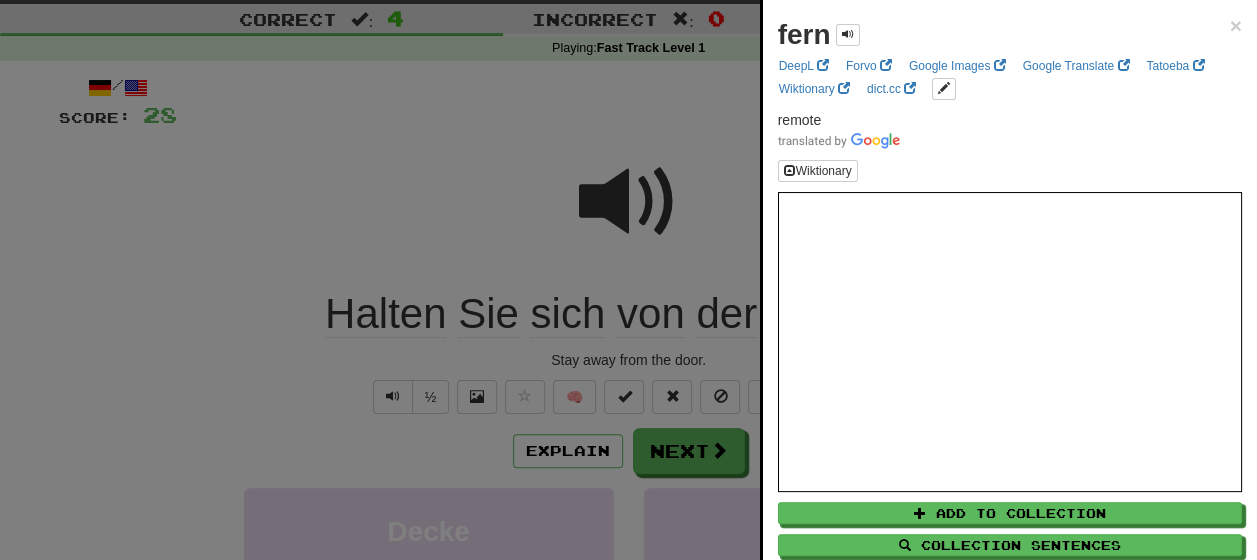 click at bounding box center (628, 280) 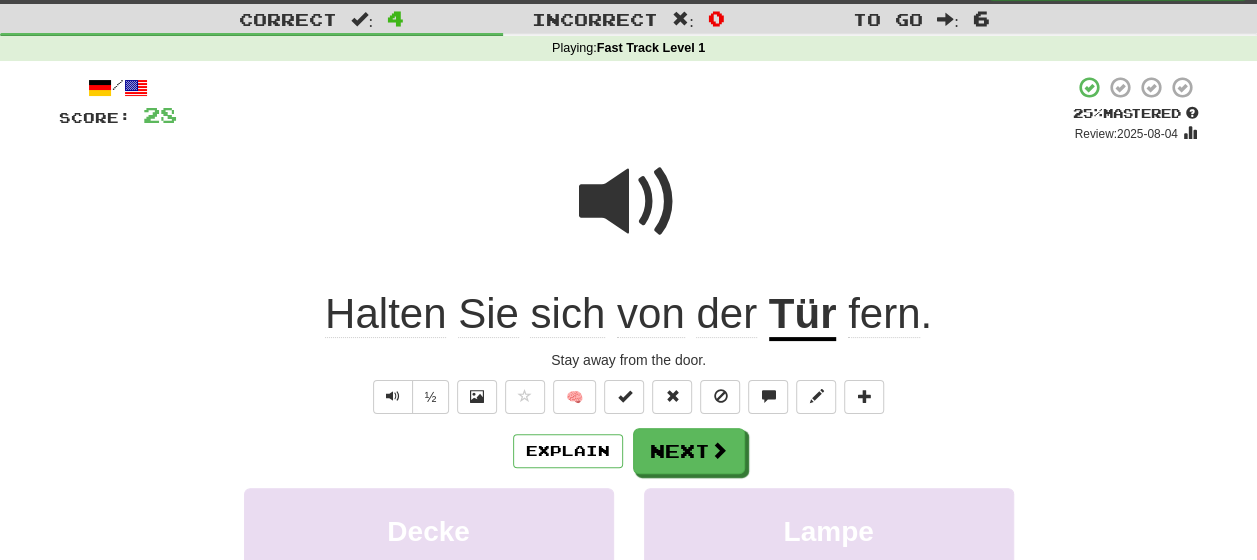 click on "Halten" 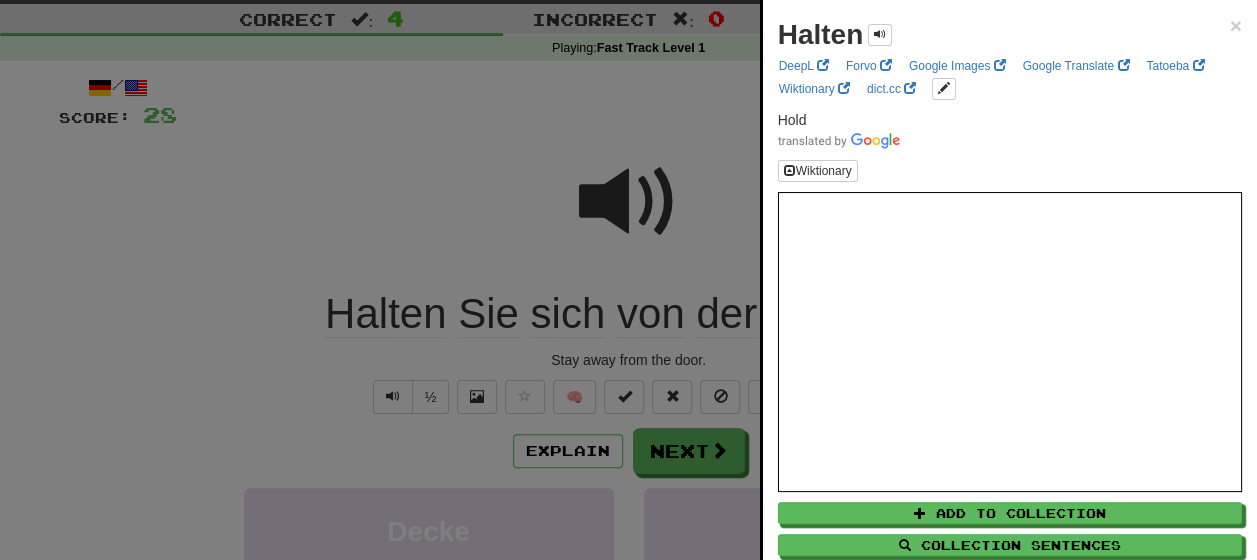 click at bounding box center (628, 280) 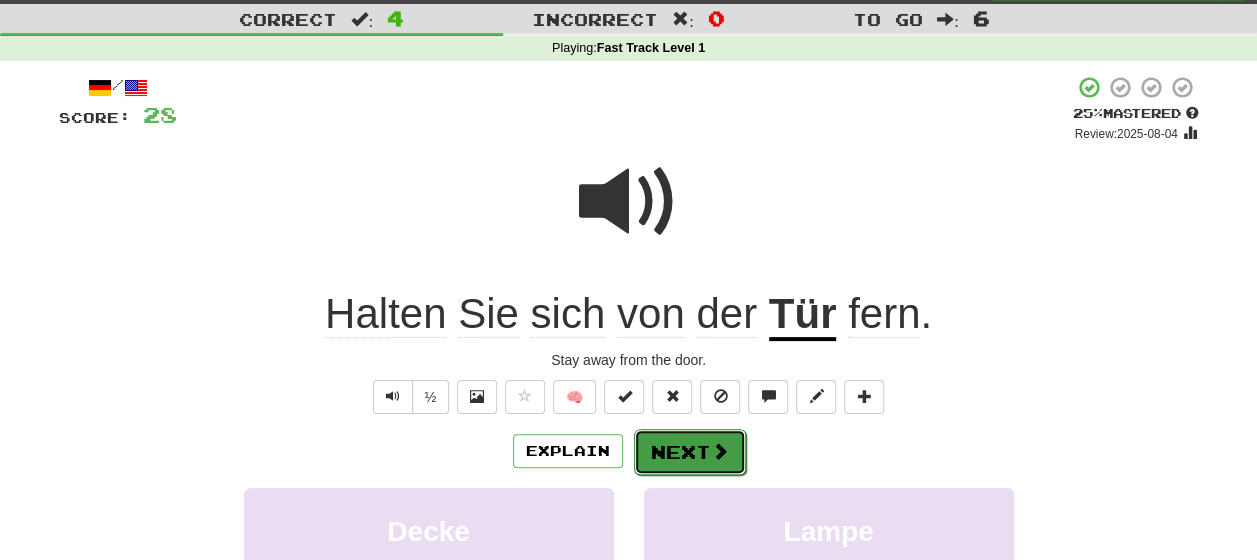 click on "Next" at bounding box center [690, 452] 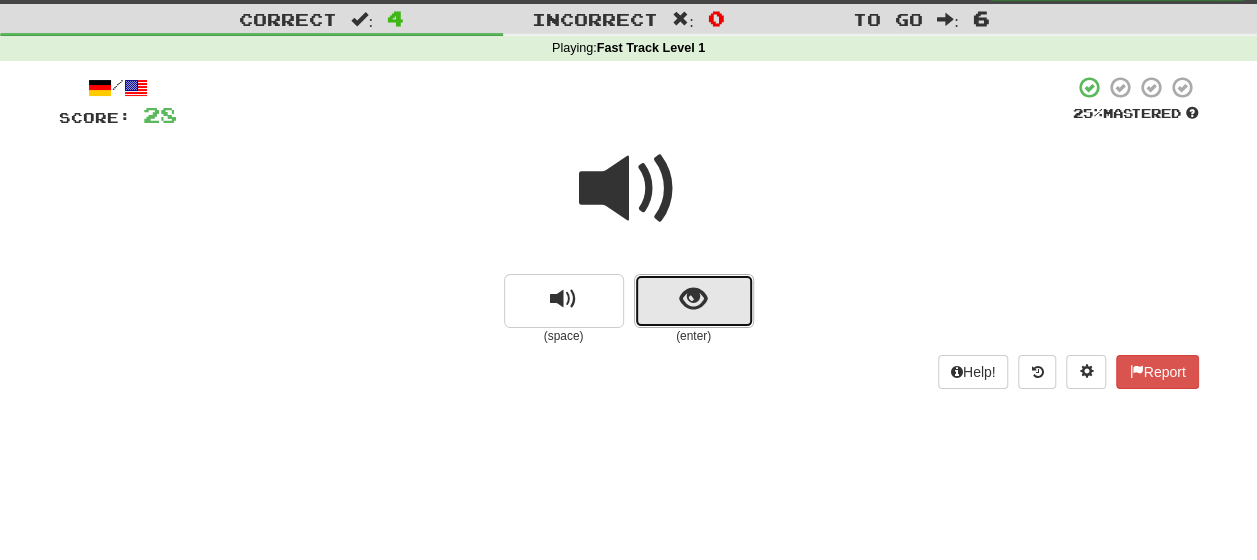 click at bounding box center [694, 301] 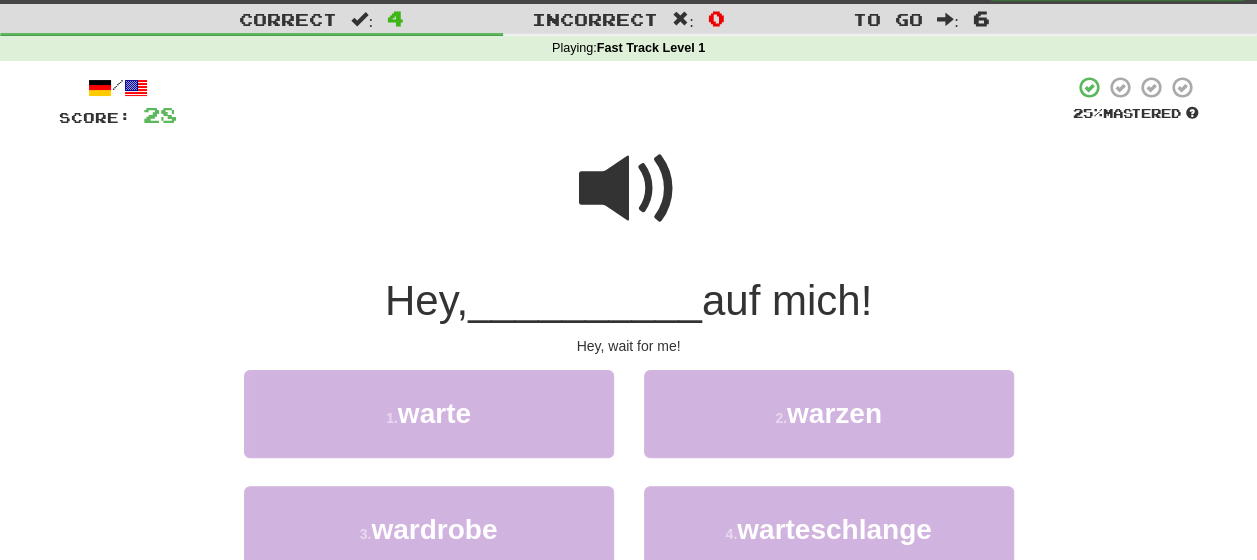 click at bounding box center [629, 189] 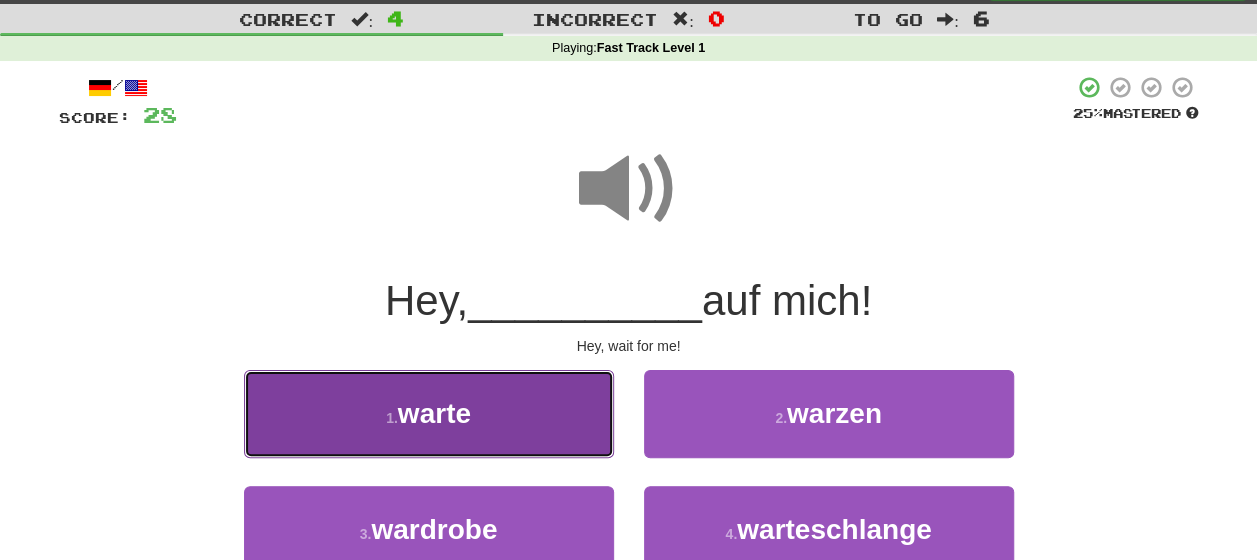 click on "1 .  warte" at bounding box center (429, 413) 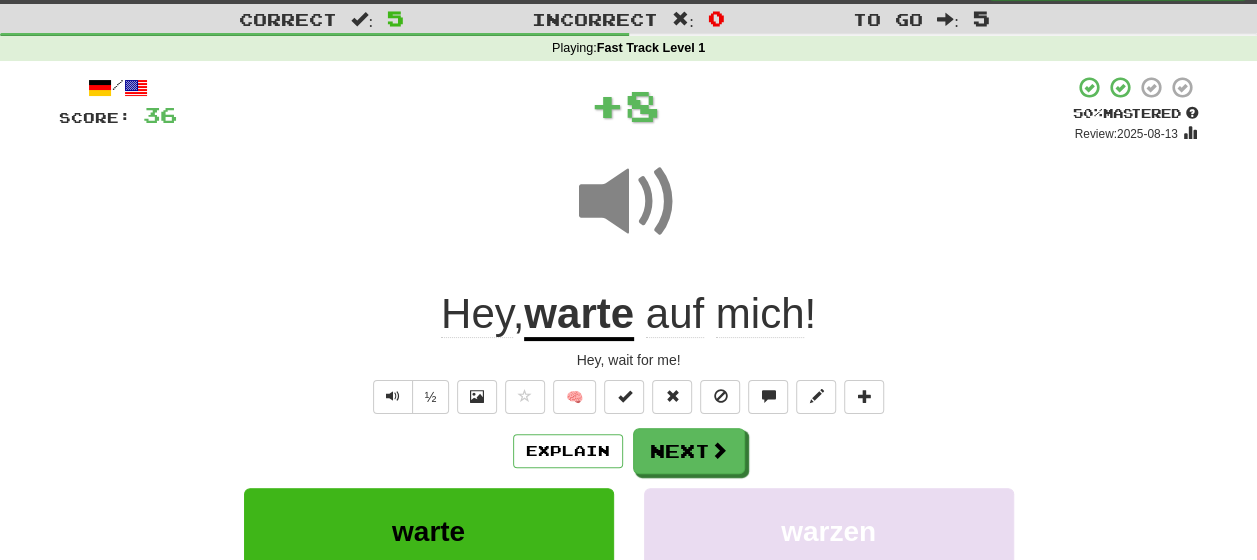 click on "Explain Next" at bounding box center (629, 451) 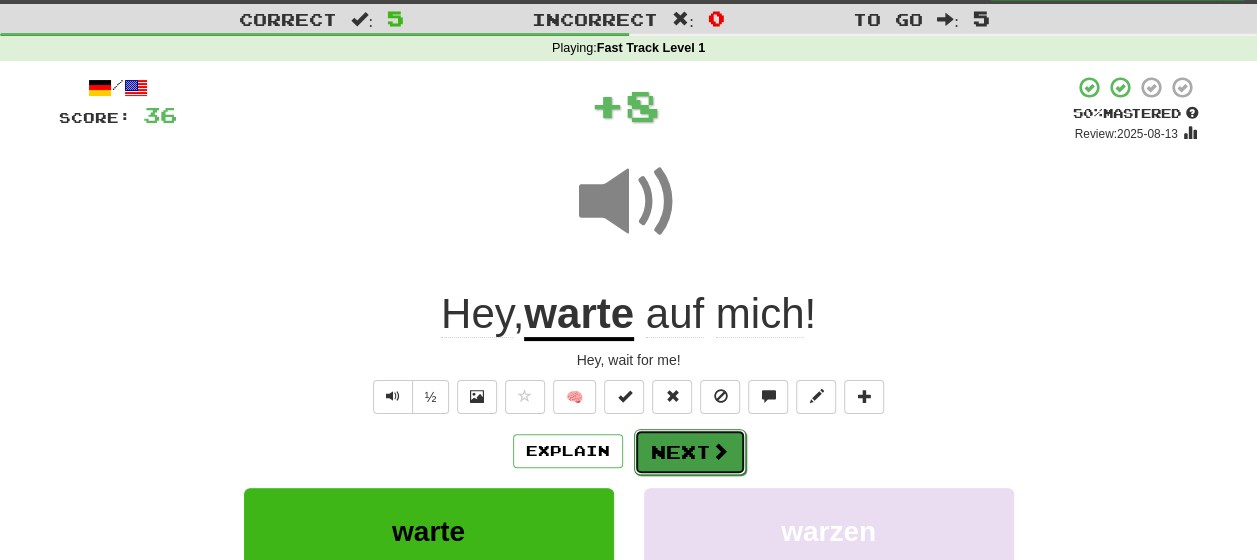 click on "Next" at bounding box center (690, 452) 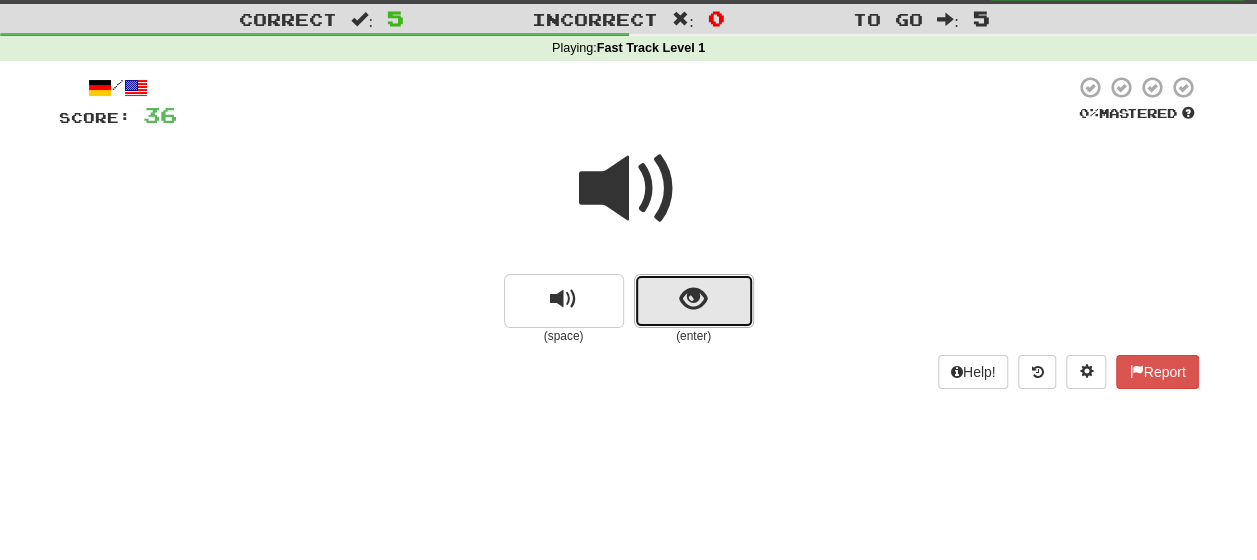 click at bounding box center (693, 299) 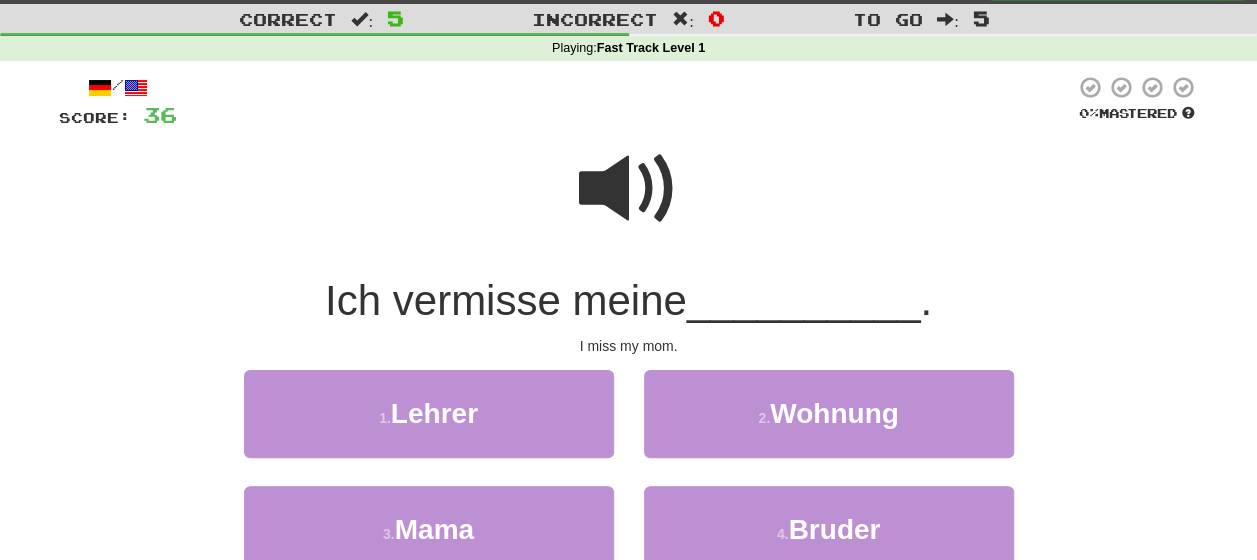 click at bounding box center [629, 189] 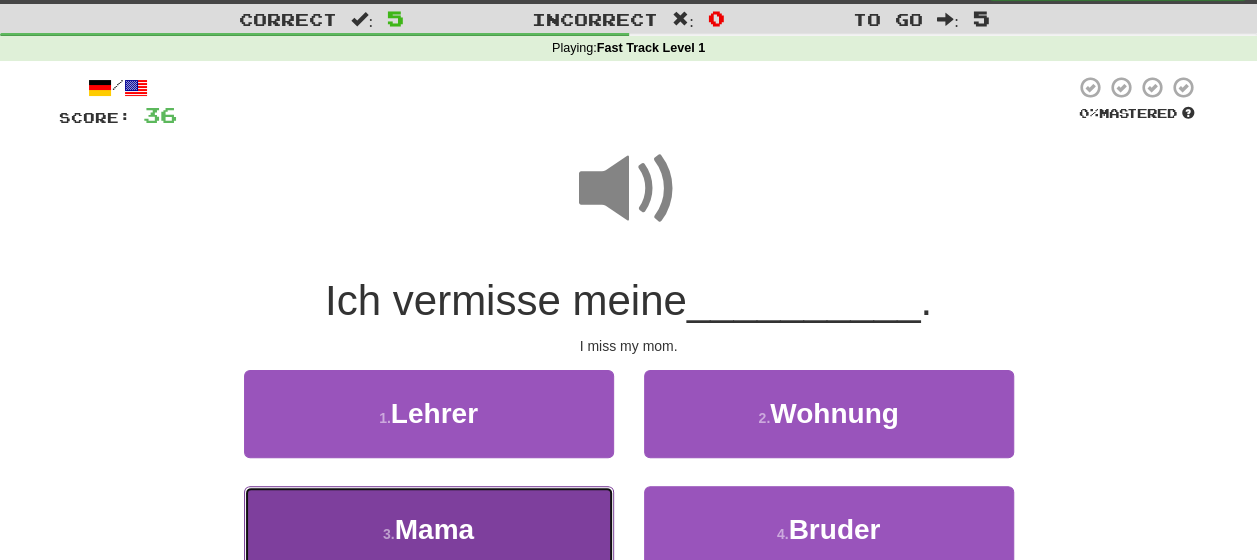 click on "3 .  Mama" at bounding box center (429, 529) 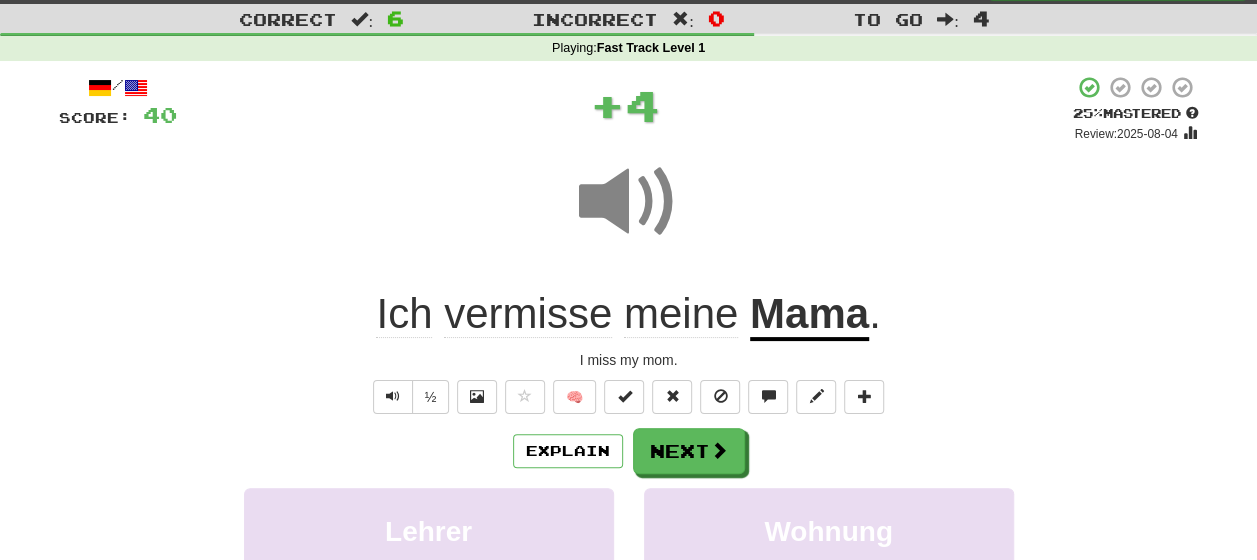click on "Explain Next" at bounding box center [629, 451] 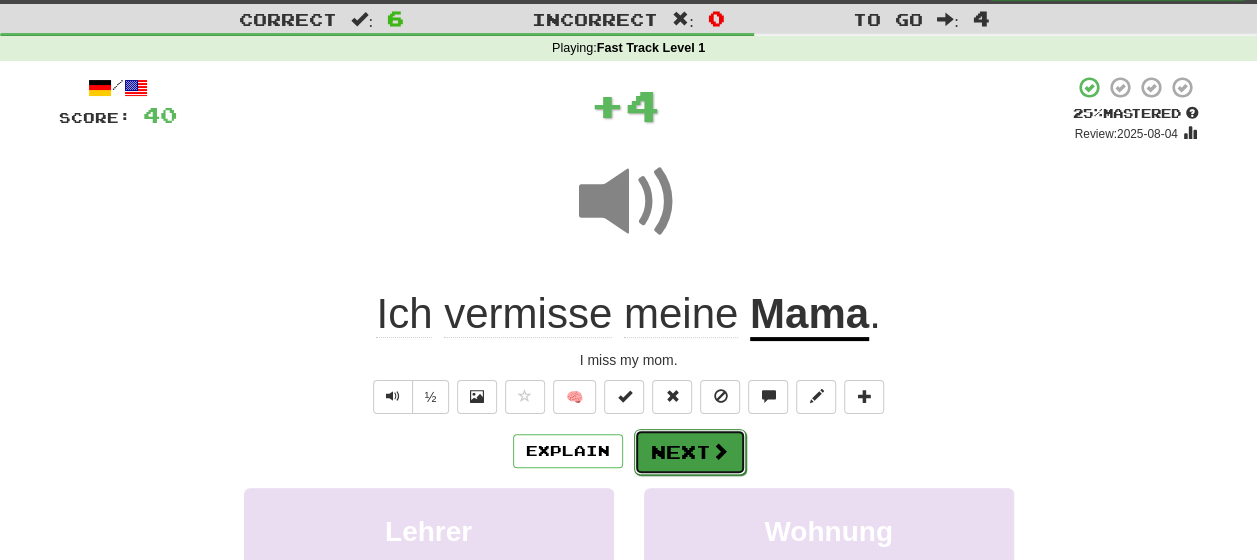 click on "Next" at bounding box center [690, 452] 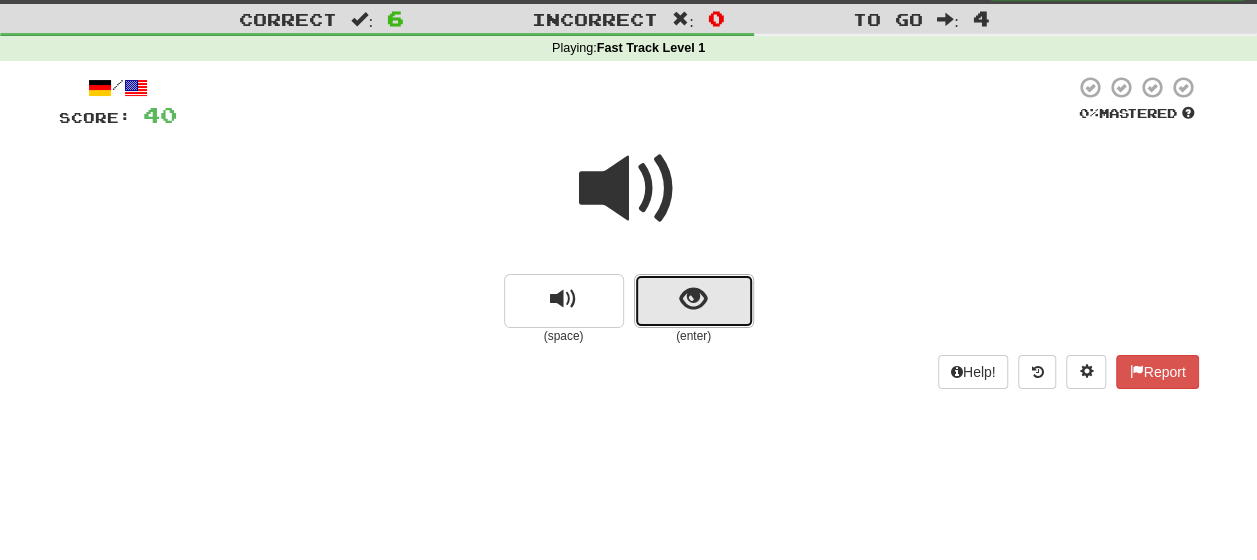 click at bounding box center [693, 299] 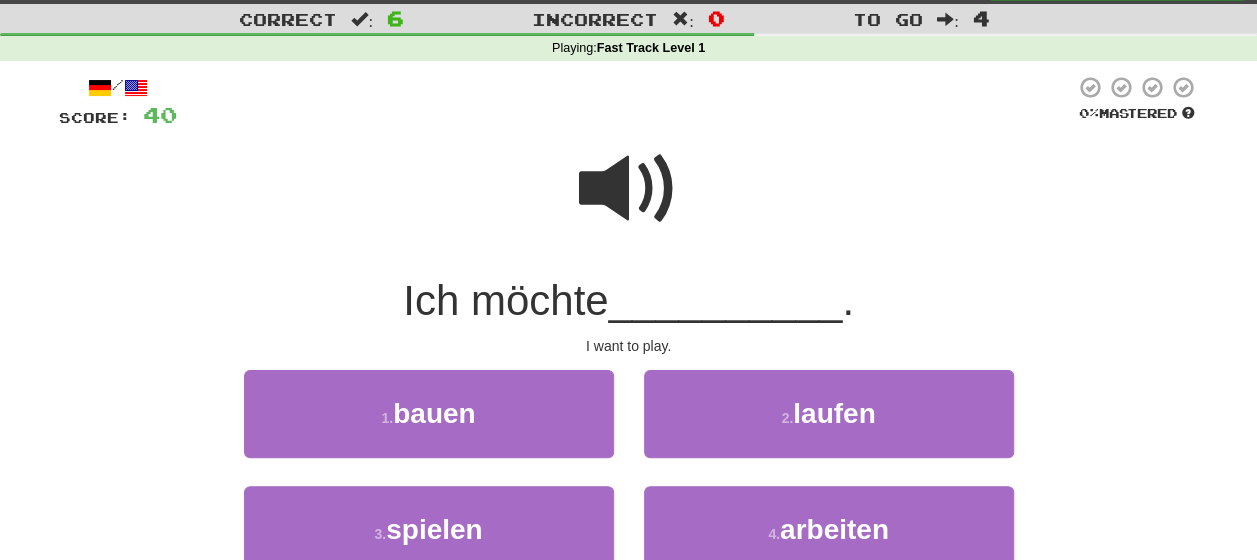 click at bounding box center [629, 189] 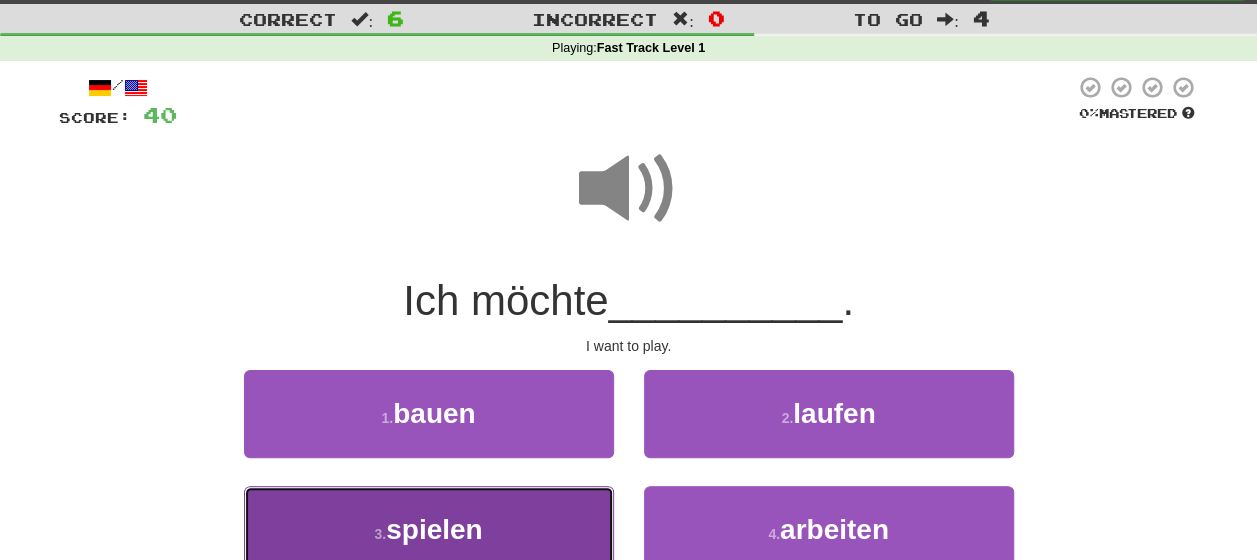 click on "3 .  spielen" at bounding box center [429, 529] 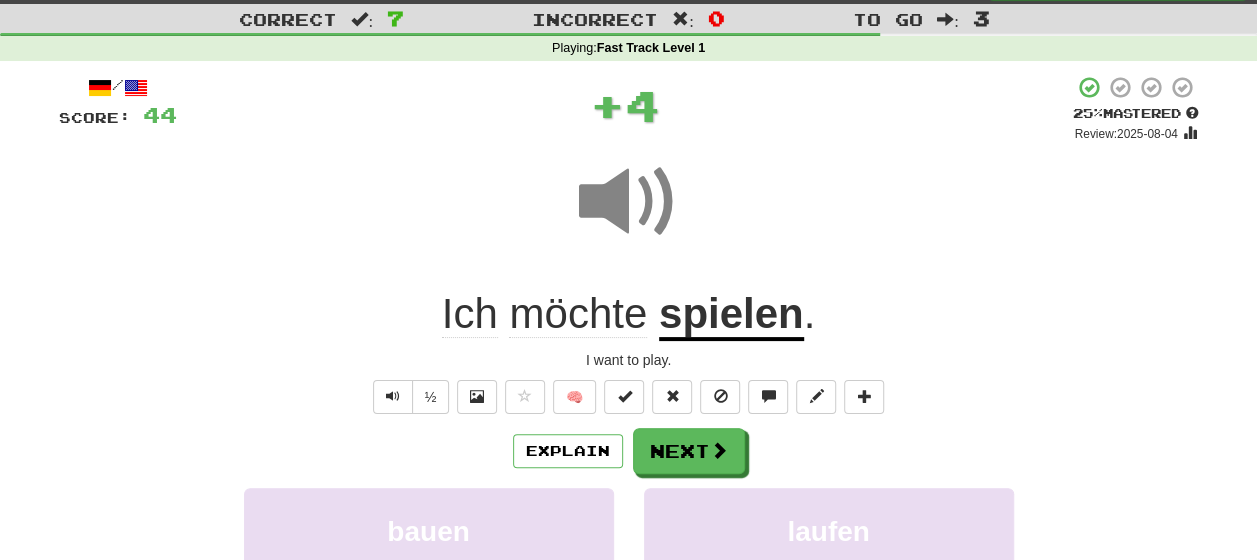 click on "Explain Next" at bounding box center (629, 451) 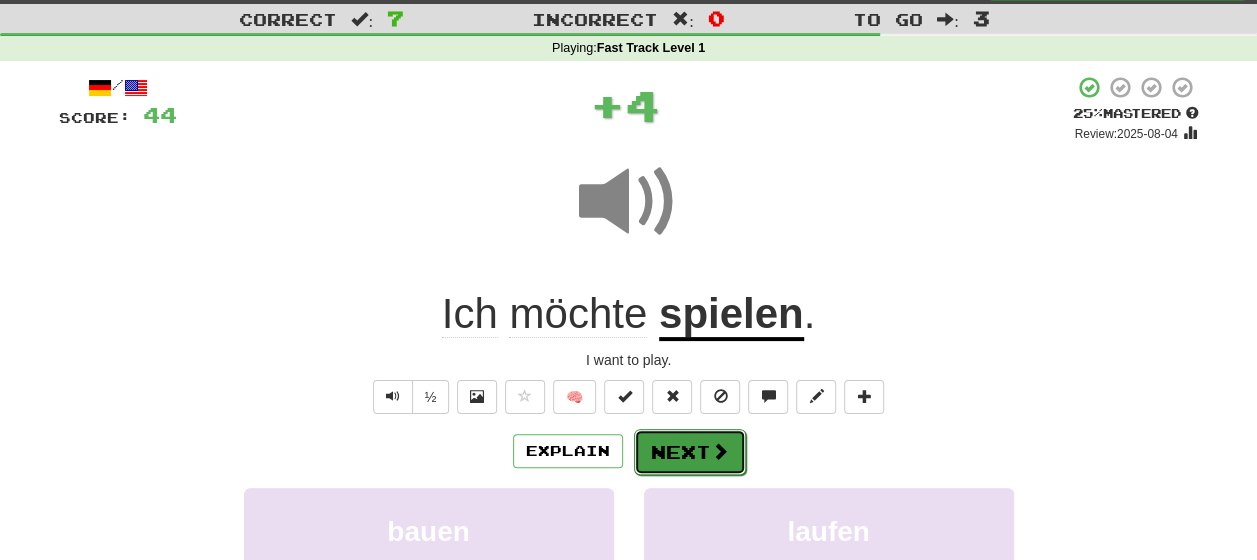 click on "Next" at bounding box center (690, 452) 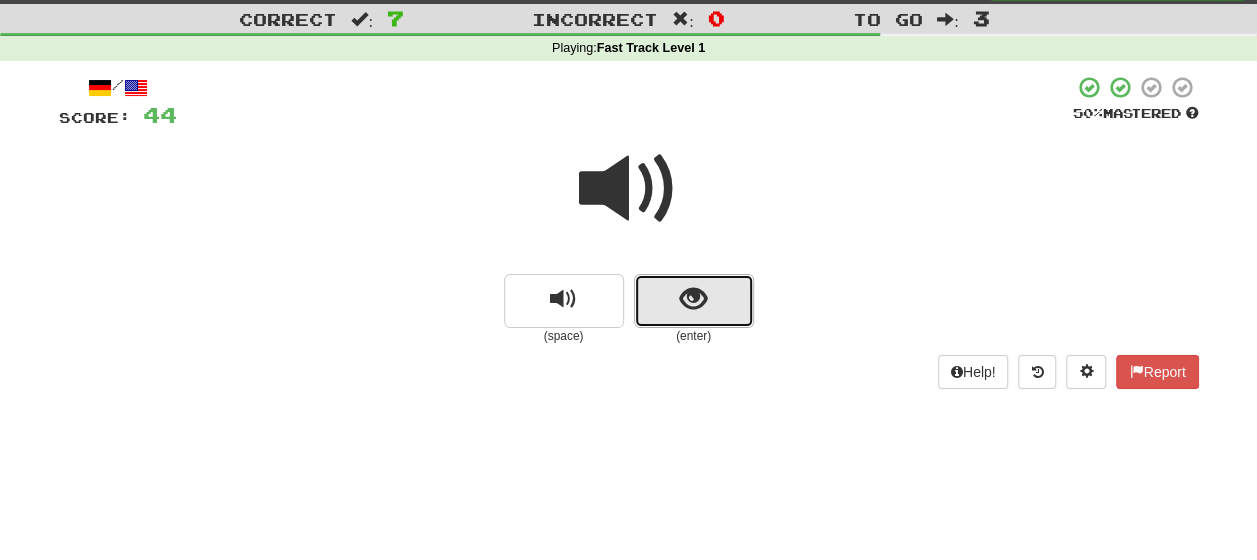 click at bounding box center (694, 301) 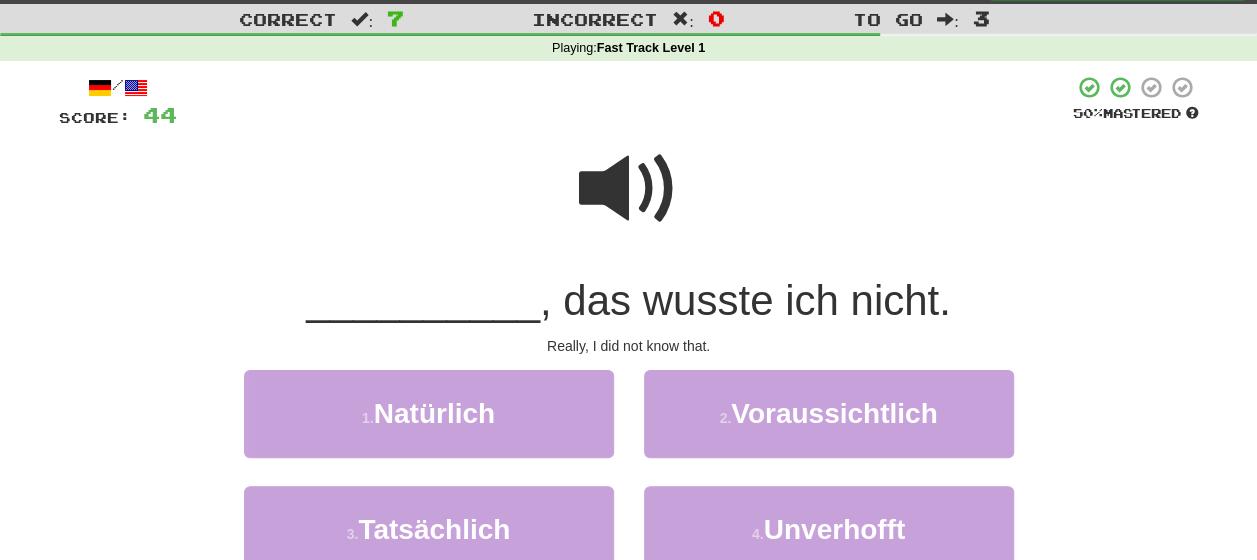 click at bounding box center [629, 189] 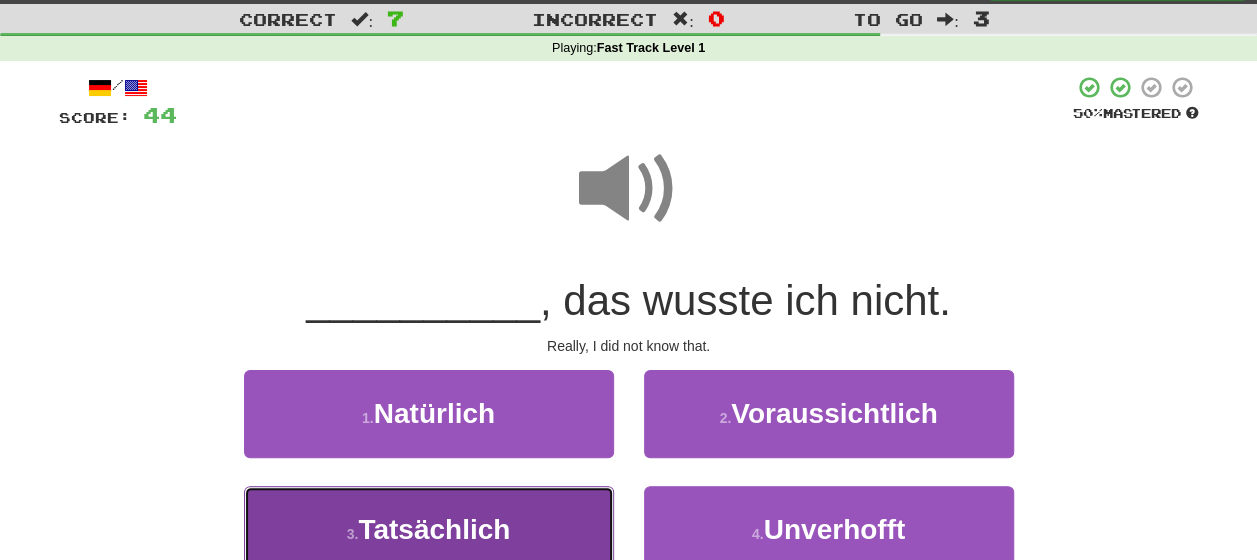 click on "3 .  Tatsächlich" at bounding box center [429, 529] 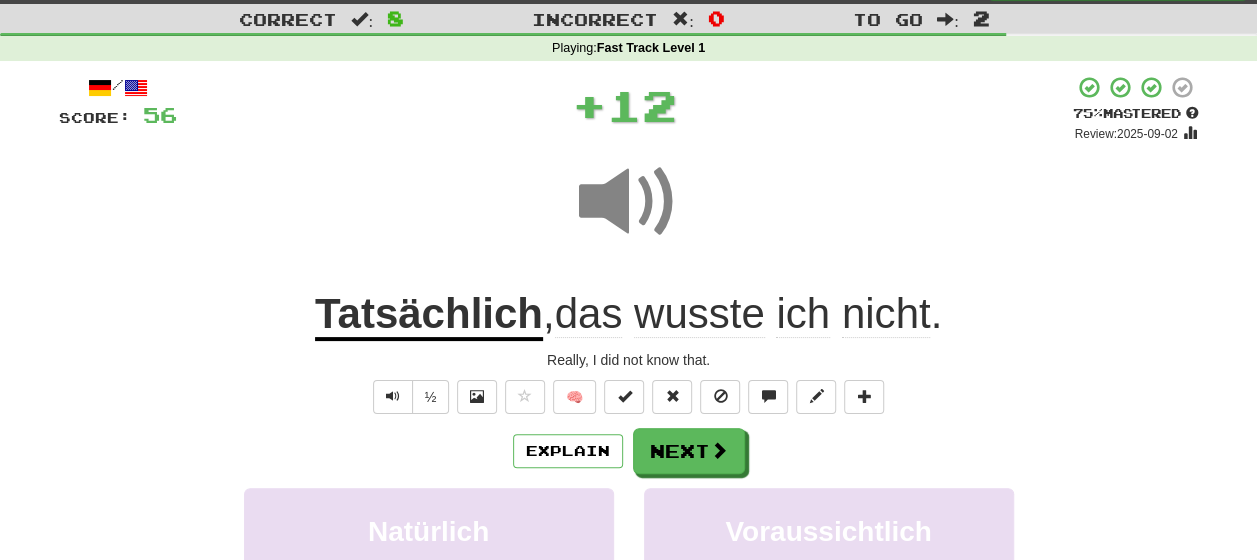 click on "Explain Next" at bounding box center (629, 451) 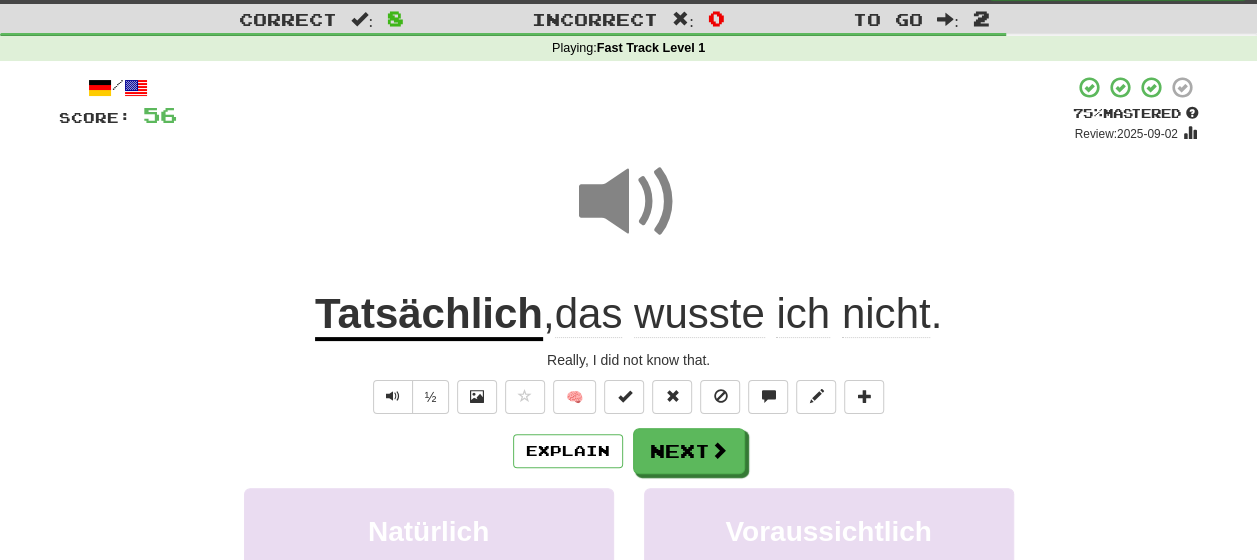 click on "Tatsächlich" at bounding box center [429, 315] 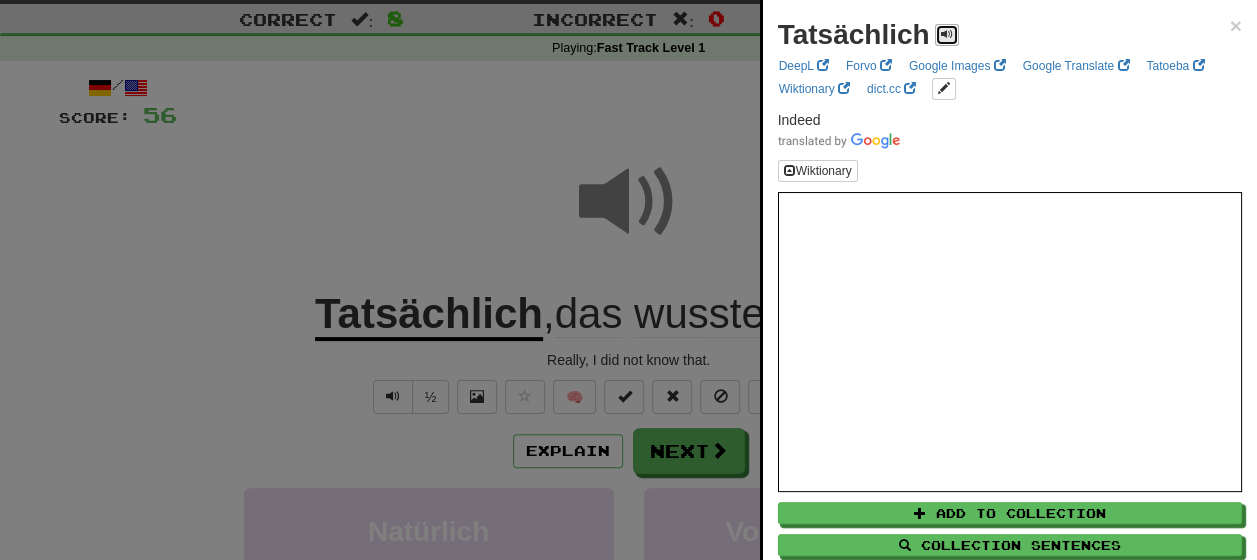 click at bounding box center [947, 35] 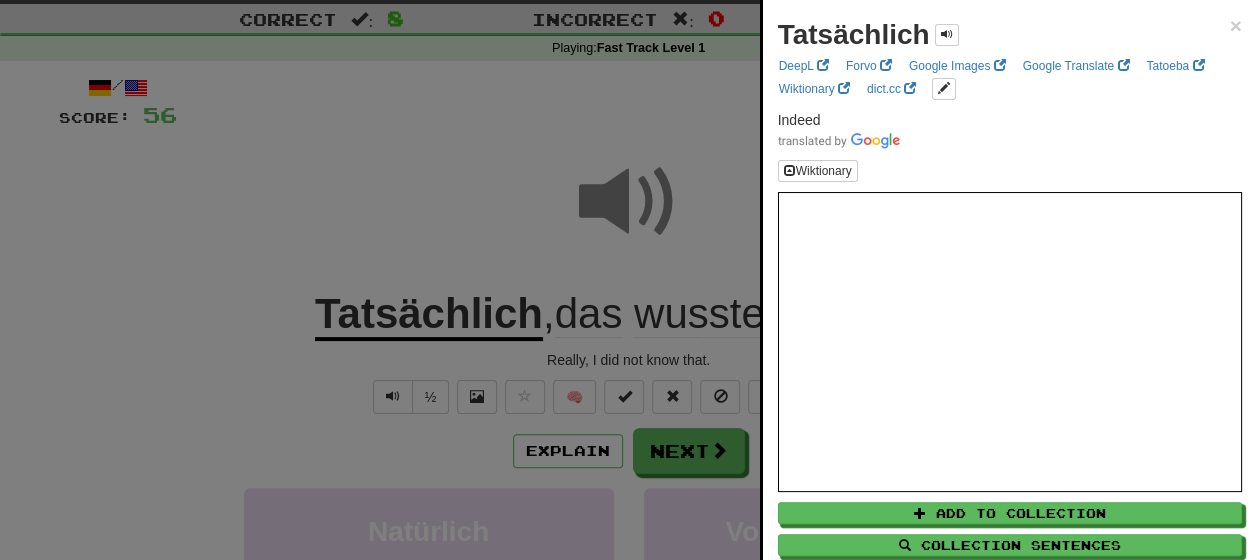 click at bounding box center [628, 280] 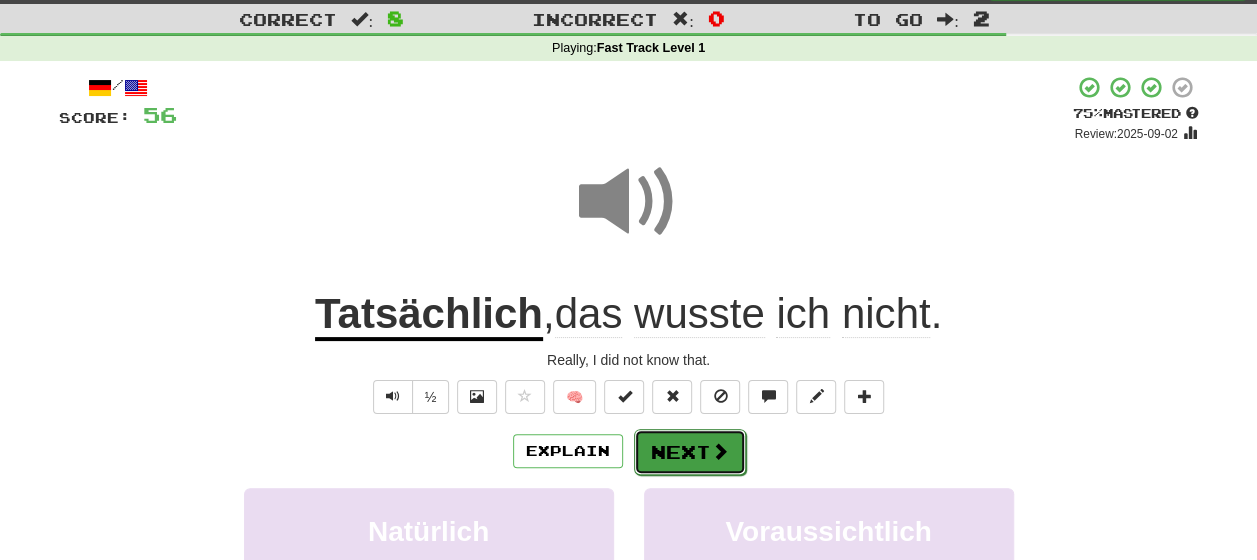 click on "Next" at bounding box center (690, 452) 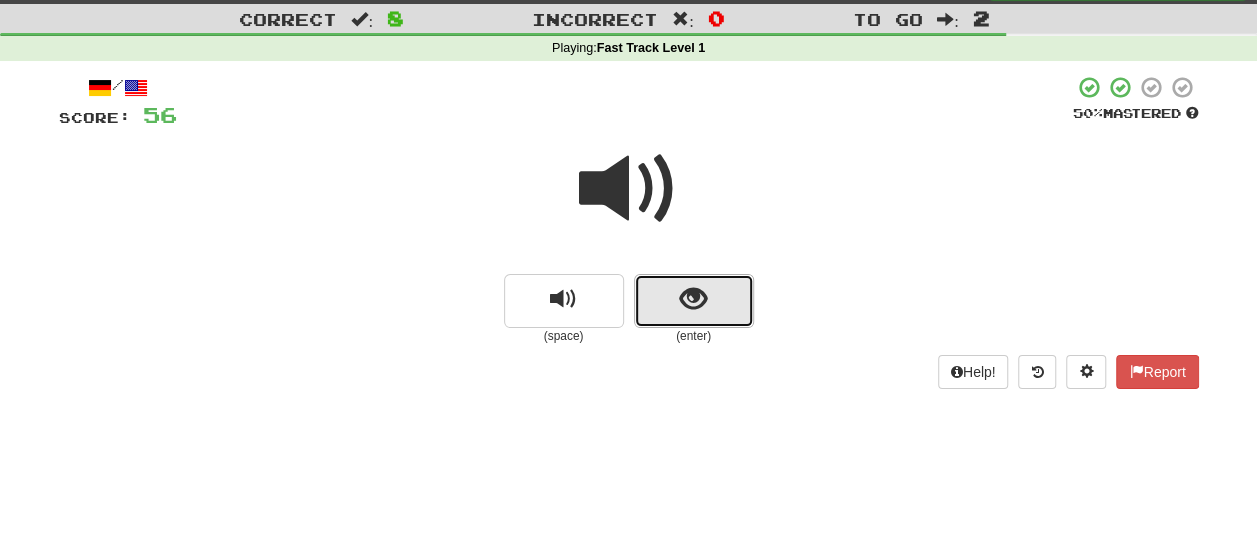 click at bounding box center [694, 301] 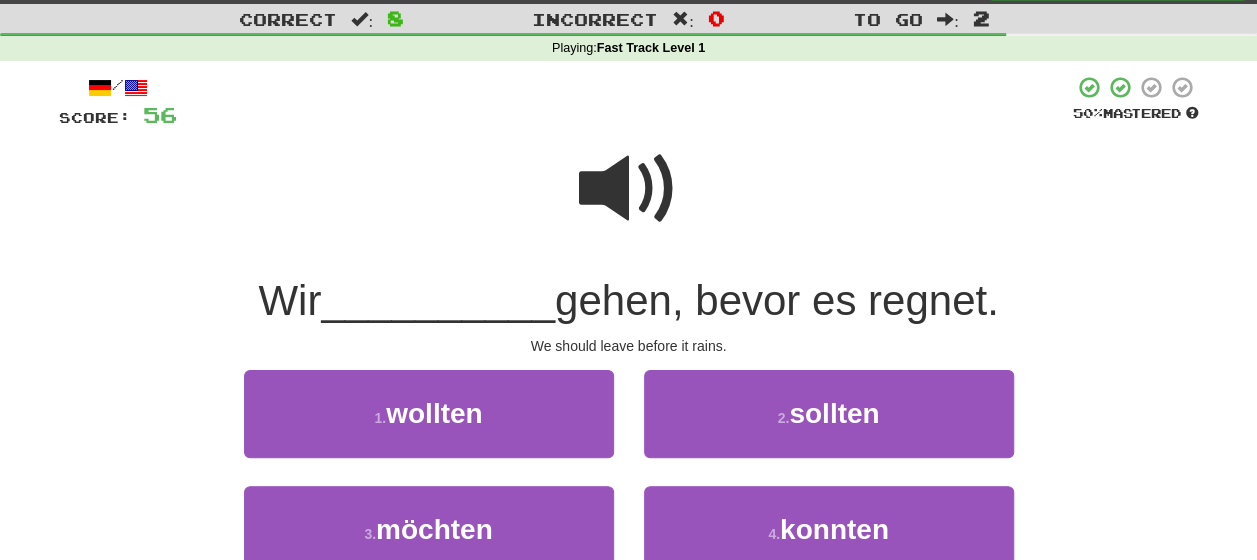 click at bounding box center (629, 189) 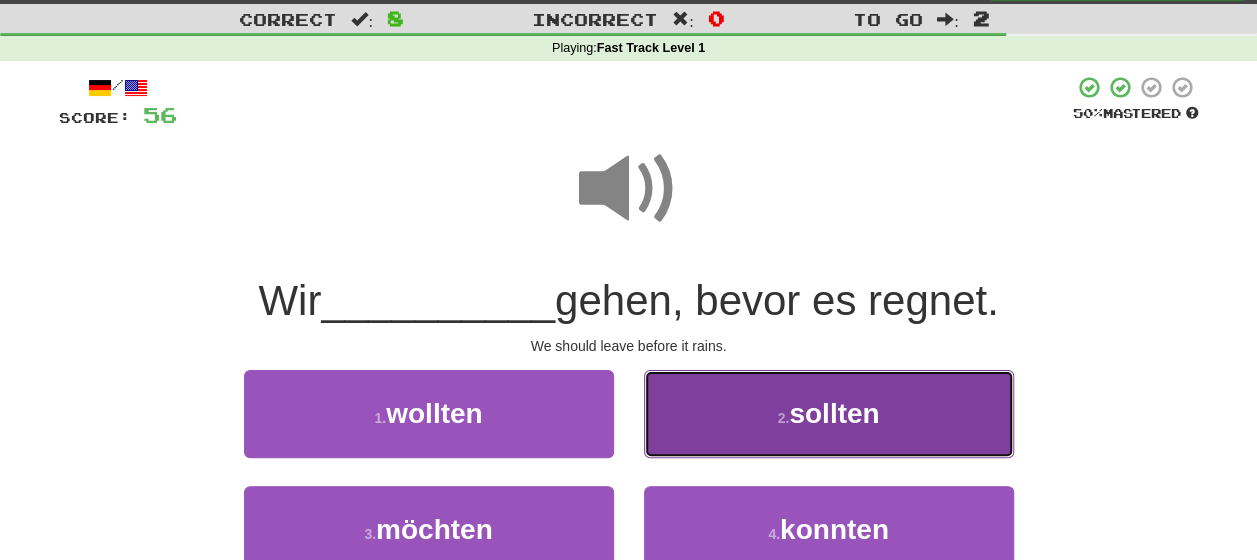 click on "2 .  sollten" at bounding box center (829, 413) 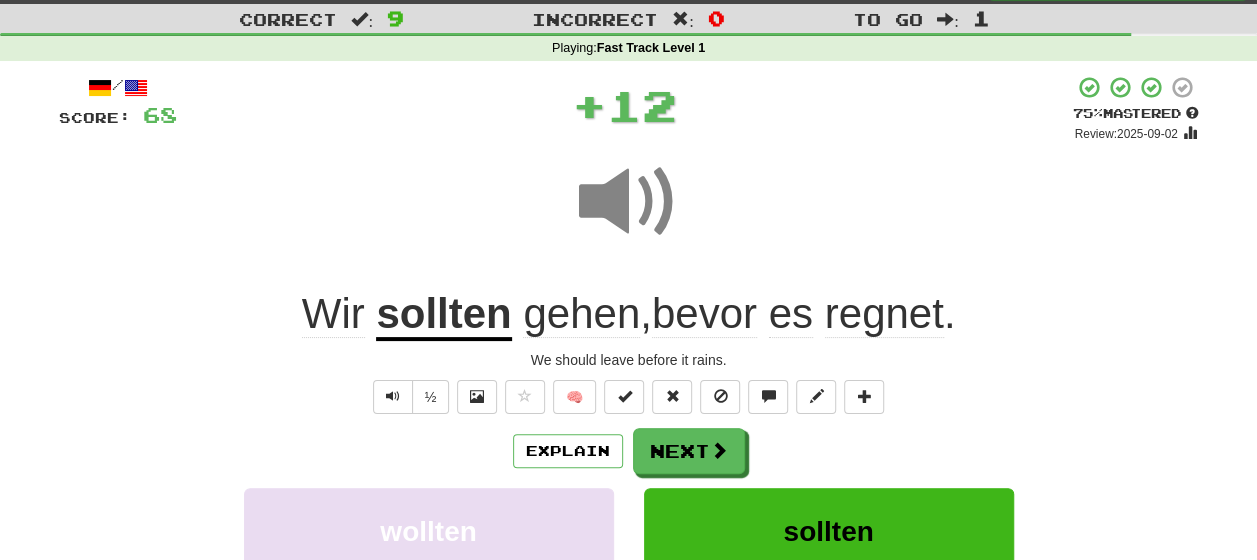 click on "Explain Next" at bounding box center [629, 451] 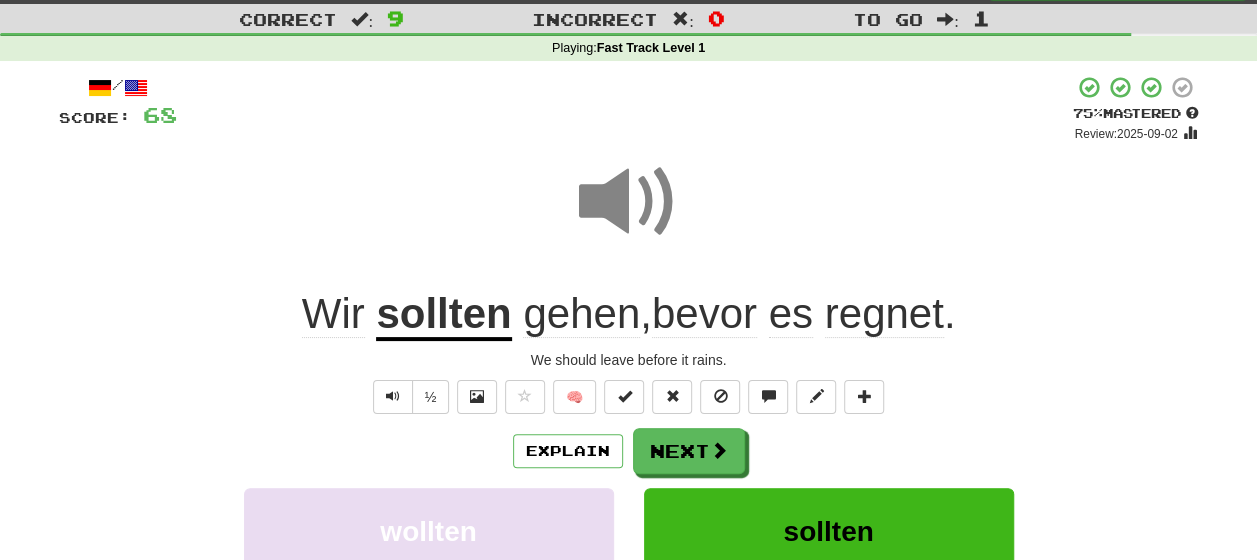 click on "Explain Next" at bounding box center (629, 451) 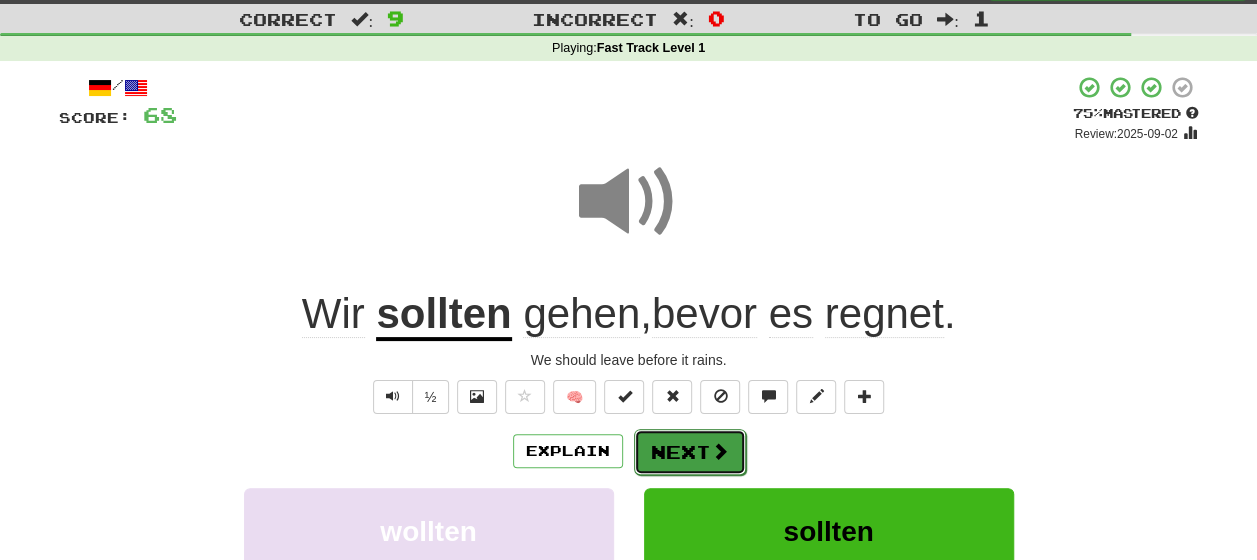 click on "Next" at bounding box center (690, 452) 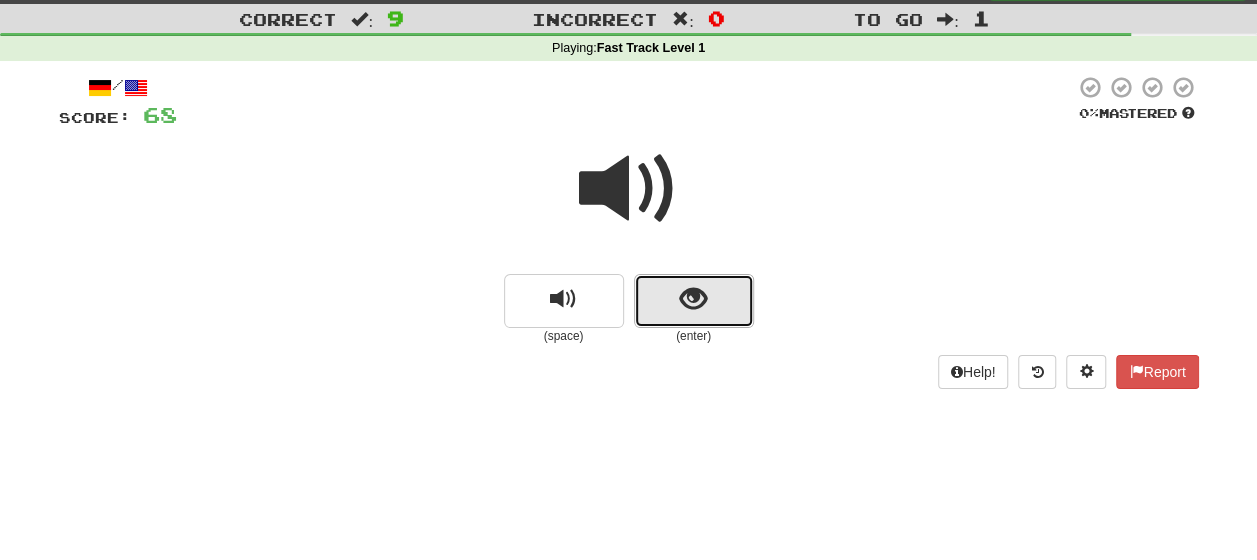 click at bounding box center [694, 301] 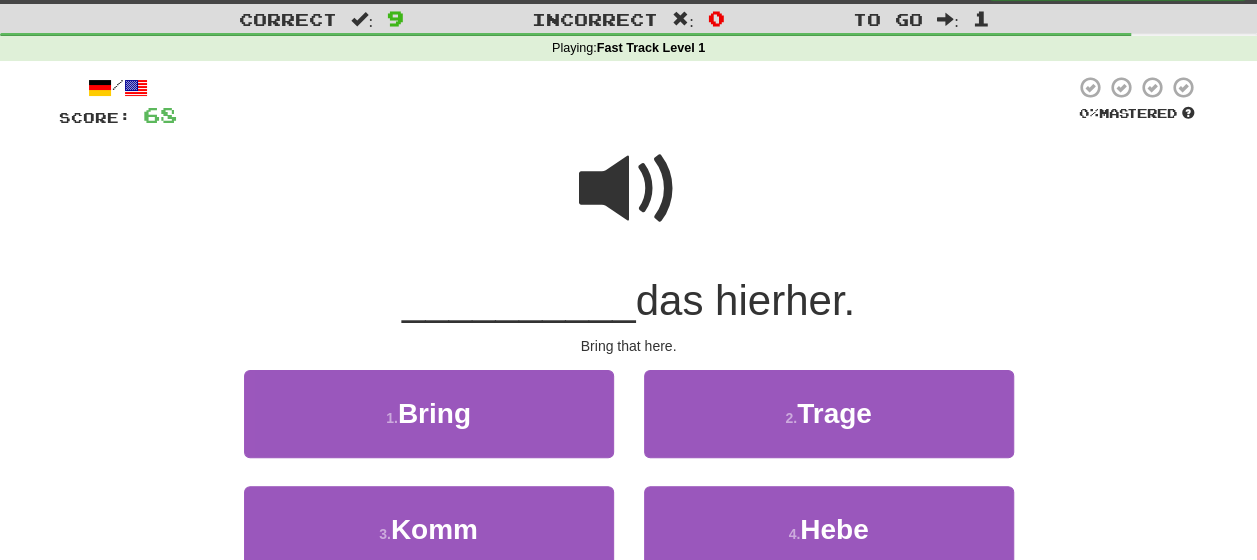click at bounding box center [629, 189] 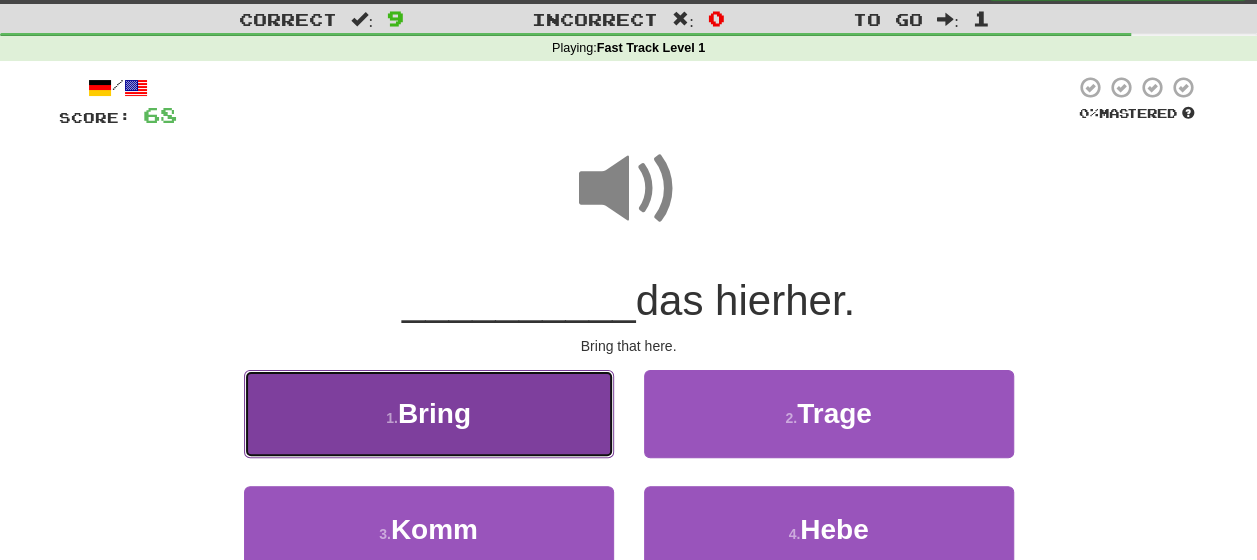 click on "Bring" at bounding box center (434, 413) 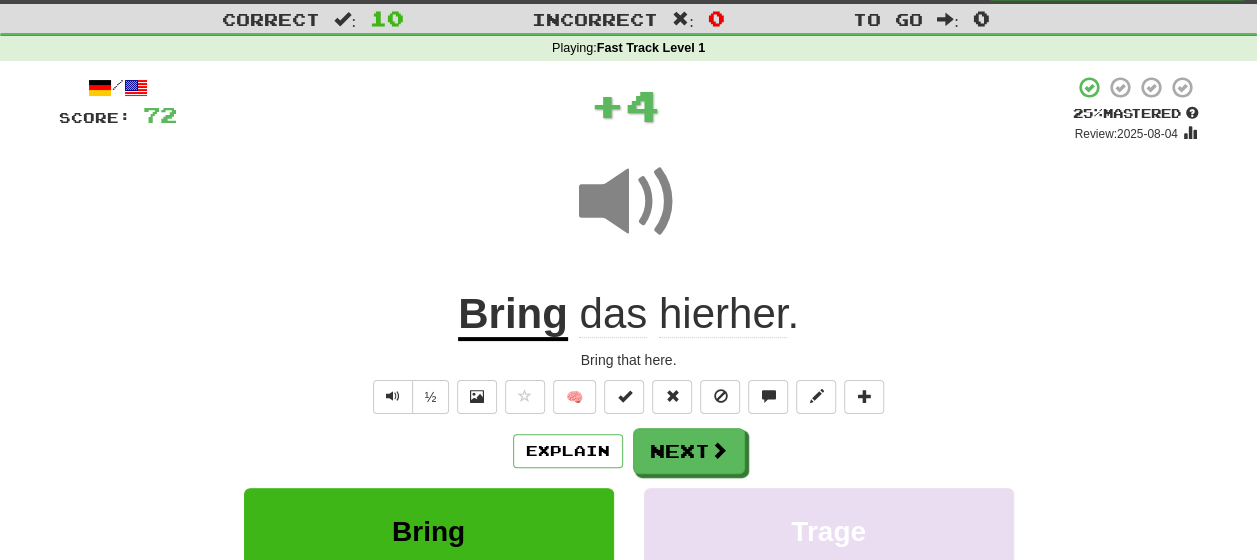 click on "Explain Next" at bounding box center (629, 451) 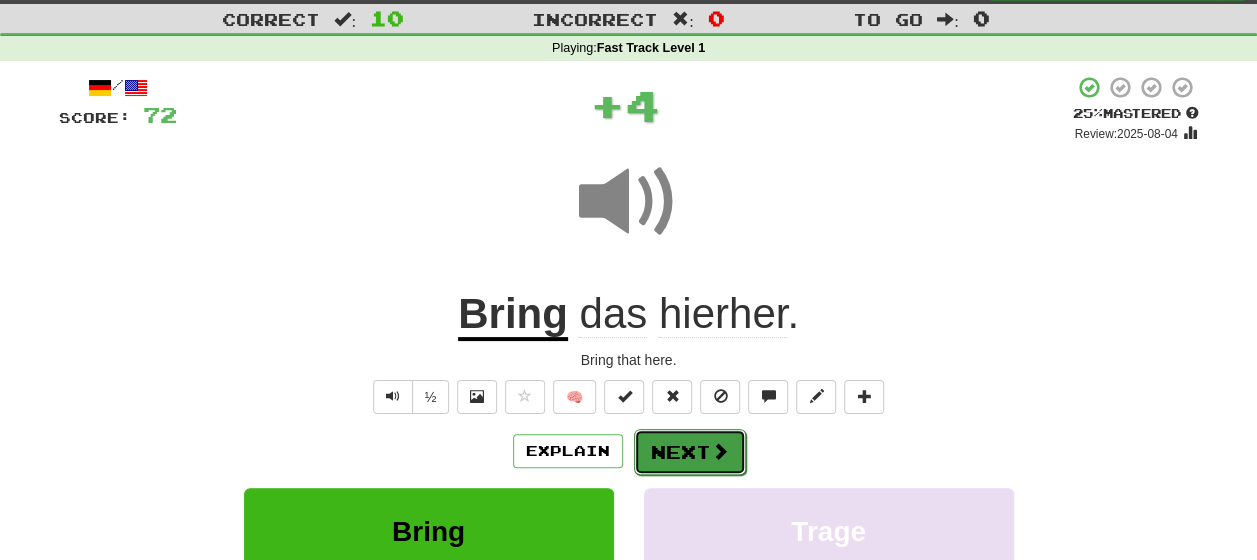 click on "Next" at bounding box center (690, 452) 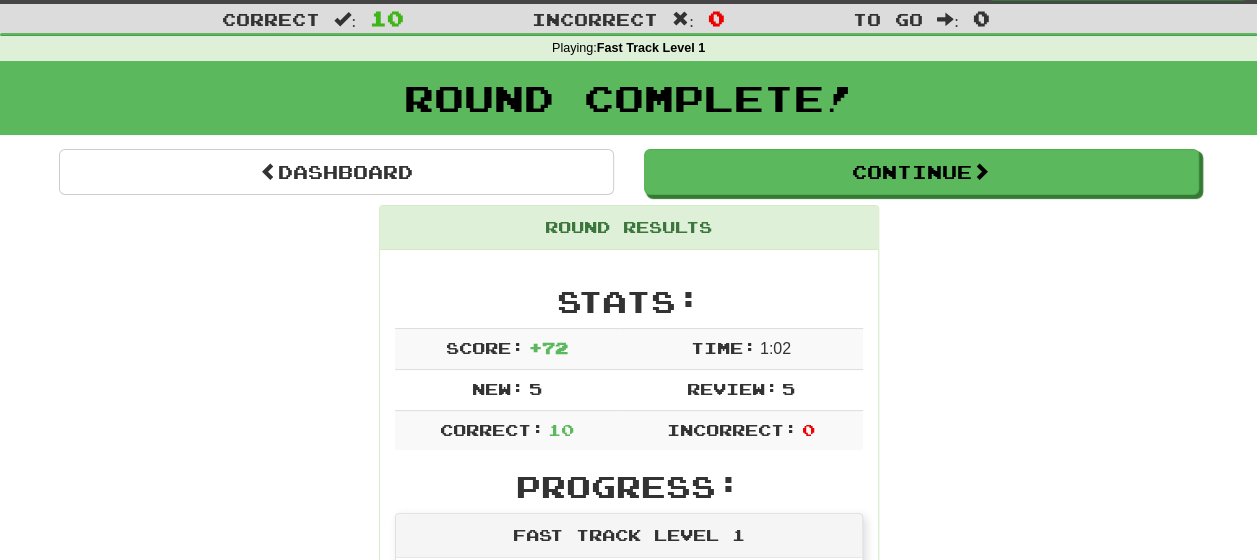 scroll, scrollTop: 0, scrollLeft: 0, axis: both 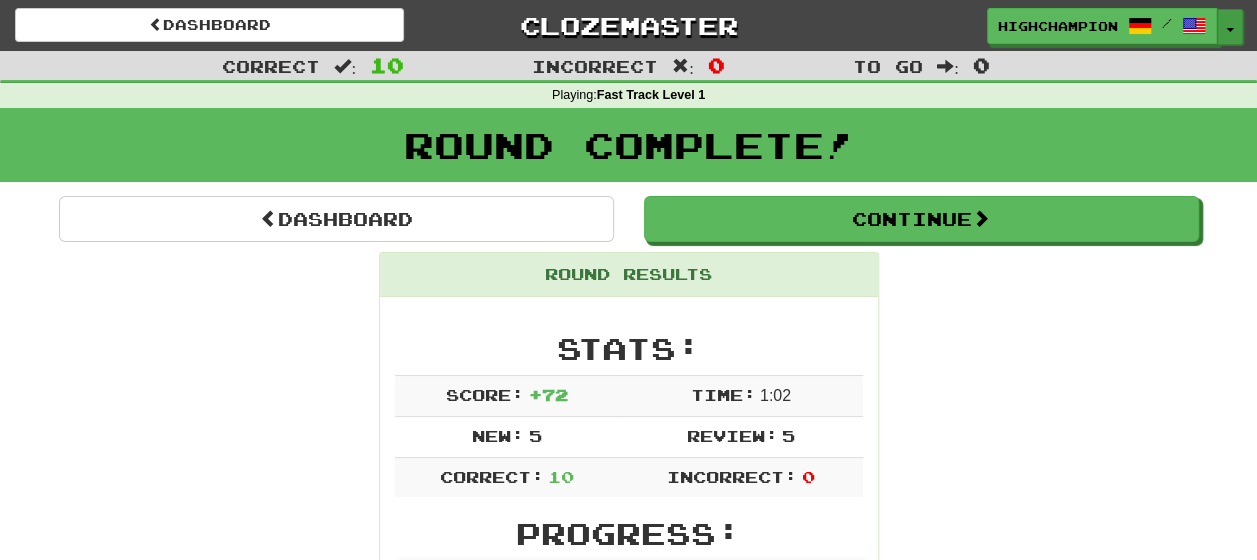 click on "Toggle Dropdown" at bounding box center [1230, 27] 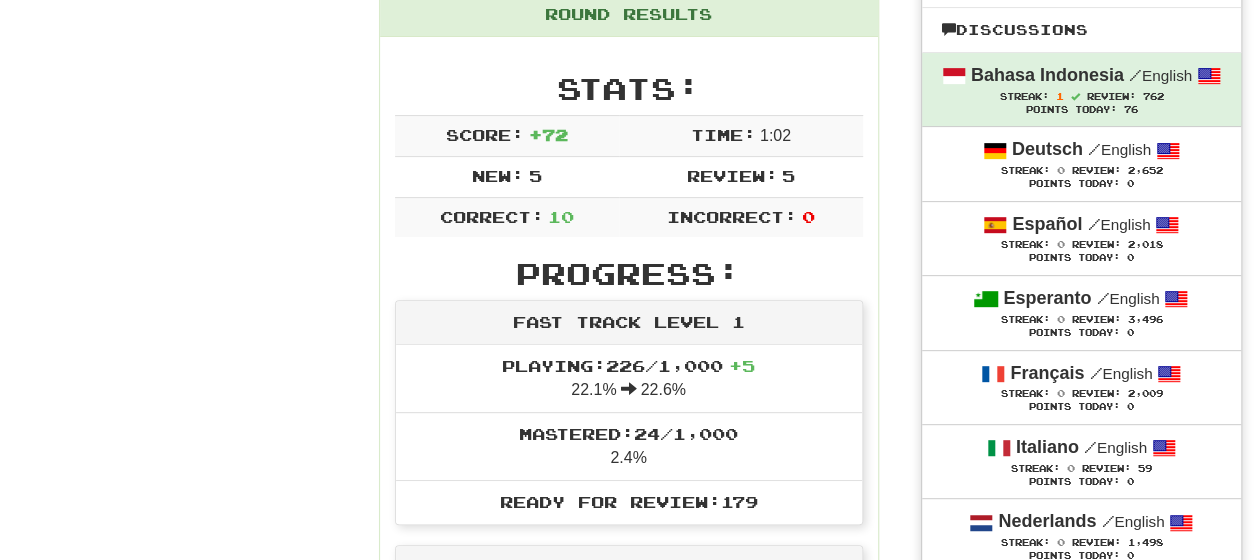 scroll, scrollTop: 277, scrollLeft: 0, axis: vertical 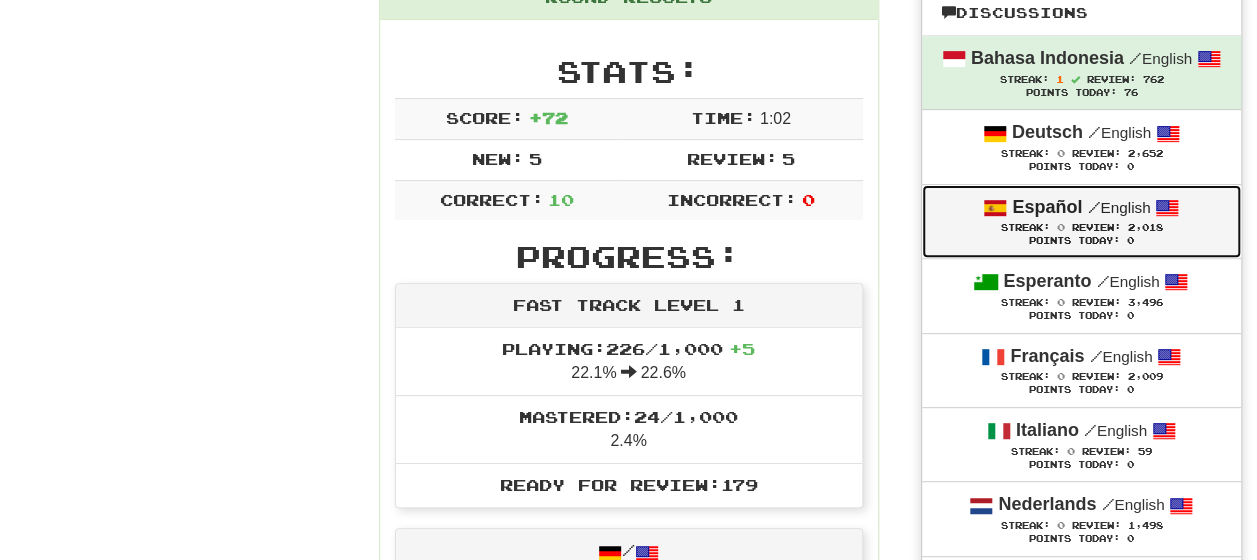 click on "Español
/
English" at bounding box center (1081, 208) 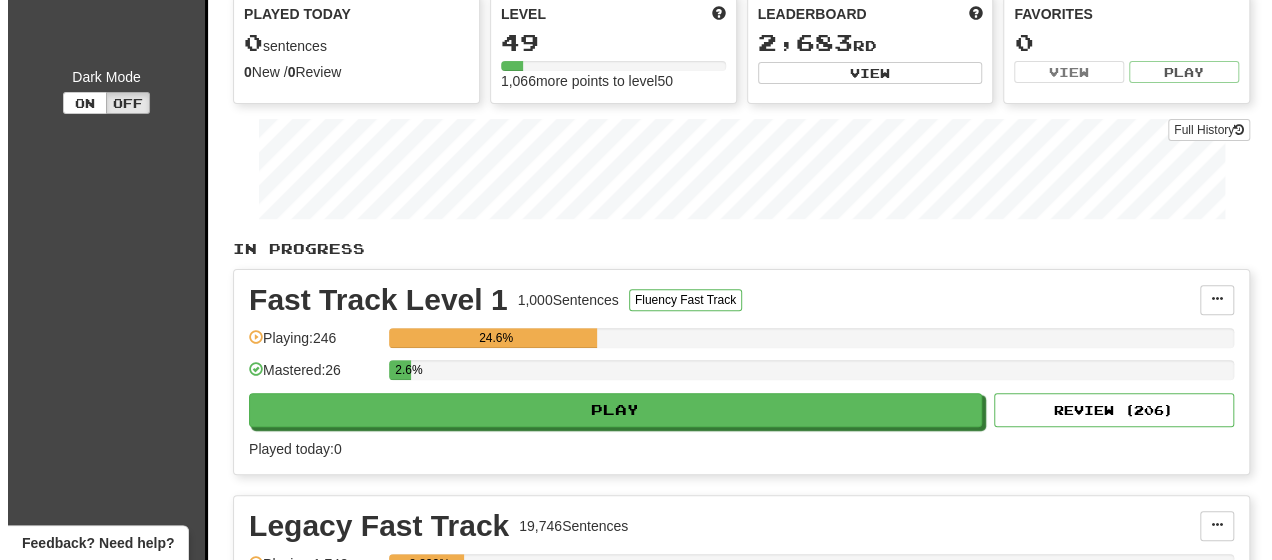scroll, scrollTop: 200, scrollLeft: 0, axis: vertical 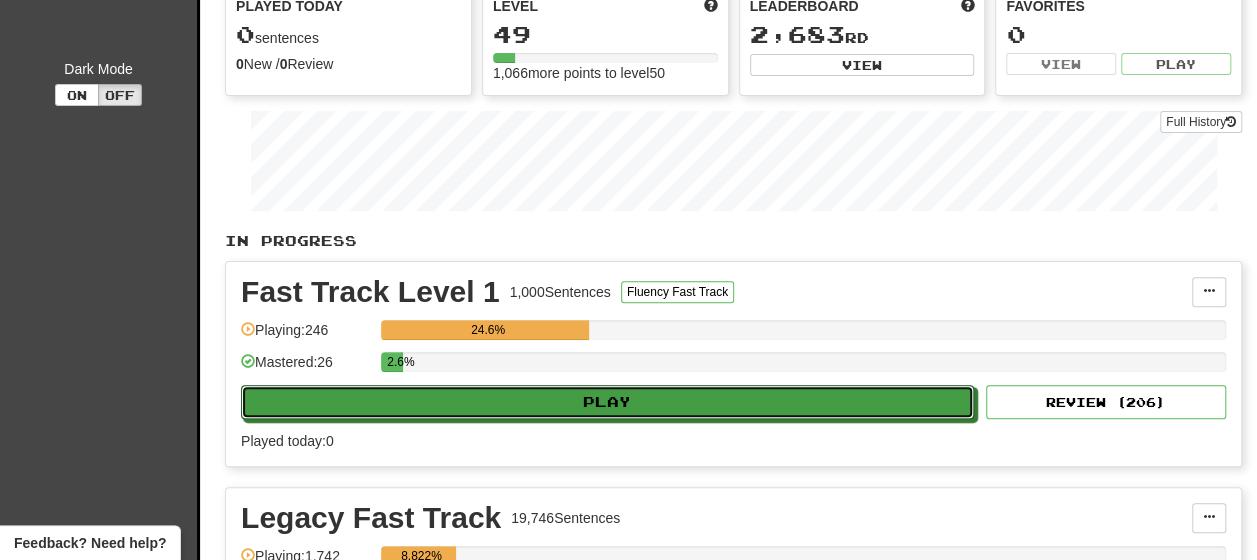 click on "Play" at bounding box center [607, 402] 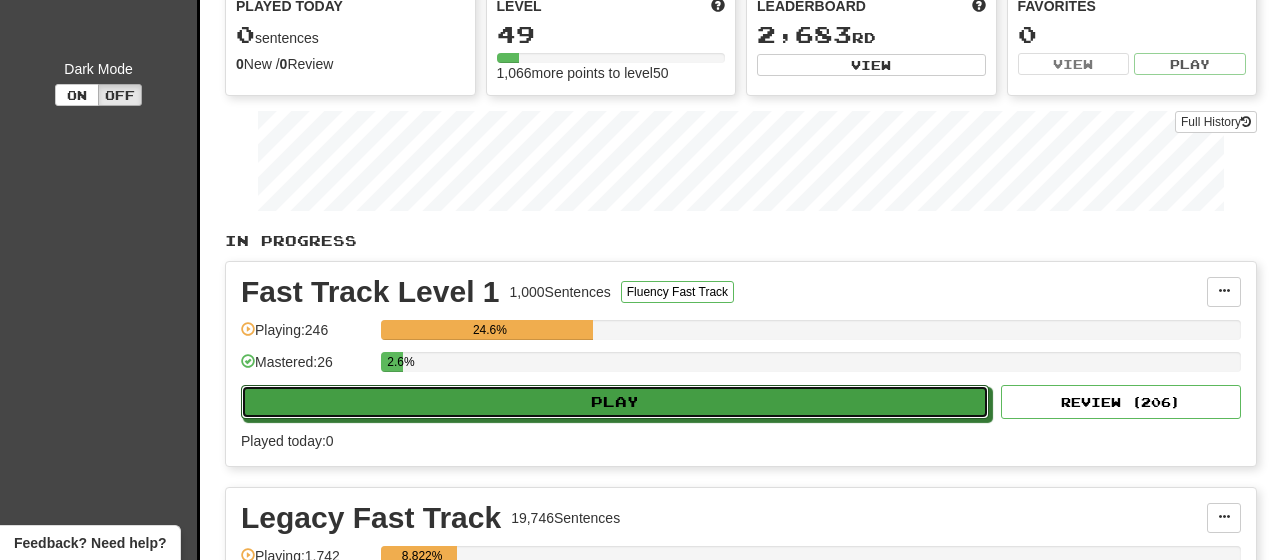 select on "**" 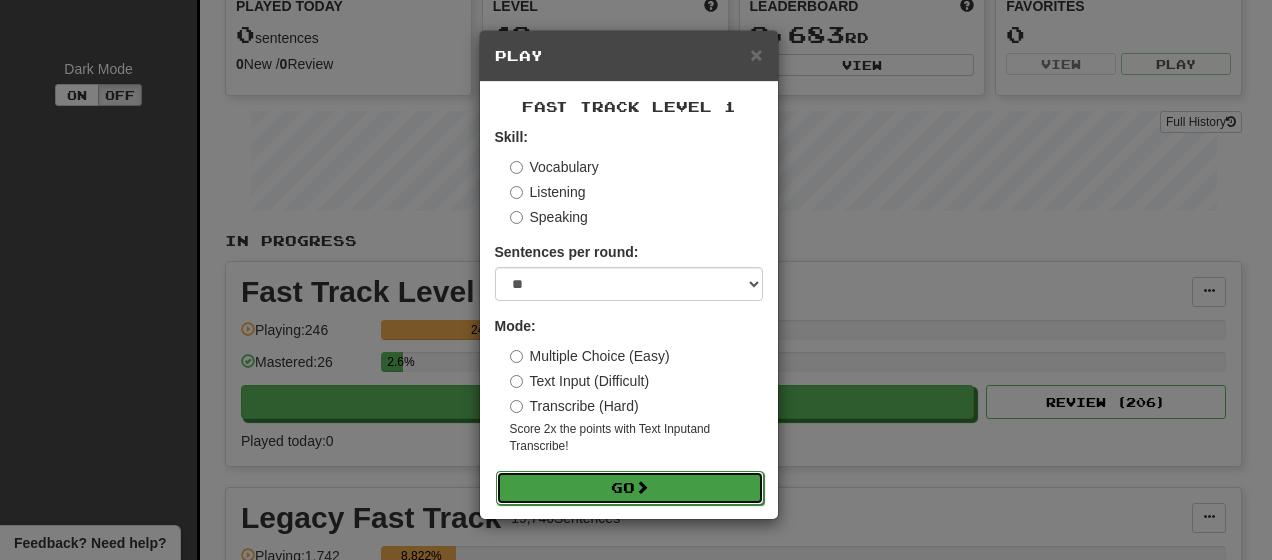 click on "Go" at bounding box center [630, 488] 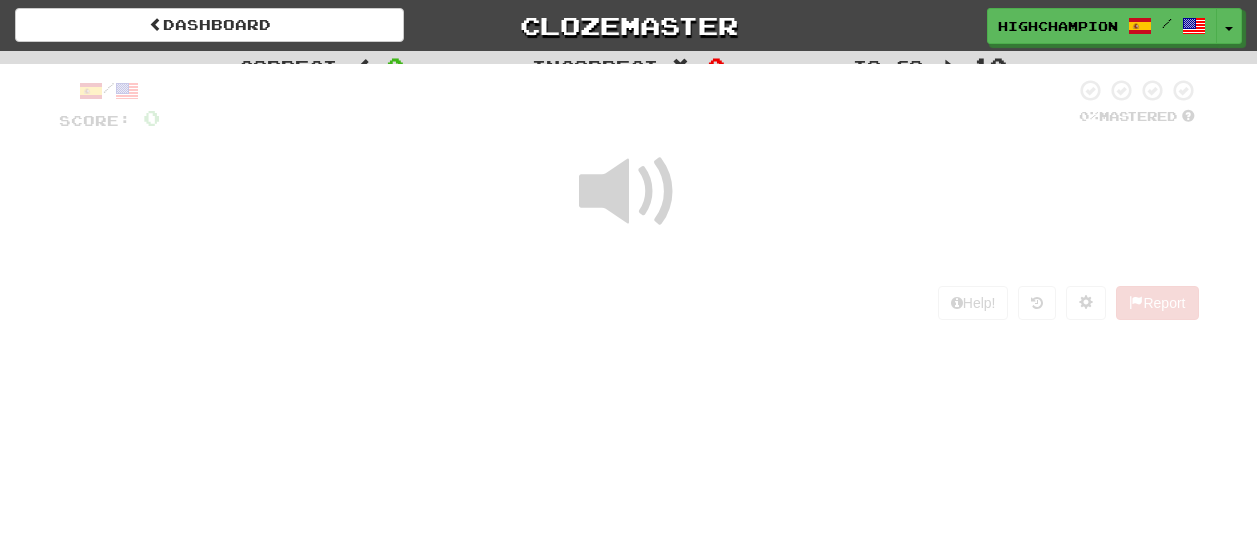 scroll, scrollTop: 0, scrollLeft: 0, axis: both 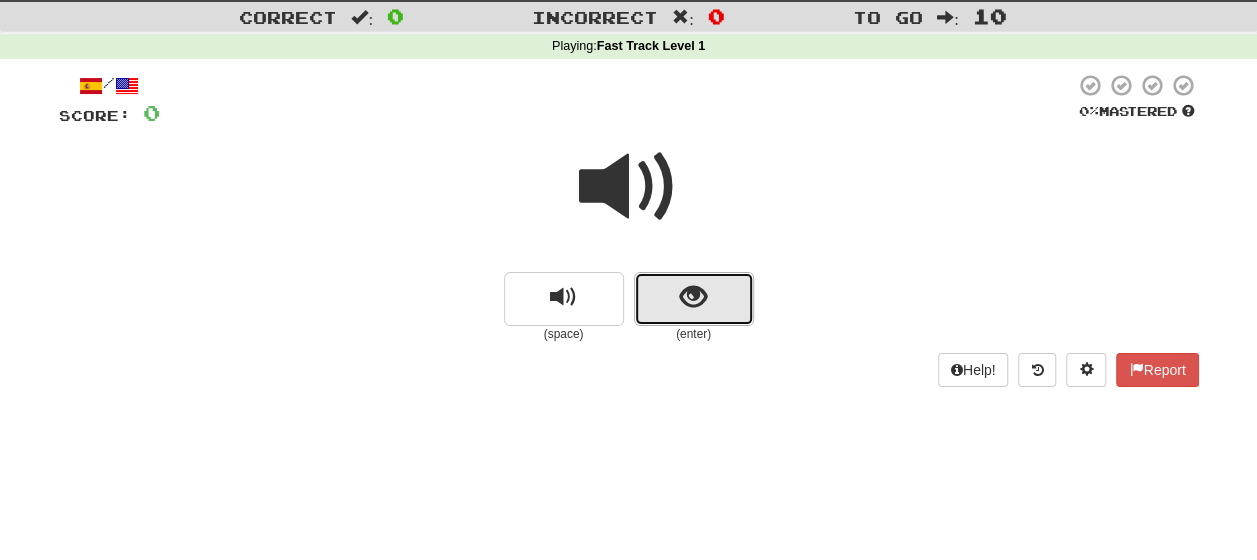 click at bounding box center [693, 297] 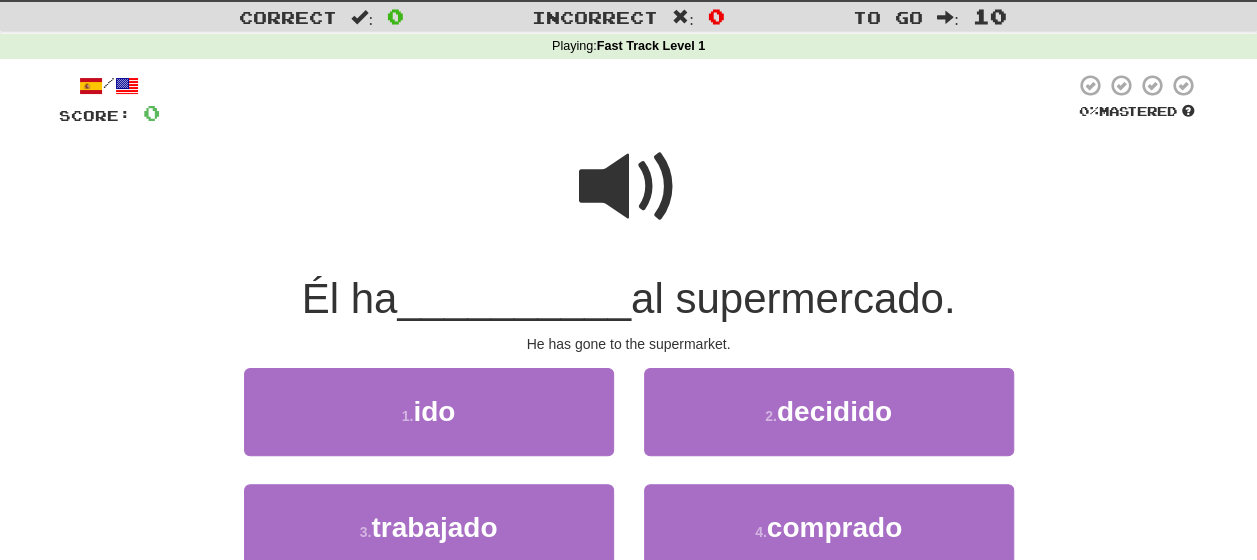 click at bounding box center (629, 187) 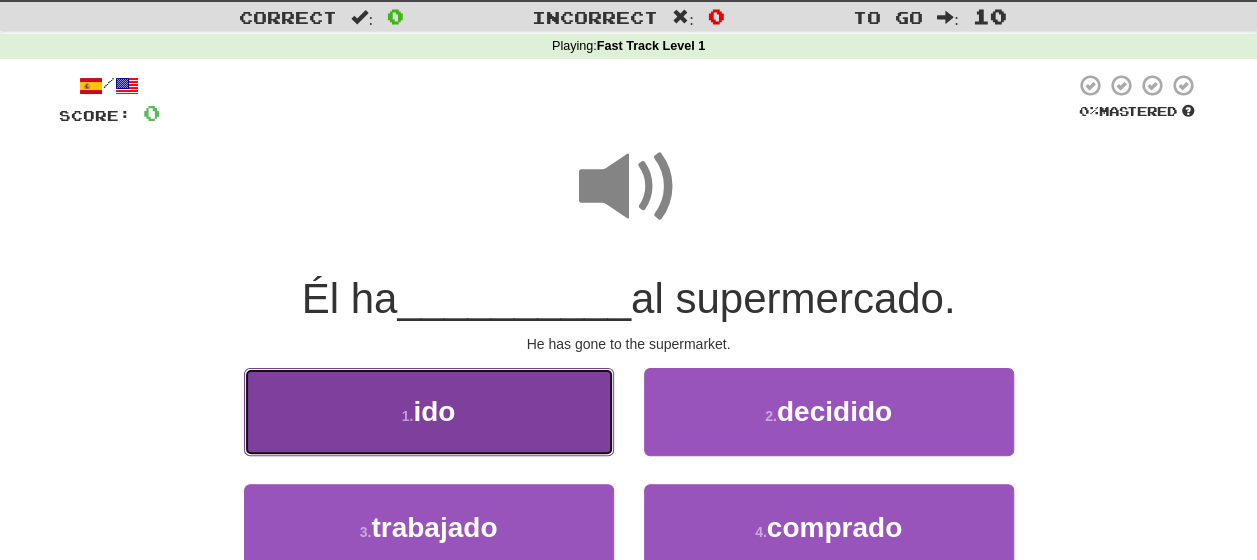 click on "1 .  ido" at bounding box center (429, 411) 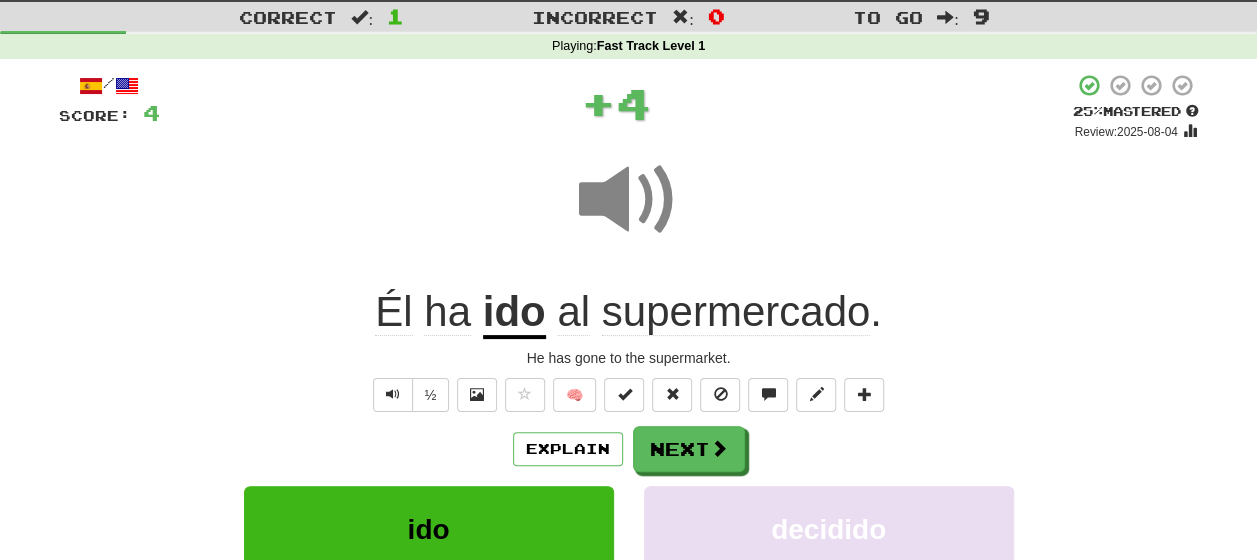 click on "Explain Next" at bounding box center (629, 449) 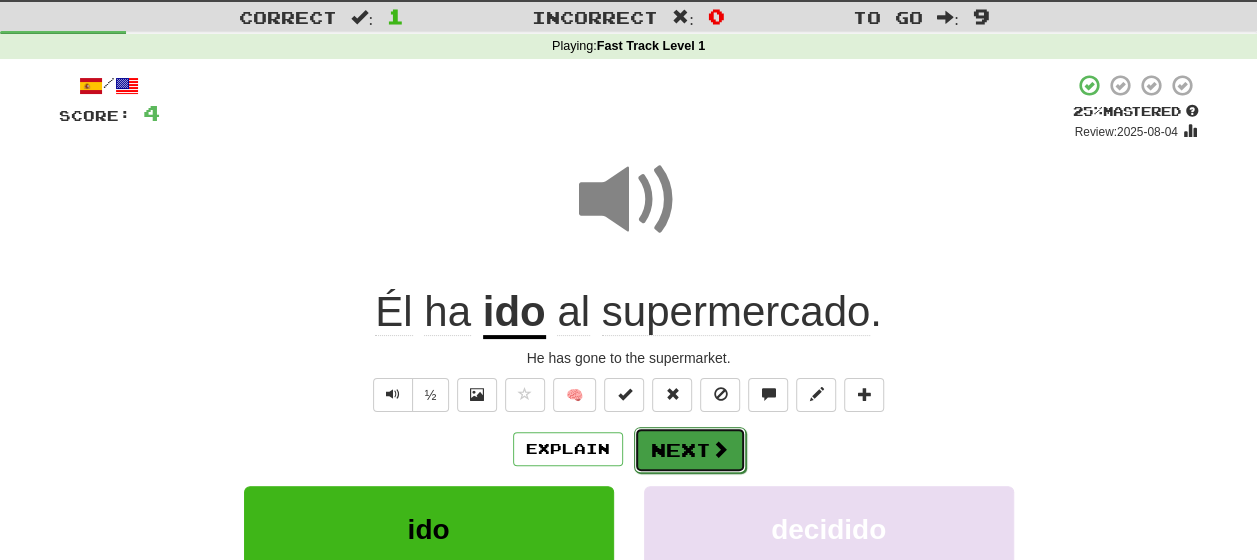 click on "Next" at bounding box center [690, 450] 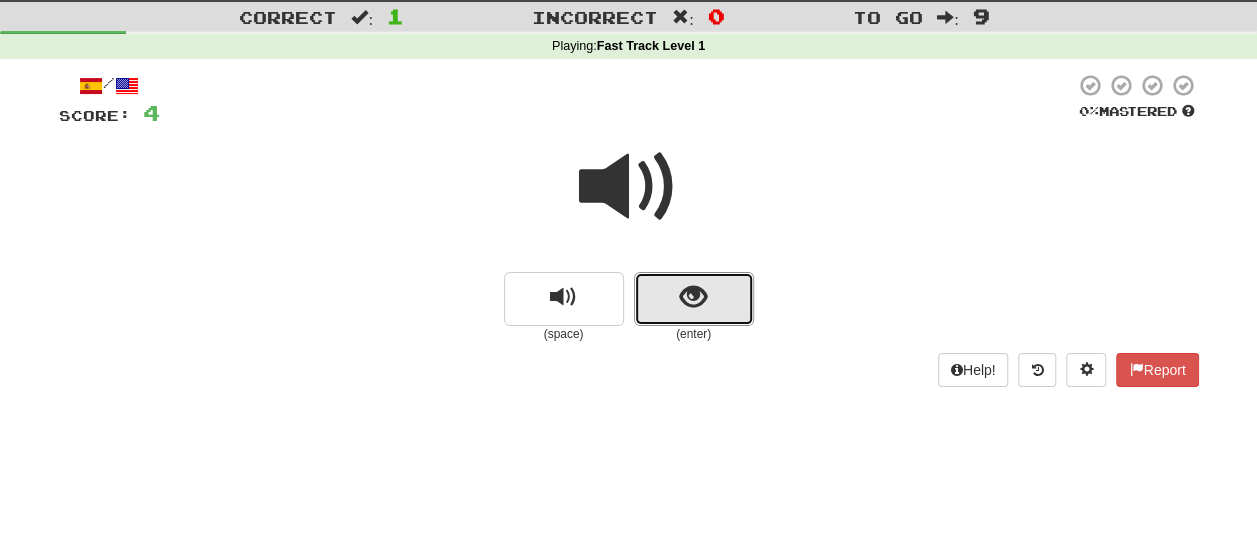 click at bounding box center (694, 299) 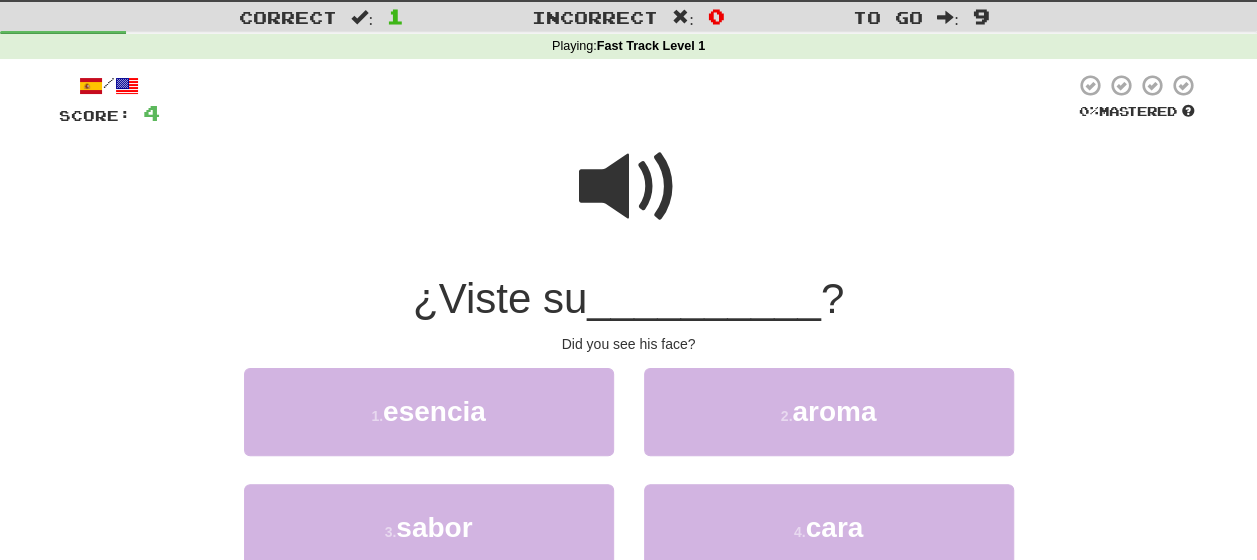 click at bounding box center [629, 187] 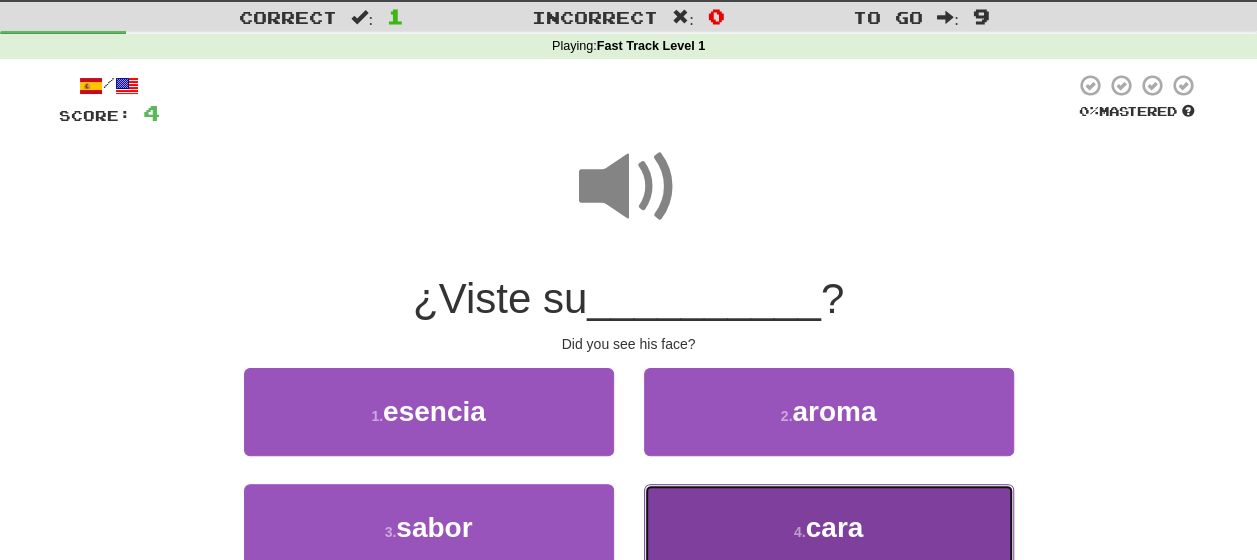 click on "4 .  cara" at bounding box center [829, 527] 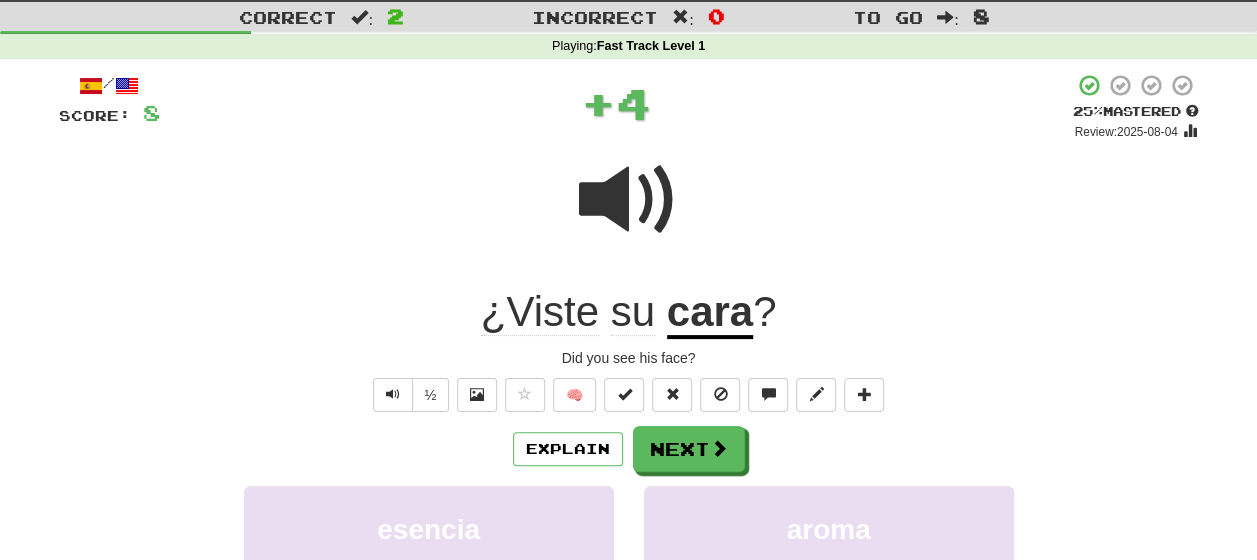 click on "/  Score:   8 + 4 25 %  Mastered Review:  2025-08-04 ¿Viste   su   cara ? Did you see his face? ½ 🧠 Explain Next esencia aroma sabor cara Learn more: esencia aroma sabor cara  Help!  Report" at bounding box center [629, 431] 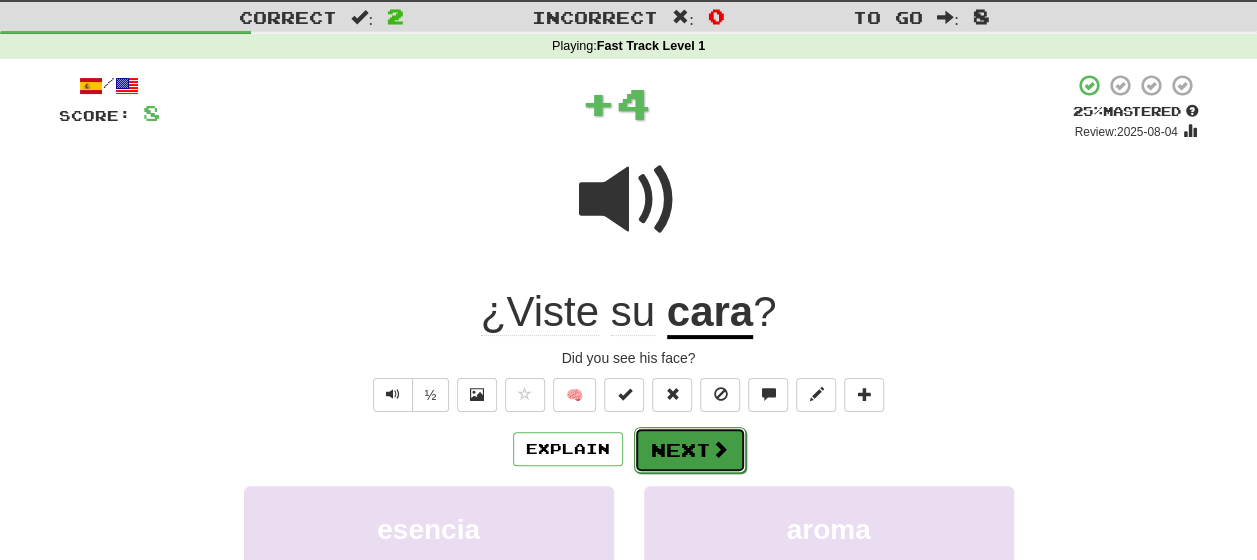 click on "Next" at bounding box center (690, 450) 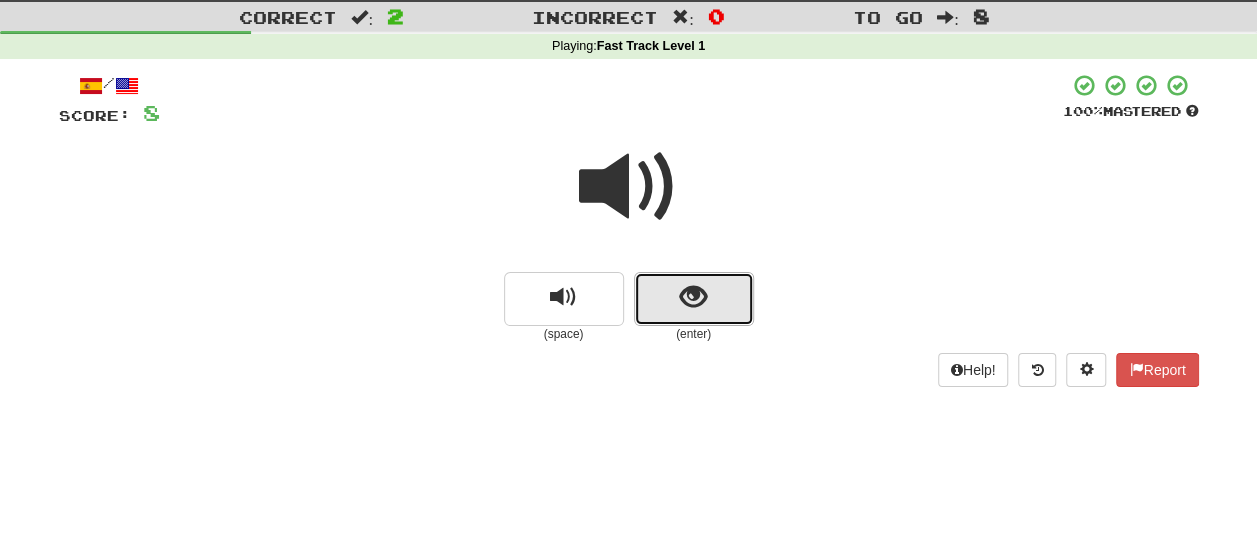 click at bounding box center (693, 297) 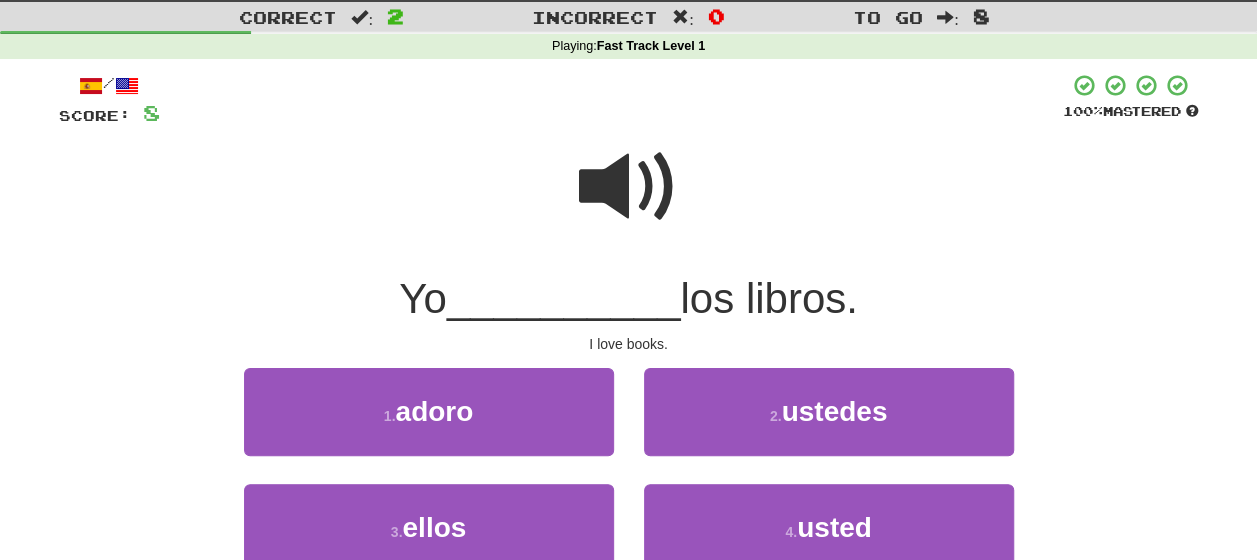 click at bounding box center [629, 187] 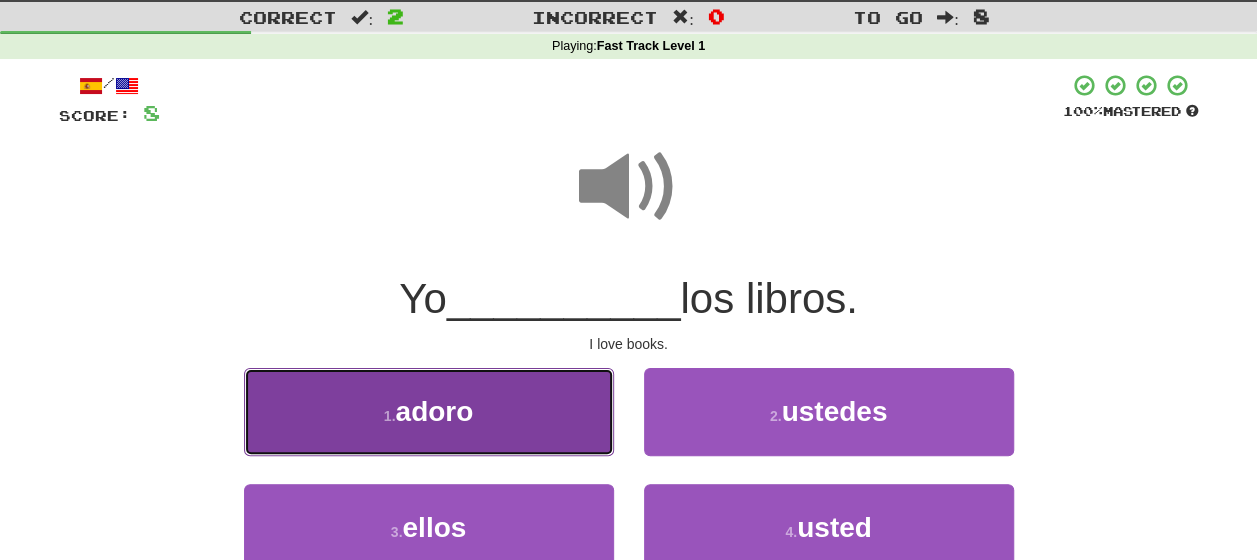 click on "adoro" at bounding box center [434, 411] 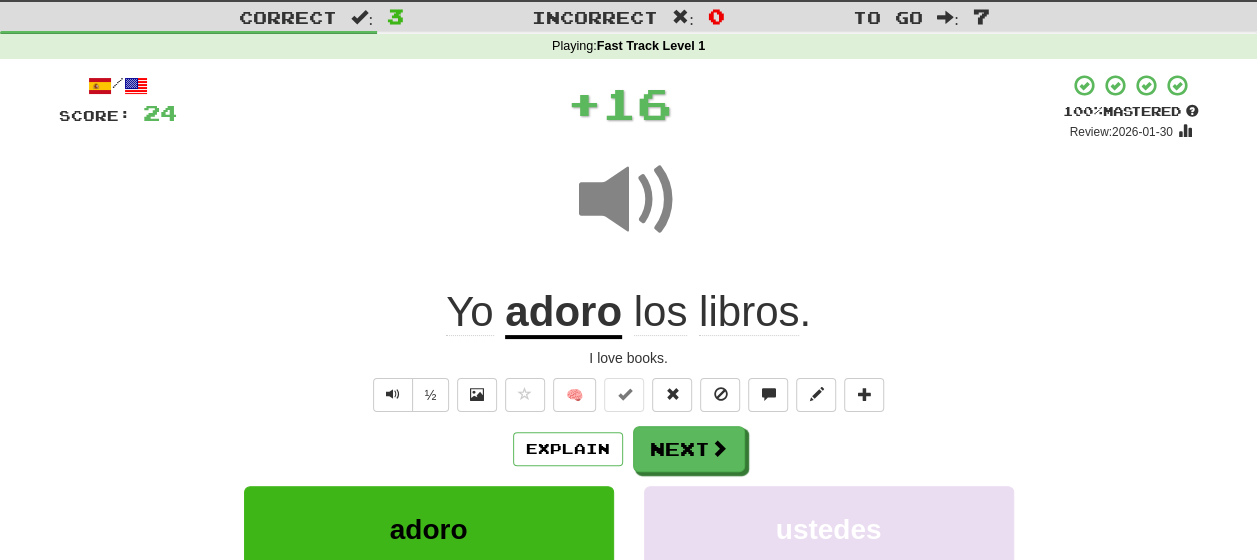 click on "Explain Next" at bounding box center [629, 449] 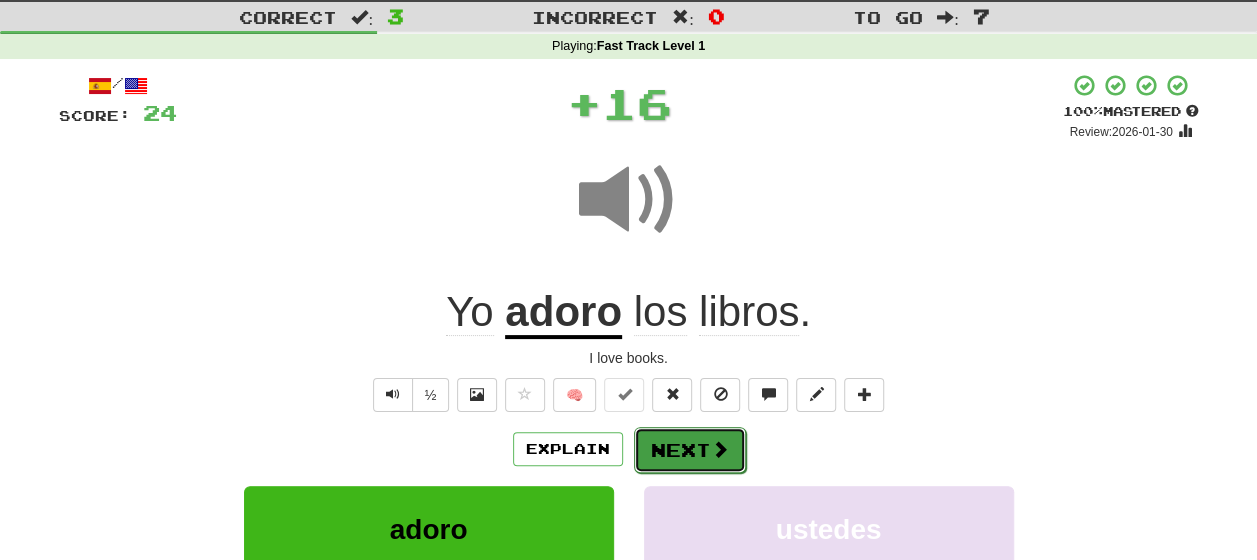 click on "Next" at bounding box center (690, 450) 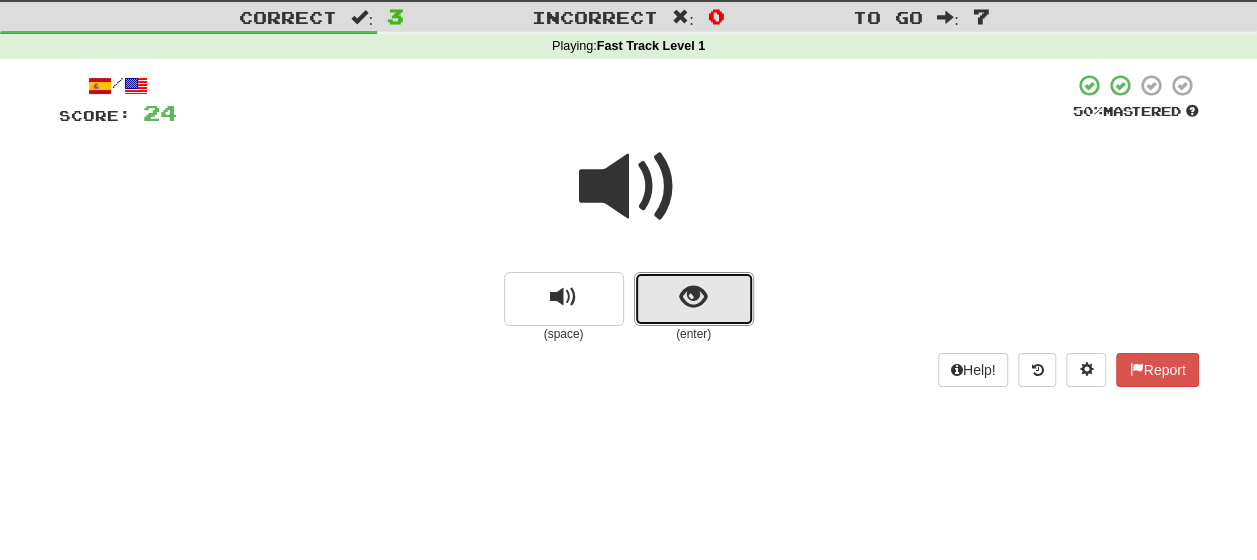 click at bounding box center (694, 299) 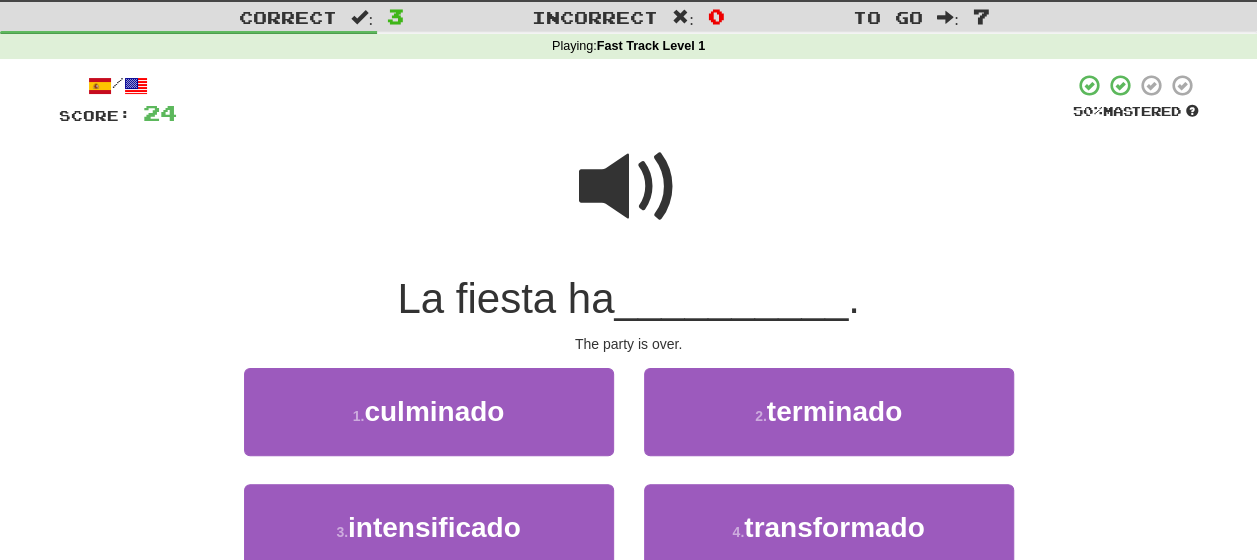 click at bounding box center (629, 187) 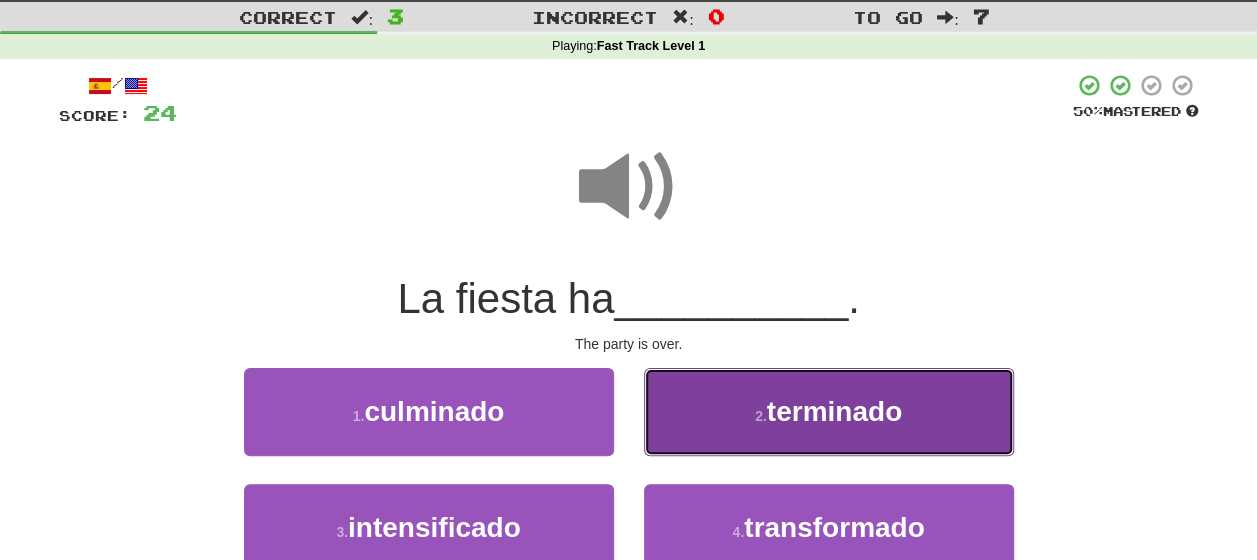 click on "terminado" at bounding box center (834, 411) 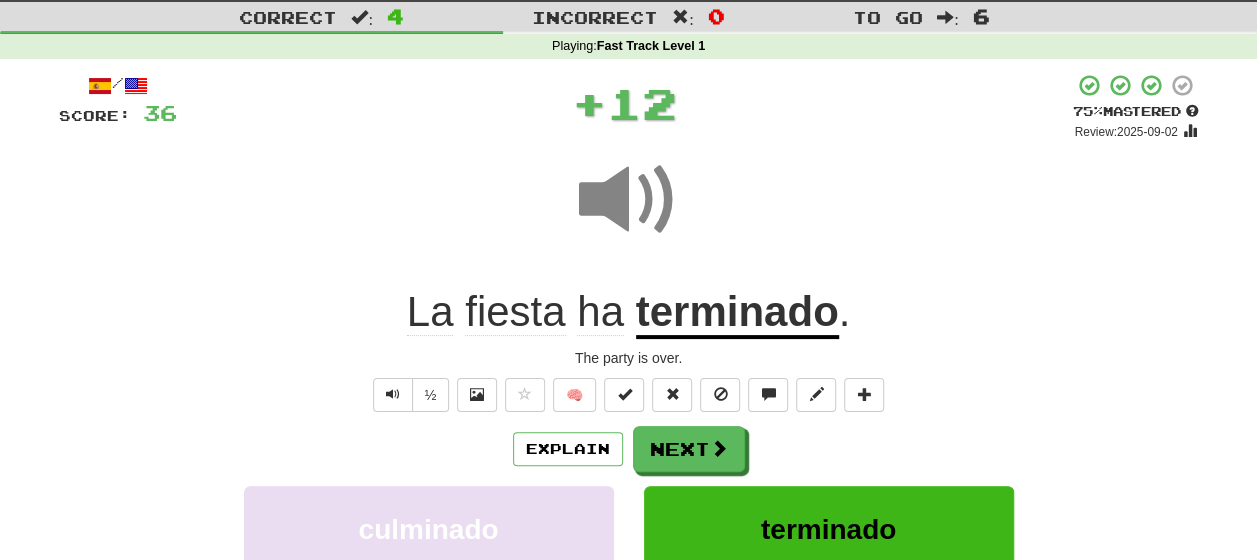 click on "Explain Next" at bounding box center (629, 449) 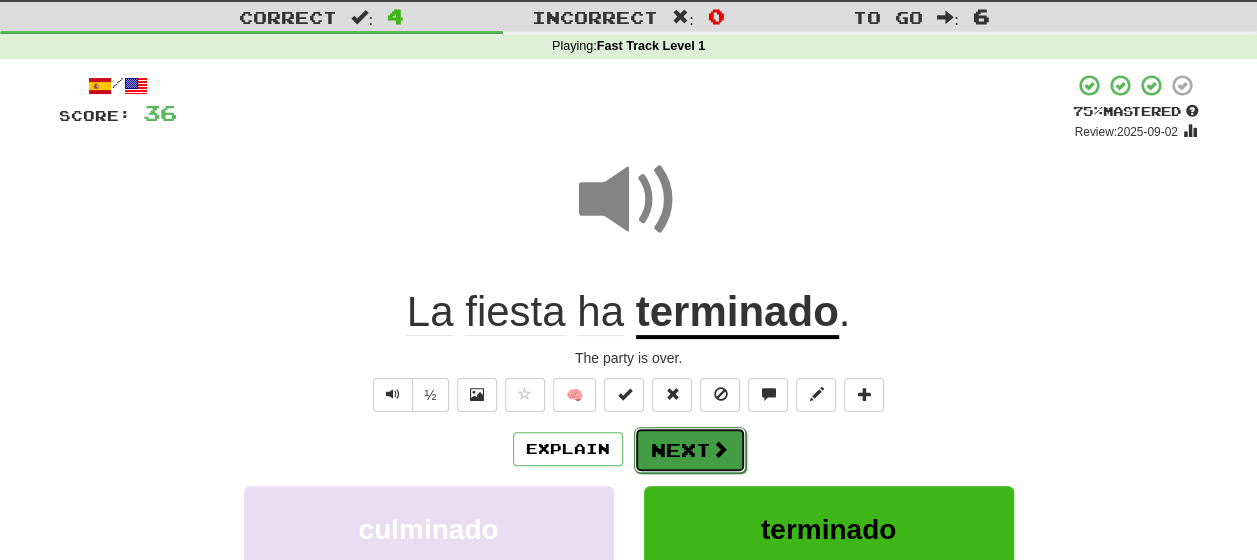 click on "Next" at bounding box center [690, 450] 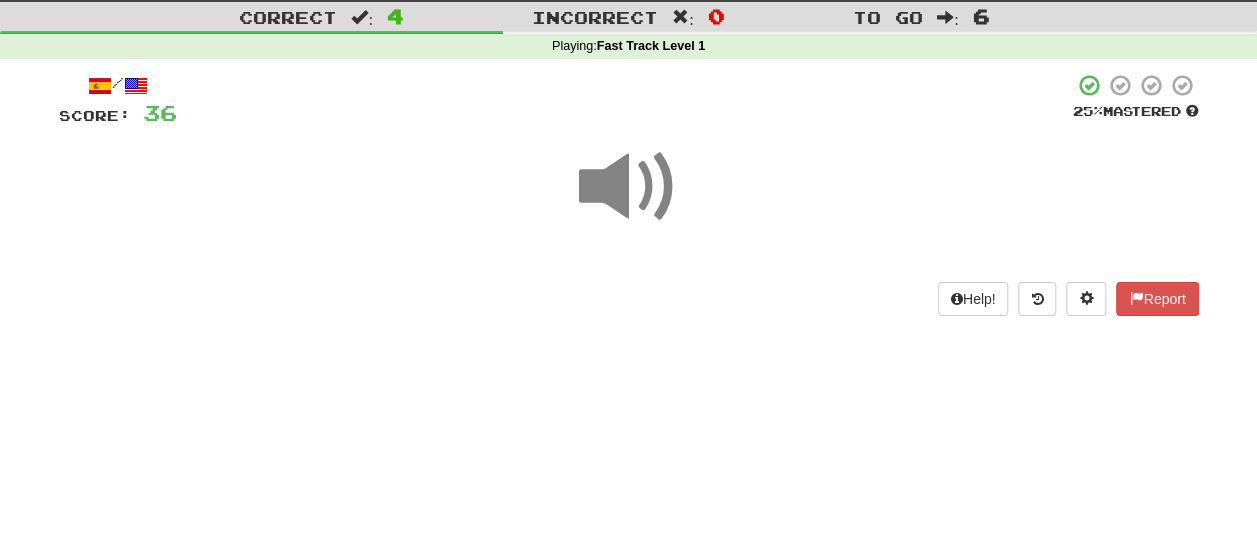 scroll, scrollTop: 46, scrollLeft: 0, axis: vertical 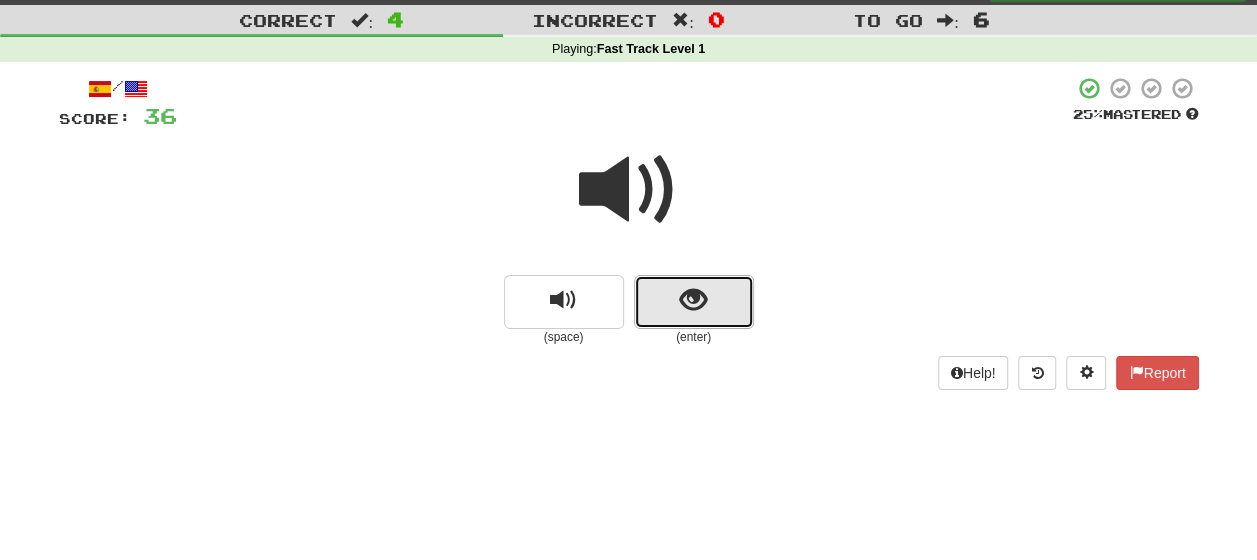 click at bounding box center [693, 300] 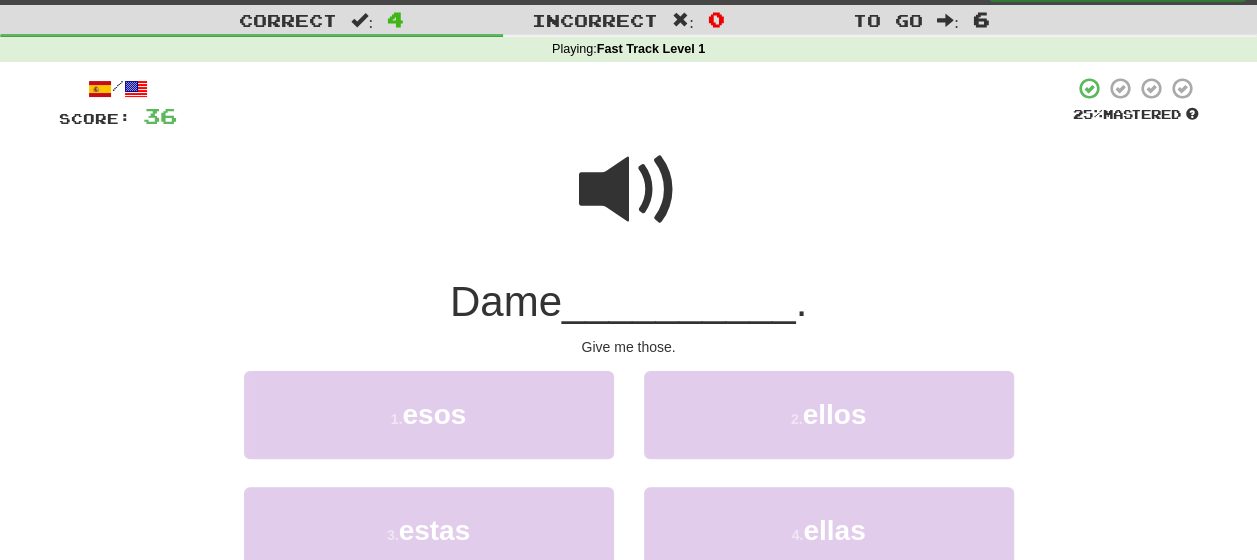 click at bounding box center [629, 190] 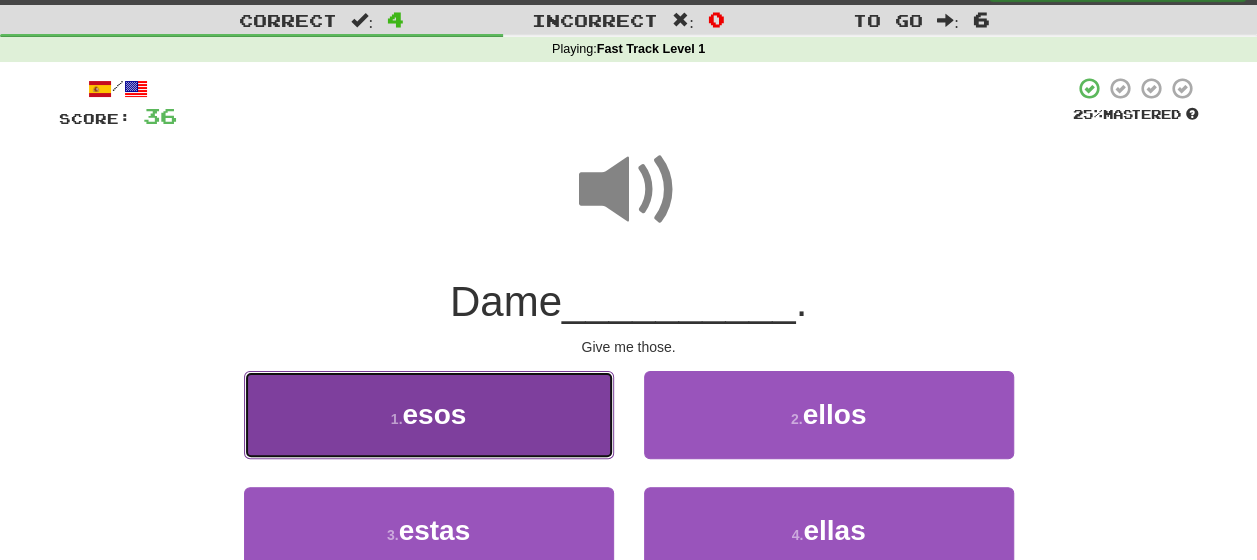 click on "1 .  esos" at bounding box center [429, 414] 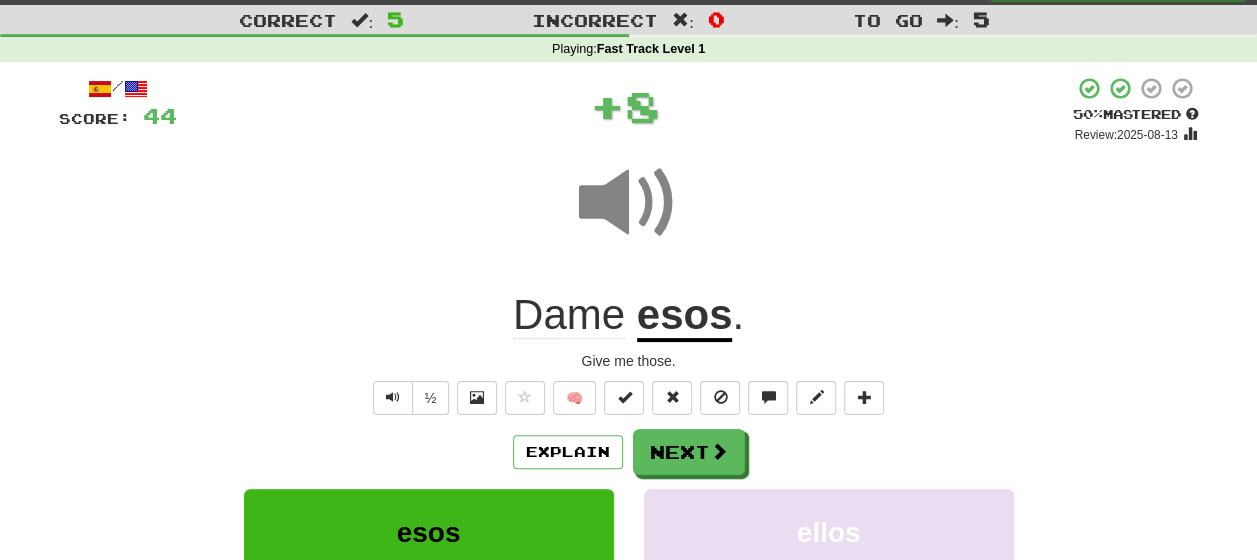 click on "Explain Next" at bounding box center (629, 452) 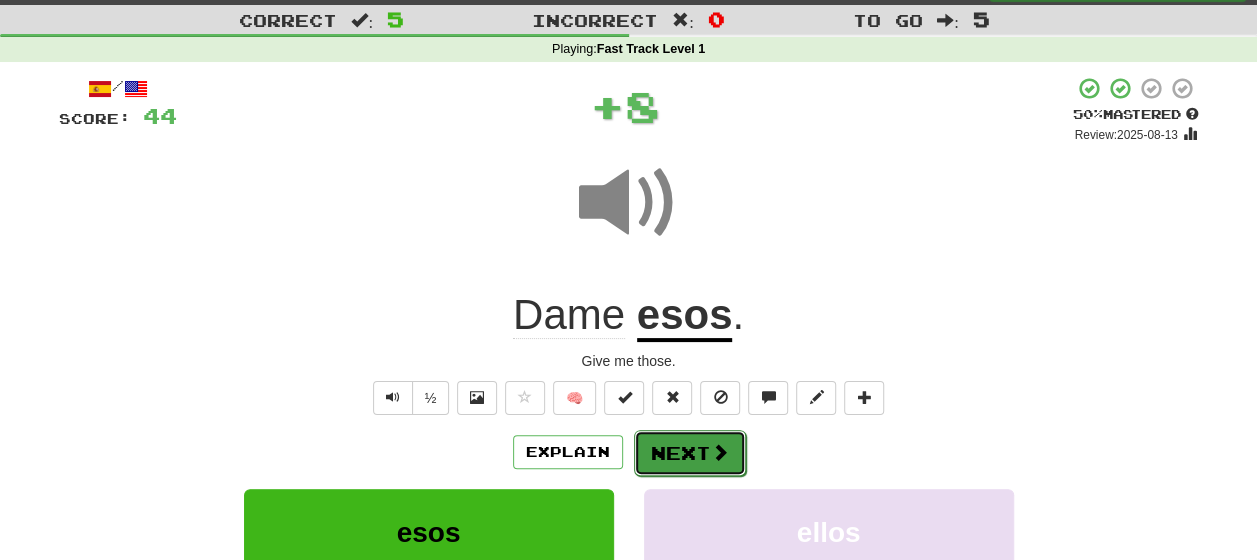 click on "Next" at bounding box center (690, 453) 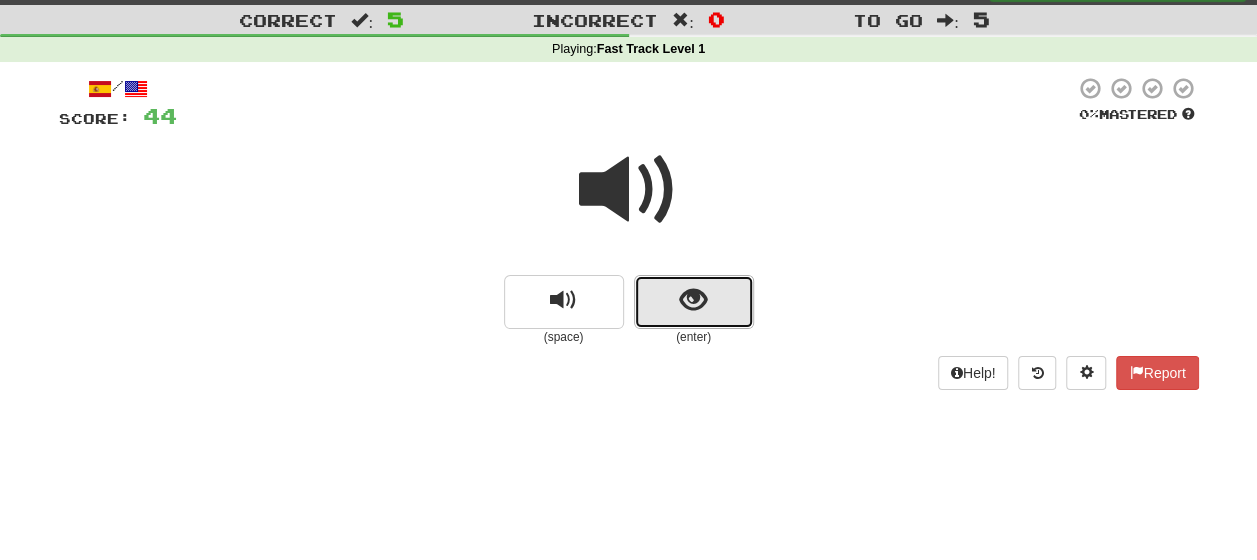 click at bounding box center [694, 302] 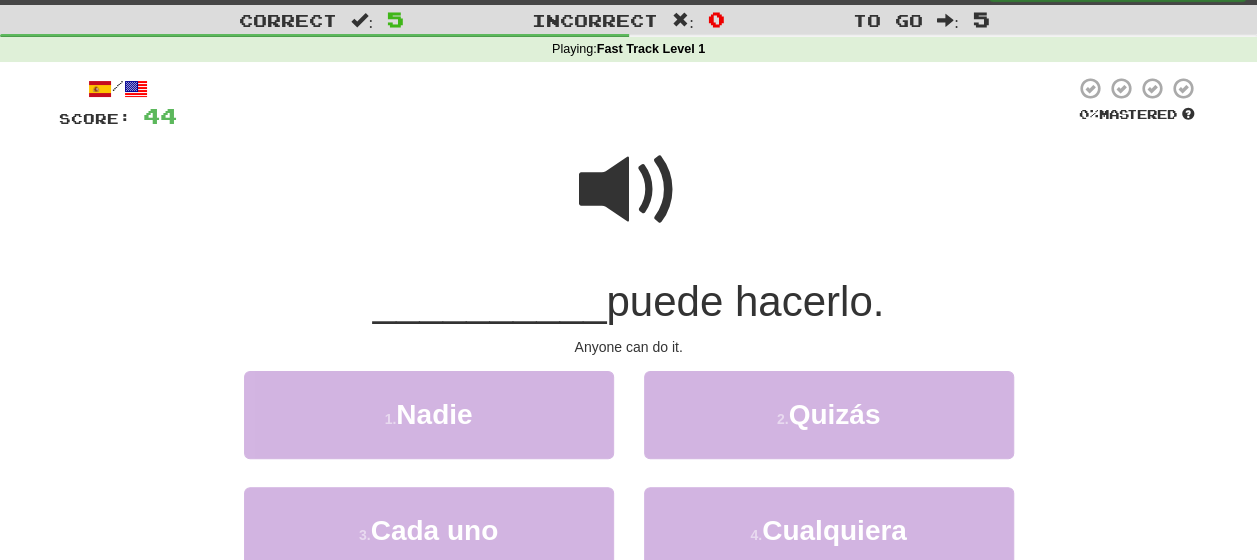 click at bounding box center [629, 190] 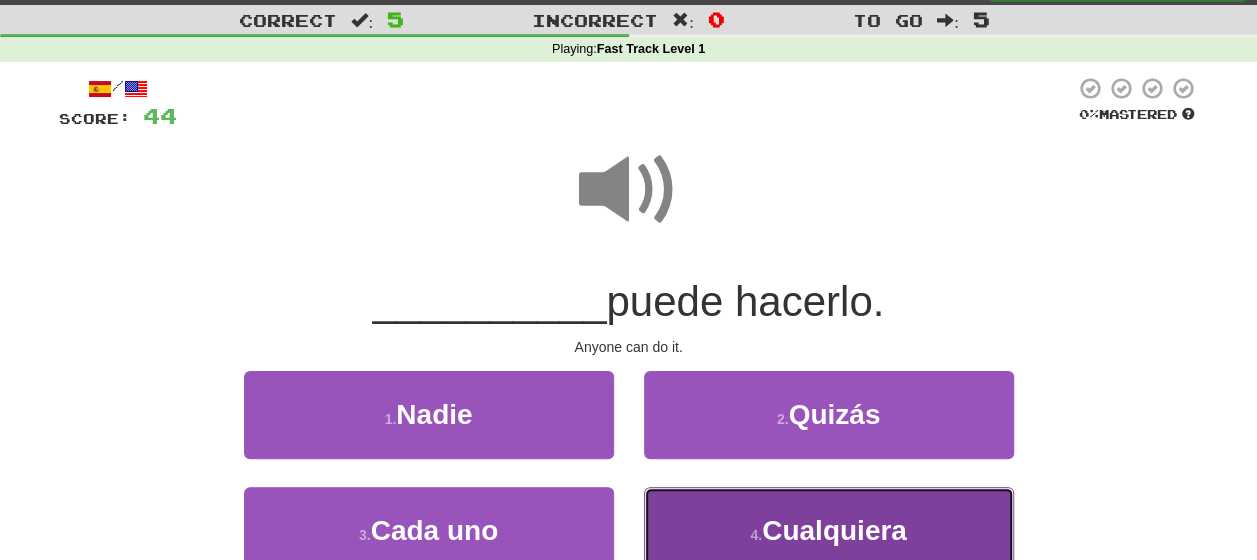 click on "Cualquiera" at bounding box center (834, 530) 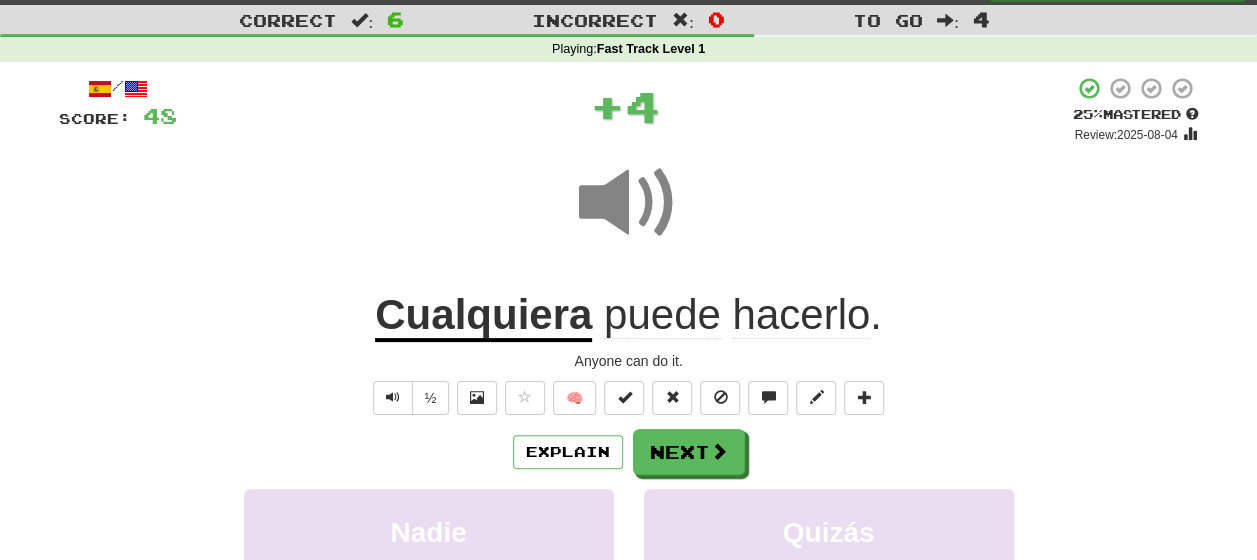 click on "Explain Next" at bounding box center (629, 452) 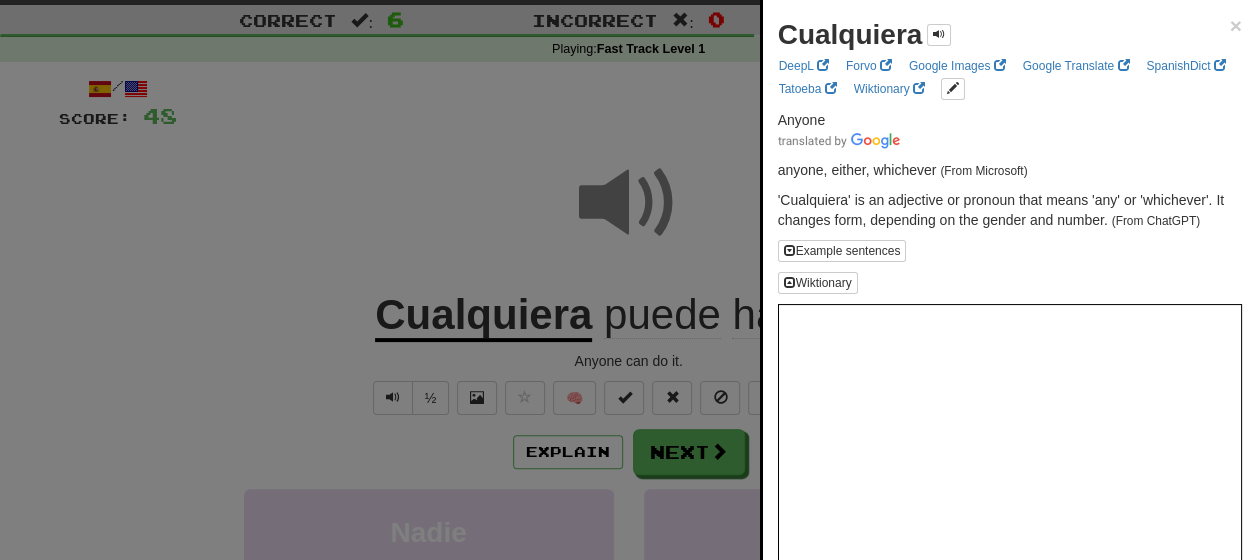 click at bounding box center (628, 280) 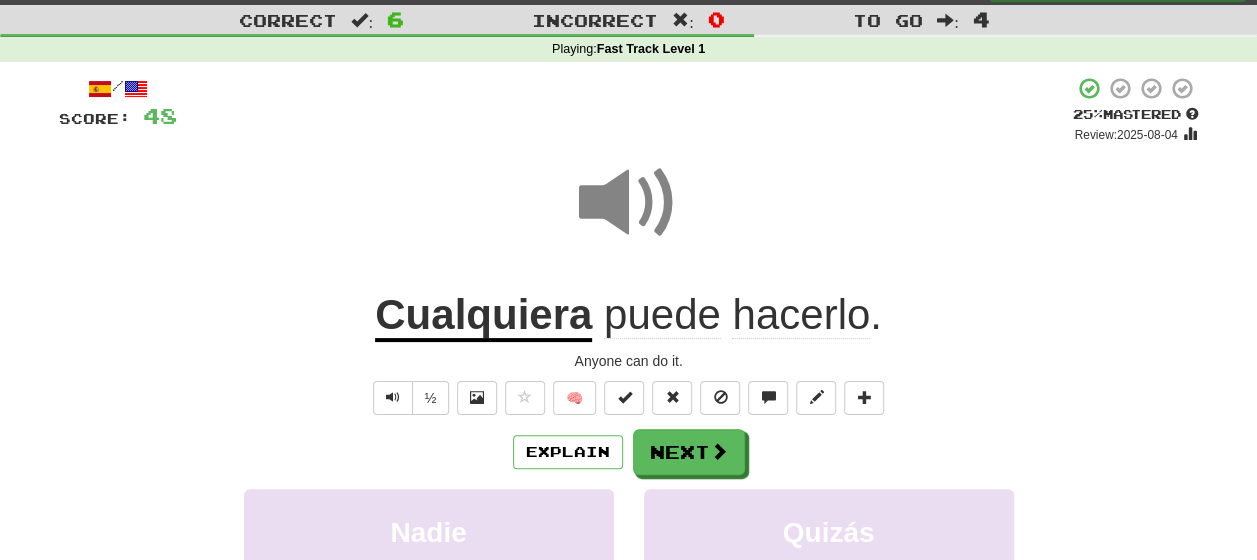 click on "Cualquiera" at bounding box center (483, 316) 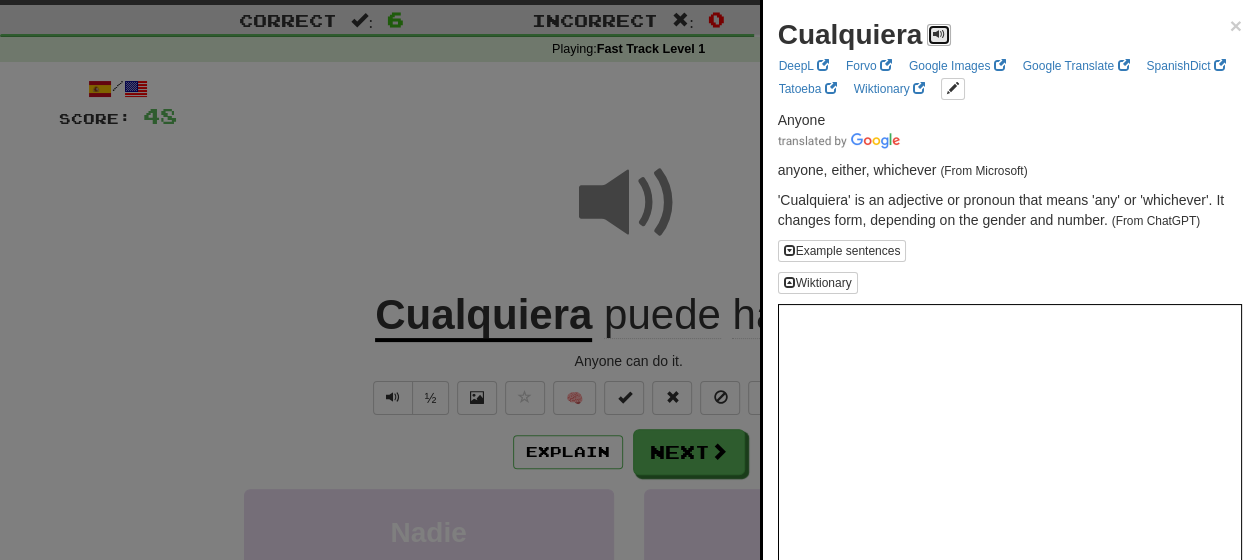 click at bounding box center [939, 34] 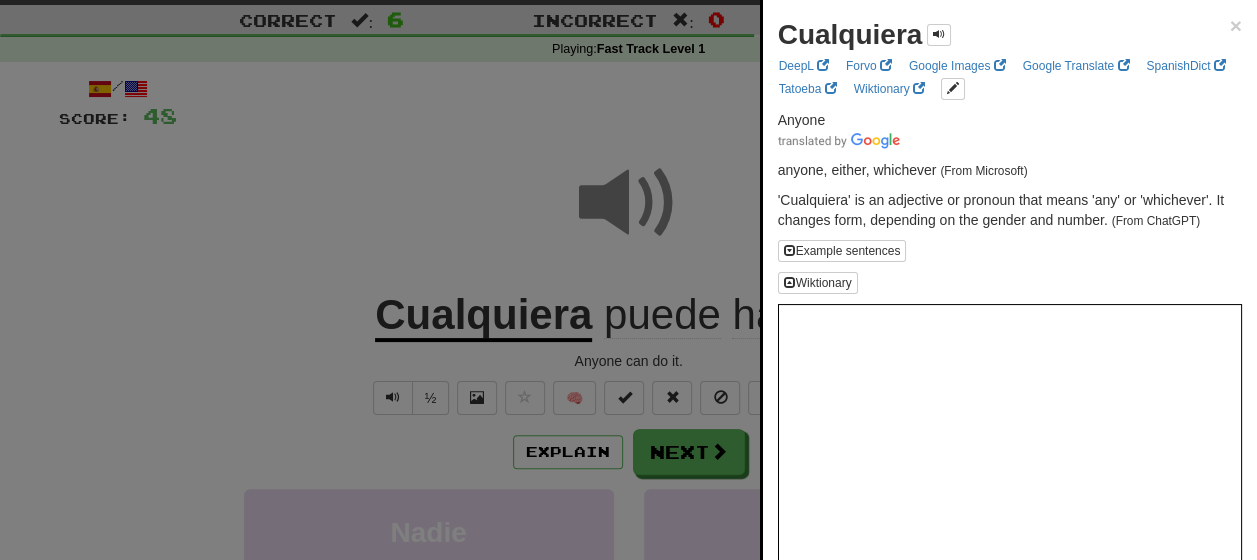 click at bounding box center [628, 280] 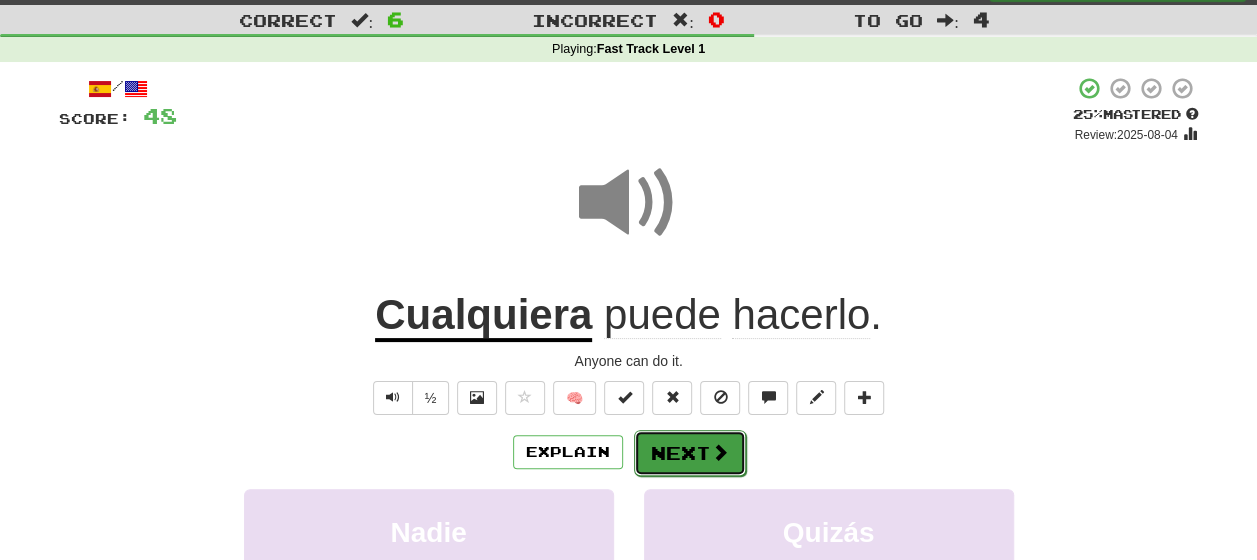 click on "Next" at bounding box center [690, 453] 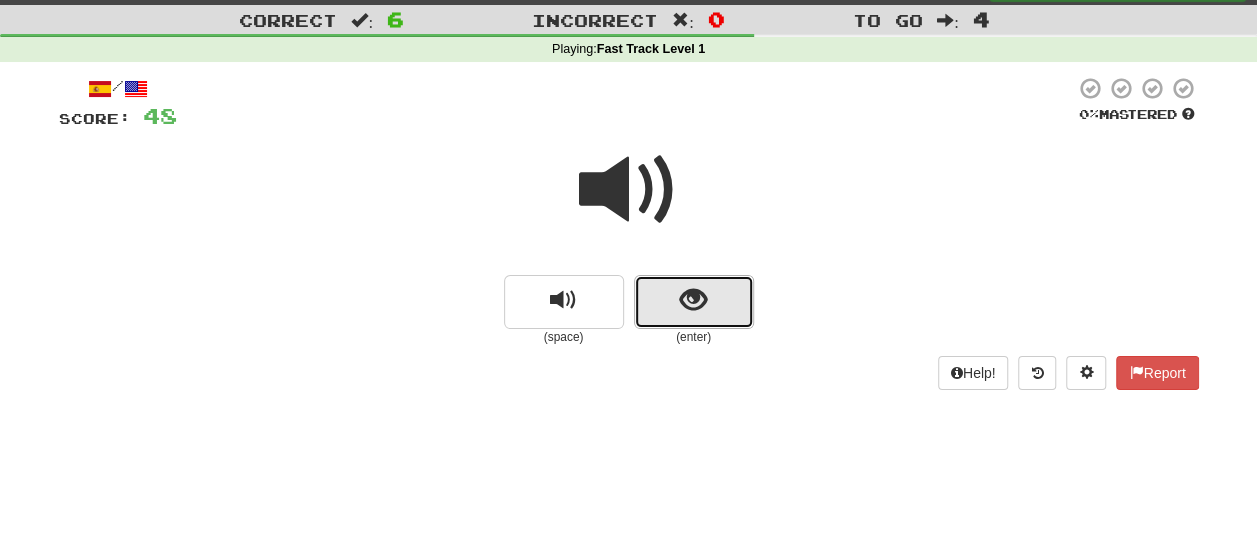 click at bounding box center (694, 302) 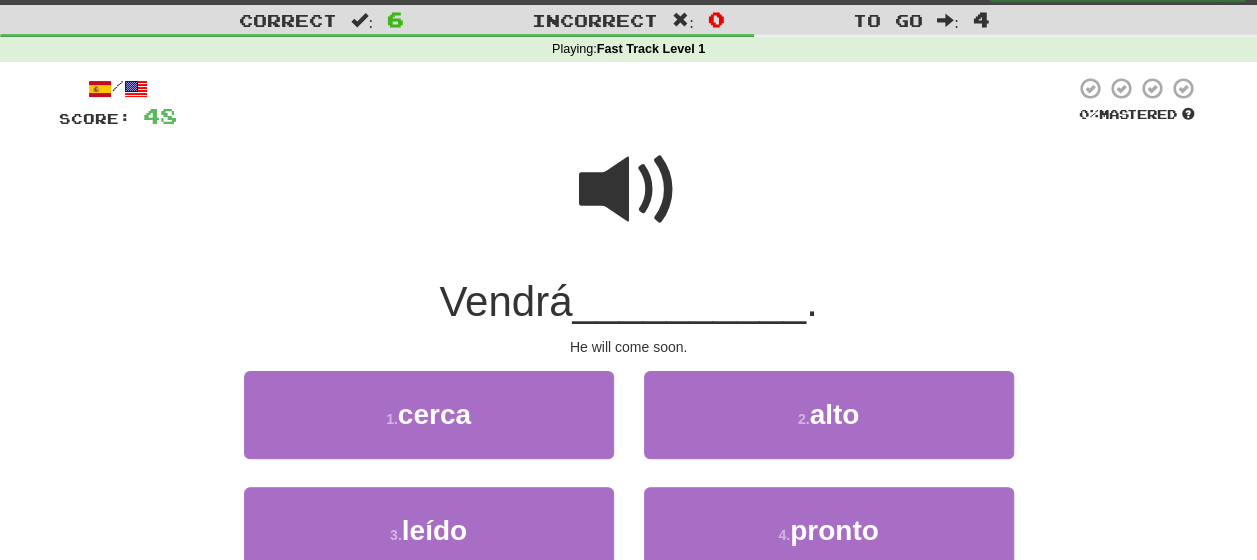 click at bounding box center (629, 190) 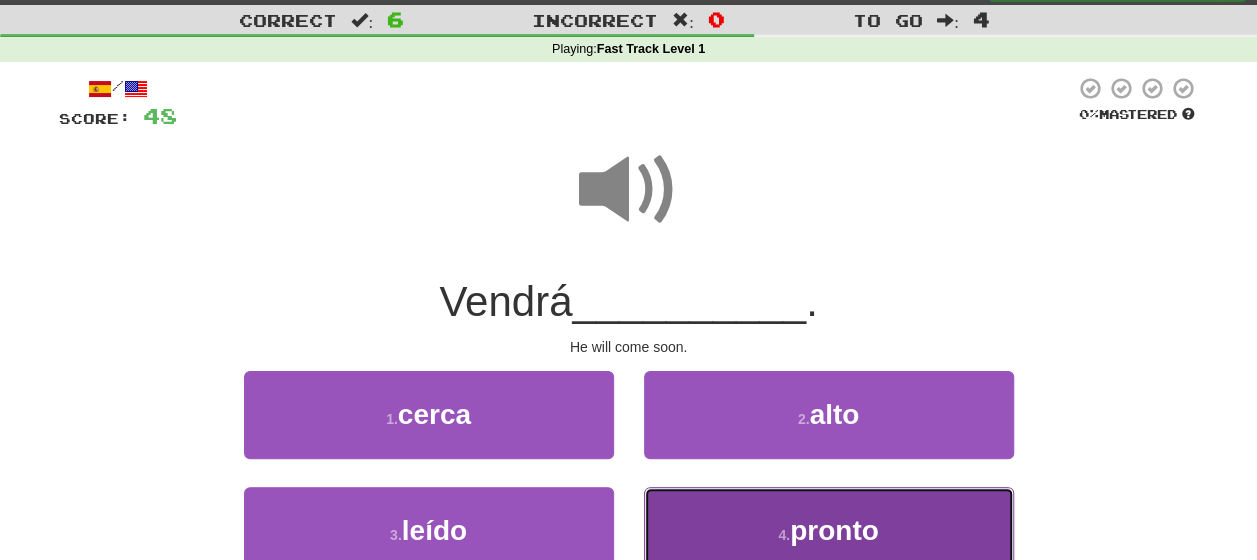 click on "4 .  pronto" at bounding box center [829, 530] 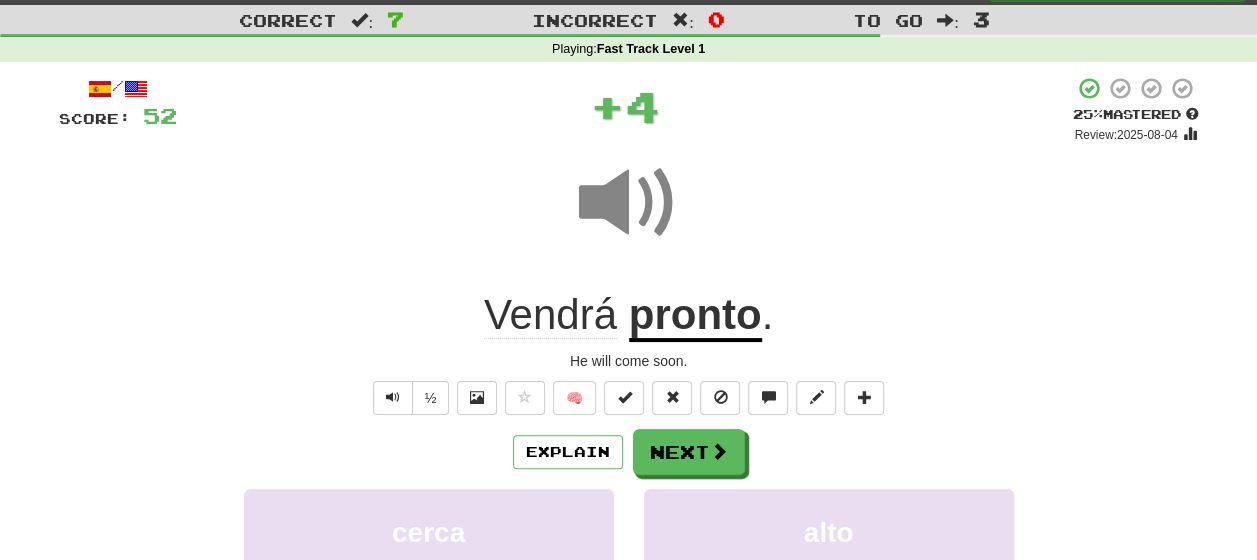 click on "Explain Next" at bounding box center (629, 452) 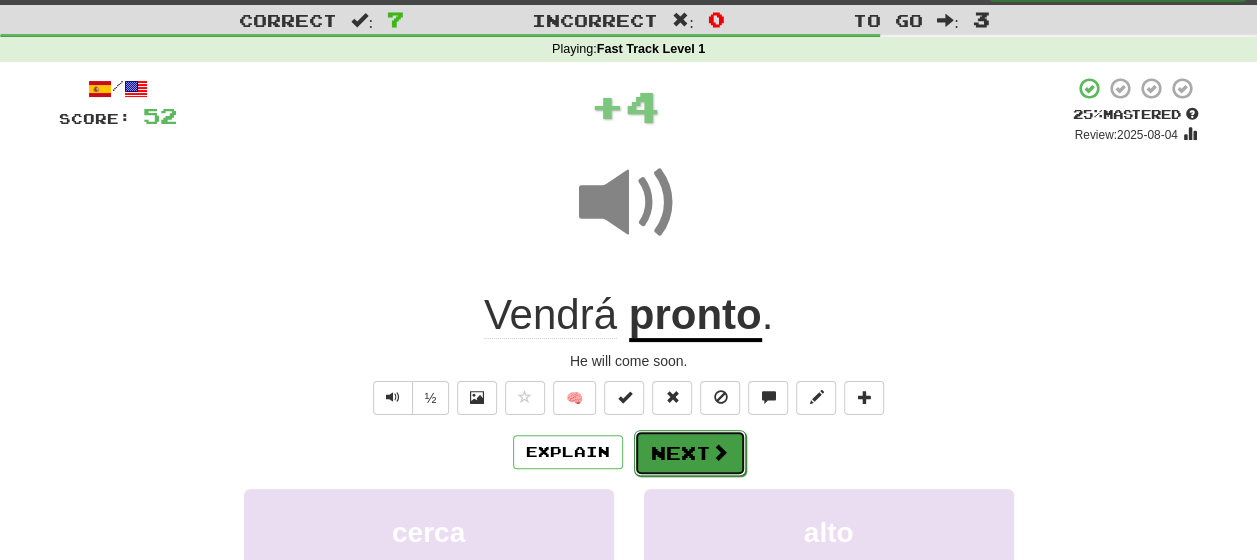 click on "Next" at bounding box center (690, 453) 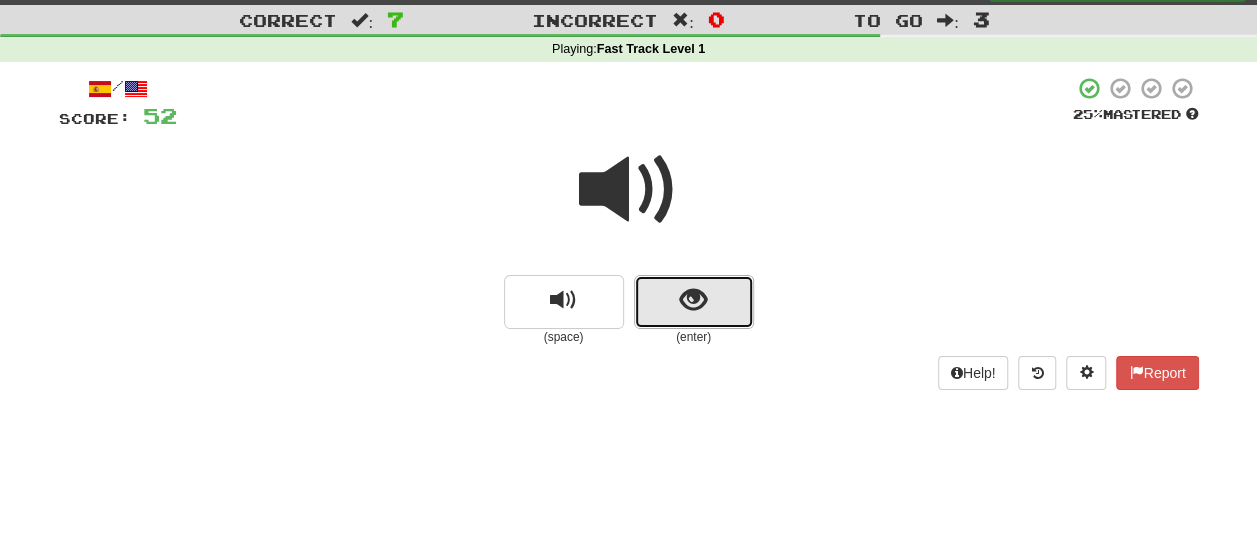 click at bounding box center [694, 302] 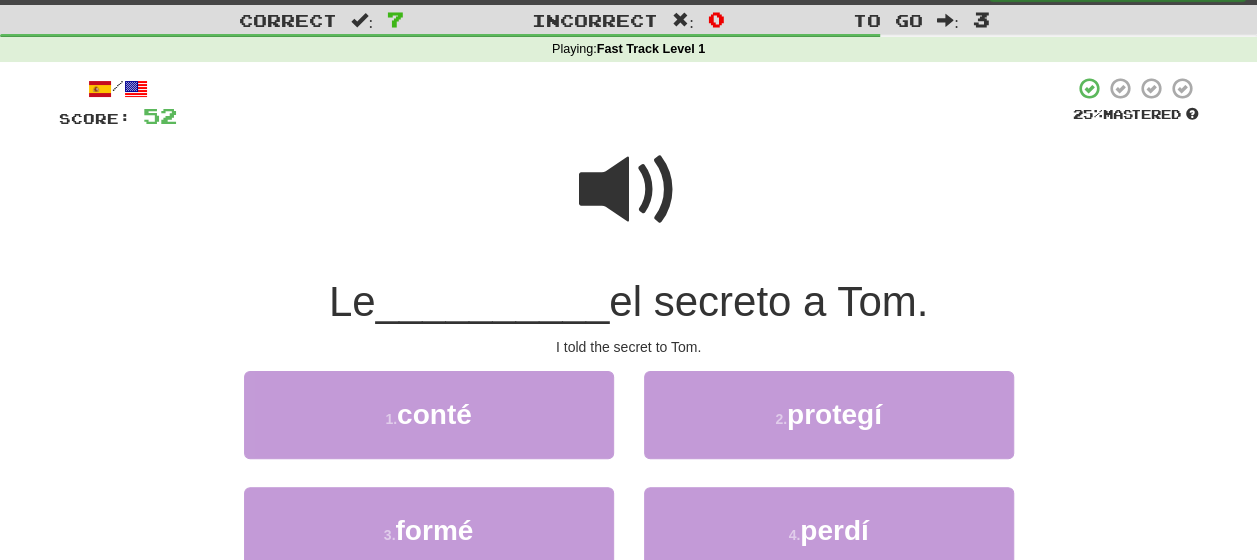 click at bounding box center (629, 190) 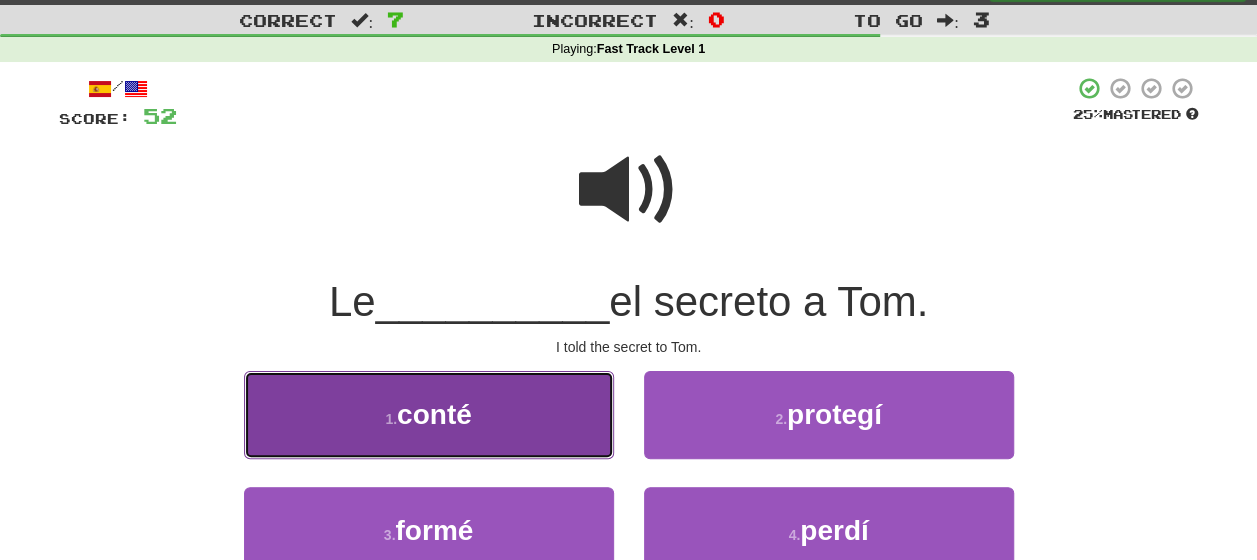 click on "1 .  conté" at bounding box center (429, 414) 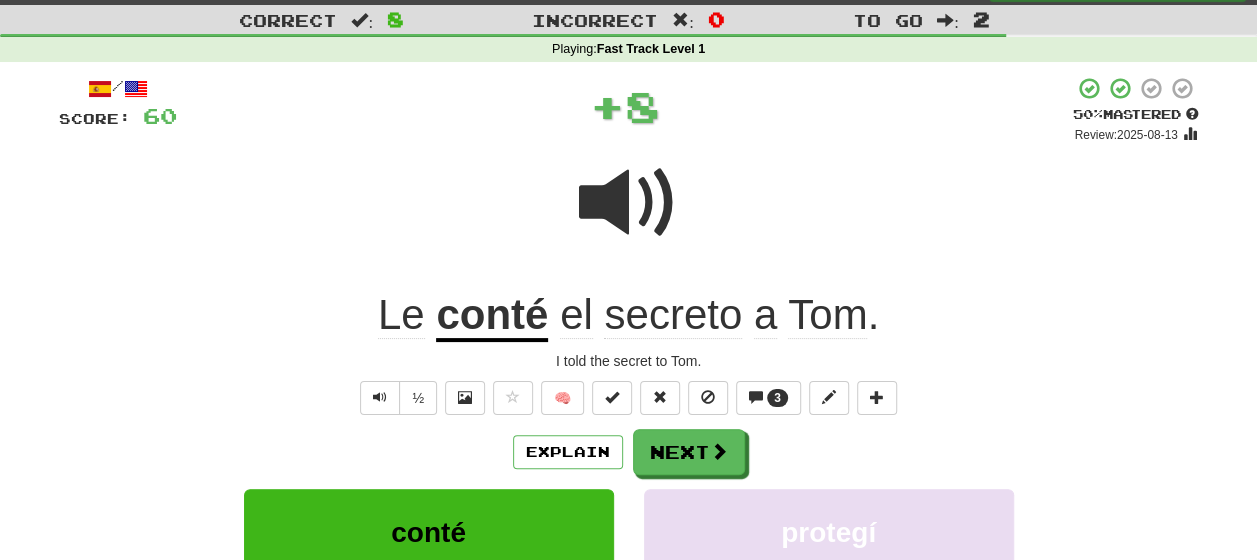click on "Explain Next" at bounding box center (629, 452) 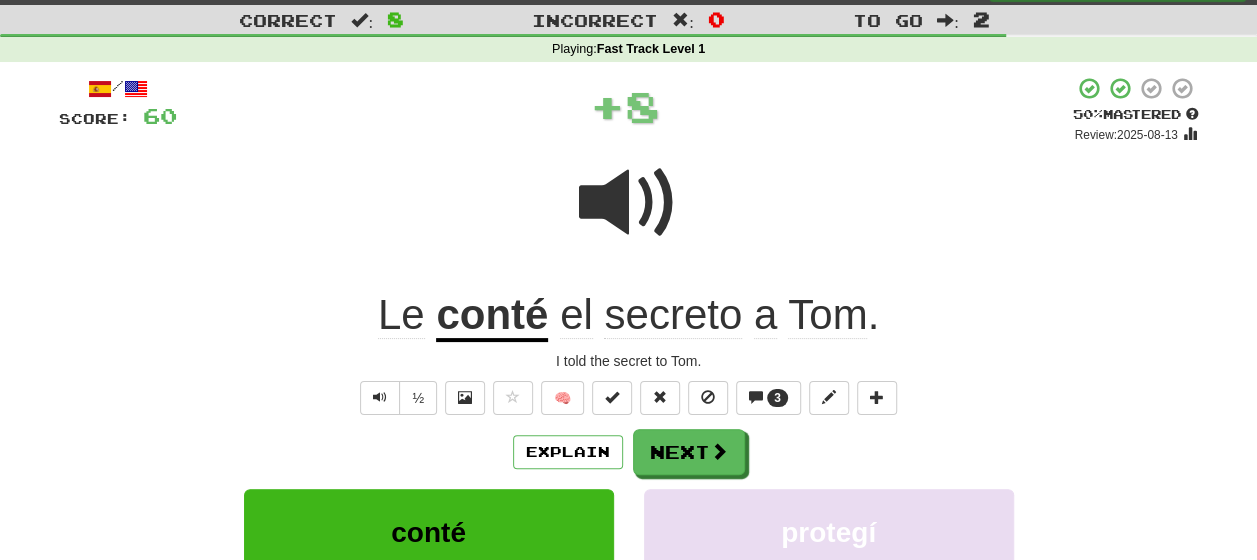 click on "conté" at bounding box center (492, 316) 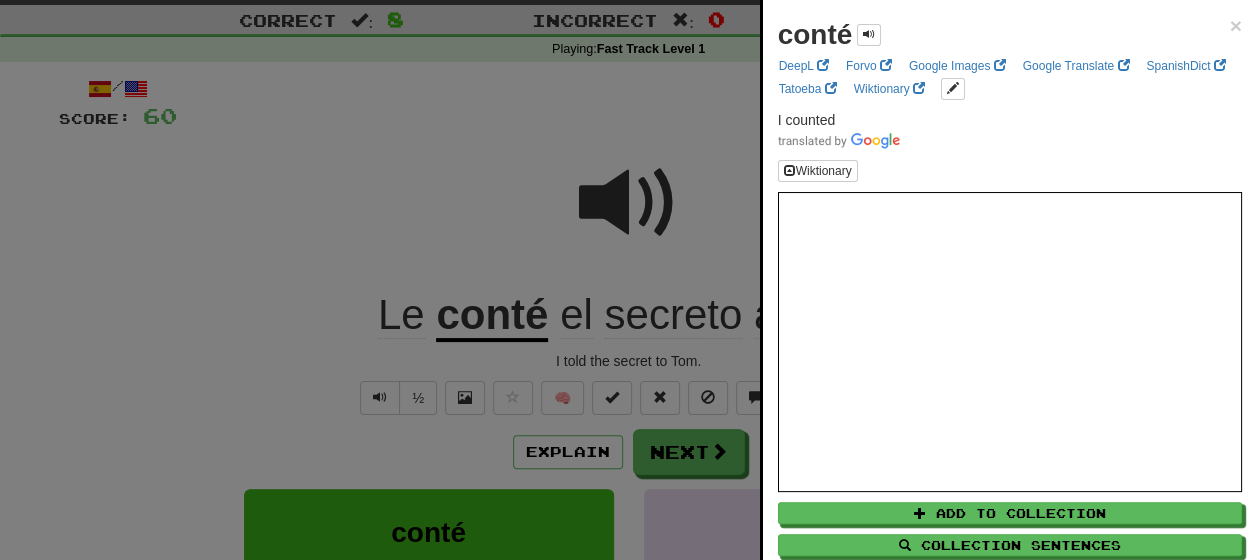 click at bounding box center [628, 280] 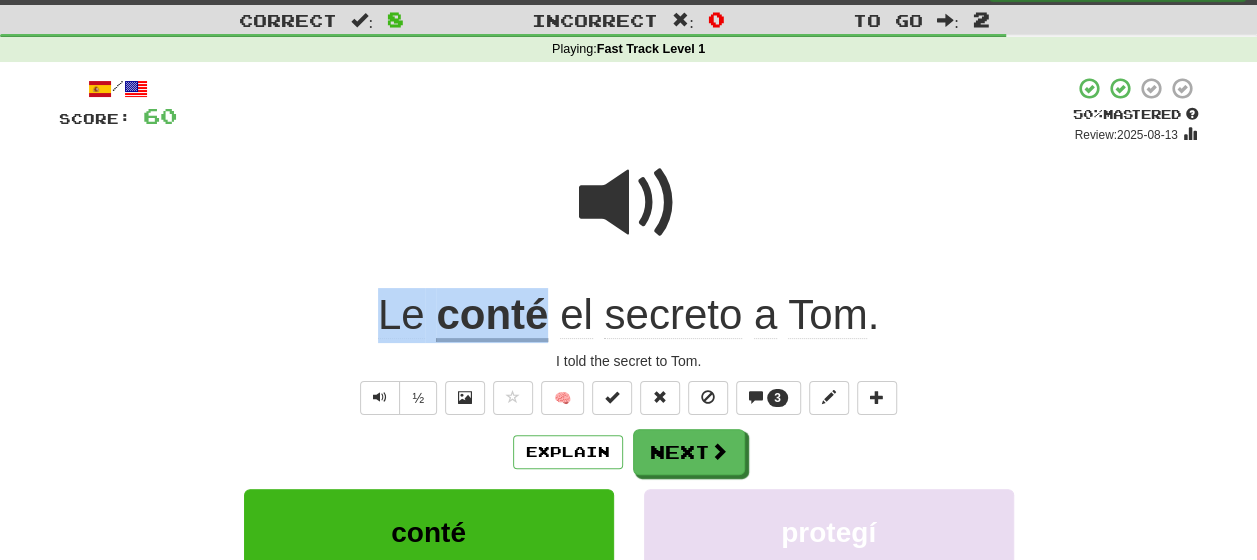 drag, startPoint x: 544, startPoint y: 326, endPoint x: 377, endPoint y: 324, distance: 167.01198 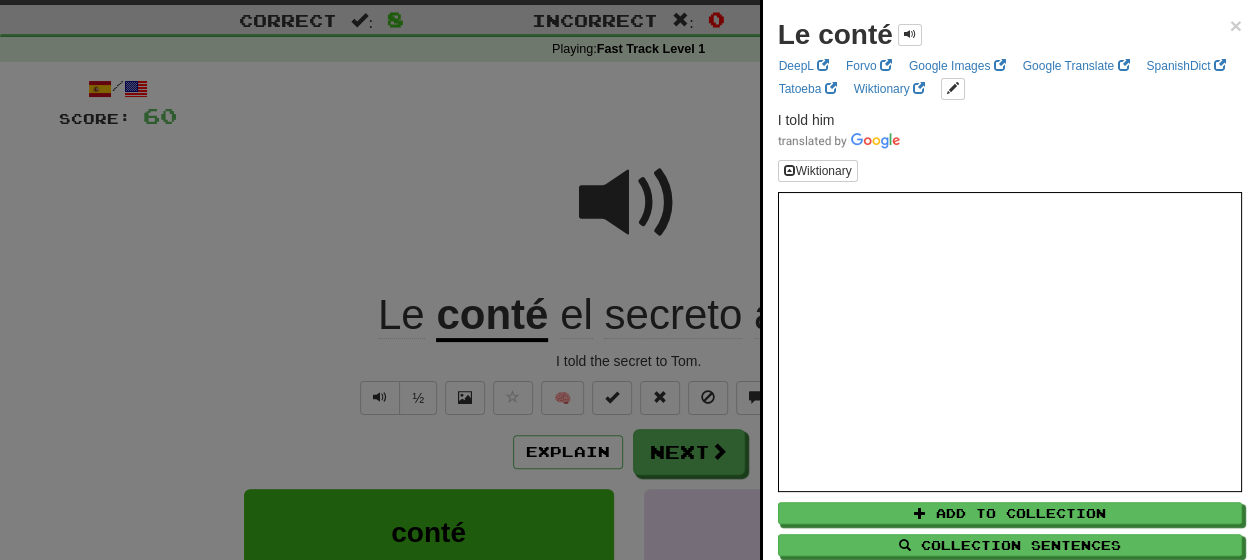 click at bounding box center [628, 280] 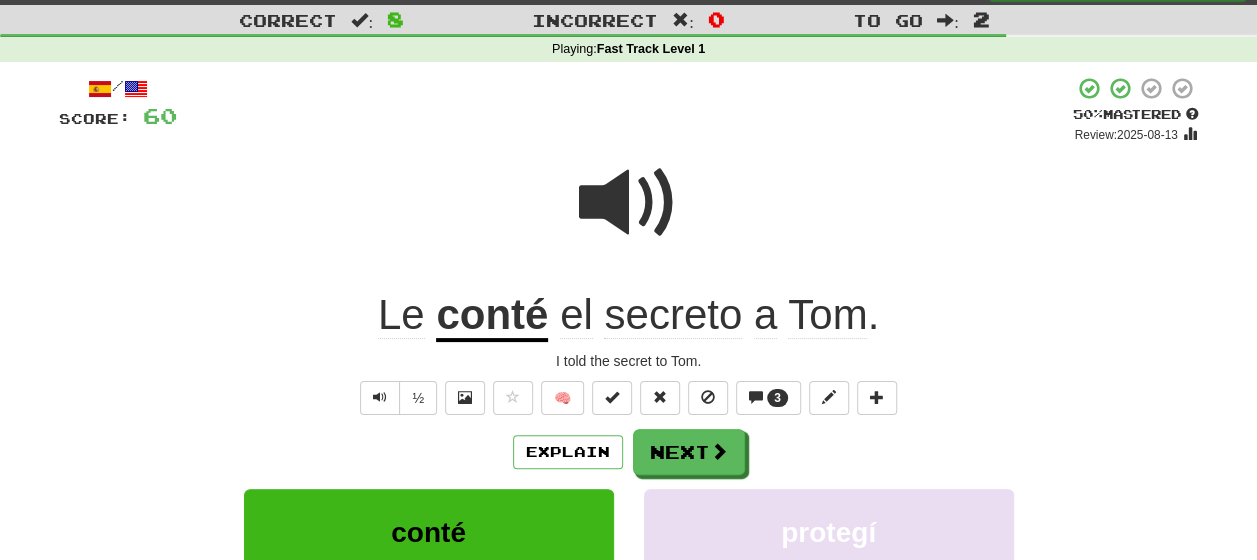 click on "conté" at bounding box center (492, 316) 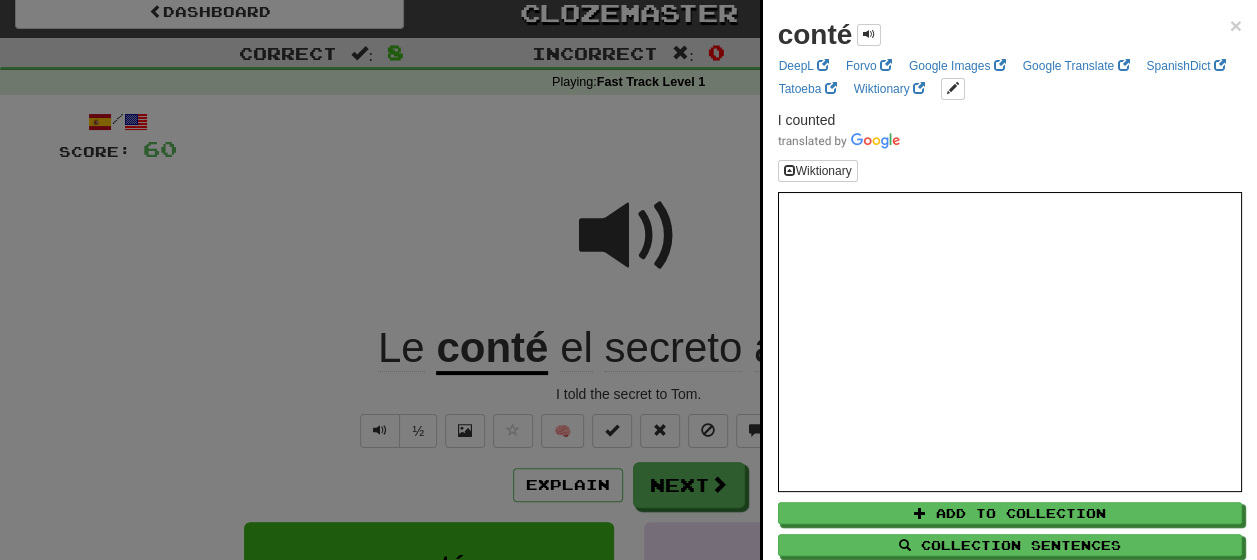 scroll, scrollTop: 0, scrollLeft: 0, axis: both 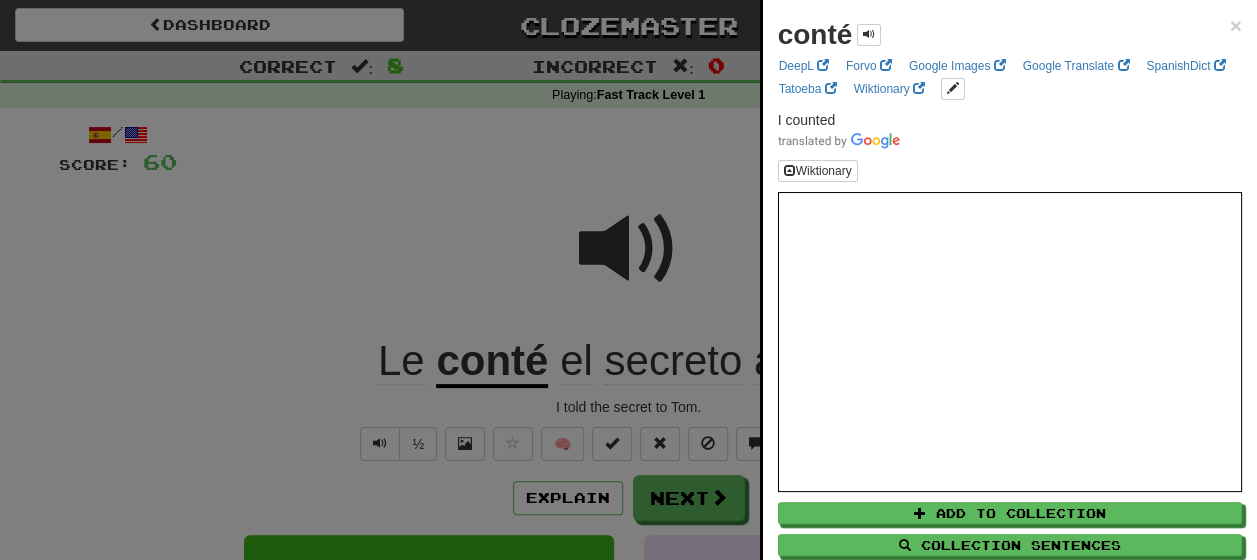 click at bounding box center (628, 280) 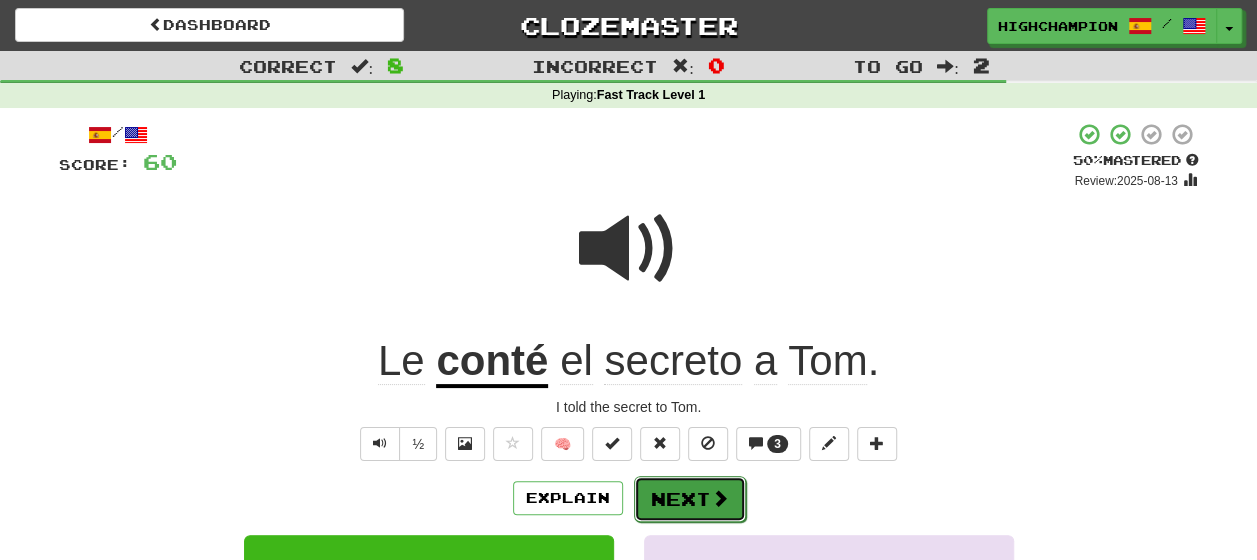 click on "Next" at bounding box center (690, 499) 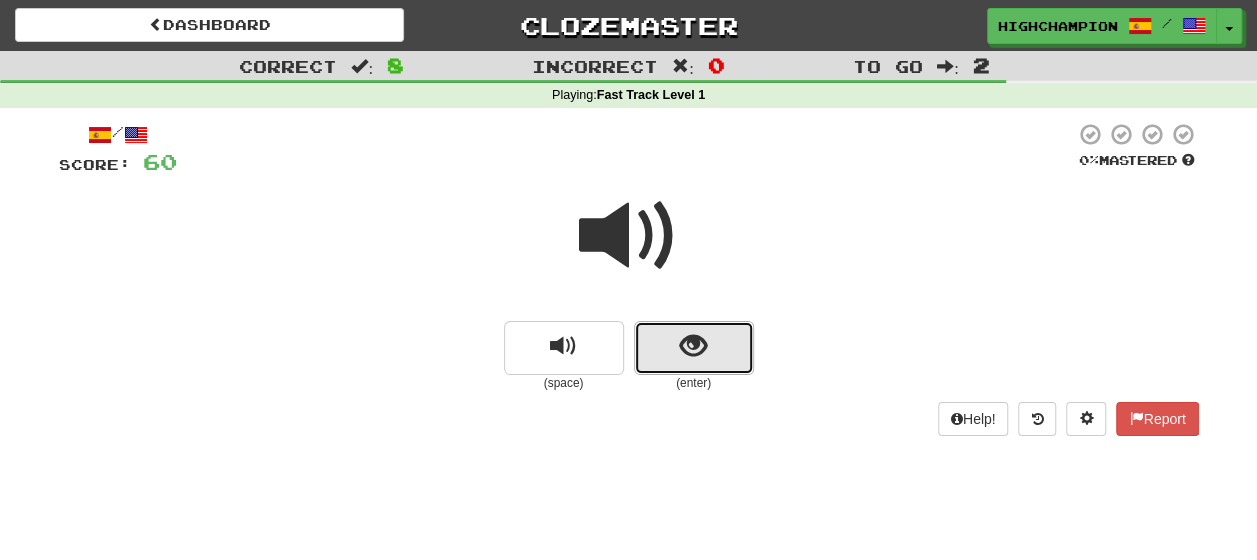 click at bounding box center (693, 346) 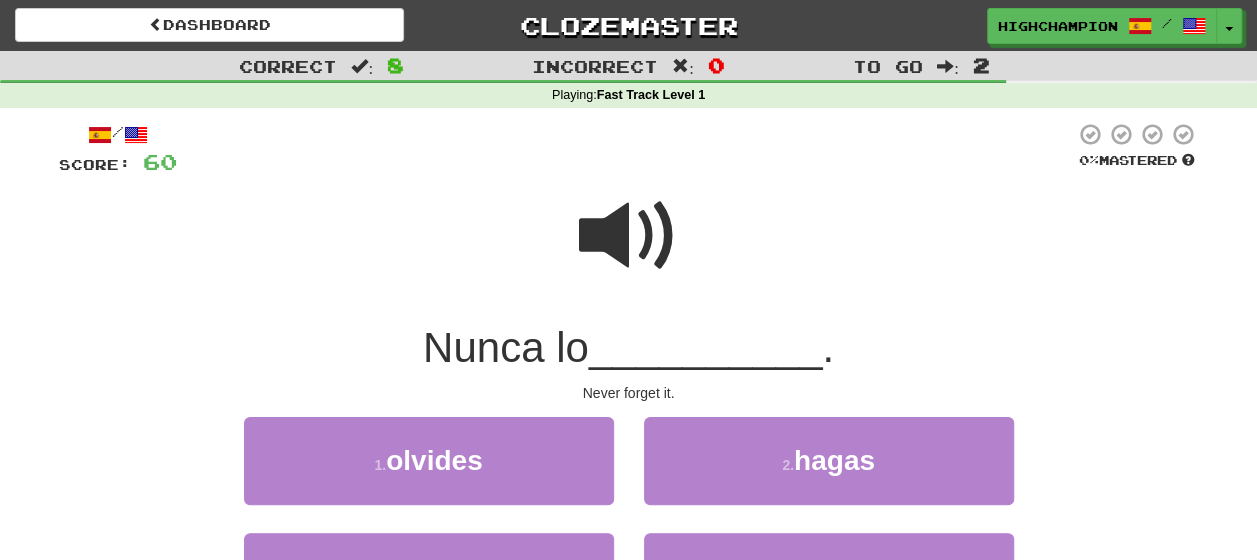 click at bounding box center [629, 236] 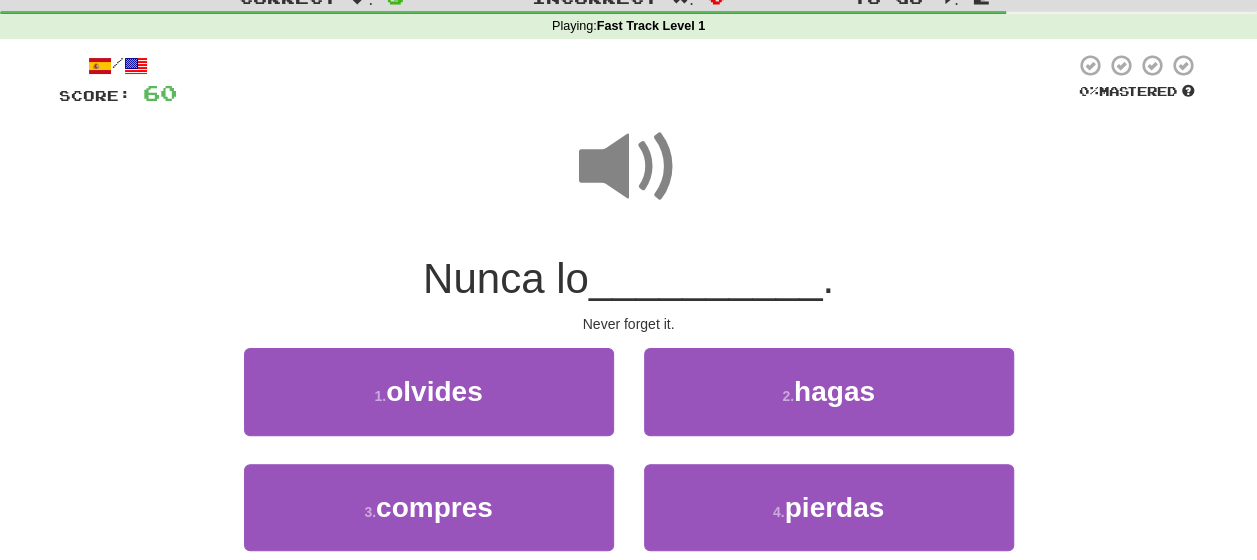 scroll, scrollTop: 100, scrollLeft: 0, axis: vertical 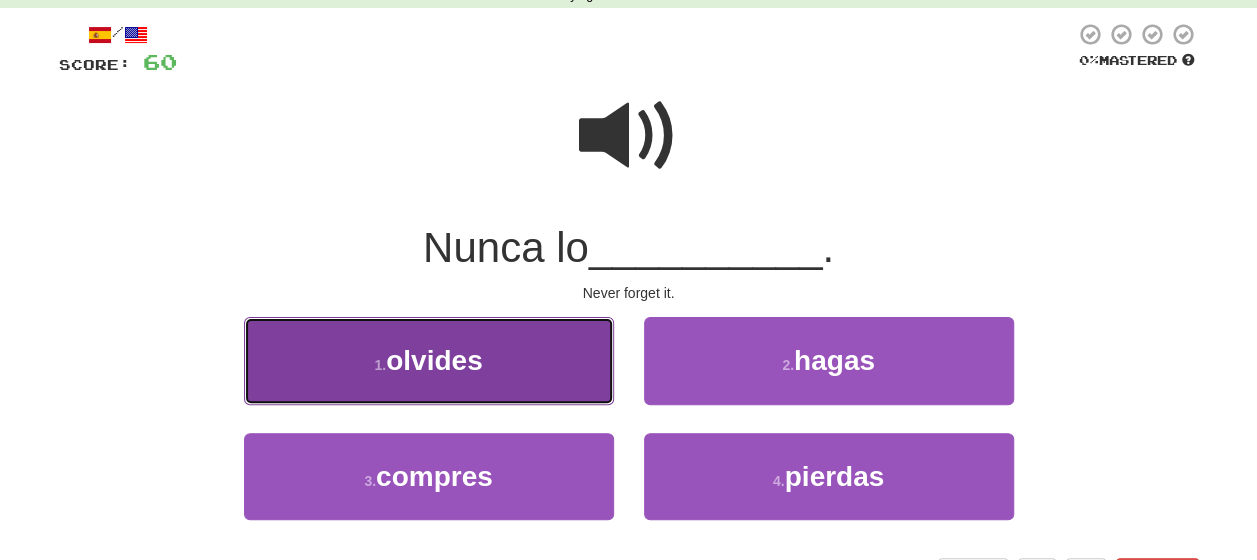 click on "1 .  olvides" at bounding box center (429, 360) 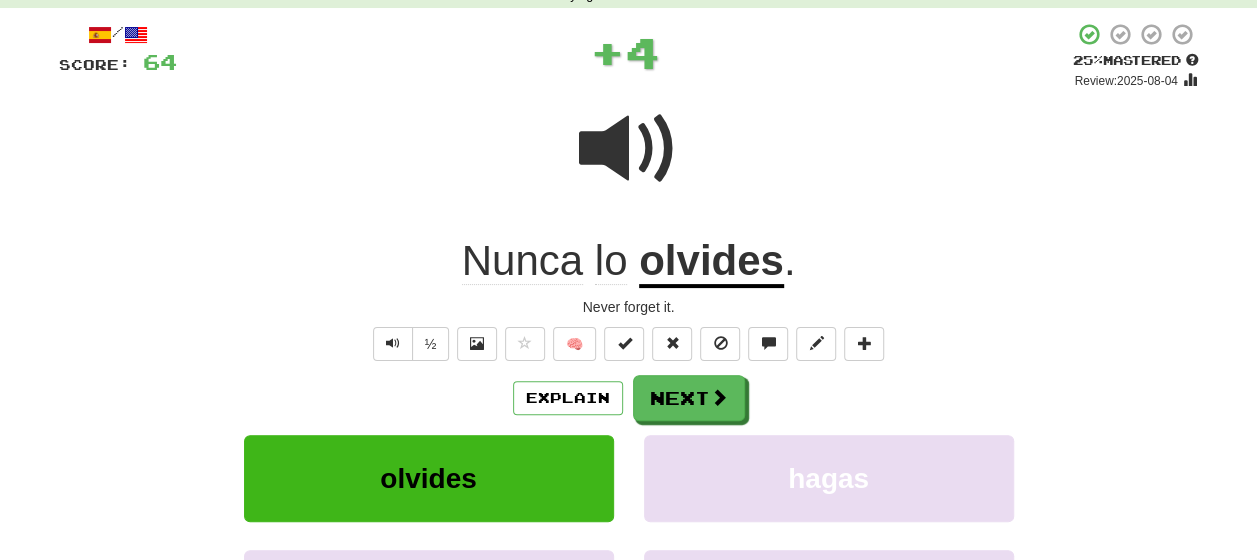 click on "Explain Next" at bounding box center (629, 398) 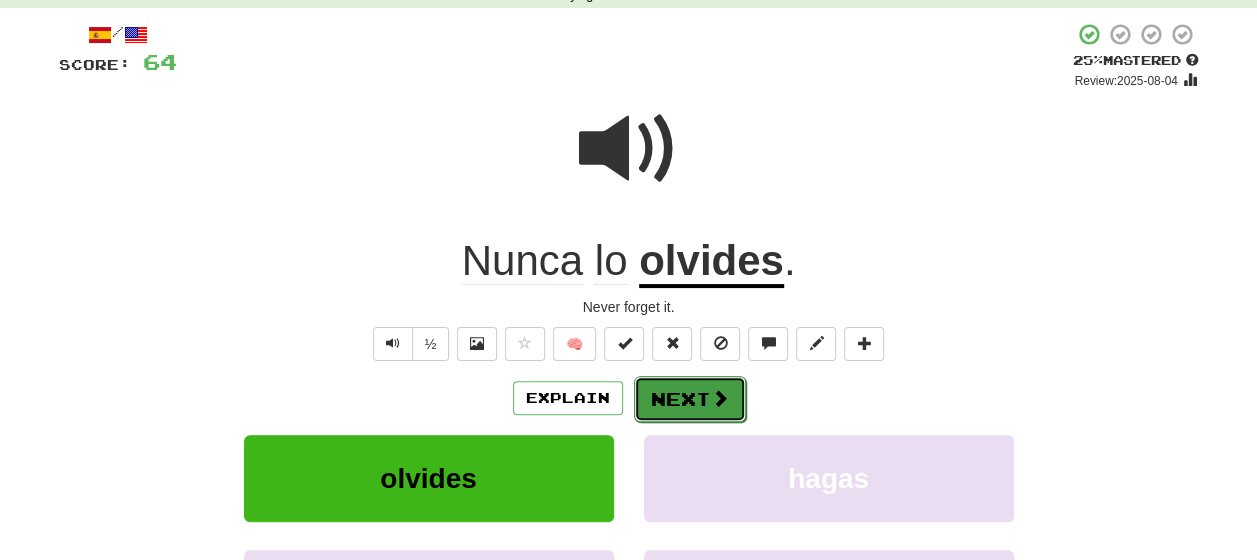 click on "Next" at bounding box center [690, 399] 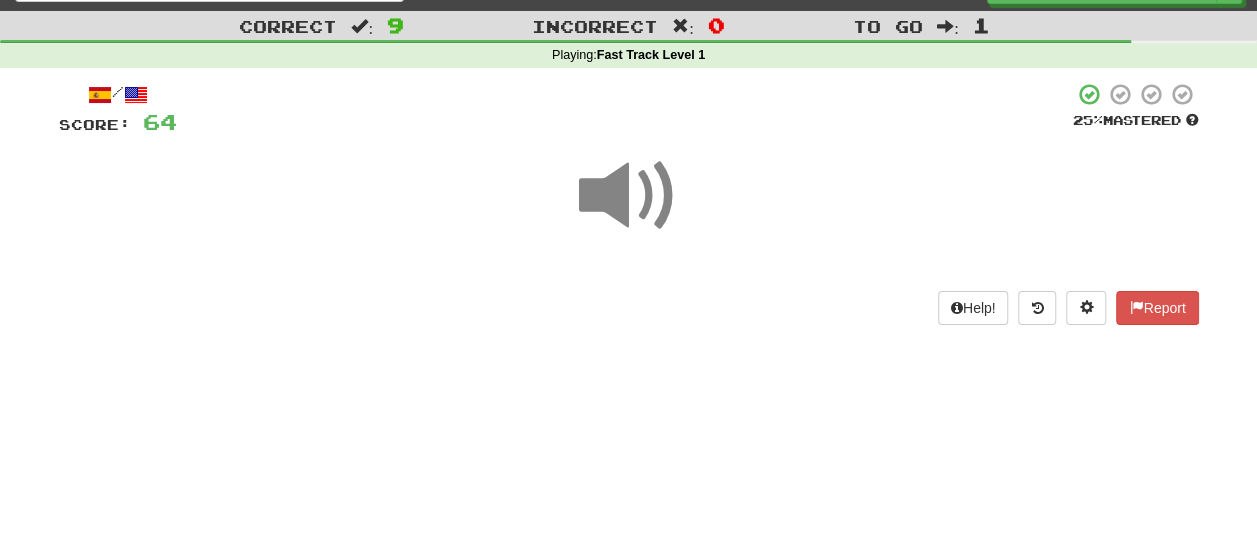 scroll, scrollTop: 50, scrollLeft: 0, axis: vertical 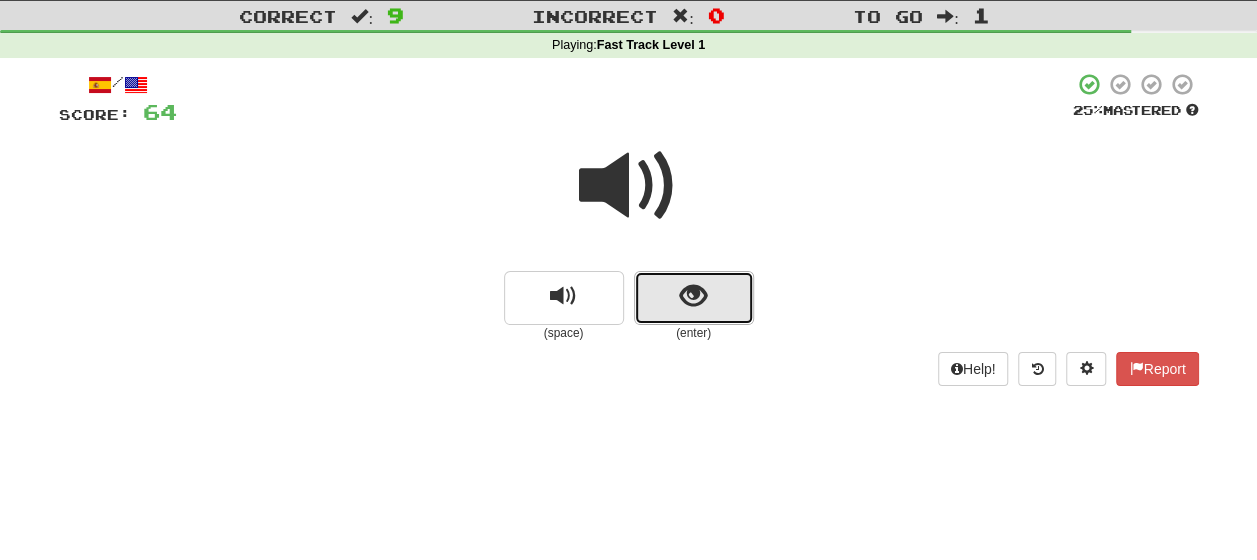 click at bounding box center [694, 298] 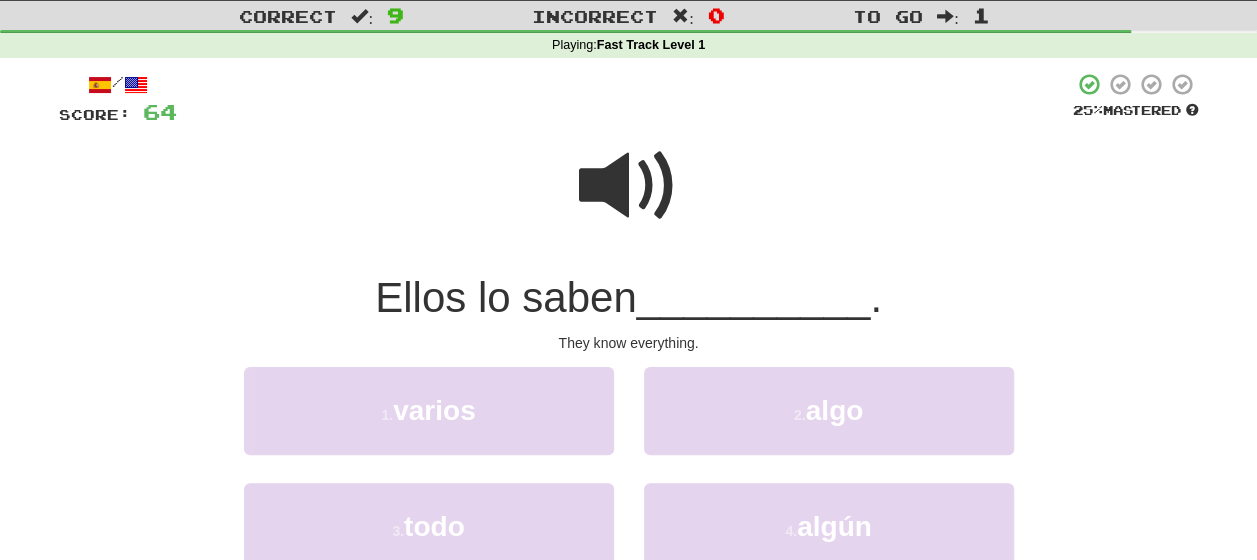 click at bounding box center (629, 186) 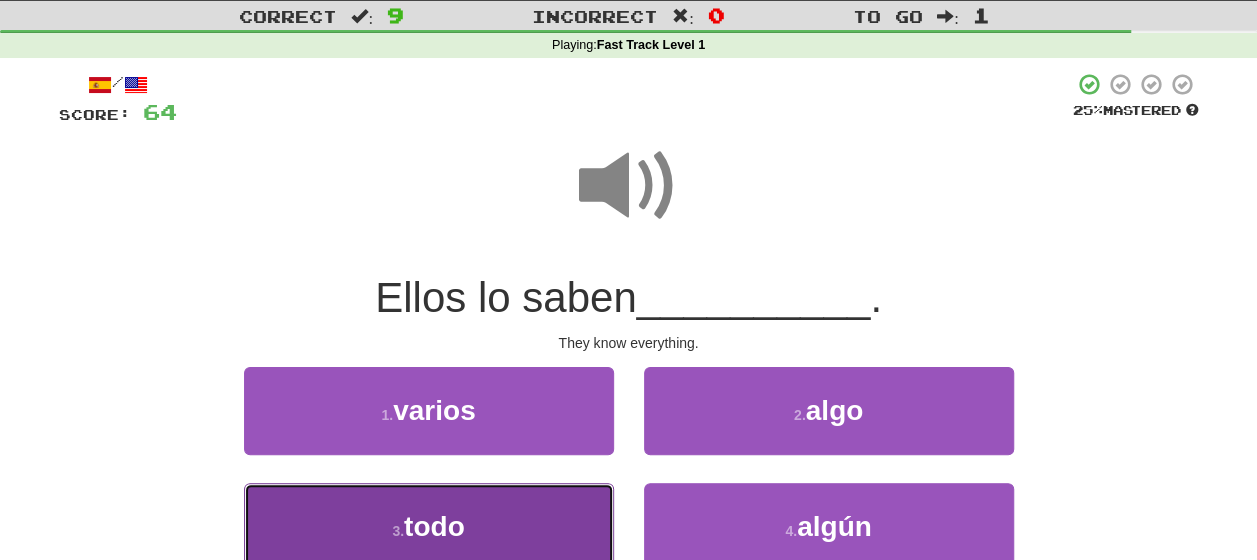 click on "3 .  todo" at bounding box center [429, 526] 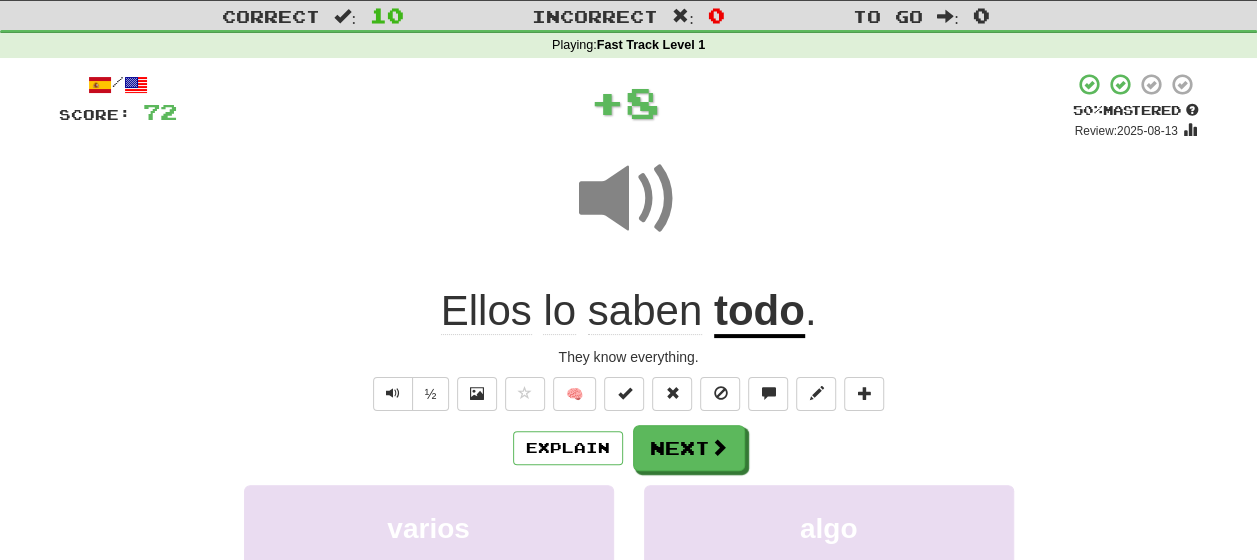 click on "Explain Next" at bounding box center [629, 448] 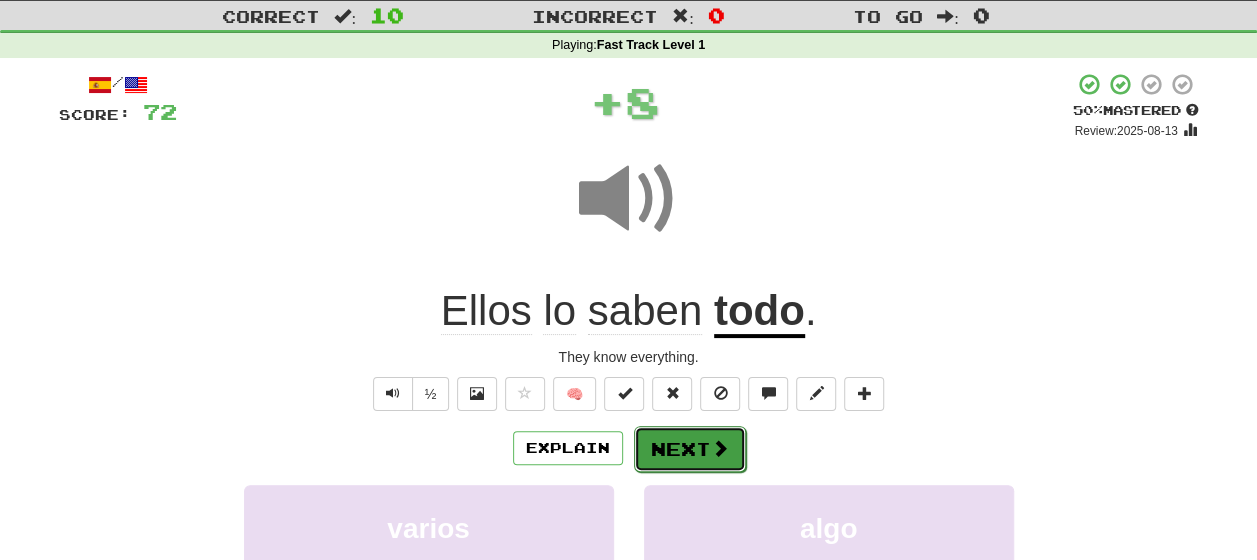 click on "Next" at bounding box center [690, 449] 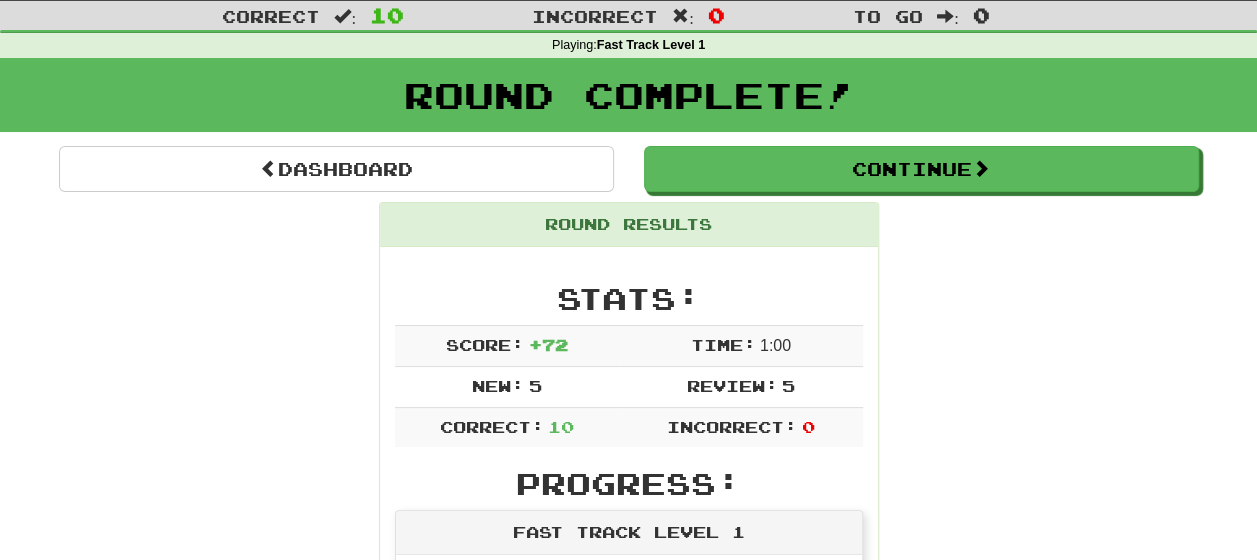 scroll, scrollTop: 0, scrollLeft: 0, axis: both 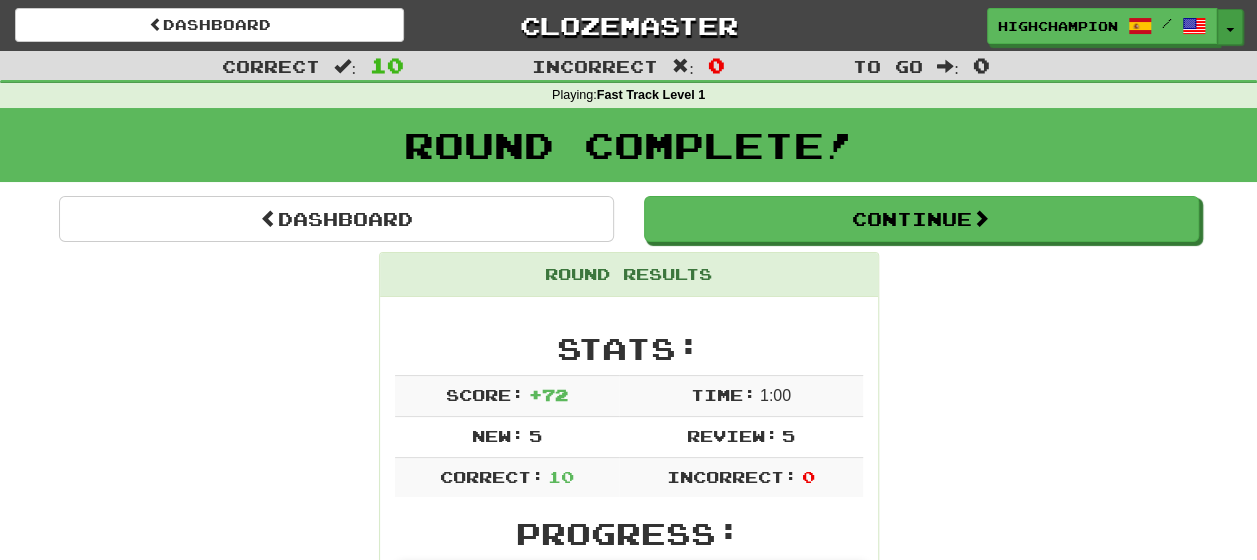 click on "Toggle Dropdown" at bounding box center [1230, 27] 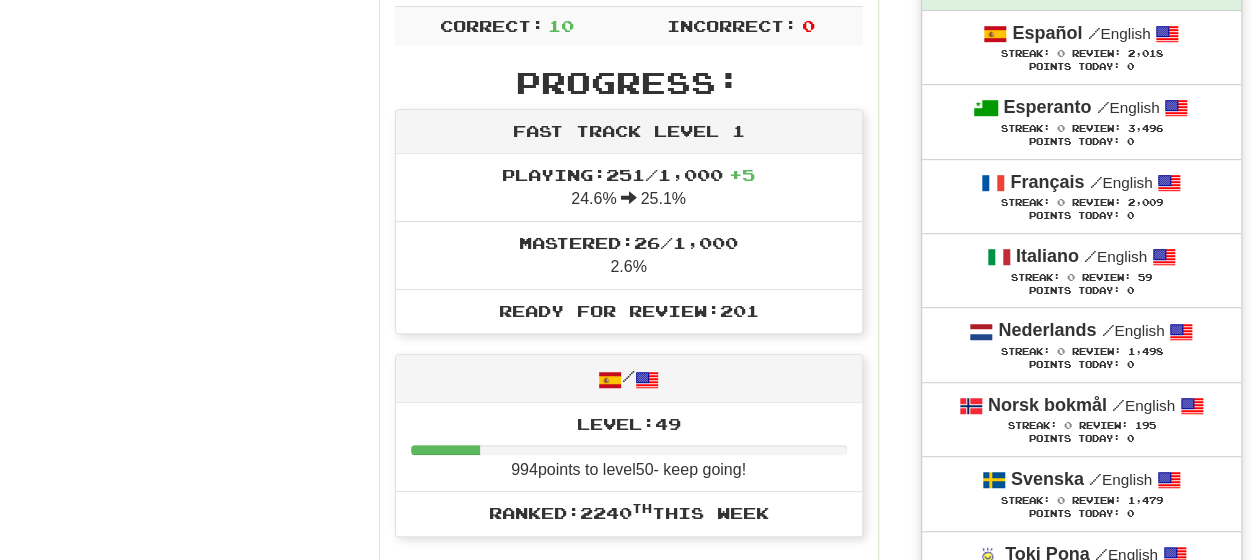 scroll, scrollTop: 406, scrollLeft: 0, axis: vertical 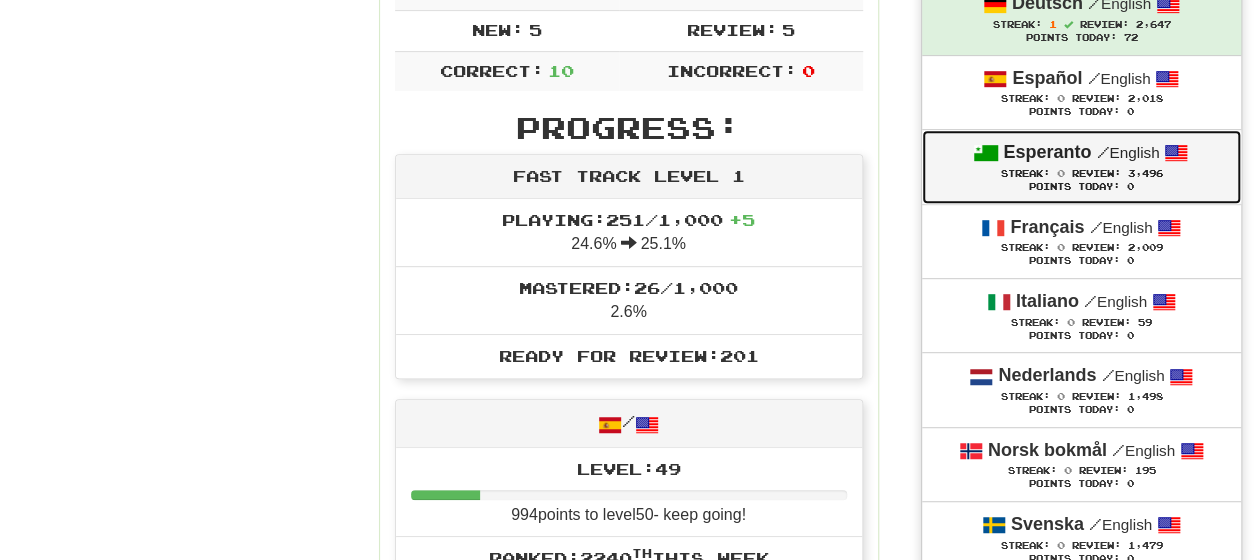 click on "Esperanto
/
English" at bounding box center (1081, 153) 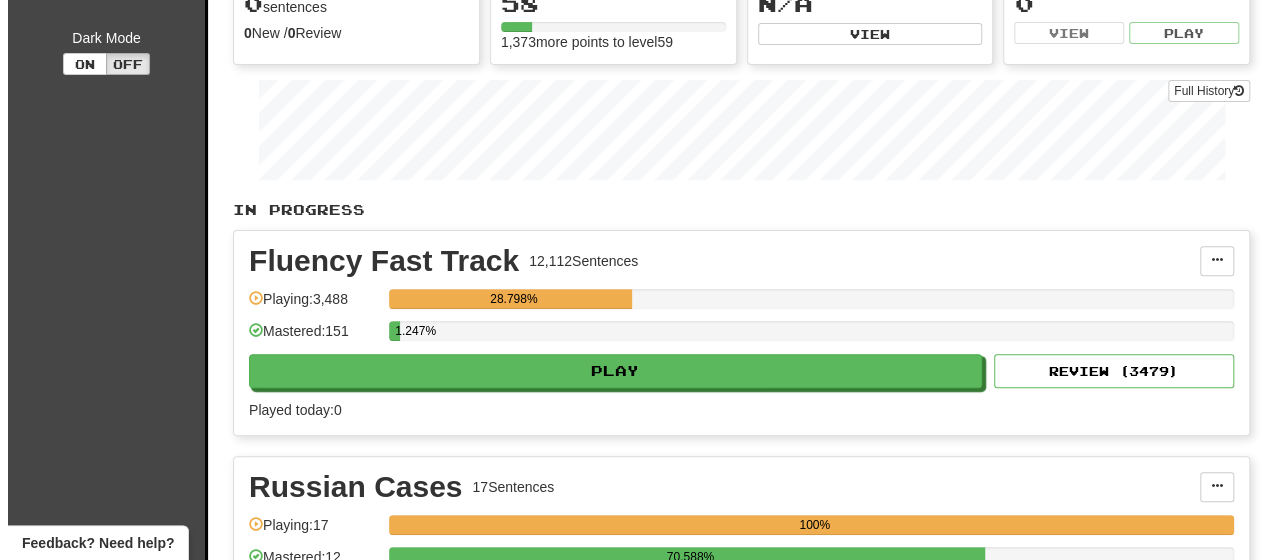scroll, scrollTop: 300, scrollLeft: 0, axis: vertical 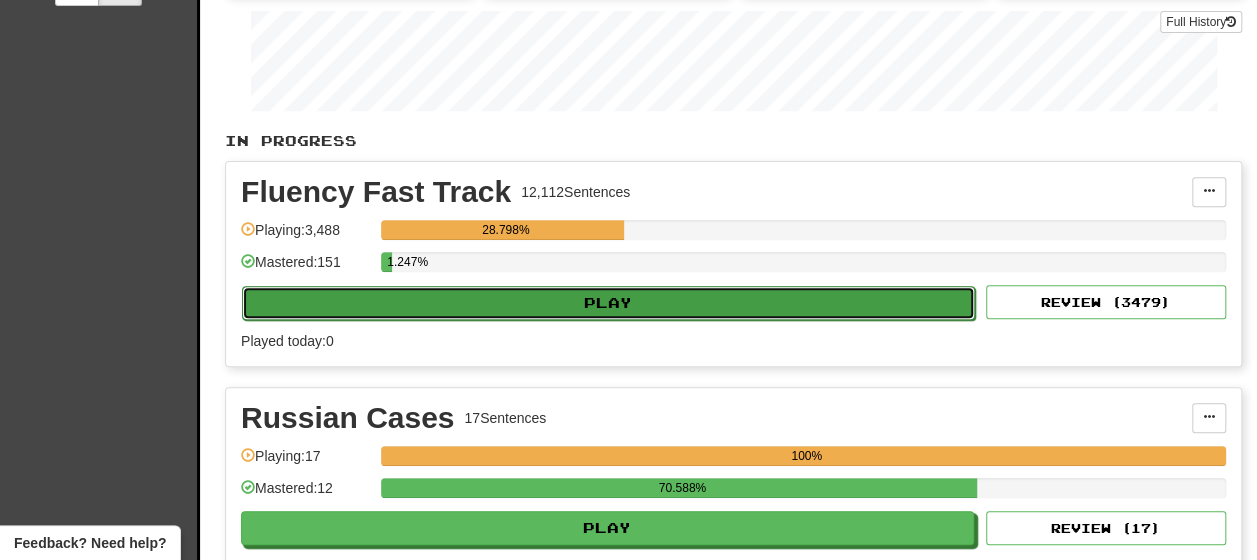 click on "Play" at bounding box center (608, 303) 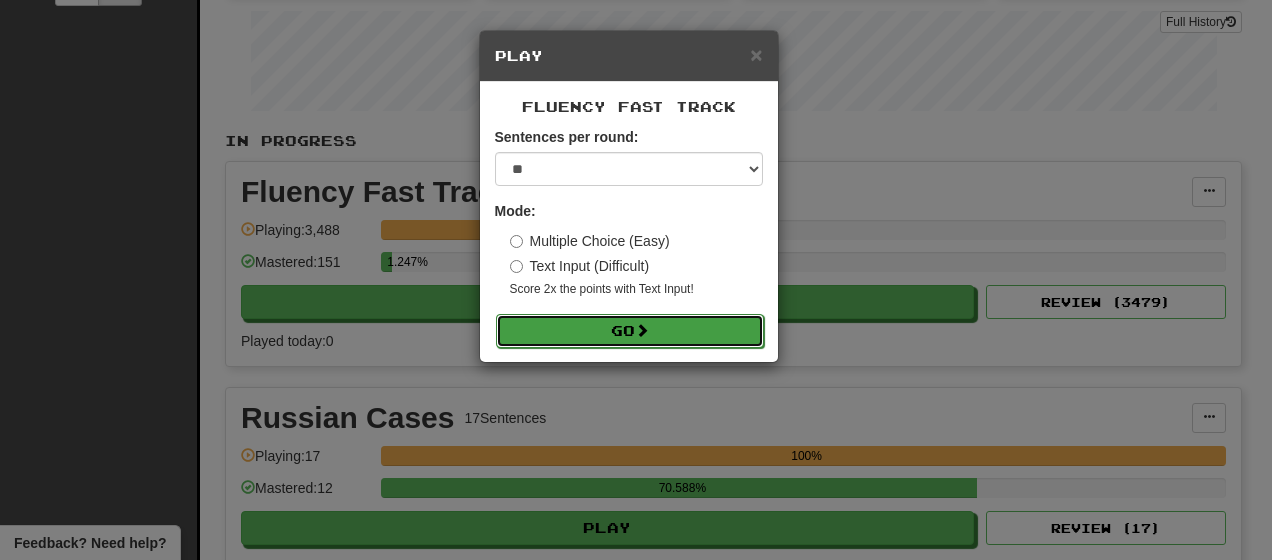 click on "Go" at bounding box center [630, 331] 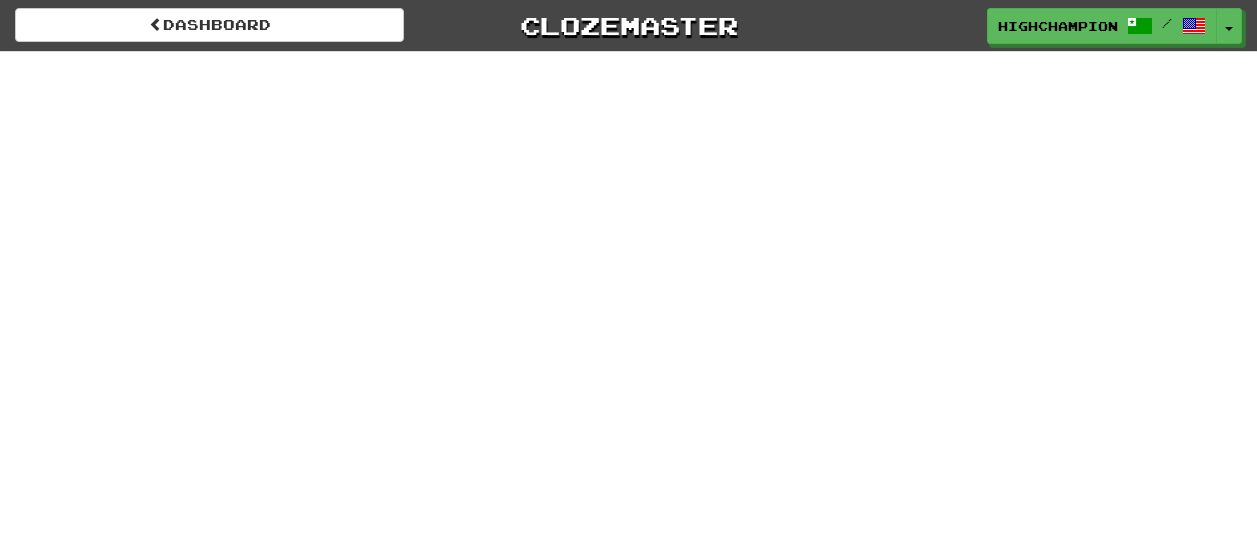 scroll, scrollTop: 0, scrollLeft: 0, axis: both 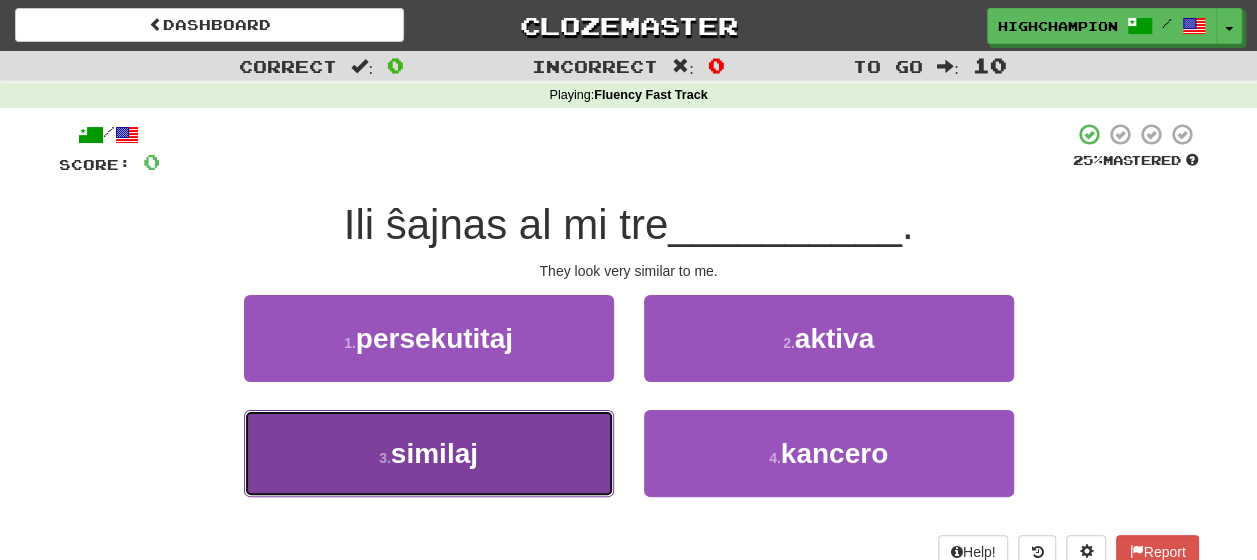 click on "similaj" at bounding box center (434, 453) 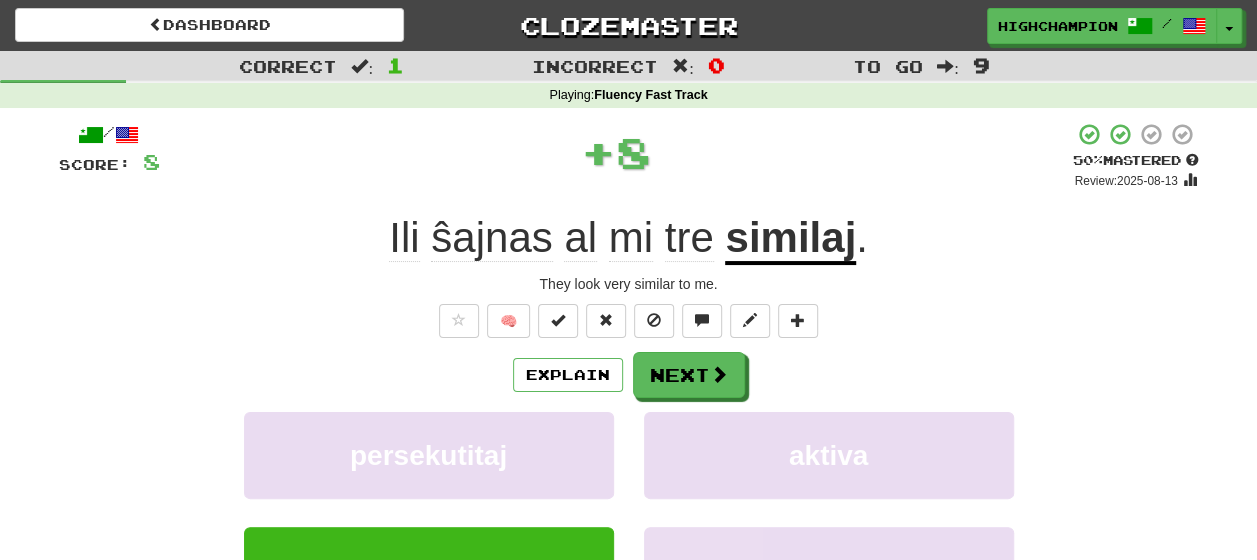 click on "Explain Next" at bounding box center [629, 375] 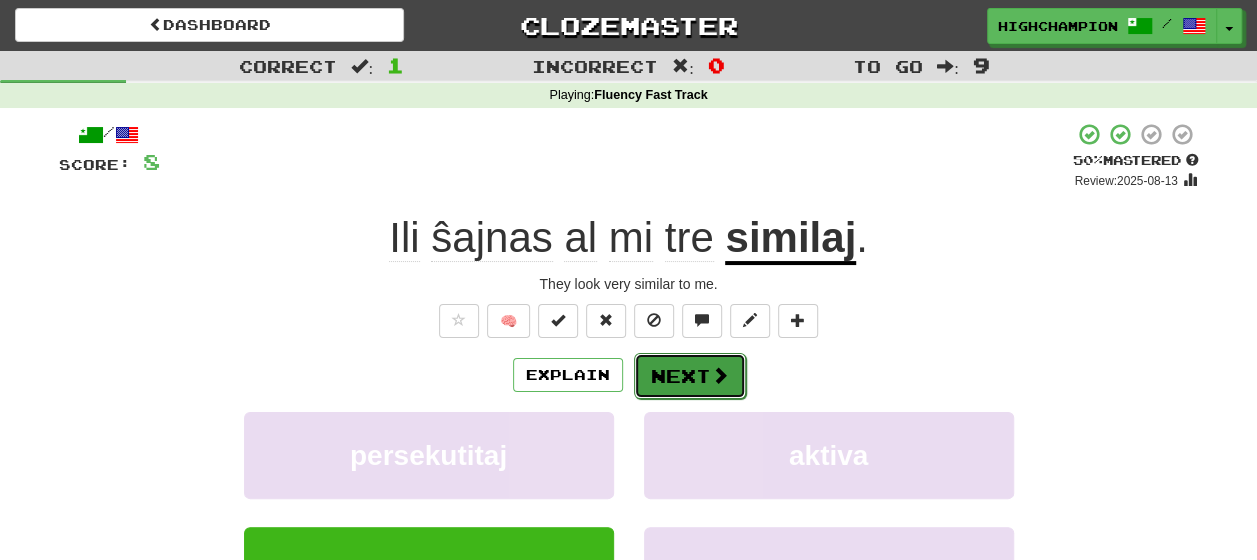 click on "Next" at bounding box center (690, 376) 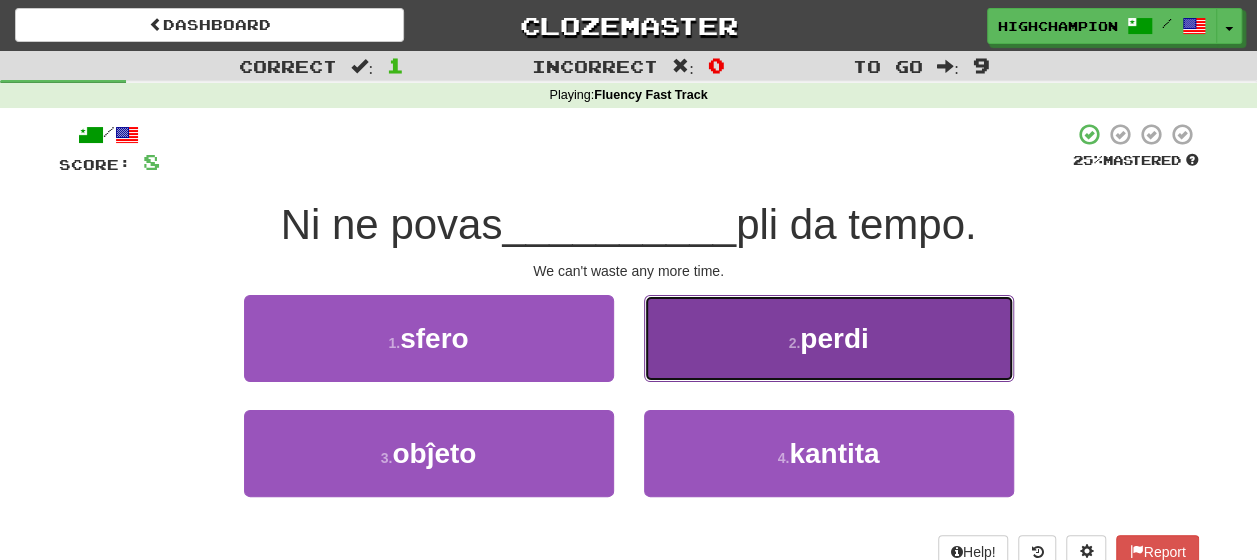 click on "2 .  perdi" at bounding box center [829, 338] 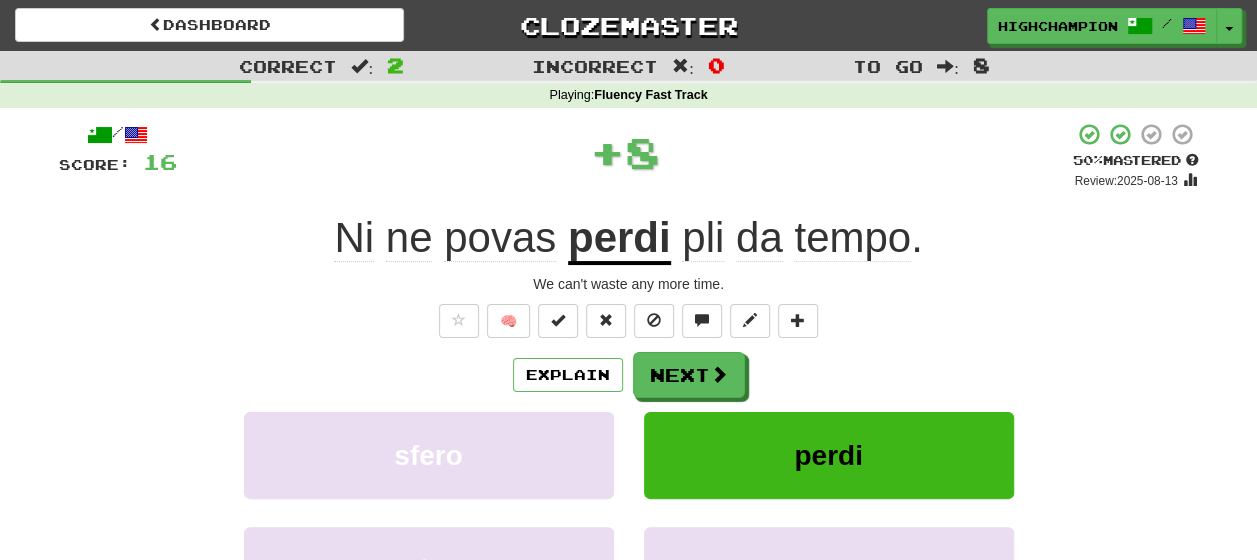 click on "perdi" at bounding box center (619, 239) 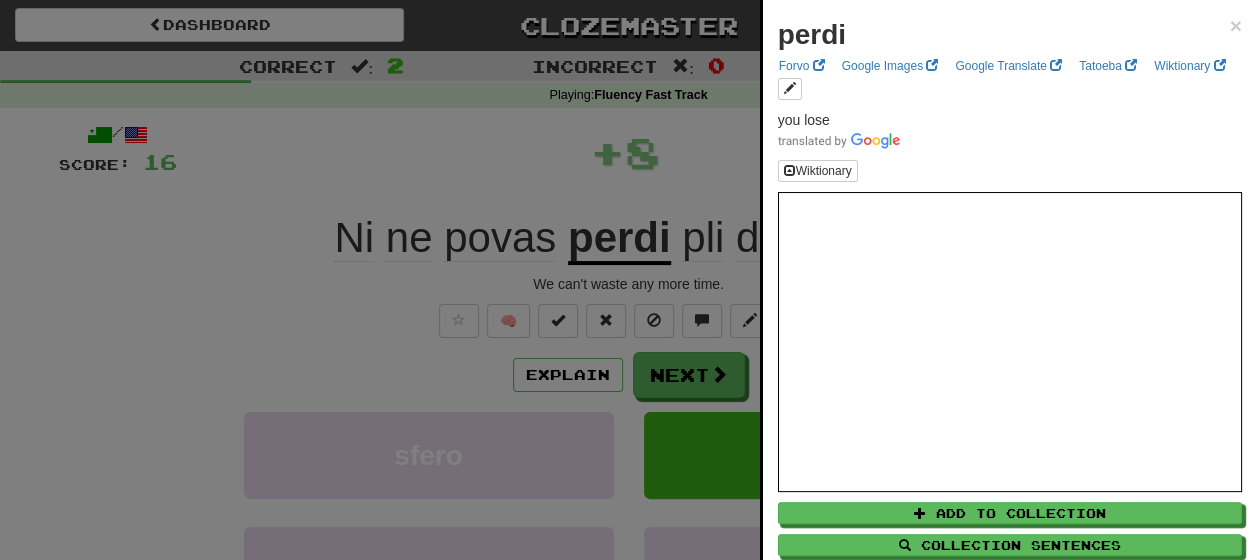 click at bounding box center [628, 280] 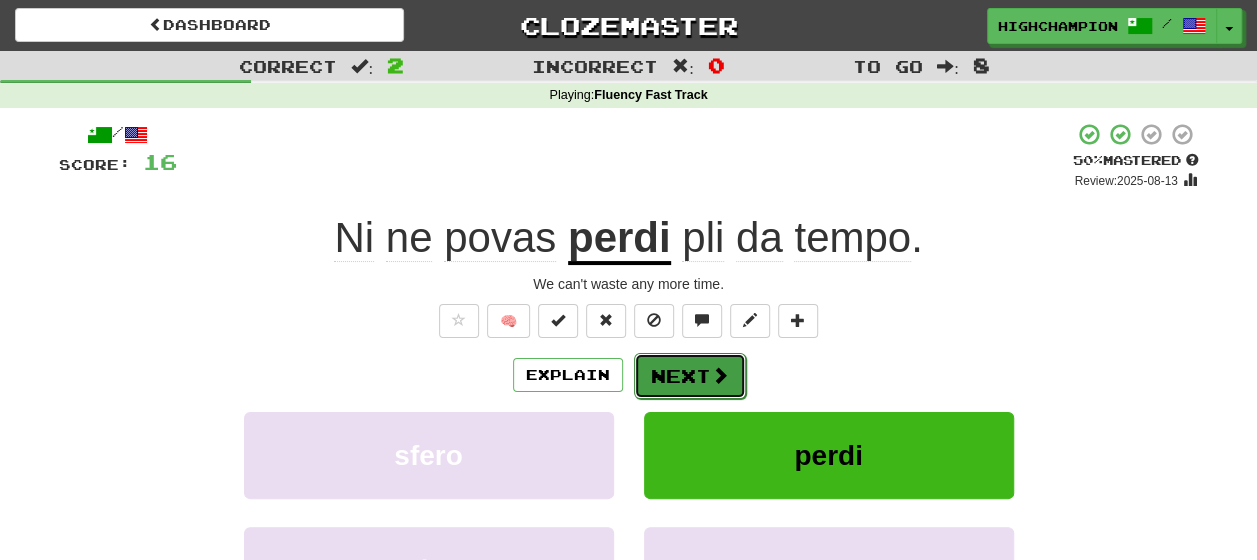 click at bounding box center (720, 375) 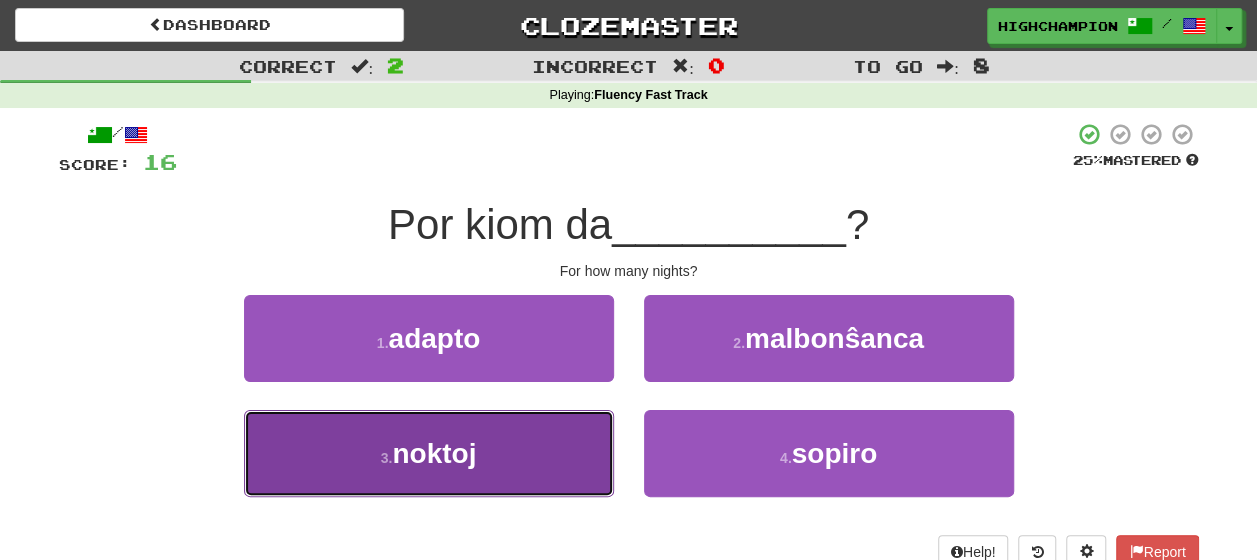 click on "noktoj" at bounding box center [434, 453] 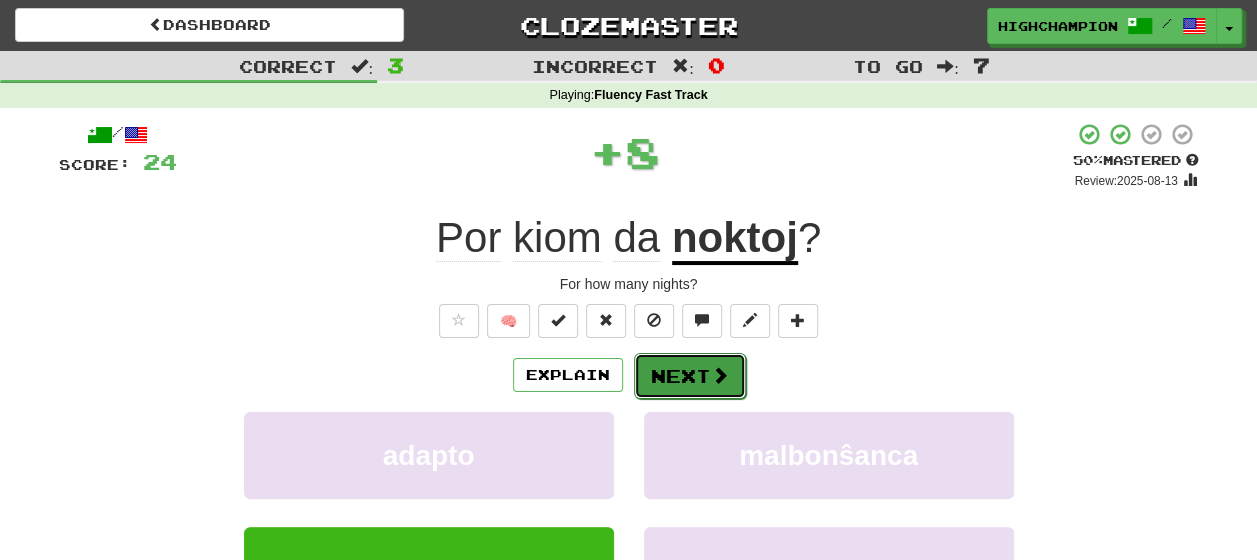 click at bounding box center (720, 375) 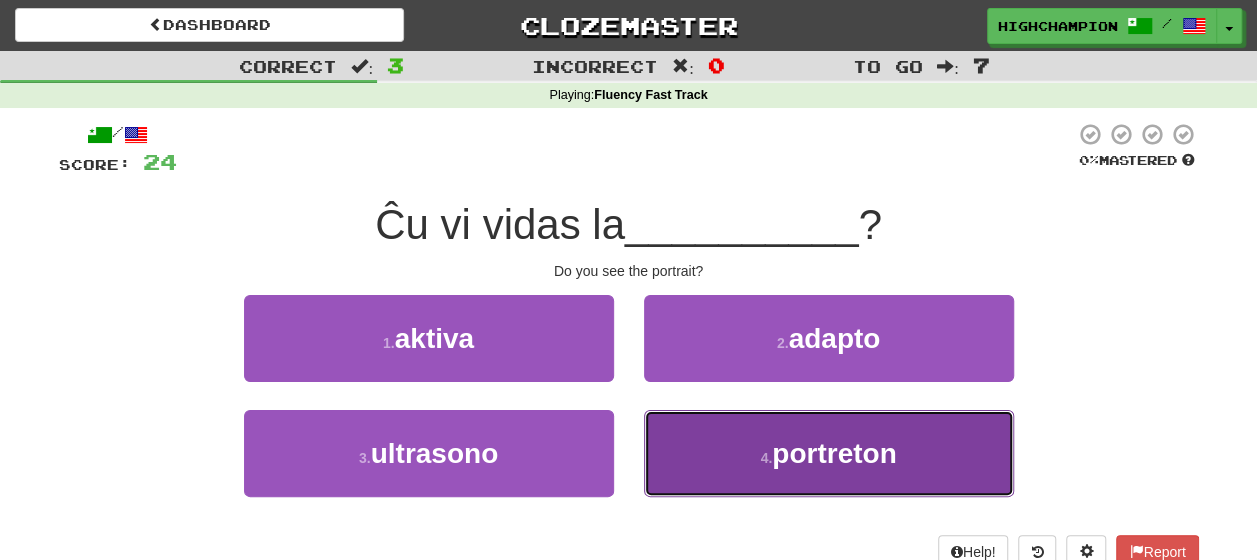 click on "4 .  portreton" at bounding box center [829, 453] 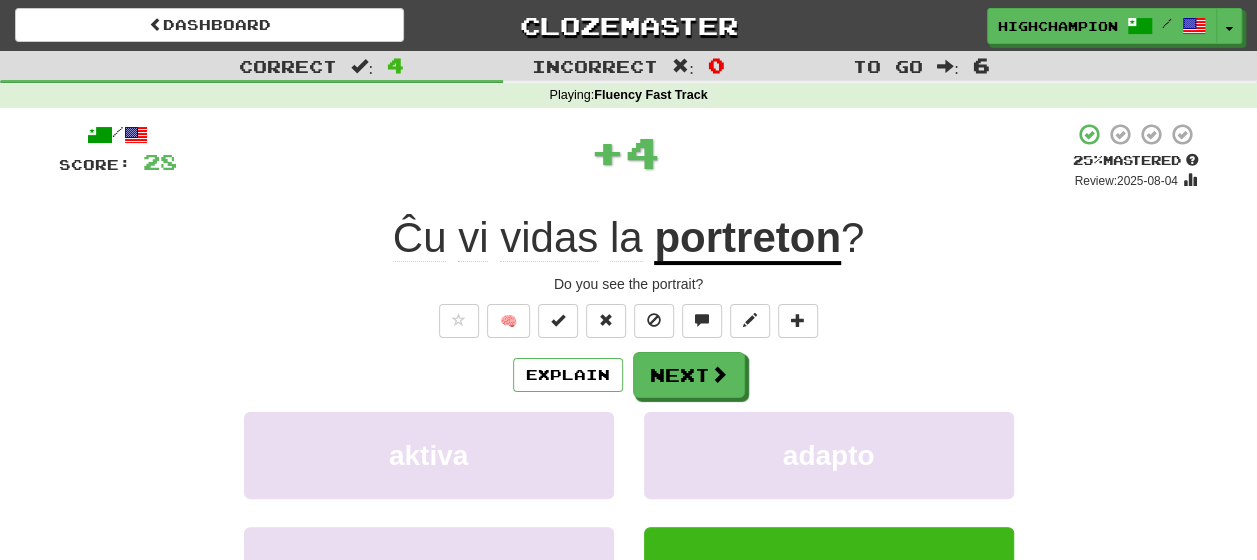 click on "Explain Next" at bounding box center (629, 375) 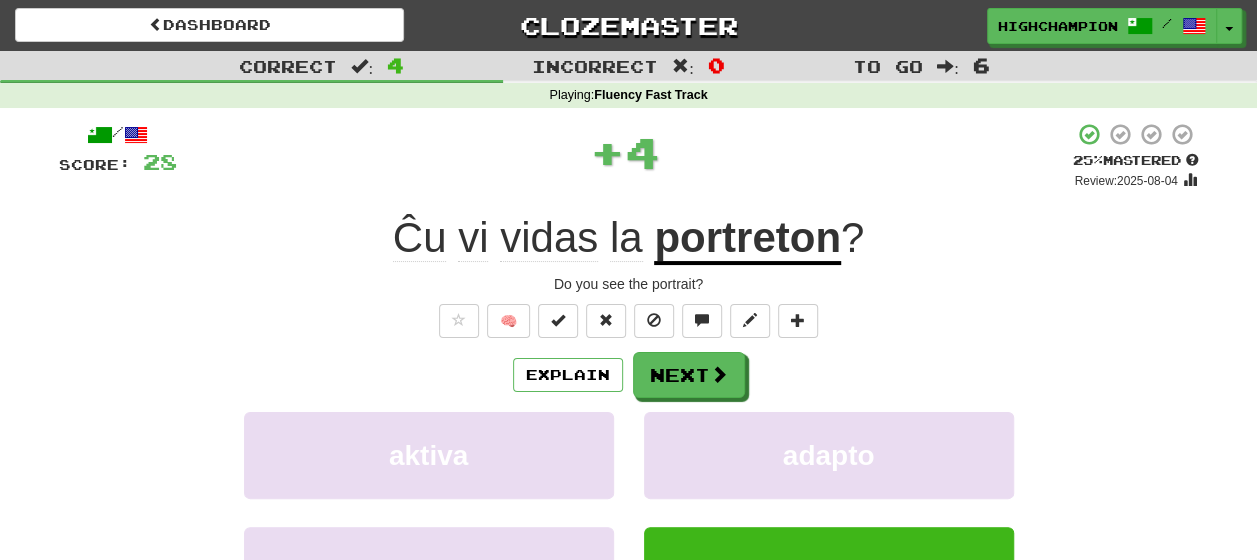 click on "Explain Next" at bounding box center [629, 375] 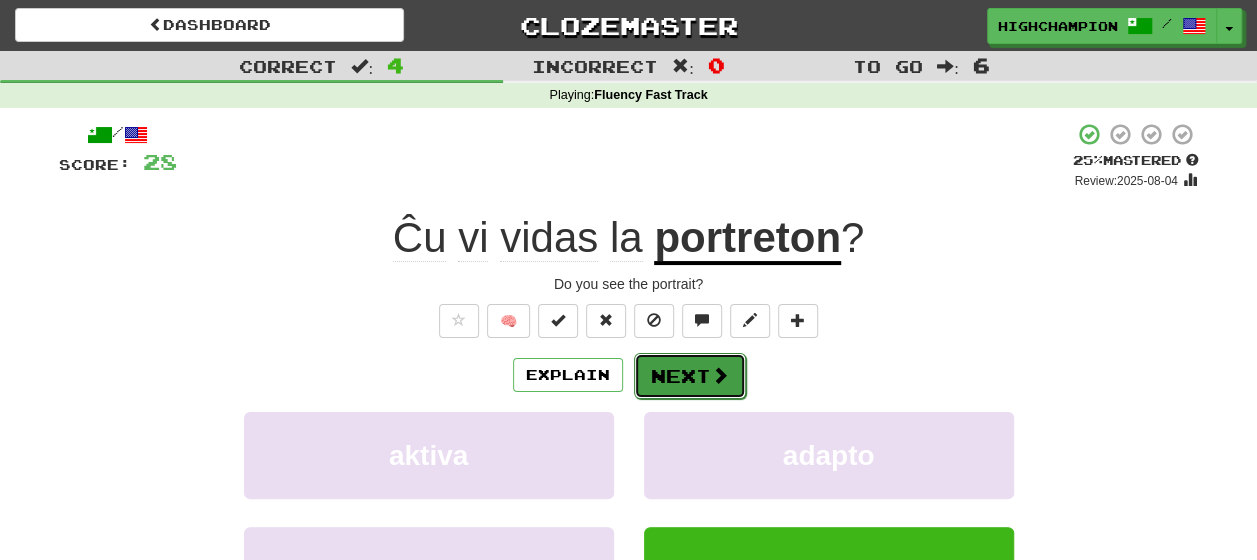 click on "Next" at bounding box center (690, 376) 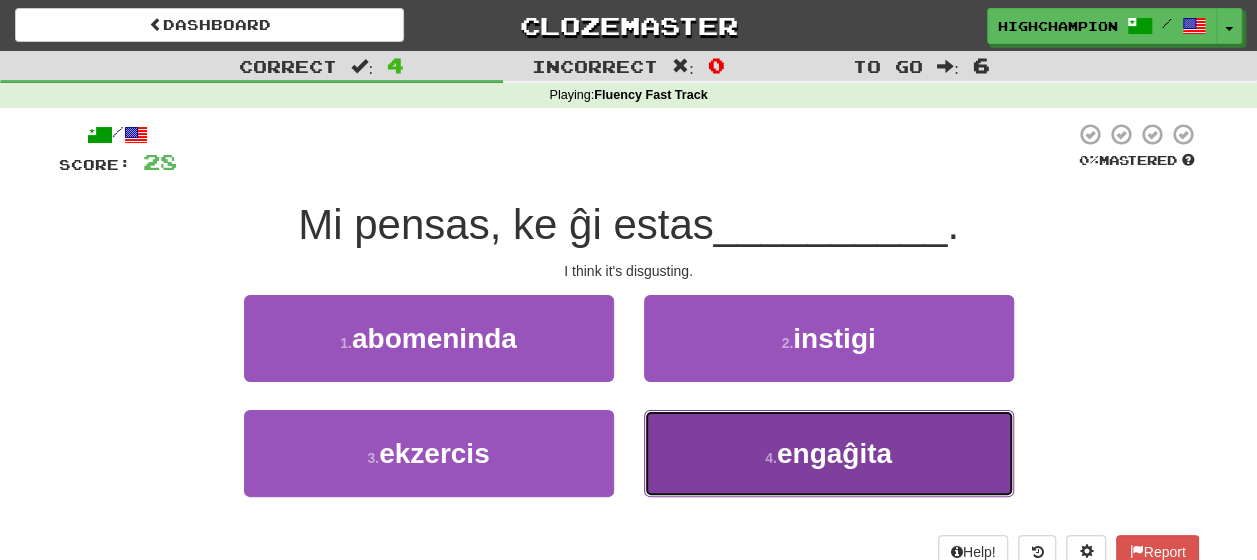 click on "engaĝita" at bounding box center [834, 453] 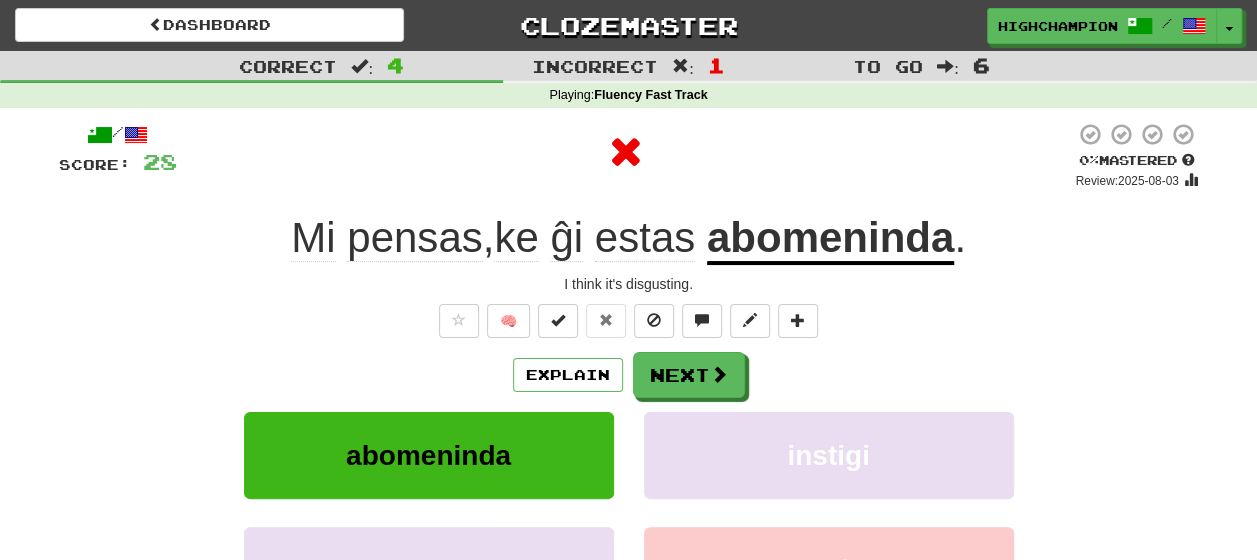 click on "Explain Next" at bounding box center [629, 375] 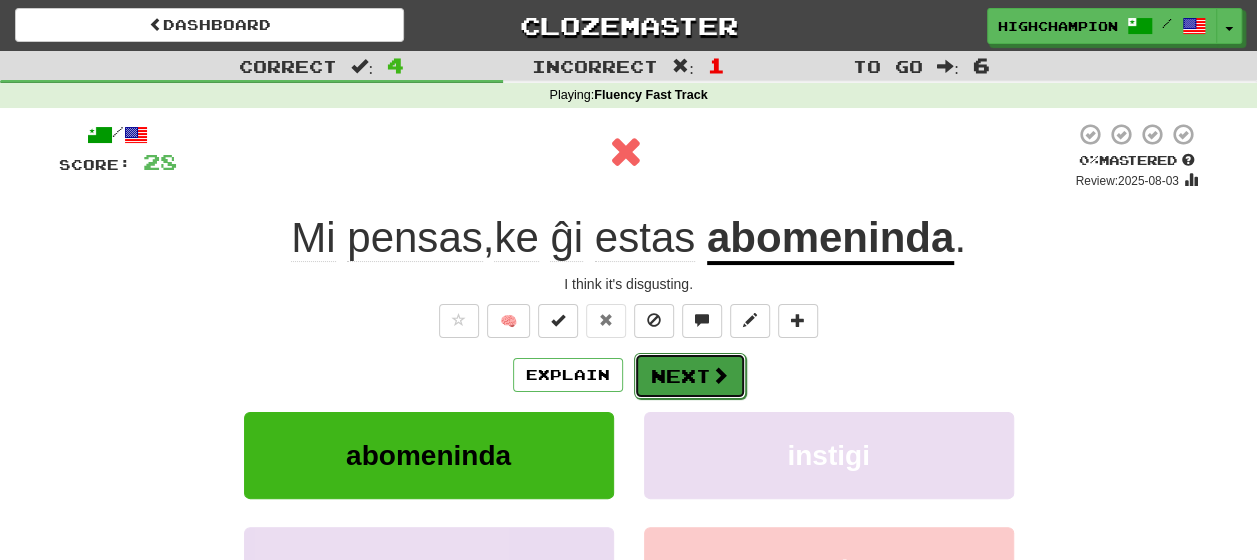 click on "Next" at bounding box center (690, 376) 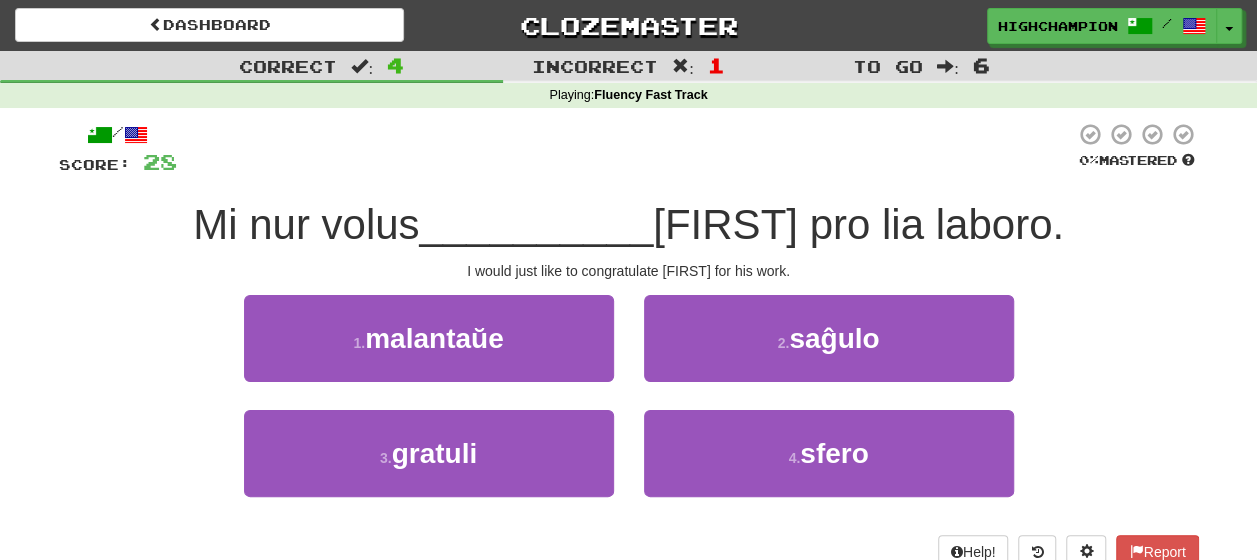 click on "1 .  malantaŭe 2 .  saĝulo" at bounding box center [629, 352] 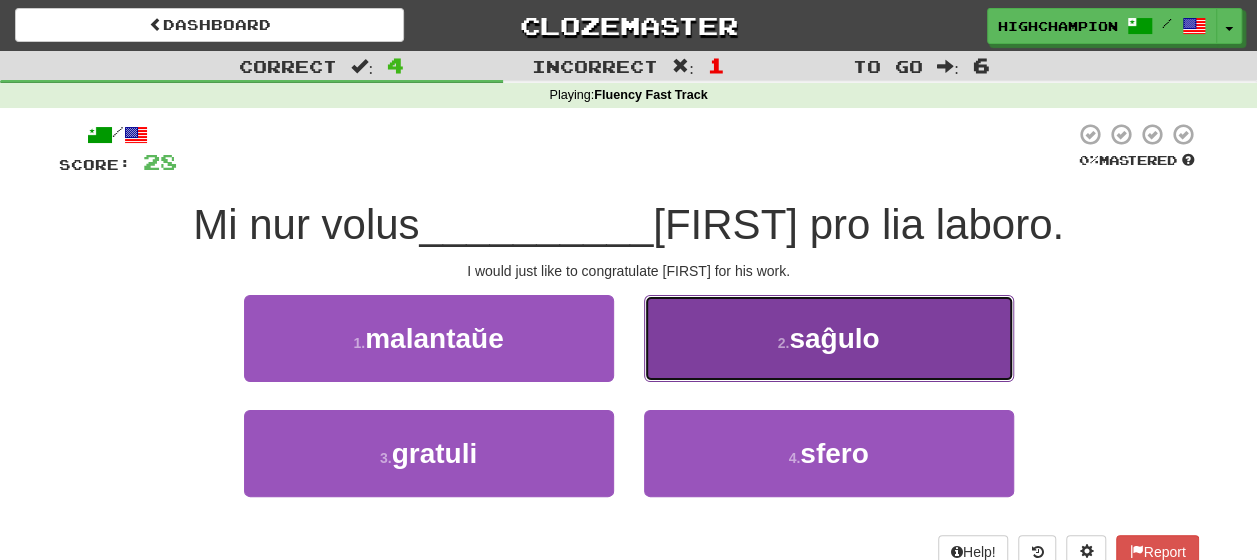 click on "2 .  saĝulo" at bounding box center (829, 338) 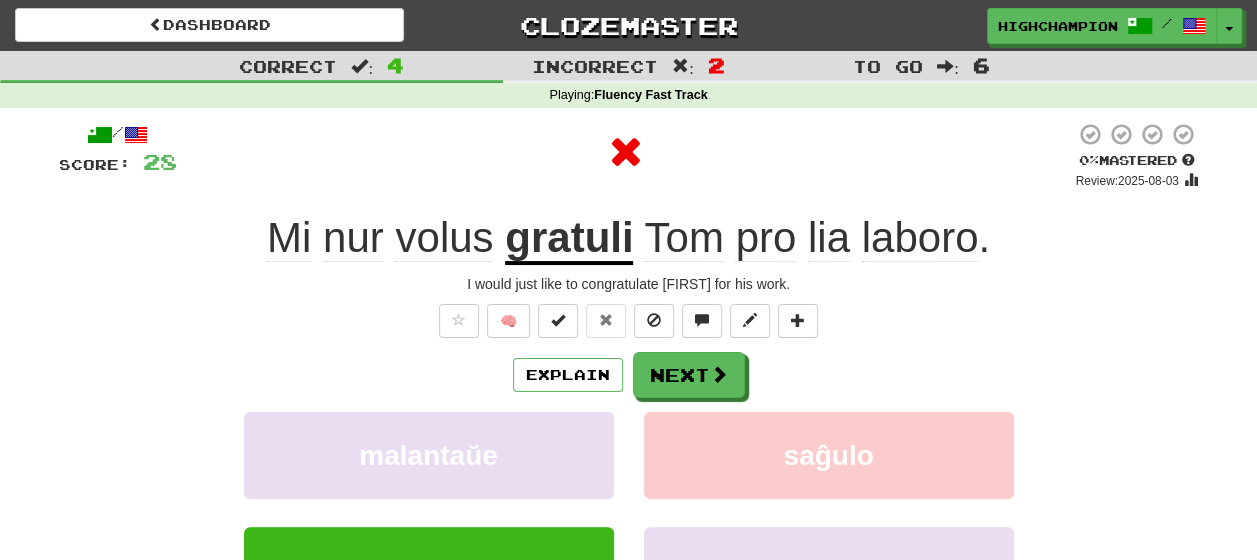 click on "Explain Next" at bounding box center [629, 375] 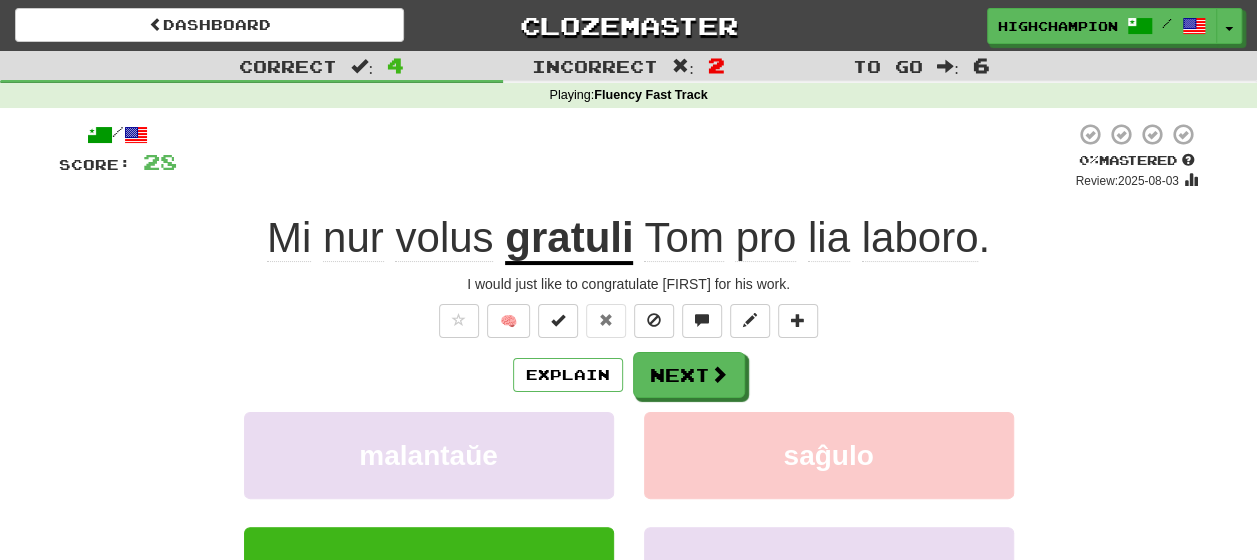 click on "Explain Next" at bounding box center (629, 375) 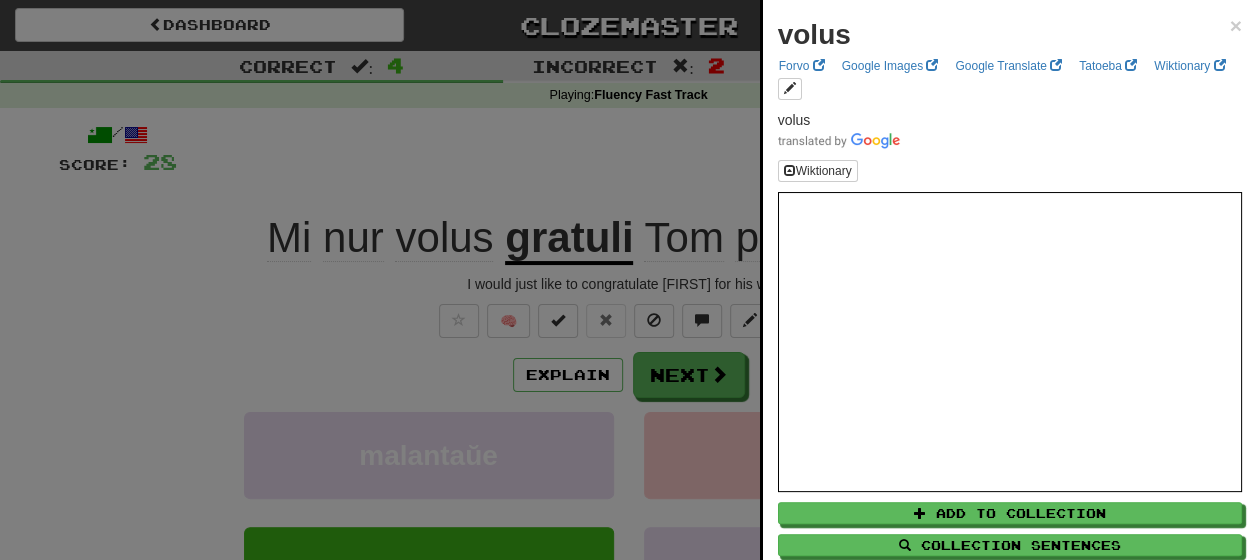 click at bounding box center [628, 280] 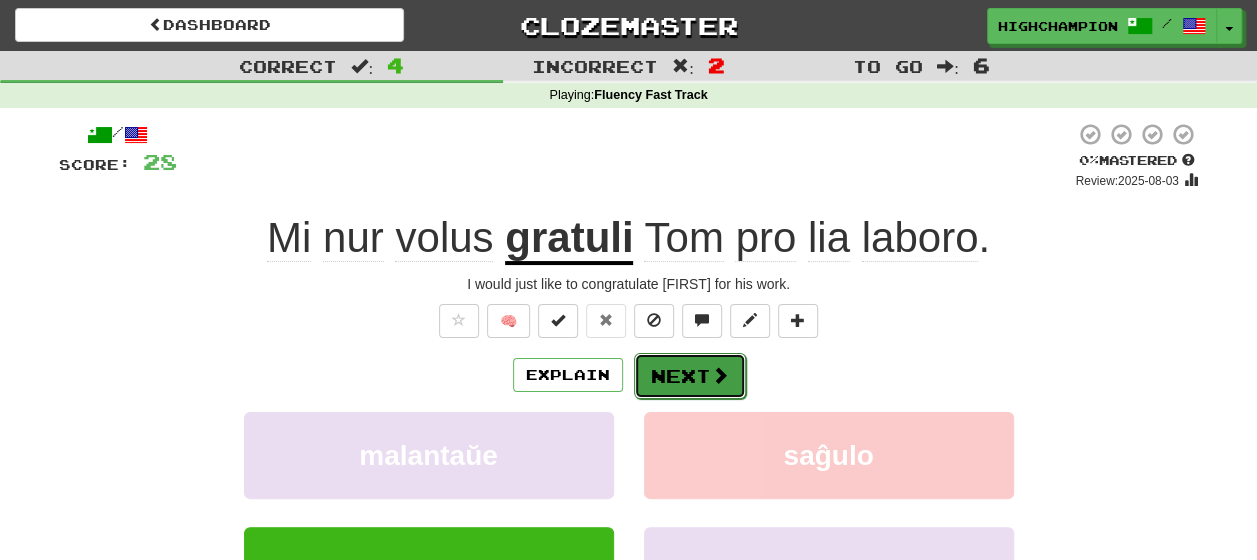 click on "Next" at bounding box center [690, 376] 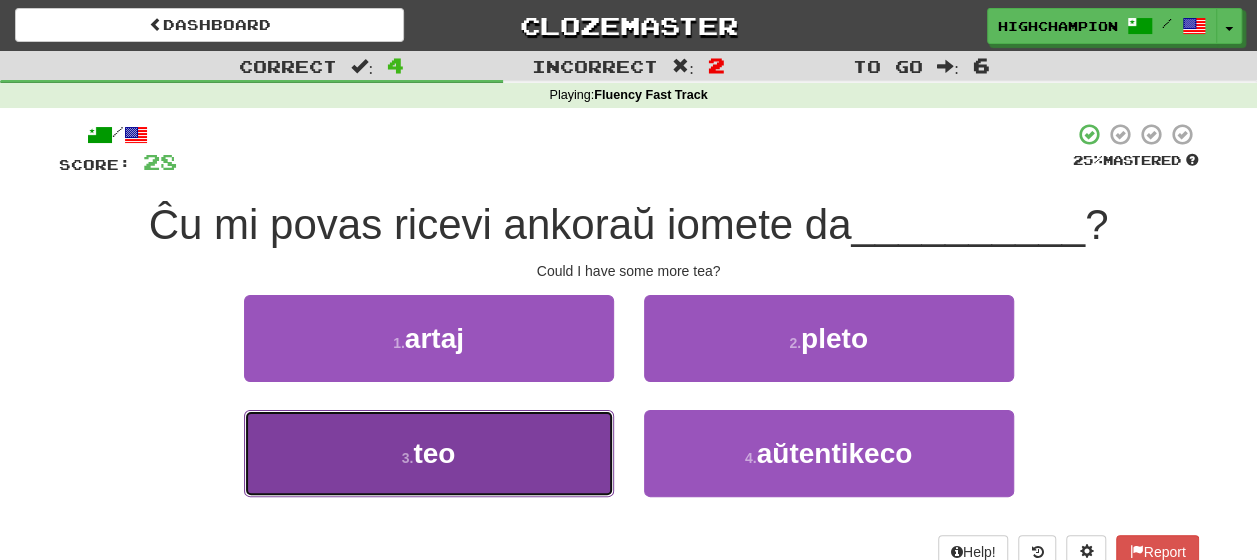 click on "3 .  teo" at bounding box center (429, 453) 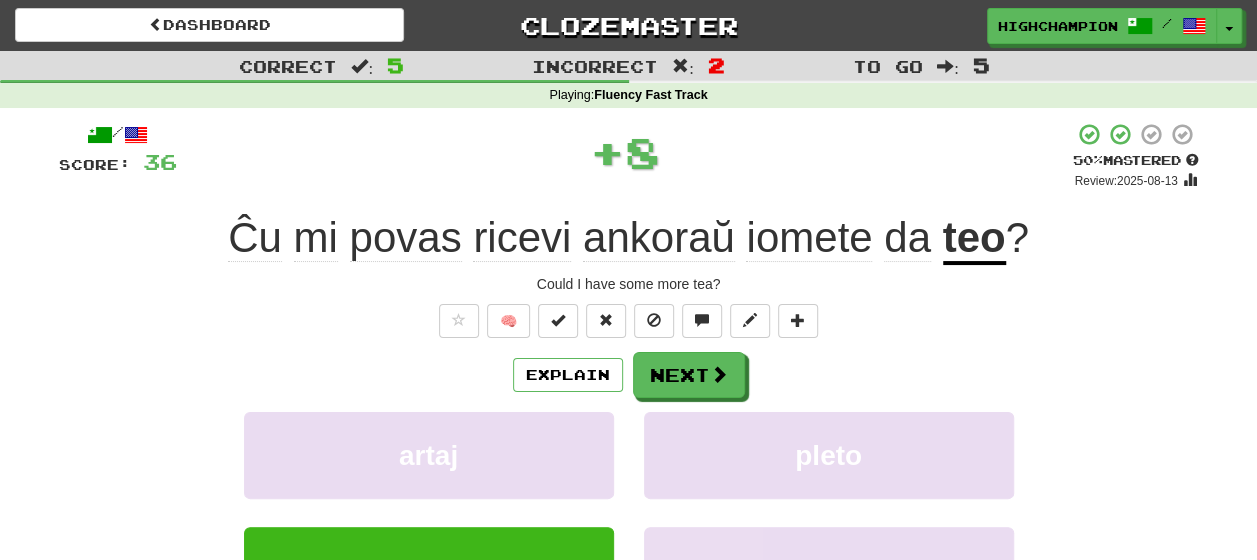 click on "ankoraŭ" 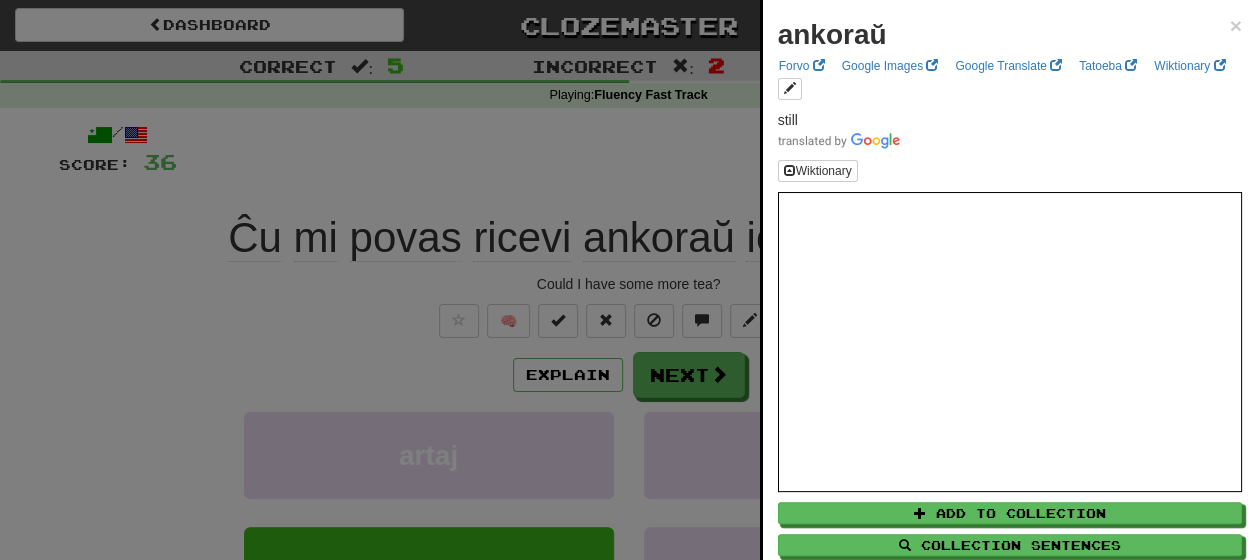 click at bounding box center [628, 280] 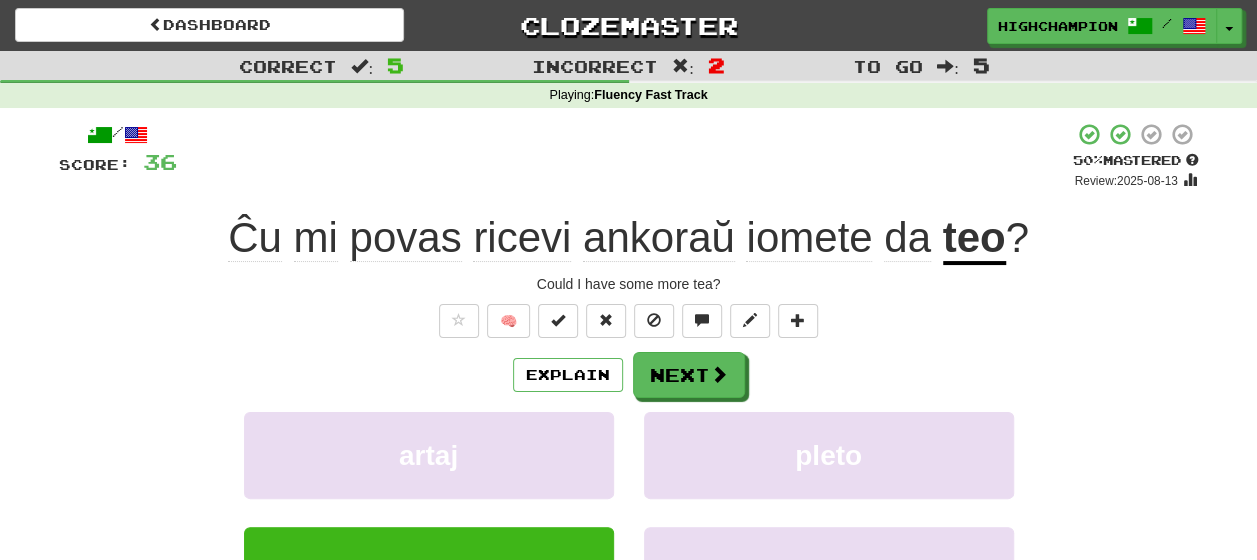 click on "iomete" 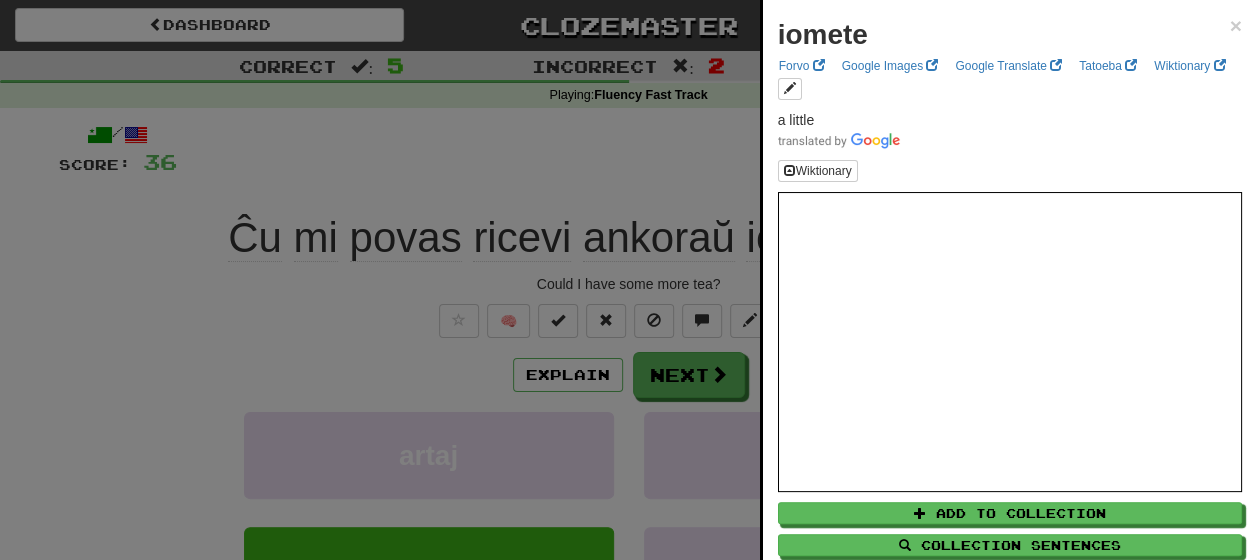 click at bounding box center (628, 280) 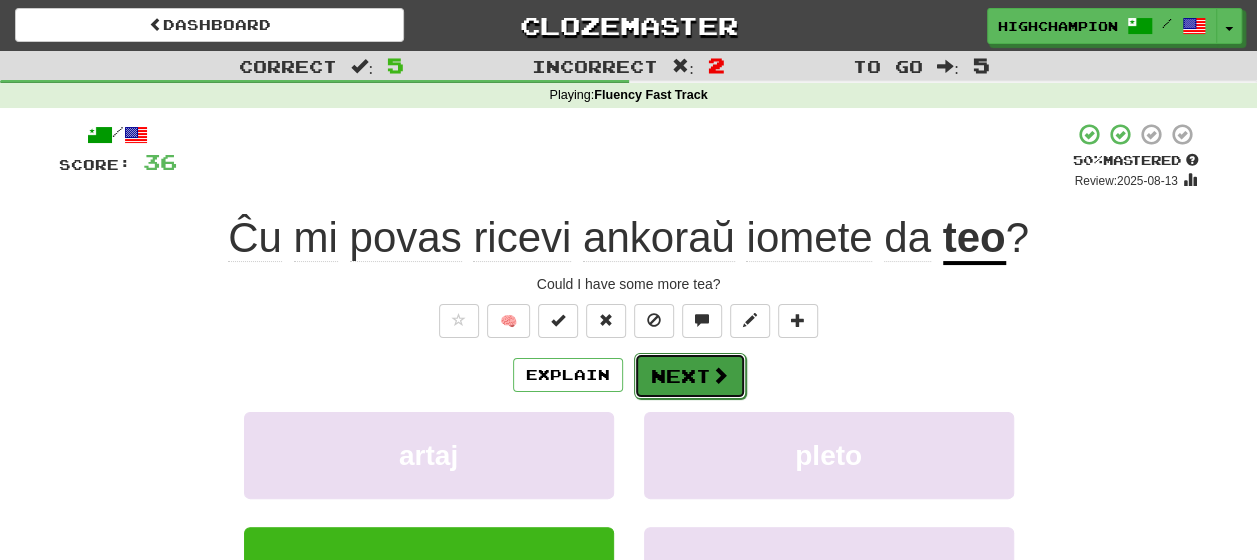 click on "Next" at bounding box center [690, 376] 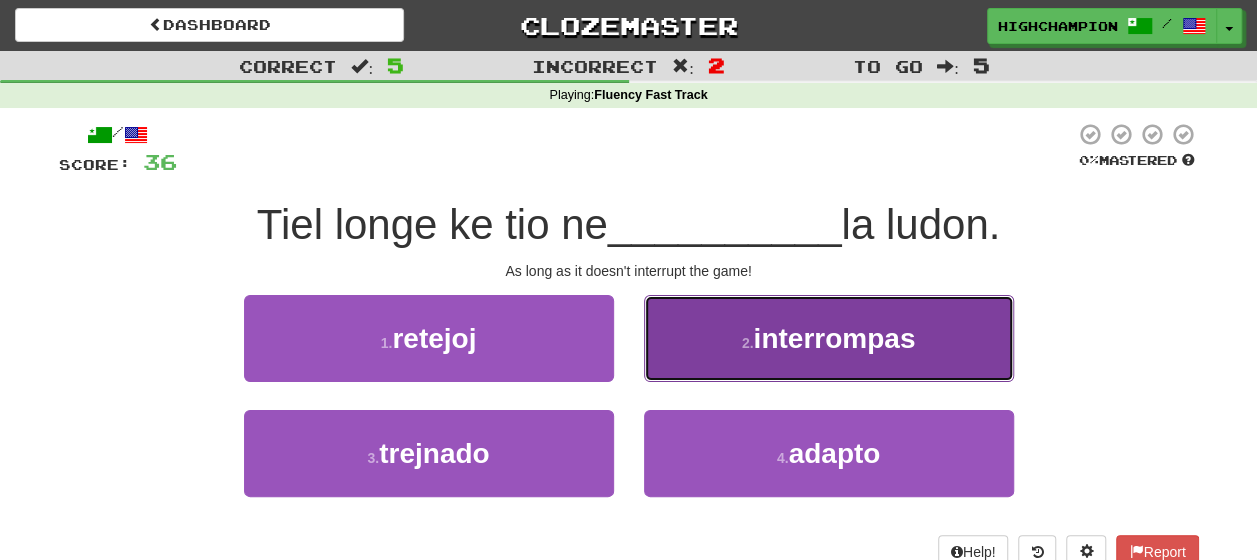 click on "interrompas" at bounding box center (834, 338) 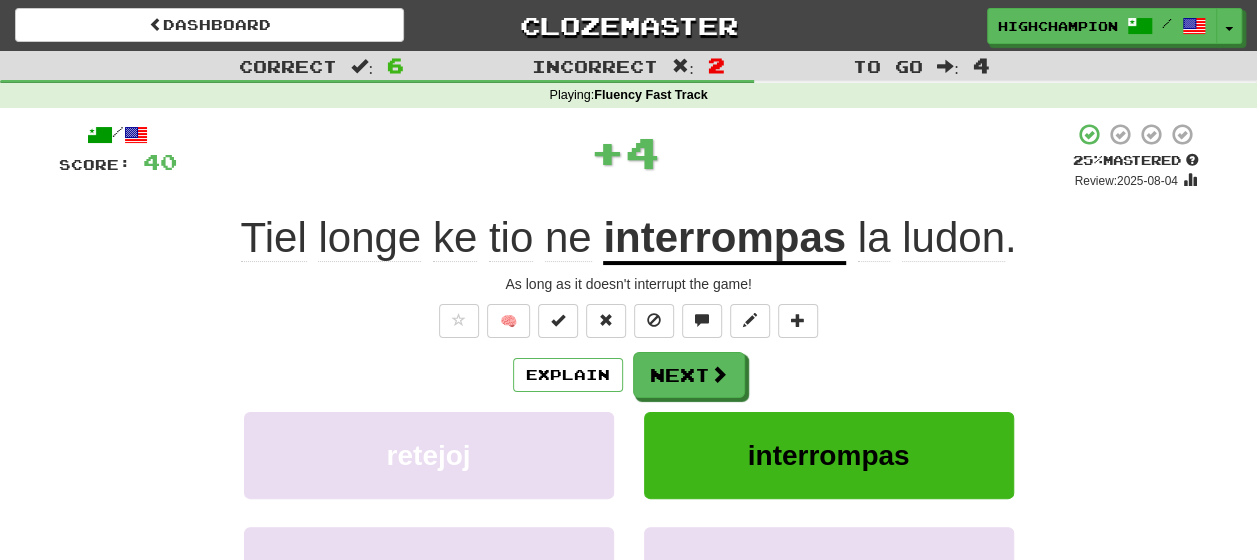 click on "Explain Next" at bounding box center (629, 375) 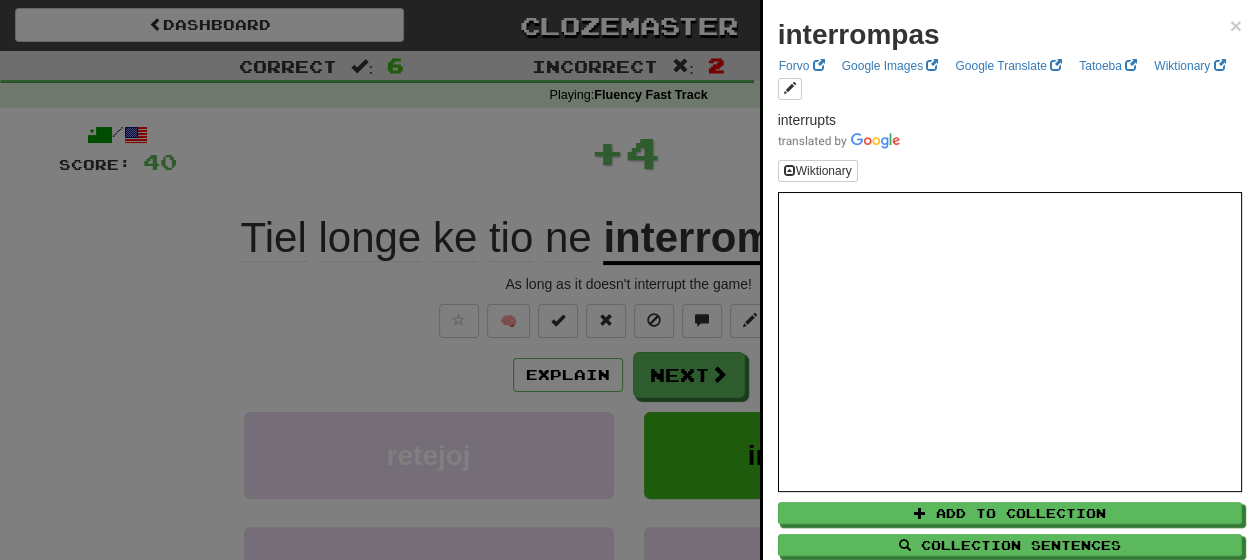 click at bounding box center [628, 280] 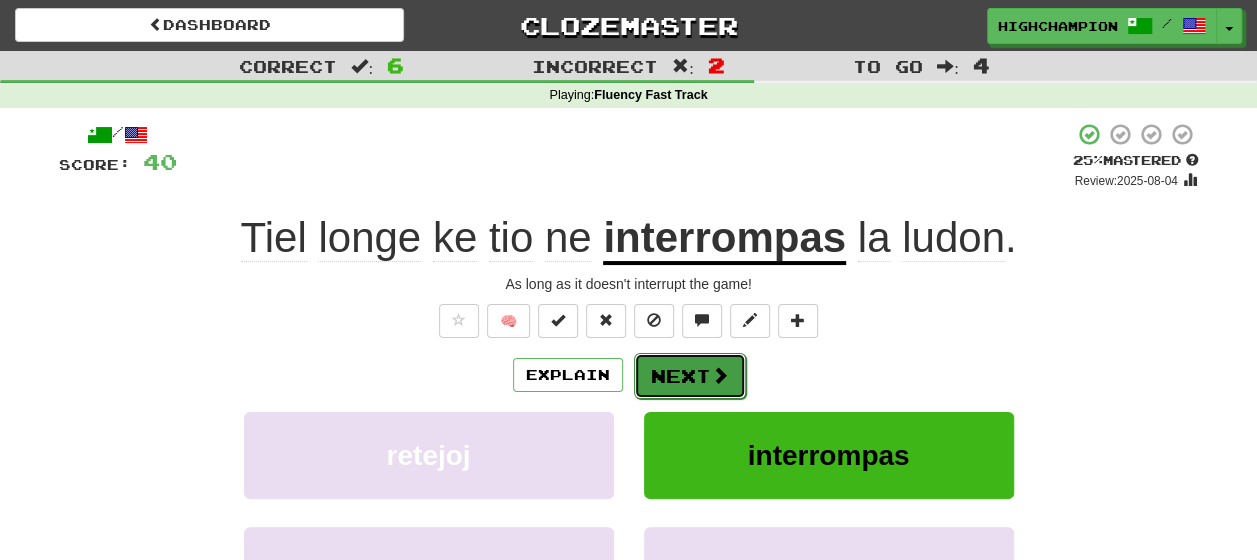 click on "Next" at bounding box center [690, 376] 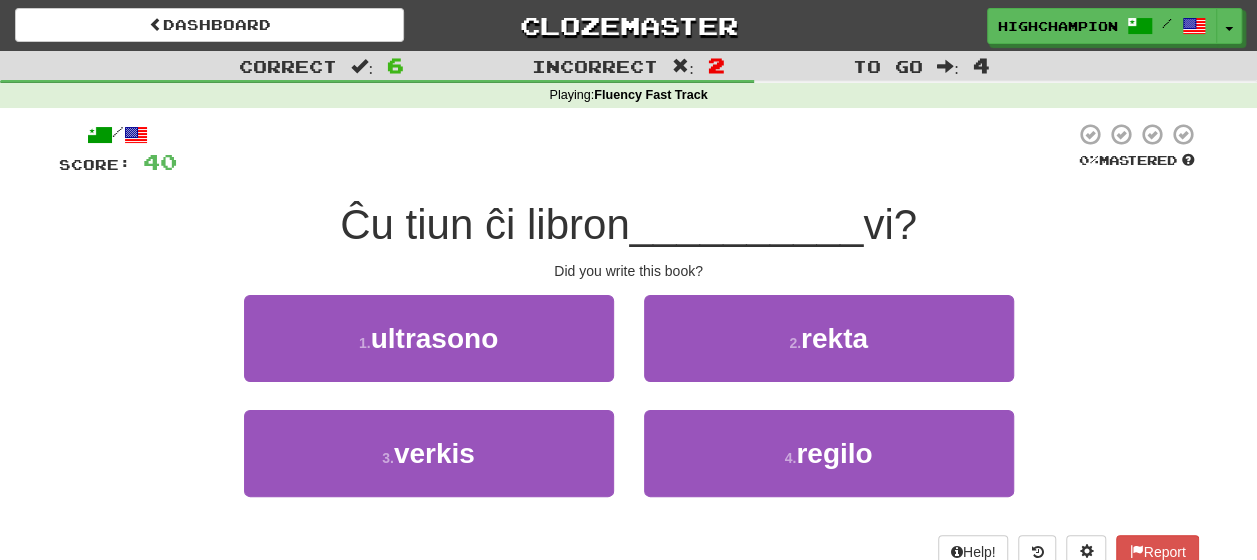 click on "1 .  ultrasono 2 .  rekta" at bounding box center (629, 352) 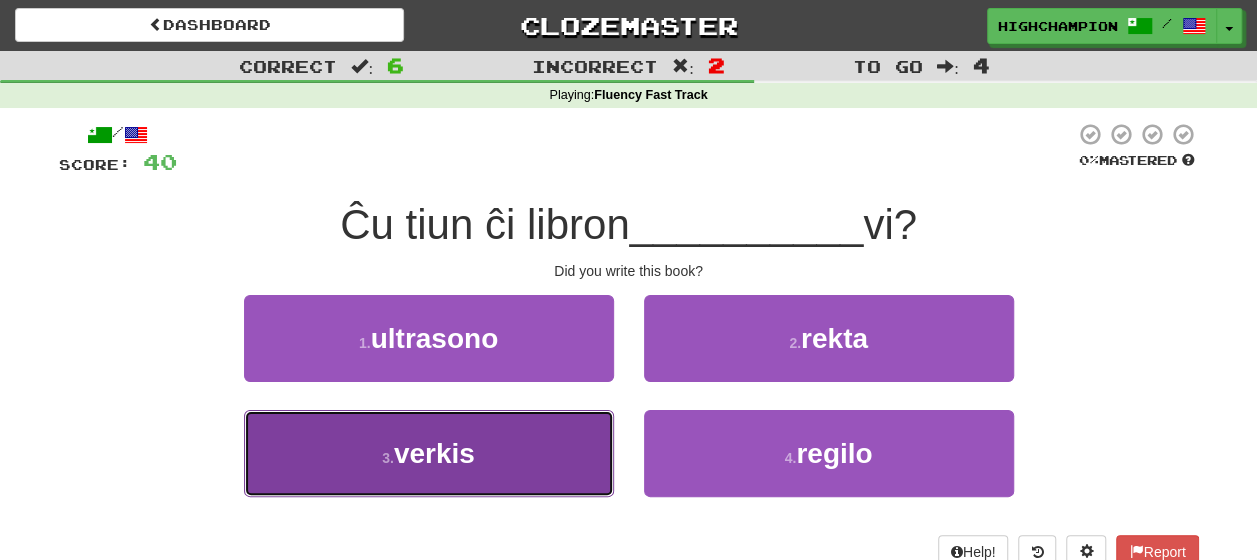 click on "3 .  verkis" at bounding box center (429, 453) 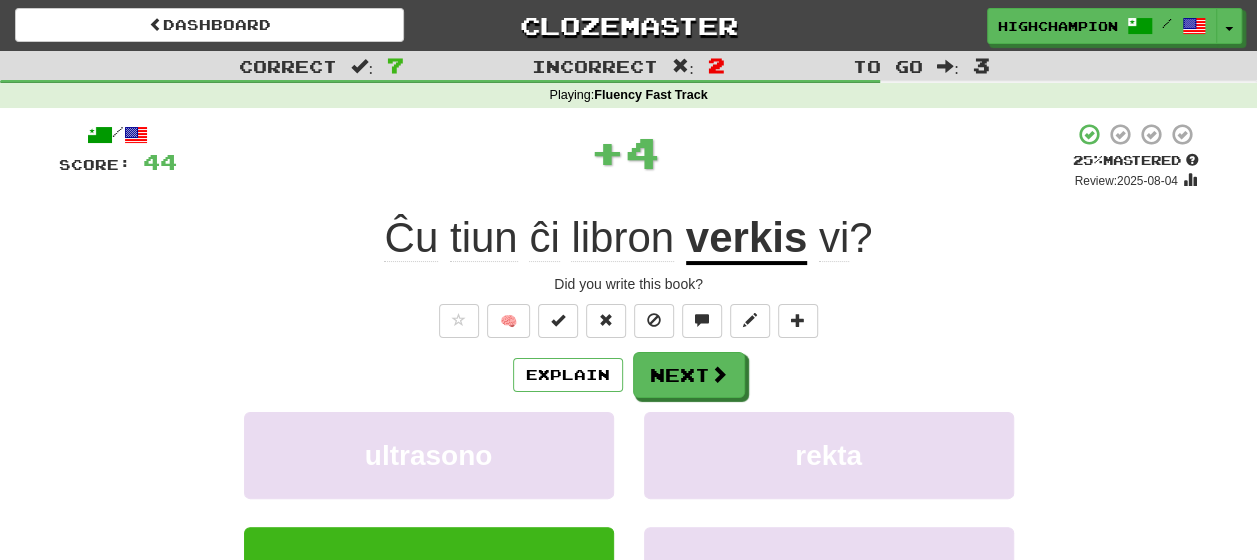 click on "verkis" at bounding box center (746, 239) 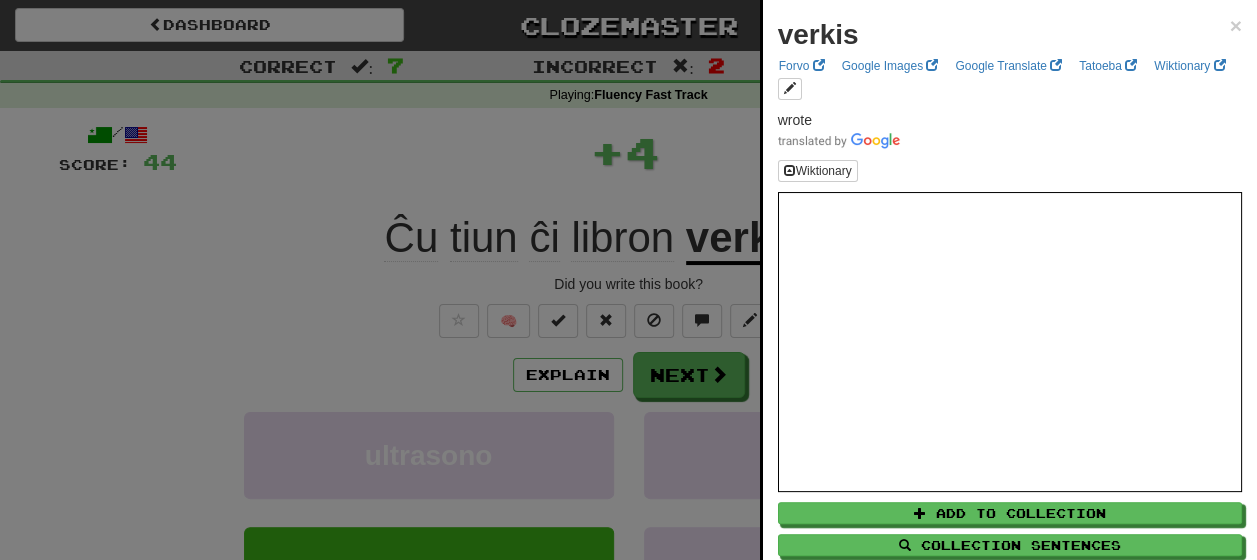 click at bounding box center (628, 280) 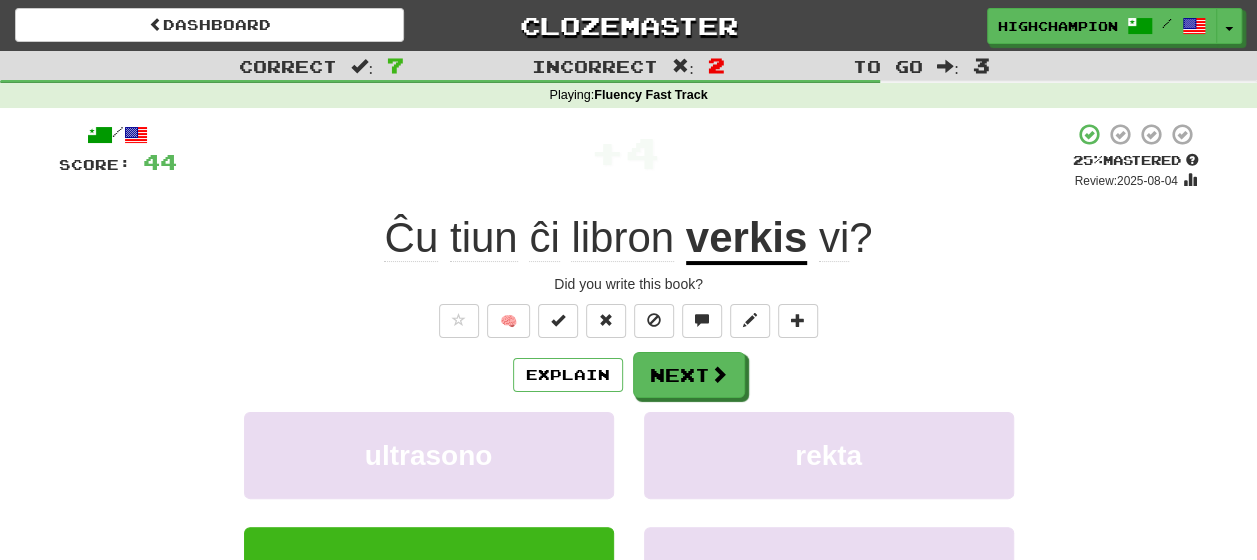 click on "Explain Next" at bounding box center (629, 375) 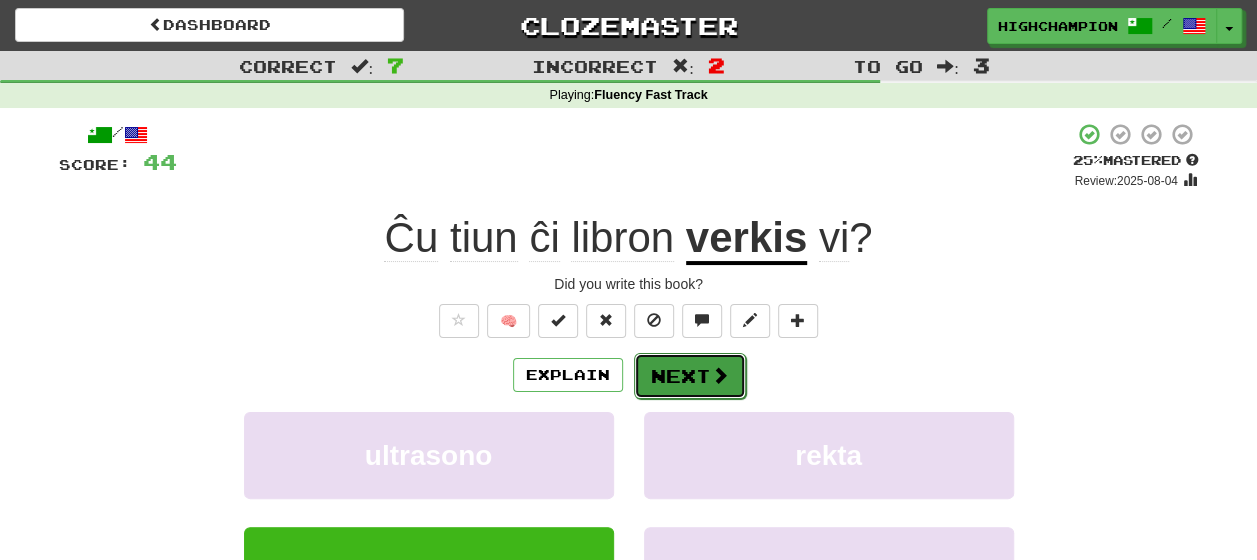 click on "Next" at bounding box center [690, 376] 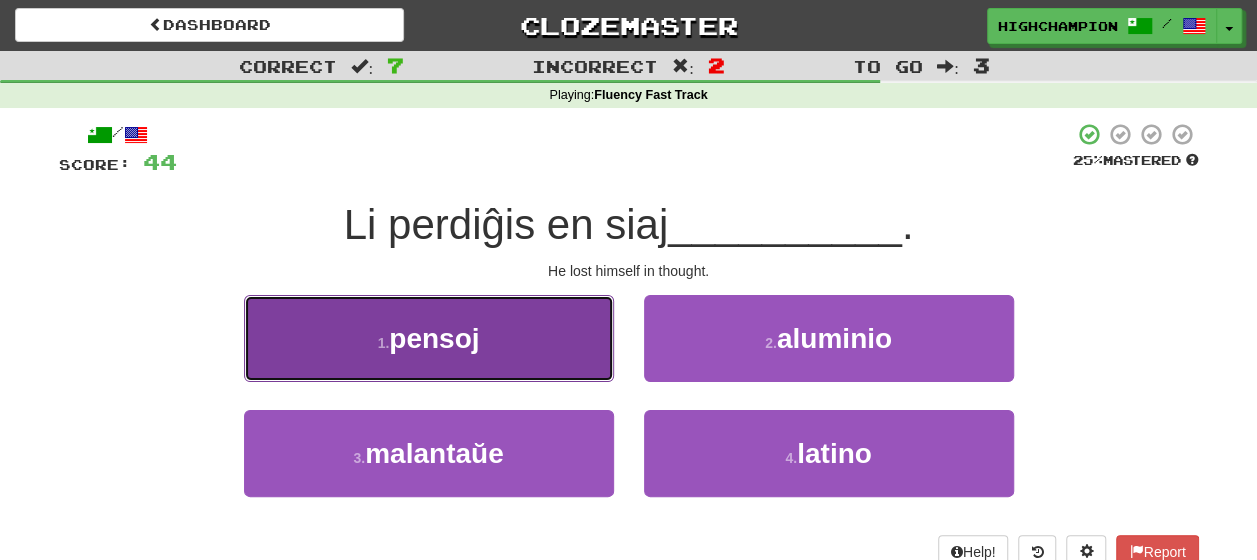 click on "1 .  pensoj" at bounding box center [429, 338] 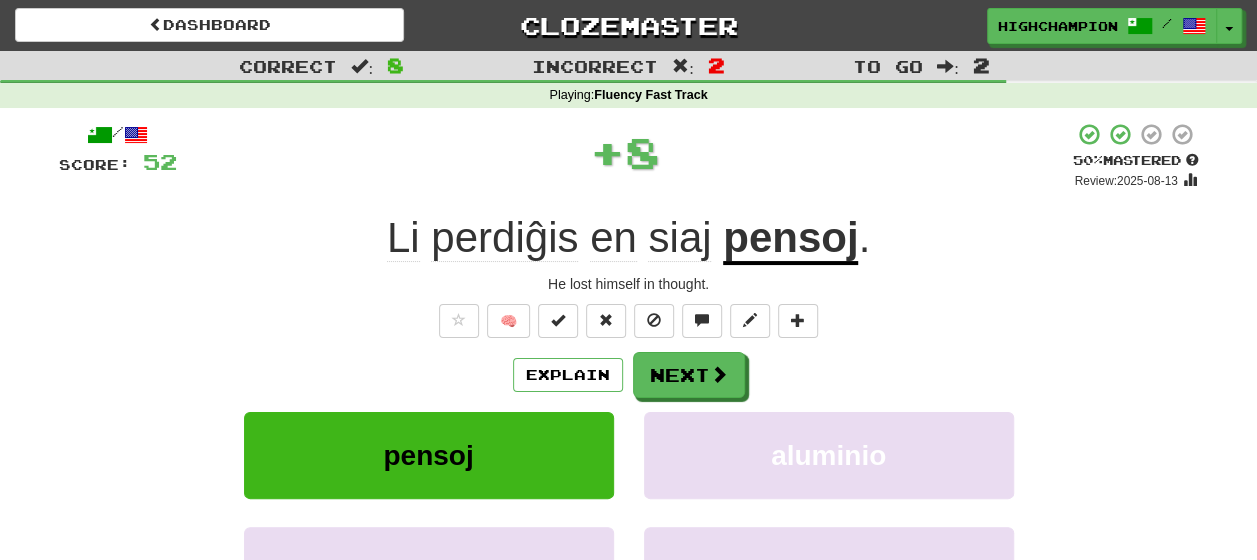click on "Explain Next" at bounding box center (629, 375) 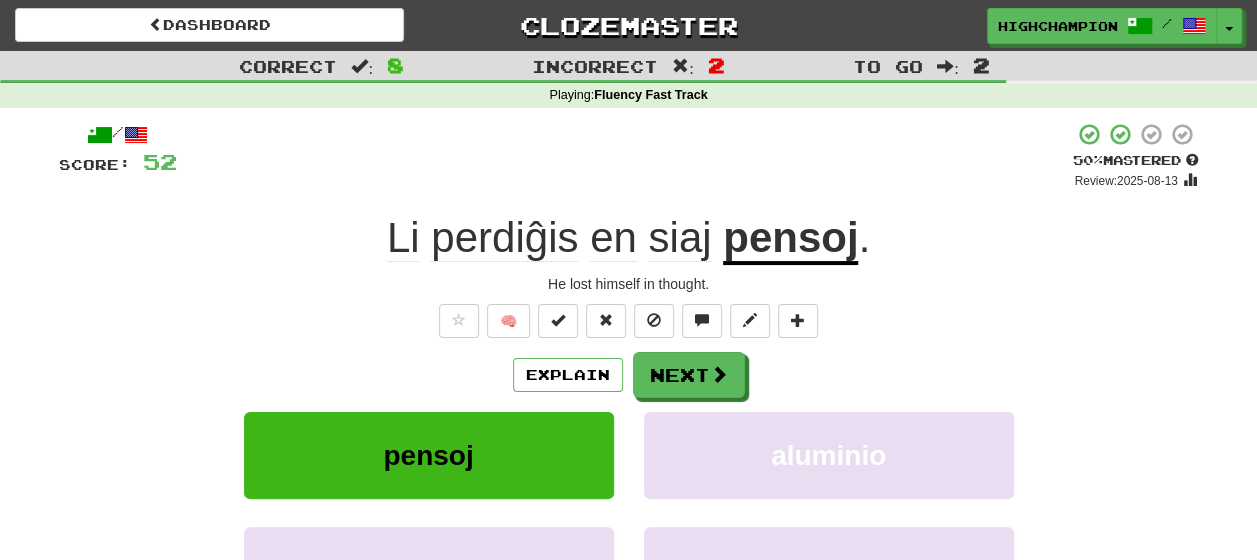 click on "siaj" 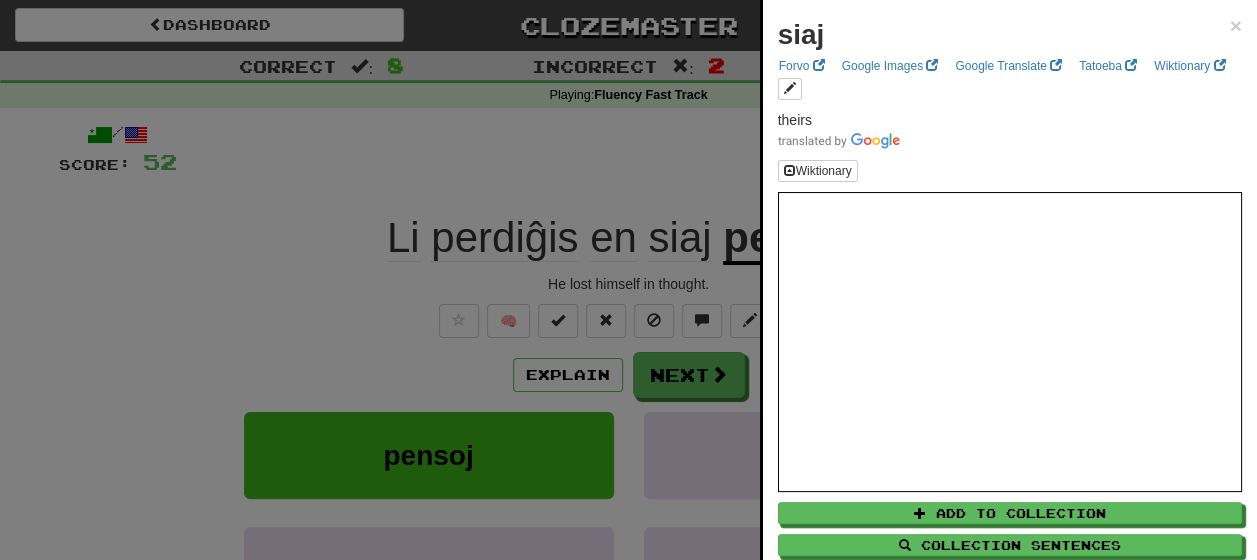 click at bounding box center (628, 280) 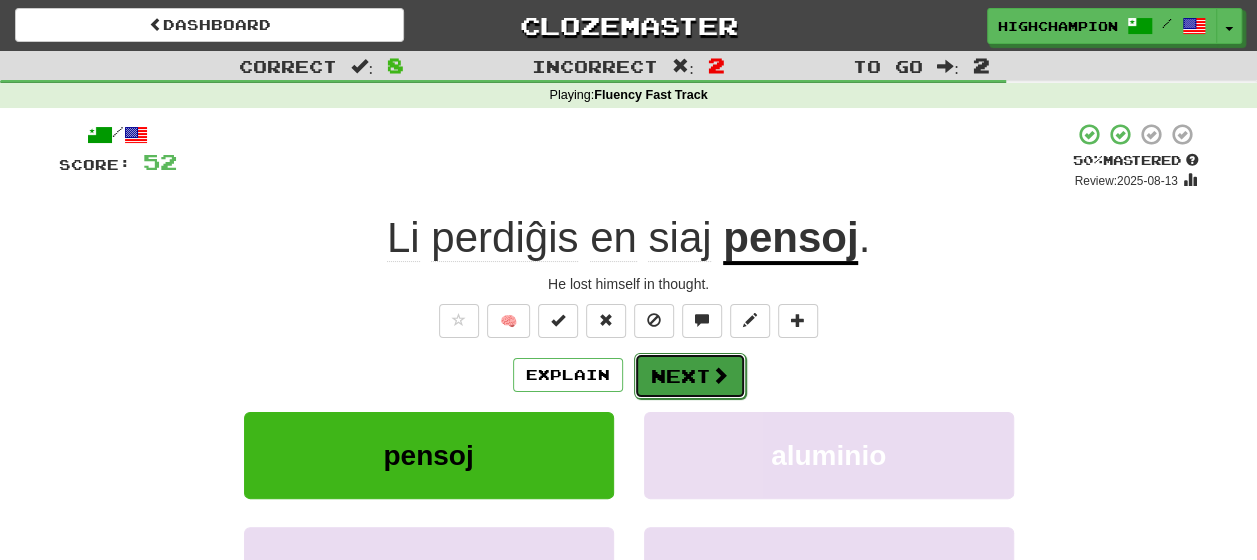 click at bounding box center [720, 375] 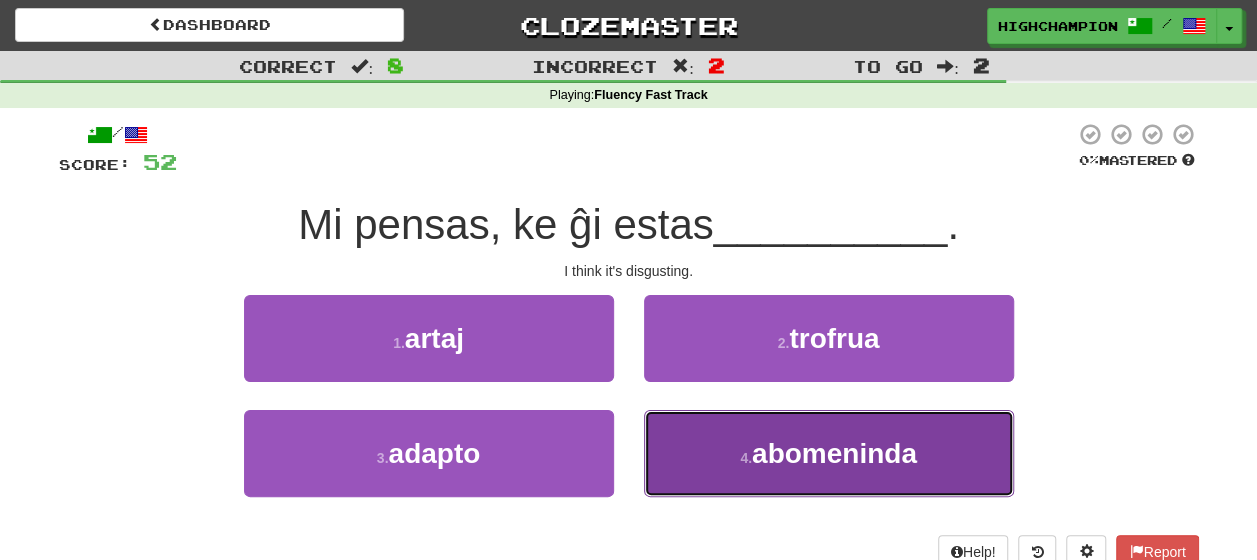 click on "abomeninda" at bounding box center (834, 453) 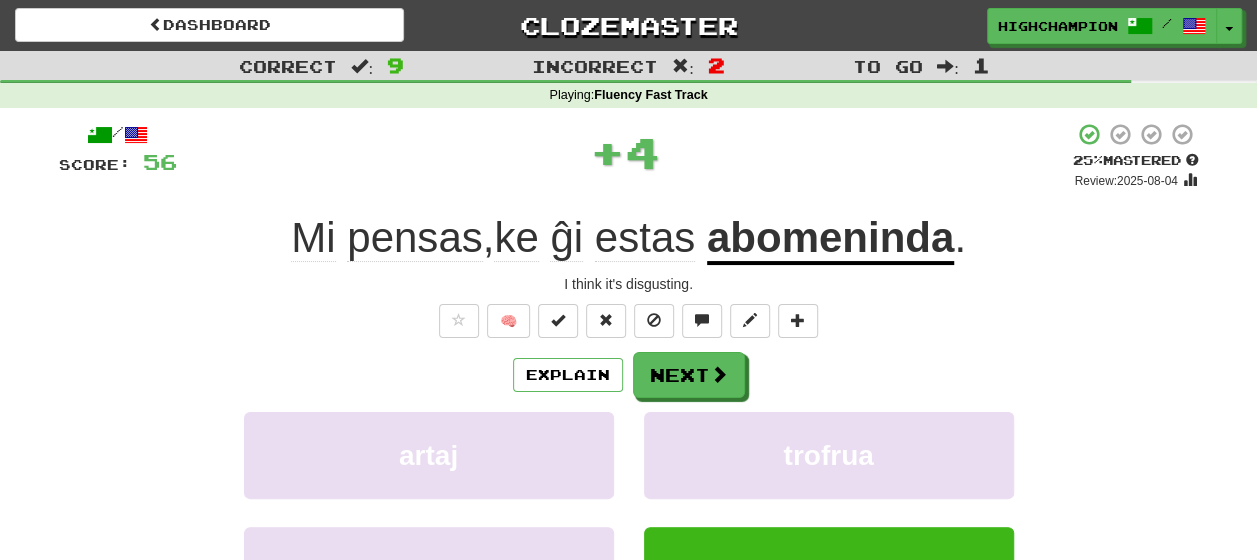 click on "Explain Next" at bounding box center [629, 375] 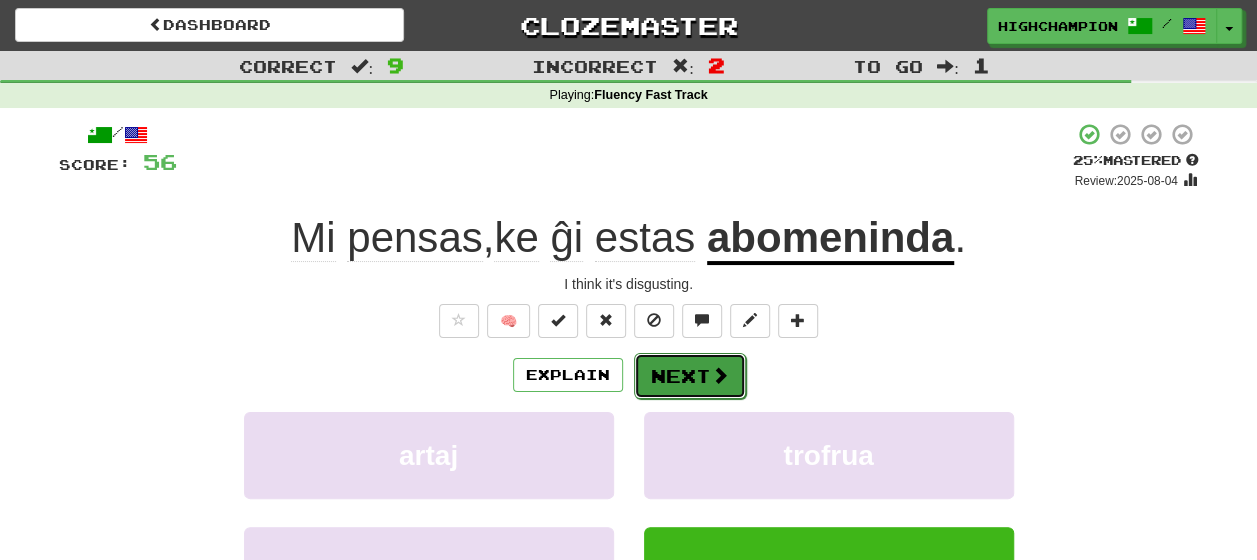 click on "Next" at bounding box center (690, 376) 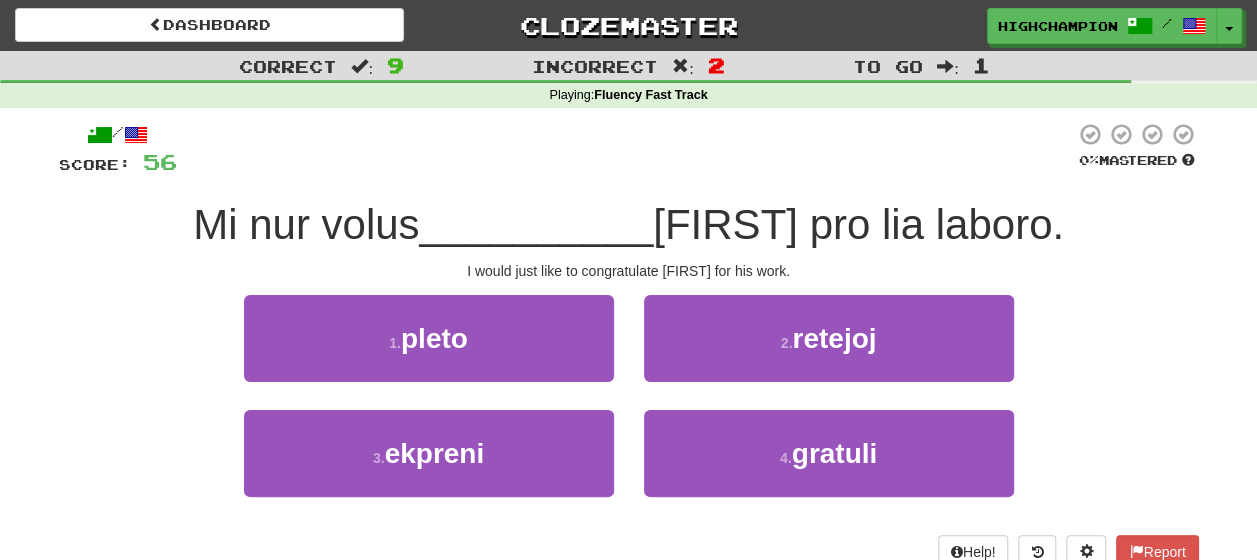 click on "1 .  pleto 2 .  retejoj" at bounding box center (629, 352) 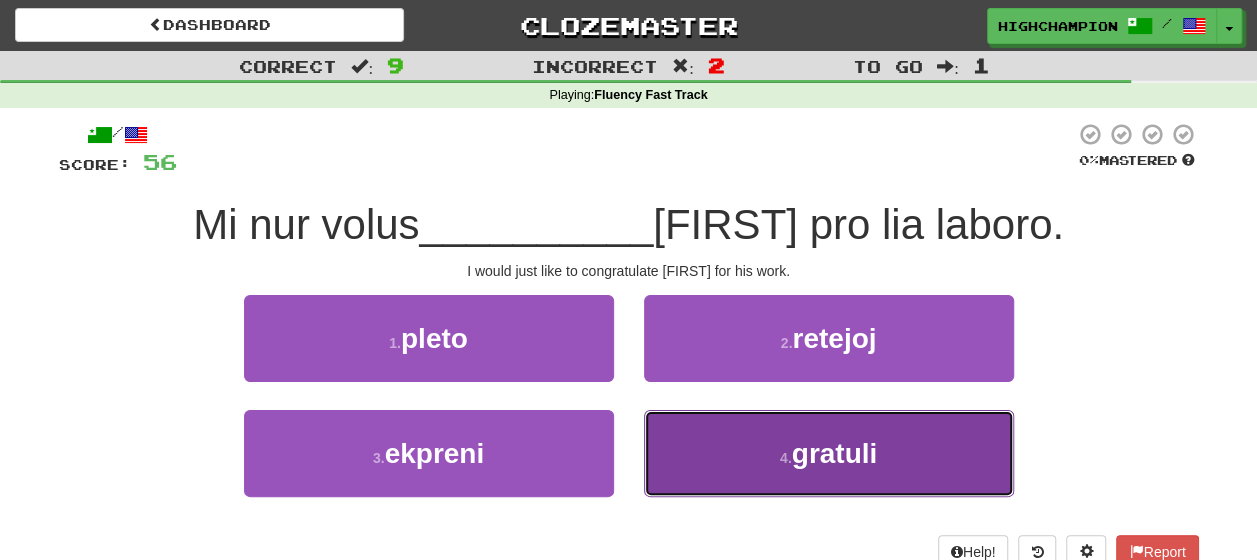 click on "gratuli" at bounding box center [835, 453] 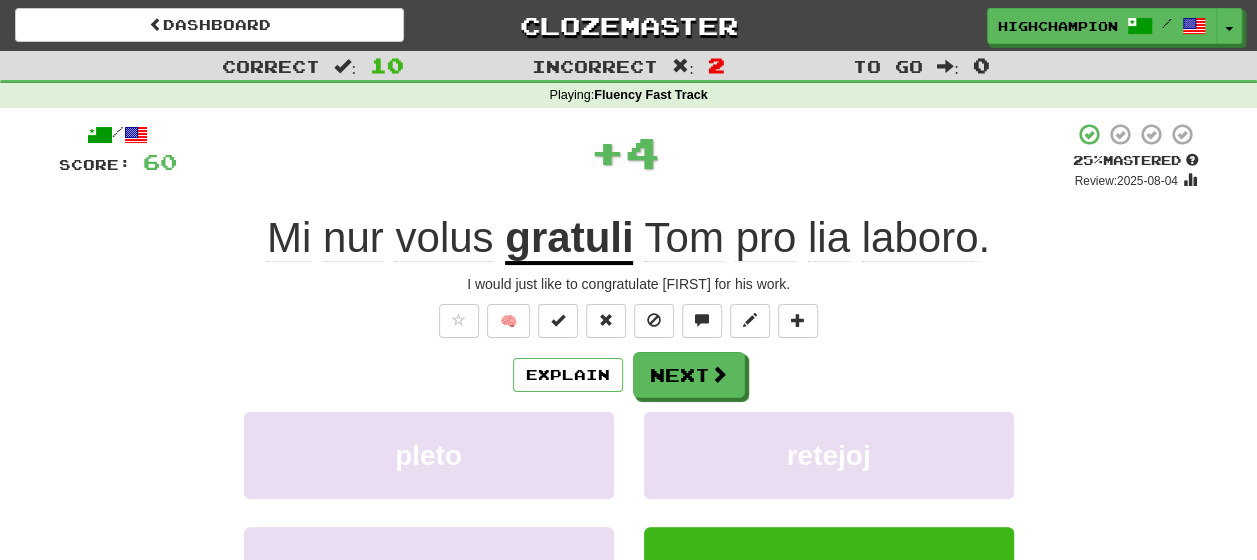 click on "Explain Next" at bounding box center (629, 375) 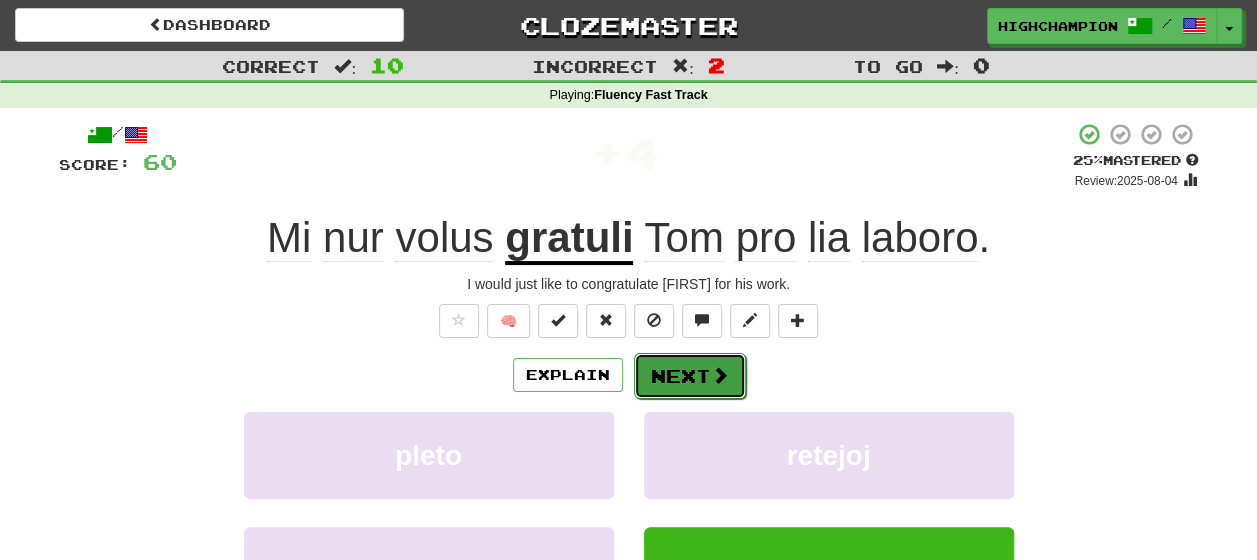 click on "Next" at bounding box center (690, 376) 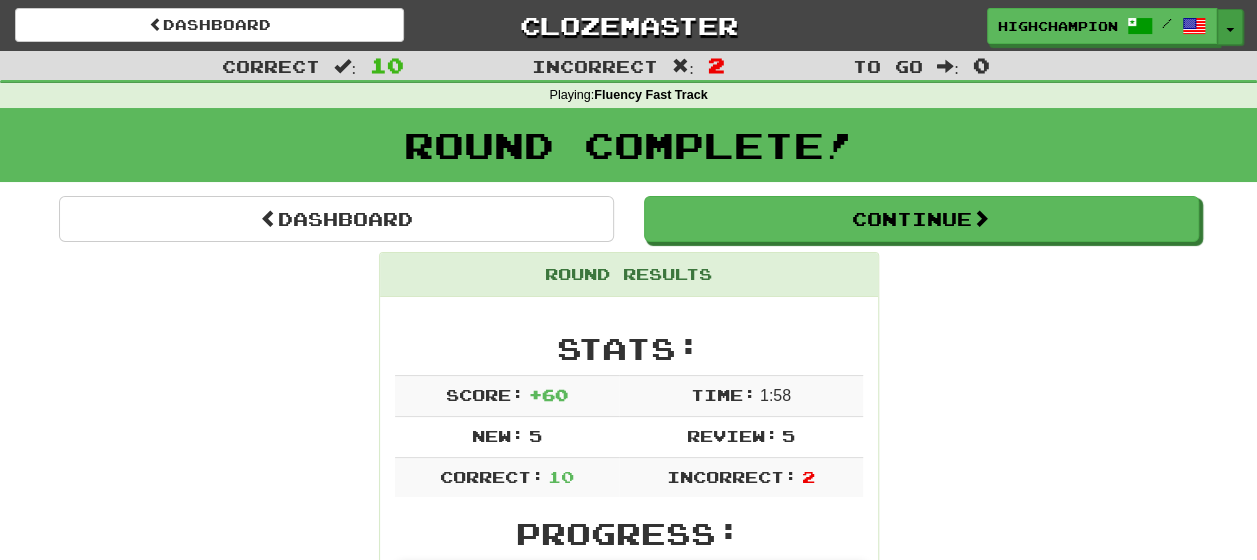 click on "Toggle Dropdown" at bounding box center (1230, 27) 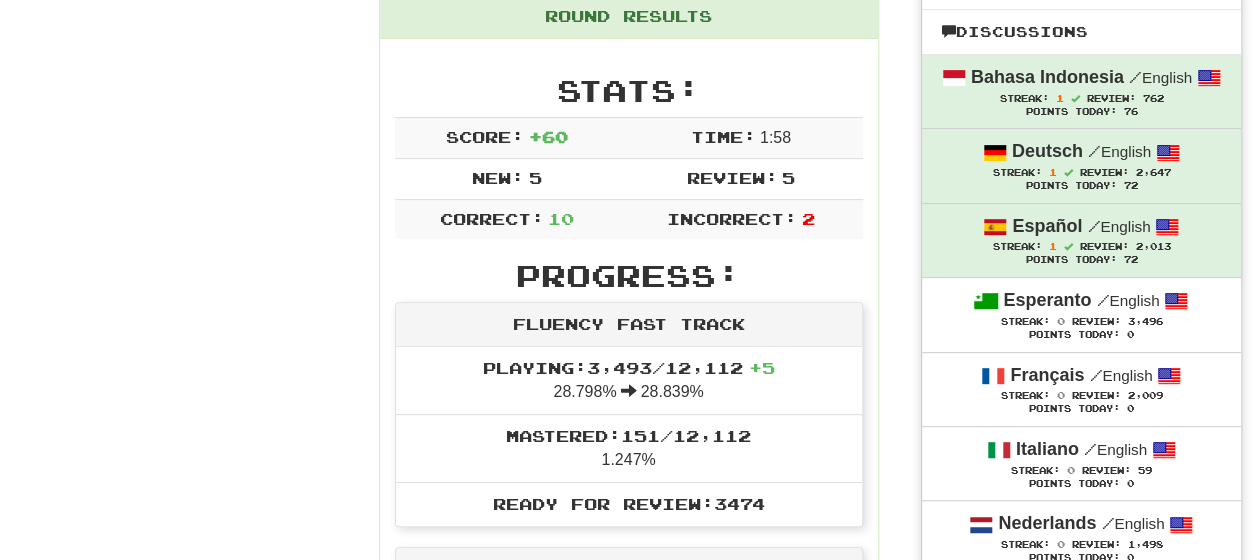 scroll, scrollTop: 448, scrollLeft: 0, axis: vertical 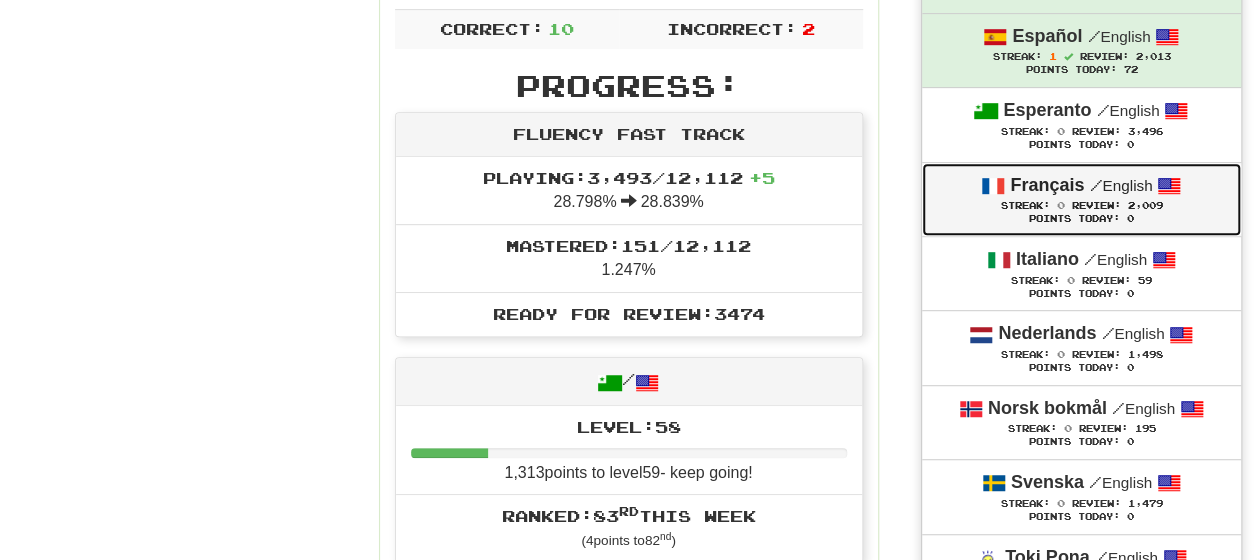 click on "/" at bounding box center [1095, 185] 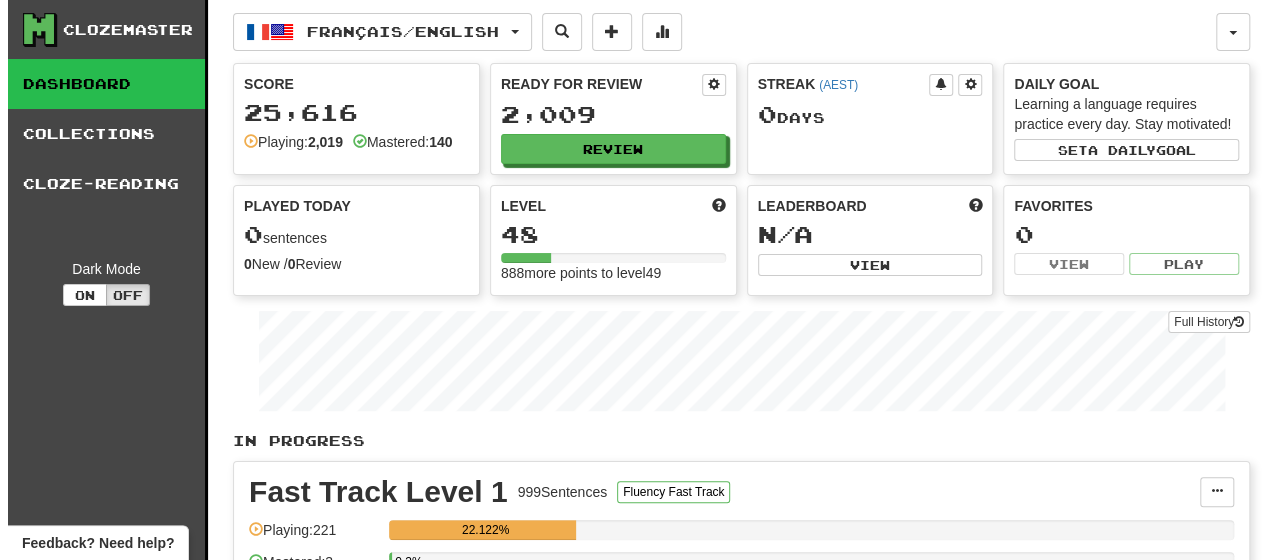 scroll, scrollTop: 100, scrollLeft: 0, axis: vertical 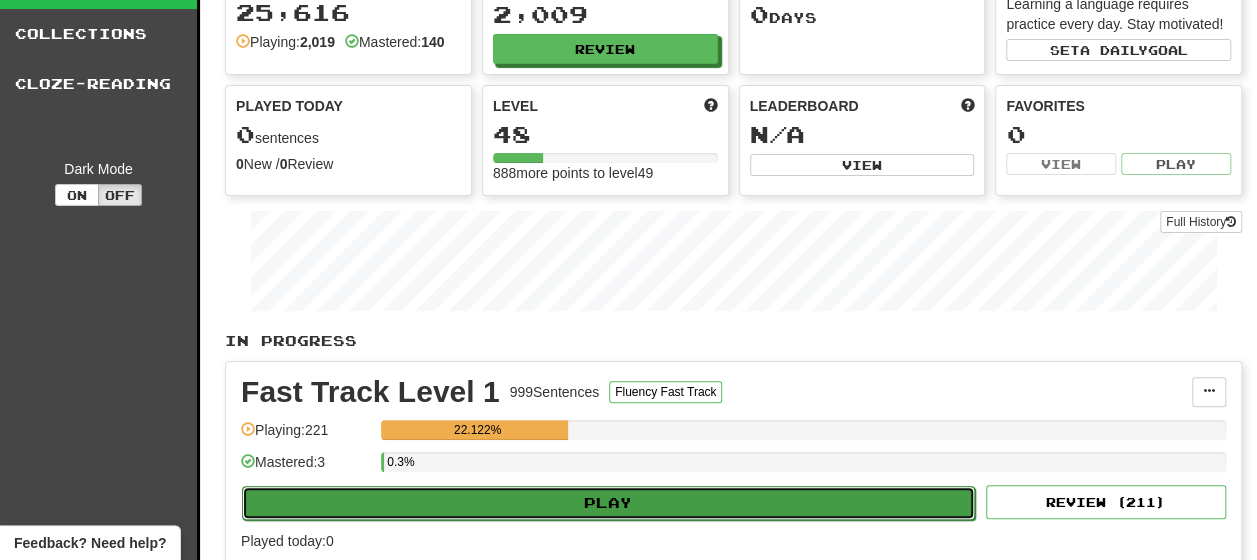 click on "Play" at bounding box center [608, 503] 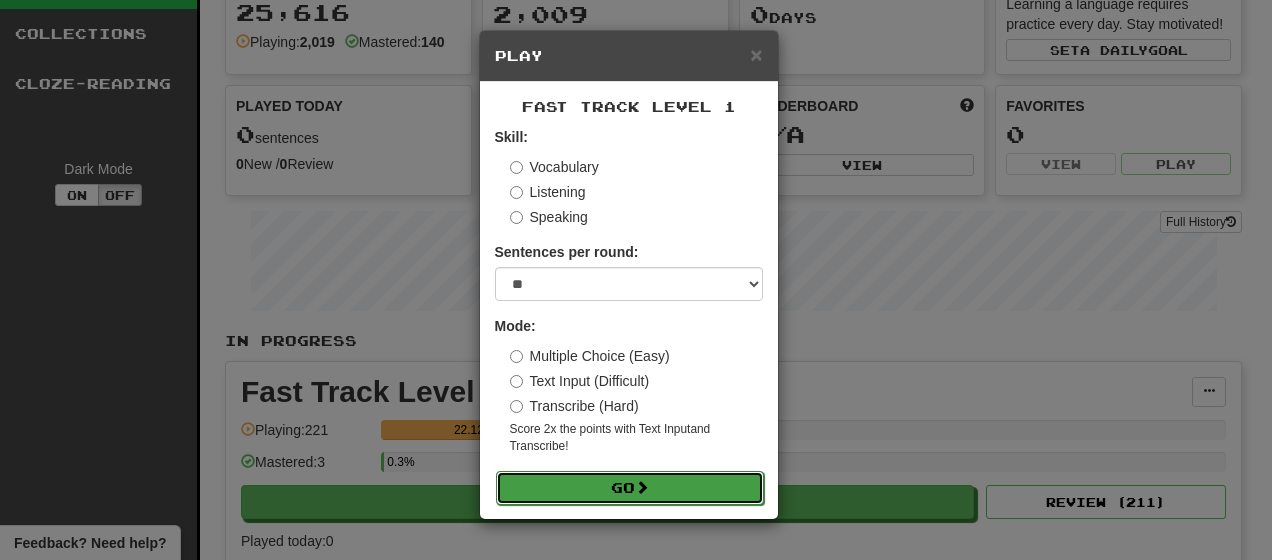 click on "Go" at bounding box center [630, 488] 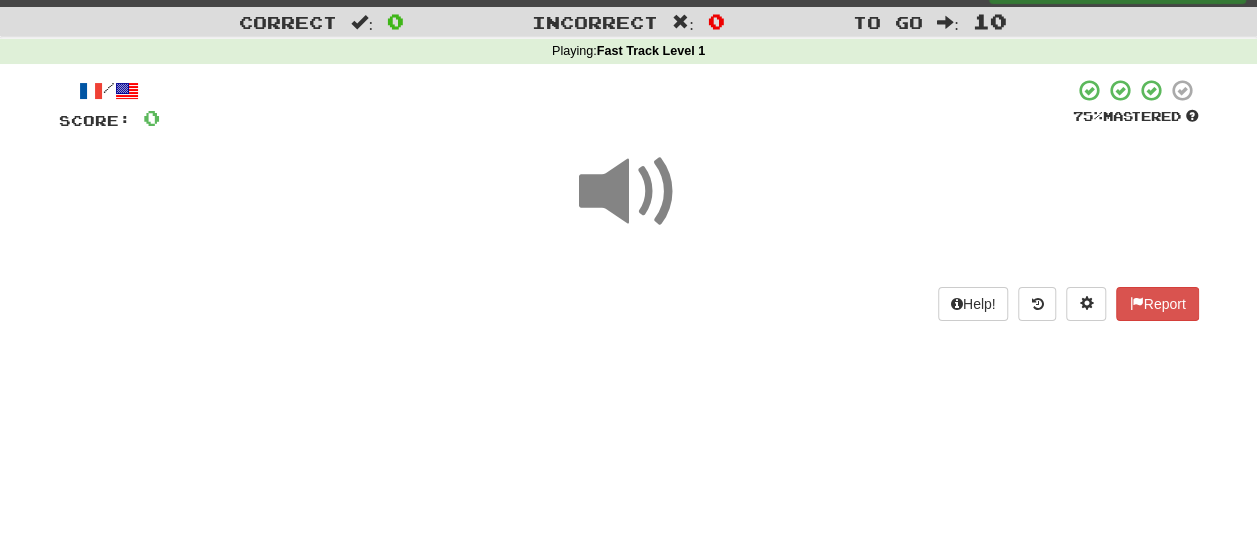 scroll, scrollTop: 0, scrollLeft: 0, axis: both 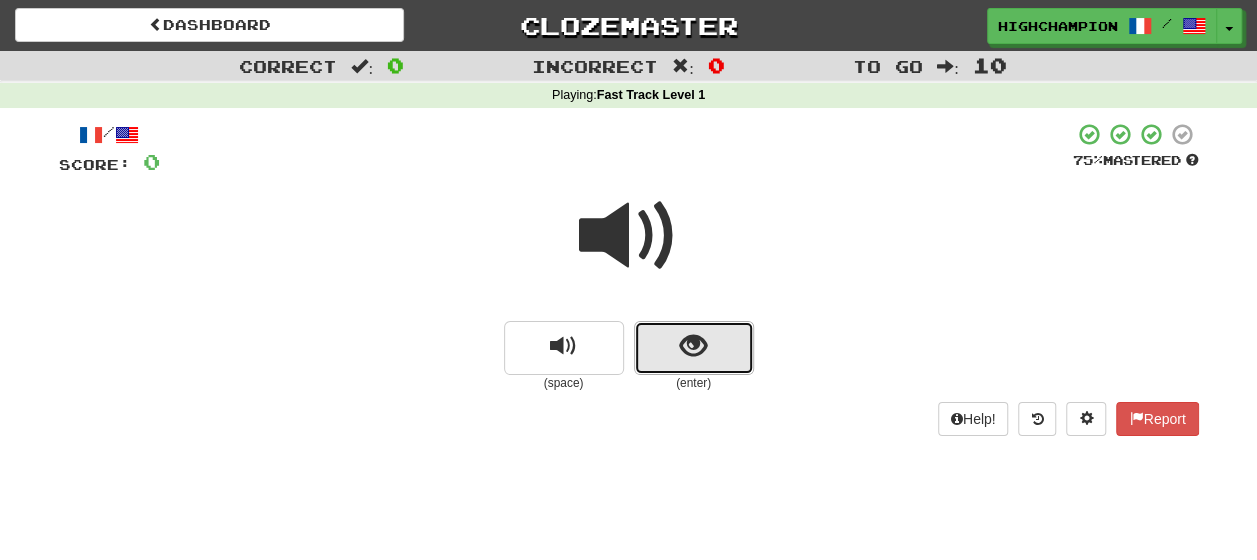 click at bounding box center [693, 346] 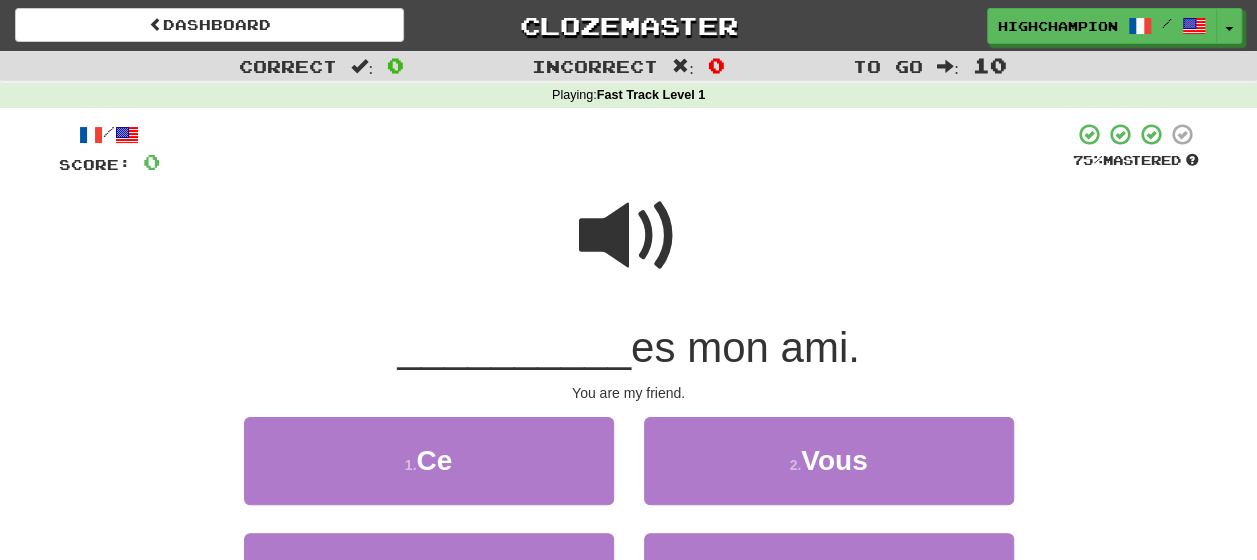 click at bounding box center [629, 236] 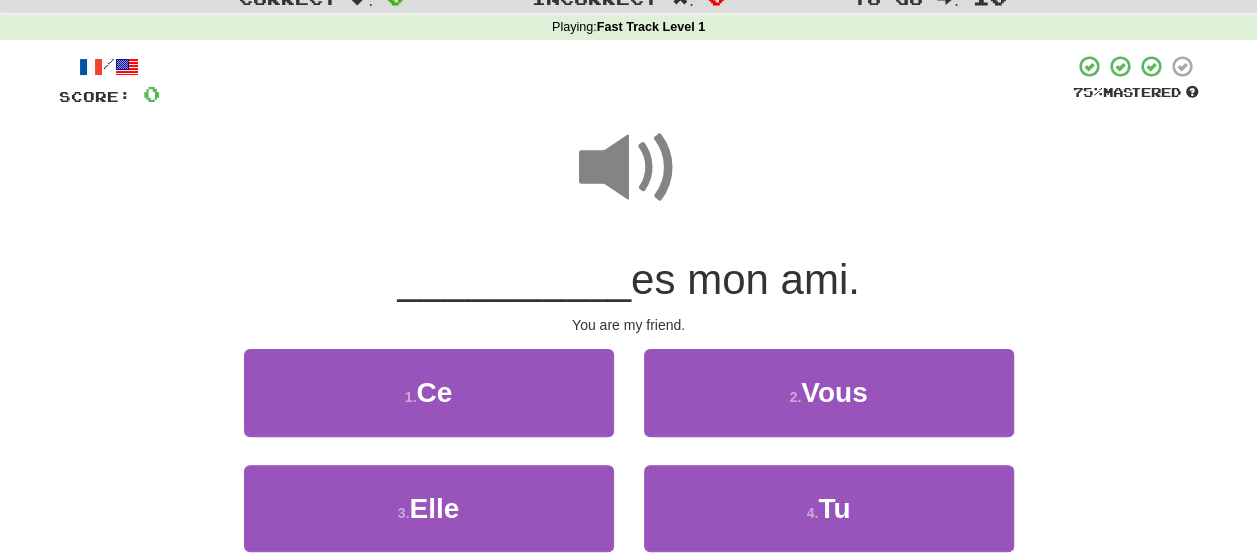 scroll, scrollTop: 100, scrollLeft: 0, axis: vertical 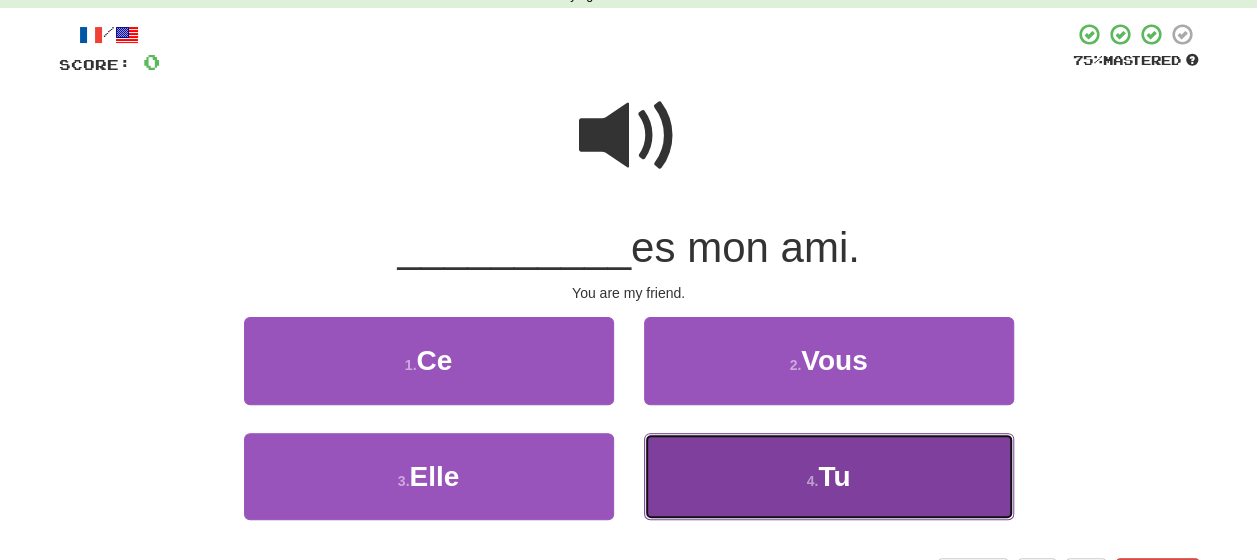 click on "Tu" at bounding box center (834, 476) 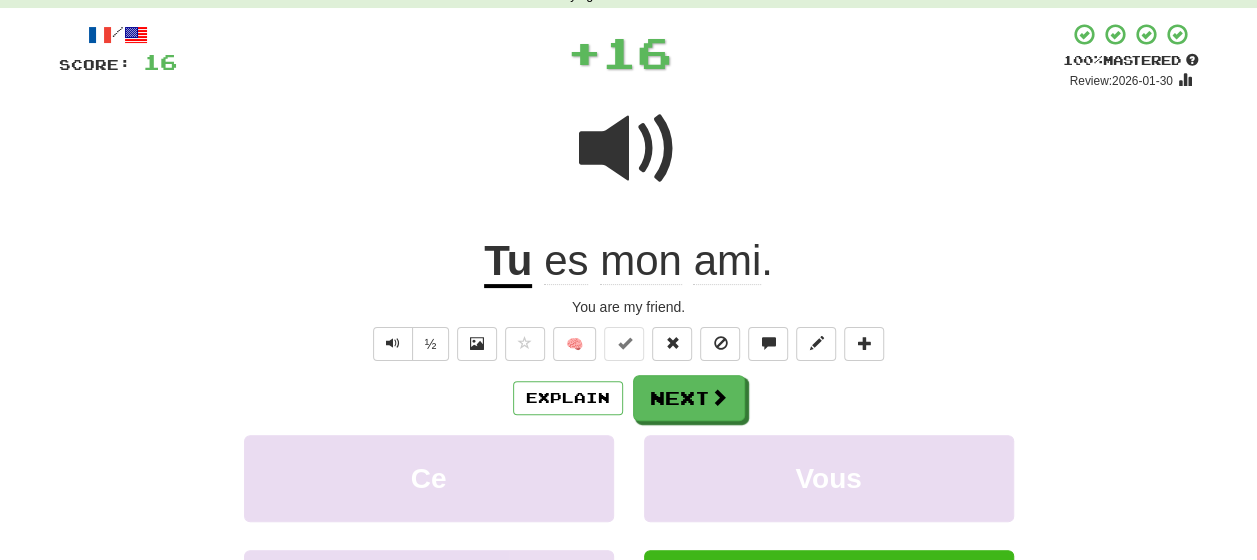 click on "Explain Next" at bounding box center [629, 398] 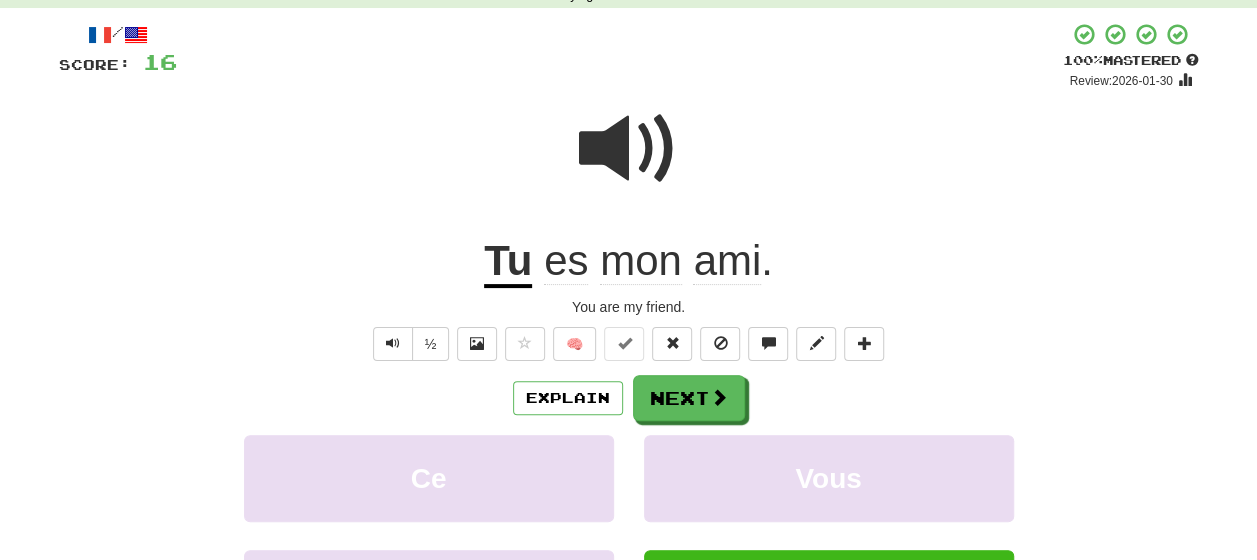 click on "Explain Next" at bounding box center [629, 398] 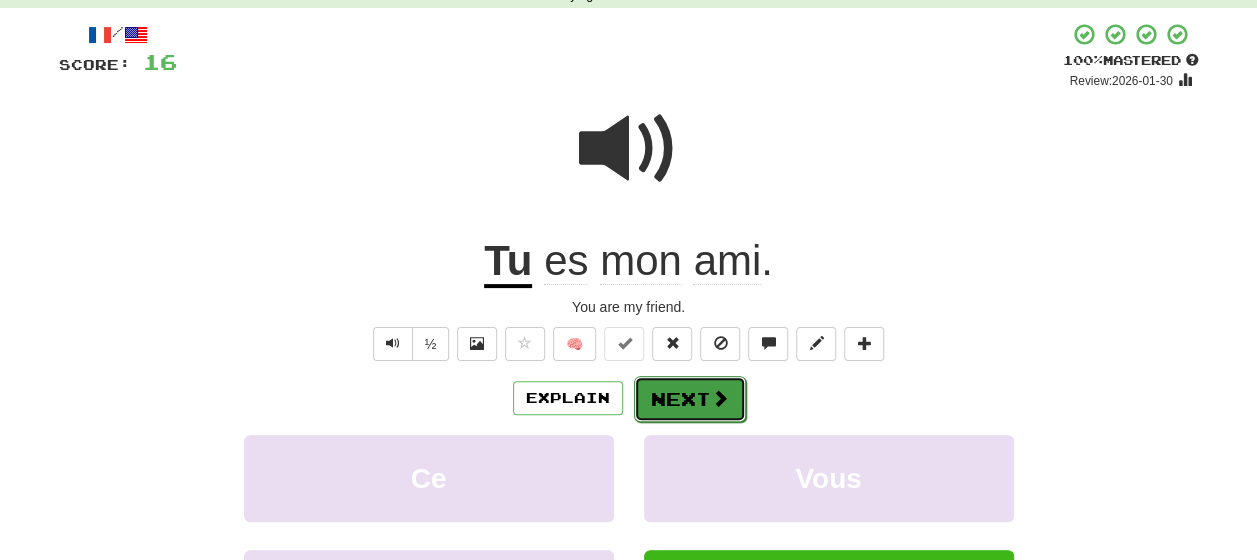 click on "Next" at bounding box center (690, 399) 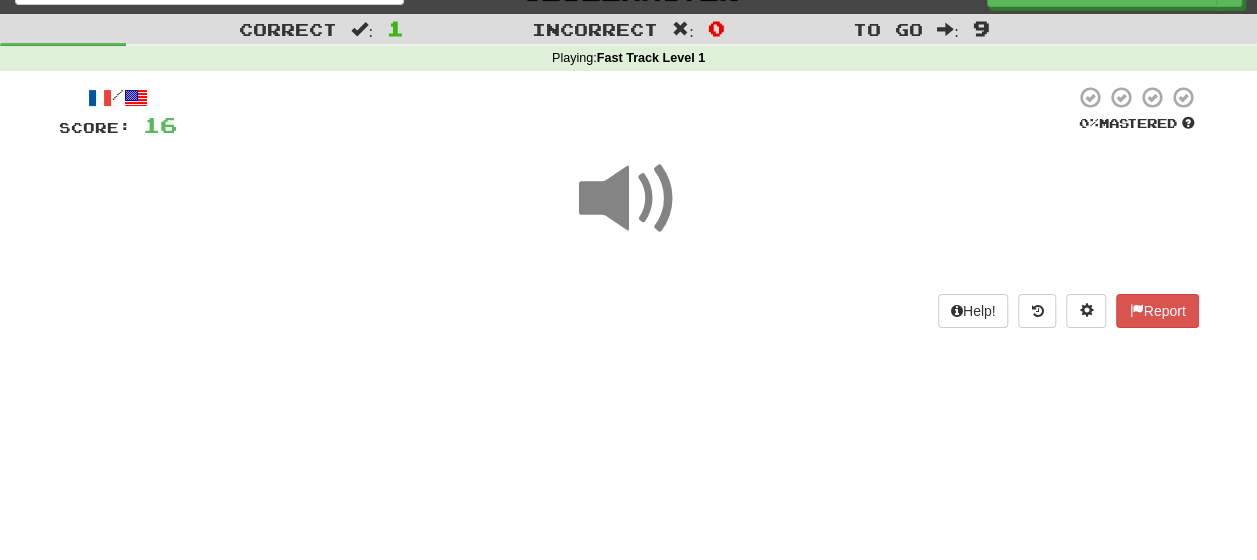 scroll, scrollTop: 48, scrollLeft: 0, axis: vertical 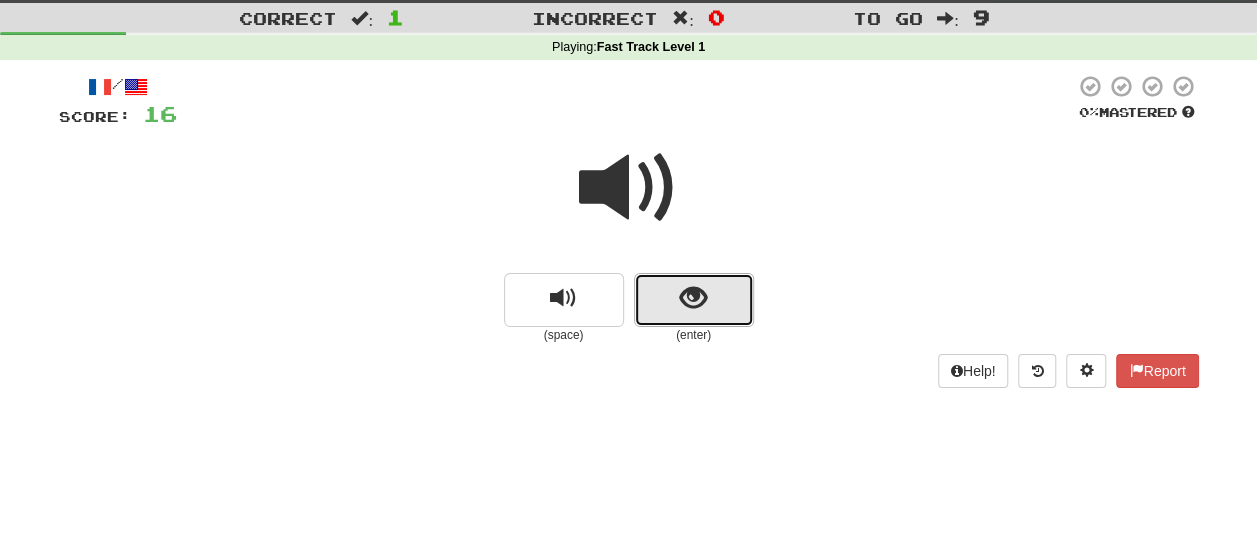 click at bounding box center (693, 298) 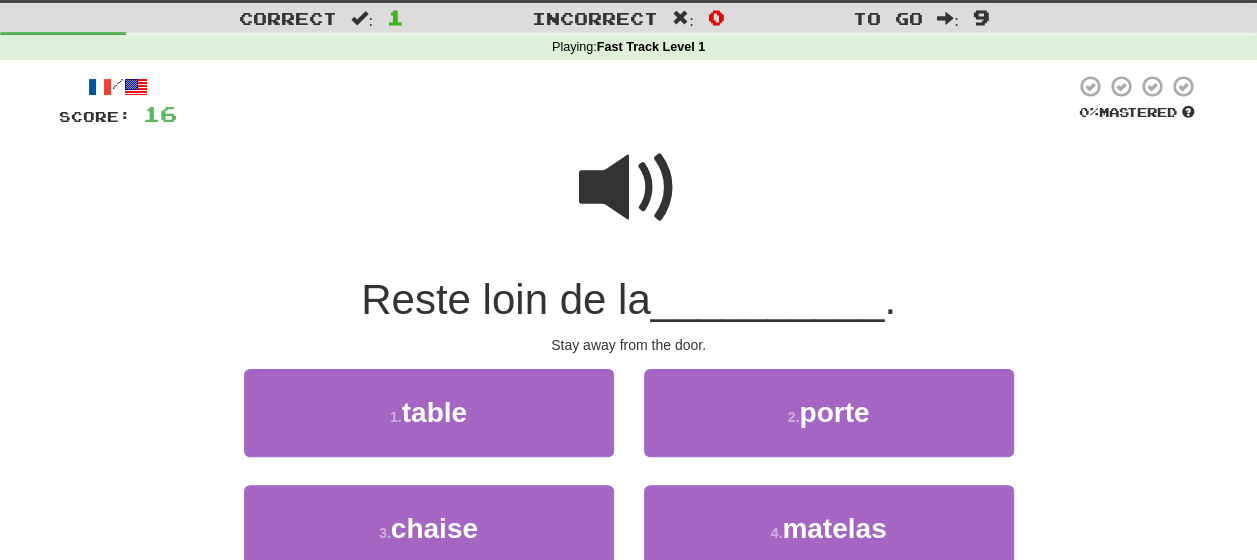 click at bounding box center [629, 188] 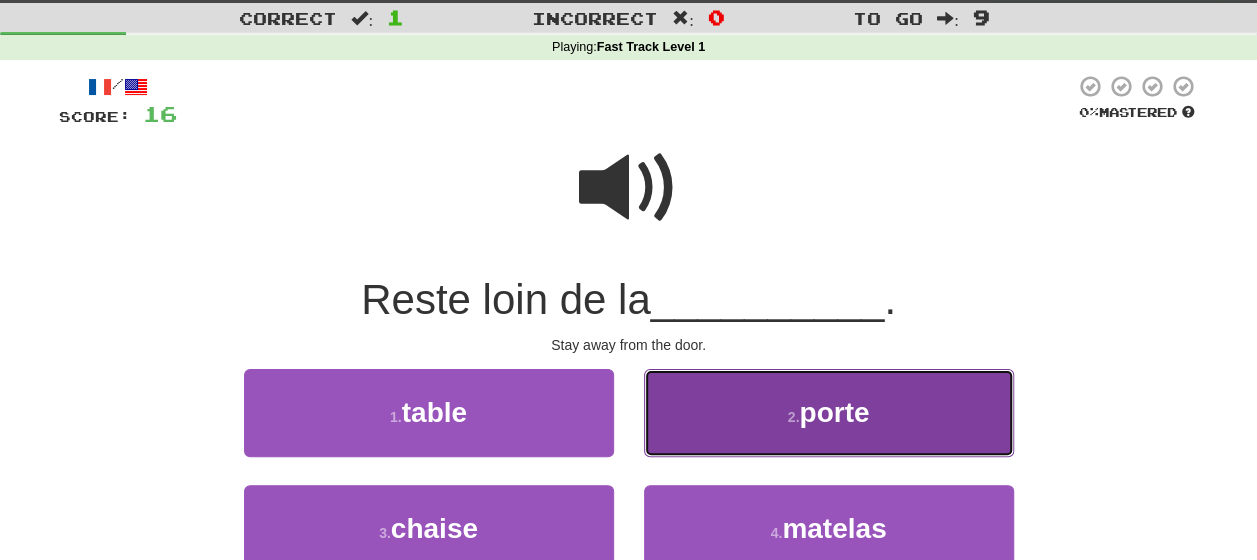 click on "porte" at bounding box center (834, 412) 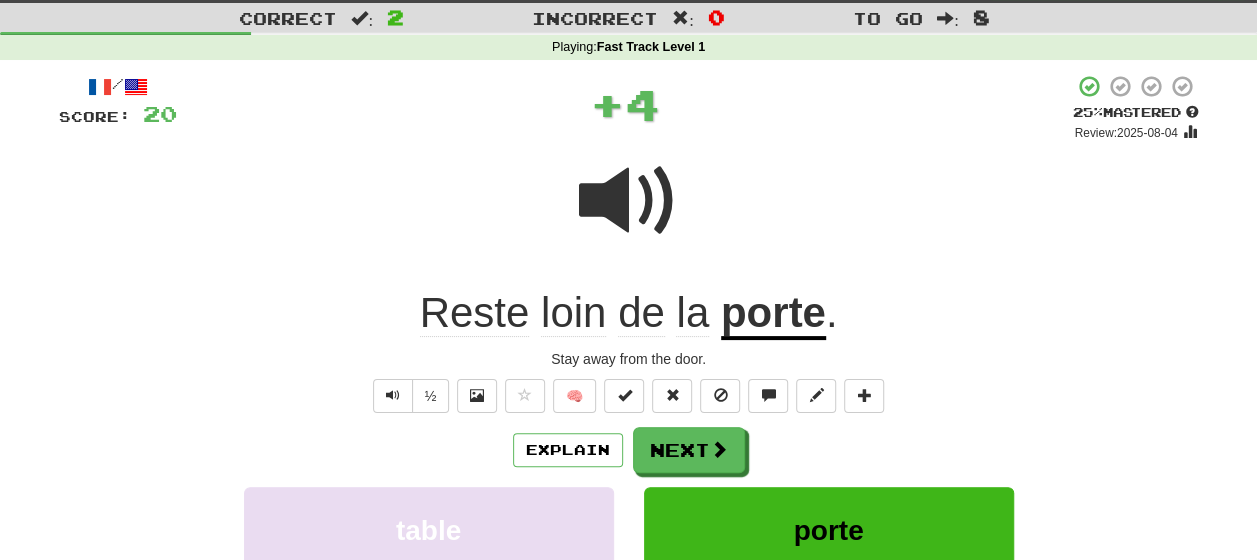 click on "Explain Next" at bounding box center [629, 450] 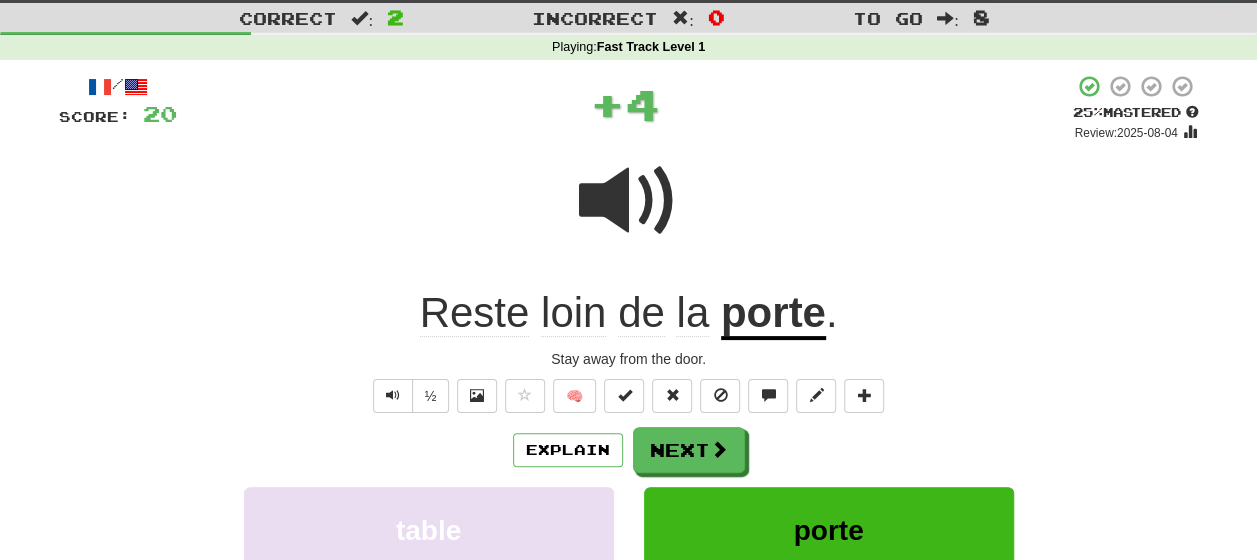 click on "loin" 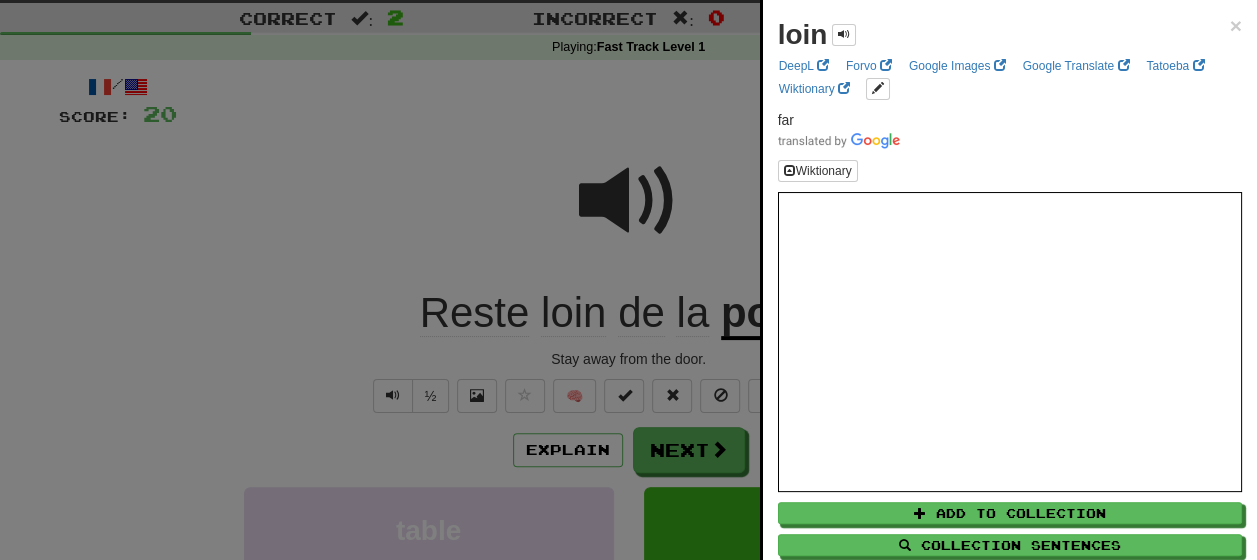 click at bounding box center (628, 280) 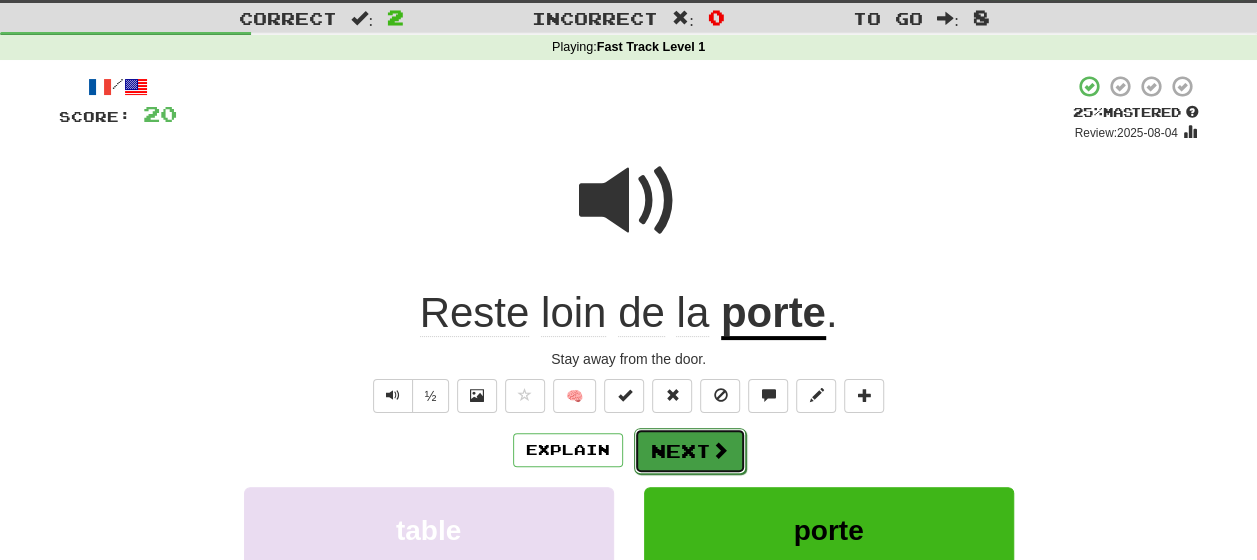 click on "Next" at bounding box center [690, 451] 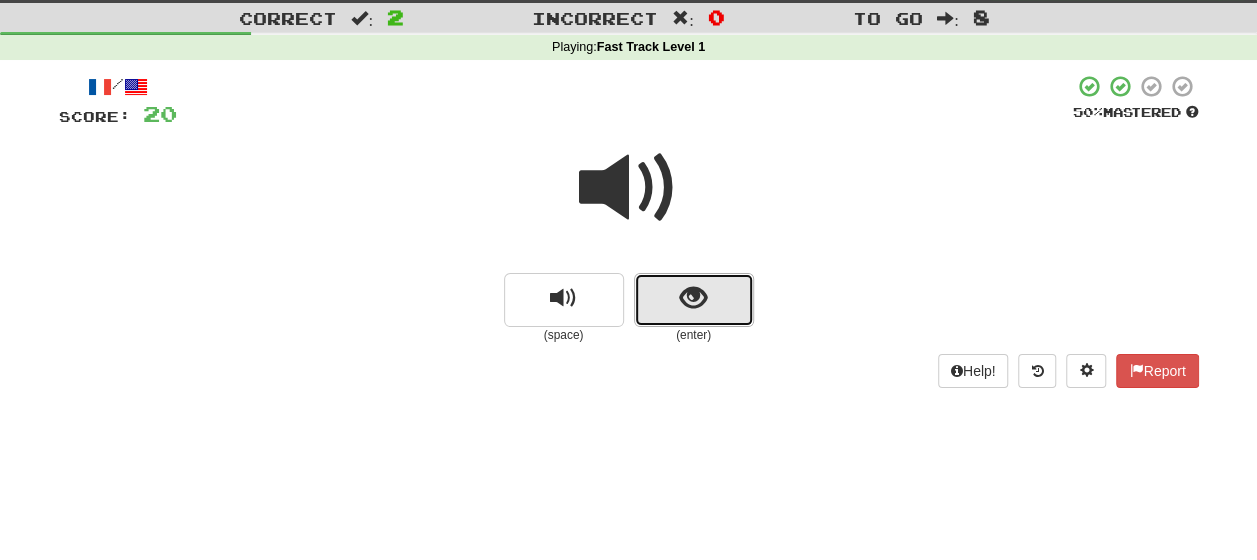 click at bounding box center [693, 298] 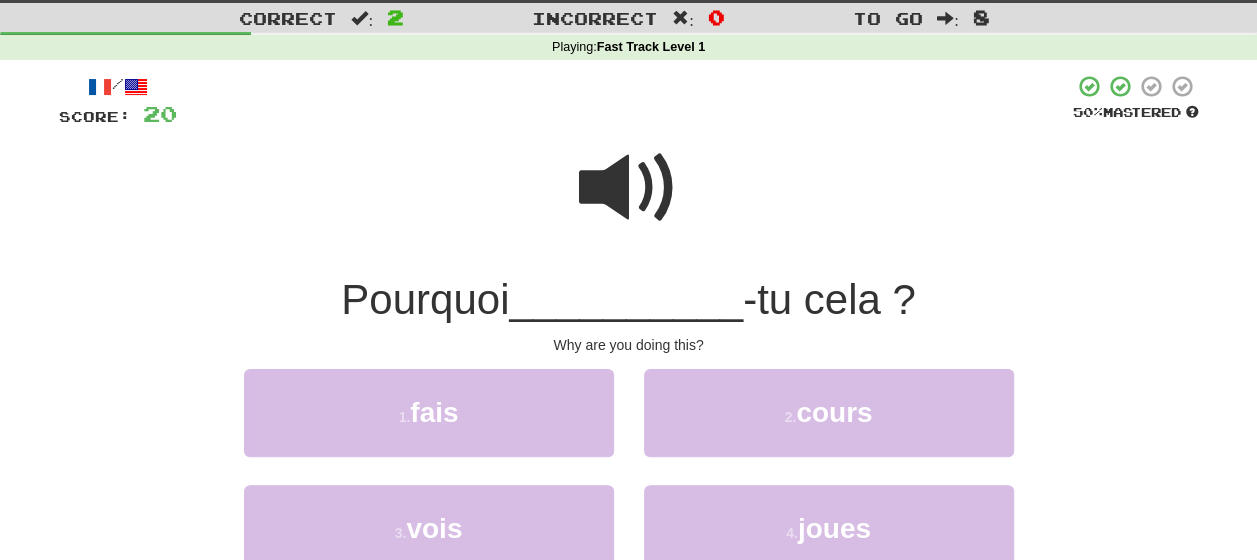 click at bounding box center (629, 188) 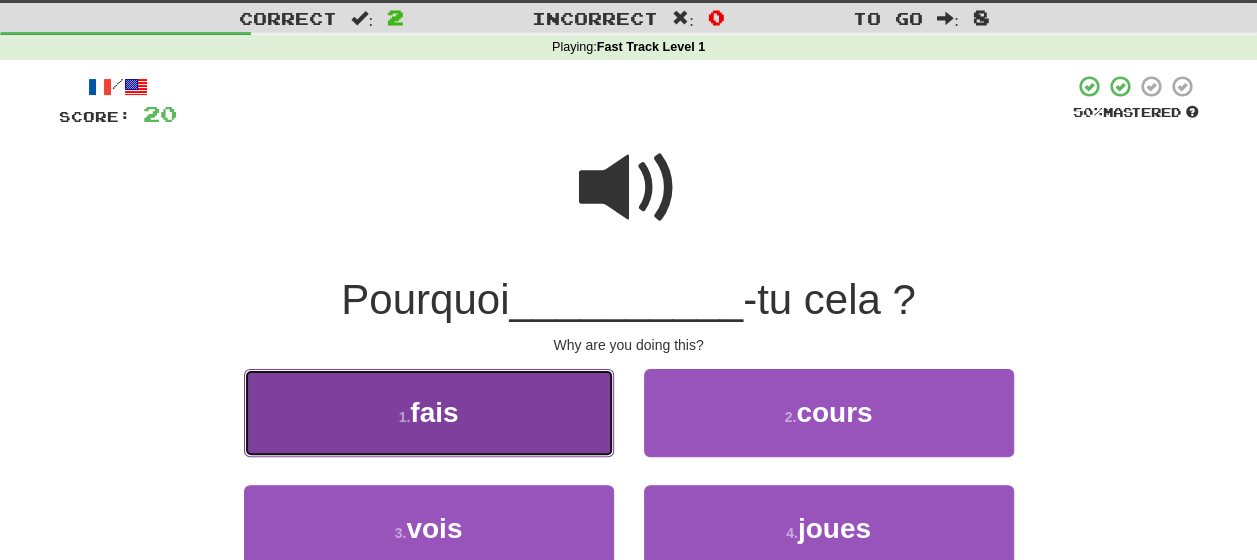 click on "1 .  fais" at bounding box center (429, 412) 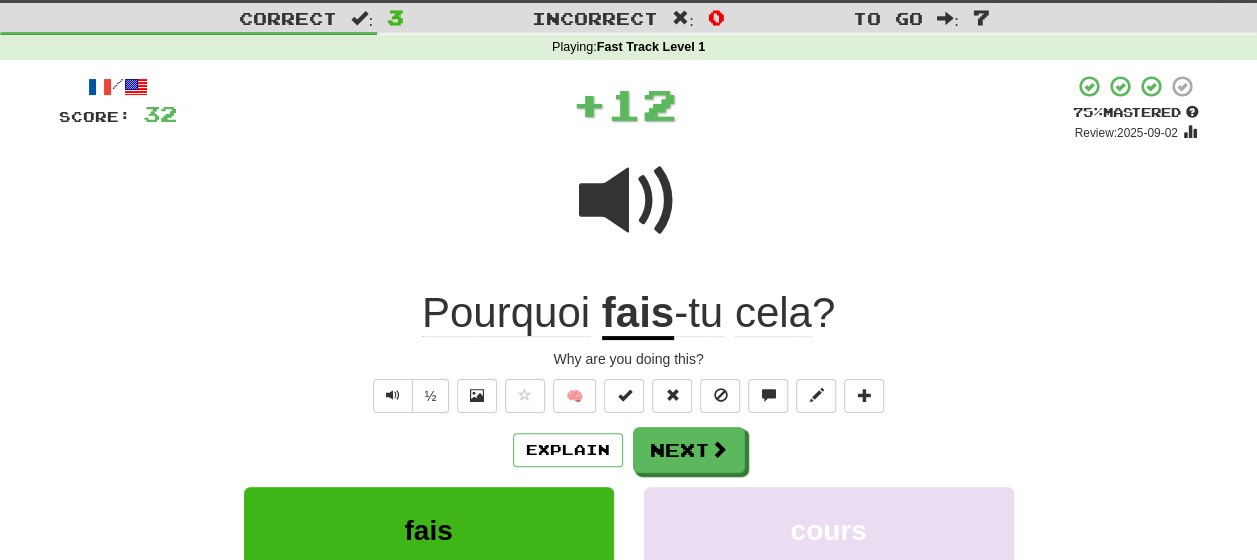 click on "Explain Next" at bounding box center (629, 450) 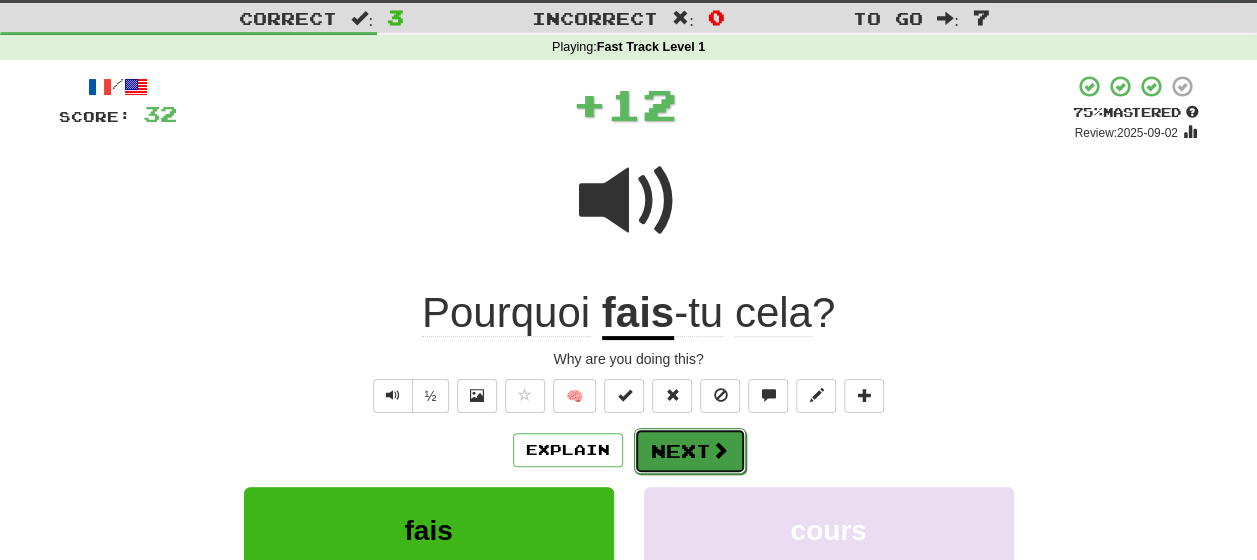click on "Next" at bounding box center (690, 451) 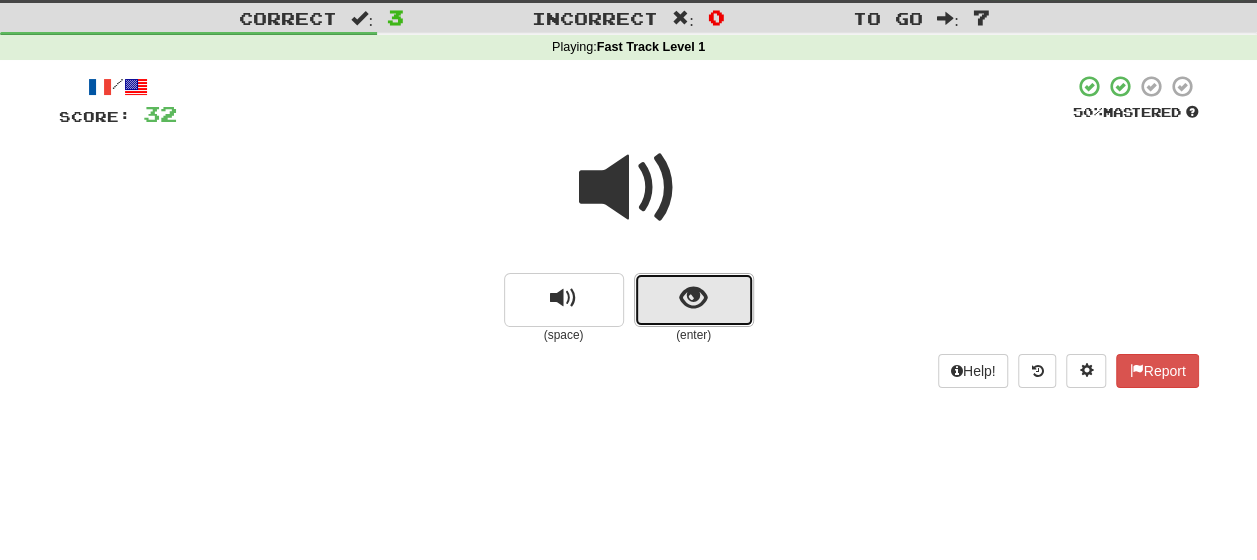 click at bounding box center (694, 300) 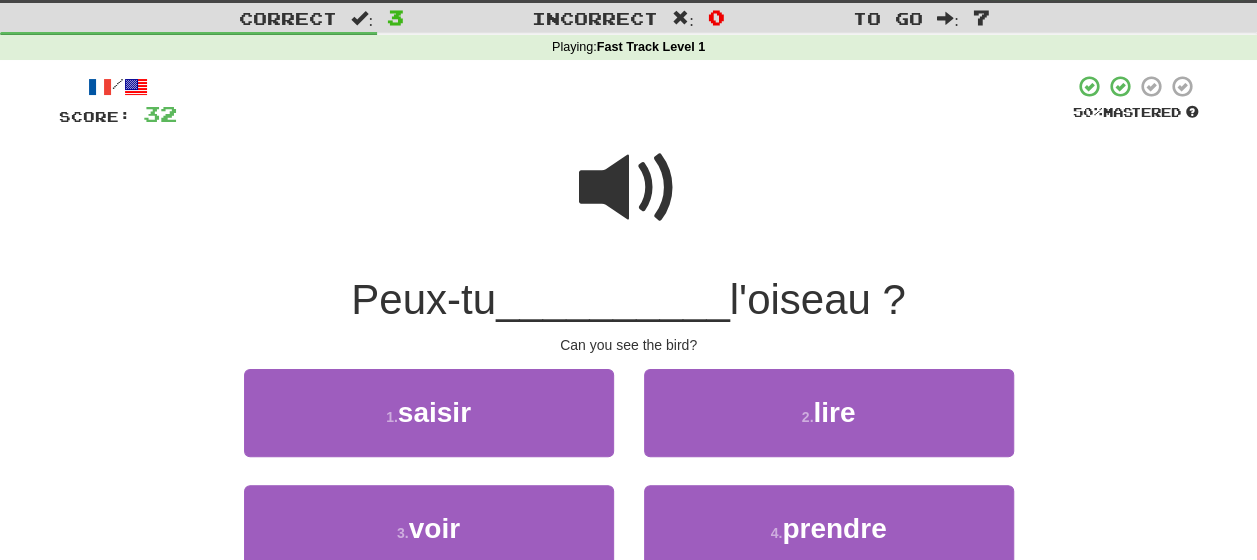 click at bounding box center [629, 188] 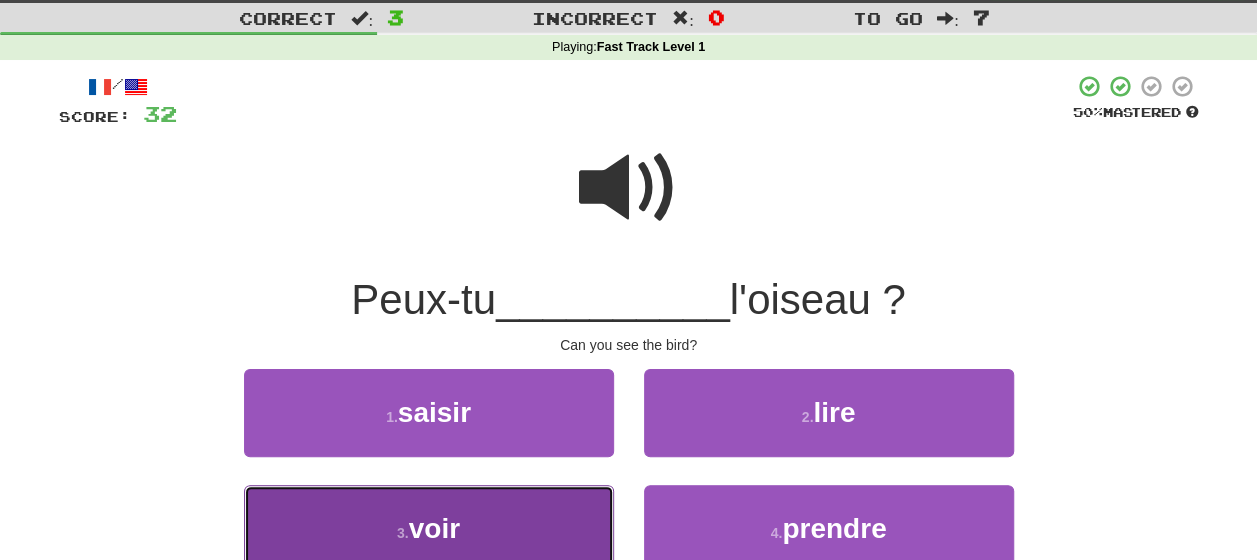 click on "3 .  voir" at bounding box center (429, 528) 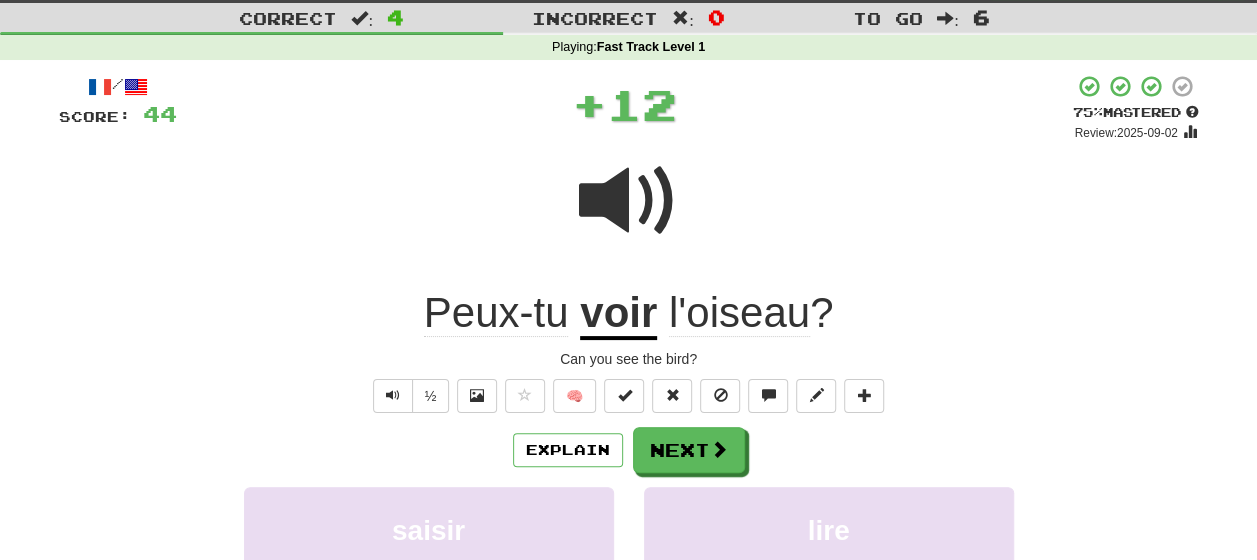 click on "Explain Next" at bounding box center [629, 450] 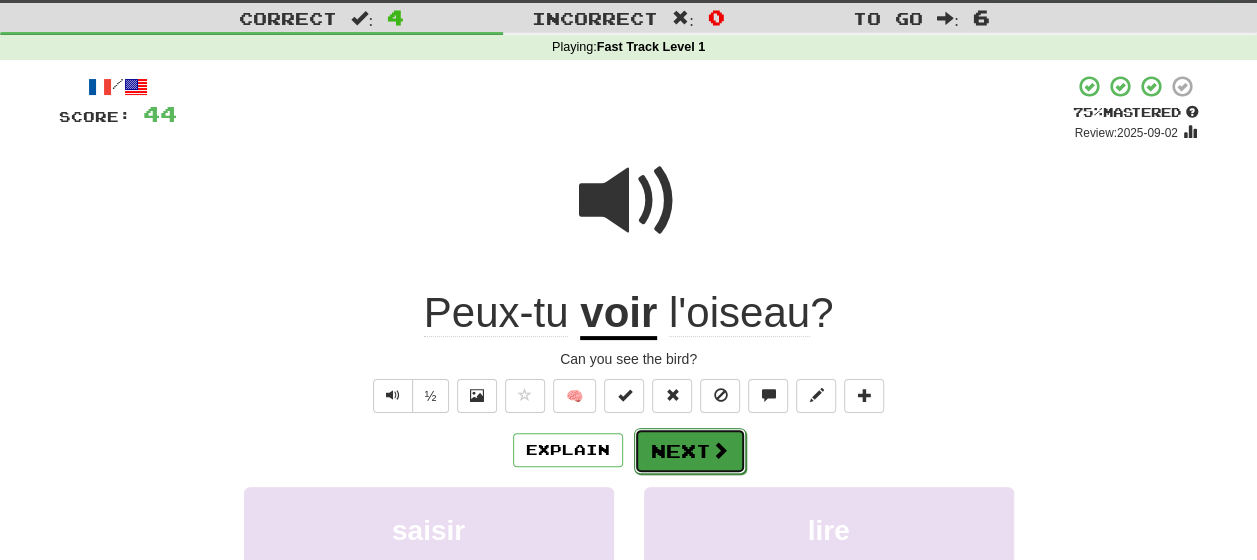 click at bounding box center (720, 450) 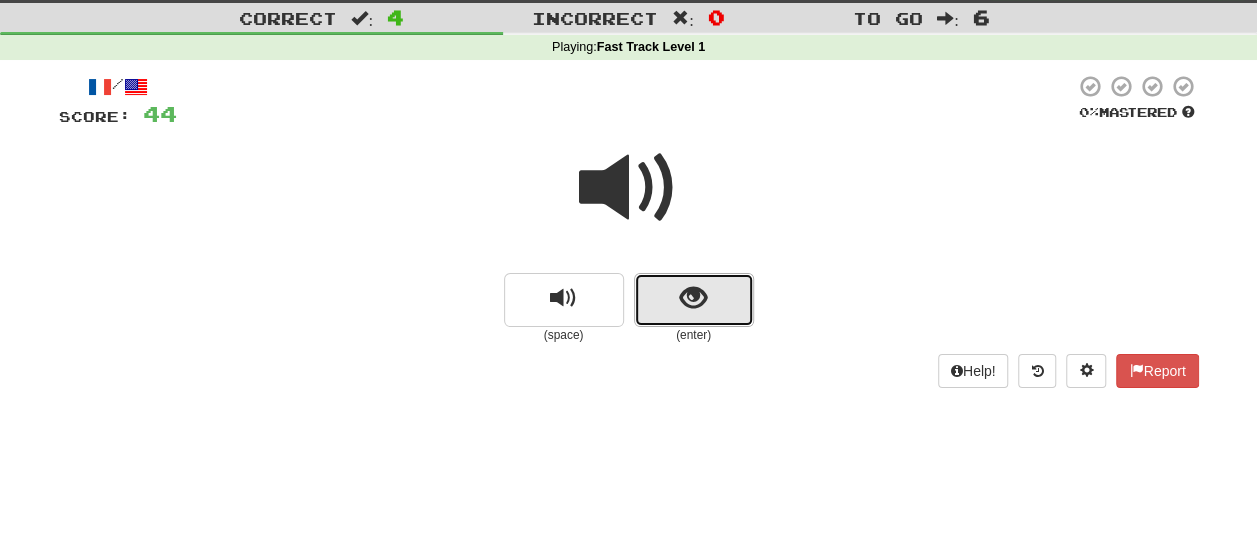 click at bounding box center (694, 300) 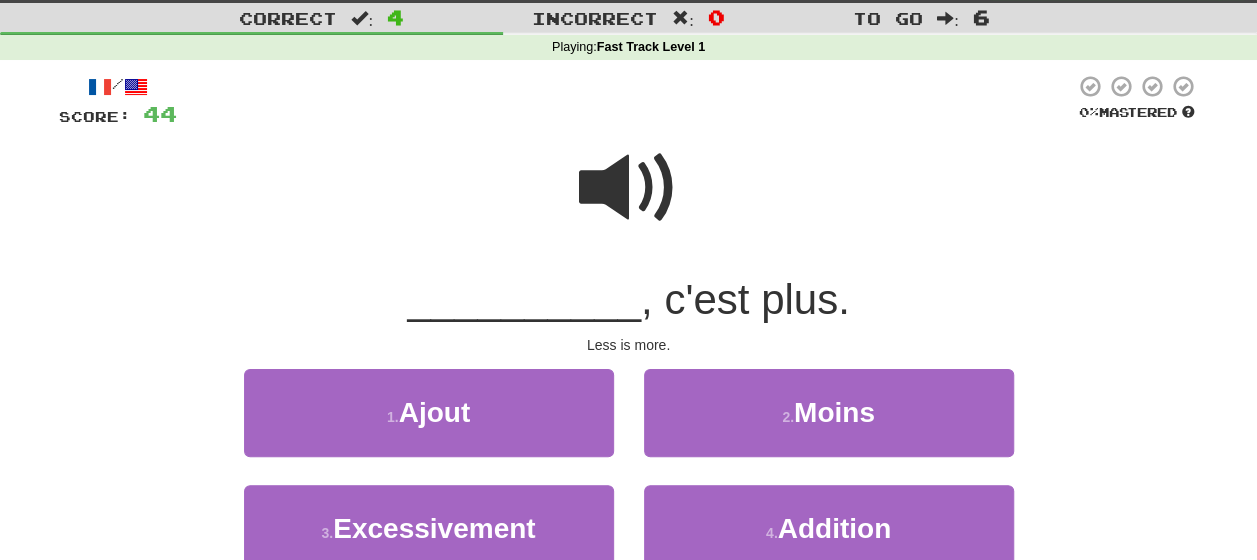 click at bounding box center [629, 188] 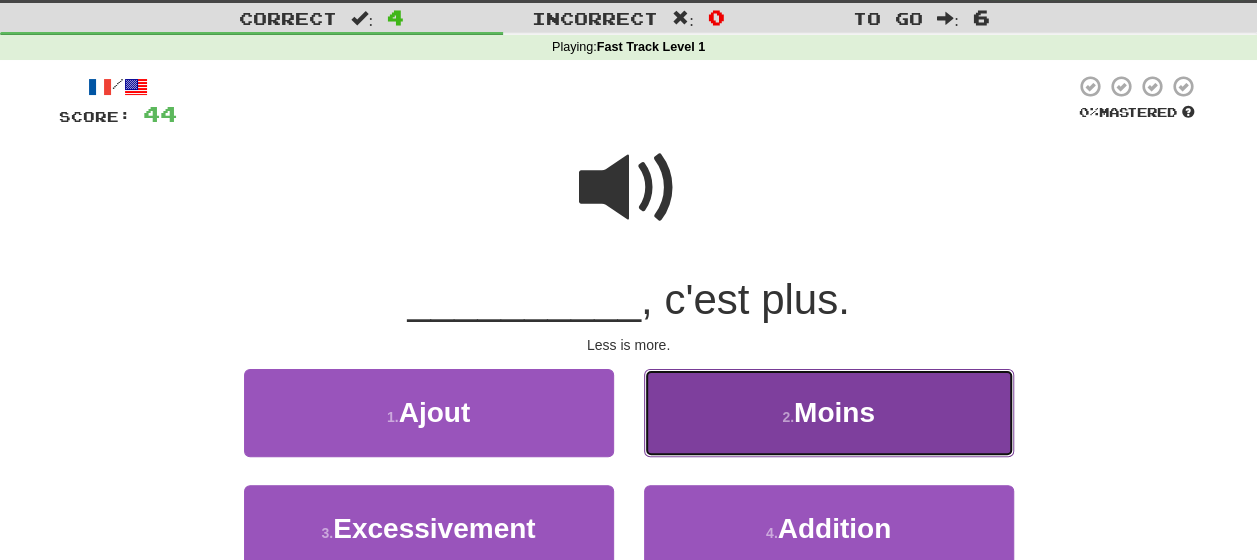click on "2 .  Moins" at bounding box center (829, 412) 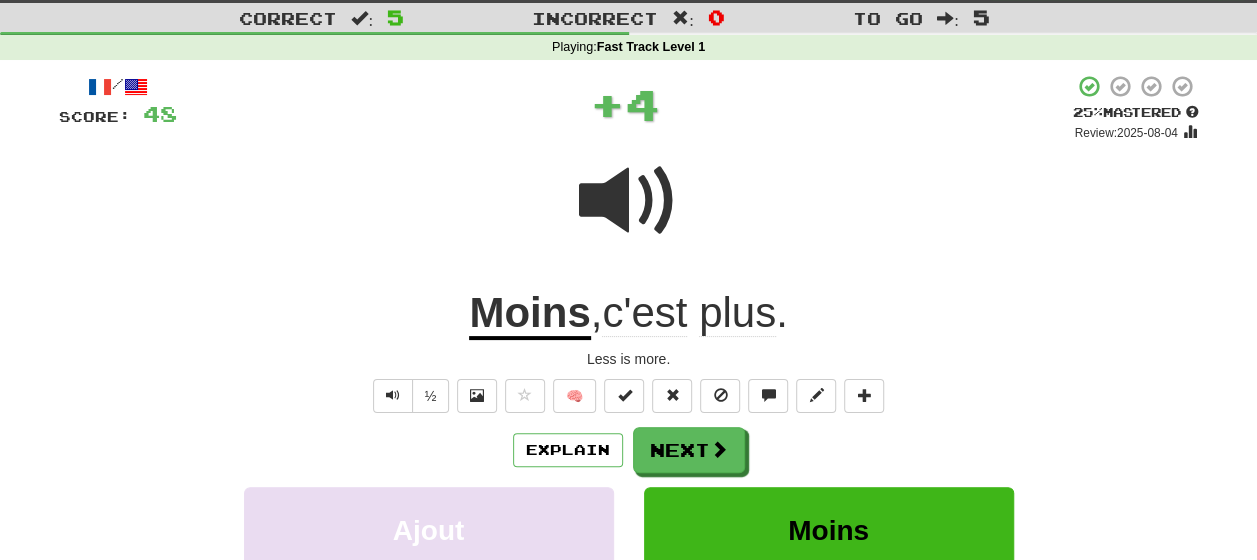 click on "Explain Next" at bounding box center [629, 450] 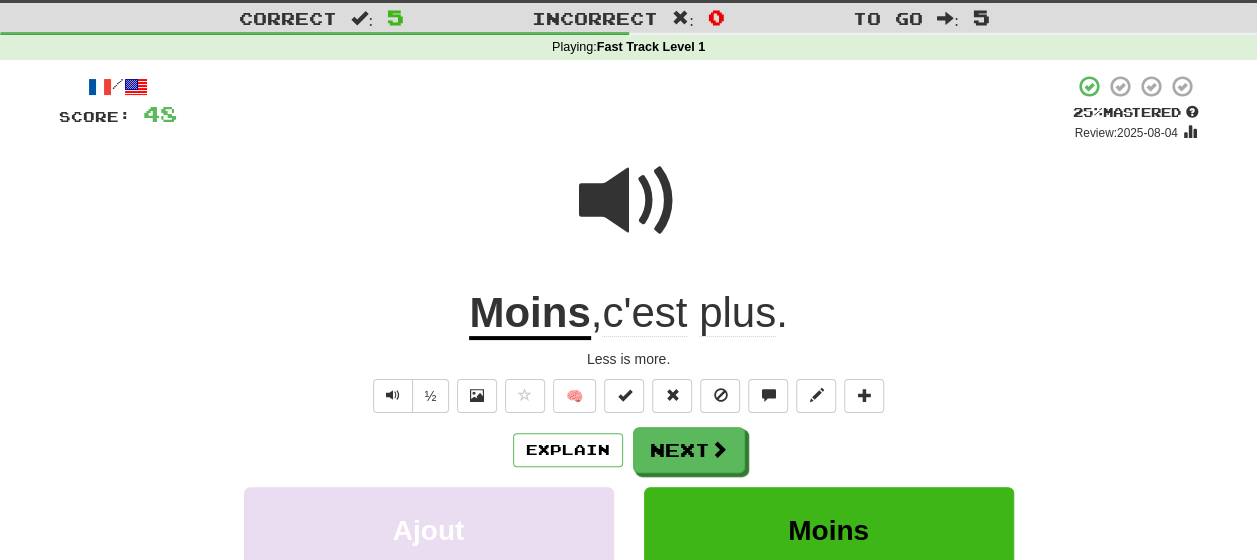 click on "Moins" at bounding box center (529, 314) 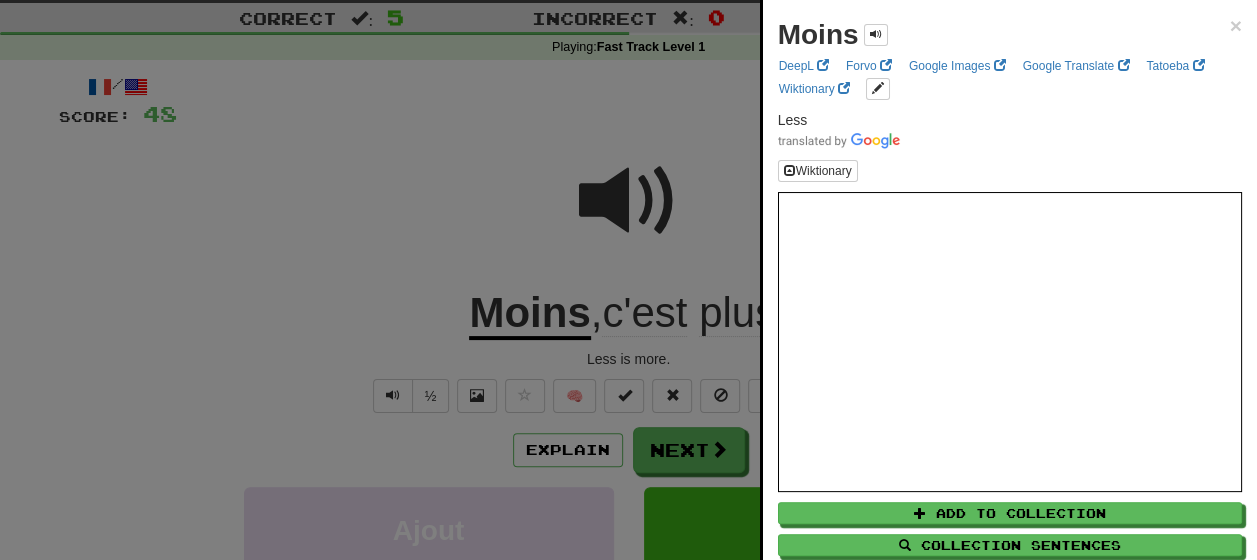 click at bounding box center [628, 280] 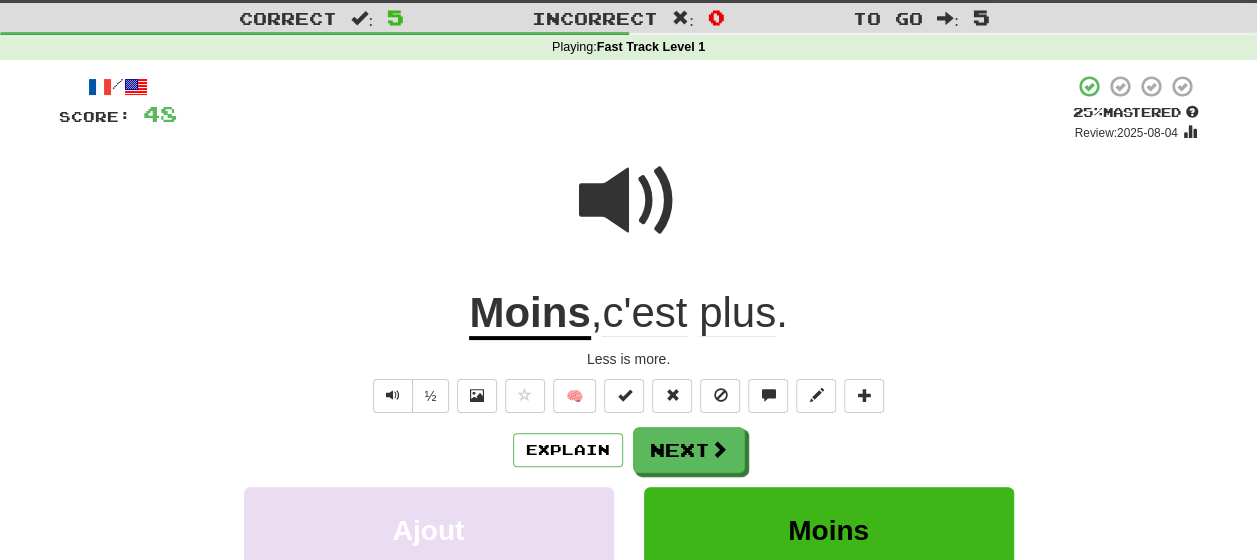 click on "/ Score: 48 + 4 25 % Mastered Review: [DATE] Moins , c'est plus . Less is more. ½ 🧠 Explain Next Ajout Moins Excessivement Addition Learn more: Ajout Moins Excessivement Addition Help! Report" at bounding box center (629, 432) 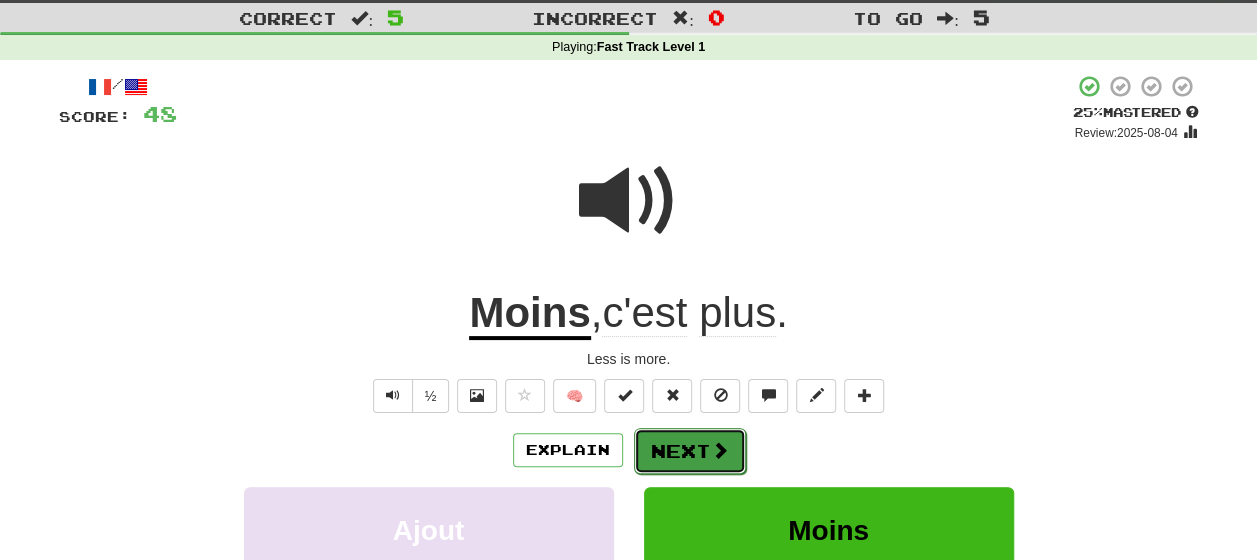 click on "Next" at bounding box center (690, 451) 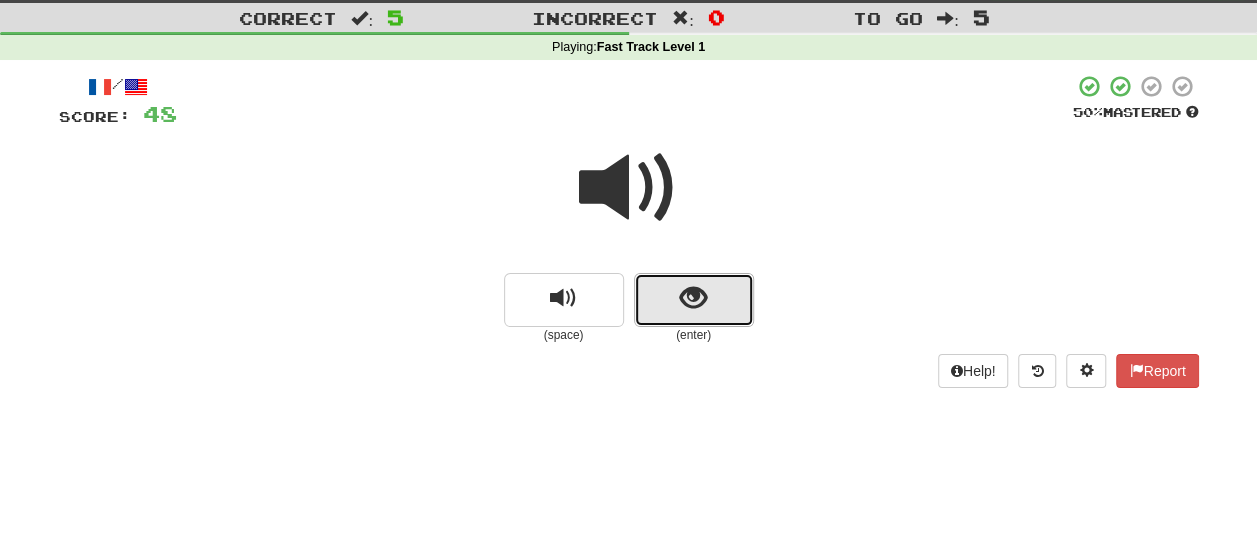click at bounding box center (693, 298) 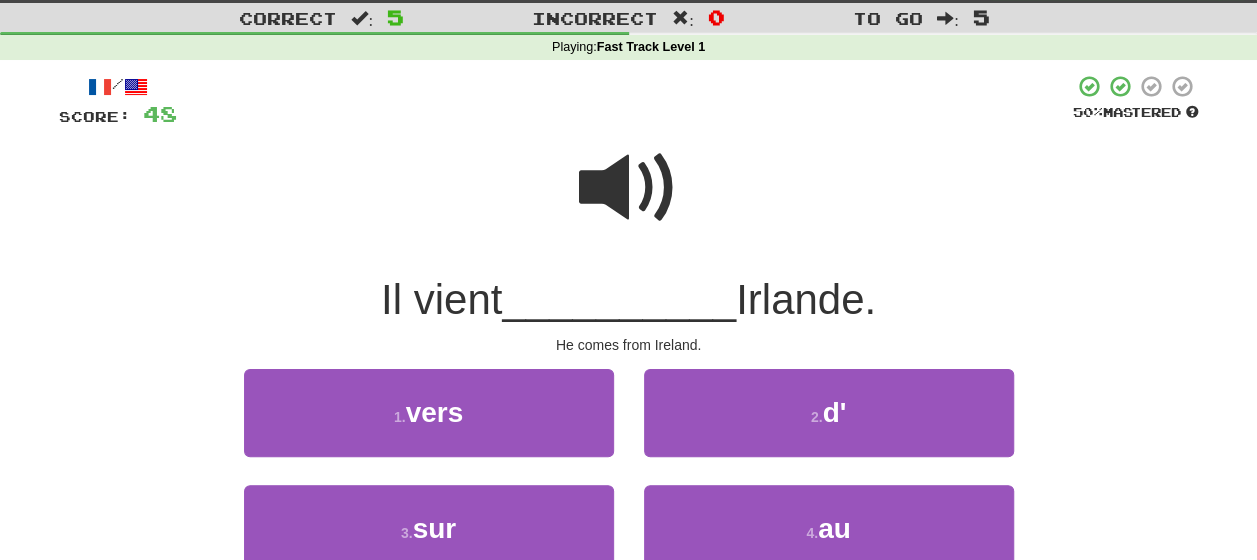 click at bounding box center [629, 188] 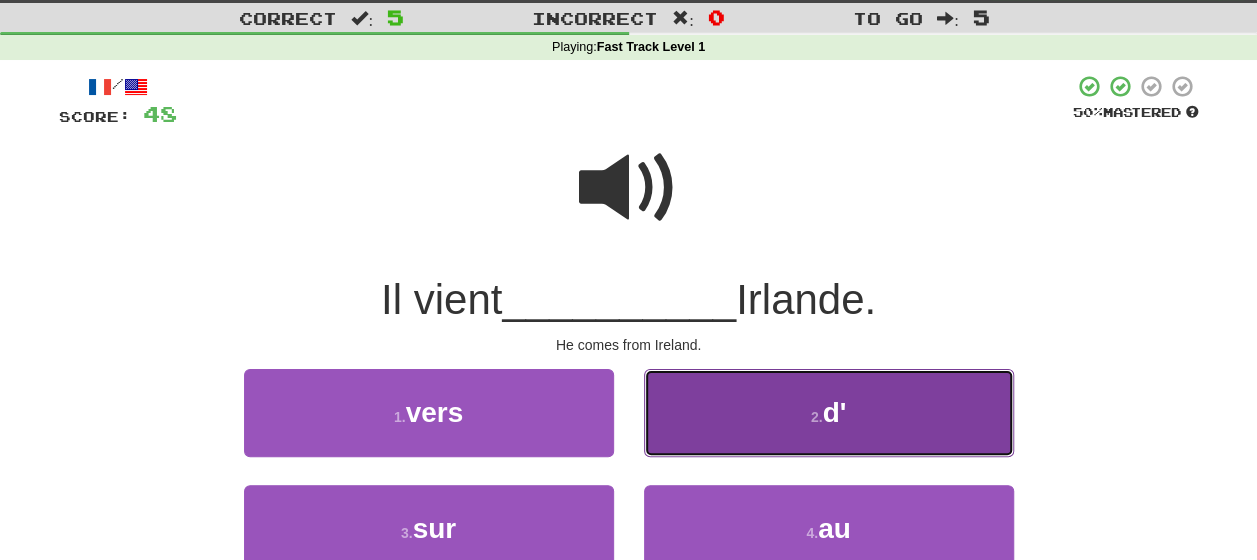 click on "2 .  d'" at bounding box center (829, 412) 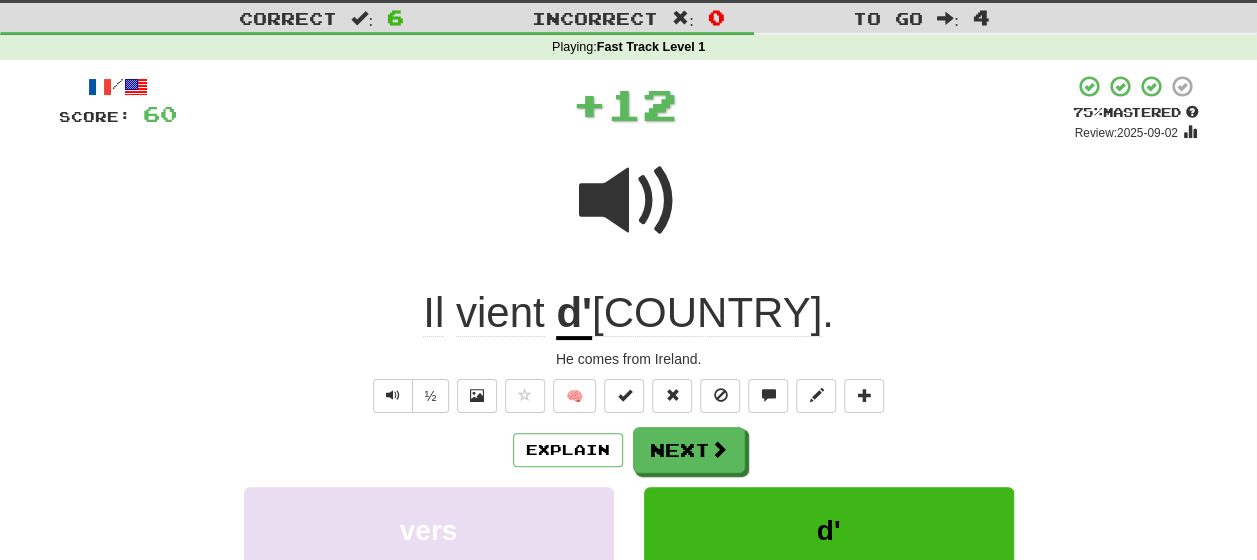 click on "Explain Next" at bounding box center (629, 450) 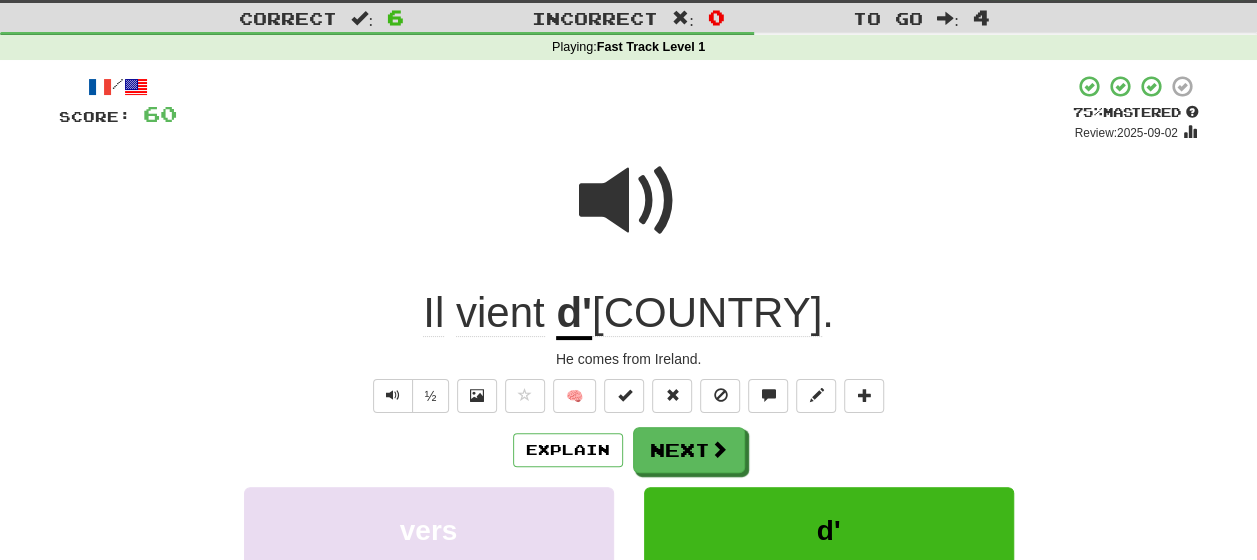 click at bounding box center [629, 201] 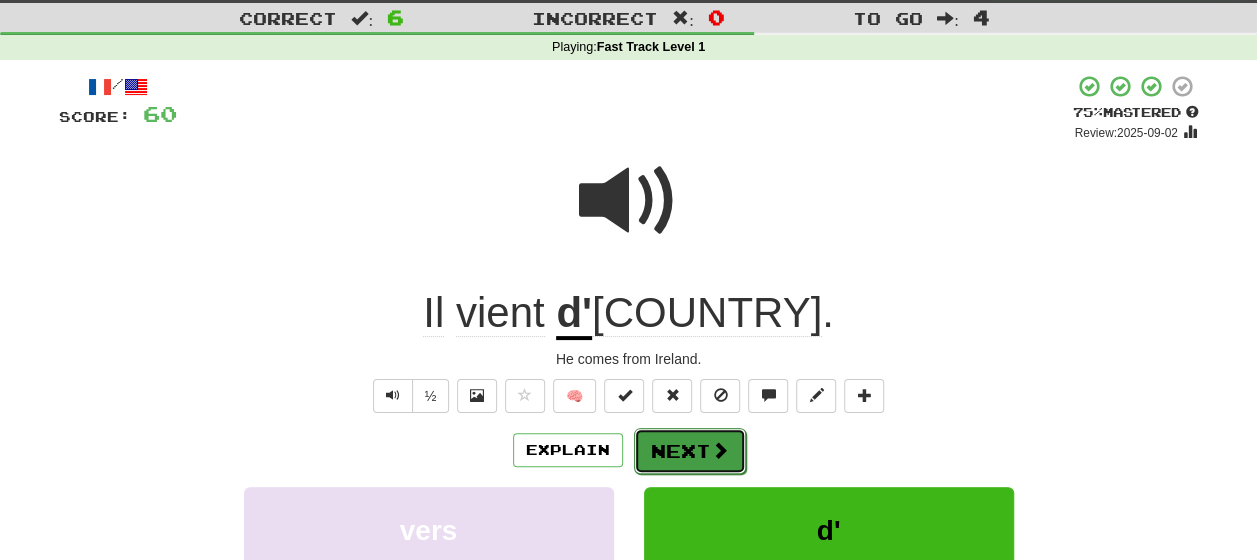 click on "Next" at bounding box center (690, 451) 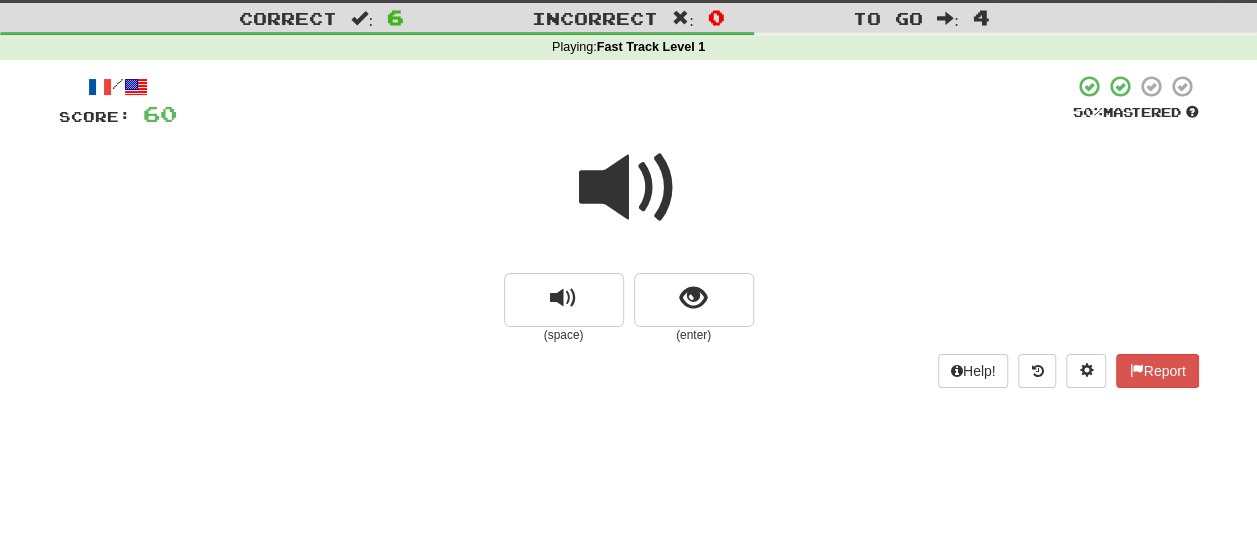 click on "(enter)" at bounding box center (694, 335) 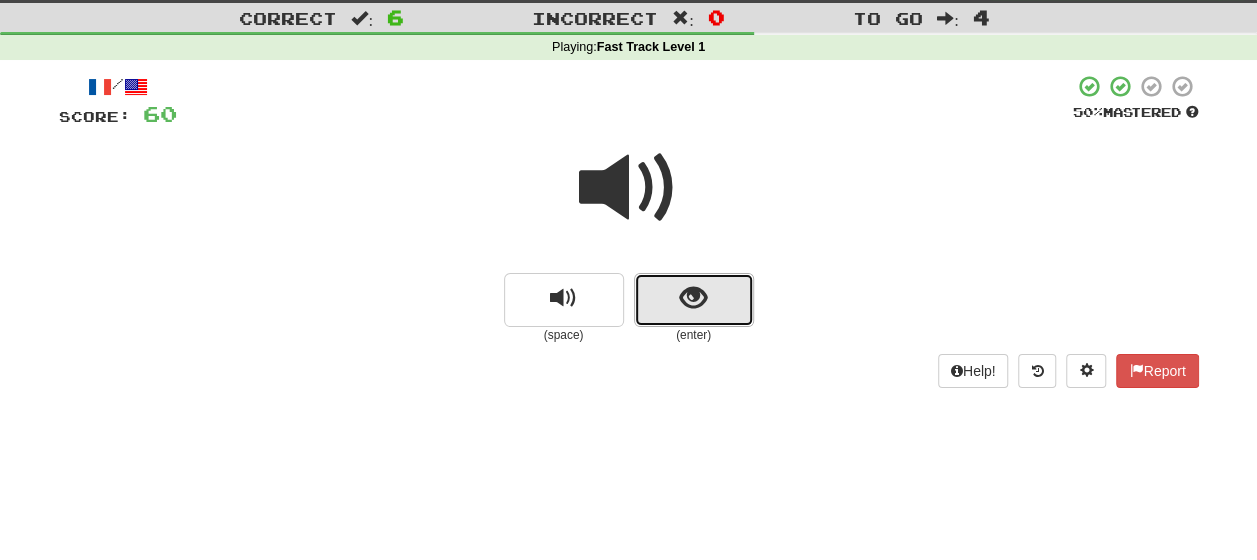 click at bounding box center [694, 300] 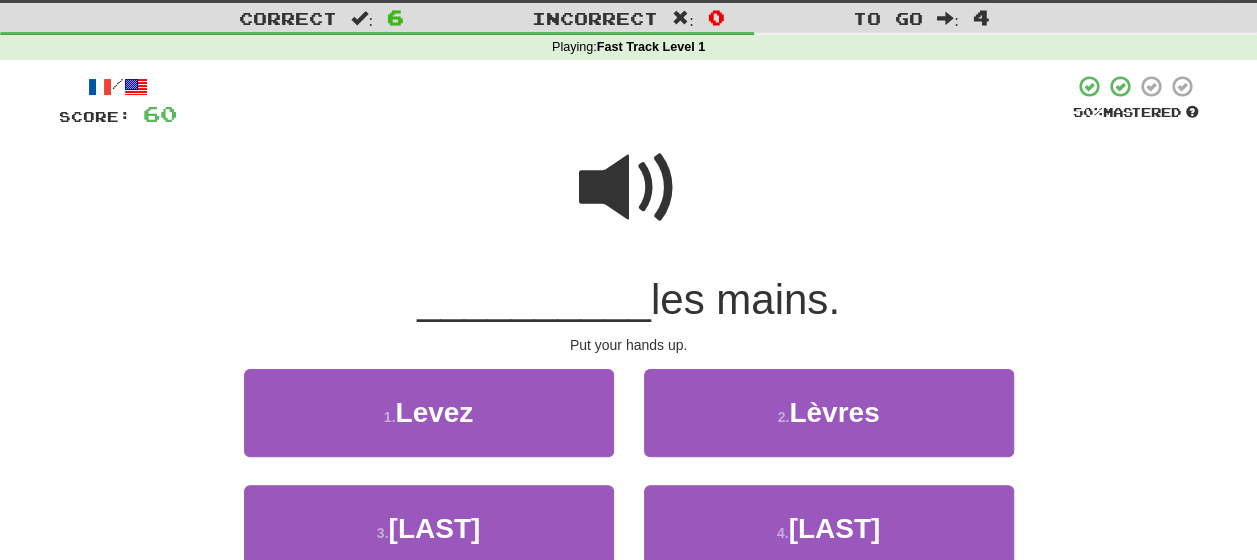 click at bounding box center [629, 188] 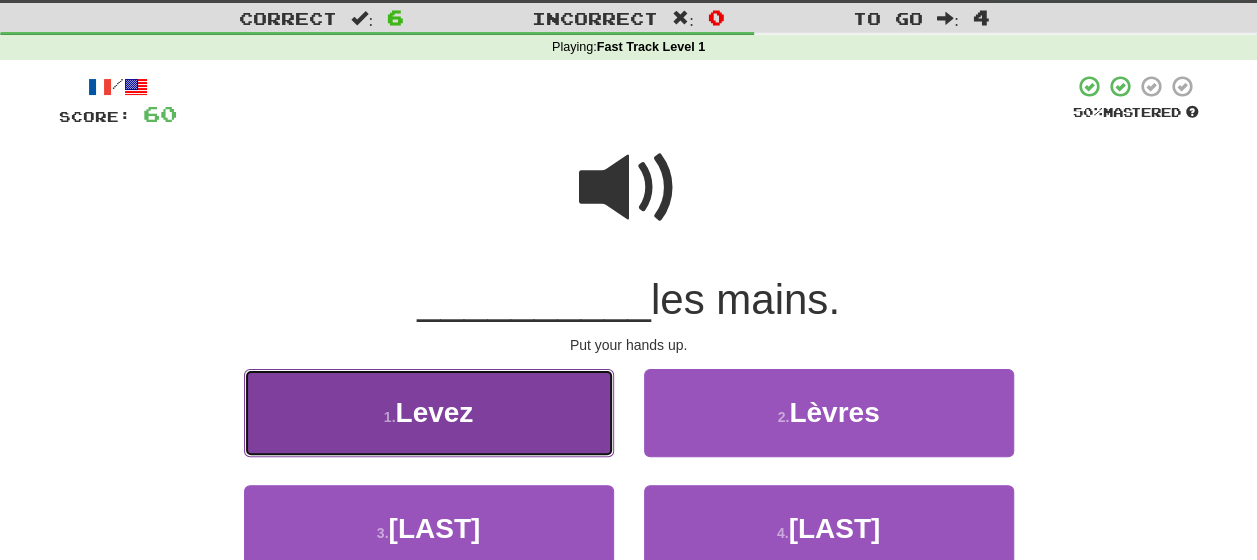 click on "1 .  Levez" at bounding box center (429, 412) 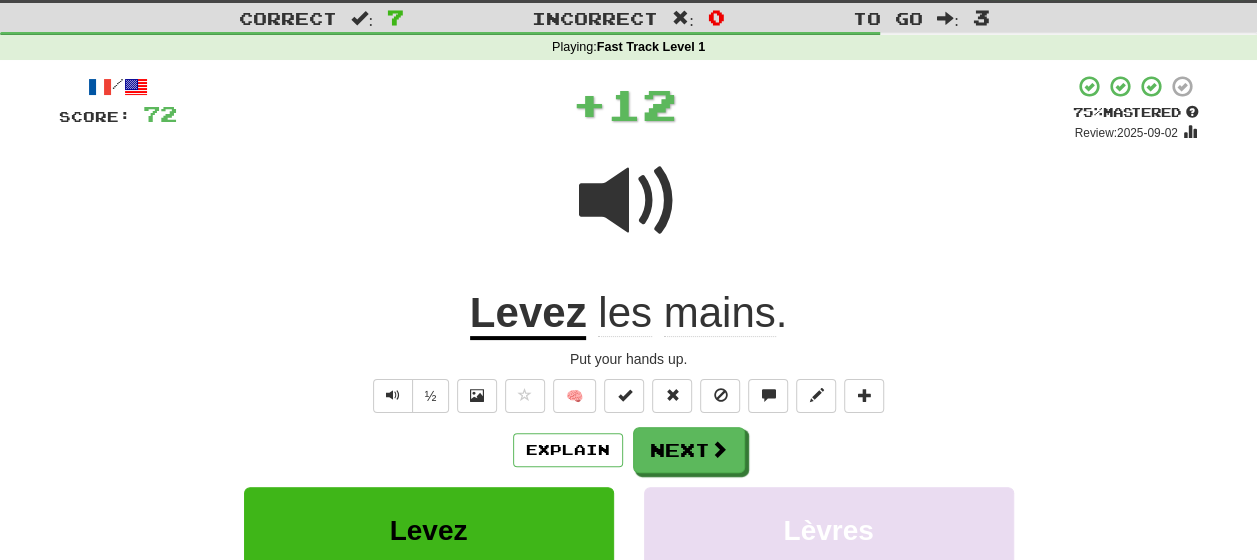 click on "Explain Next" at bounding box center [629, 450] 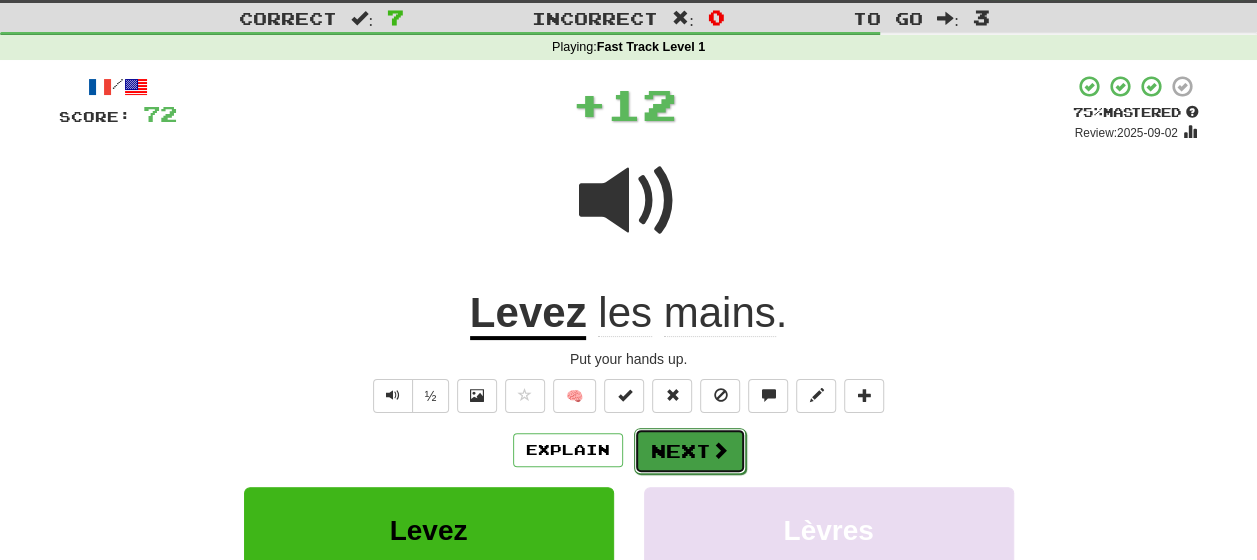 click on "Next" at bounding box center (690, 451) 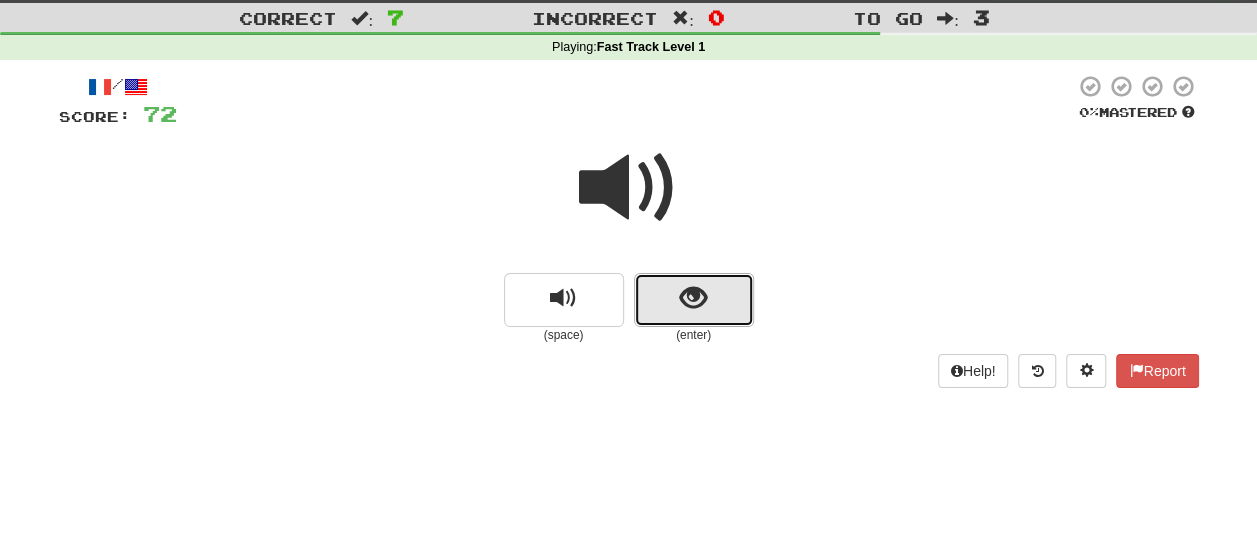 click at bounding box center [694, 300] 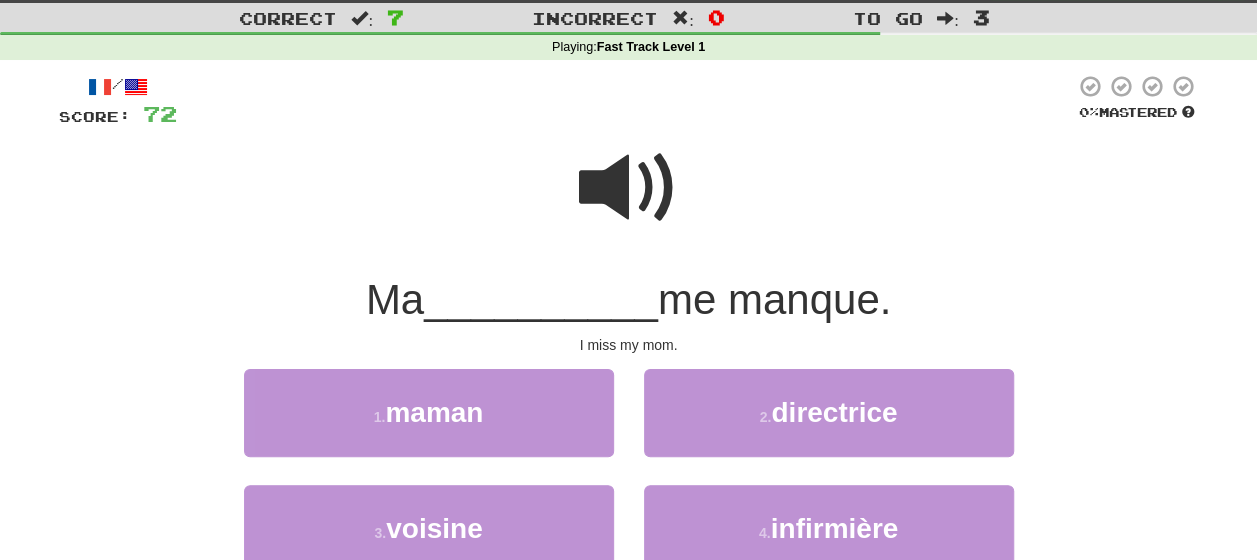 click at bounding box center (629, 188) 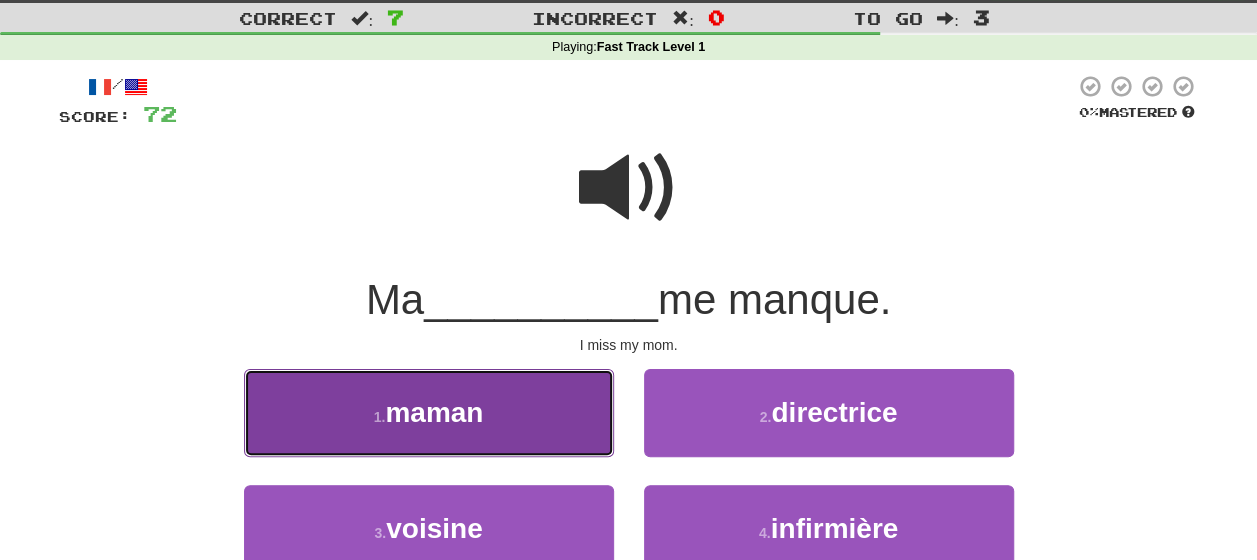 click on "maman" at bounding box center (434, 412) 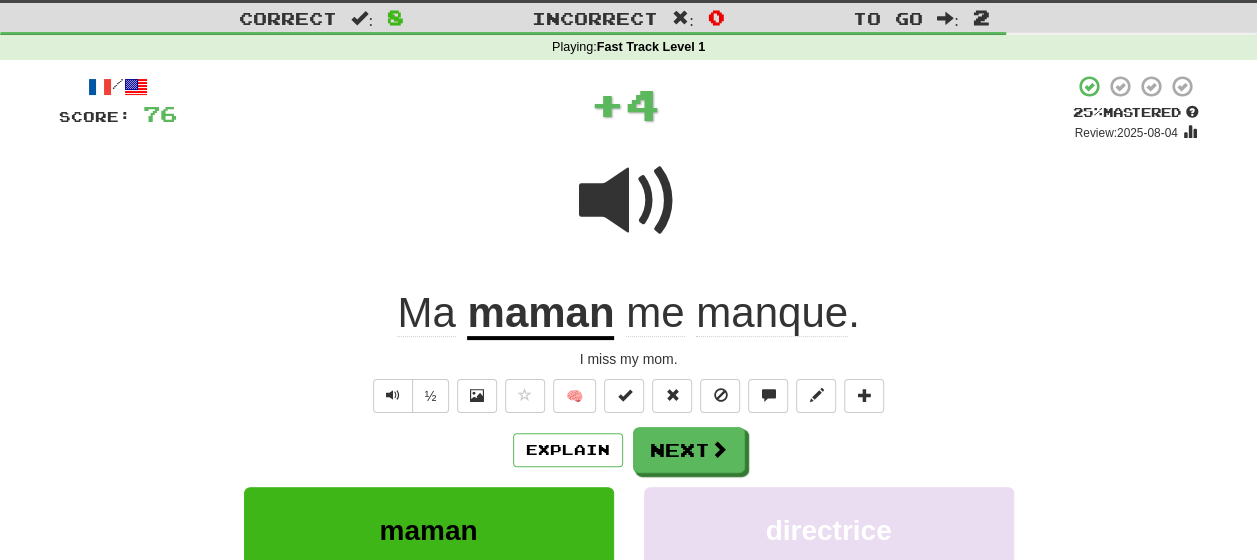 click on "Explain Next" at bounding box center [629, 450] 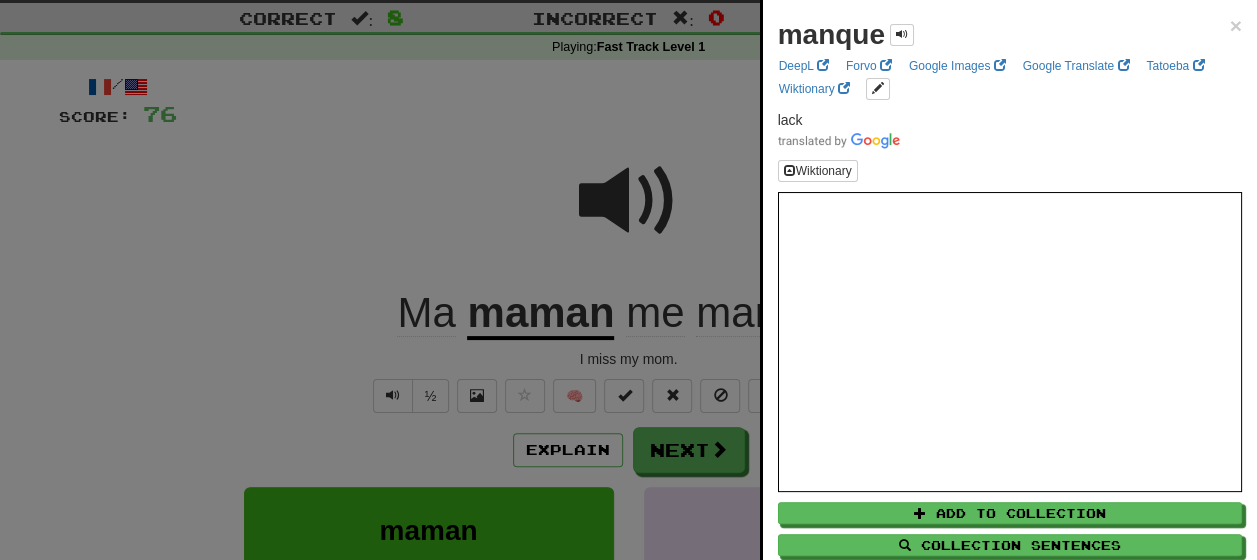 click at bounding box center [628, 280] 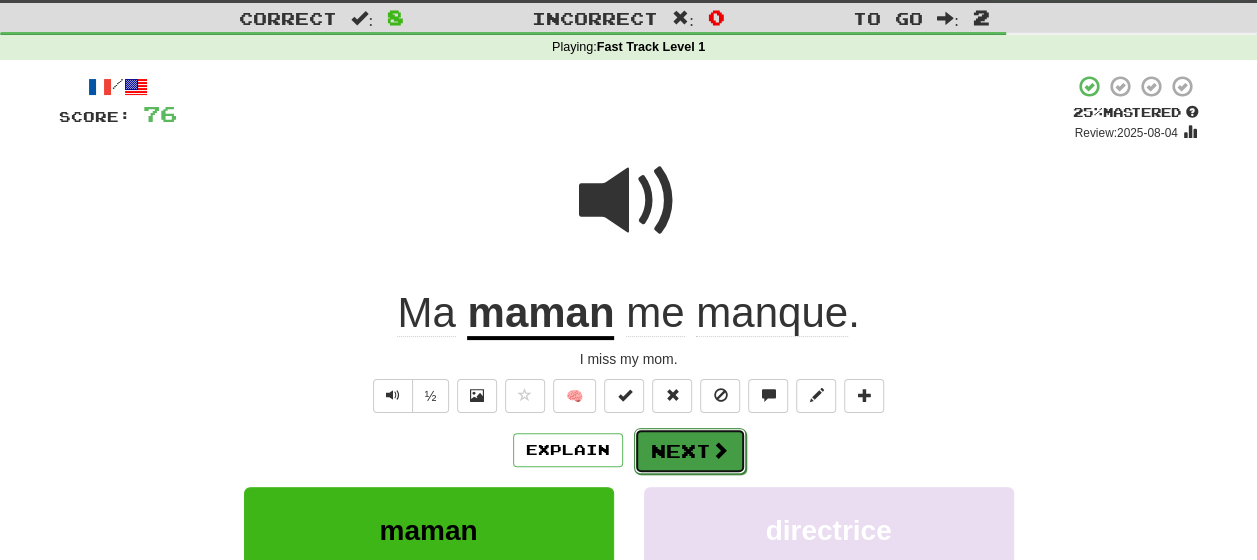 click at bounding box center (720, 450) 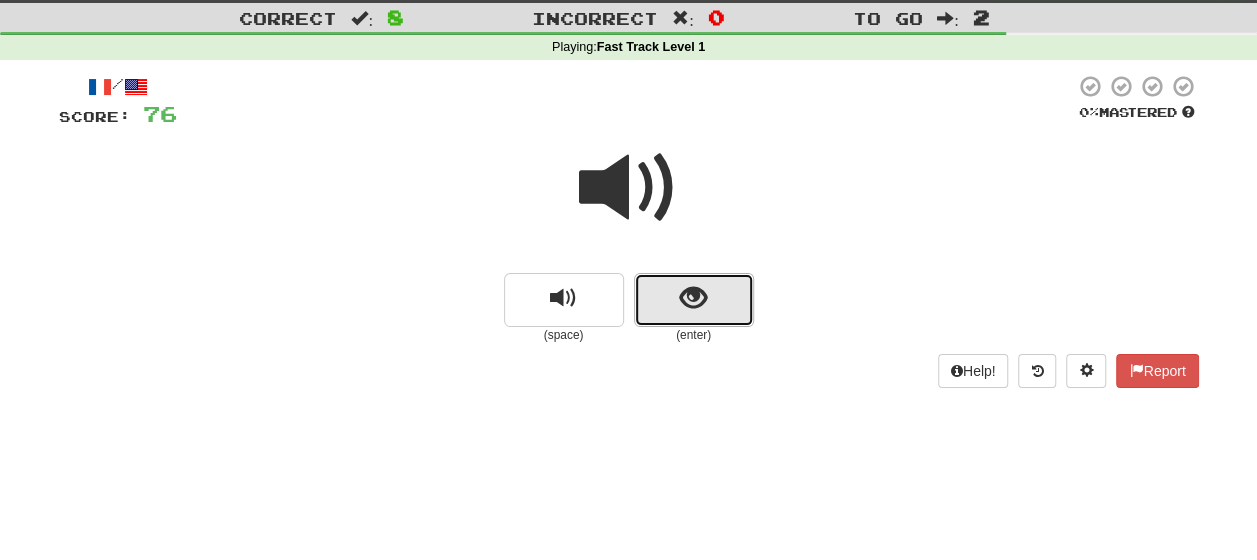 click at bounding box center (694, 300) 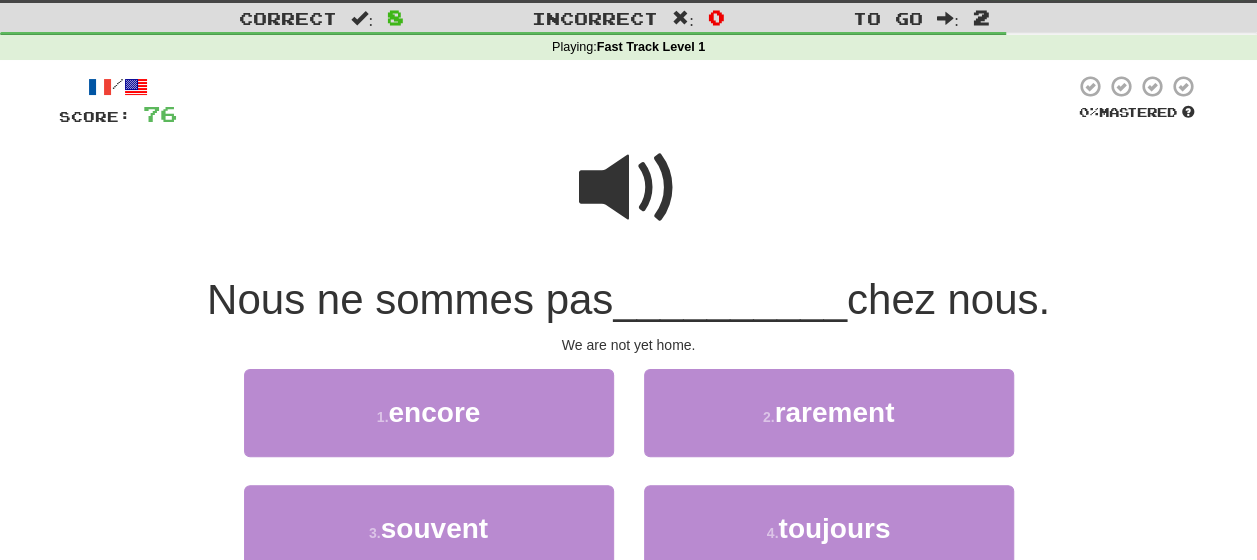 click at bounding box center [629, 188] 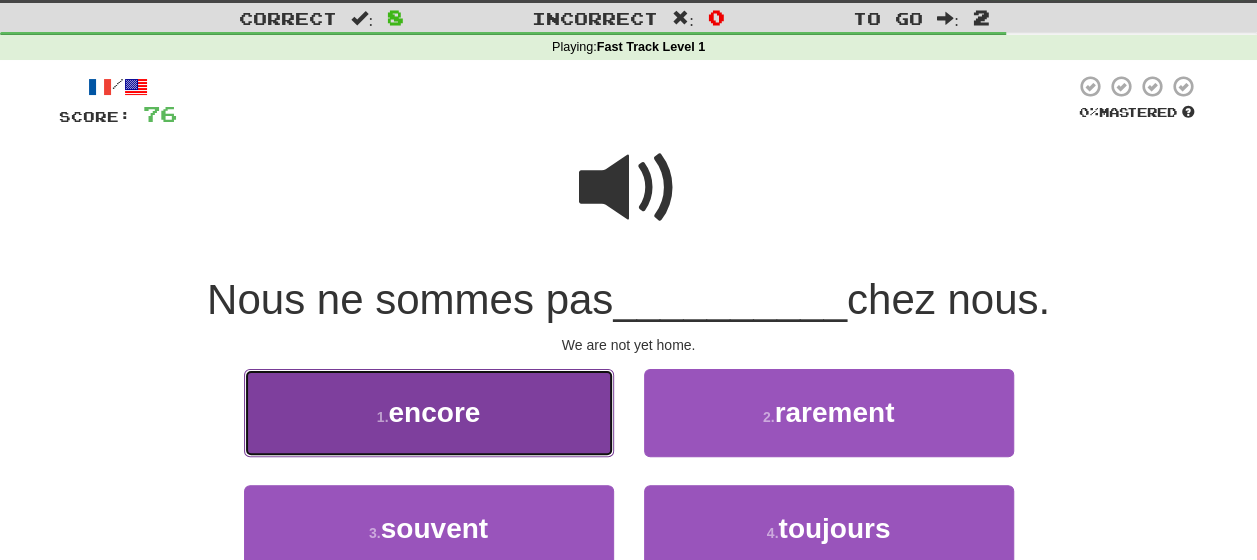 click on "1 .  encore" at bounding box center [429, 412] 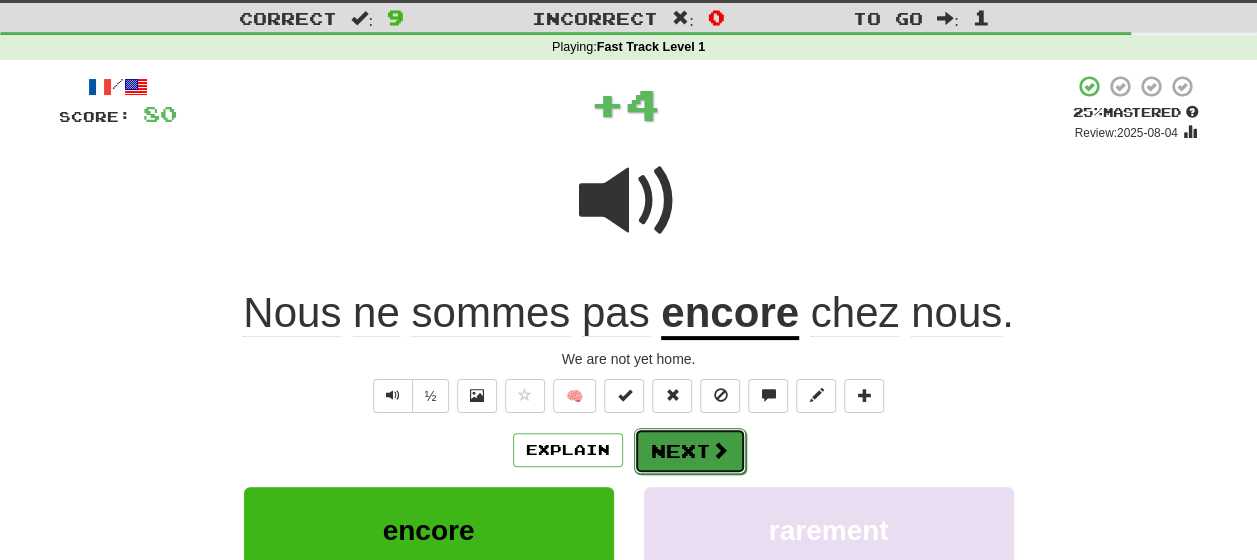 click on "Next" at bounding box center (690, 451) 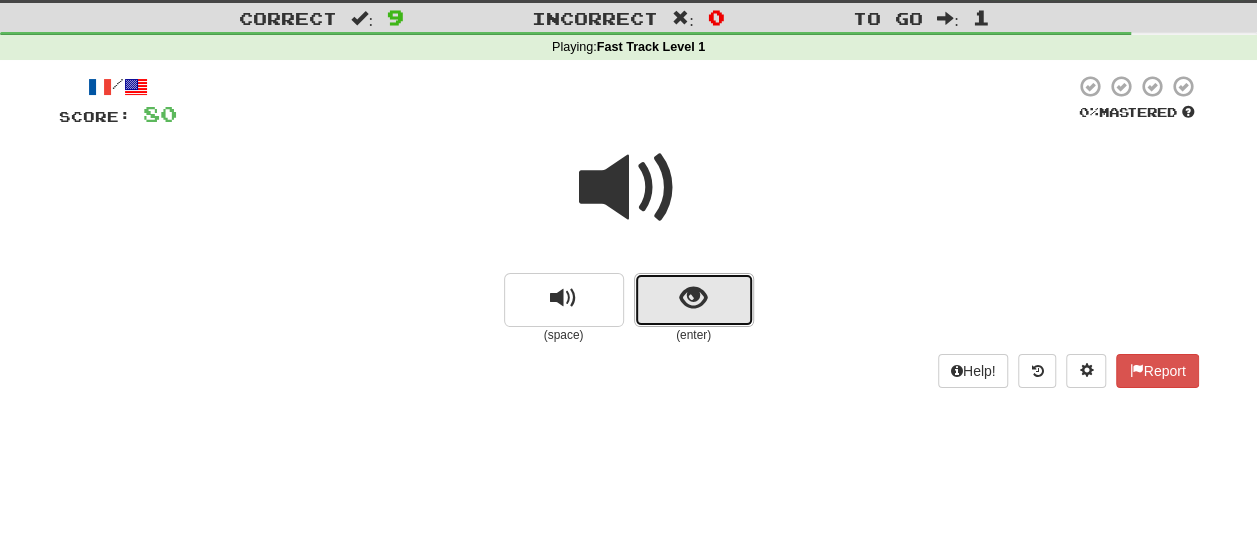click at bounding box center [694, 300] 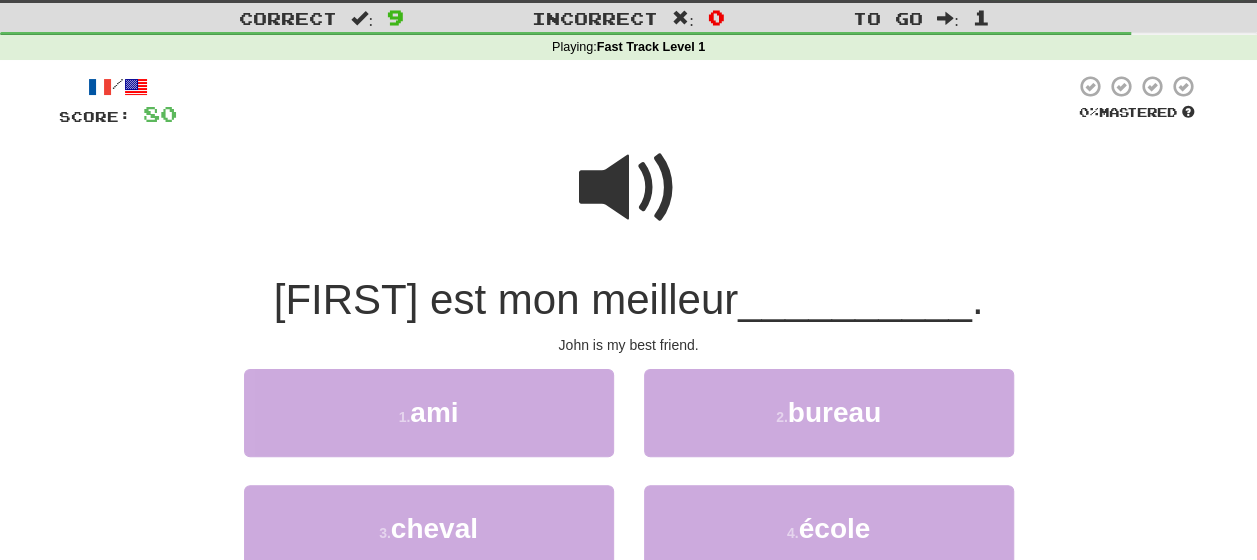 click at bounding box center [629, 188] 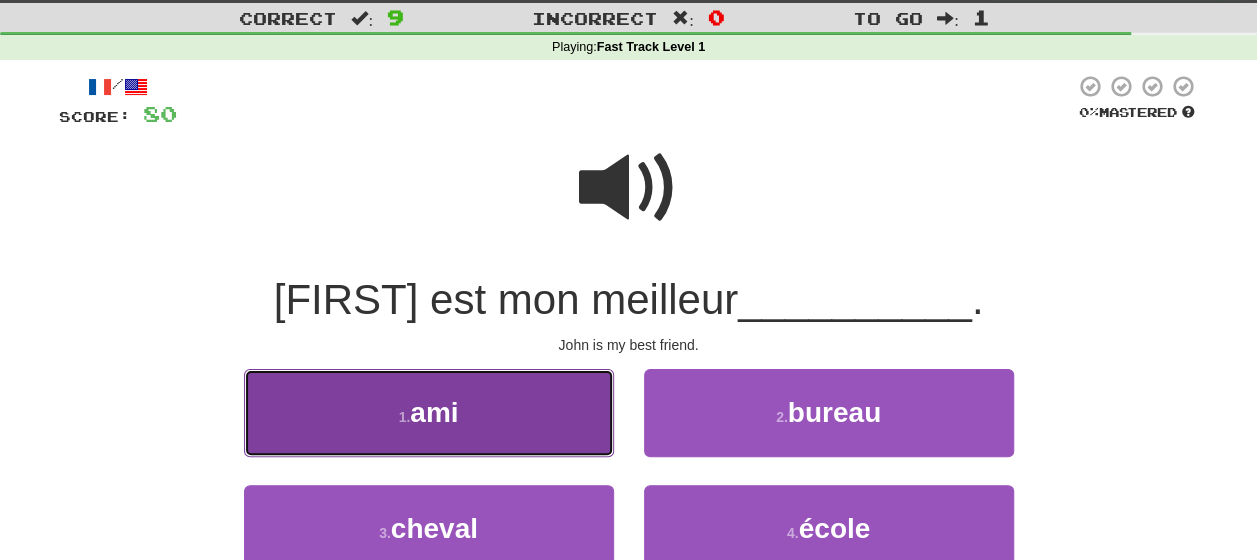 click on "1 .  ami" at bounding box center [429, 412] 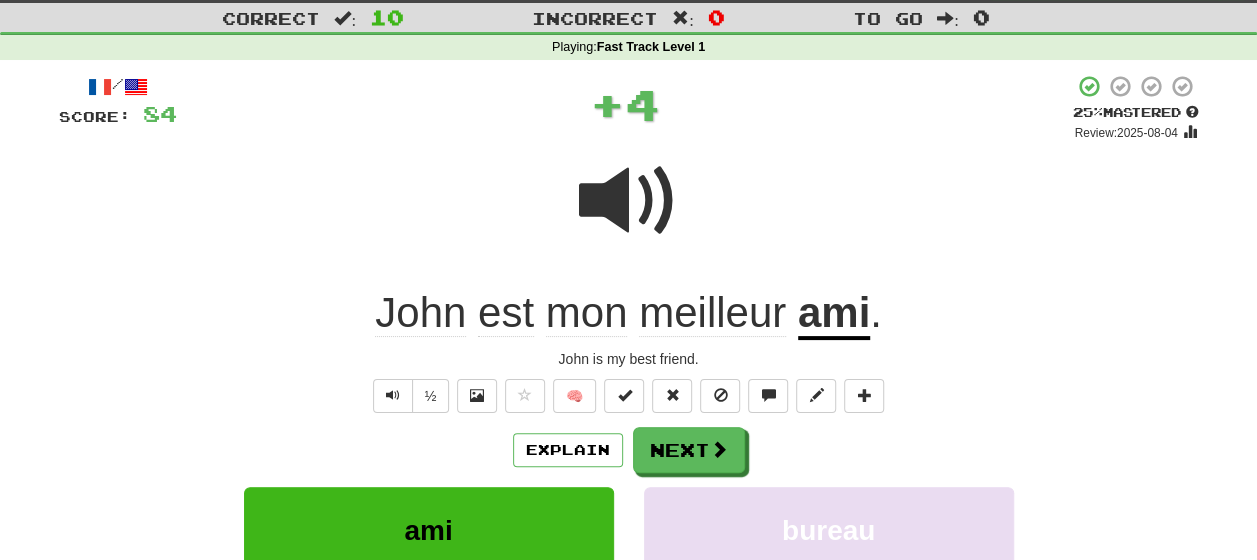 click on "Explain Next" at bounding box center [629, 450] 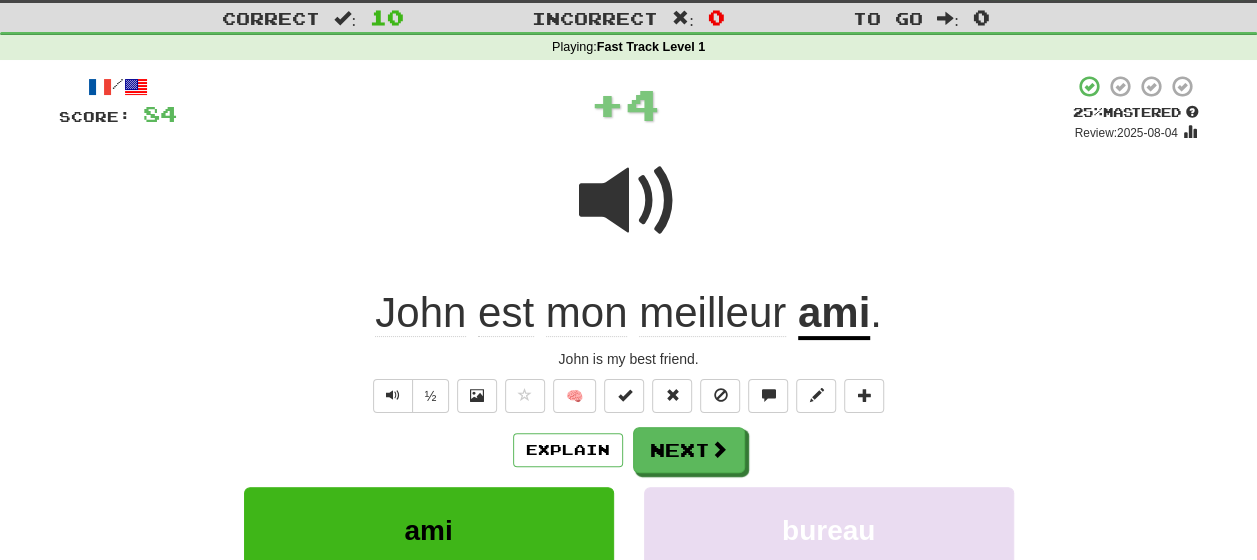 click on "meilleur" 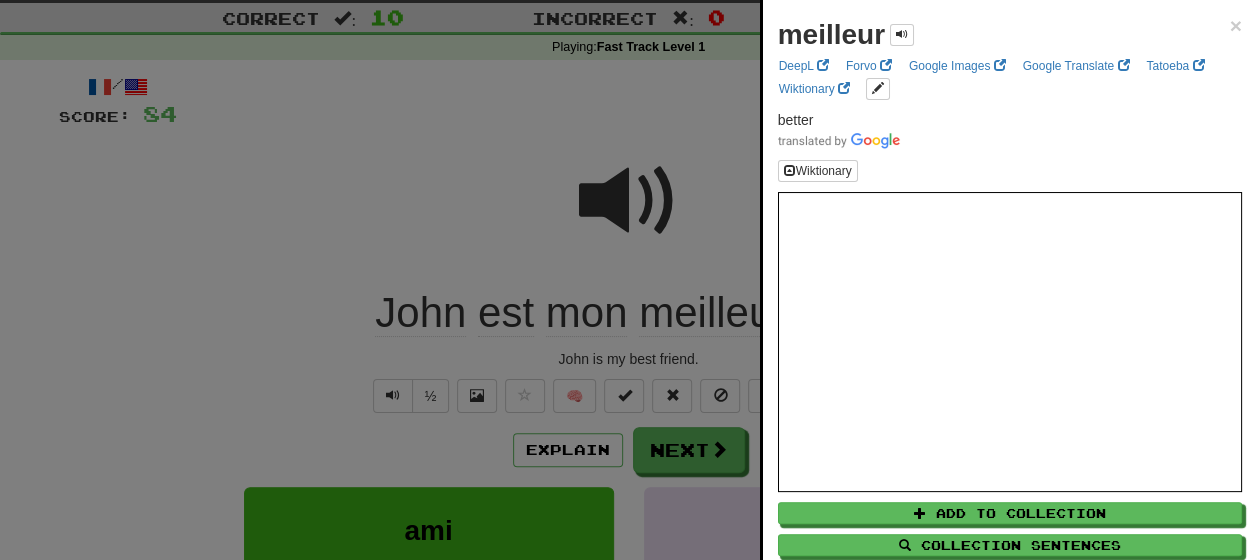 click at bounding box center [628, 280] 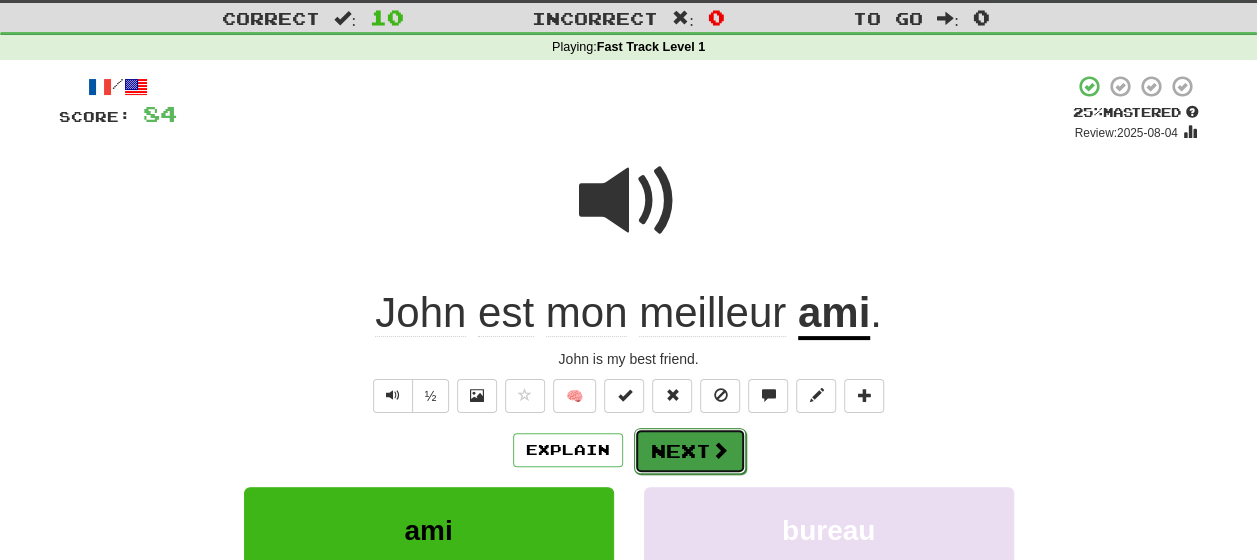 click on "Next" at bounding box center [690, 451] 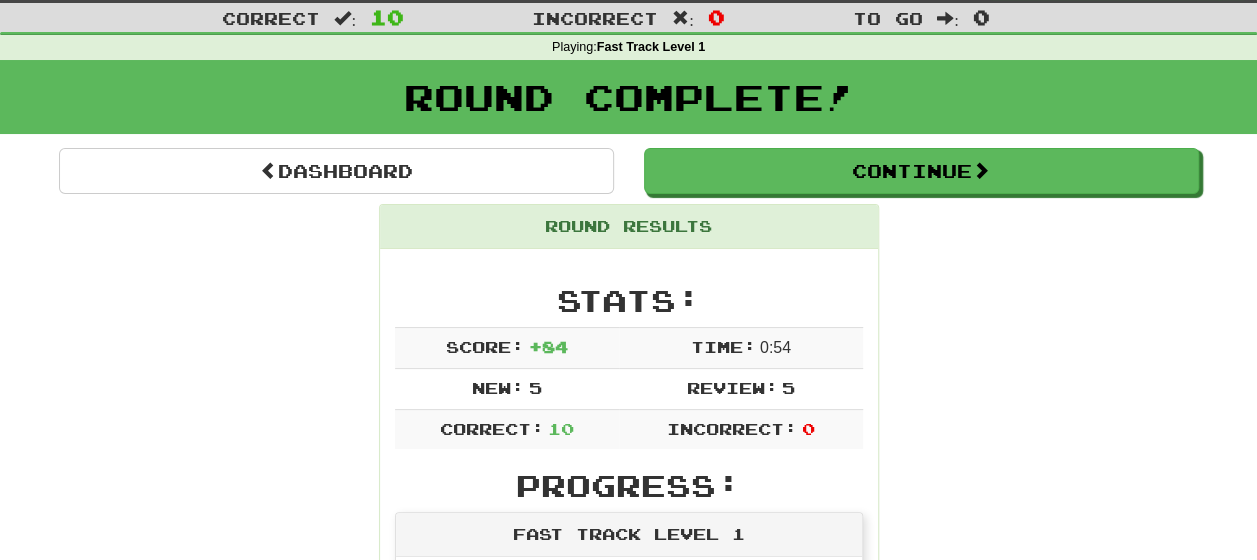 scroll, scrollTop: 0, scrollLeft: 0, axis: both 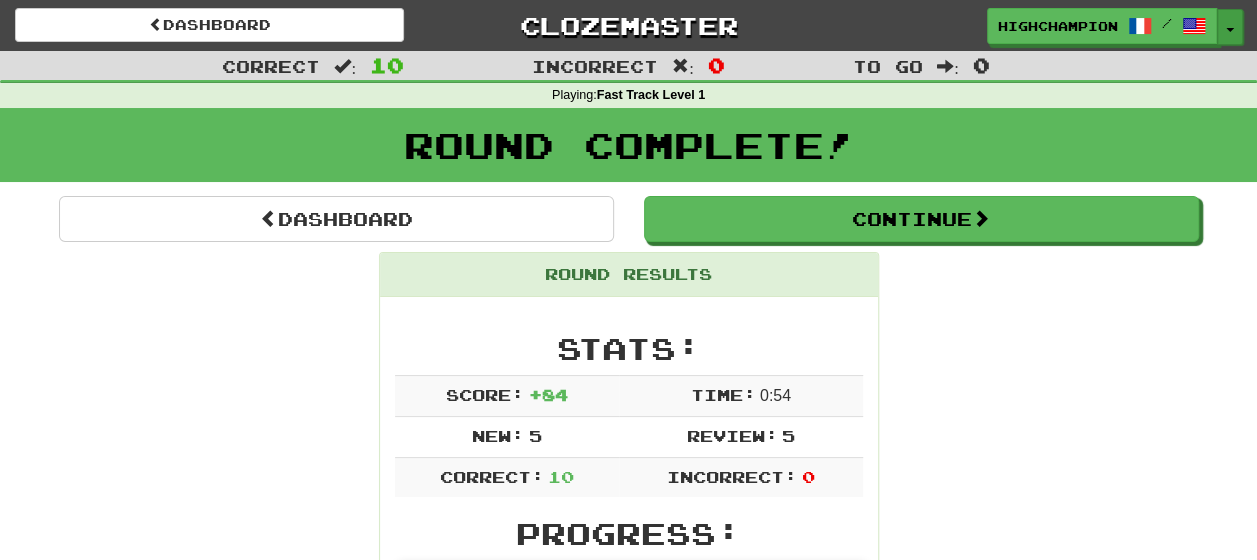 click at bounding box center (1230, 30) 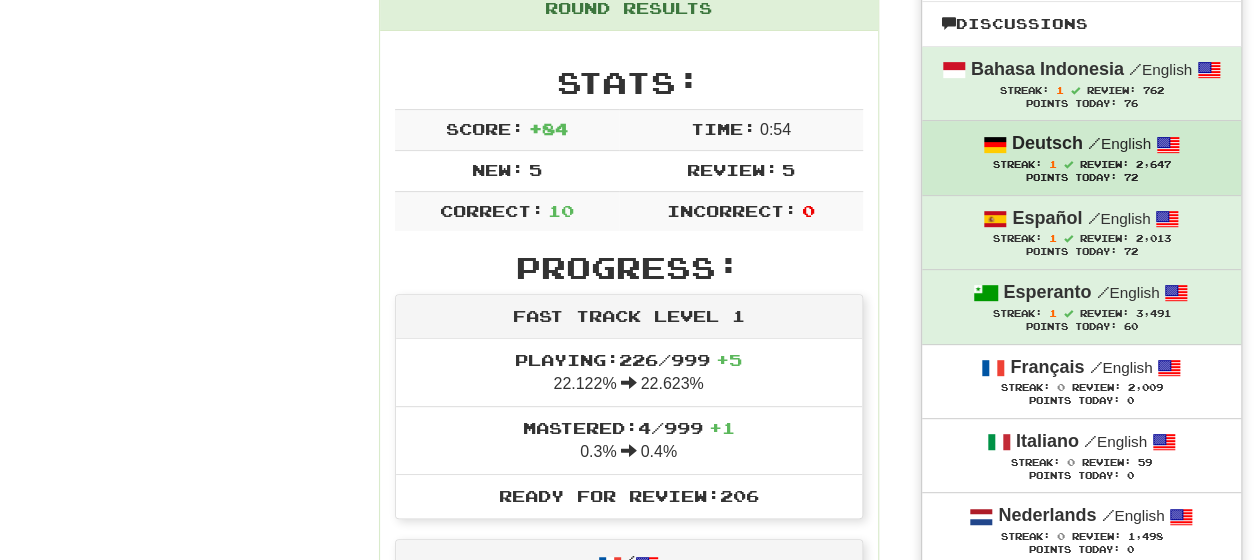 scroll, scrollTop: 400, scrollLeft: 0, axis: vertical 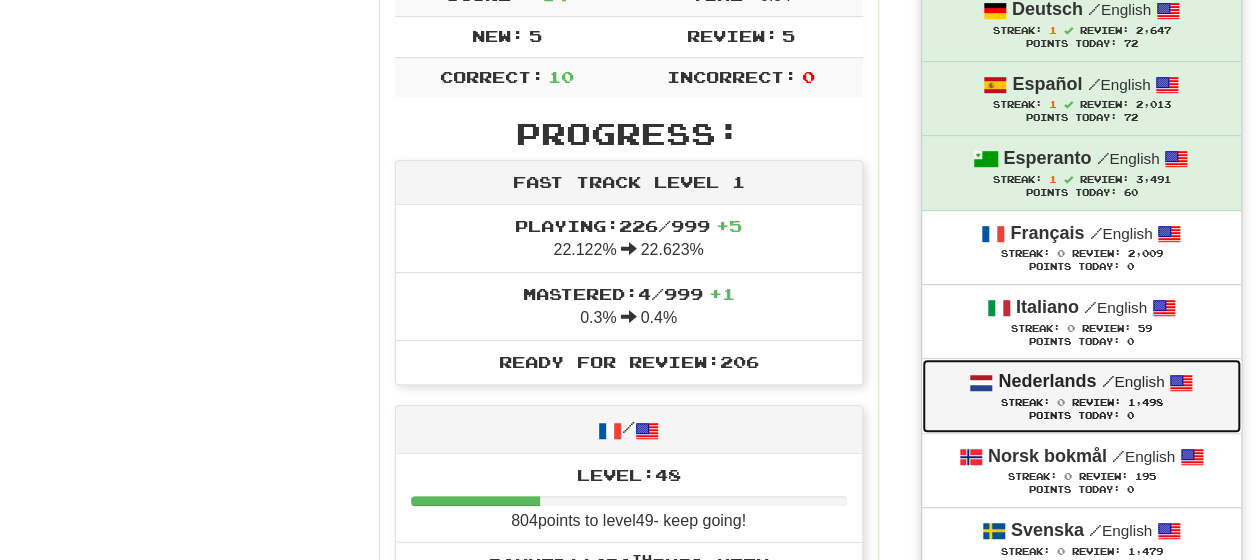 click on "Review:" at bounding box center [1095, 402] 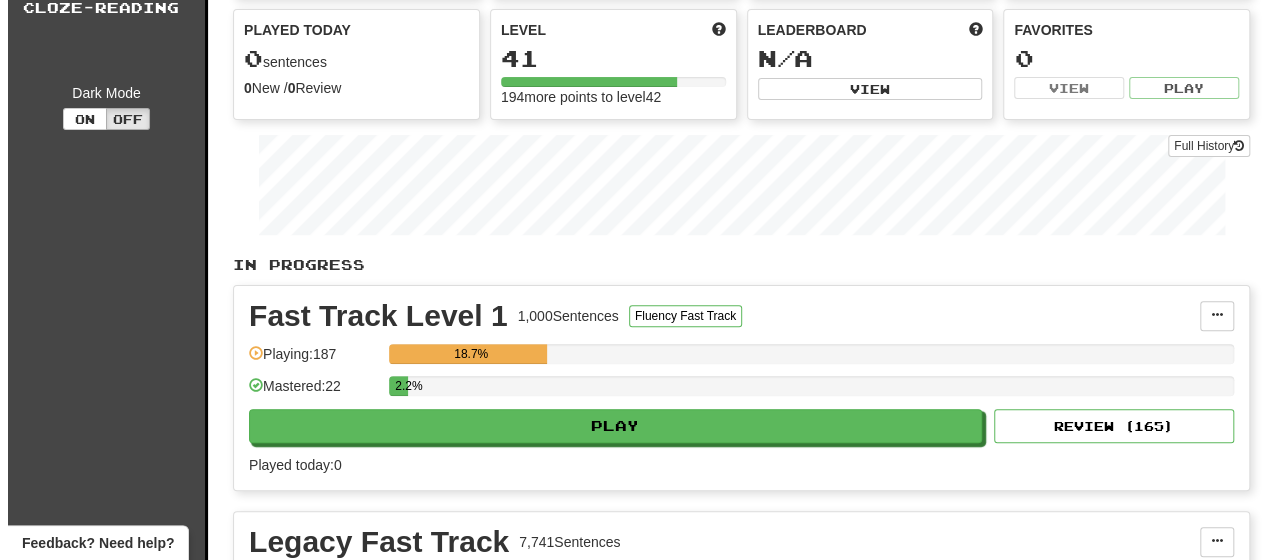 scroll, scrollTop: 200, scrollLeft: 0, axis: vertical 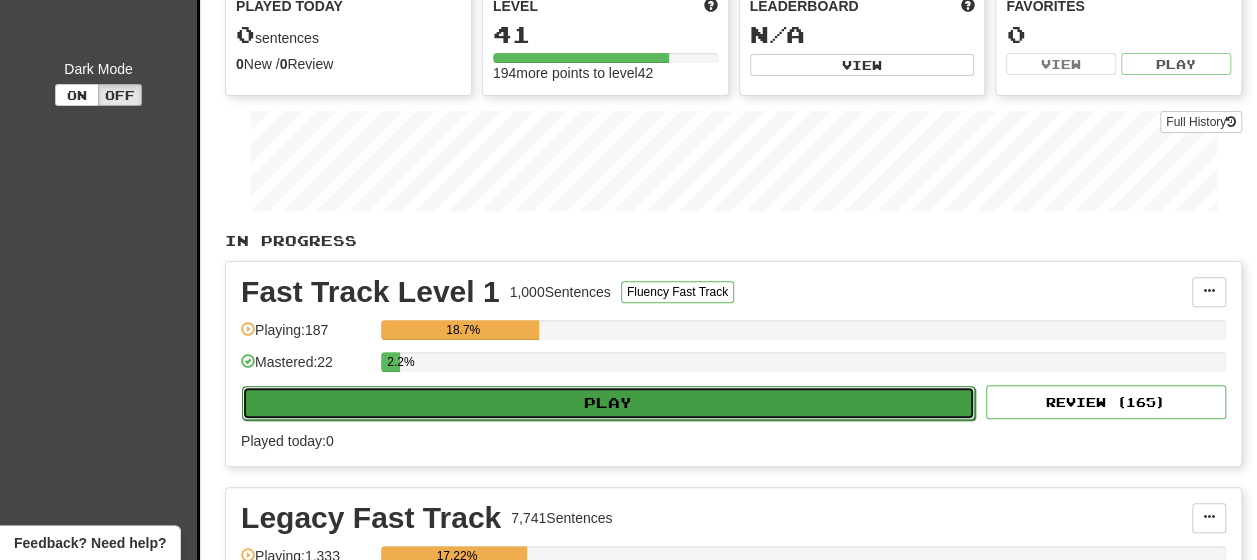 click on "Play" at bounding box center [608, 403] 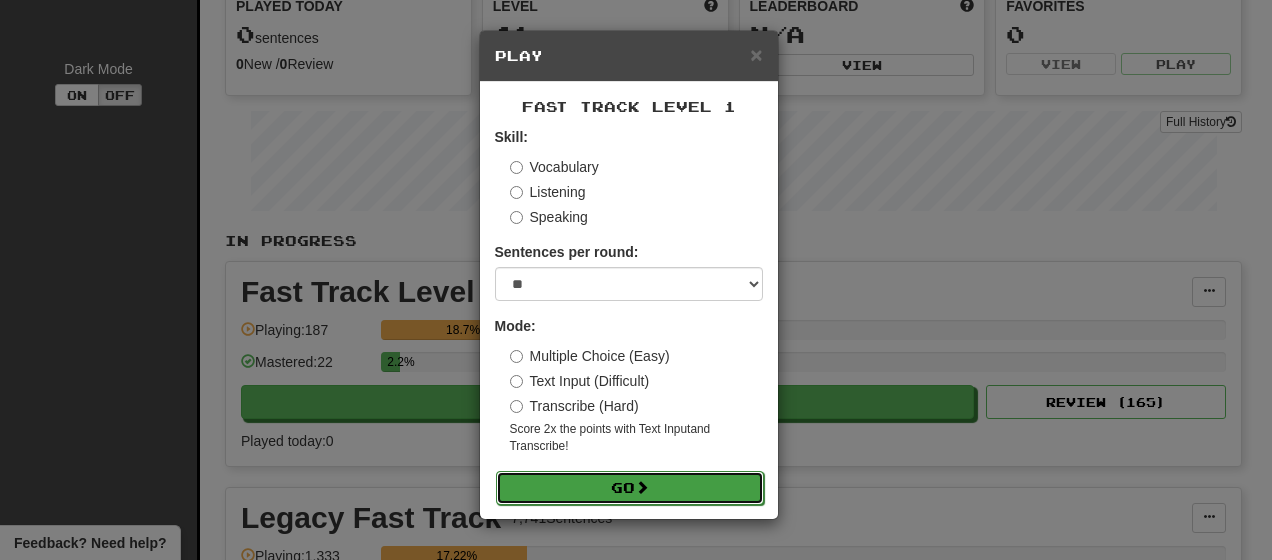 click on "Go" at bounding box center (630, 488) 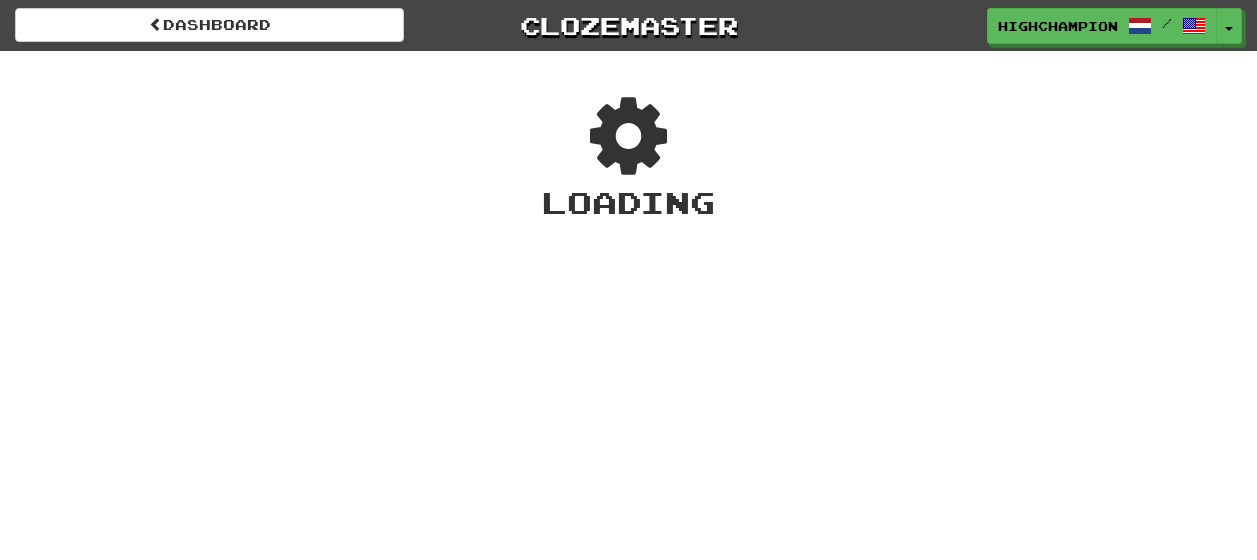 scroll, scrollTop: 0, scrollLeft: 0, axis: both 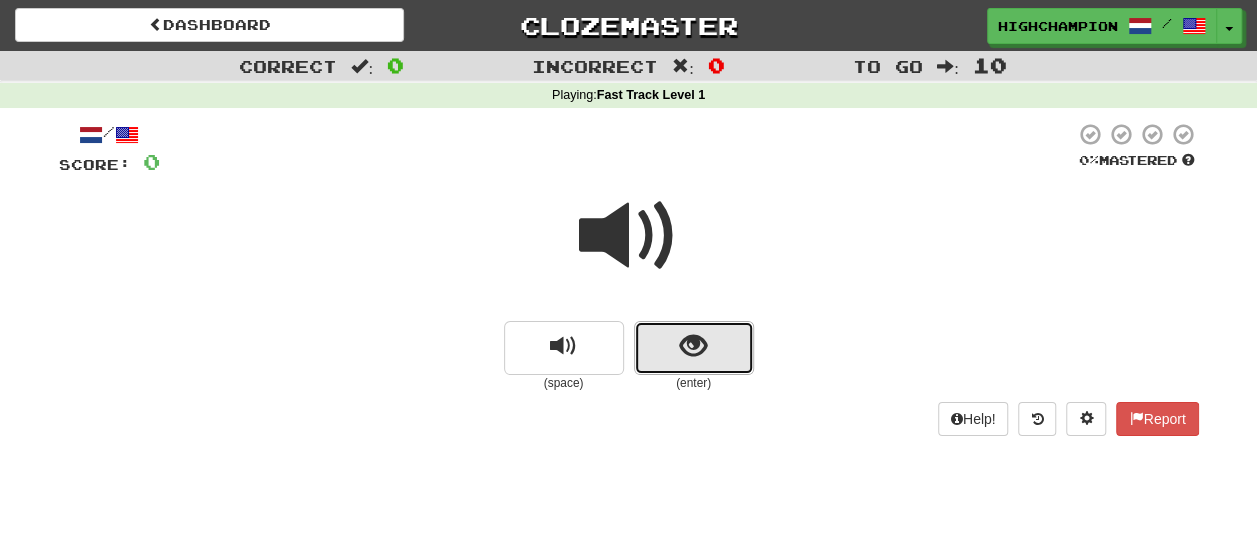click at bounding box center [694, 348] 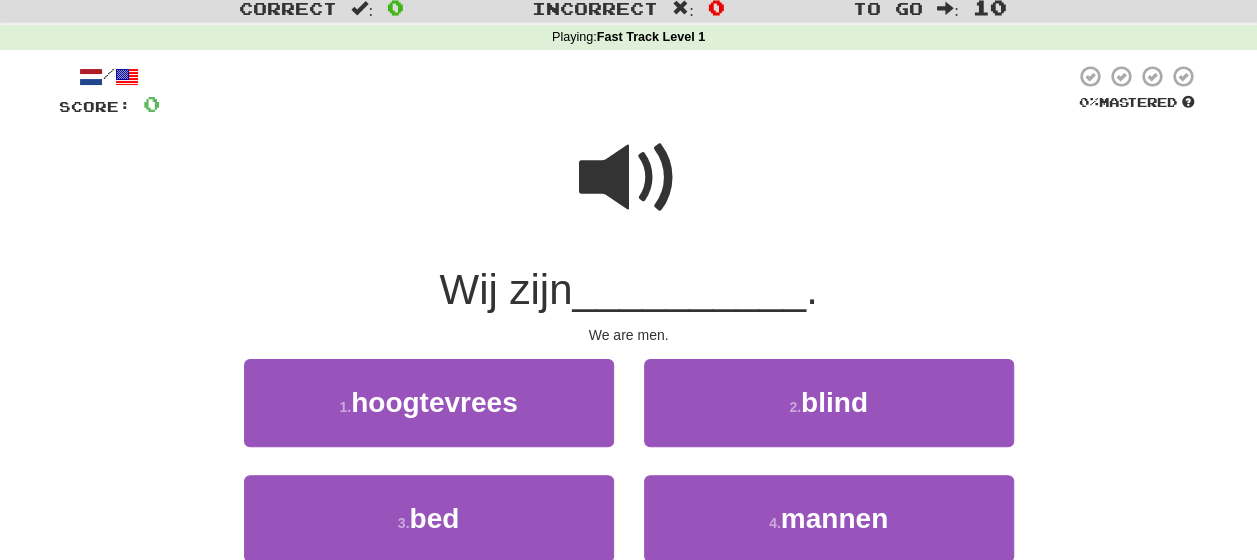 scroll, scrollTop: 100, scrollLeft: 0, axis: vertical 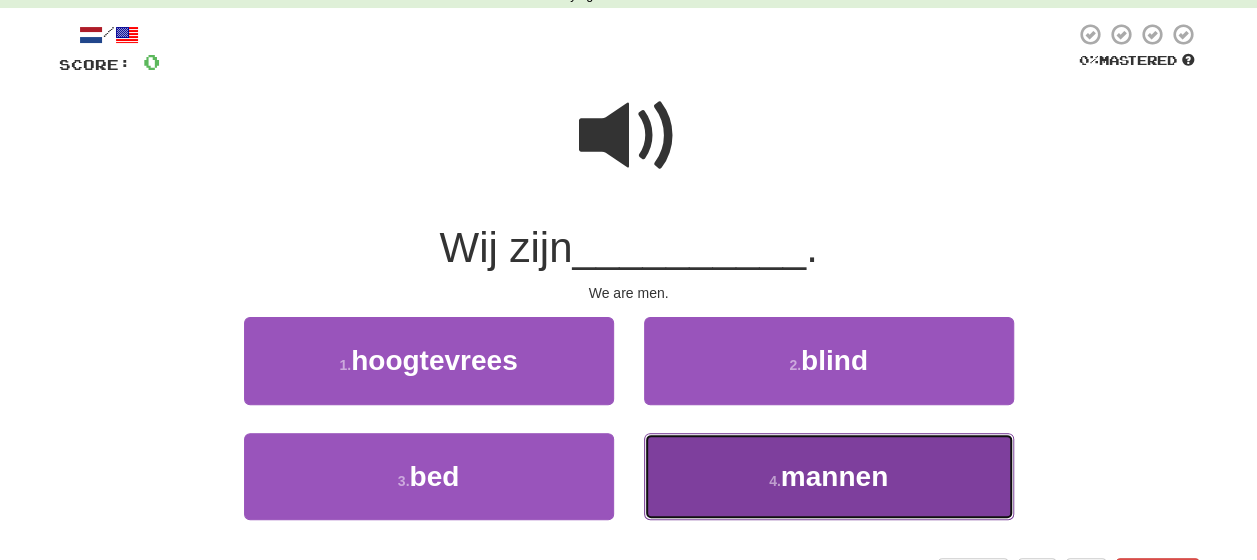 click on "[NUMBER] .  mannen" at bounding box center (829, 476) 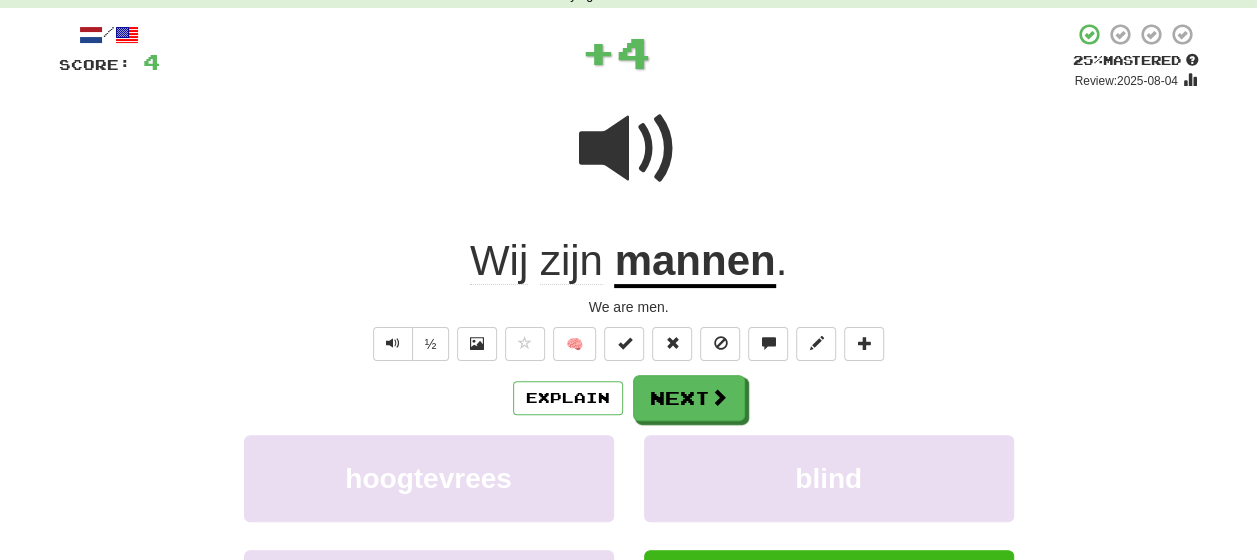 click on "Explain Next" at bounding box center (629, 398) 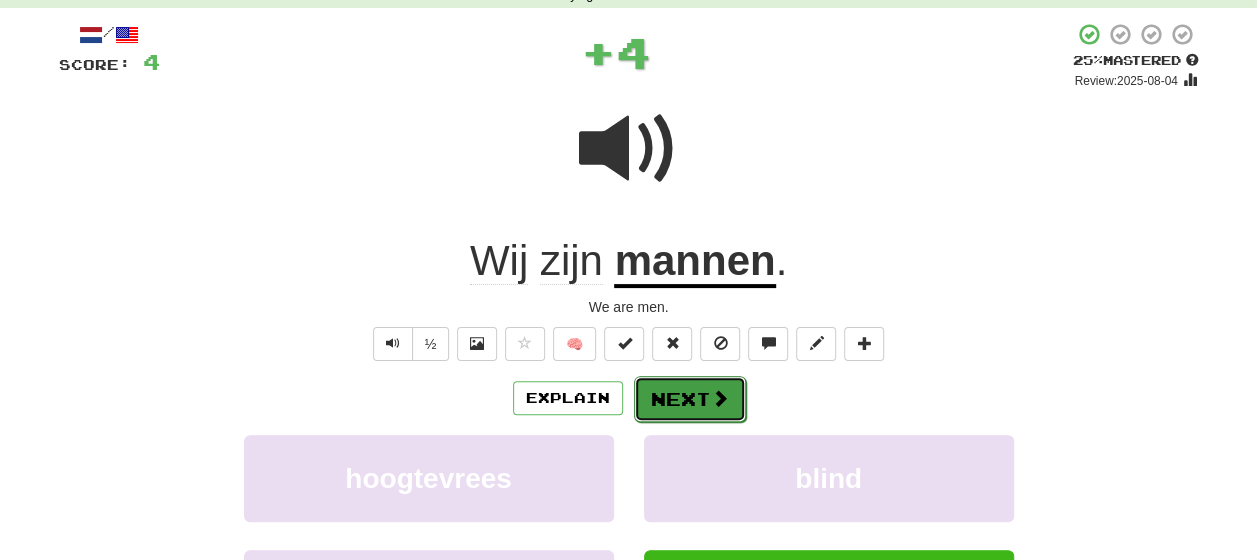 click on "Next" at bounding box center [690, 399] 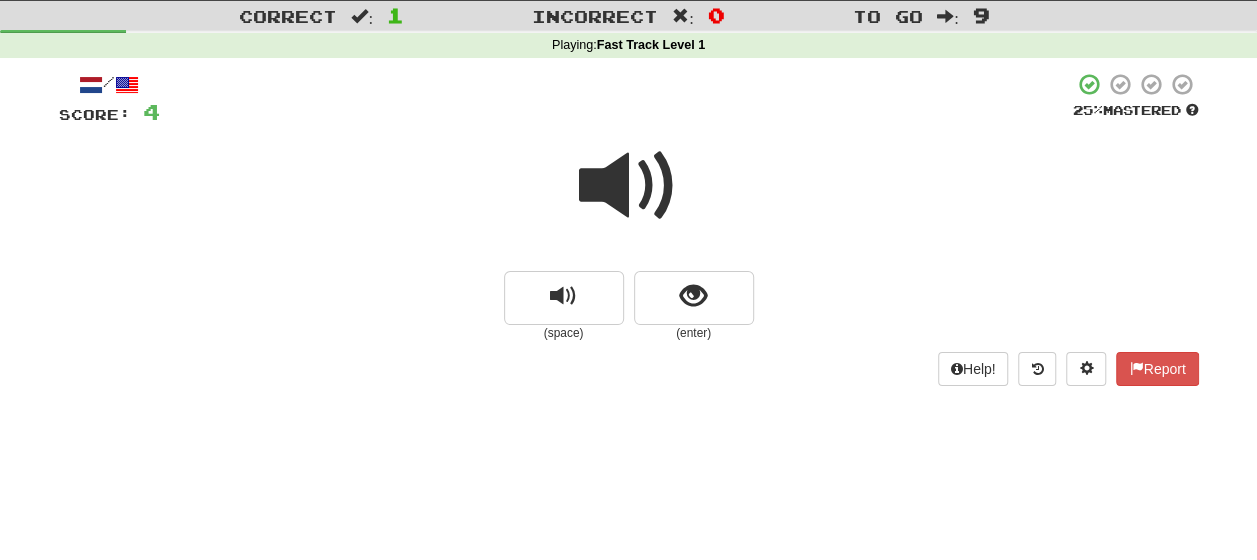 scroll, scrollTop: 45, scrollLeft: 0, axis: vertical 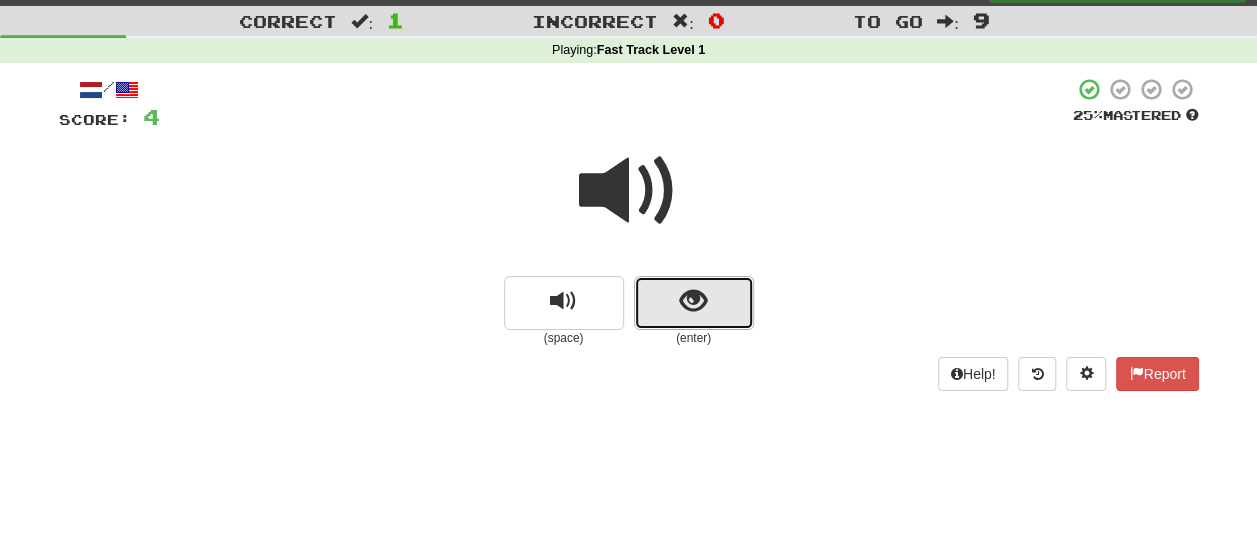 click at bounding box center [694, 303] 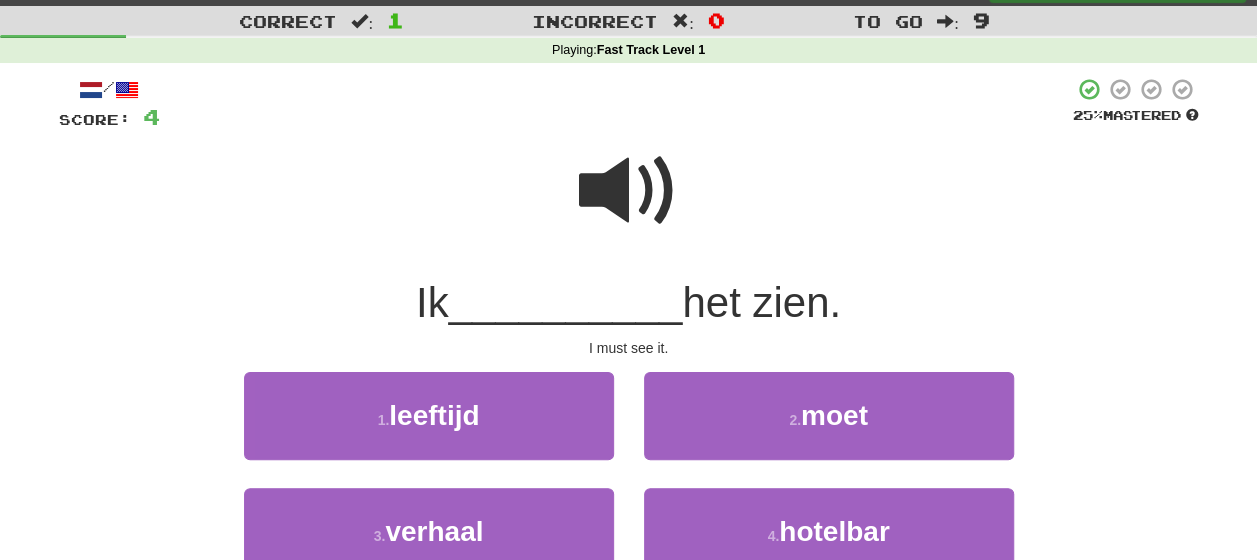 click at bounding box center (629, 191) 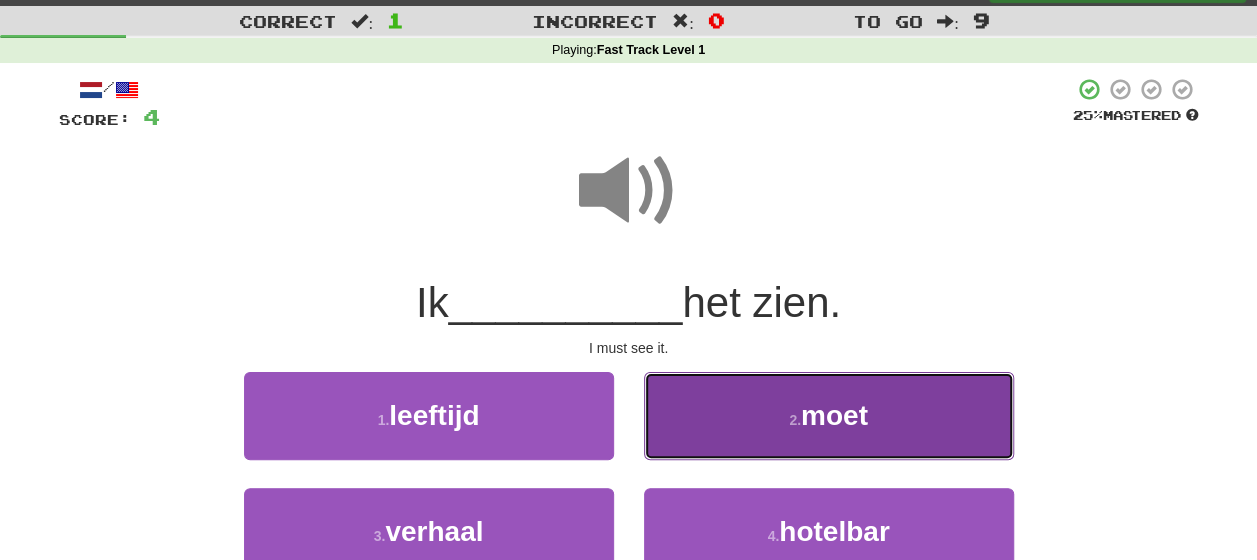 click on "2 .  moet" at bounding box center [829, 415] 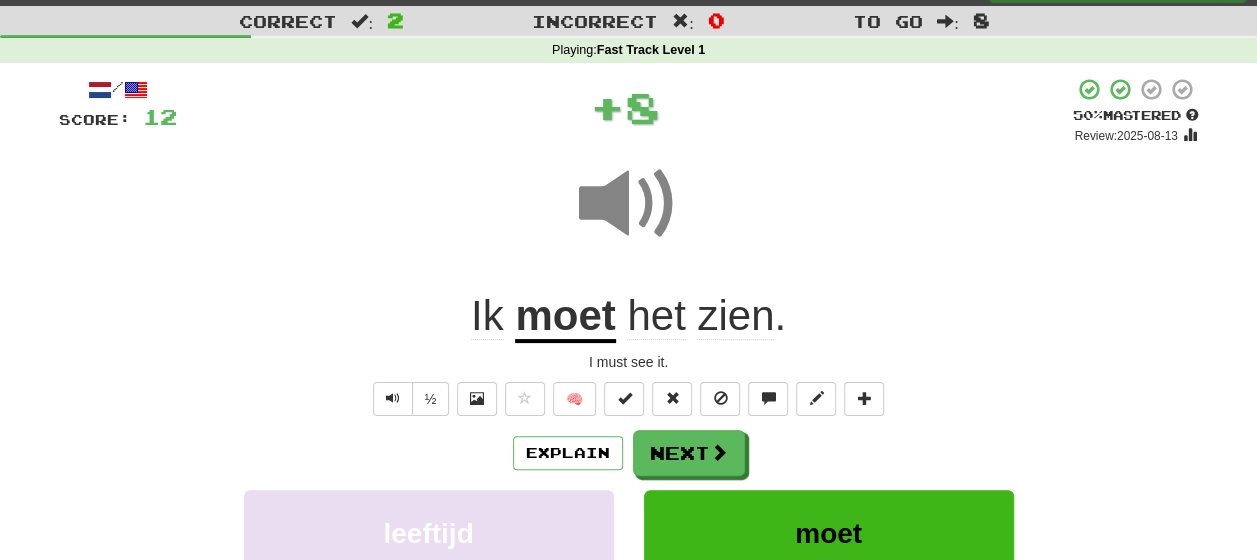 click on "Explain Next" at bounding box center [629, 453] 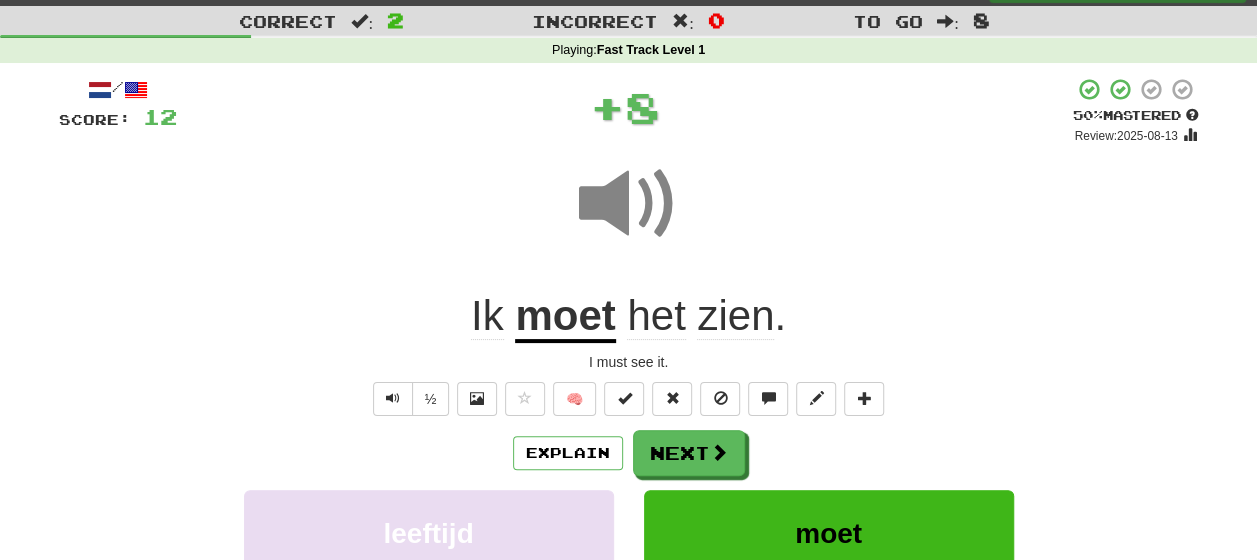 click on "Explain Next" at bounding box center (629, 453) 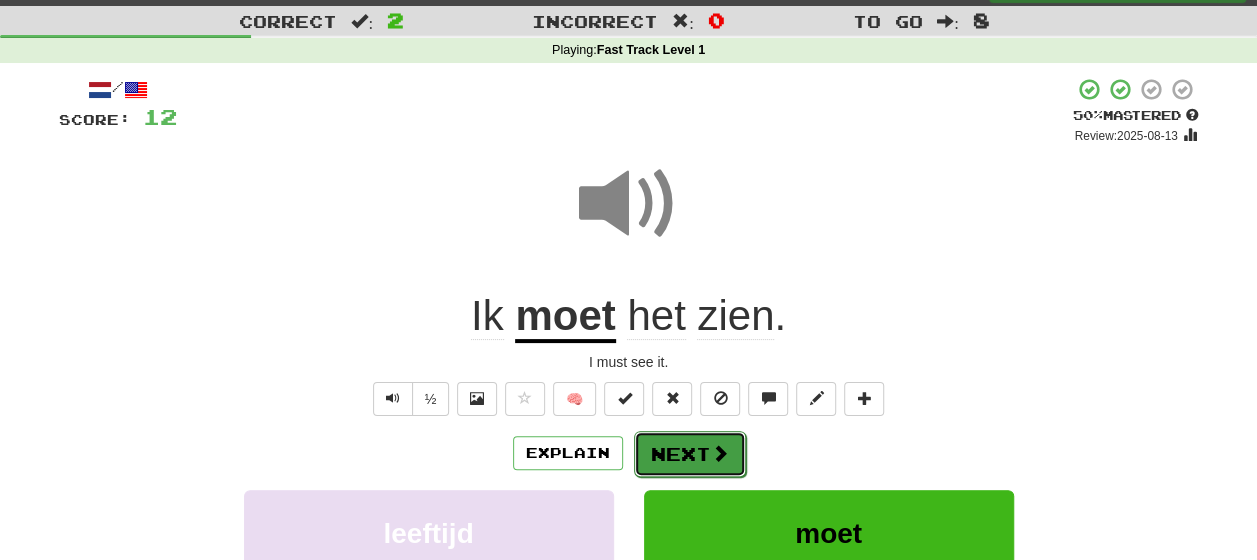click at bounding box center [720, 453] 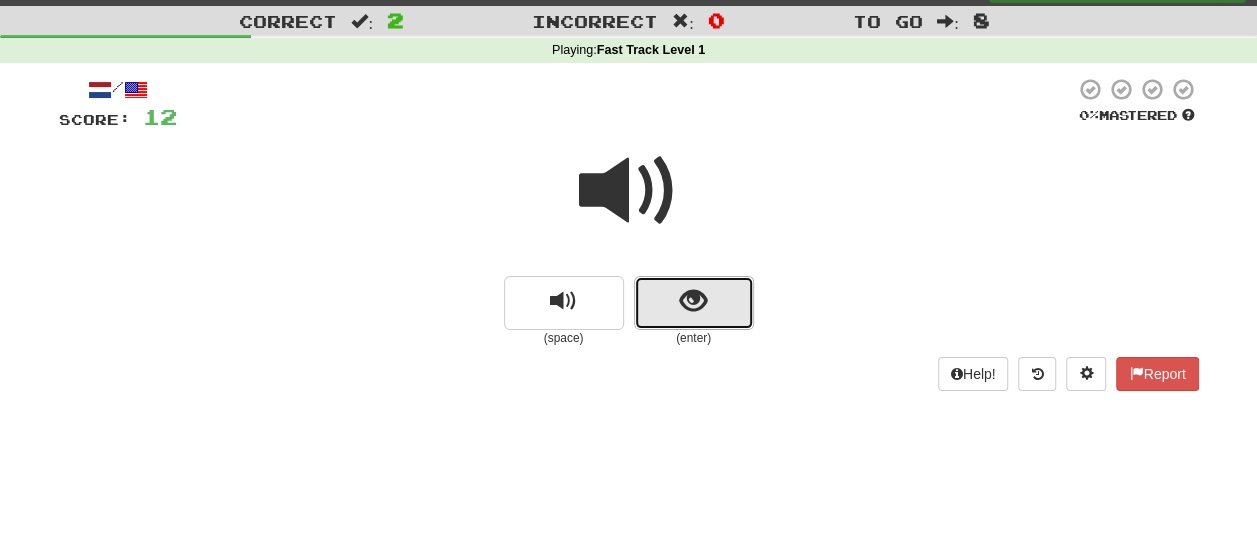 click at bounding box center (694, 303) 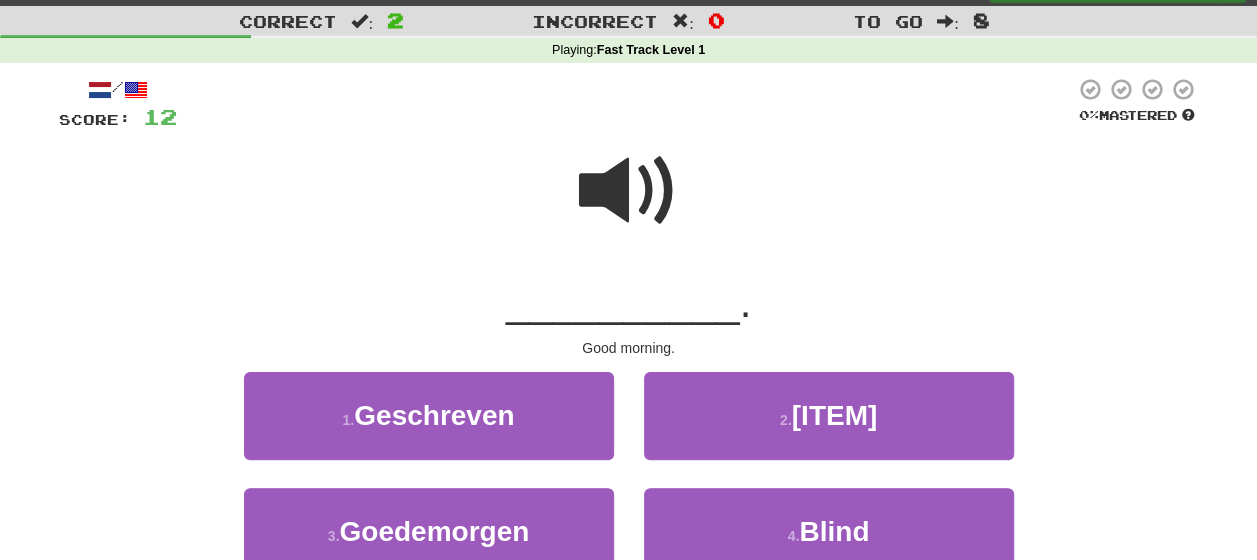 click at bounding box center (629, 191) 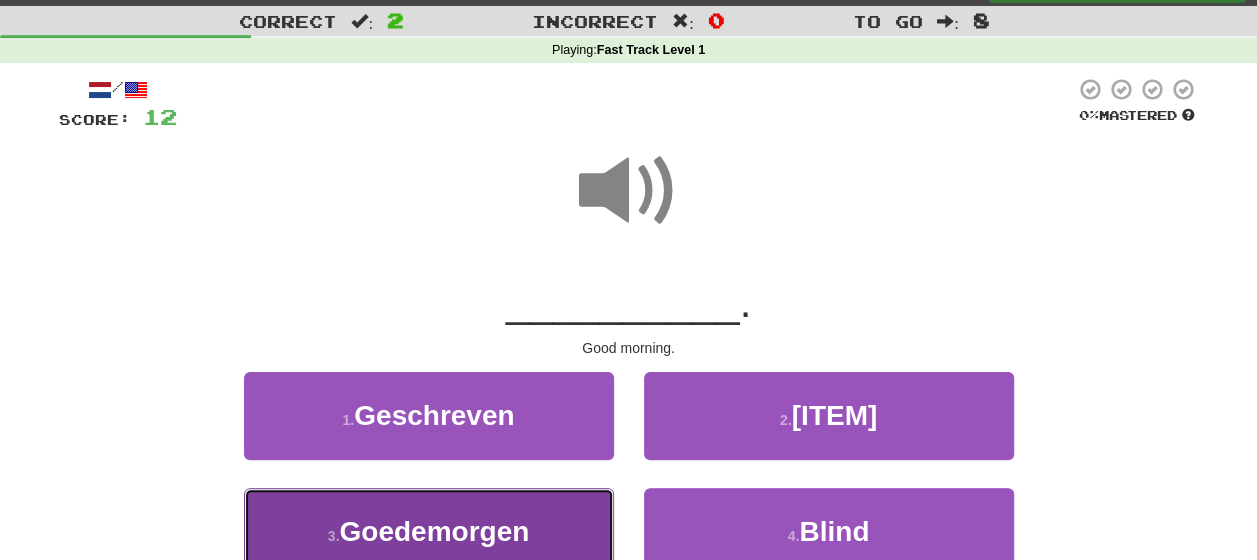 click on "Goedemorgen" at bounding box center (434, 531) 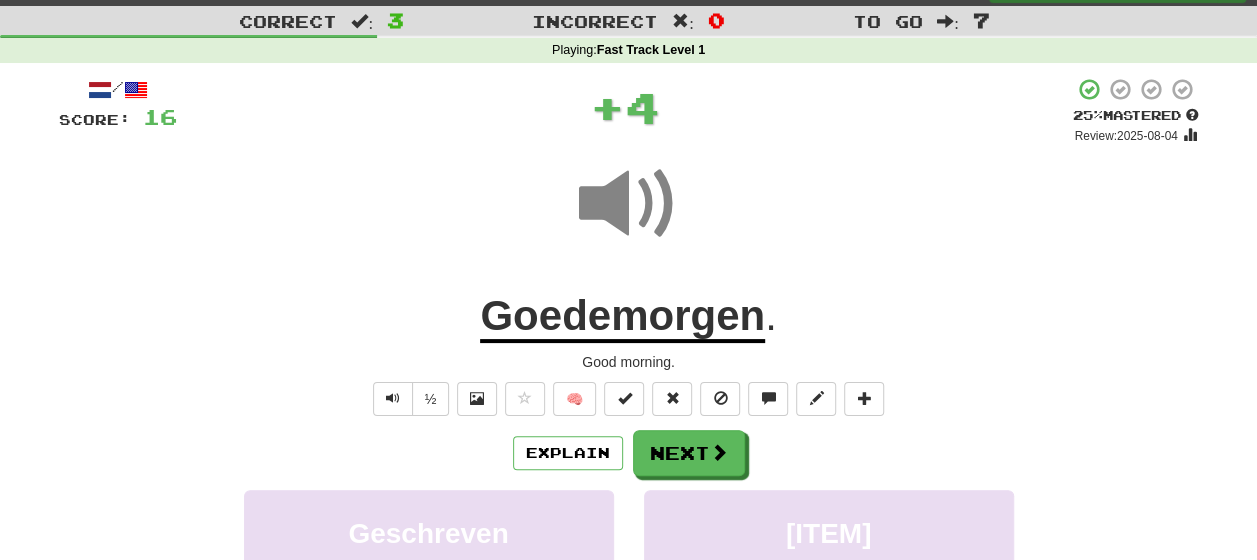 click on "Explain Next" at bounding box center [629, 453] 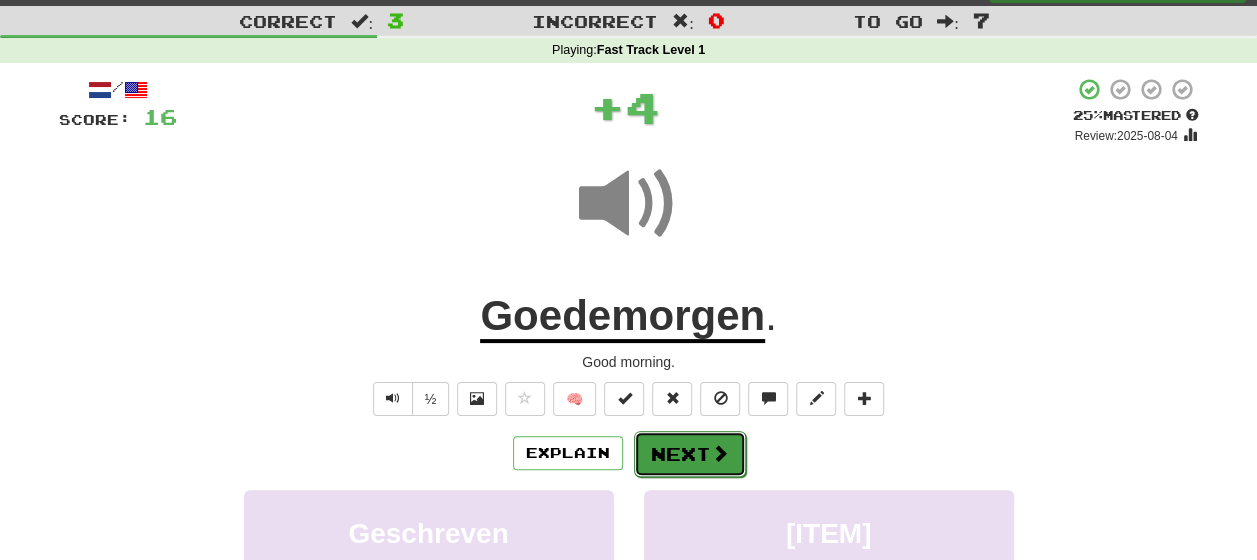 click on "Next" at bounding box center [690, 454] 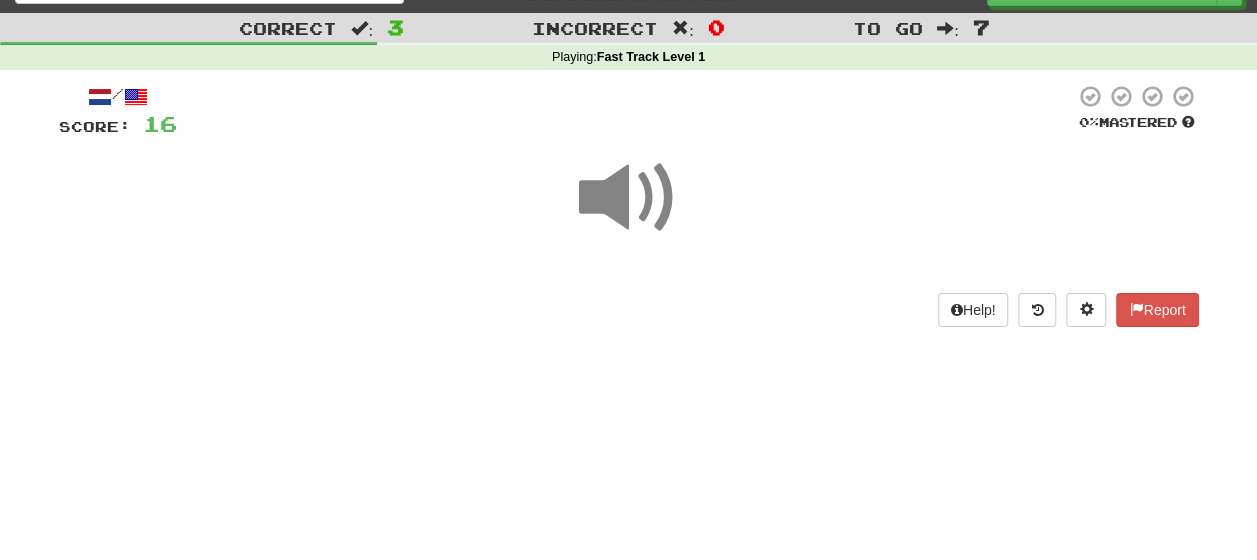 scroll, scrollTop: 48, scrollLeft: 0, axis: vertical 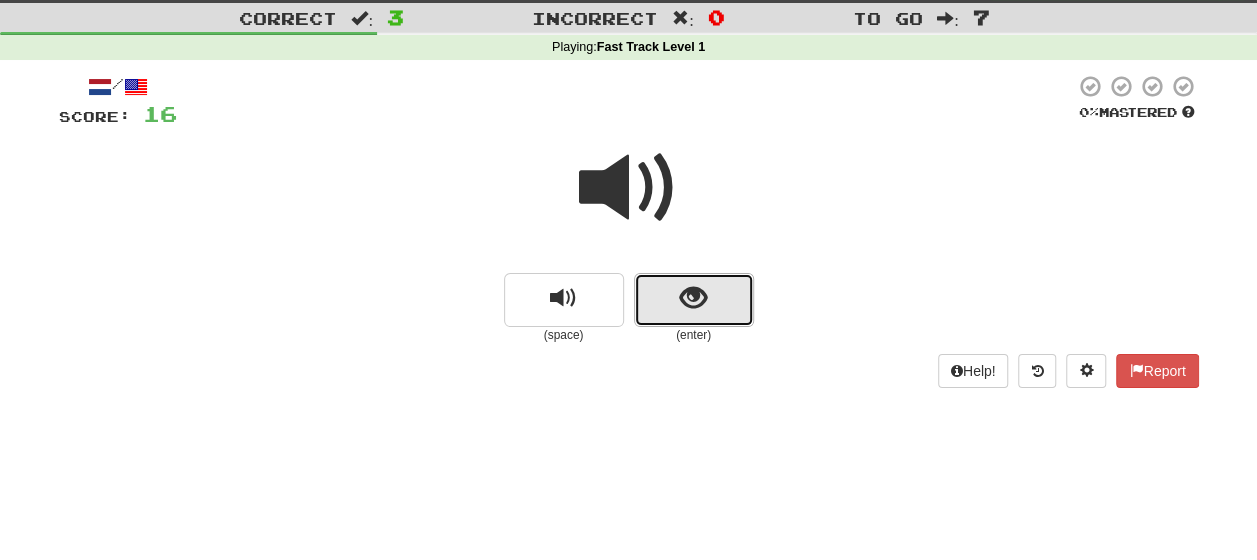 click at bounding box center (694, 300) 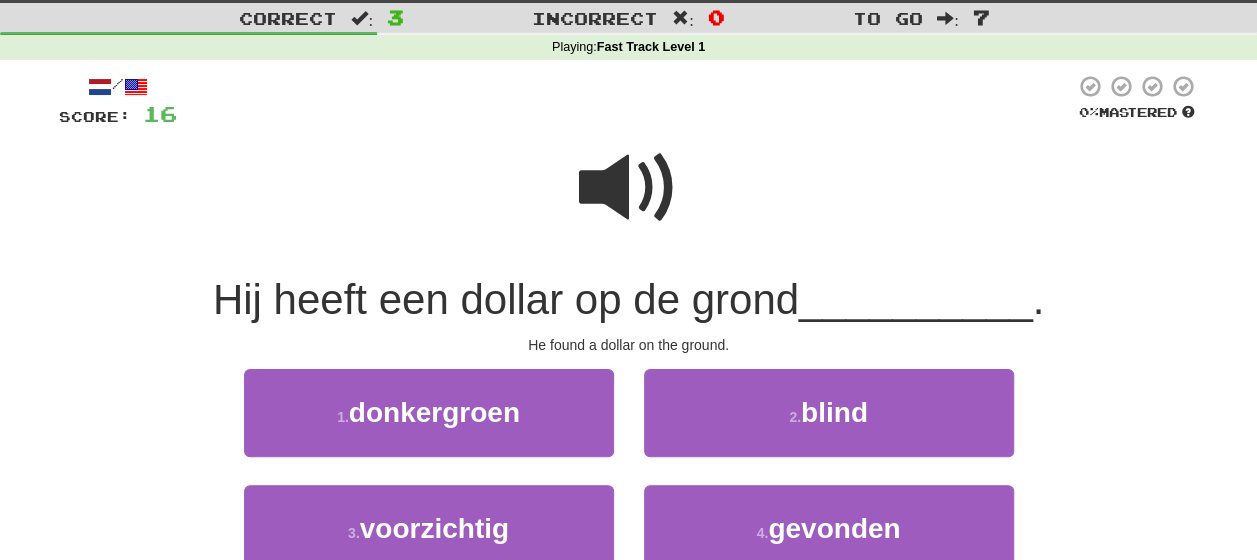 click at bounding box center (629, 188) 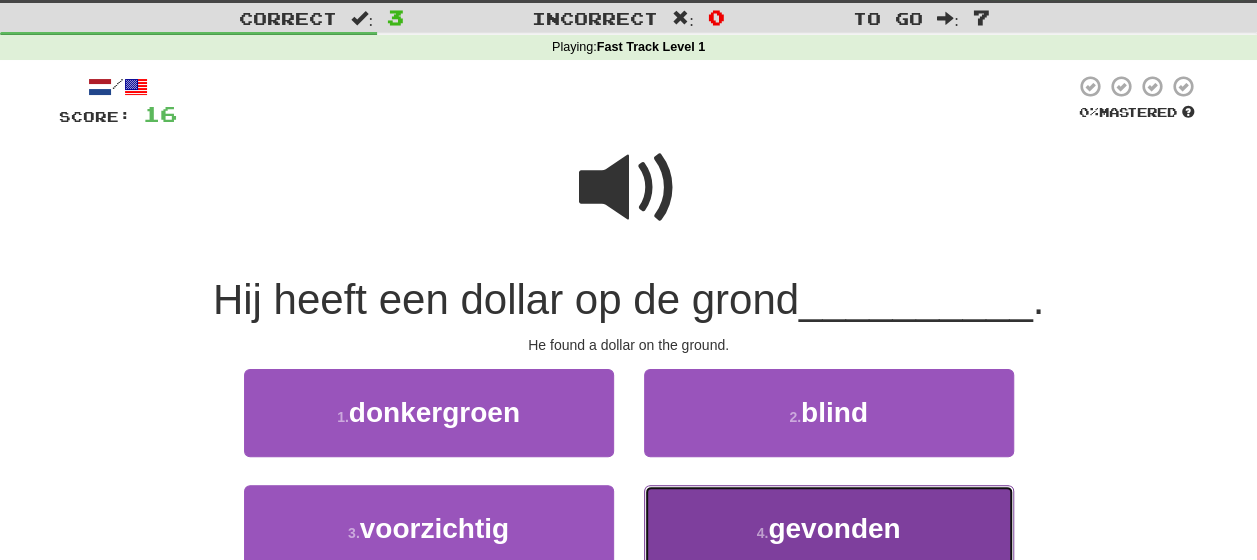 click on "gevonden" at bounding box center [834, 528] 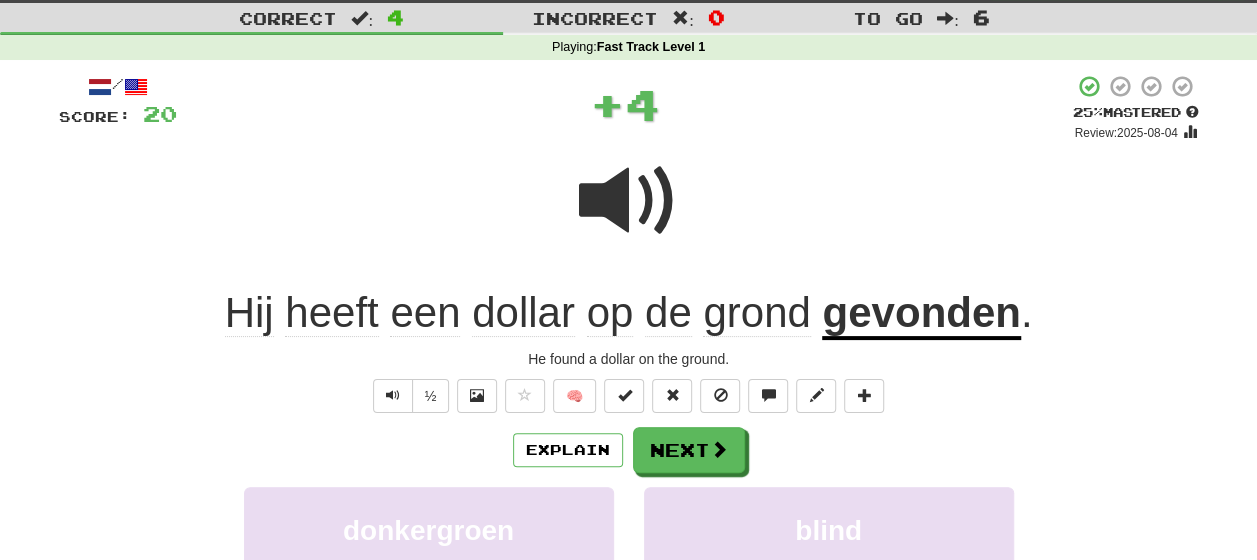 click on "Explain Next" at bounding box center (629, 450) 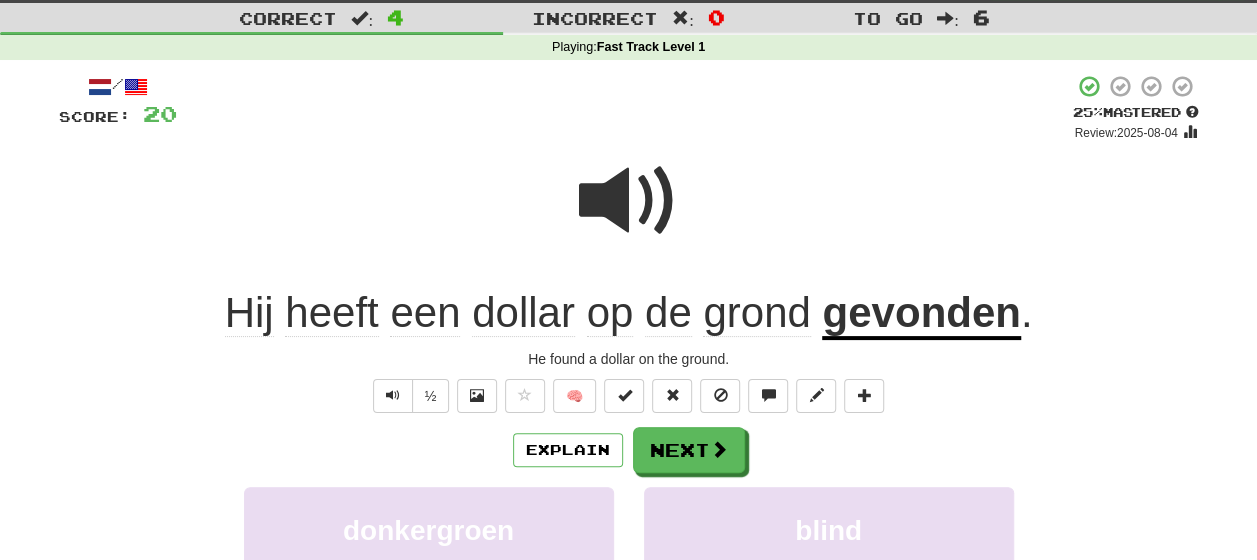 click on "gevonden" at bounding box center [921, 314] 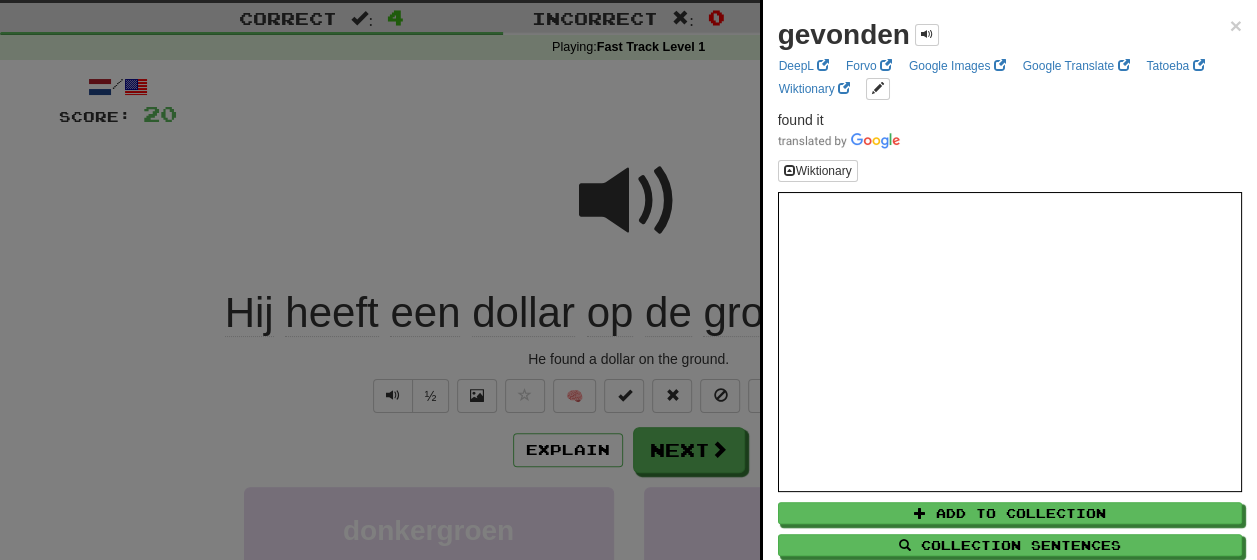 click at bounding box center (628, 280) 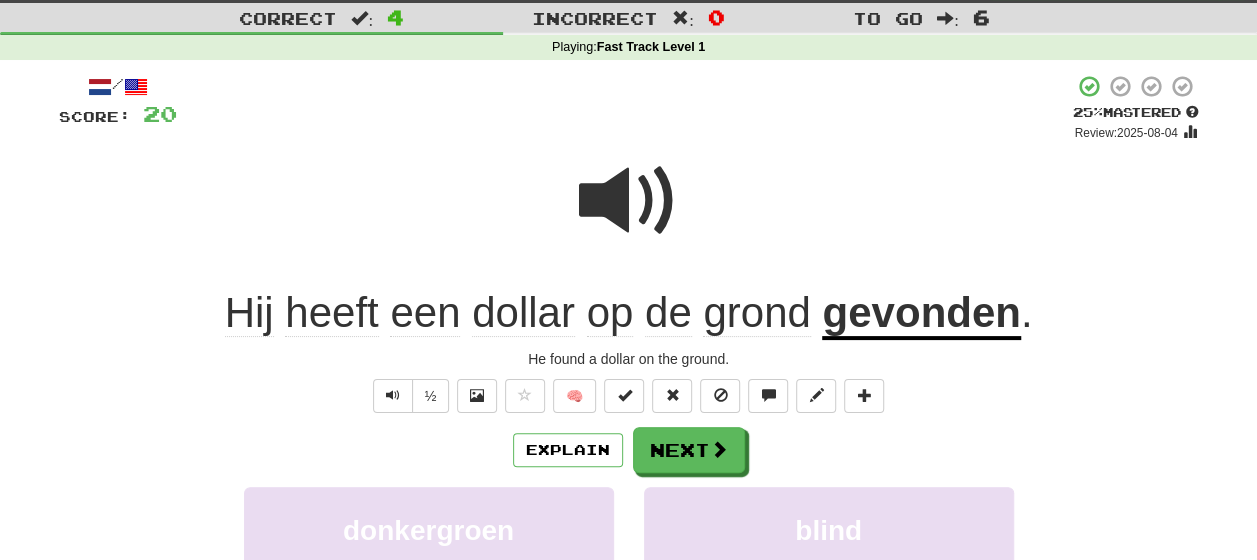 click at bounding box center (629, 201) 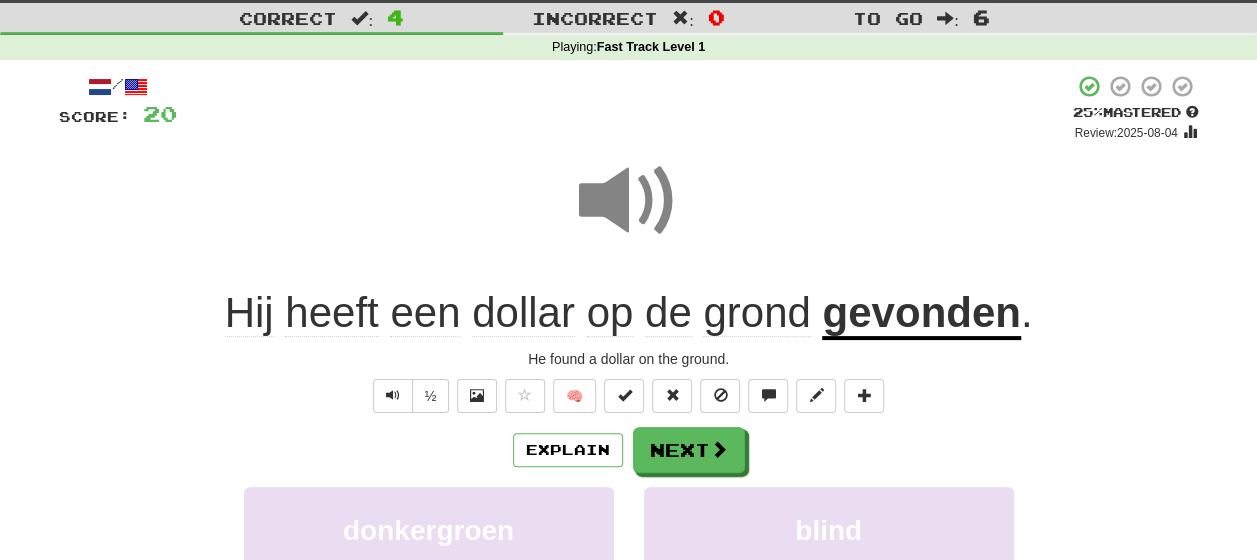 click on "Explain Next" at bounding box center (629, 450) 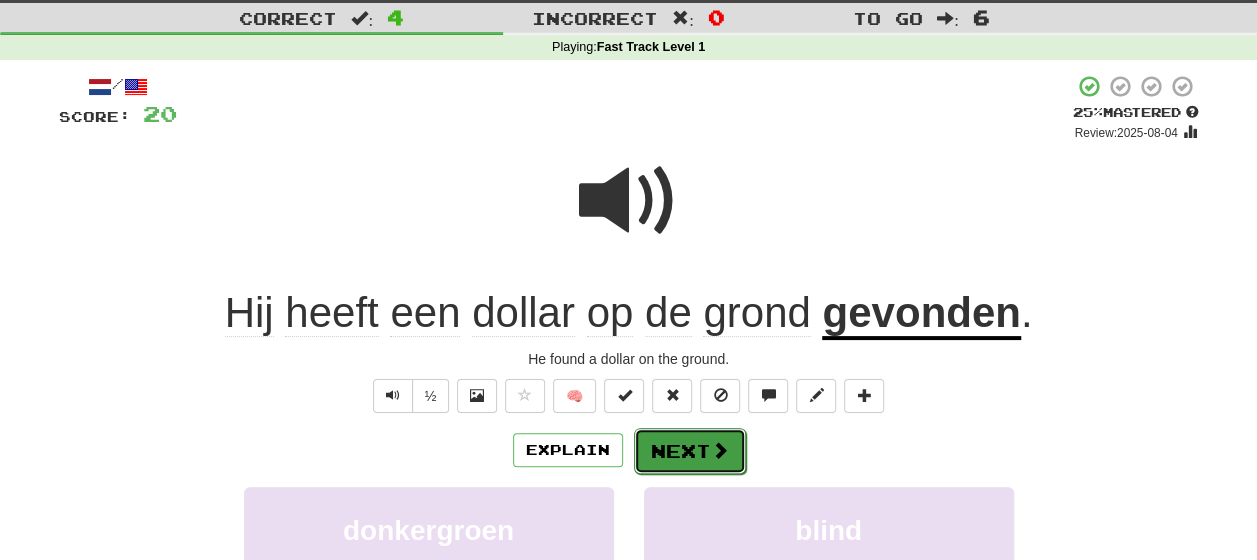 click on "Next" at bounding box center [690, 451] 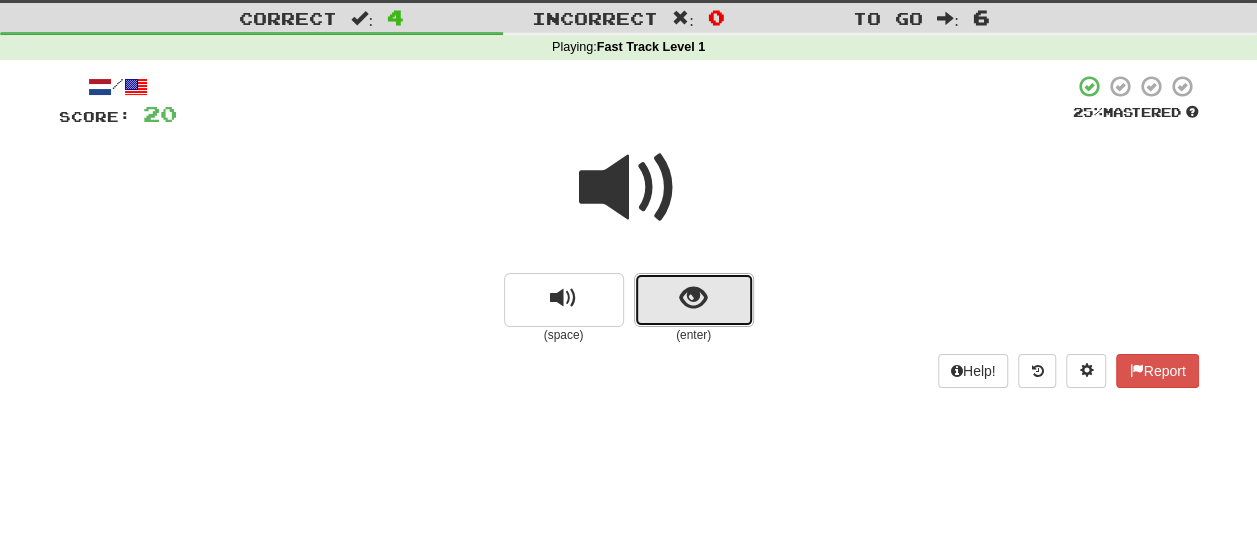 click at bounding box center (693, 298) 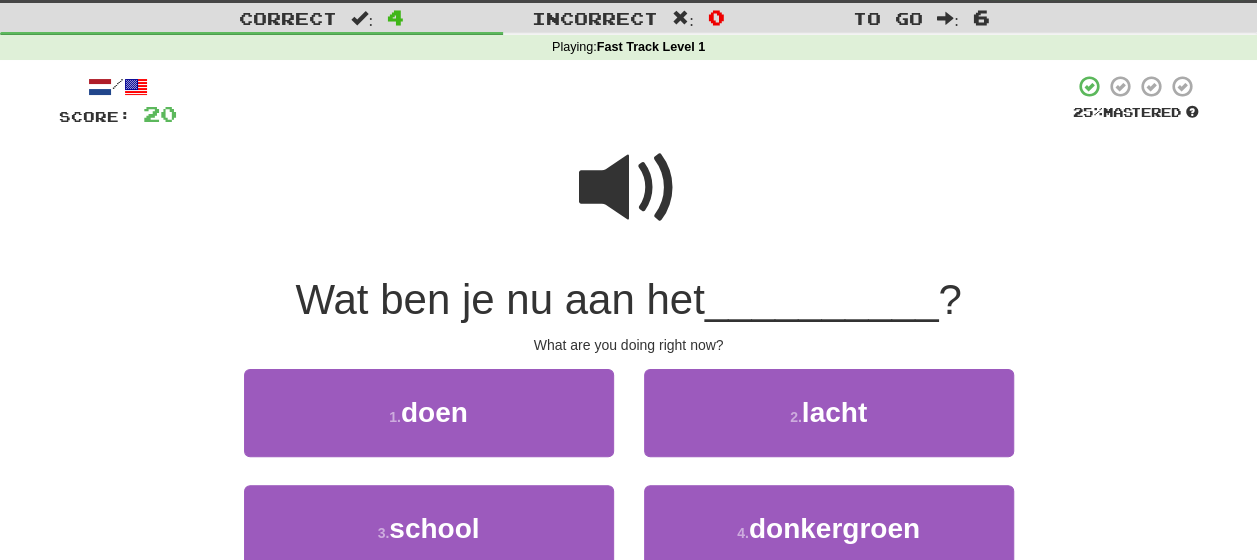 click at bounding box center (629, 188) 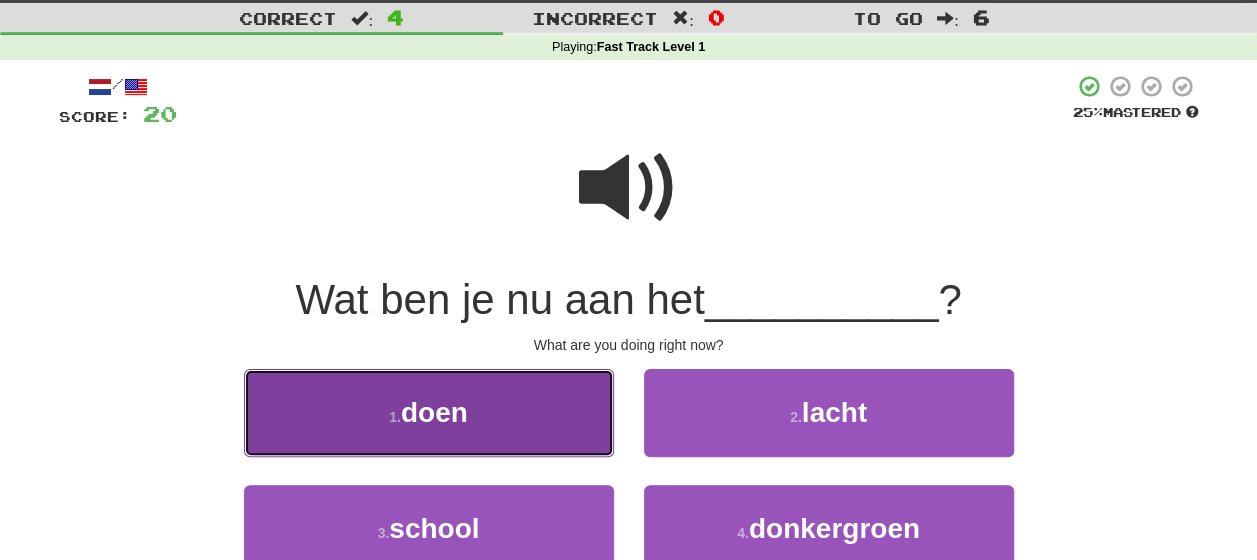 click on "1 .  doen" at bounding box center (429, 412) 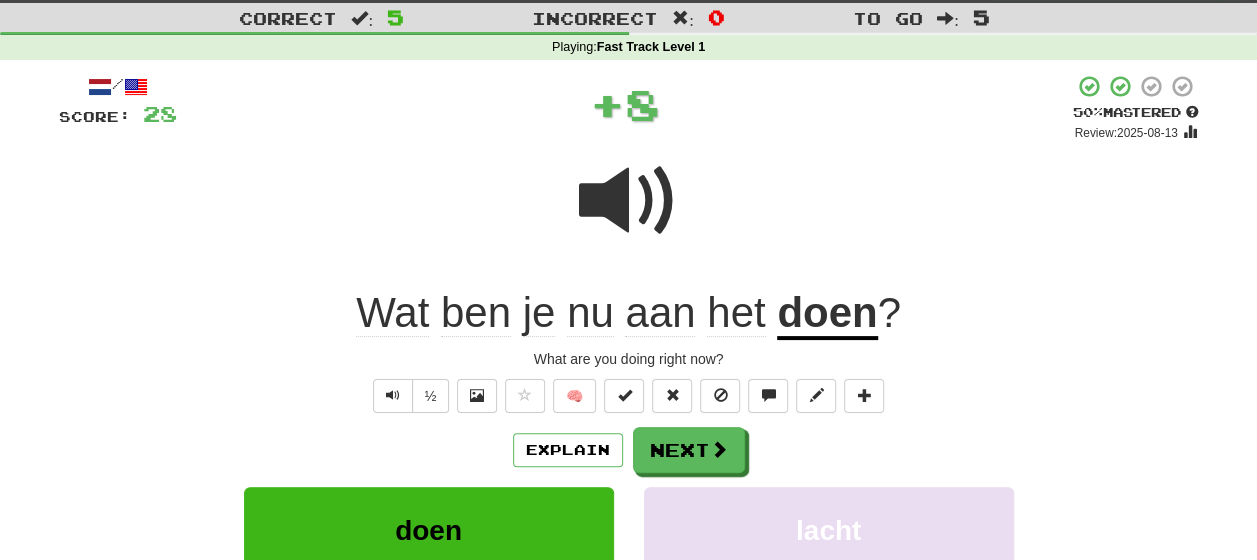 click on "Explain Next" at bounding box center (629, 450) 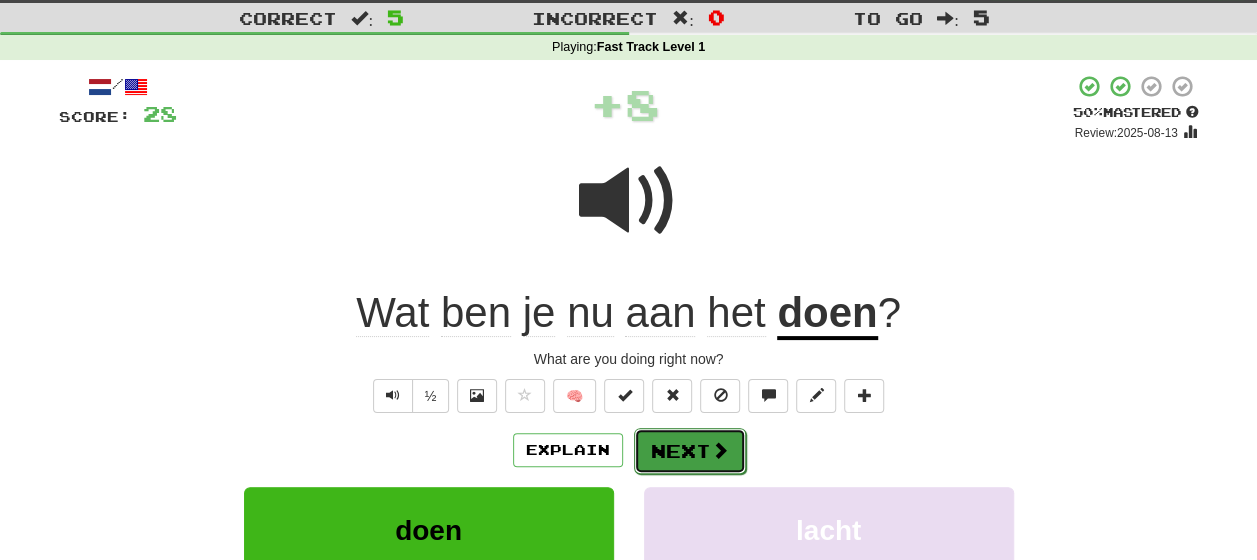 click on "Next" at bounding box center [690, 451] 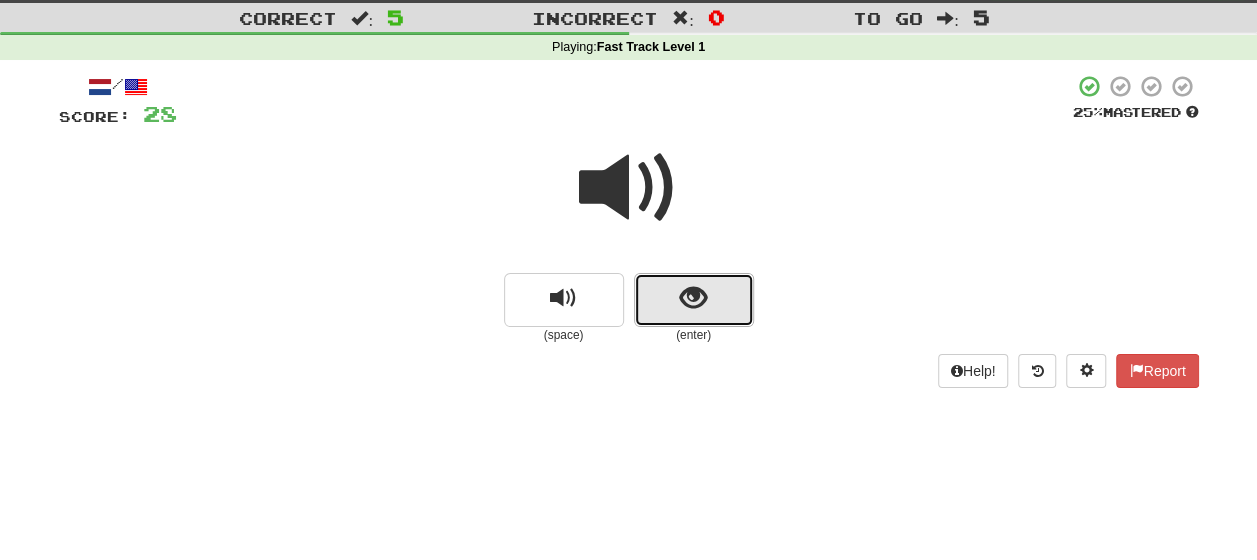click at bounding box center (693, 298) 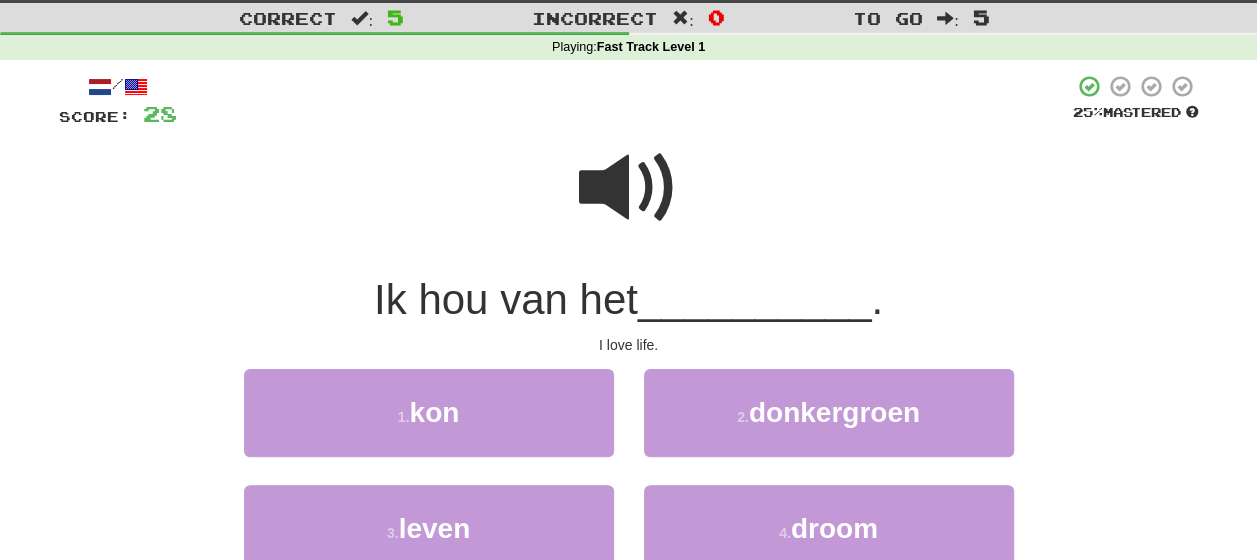 click at bounding box center (629, 188) 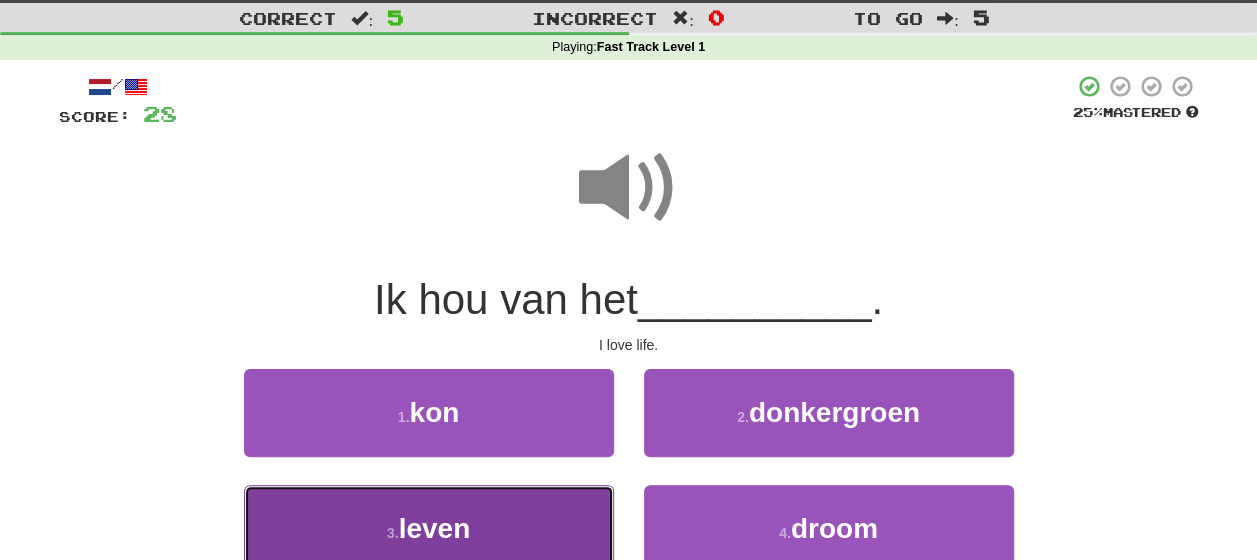click on "3 .  leven" at bounding box center [429, 528] 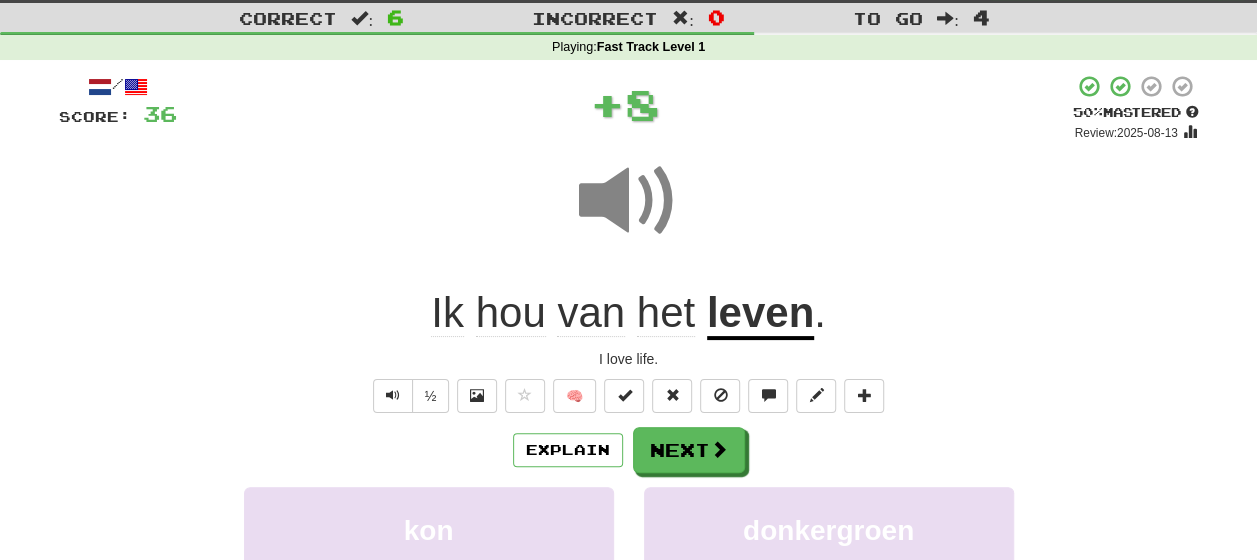 click on "Explain Next" at bounding box center [629, 450] 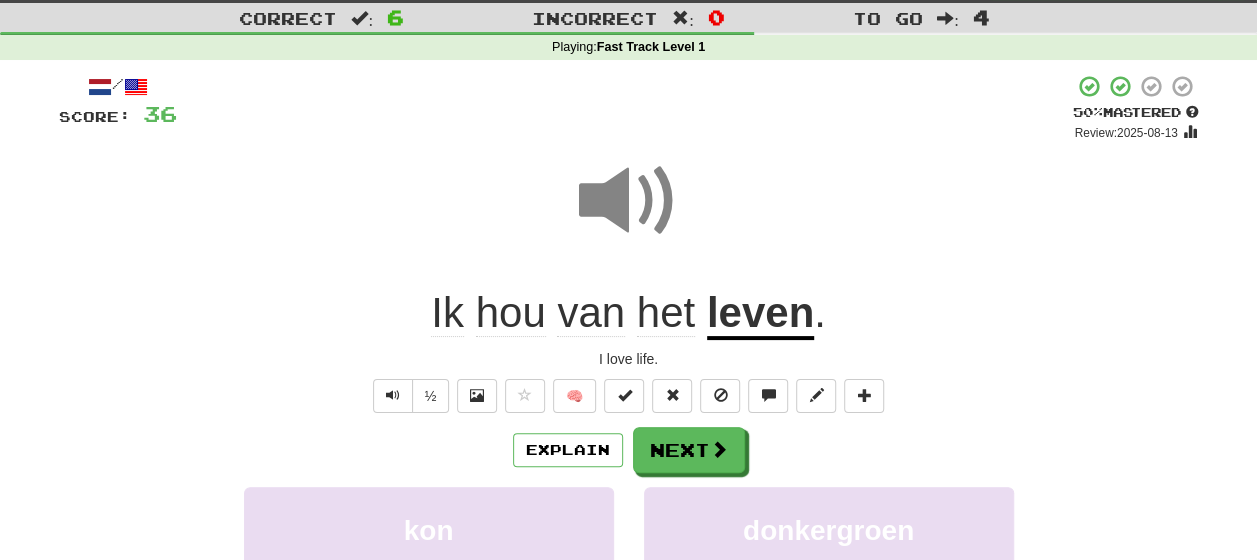 click on "leven" at bounding box center (760, 314) 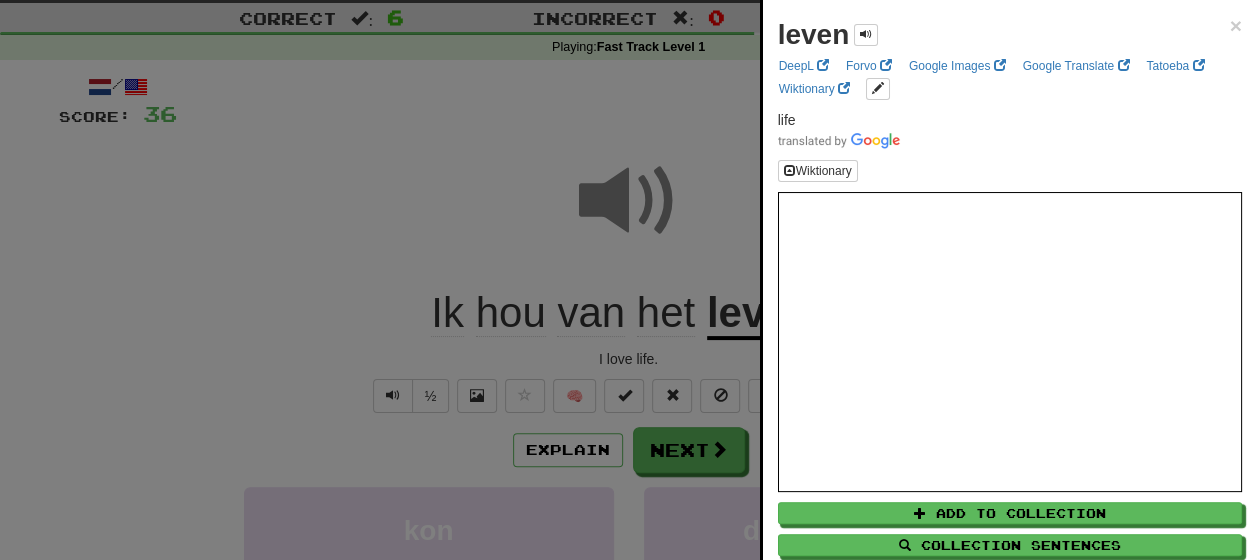 click at bounding box center (628, 280) 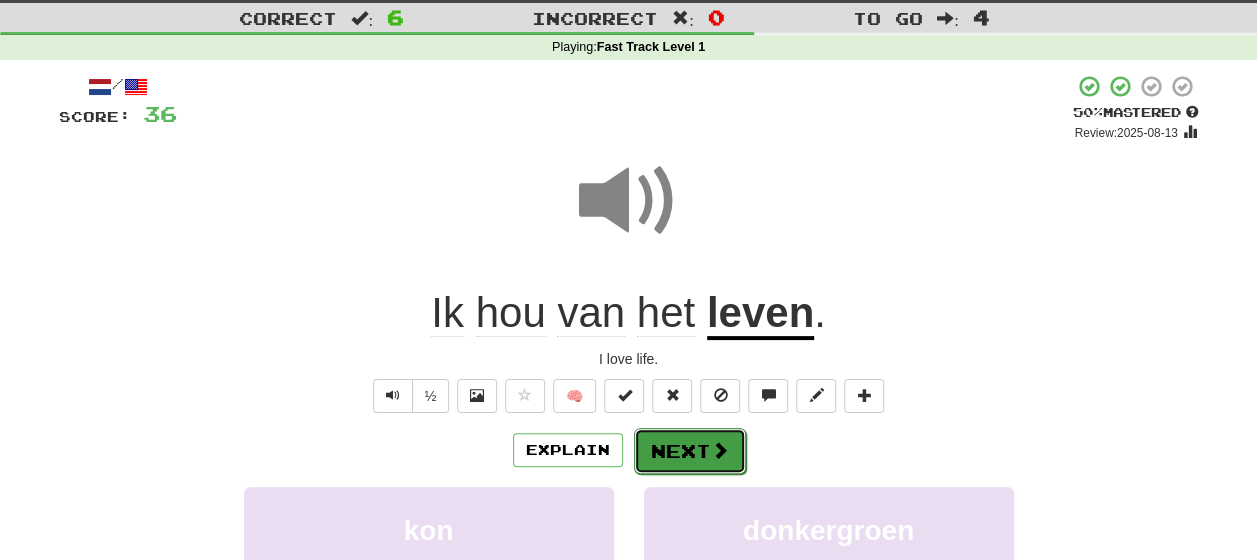 click on "Next" at bounding box center [690, 451] 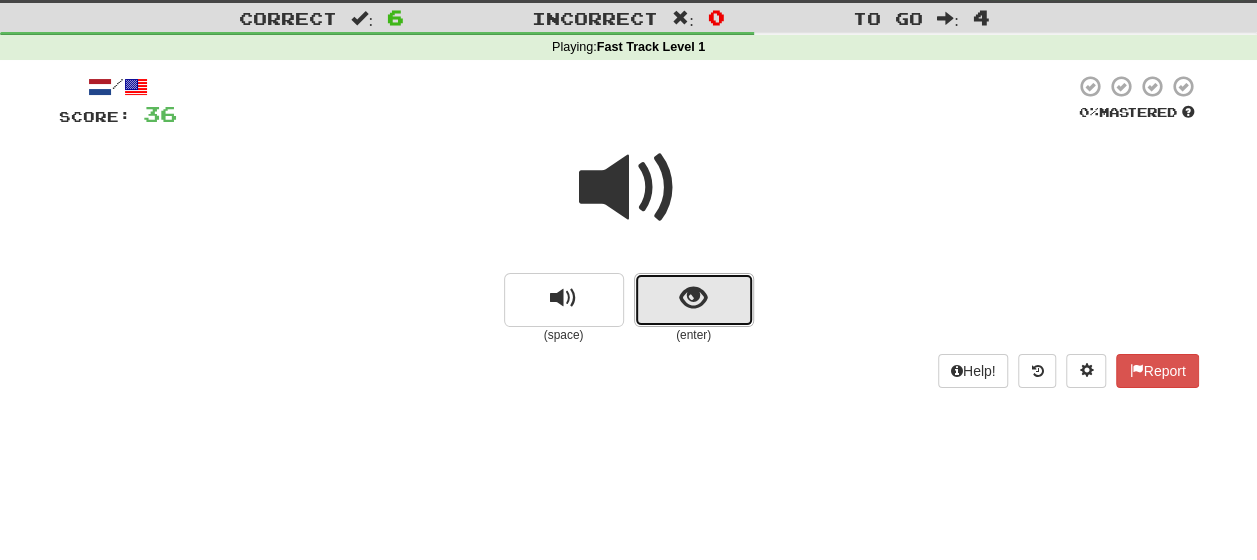 click at bounding box center [694, 300] 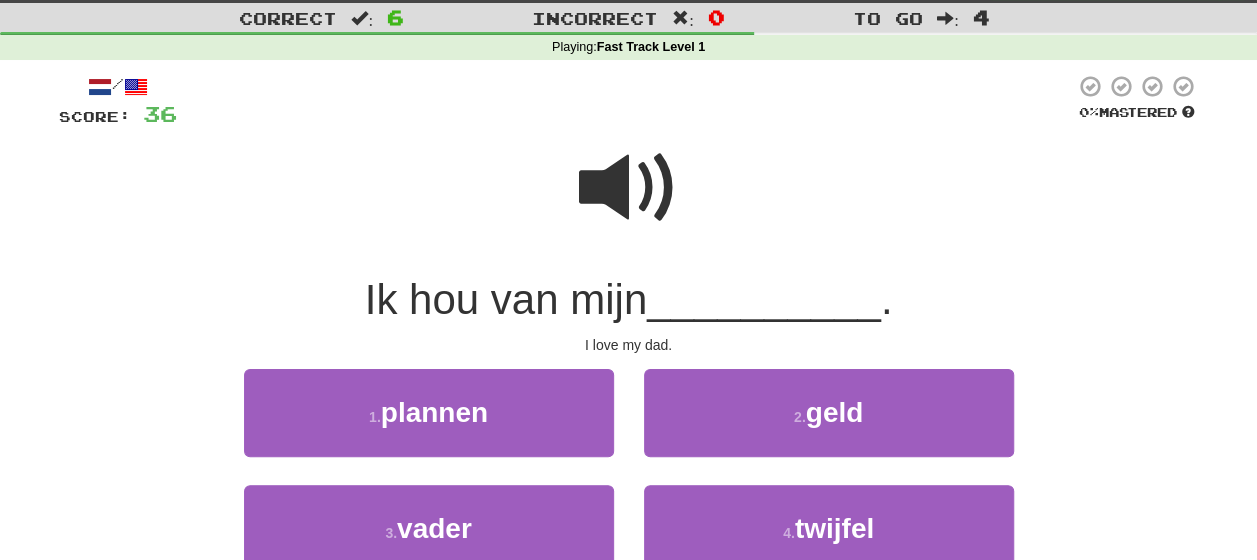 click at bounding box center (629, 188) 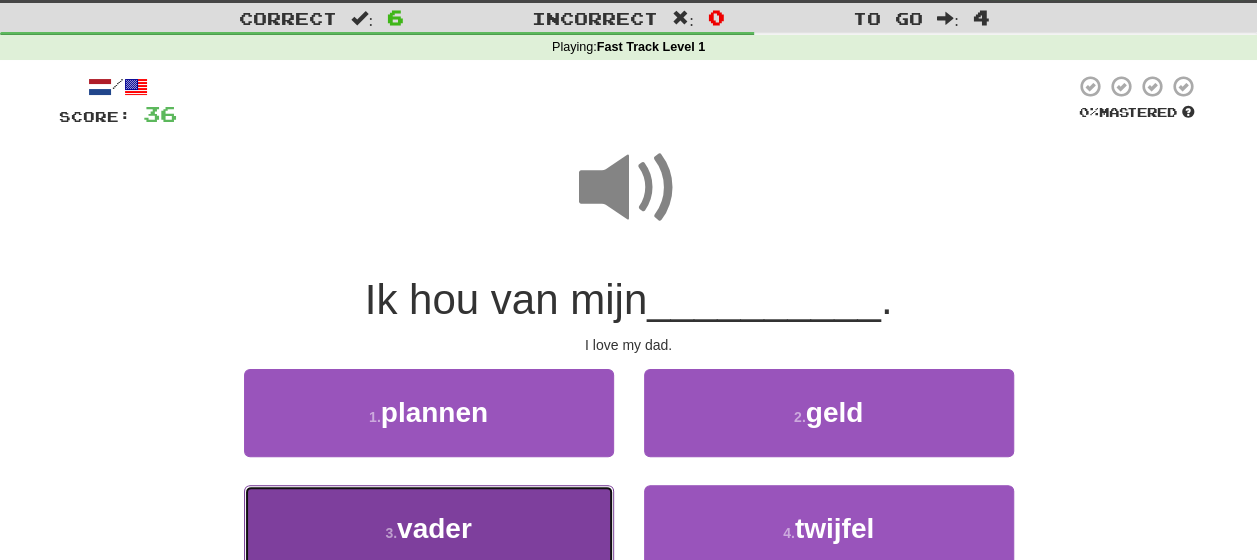 click on "3 .  vader" at bounding box center (429, 528) 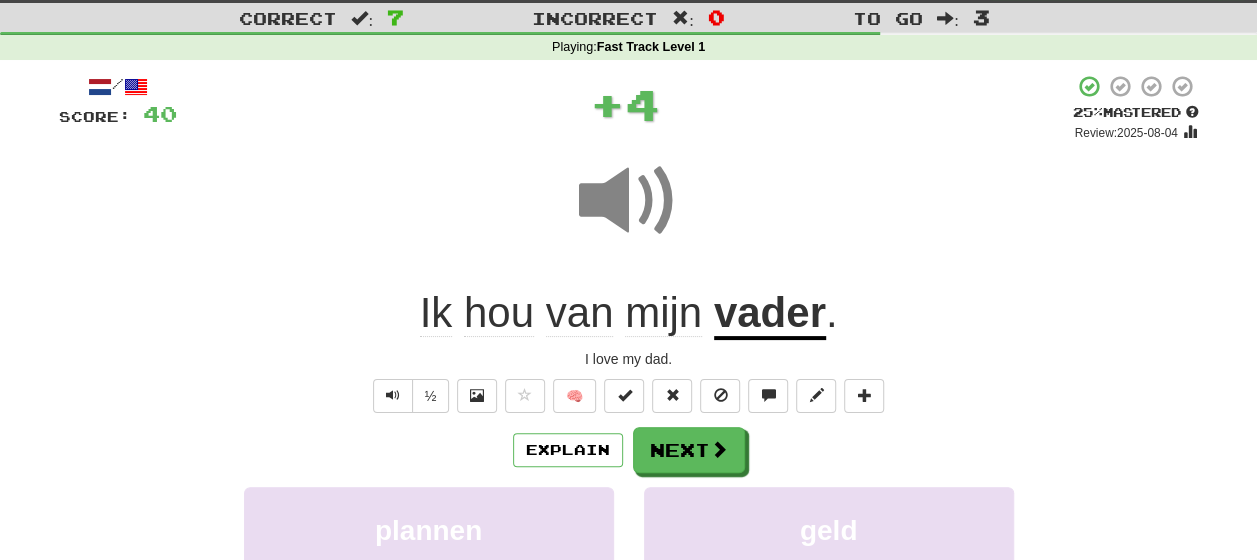 click on "Explain Next" at bounding box center [629, 450] 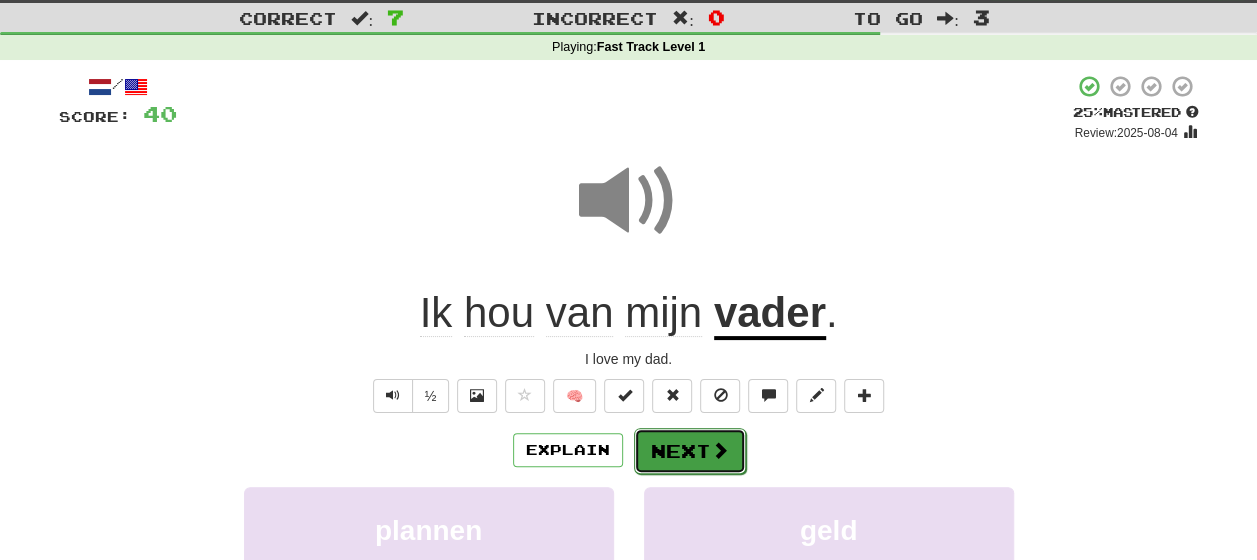 click on "Next" at bounding box center (690, 451) 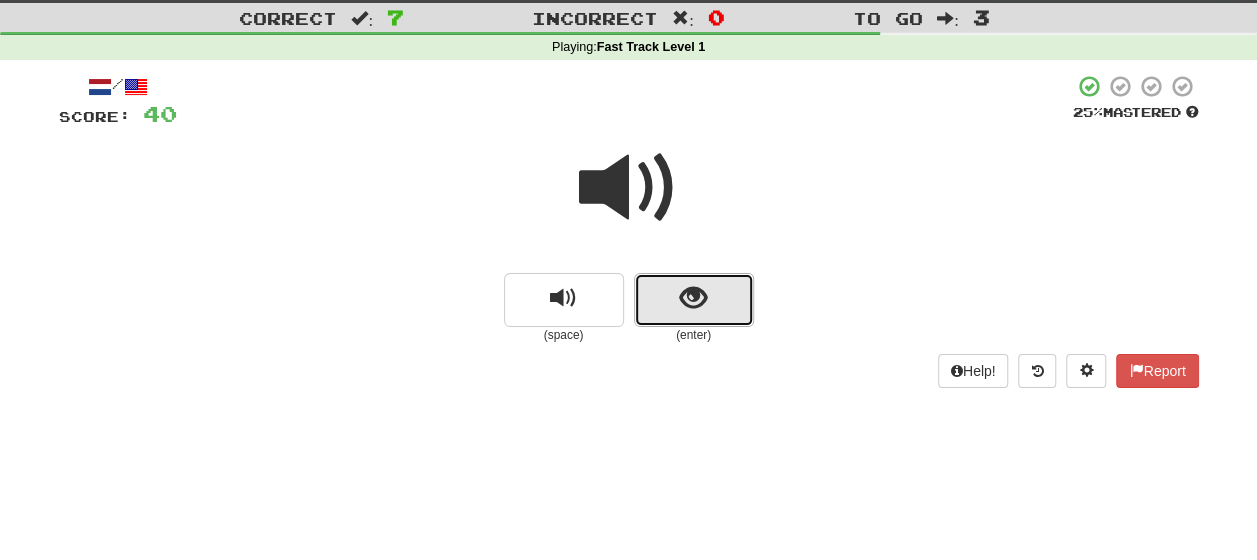 click at bounding box center (694, 300) 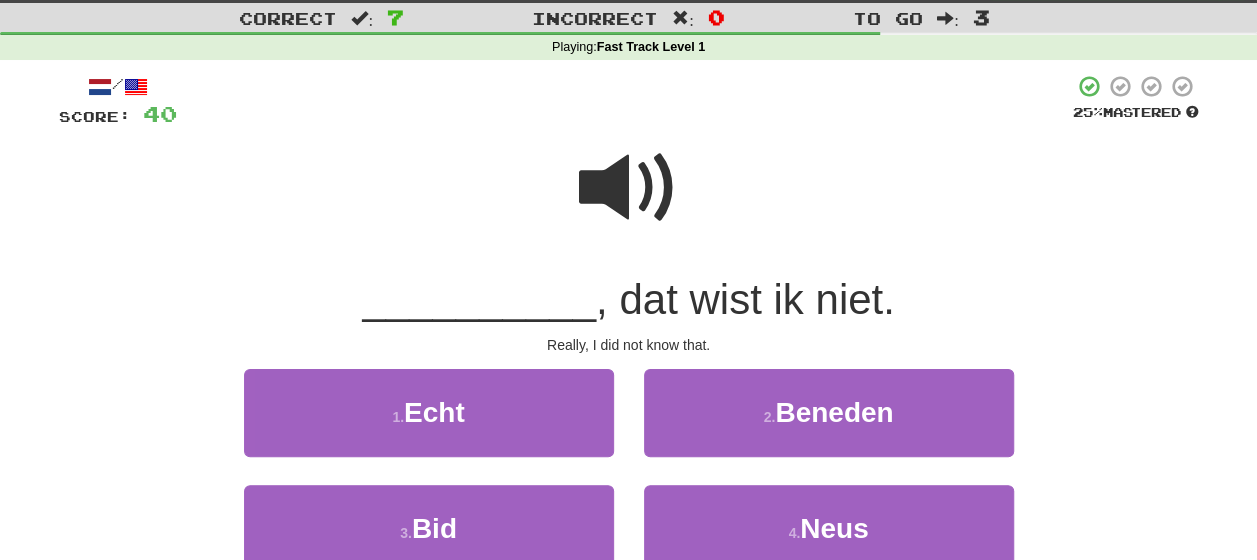 click at bounding box center (629, 188) 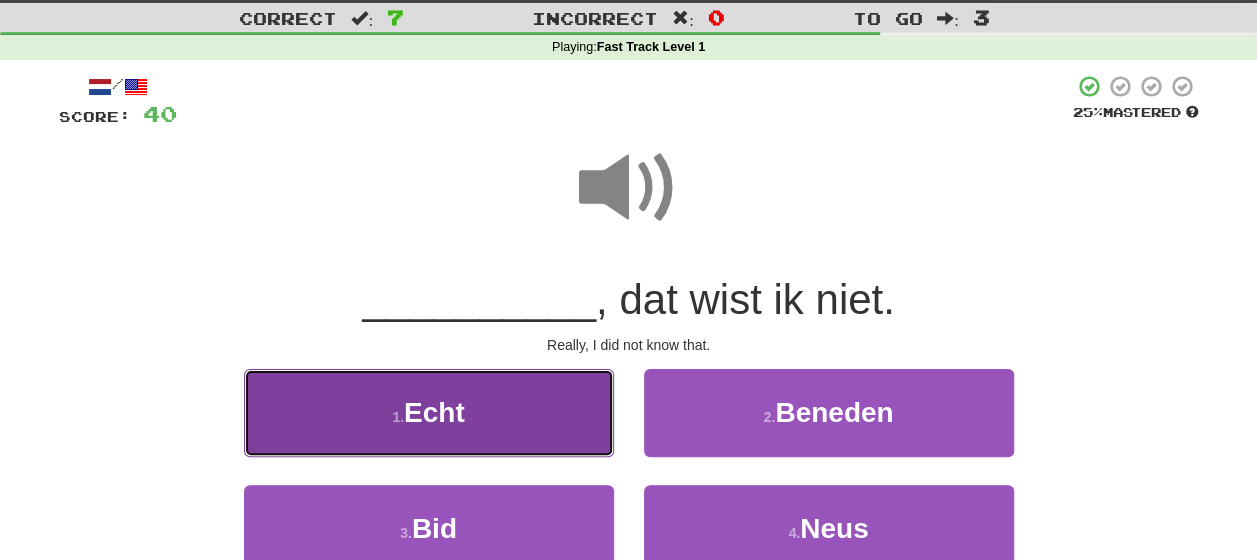 click on "1 .  Echt" at bounding box center (429, 412) 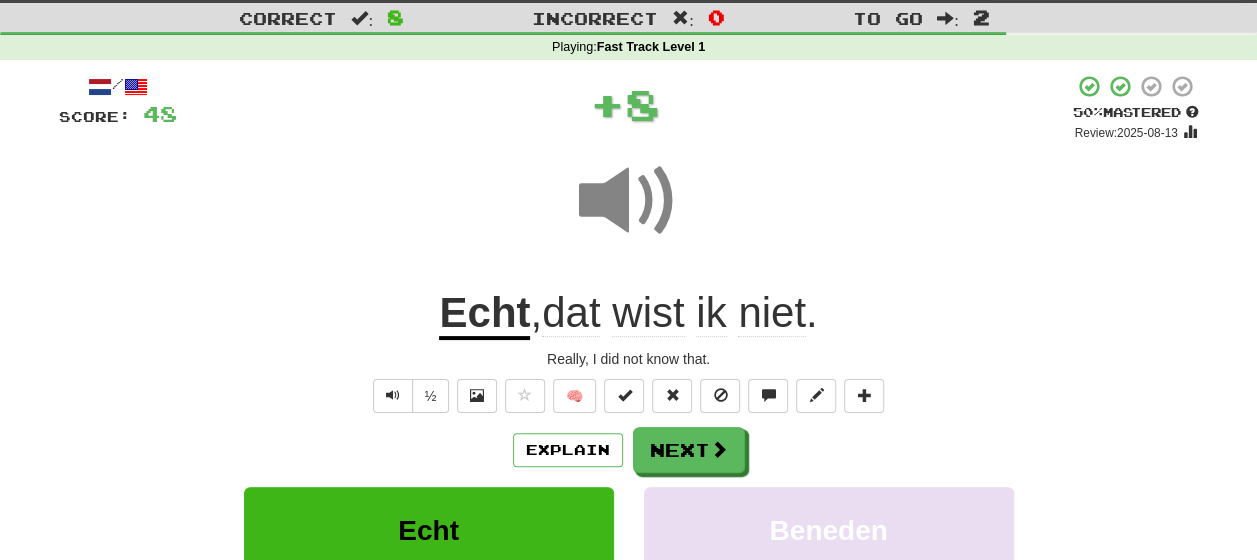 click on "Explain Next" at bounding box center [629, 450] 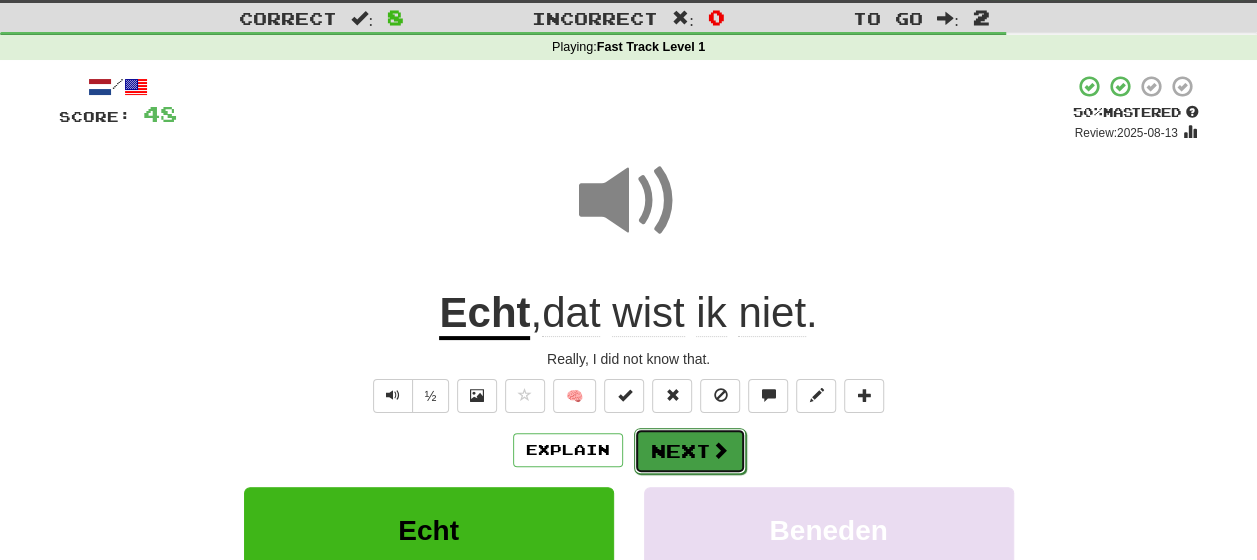 click on "Next" at bounding box center (690, 451) 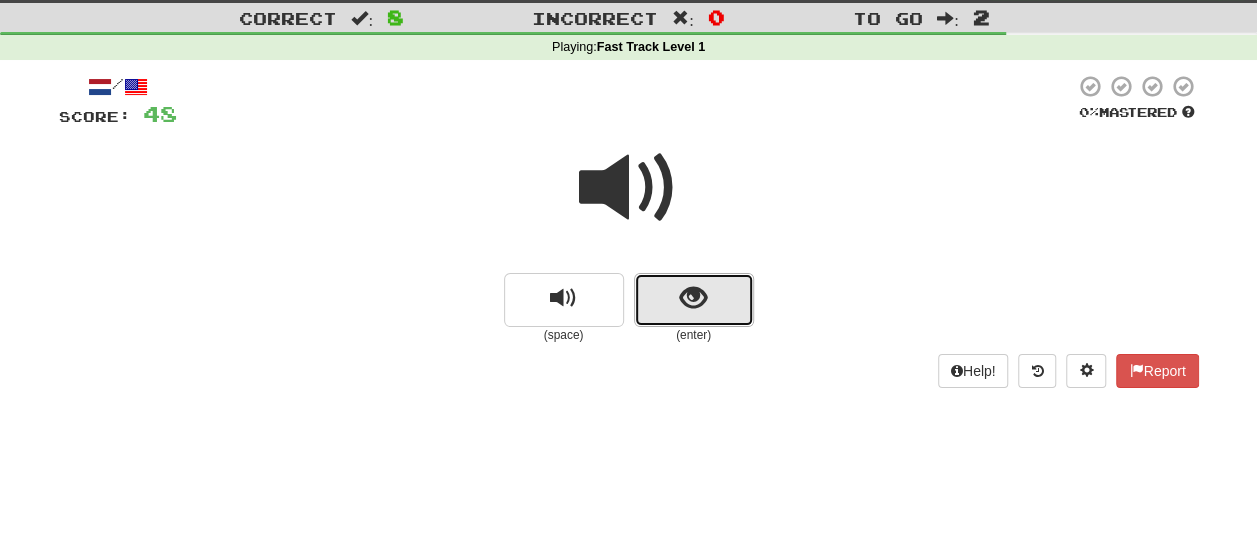 click at bounding box center [694, 300] 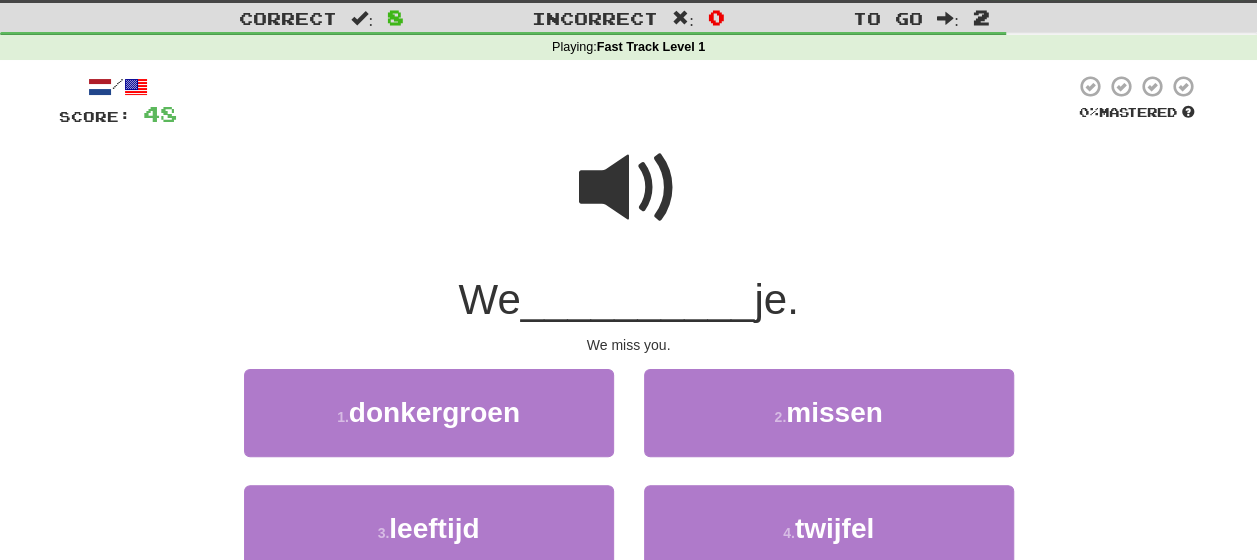 click at bounding box center [629, 188] 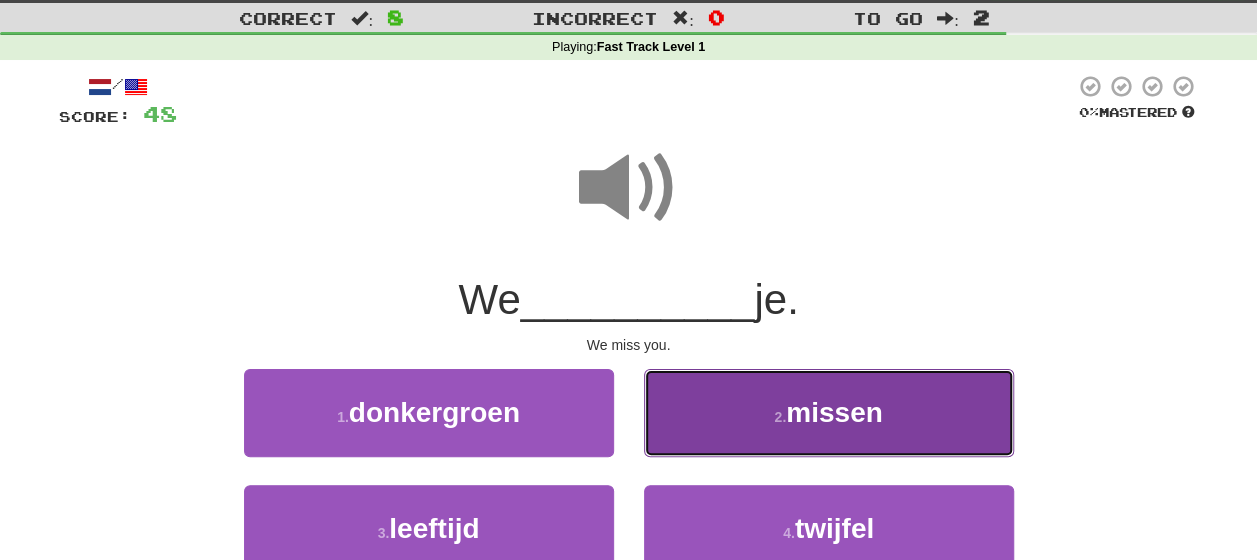 click on "missen" at bounding box center [834, 412] 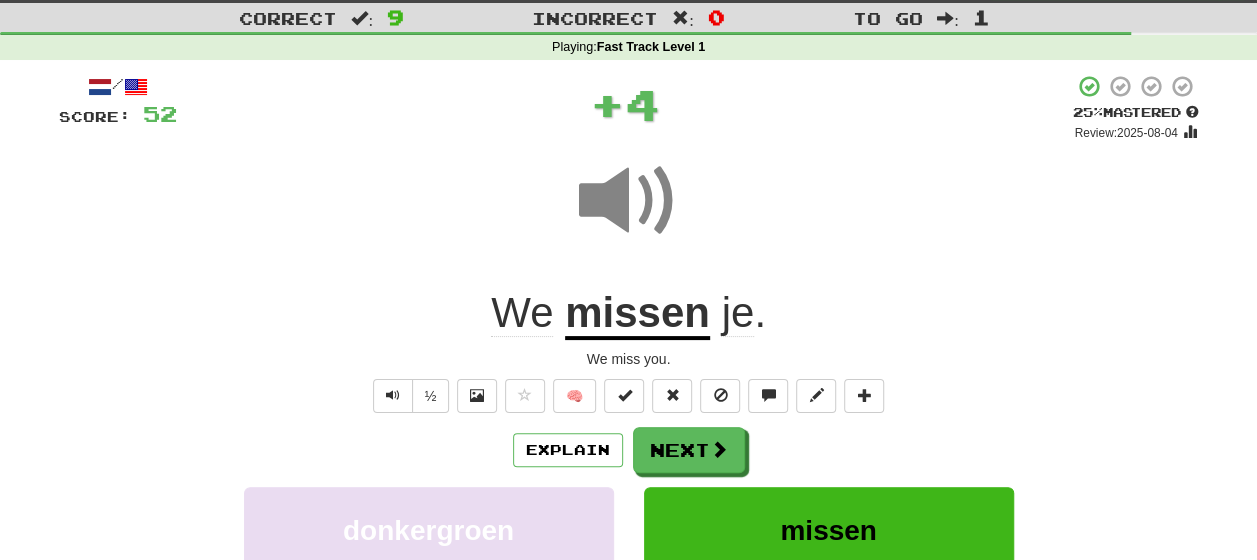 click on "Explain Next" at bounding box center (629, 450) 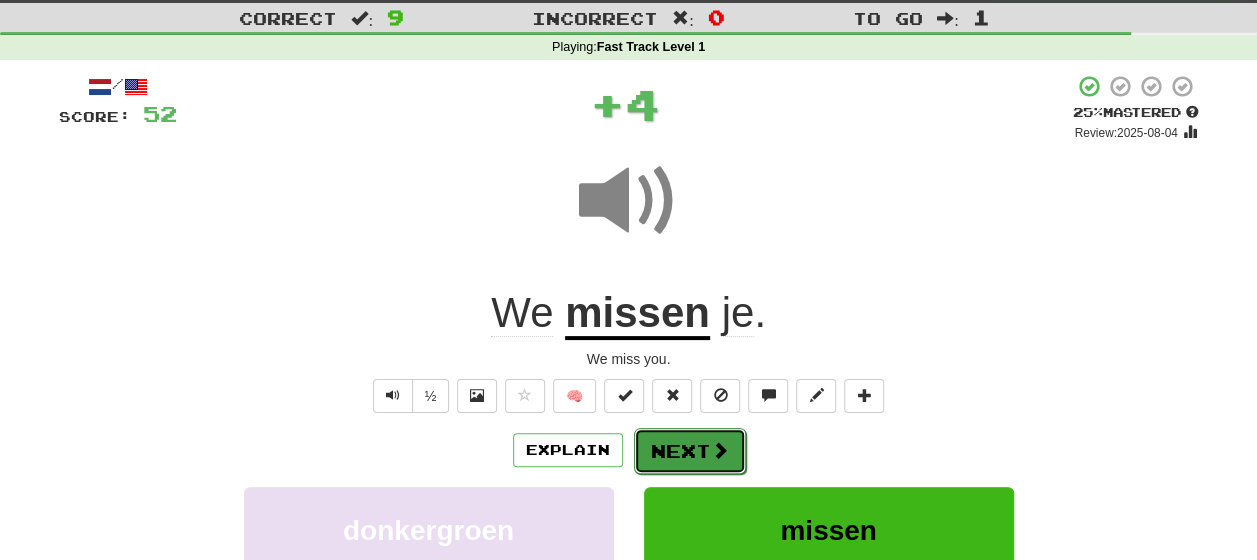 click on "Next" at bounding box center [690, 451] 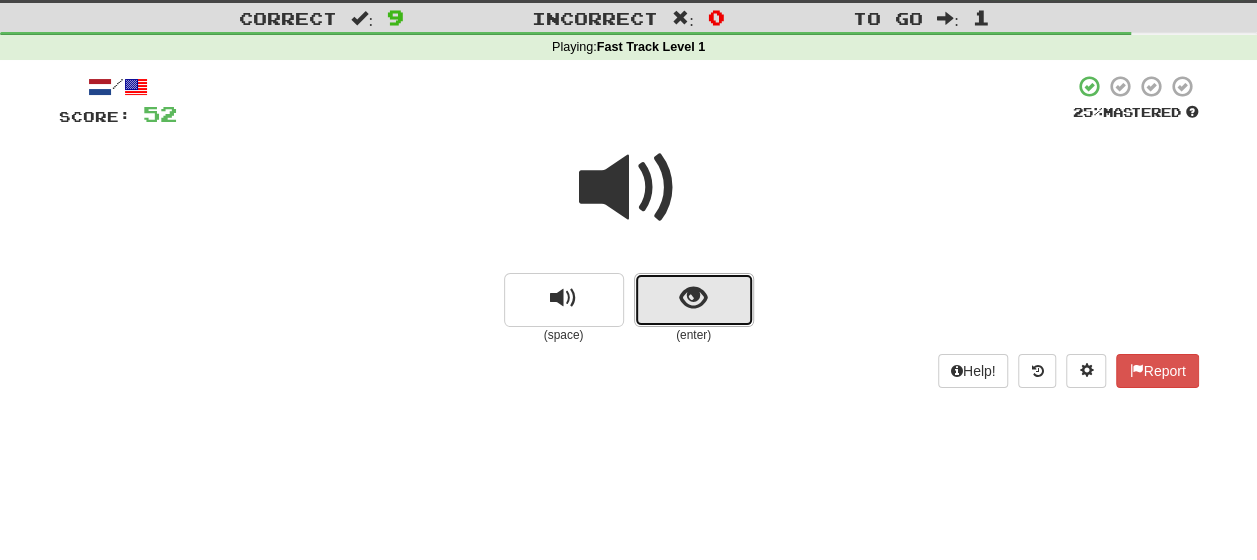click at bounding box center (694, 300) 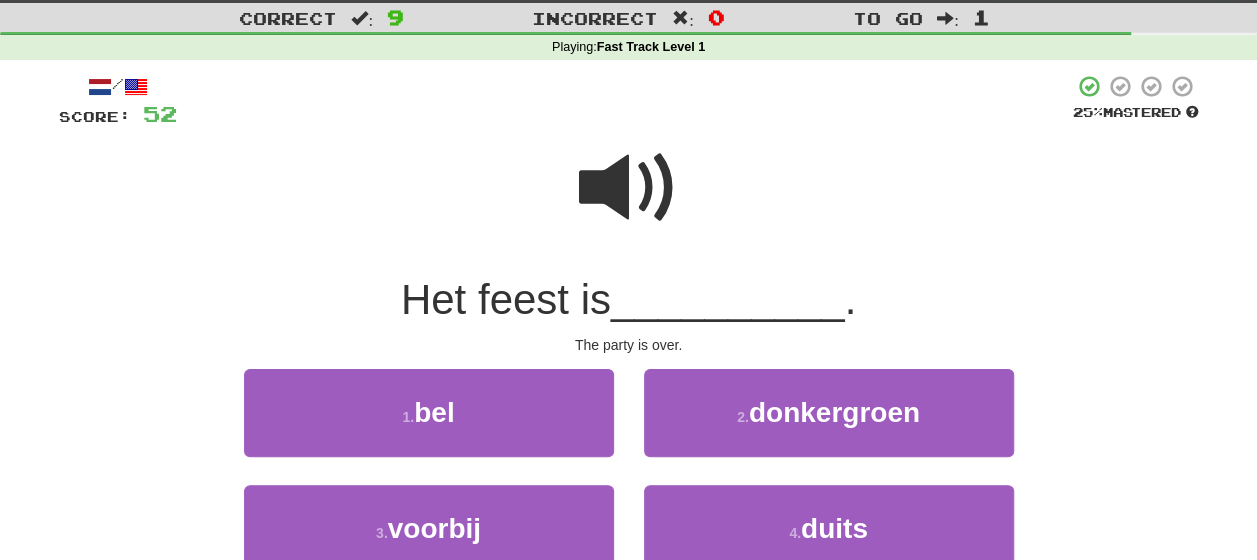 click at bounding box center [629, 188] 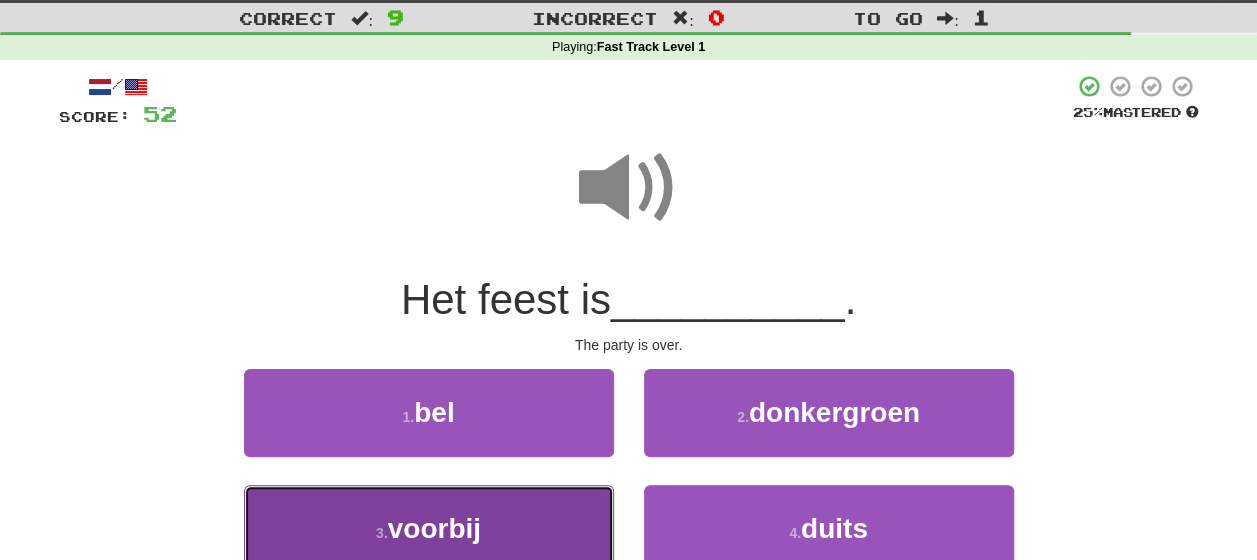 click on "3 .  voorbij" at bounding box center (429, 528) 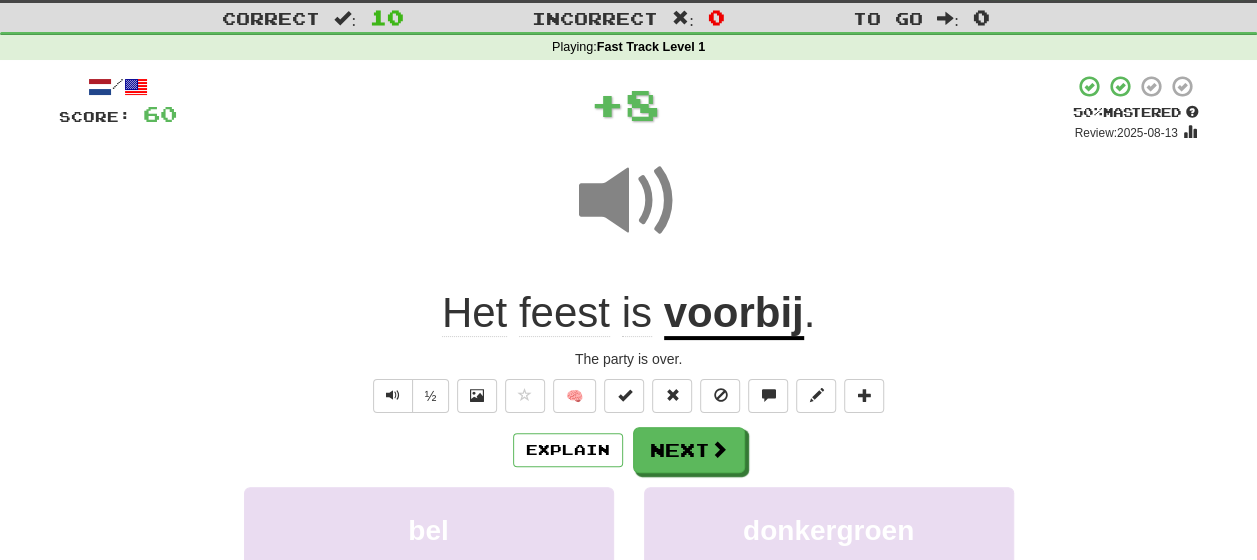 click on "Explain Next" at bounding box center [629, 450] 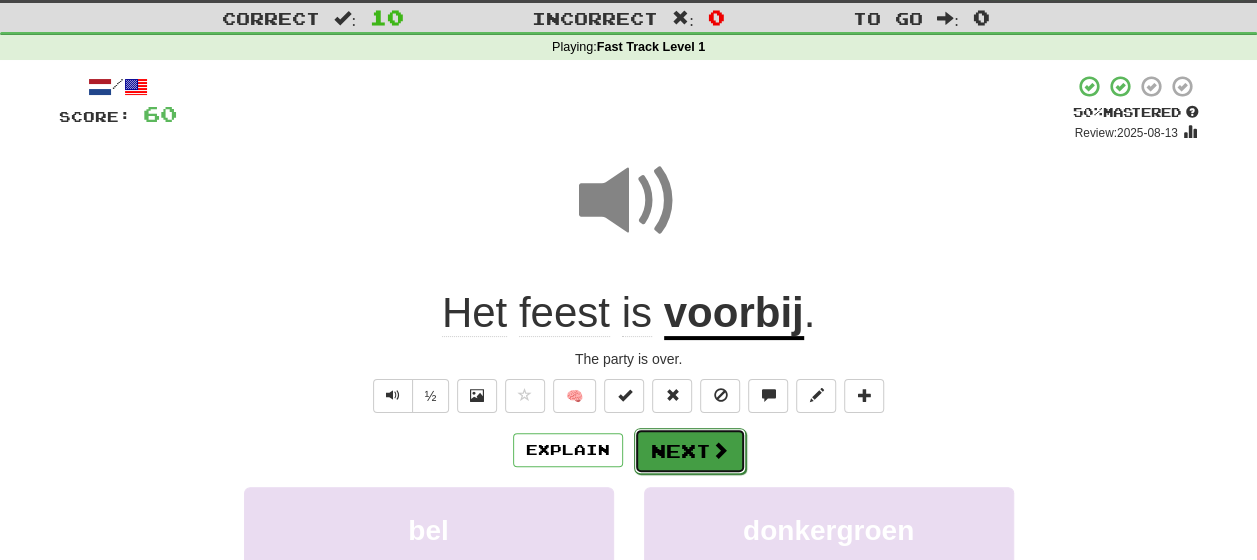 click on "Next" at bounding box center [690, 451] 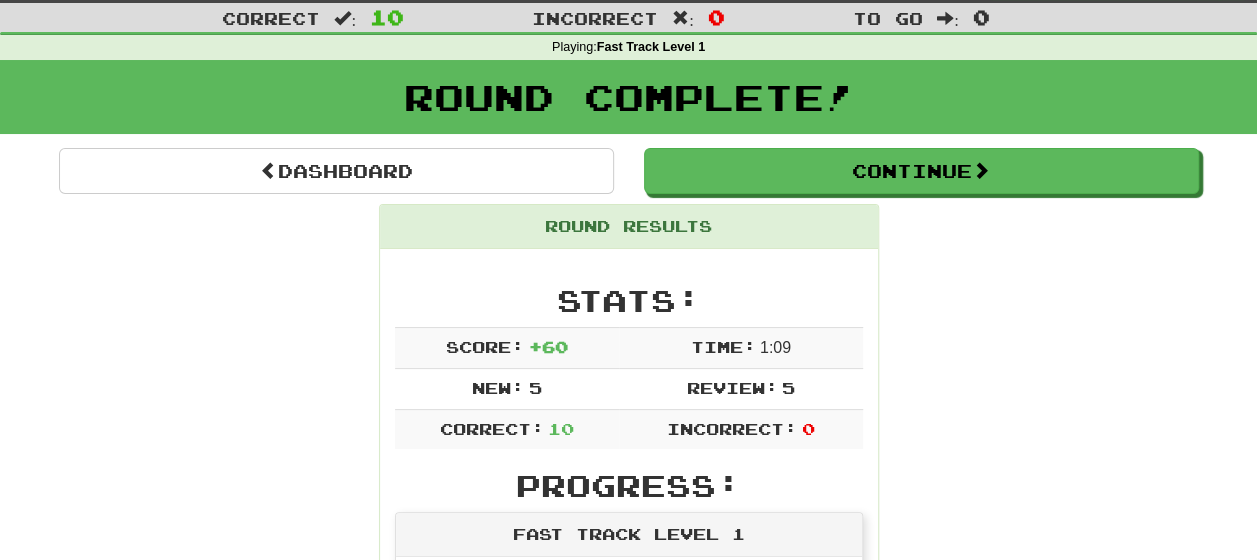 scroll, scrollTop: 0, scrollLeft: 0, axis: both 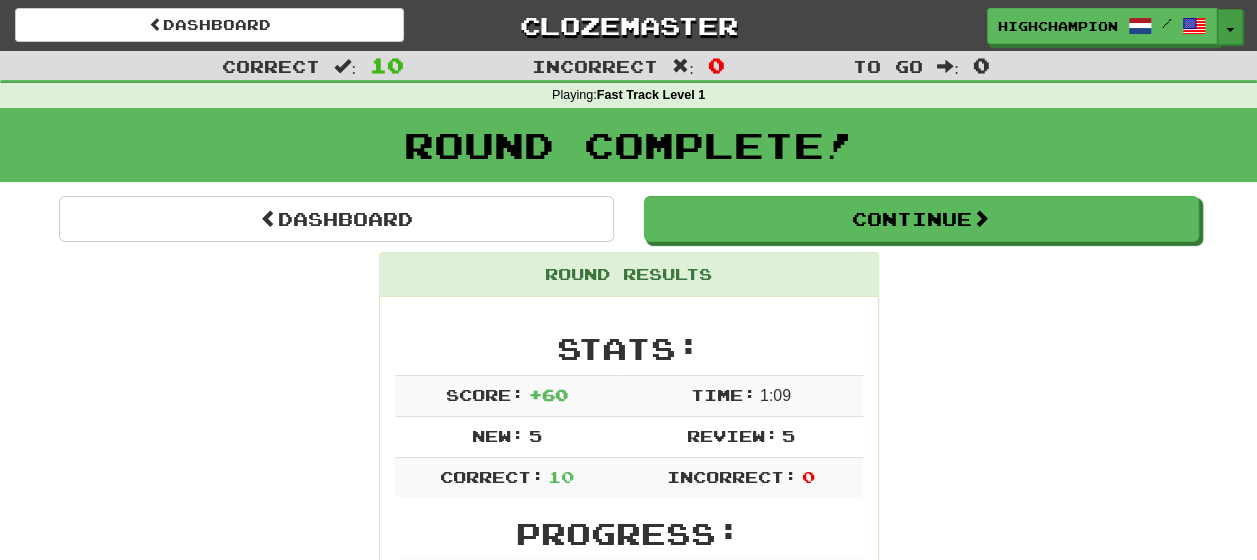 click at bounding box center [1230, 30] 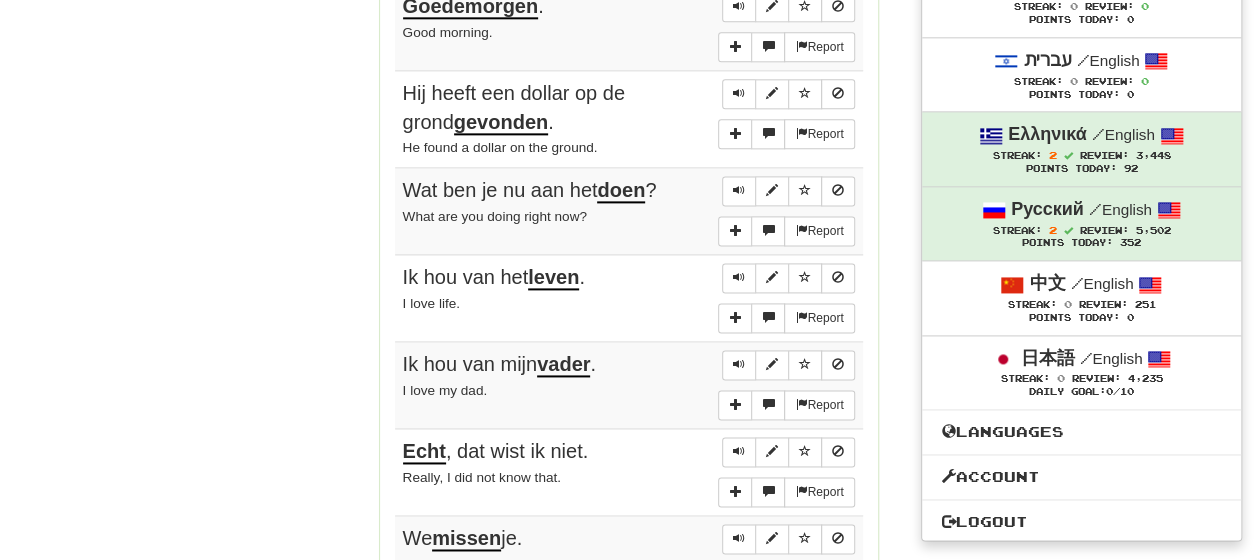 scroll, scrollTop: 1309, scrollLeft: 0, axis: vertical 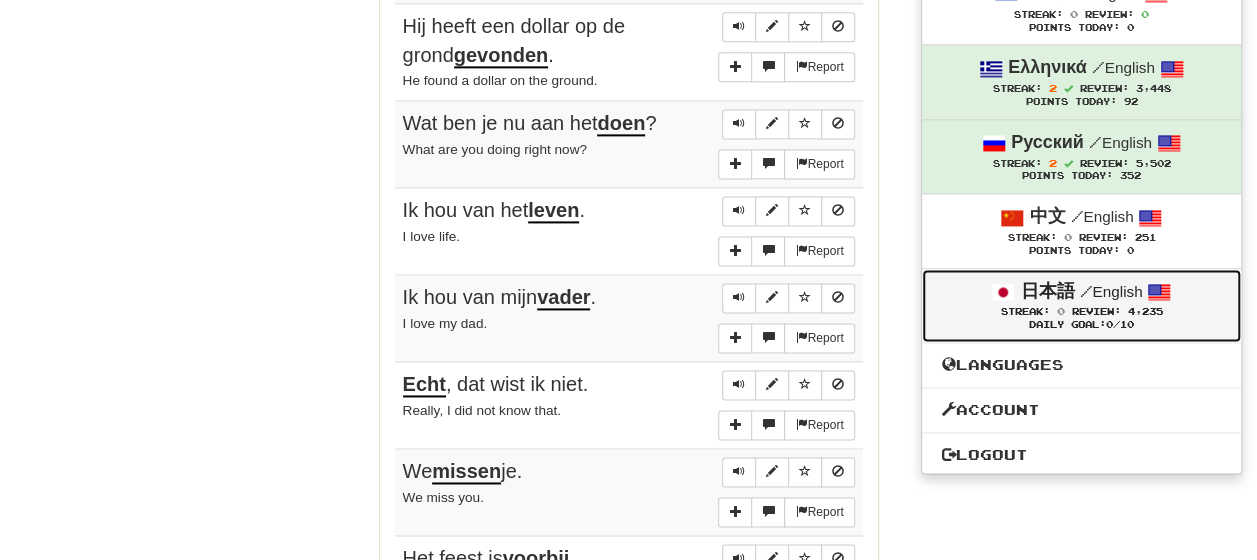 click on "Review:" at bounding box center [1095, 311] 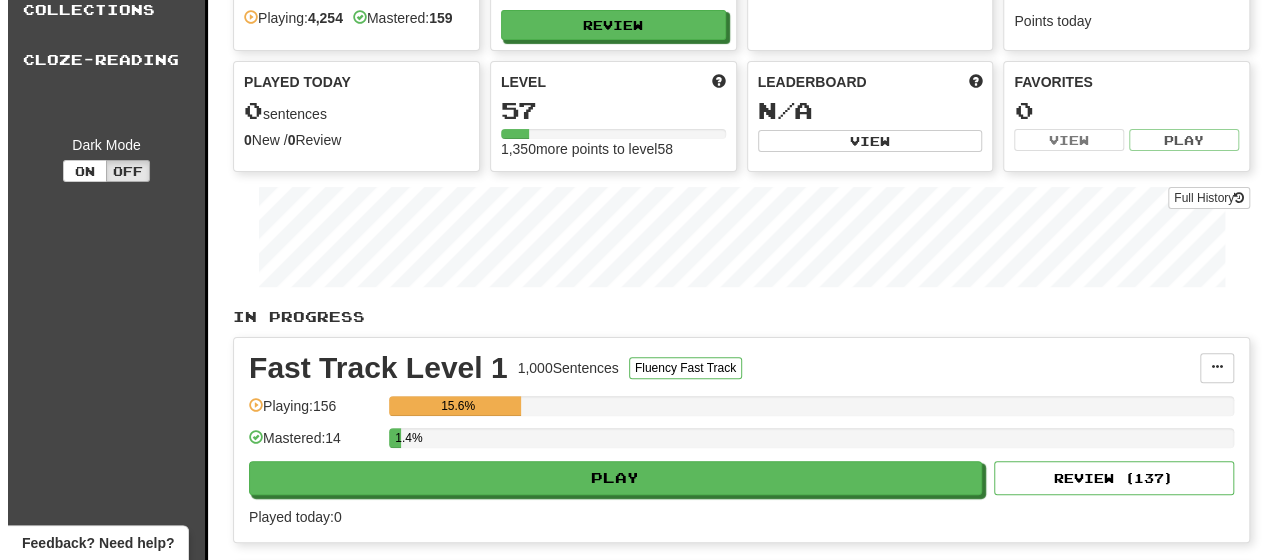 scroll, scrollTop: 200, scrollLeft: 0, axis: vertical 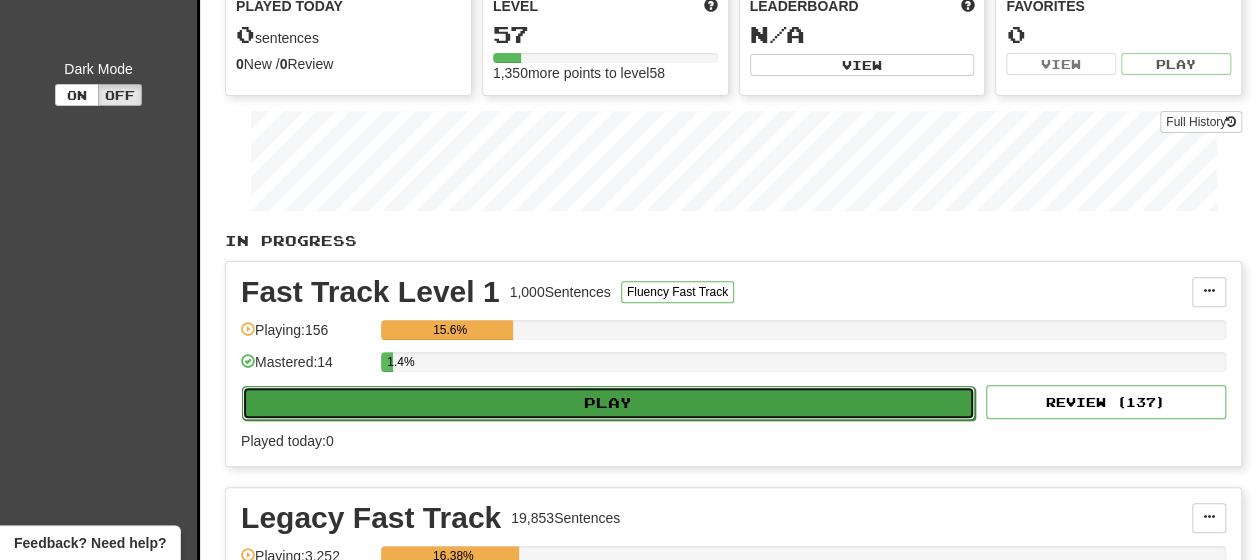 click on "Play" at bounding box center [608, 403] 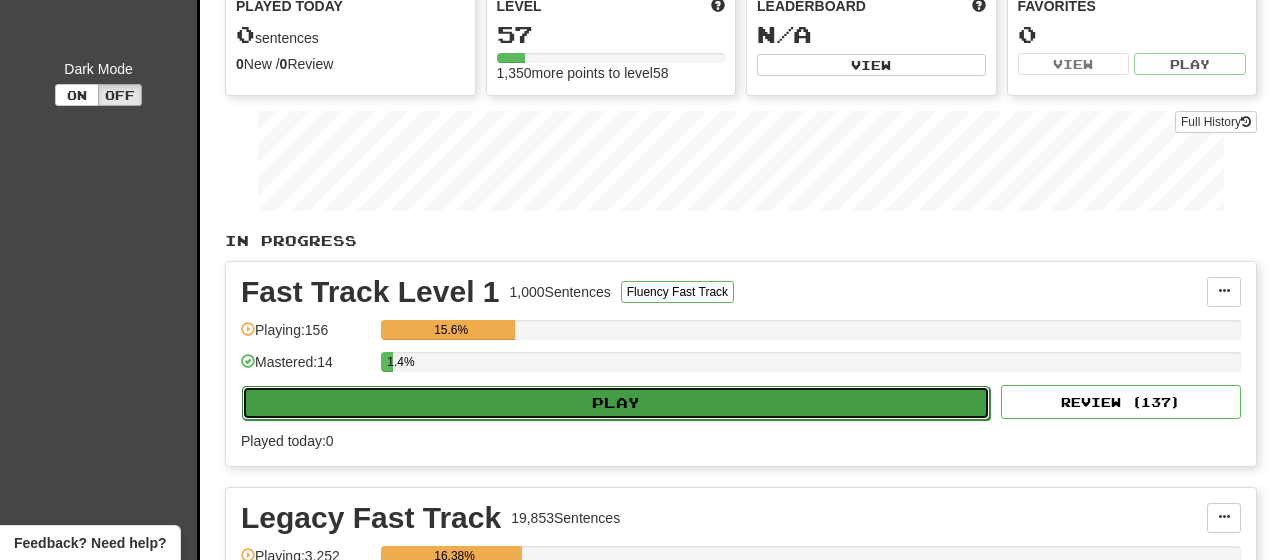 select on "**" 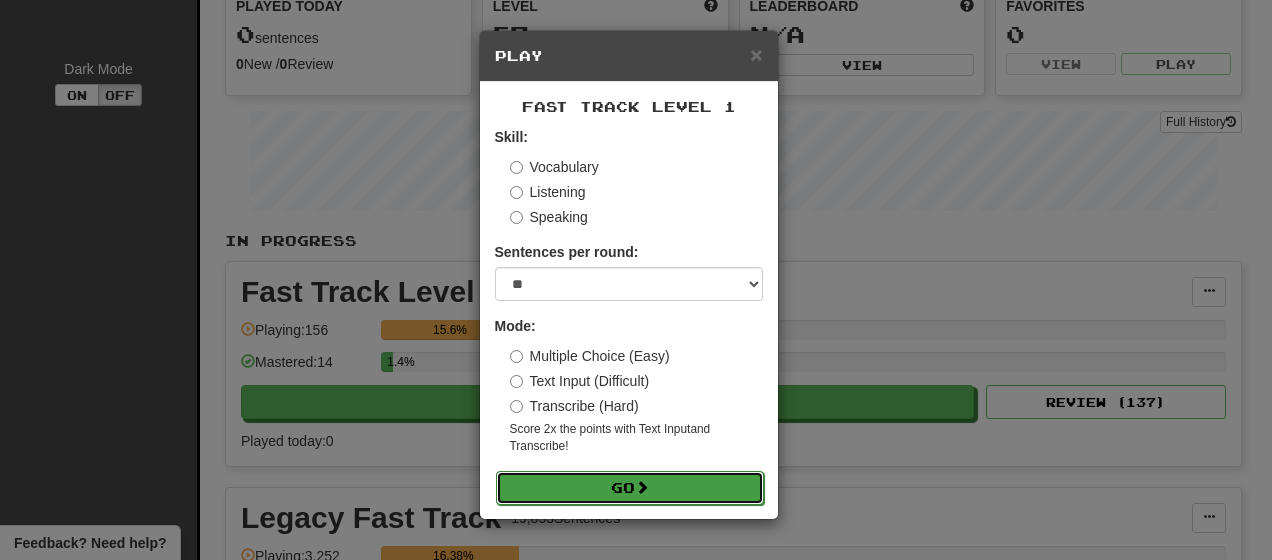 click on "Go" at bounding box center (630, 488) 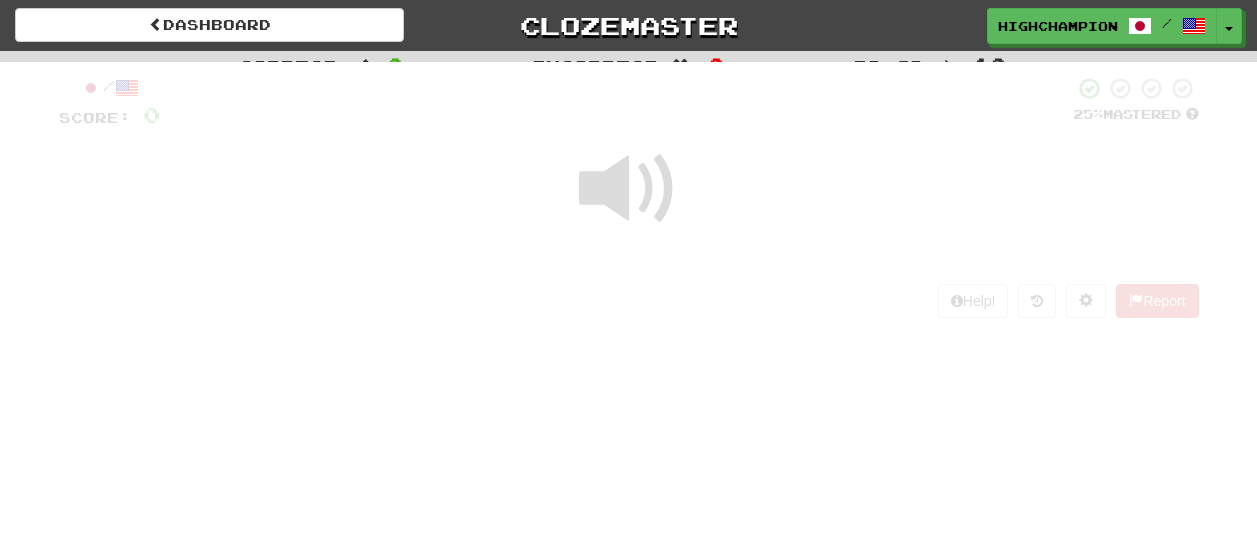scroll, scrollTop: 0, scrollLeft: 0, axis: both 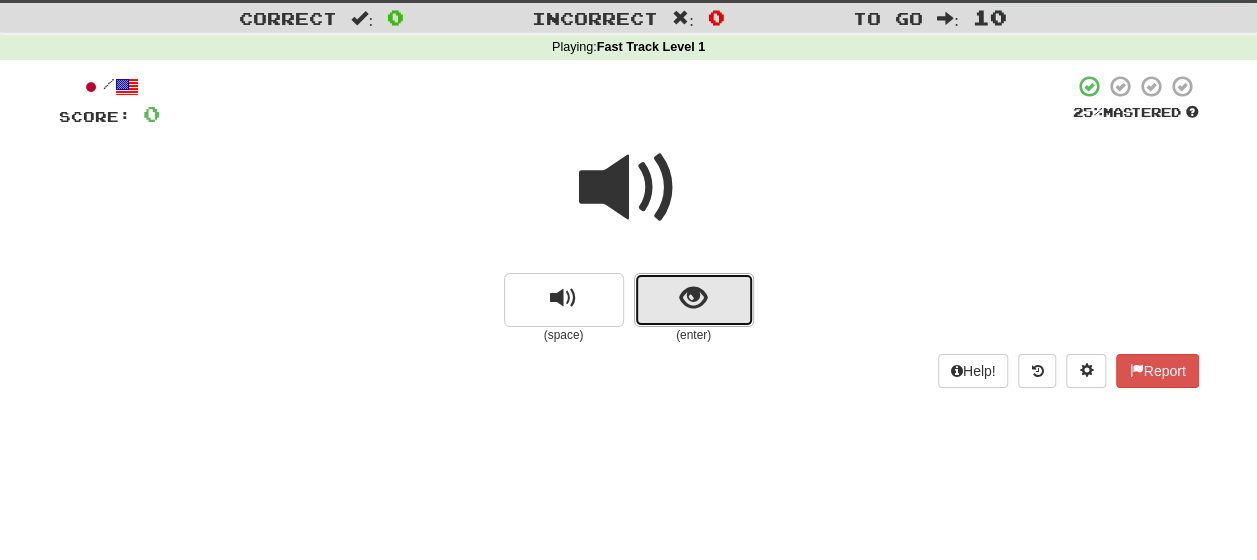 click at bounding box center [694, 300] 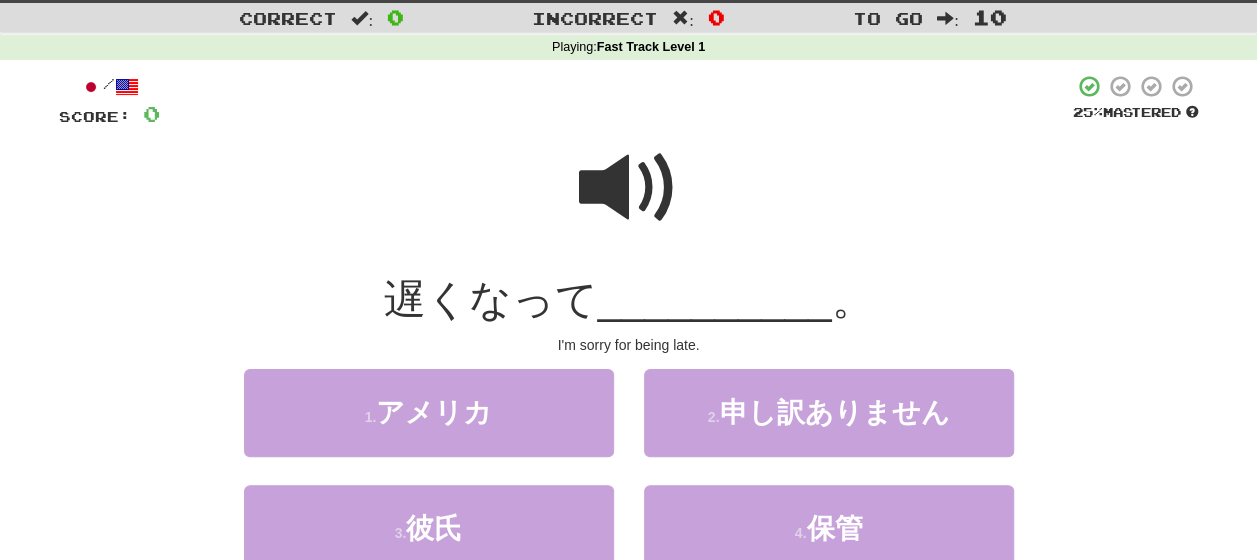 click at bounding box center (629, 188) 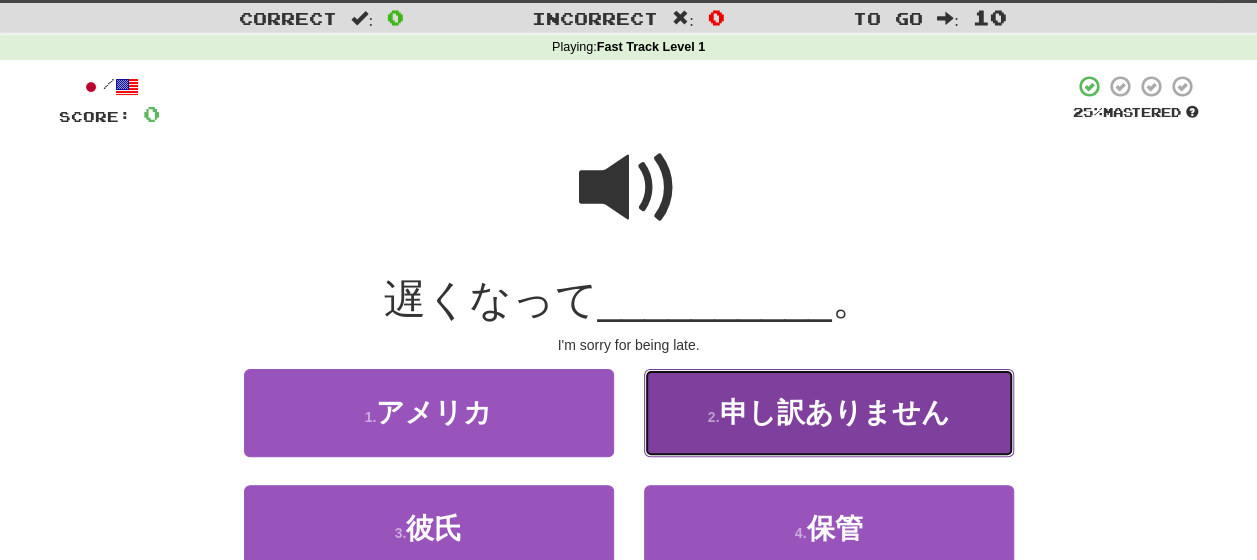 click on "申し訳ありません" at bounding box center (834, 412) 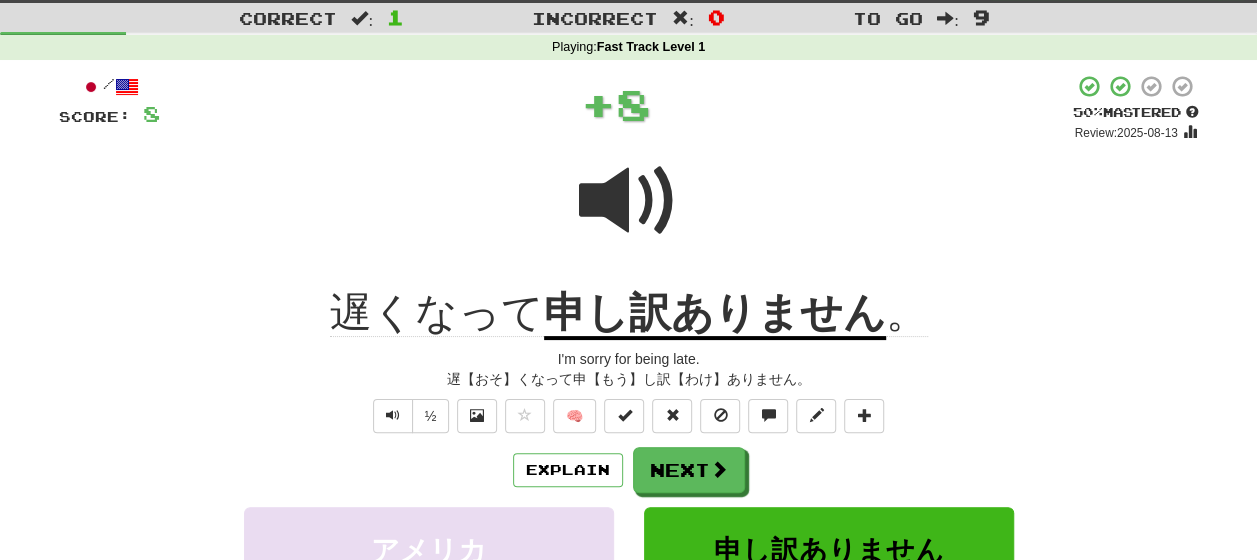 click on "Explain Next" at bounding box center (629, 470) 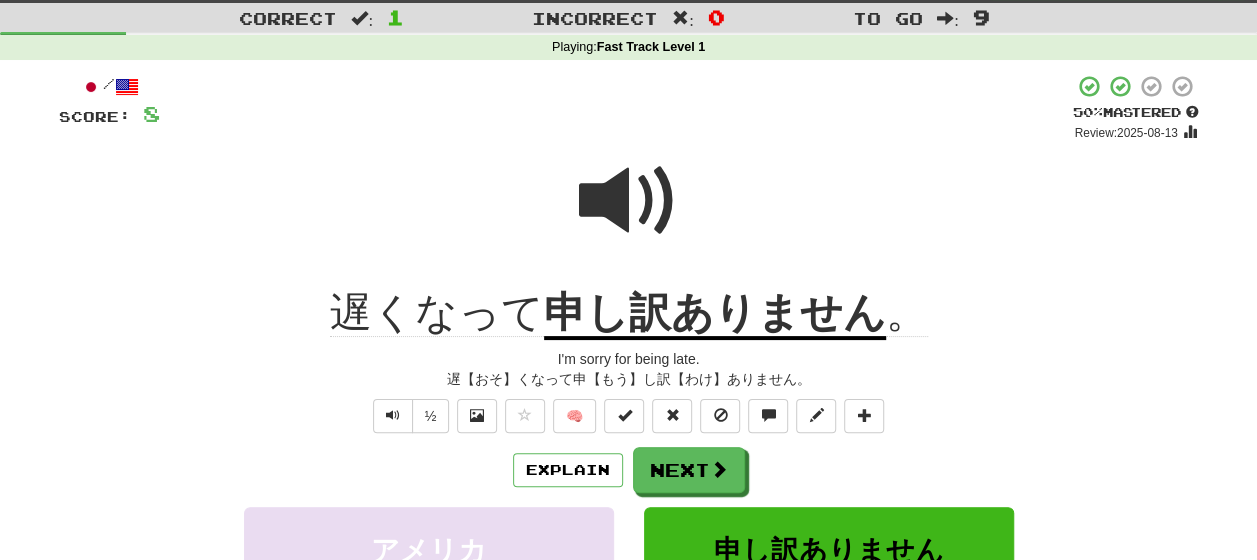 click at bounding box center [629, 201] 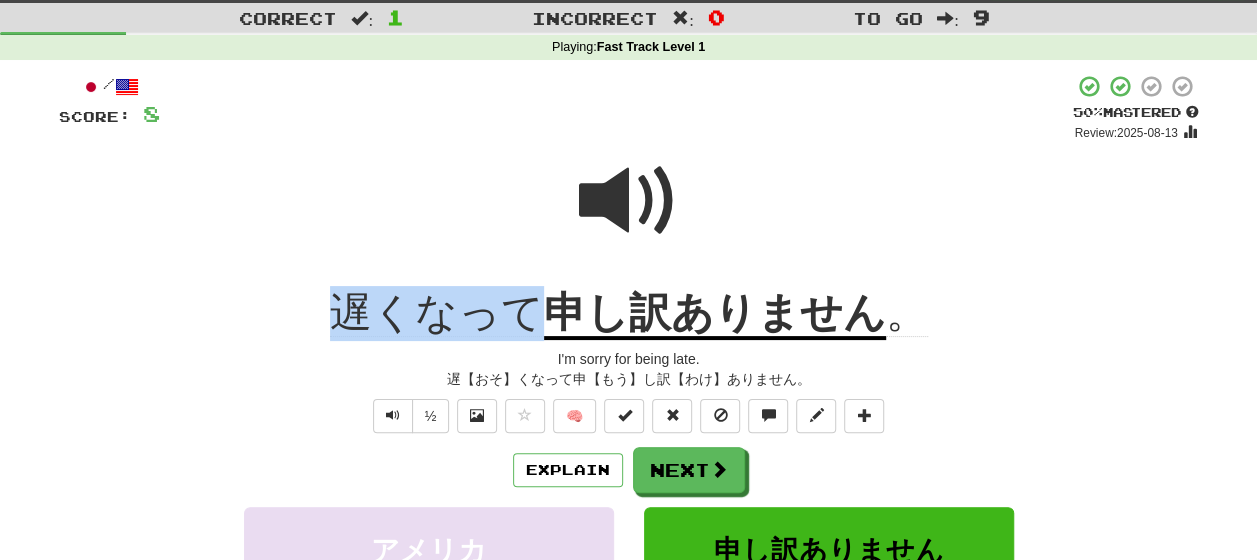 drag, startPoint x: 337, startPoint y: 322, endPoint x: 534, endPoint y: 332, distance: 197.25365 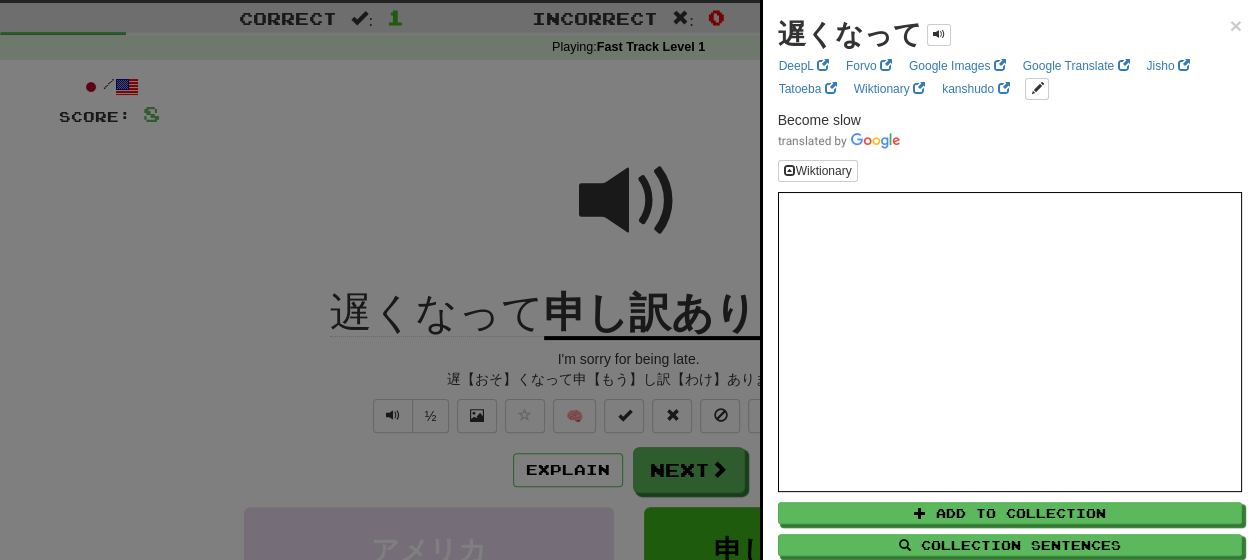 click at bounding box center (628, 280) 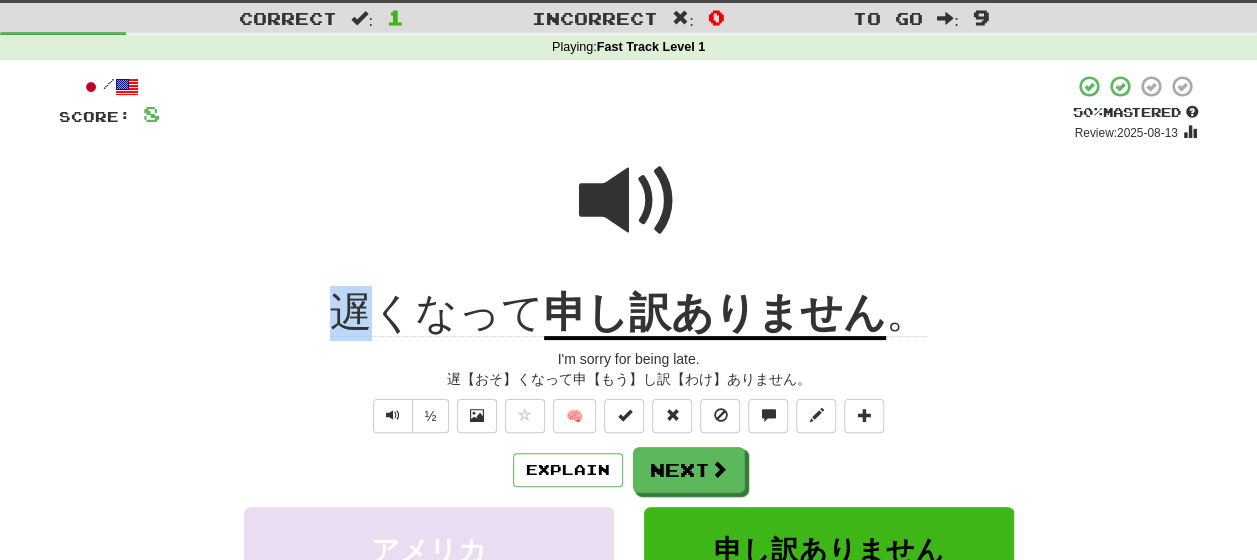 drag, startPoint x: 373, startPoint y: 319, endPoint x: 328, endPoint y: 317, distance: 45.044422 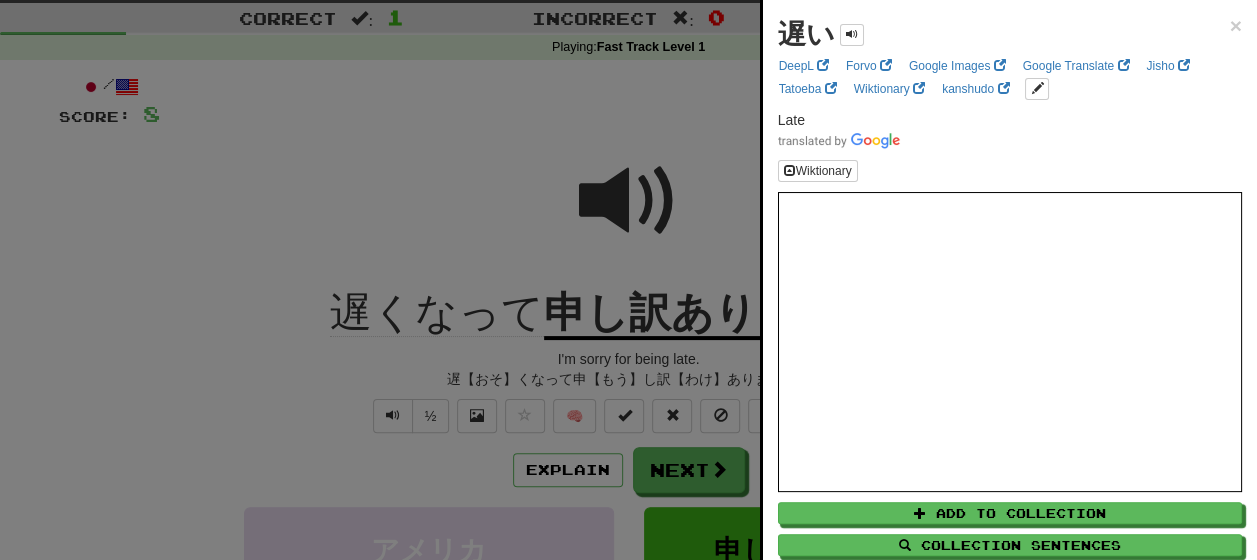 click at bounding box center (628, 280) 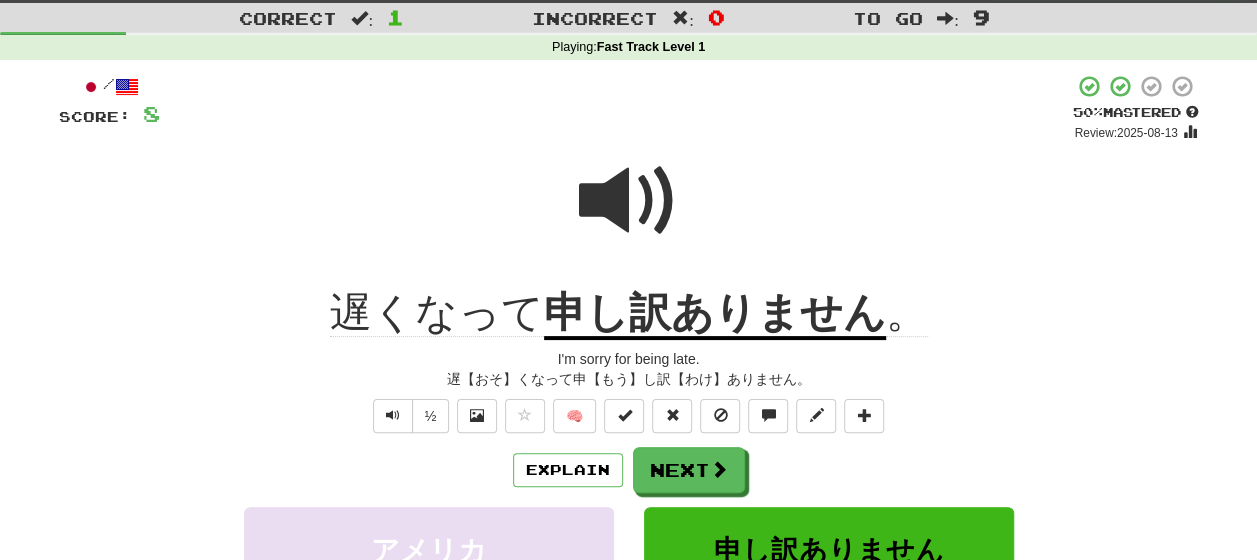 click at bounding box center [629, 201] 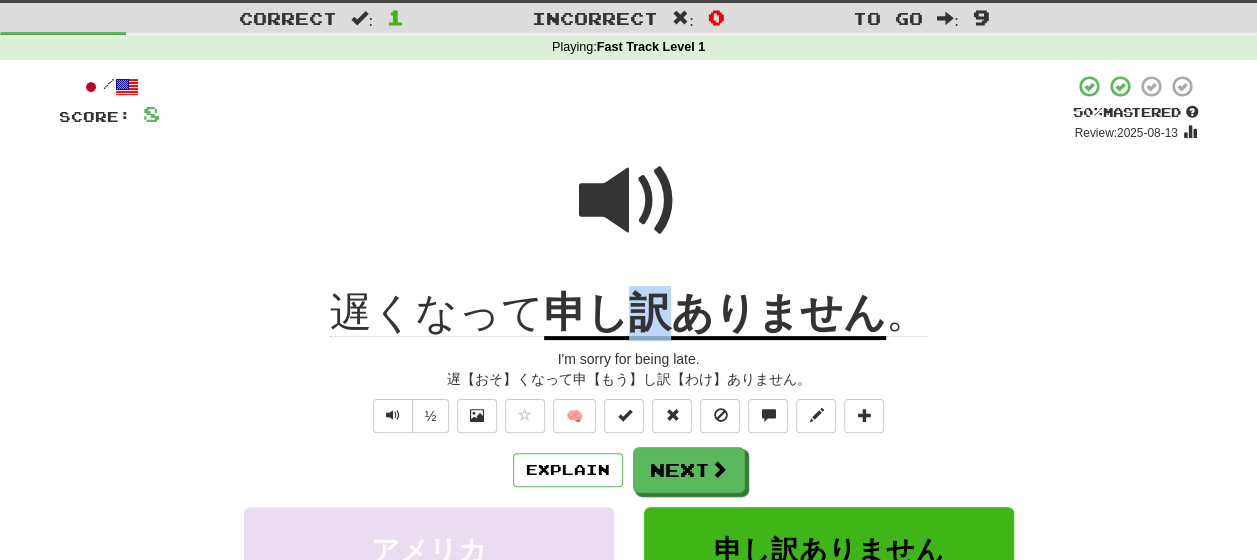 drag, startPoint x: 672, startPoint y: 320, endPoint x: 642, endPoint y: 318, distance: 30.066593 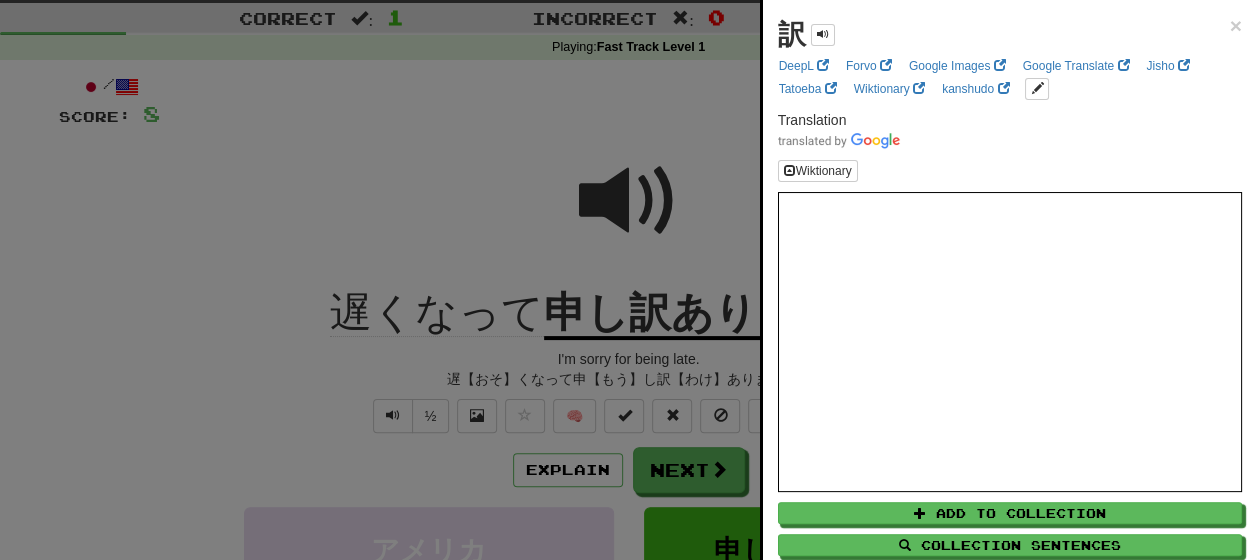click at bounding box center (628, 280) 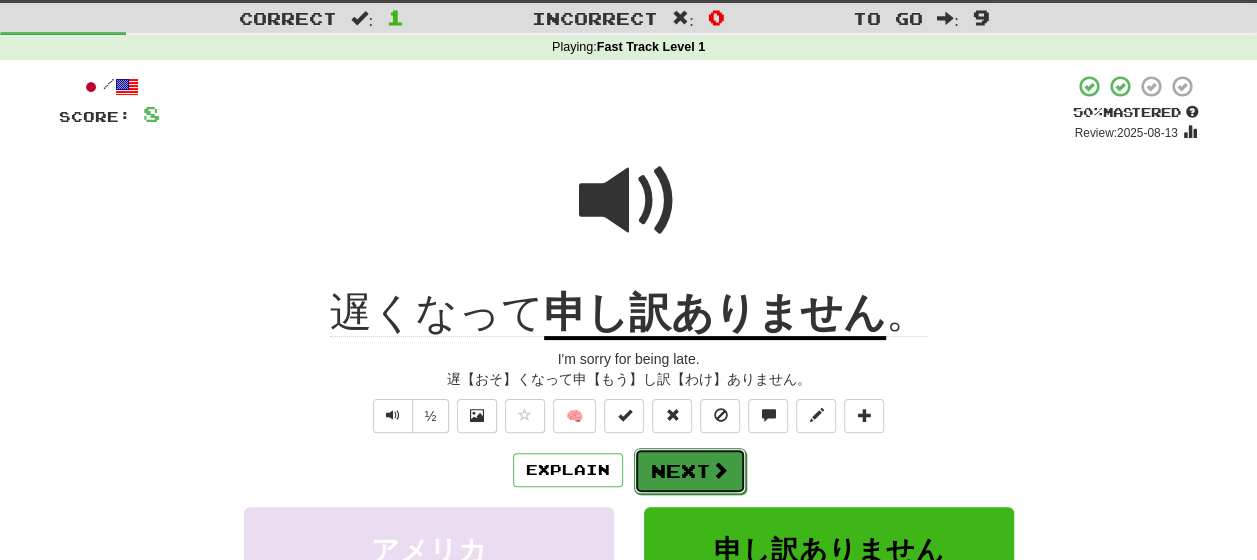 click on "Next" at bounding box center (690, 471) 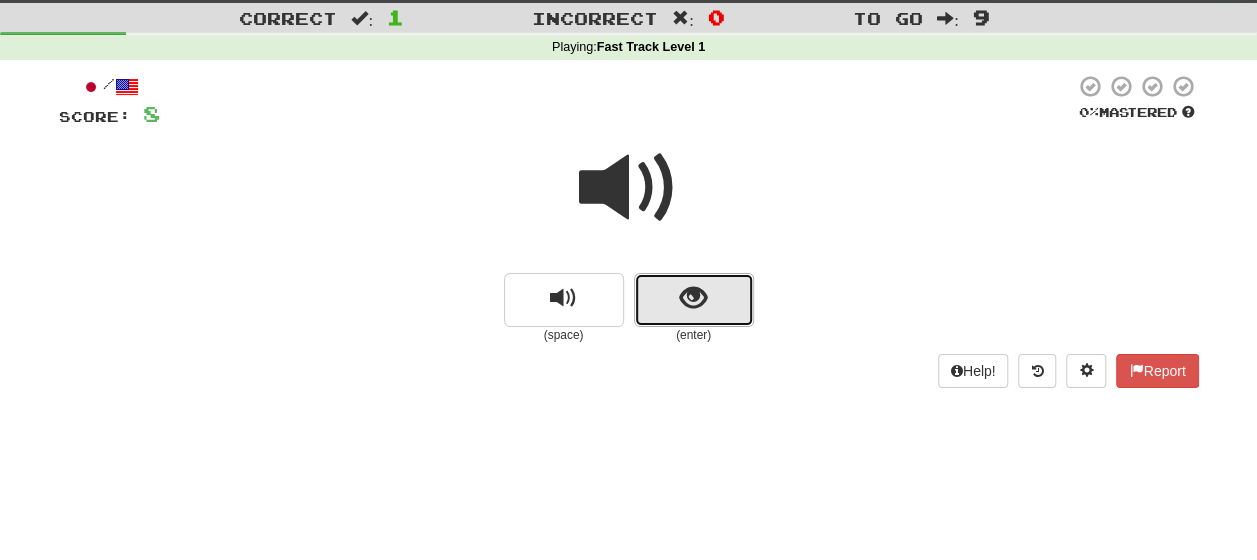 click at bounding box center [694, 300] 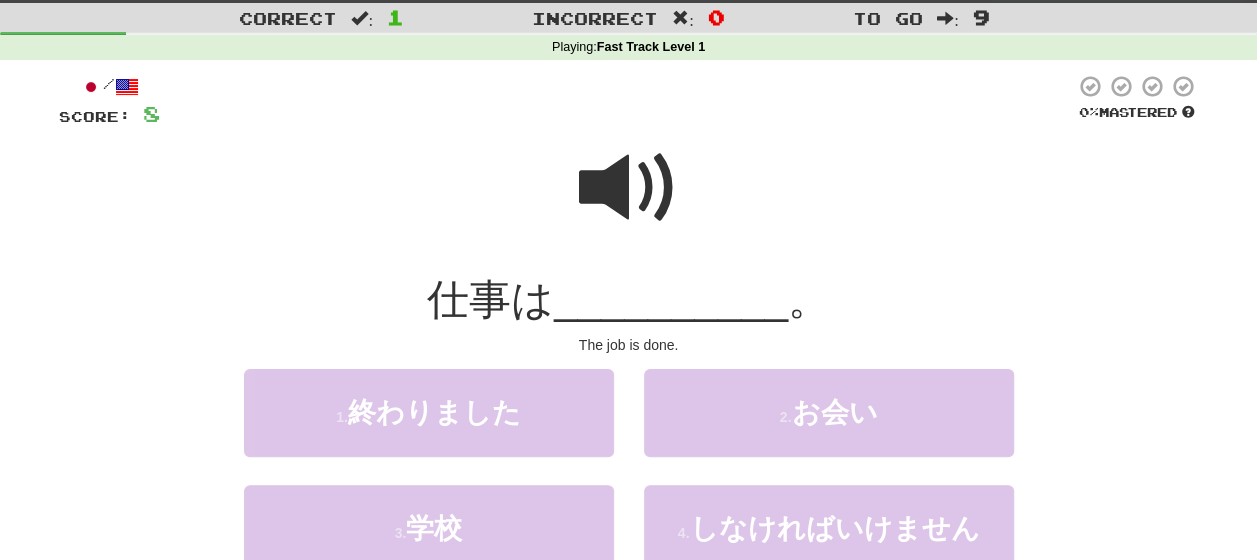 click at bounding box center [629, 188] 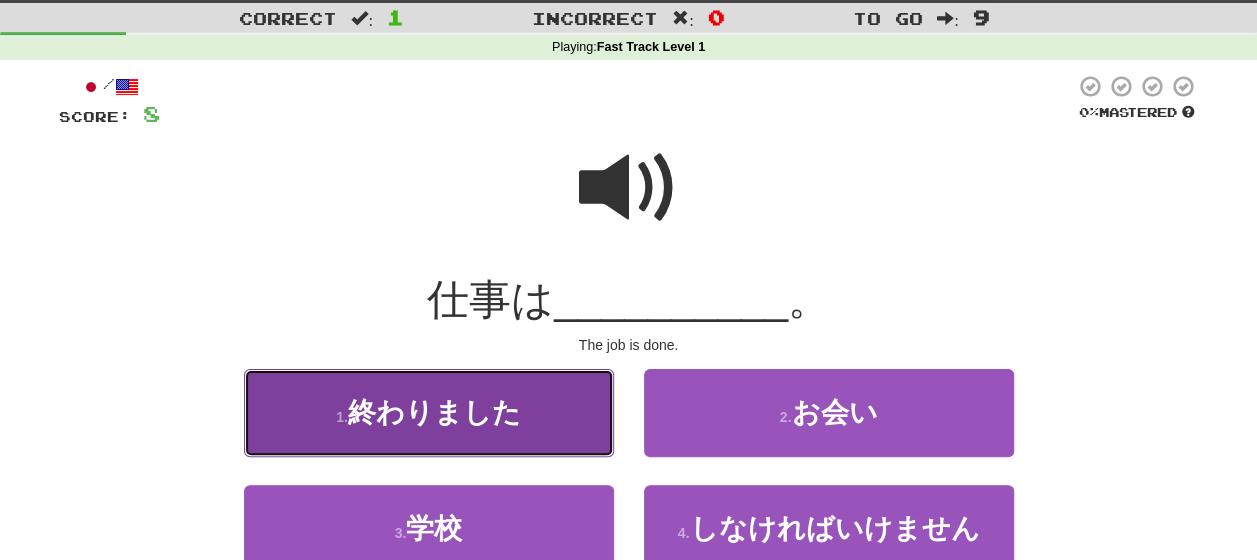 click on "終わりました" at bounding box center [434, 412] 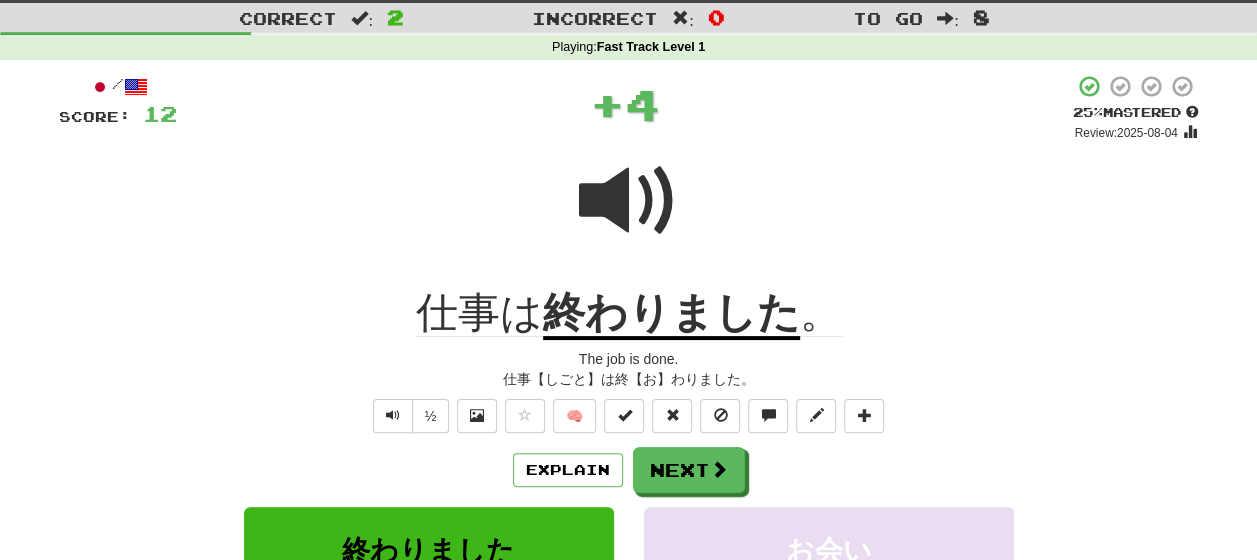 click on "Explain Next" at bounding box center [629, 470] 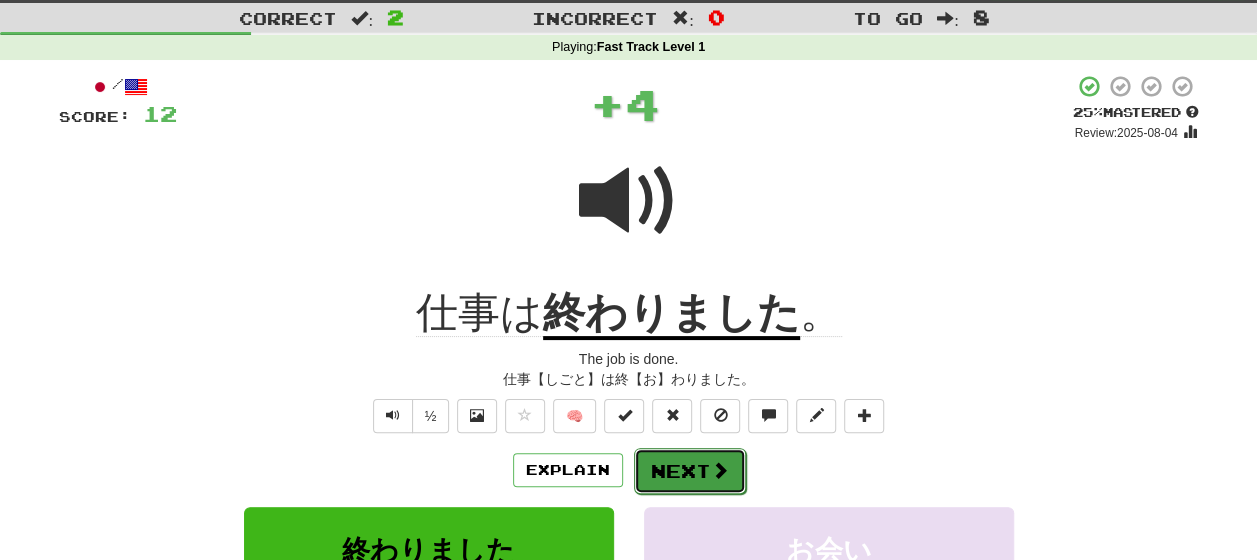 click on "Next" at bounding box center [690, 471] 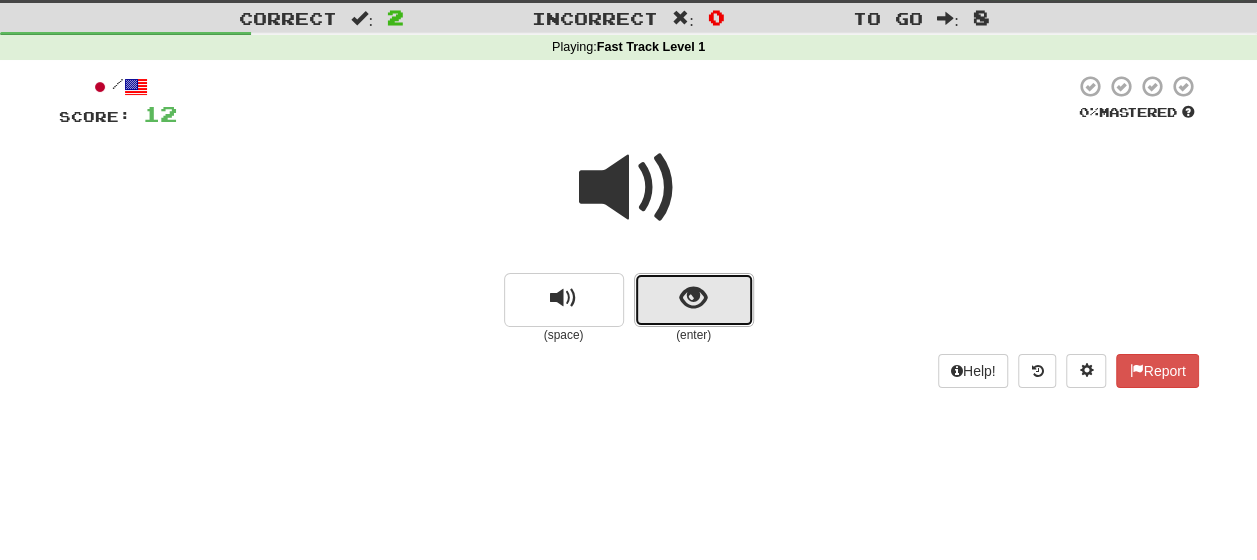 click at bounding box center (694, 300) 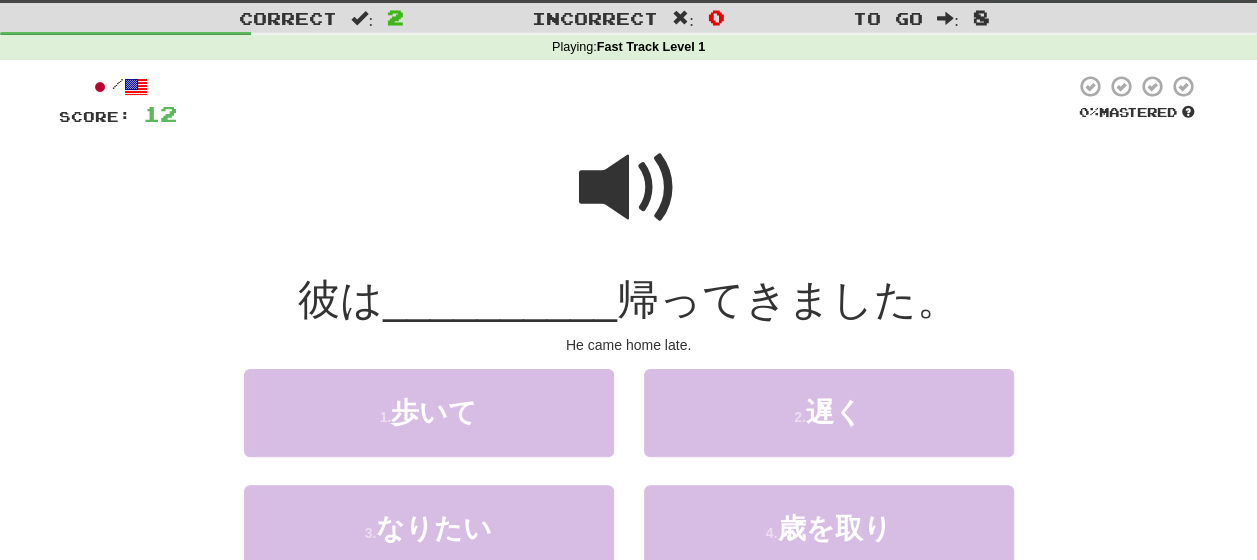 click at bounding box center [629, 188] 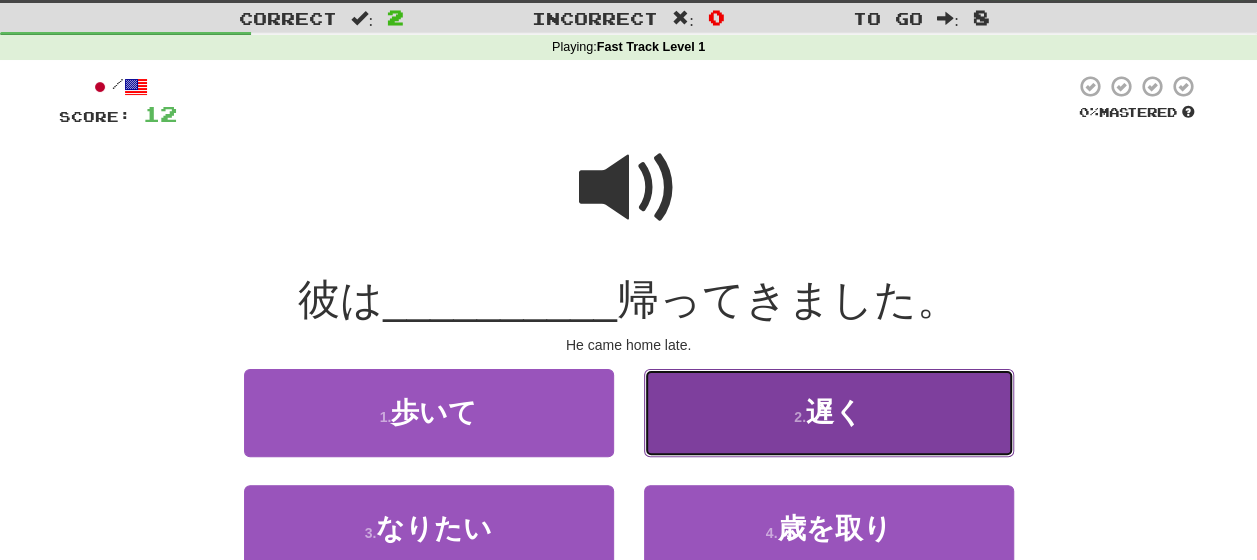 click on "遅く" at bounding box center [834, 412] 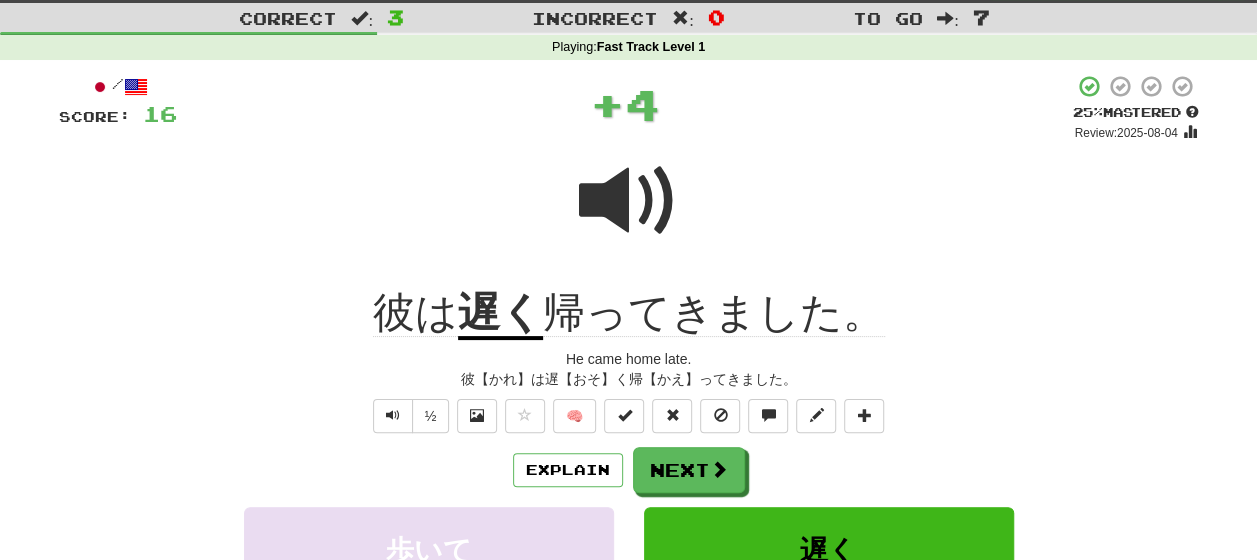 click on "Explain Next" at bounding box center (629, 470) 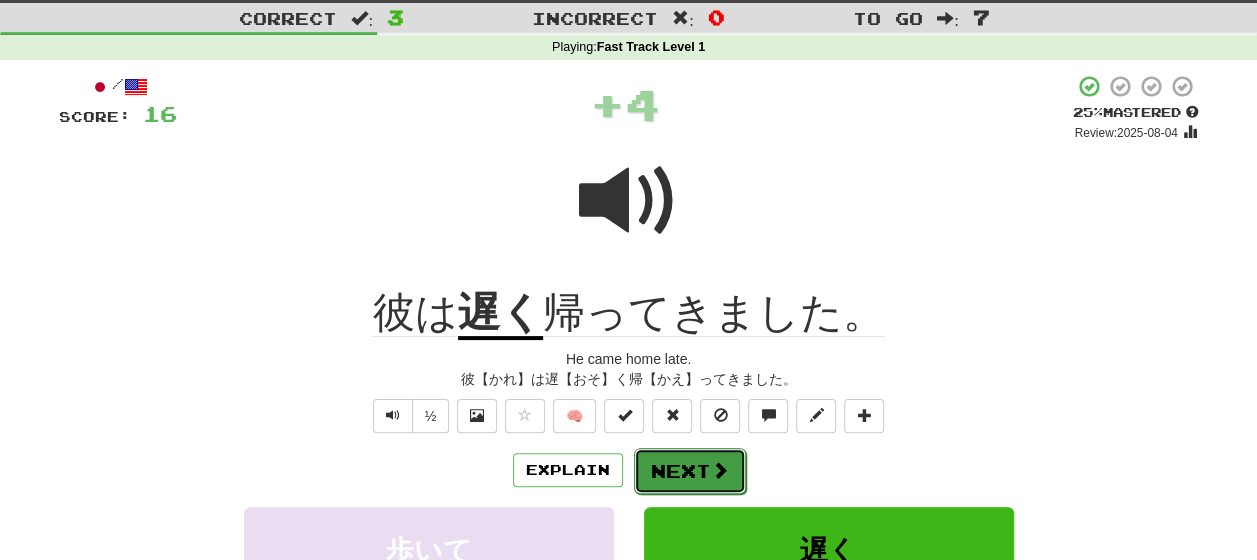 click on "Next" at bounding box center (690, 471) 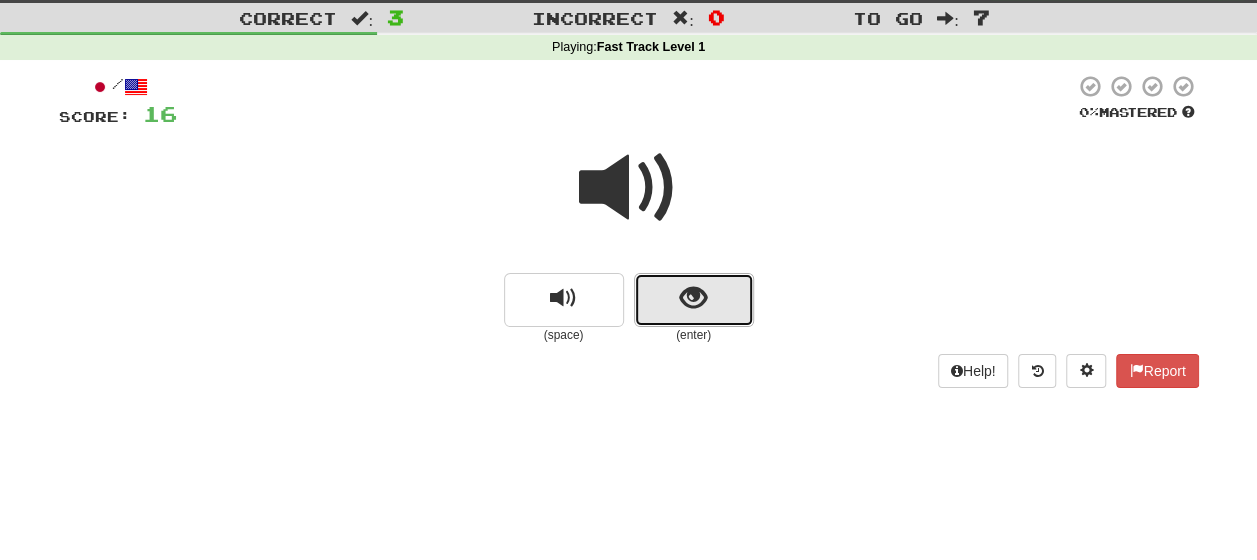 click at bounding box center (694, 300) 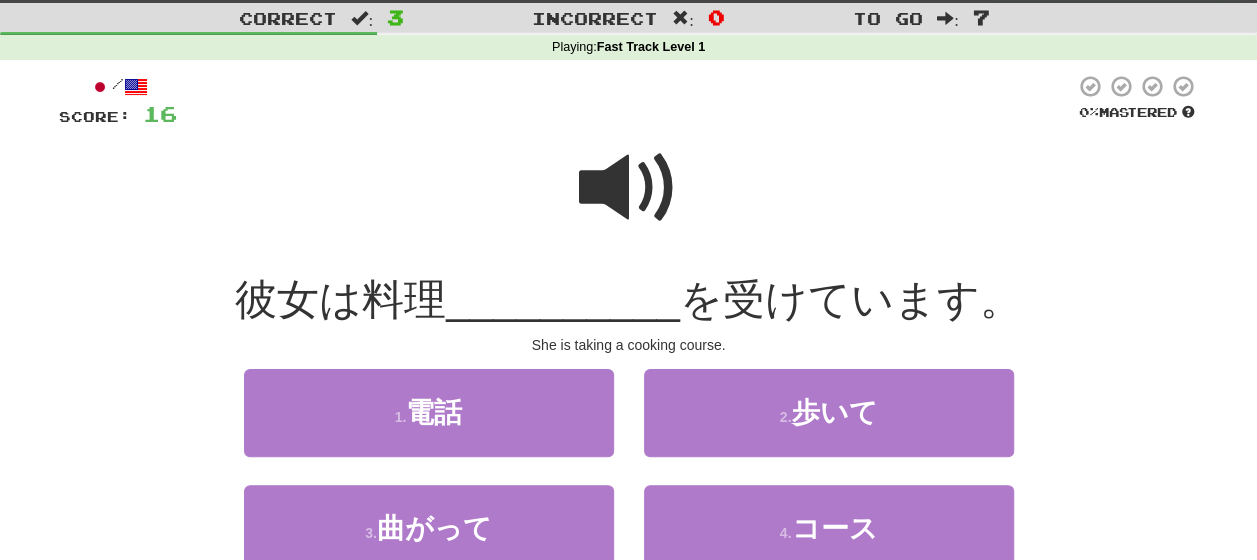 click at bounding box center (629, 188) 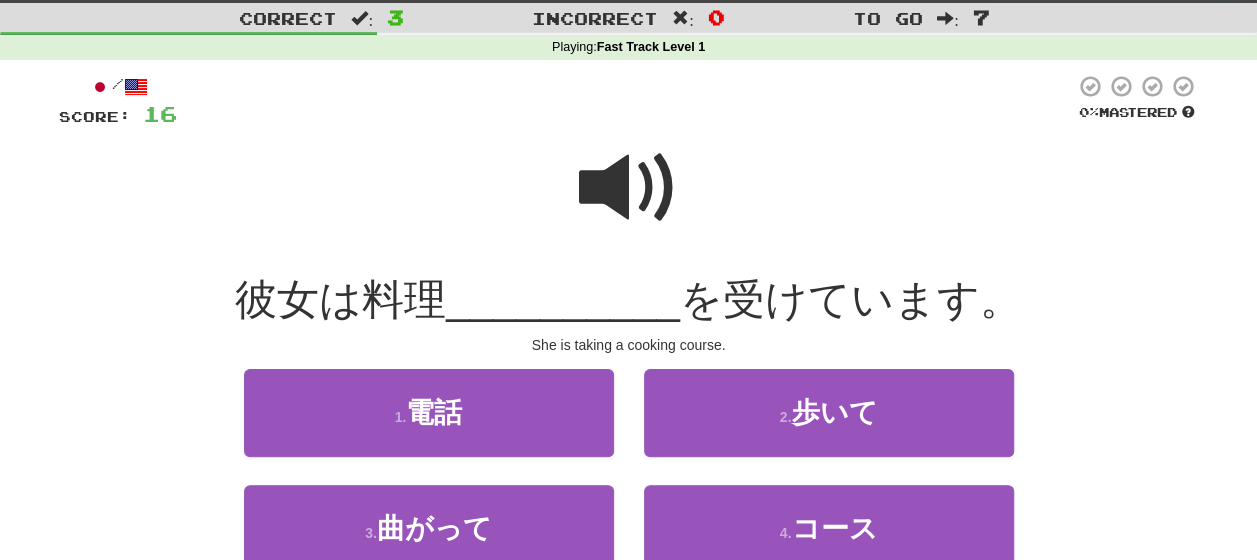 click at bounding box center [629, 188] 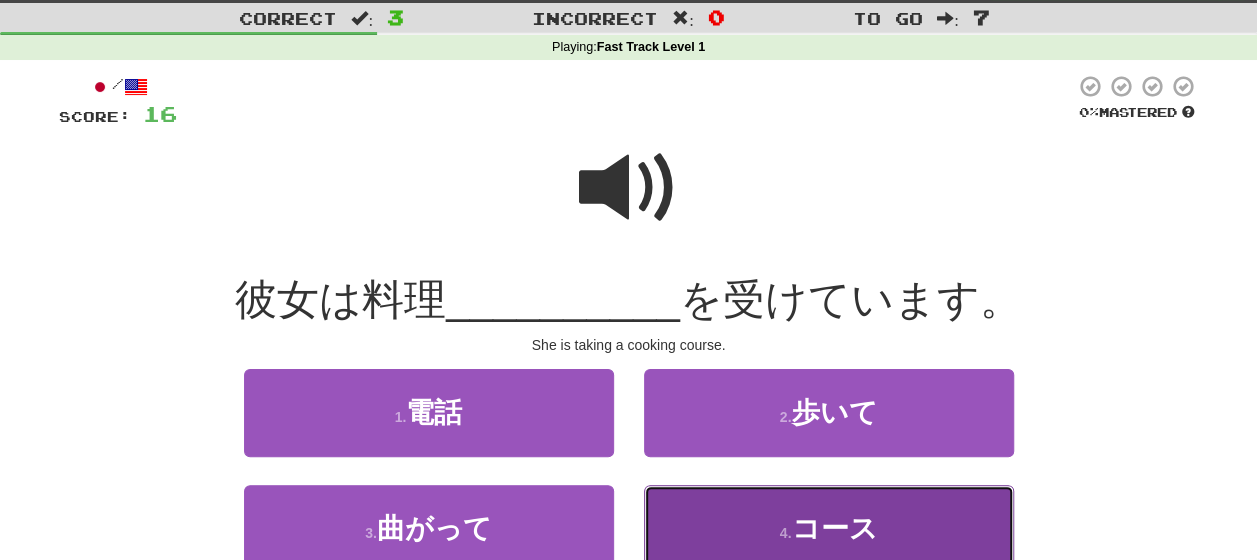 click on "4 .  コース" at bounding box center [829, 528] 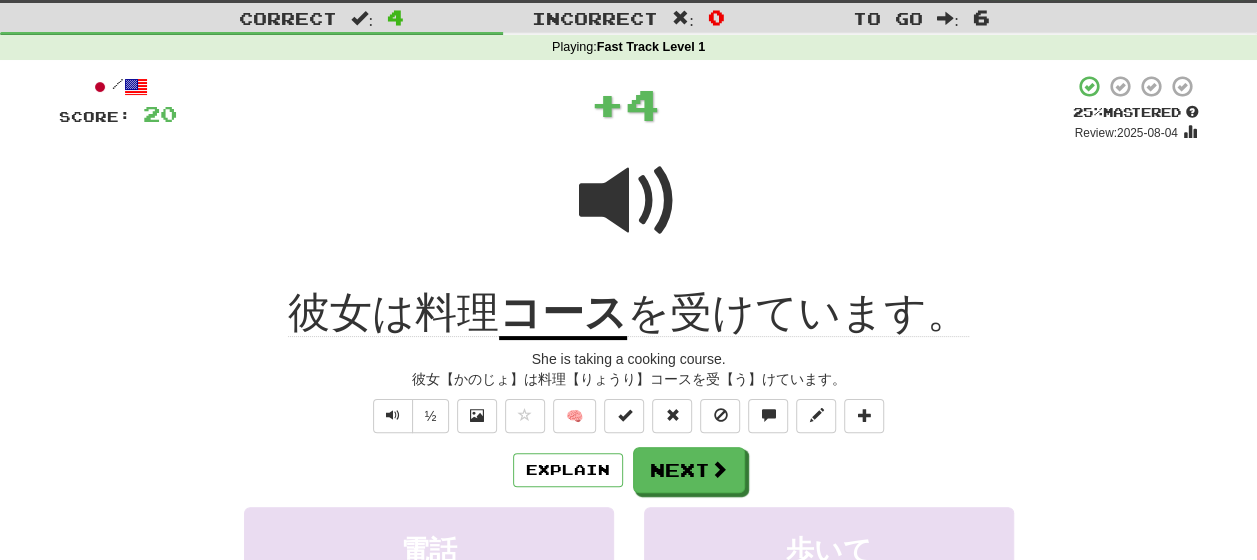 click on "Explain Next" at bounding box center (629, 470) 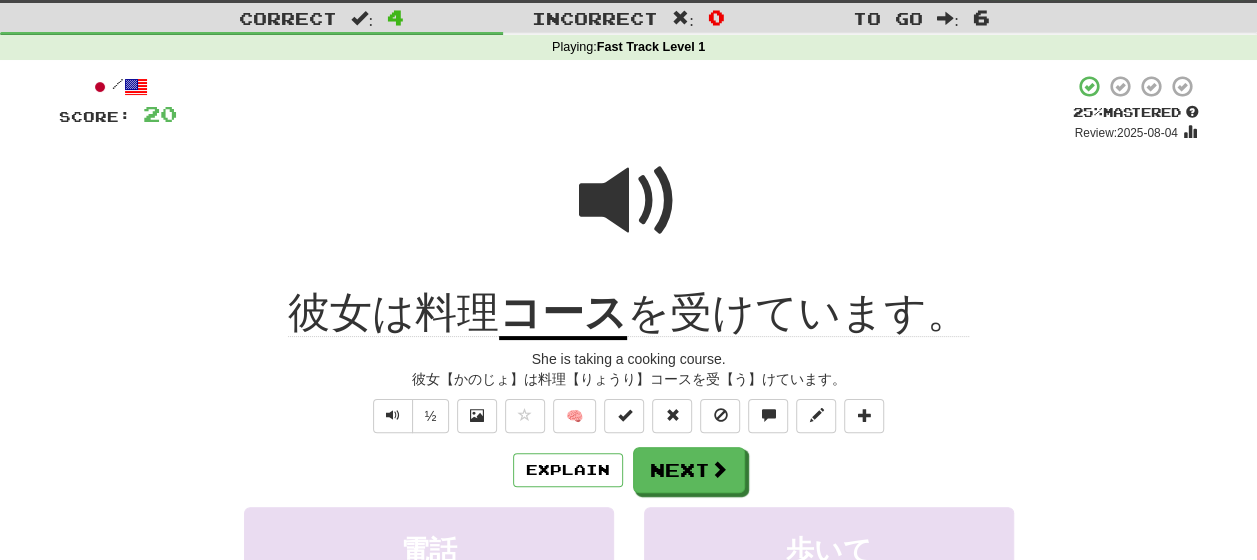 click at bounding box center (629, 201) 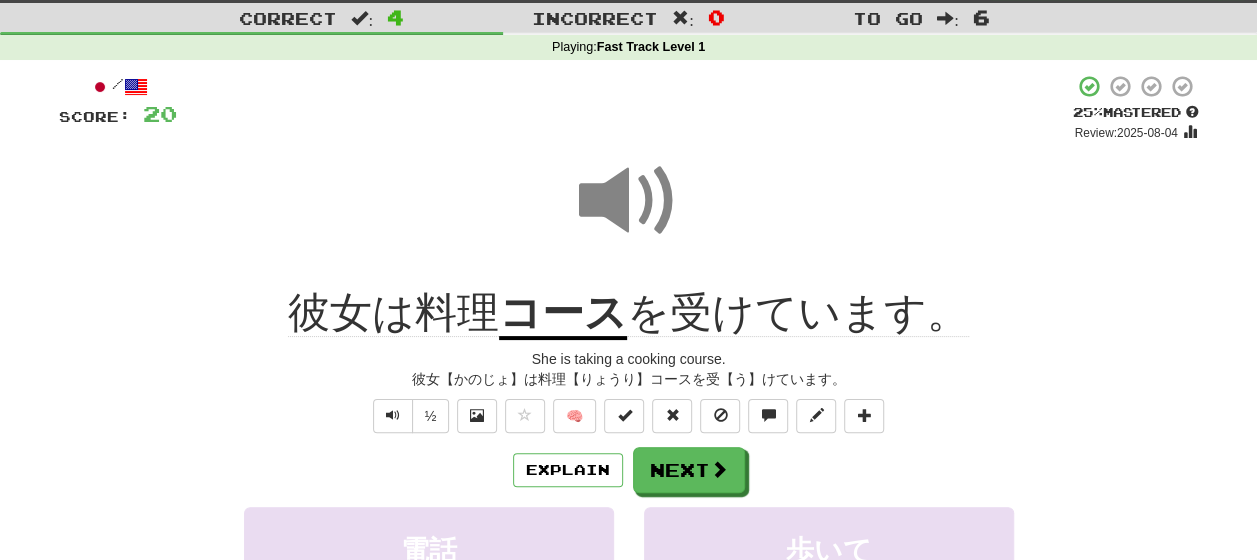 click at bounding box center (629, 201) 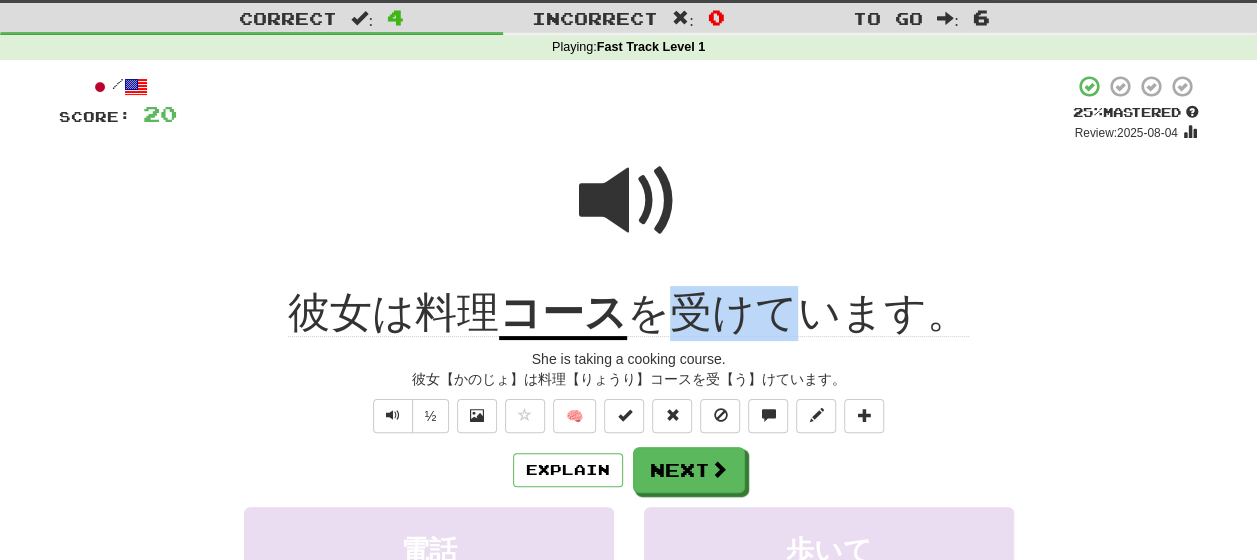 drag, startPoint x: 789, startPoint y: 320, endPoint x: 686, endPoint y: 315, distance: 103.121284 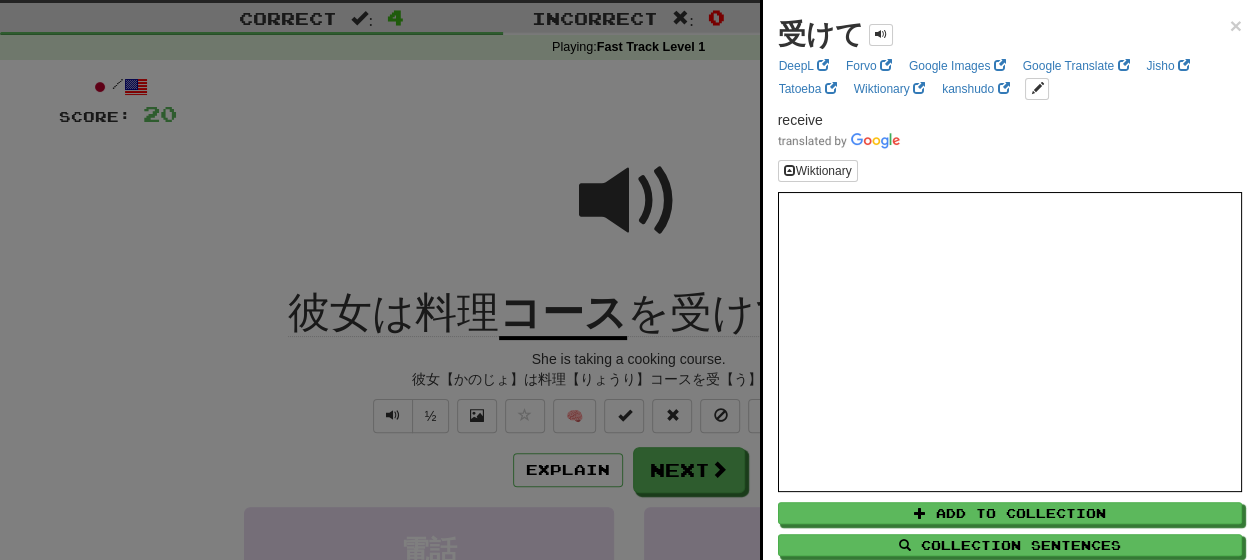 click at bounding box center (628, 280) 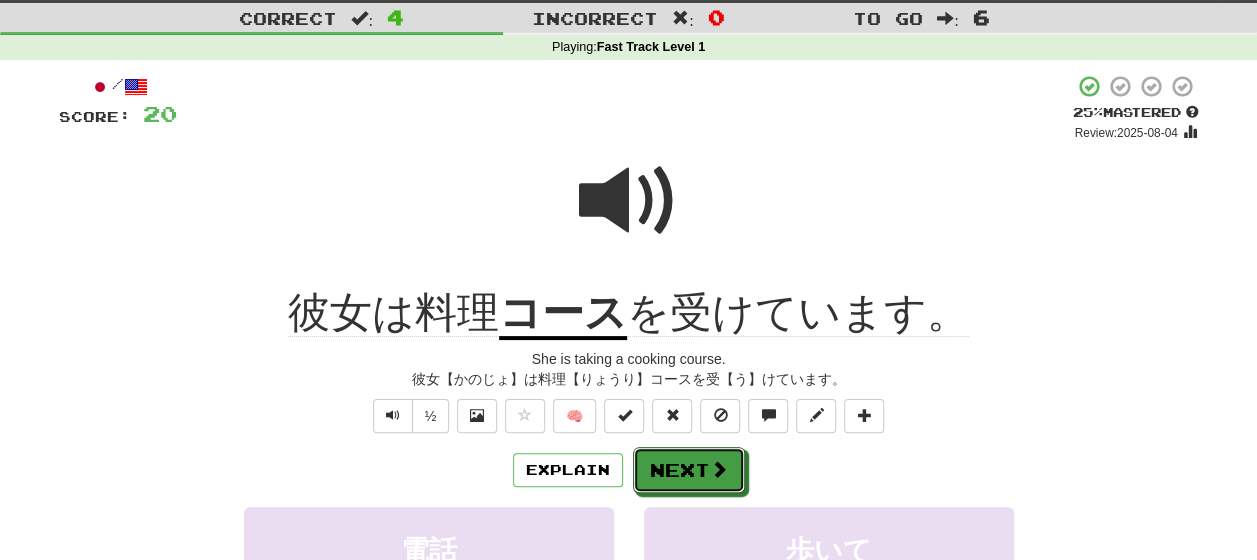 click on "Next" at bounding box center [689, 470] 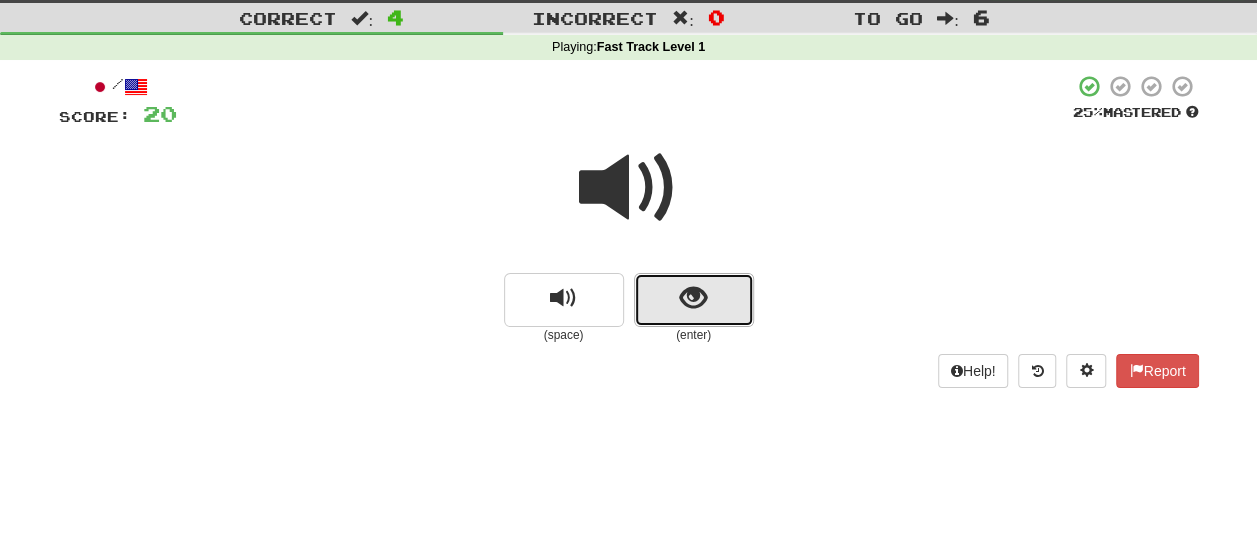 click at bounding box center (693, 298) 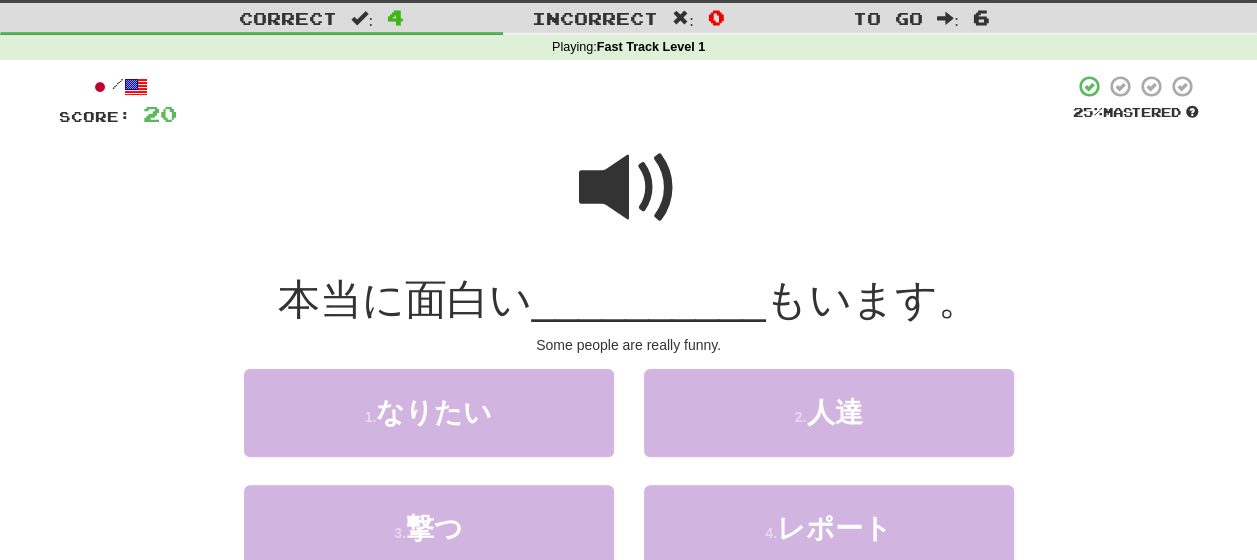 click at bounding box center (629, 188) 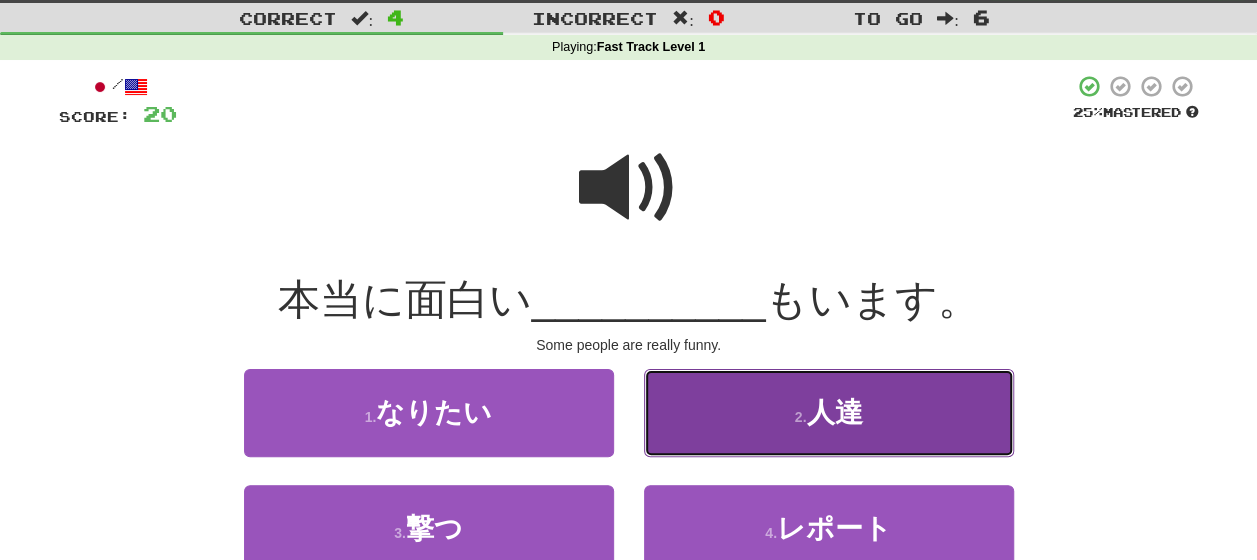 click on "人達" at bounding box center [834, 412] 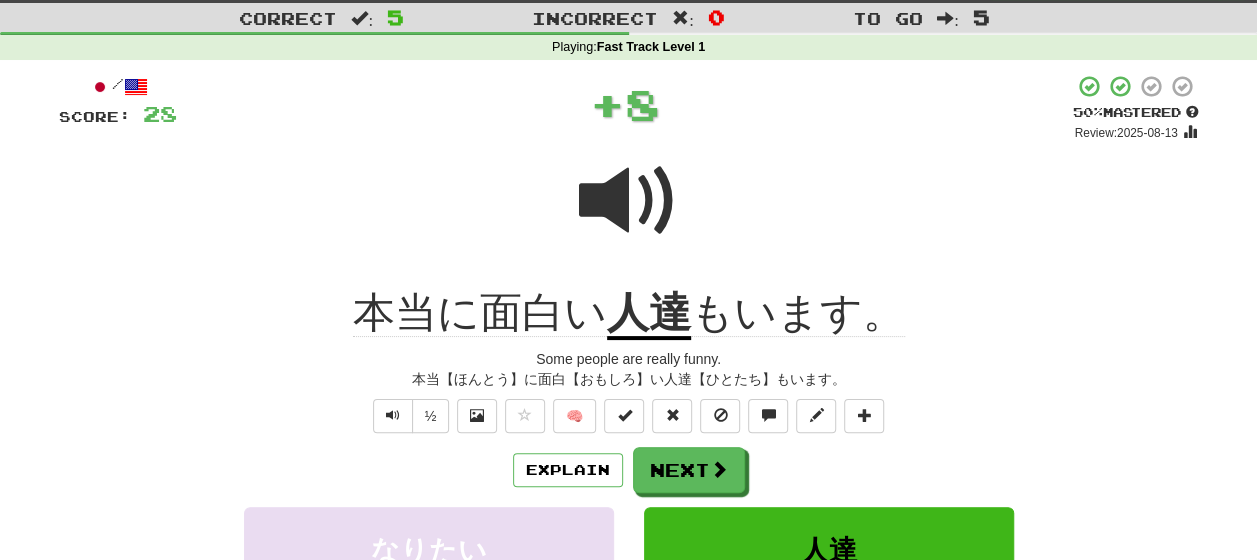 click on "Explain Next" at bounding box center (629, 470) 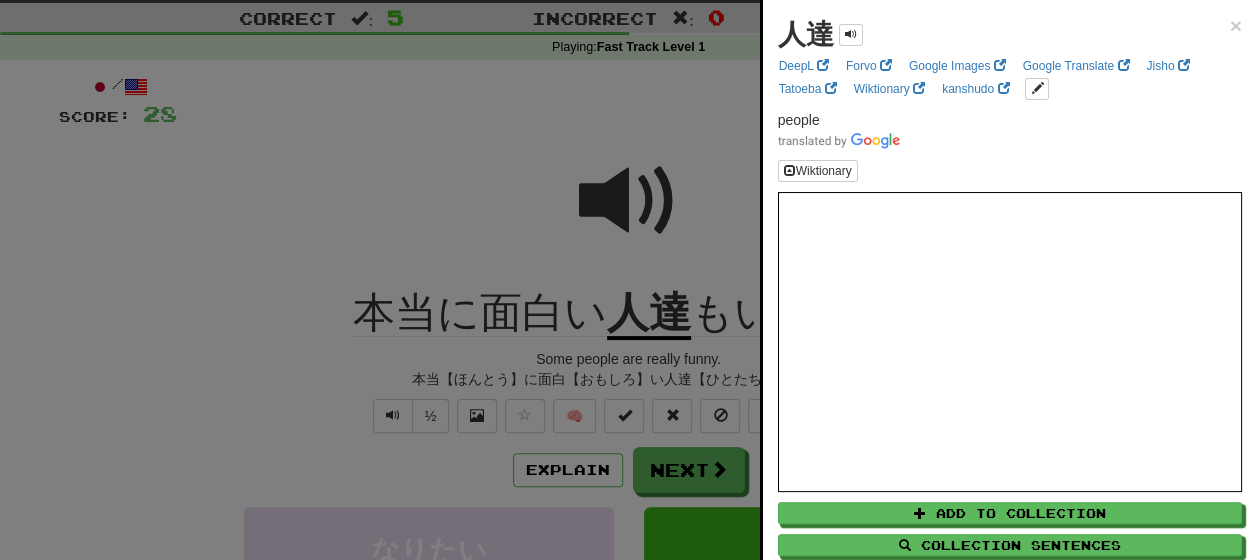 click at bounding box center [628, 280] 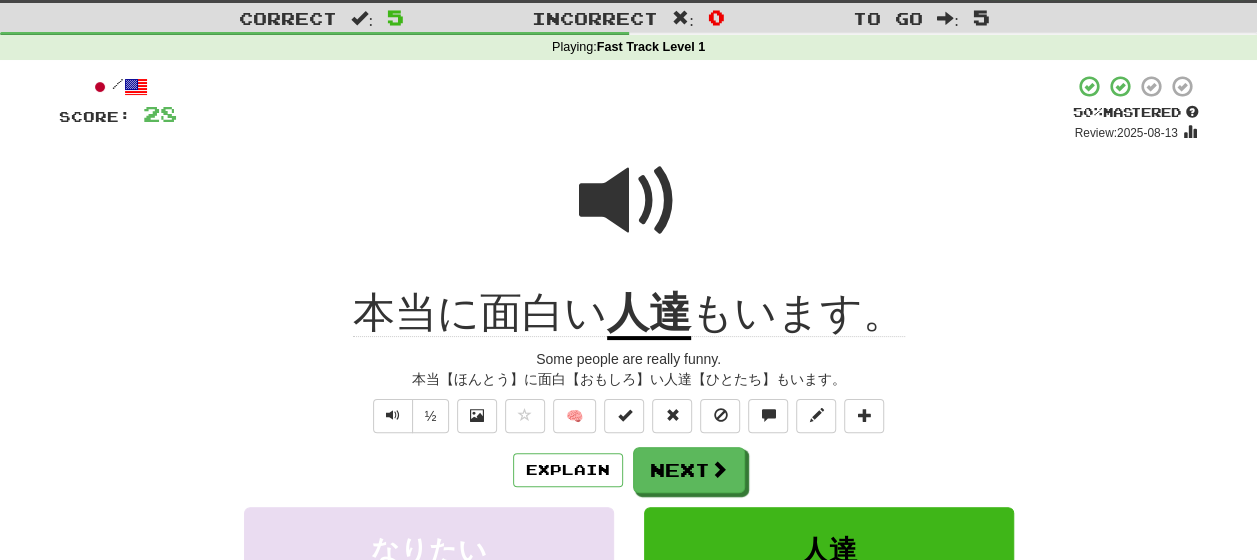 click at bounding box center (629, 201) 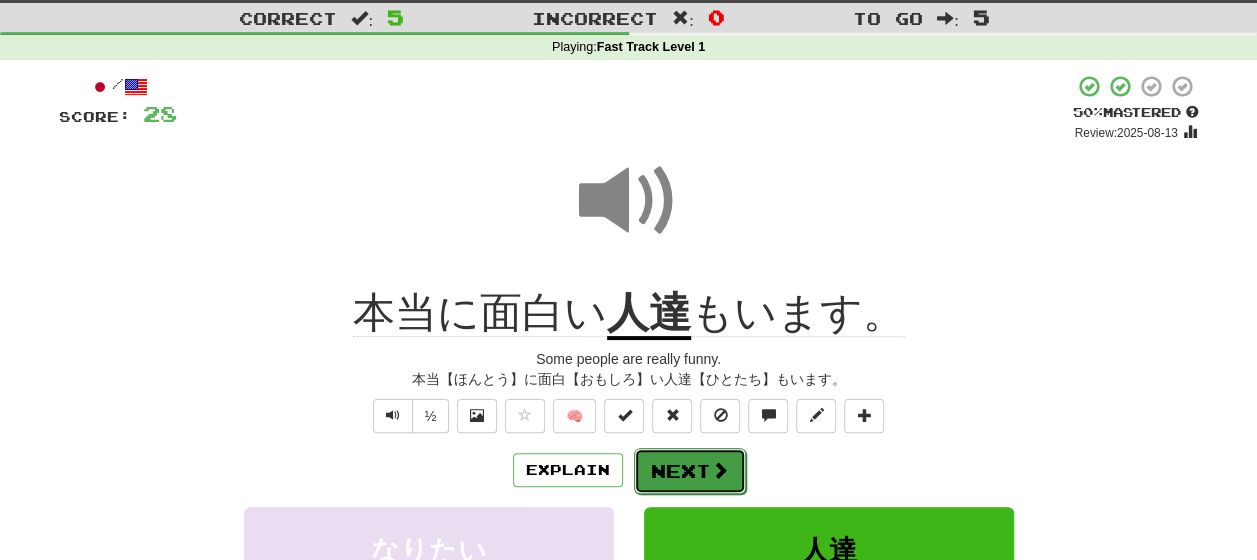 click on "Next" at bounding box center (690, 471) 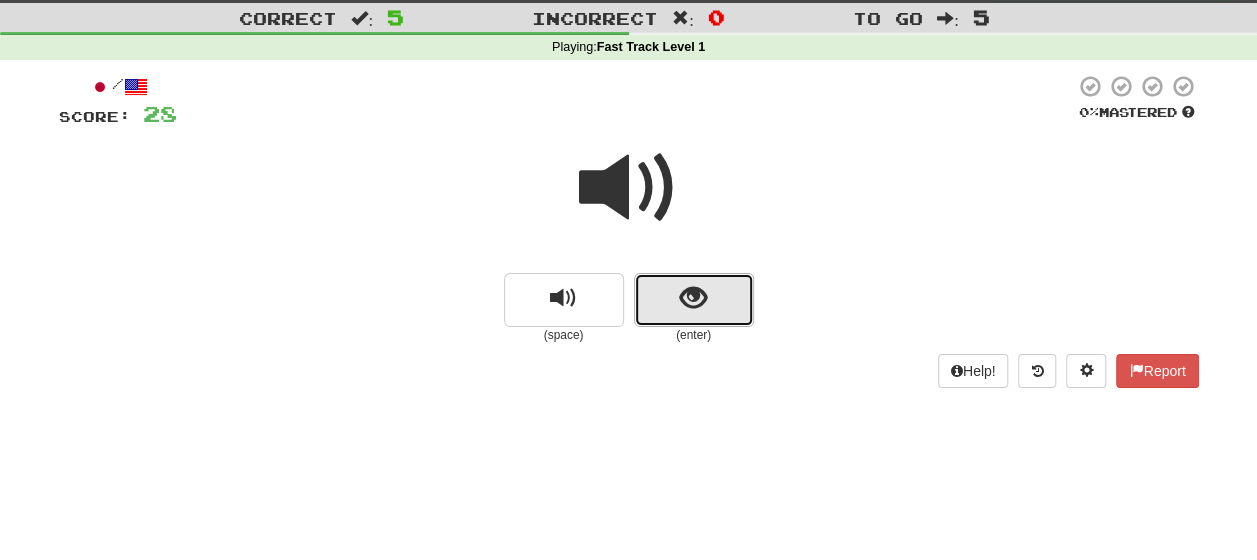 click at bounding box center [694, 300] 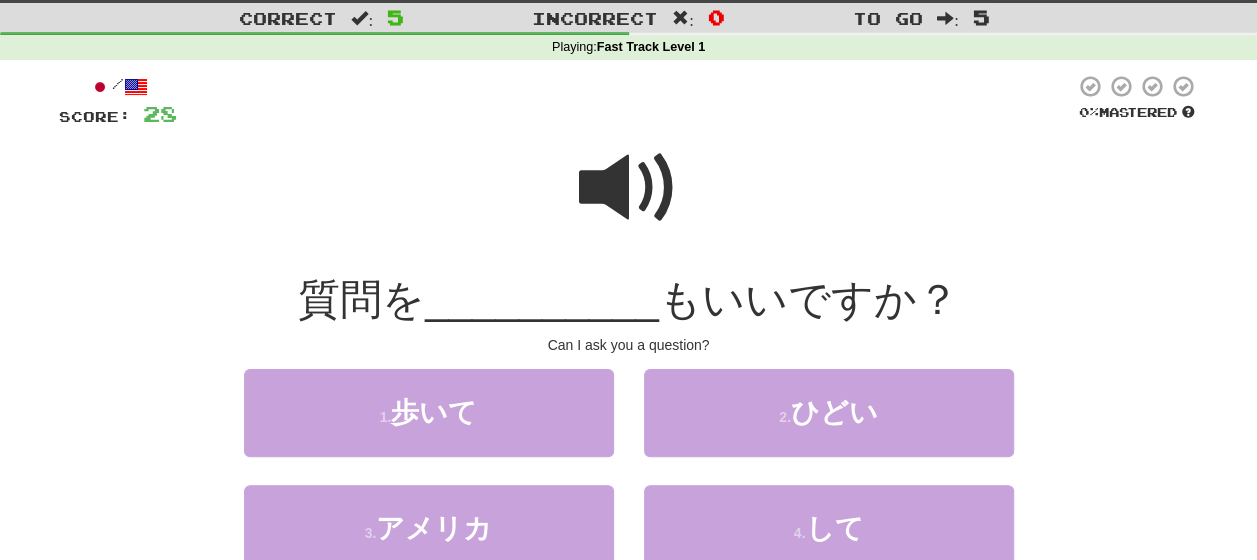 click at bounding box center [629, 188] 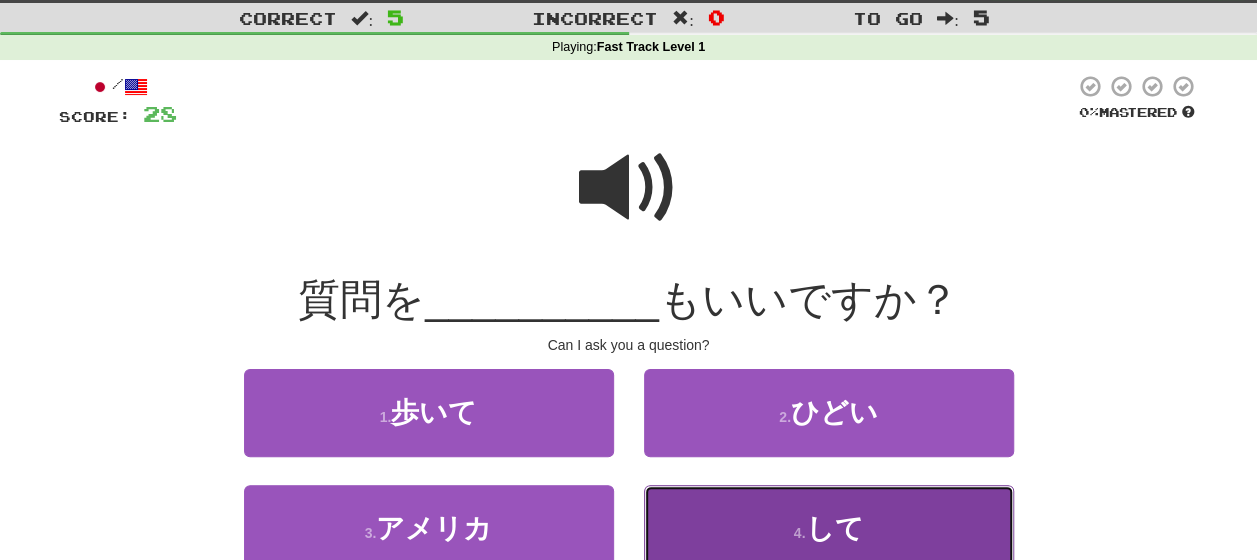 click on "4 .  して" at bounding box center [829, 528] 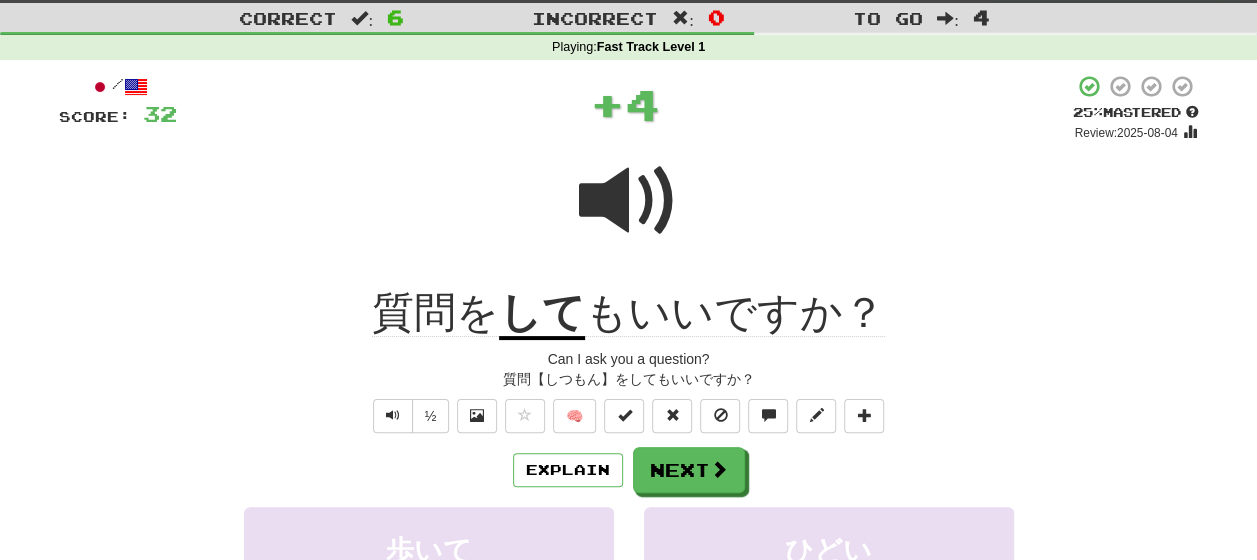 click on "Explain Next" at bounding box center (629, 470) 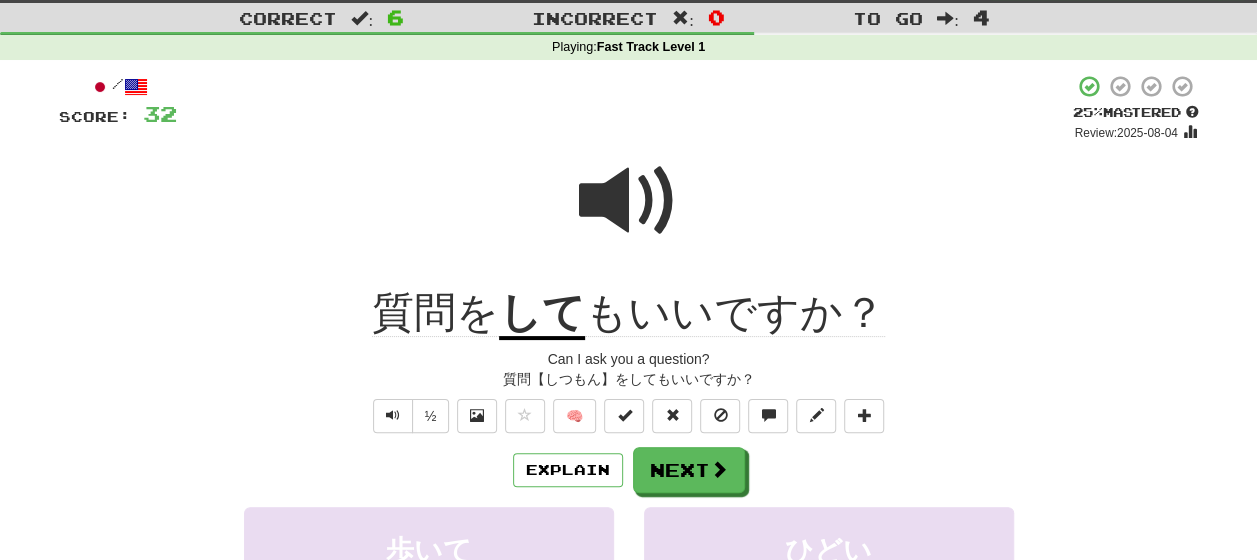 click at bounding box center [629, 201] 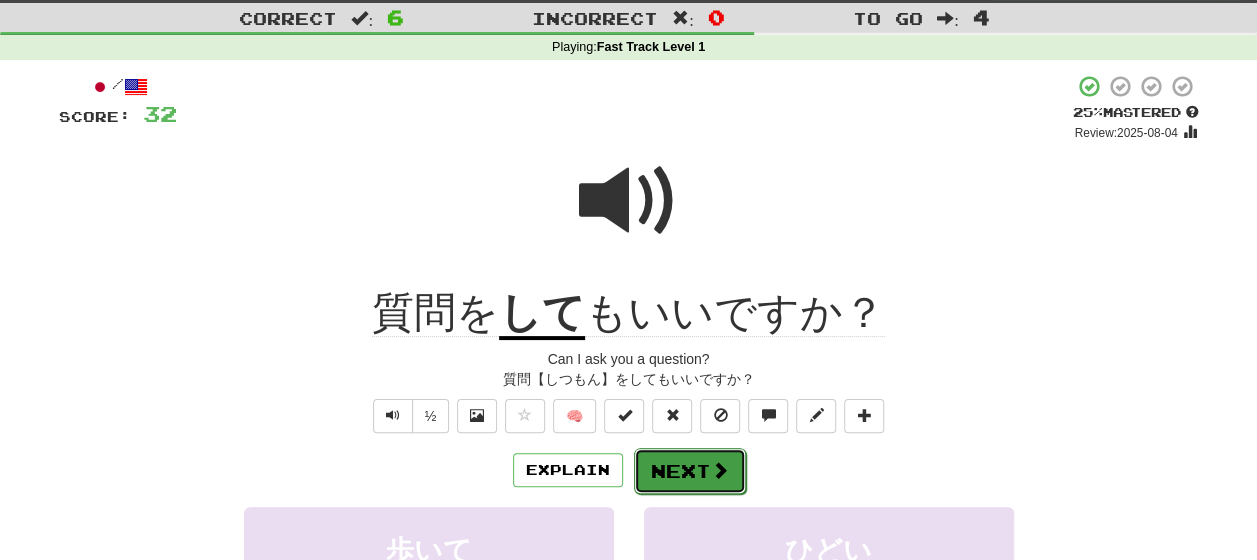 click on "Next" at bounding box center (690, 471) 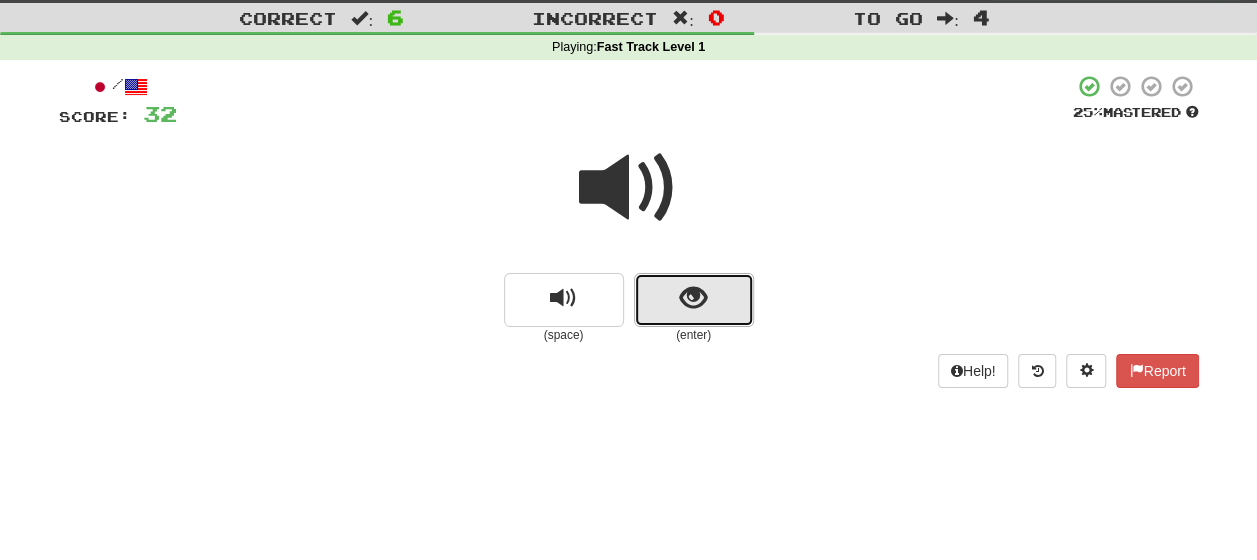 click at bounding box center [693, 298] 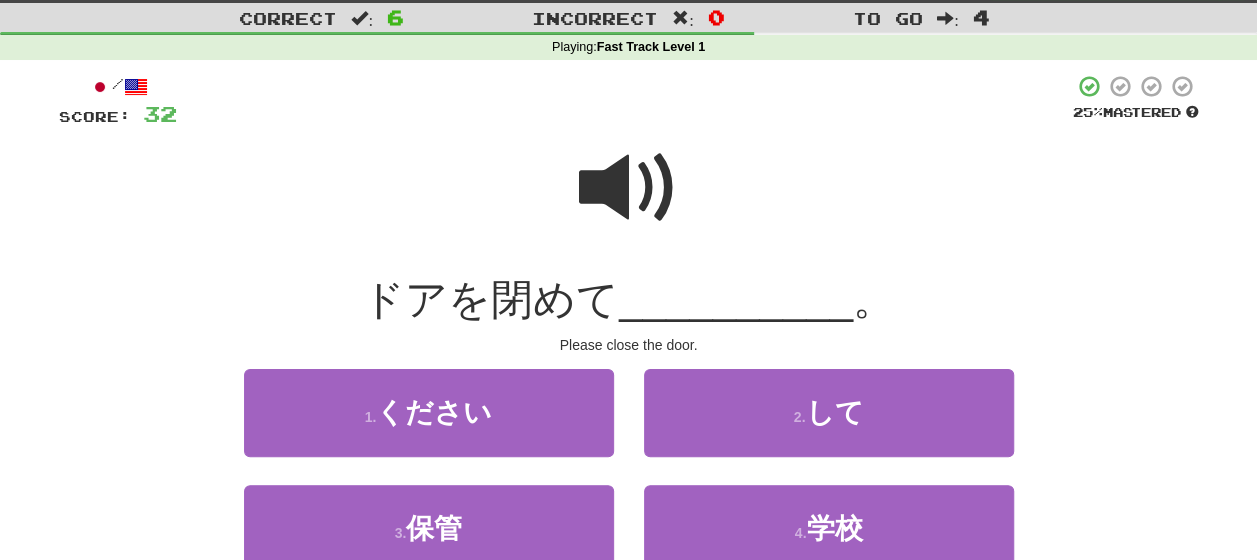 click at bounding box center (629, 188) 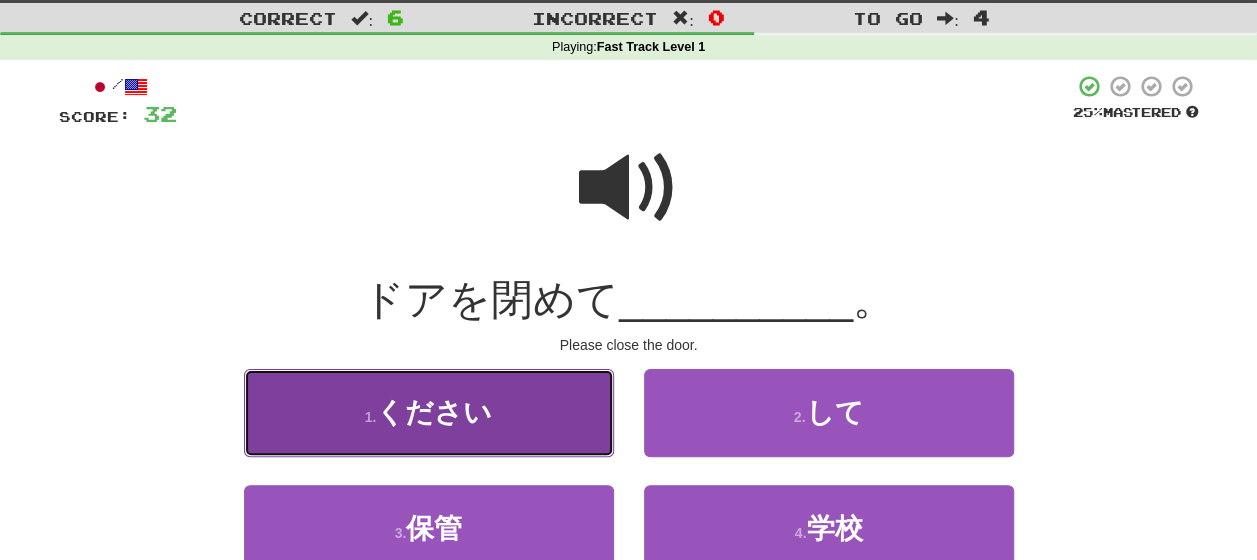 click on "1 .  ください" at bounding box center [429, 412] 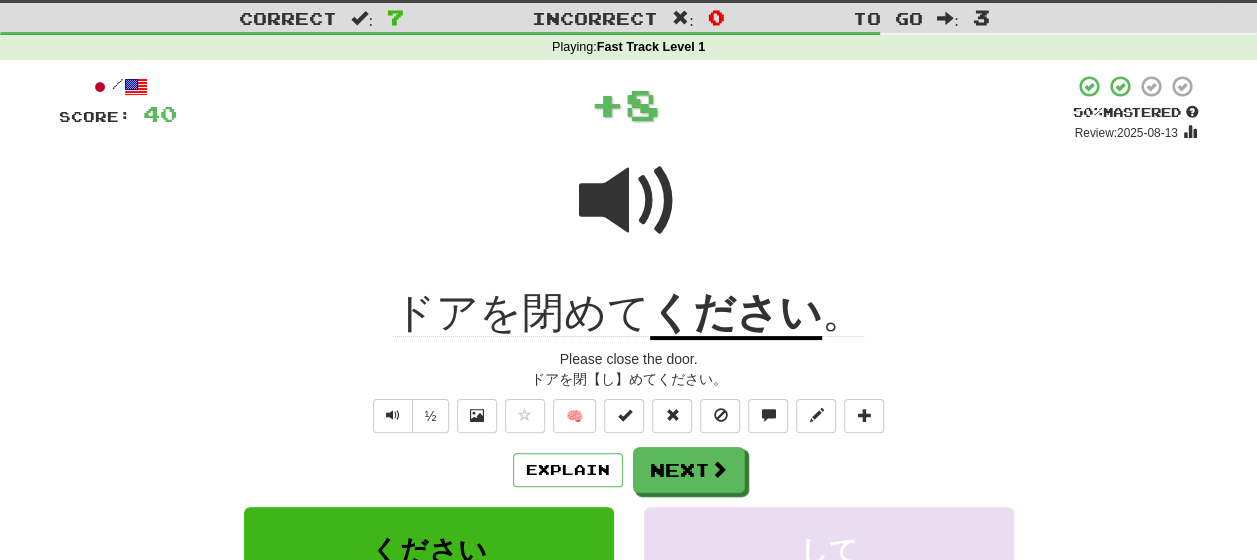 click on "Explain Next" at bounding box center (629, 470) 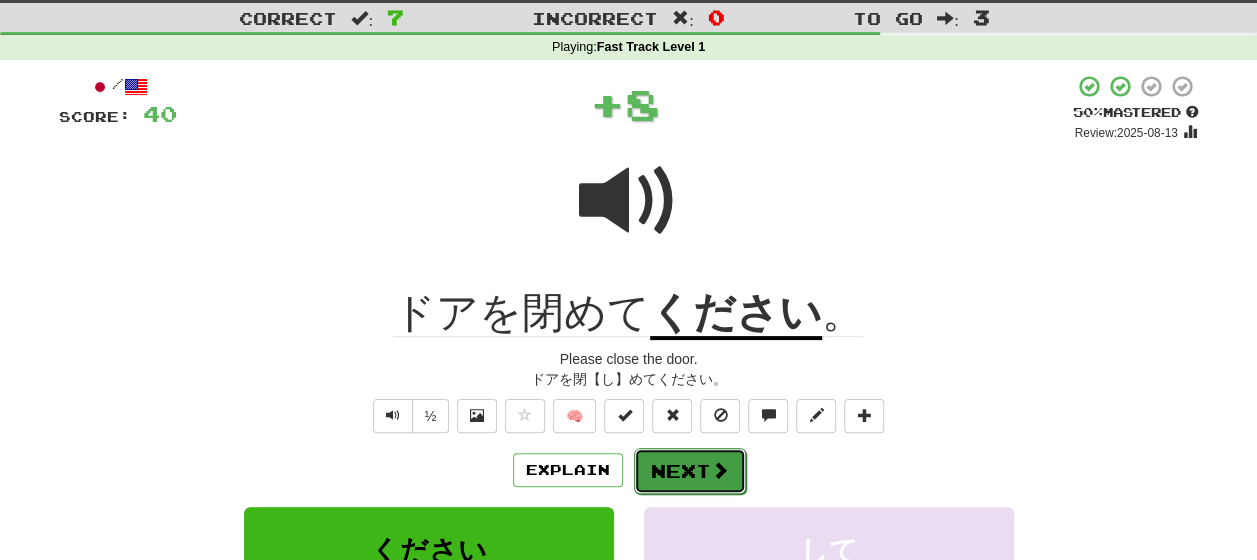 click on "Next" at bounding box center (690, 471) 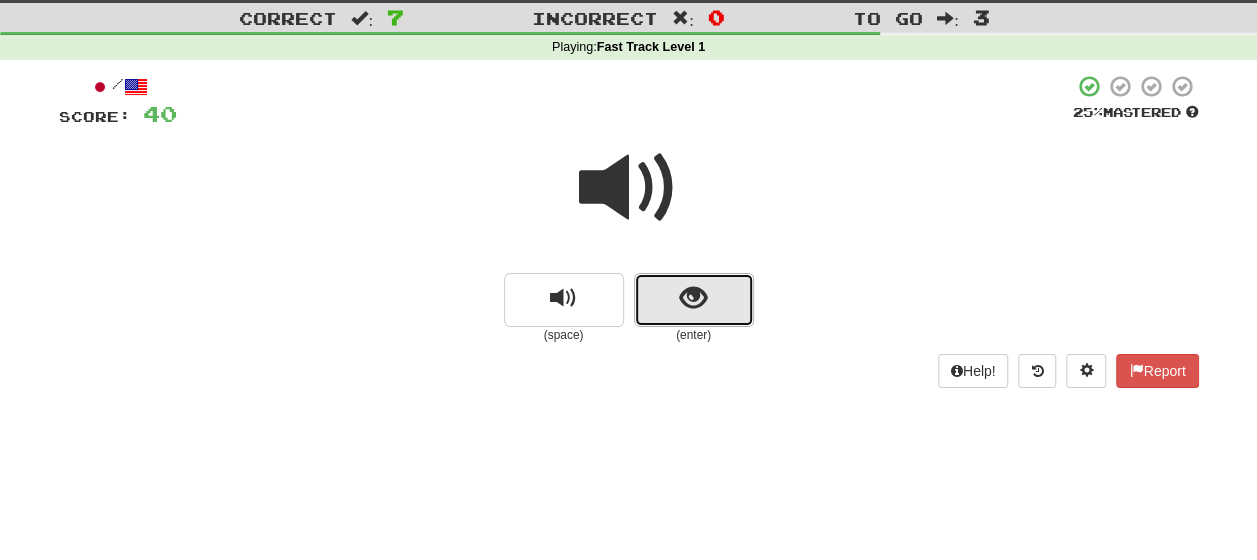 click at bounding box center [694, 300] 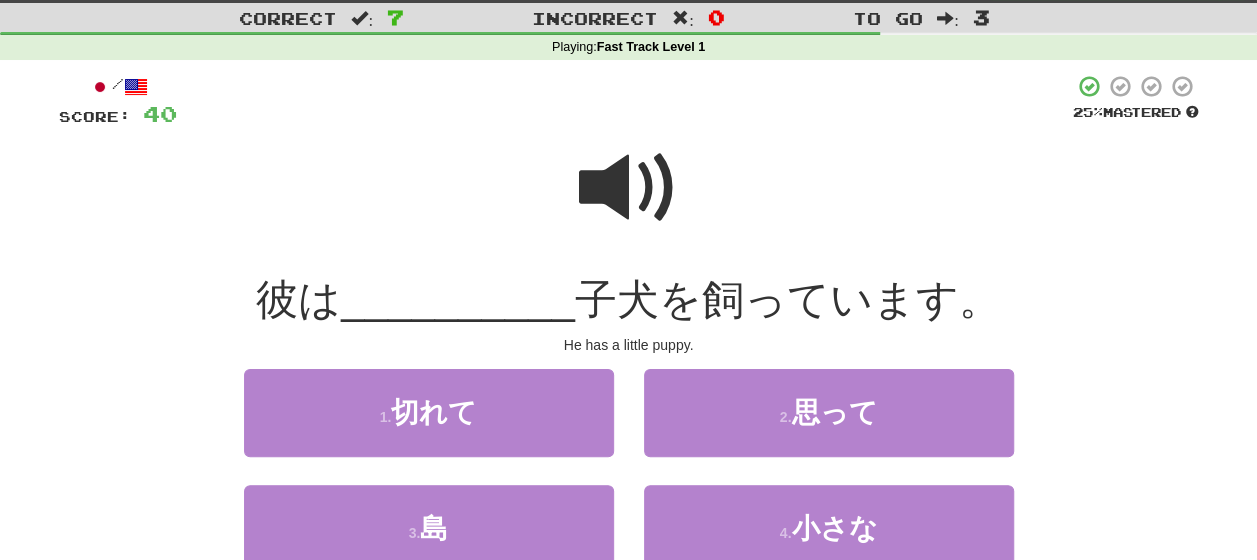 click at bounding box center [629, 188] 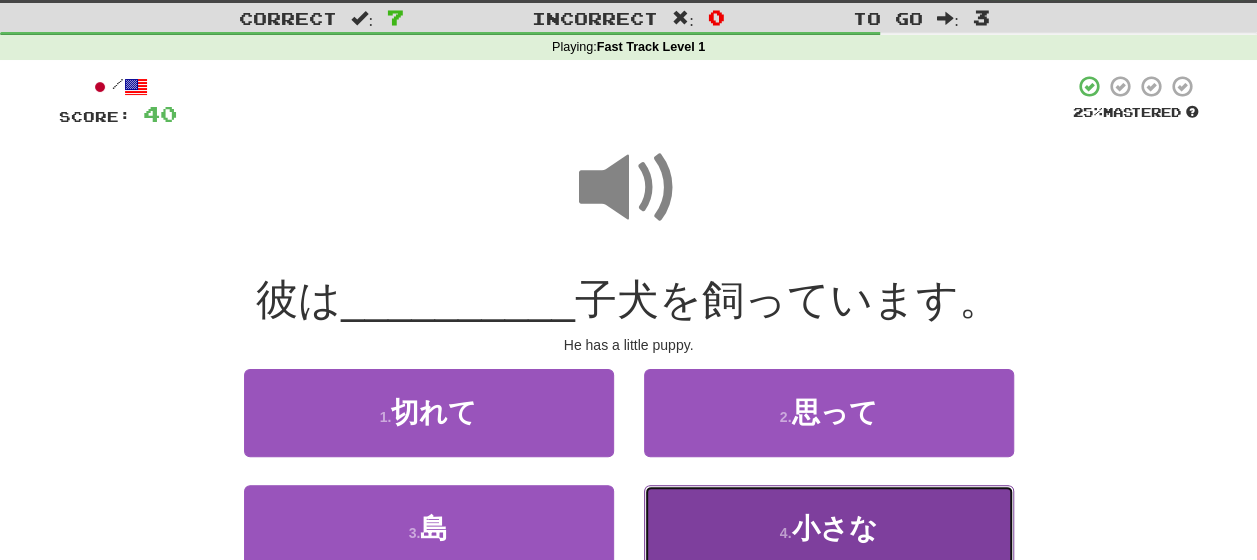 click on "4 .  小さな" at bounding box center [829, 528] 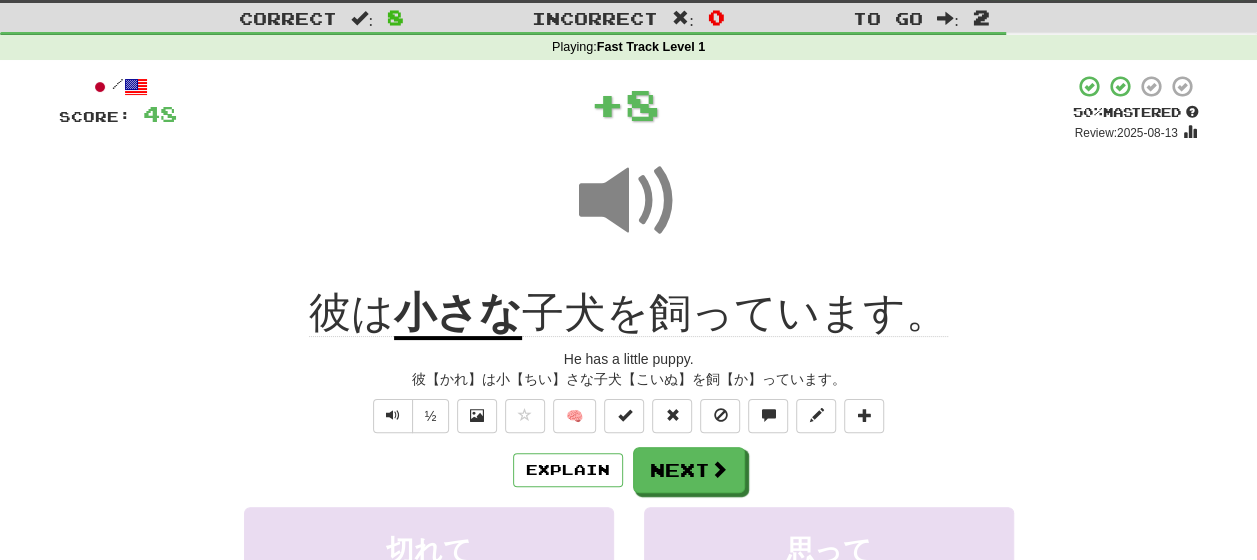click on "Explain Next" at bounding box center [629, 470] 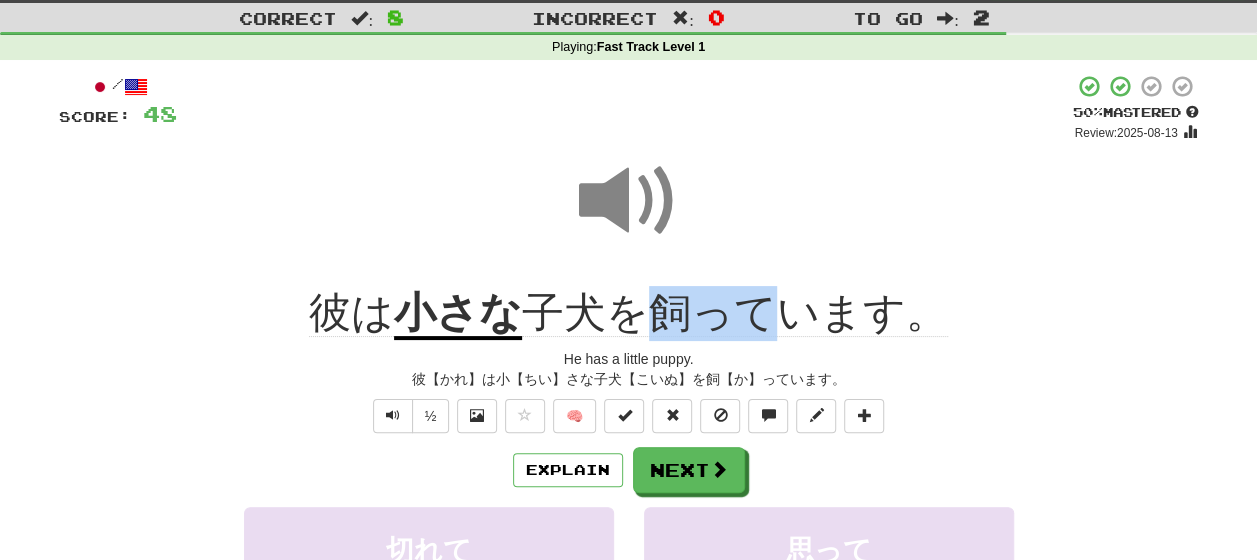 drag, startPoint x: 767, startPoint y: 323, endPoint x: 653, endPoint y: 318, distance: 114.1096 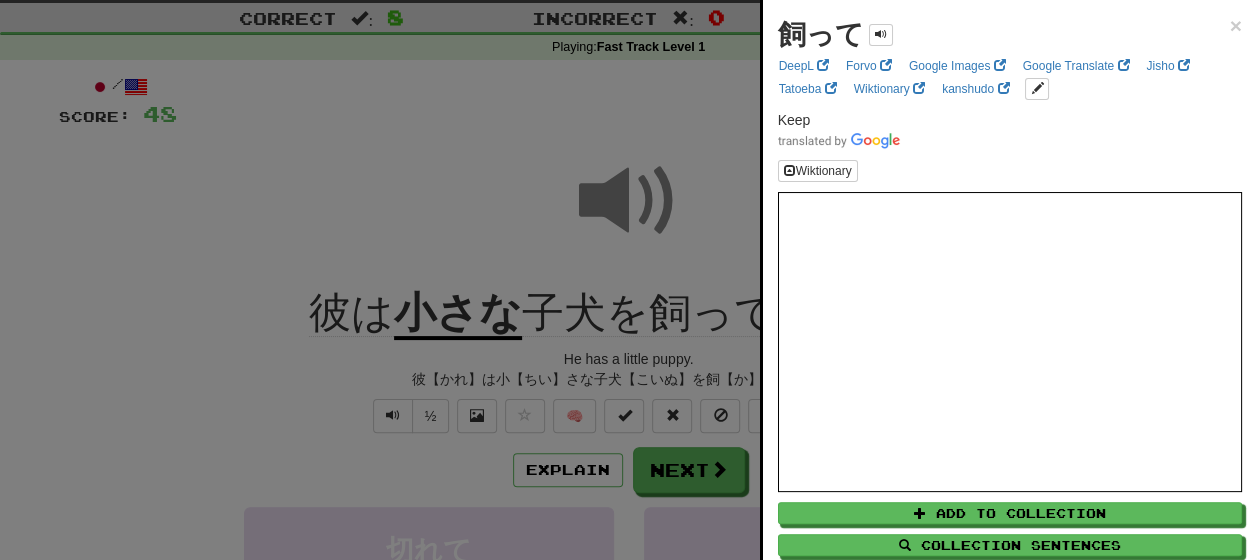 click at bounding box center [628, 280] 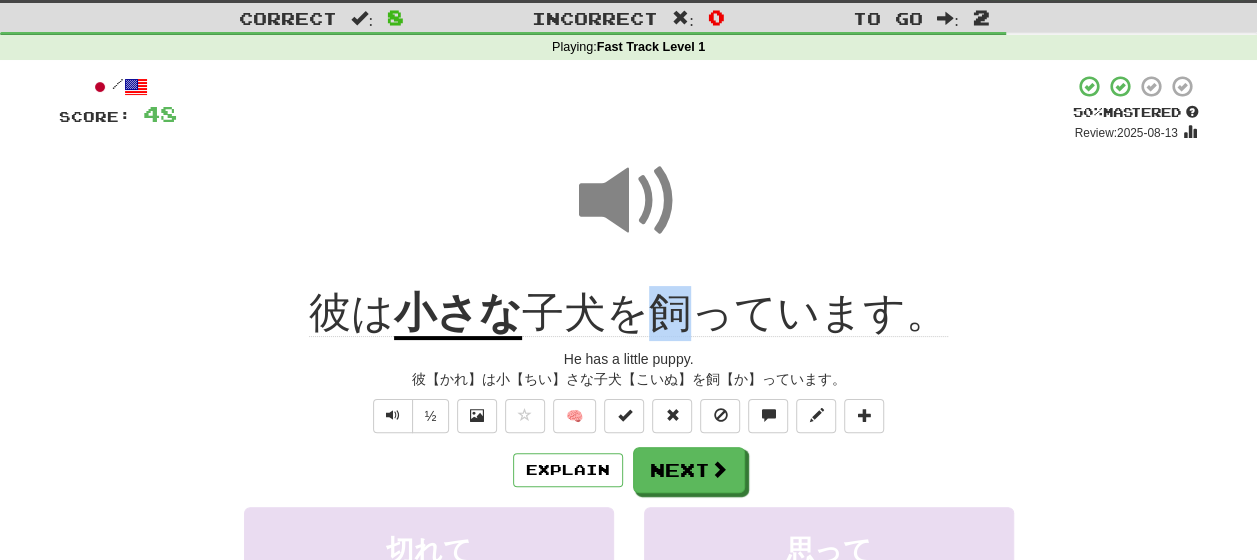 drag, startPoint x: 688, startPoint y: 324, endPoint x: 660, endPoint y: 320, distance: 28.284271 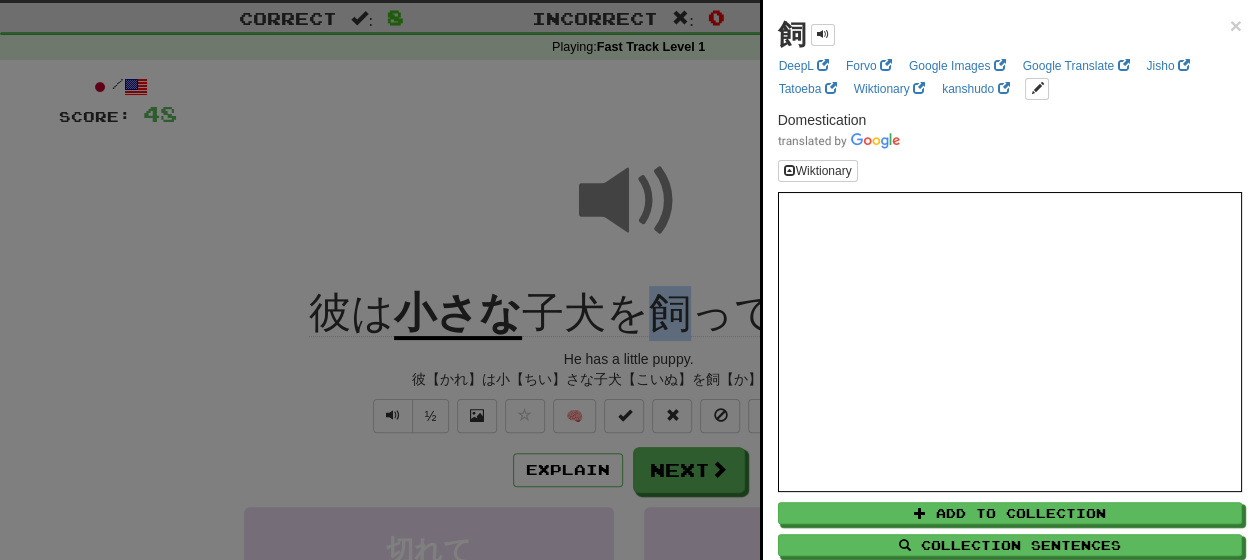 scroll, scrollTop: 0, scrollLeft: 0, axis: both 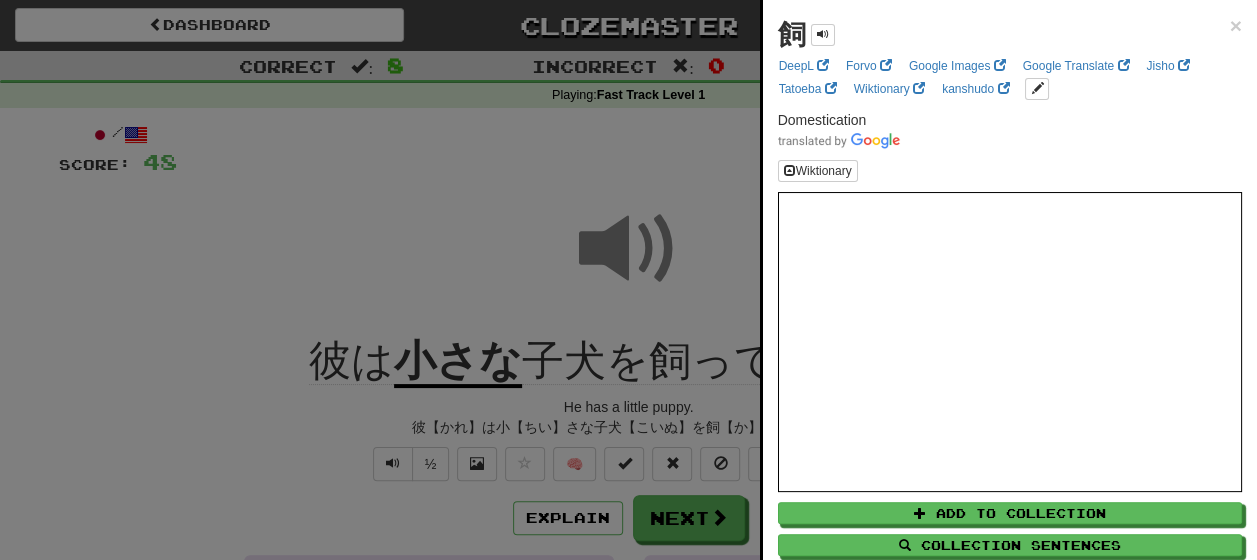 drag, startPoint x: 658, startPoint y: 386, endPoint x: 655, endPoint y: 397, distance: 11.401754 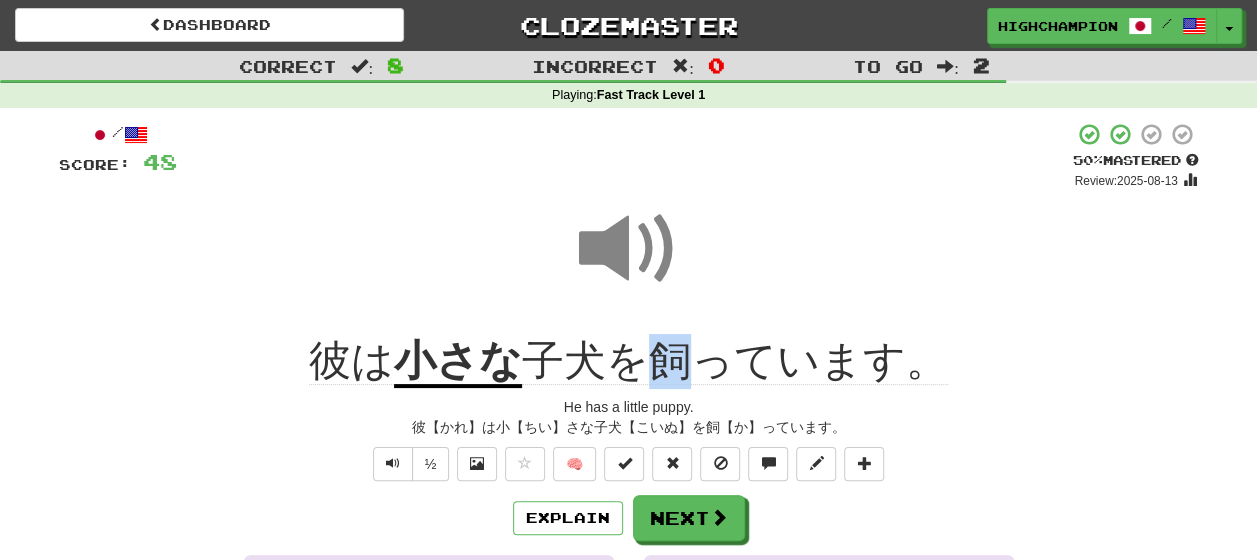 drag, startPoint x: 692, startPoint y: 372, endPoint x: 656, endPoint y: 370, distance: 36.05551 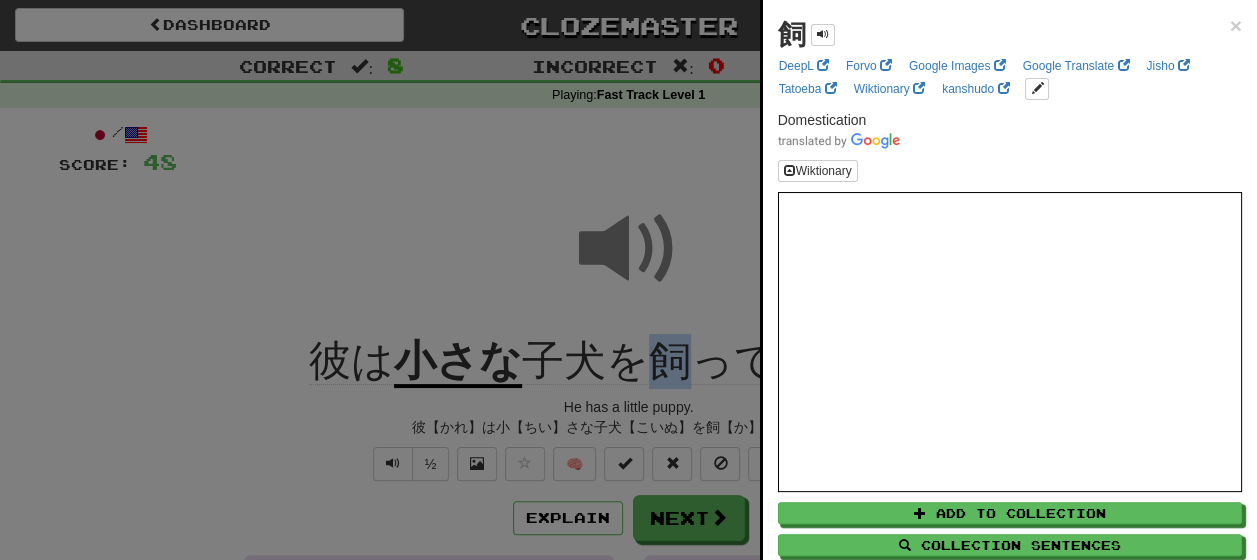 copy on "飼" 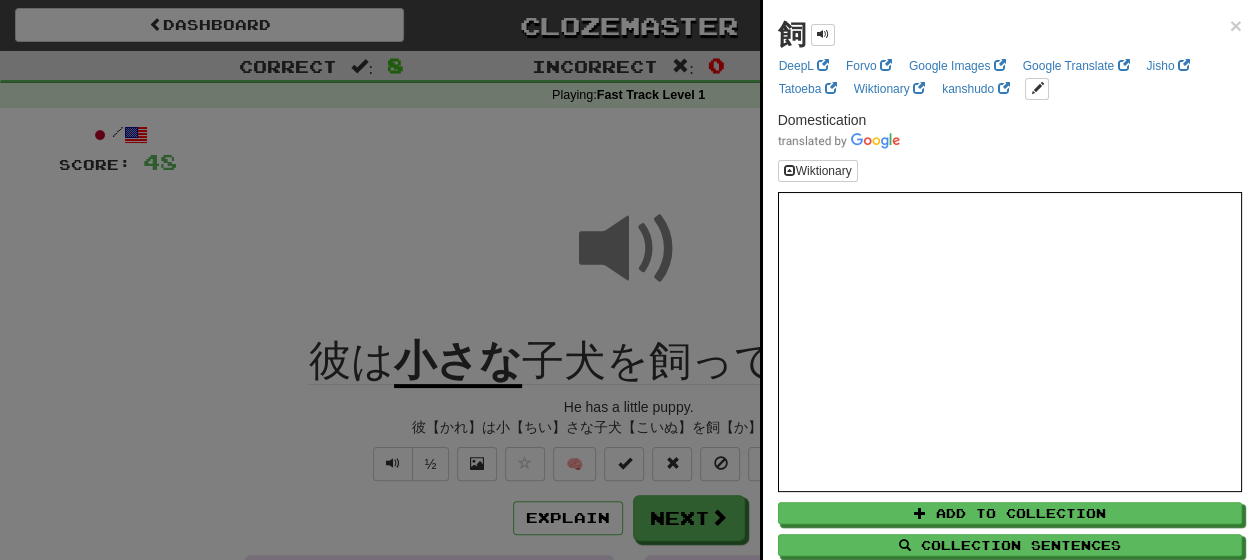 click at bounding box center (628, 280) 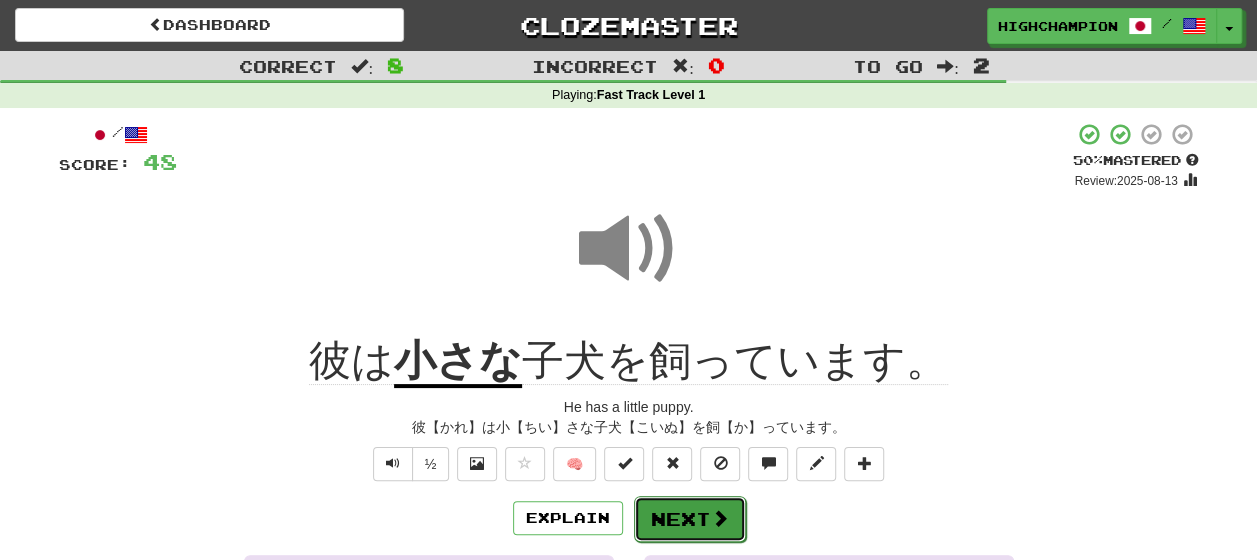 click on "Next" at bounding box center [690, 519] 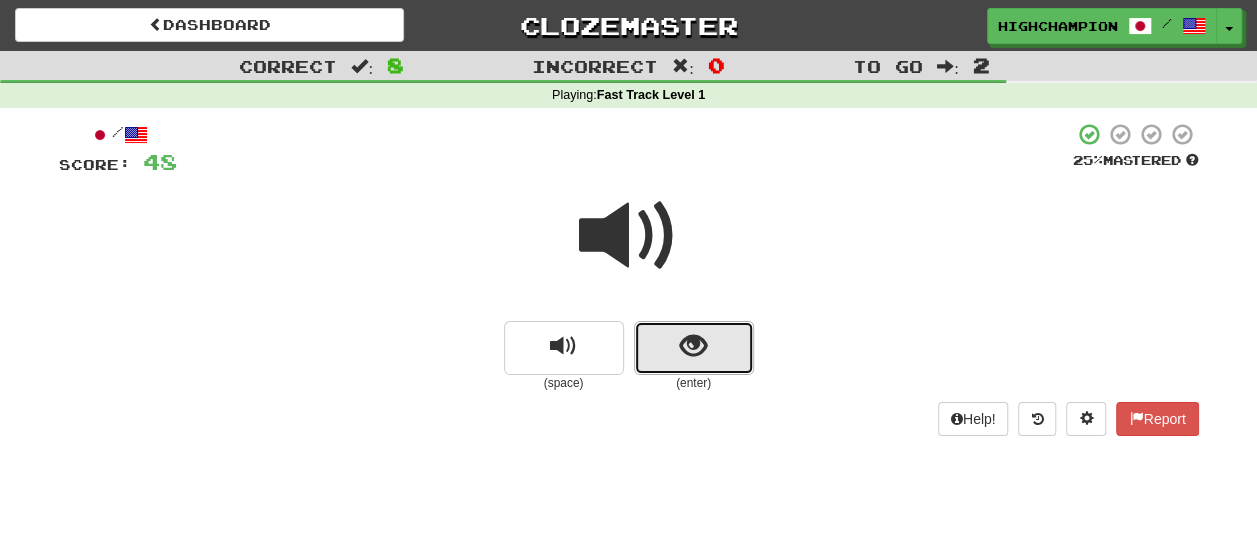 click at bounding box center [694, 348] 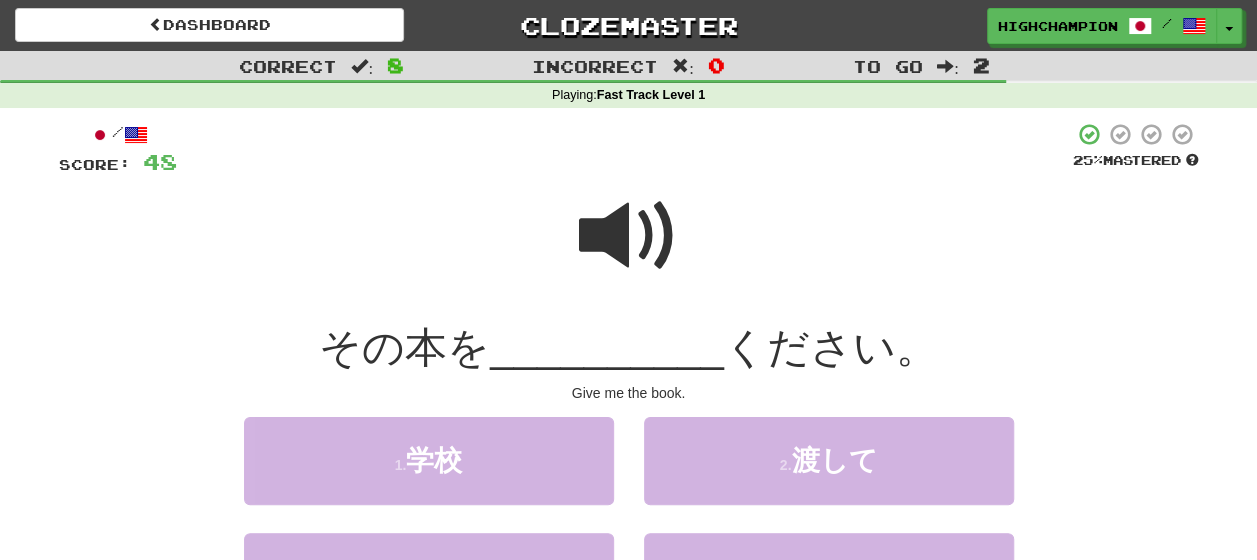click at bounding box center [629, 236] 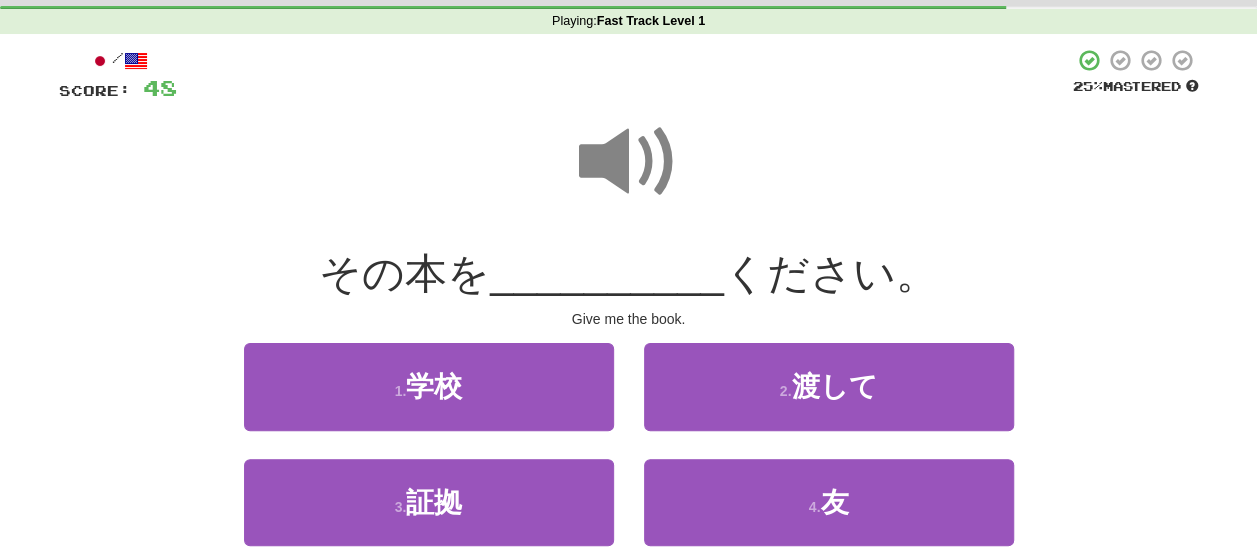scroll, scrollTop: 100, scrollLeft: 0, axis: vertical 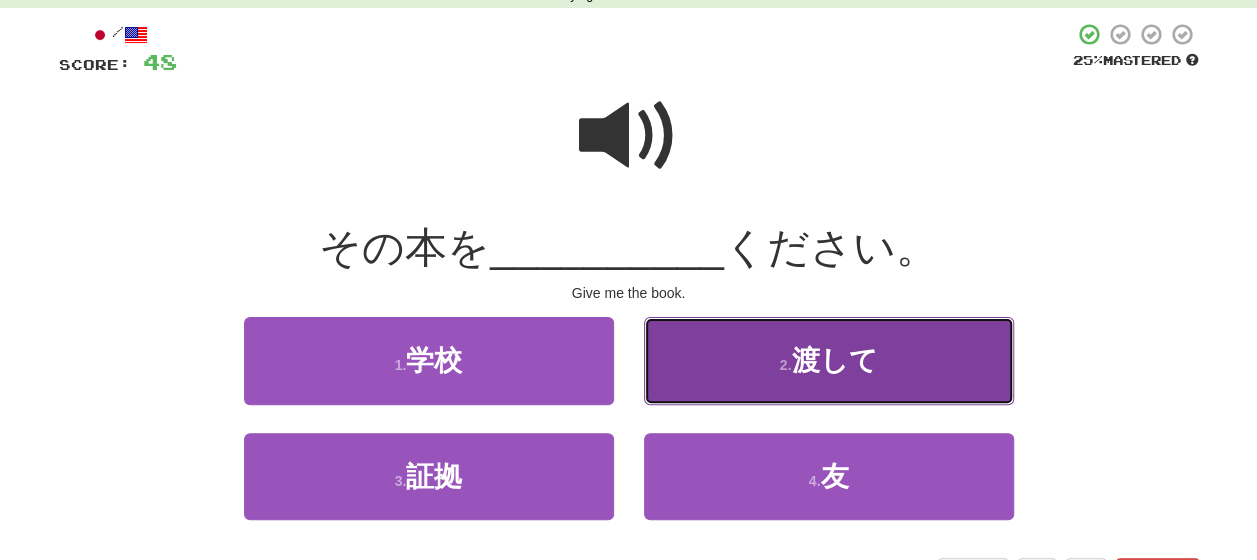 click on "2 .  渡して" at bounding box center [829, 360] 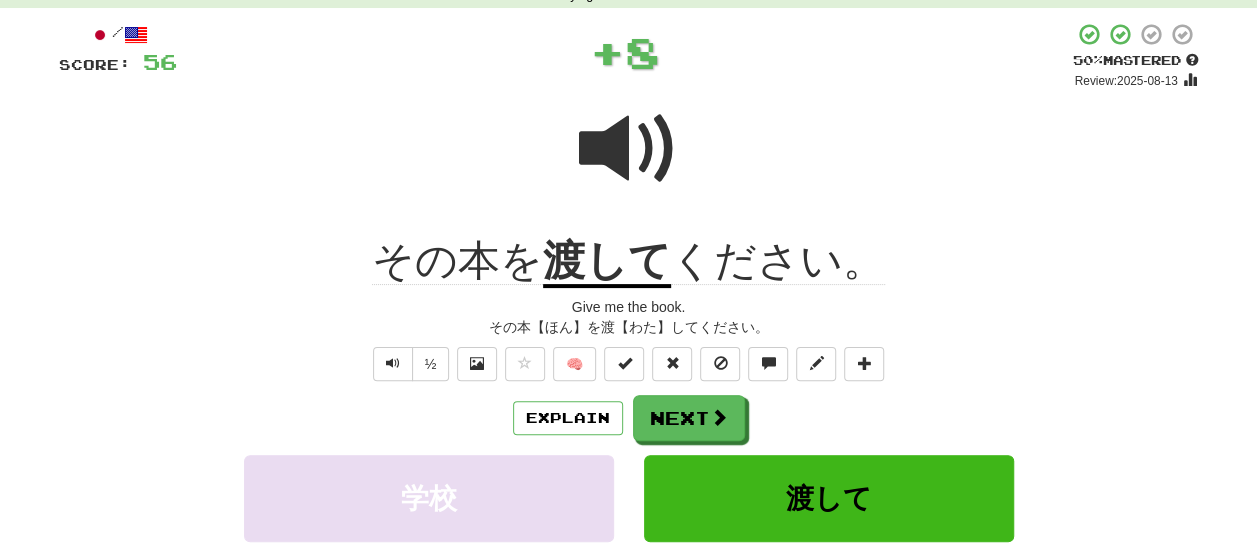 click on "渡して" at bounding box center (607, 262) 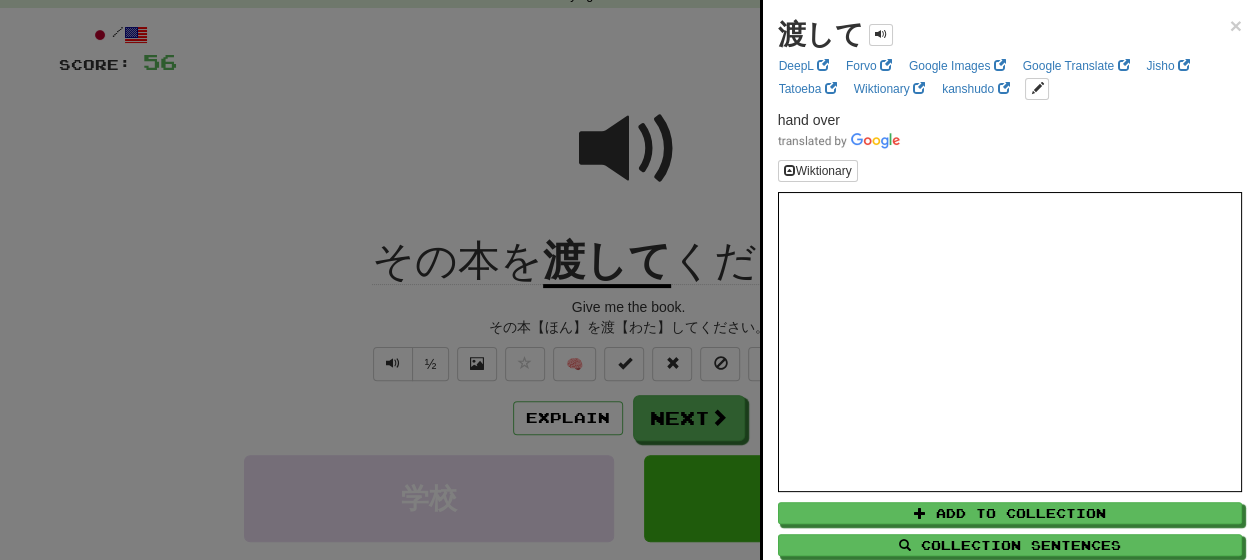 click at bounding box center [628, 280] 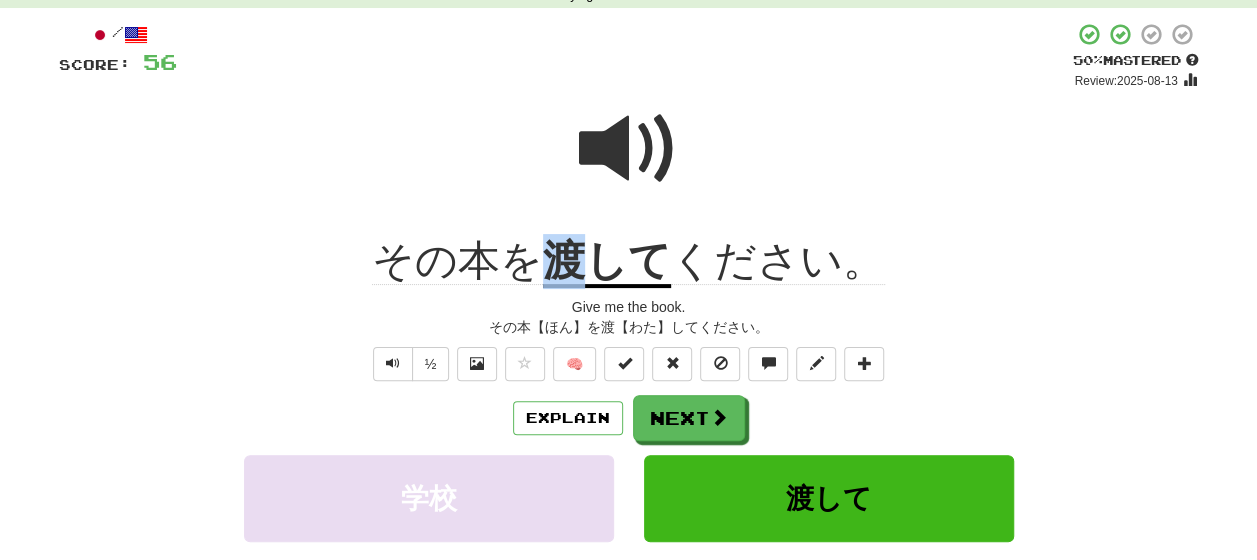 drag, startPoint x: 584, startPoint y: 276, endPoint x: 547, endPoint y: 270, distance: 37.48333 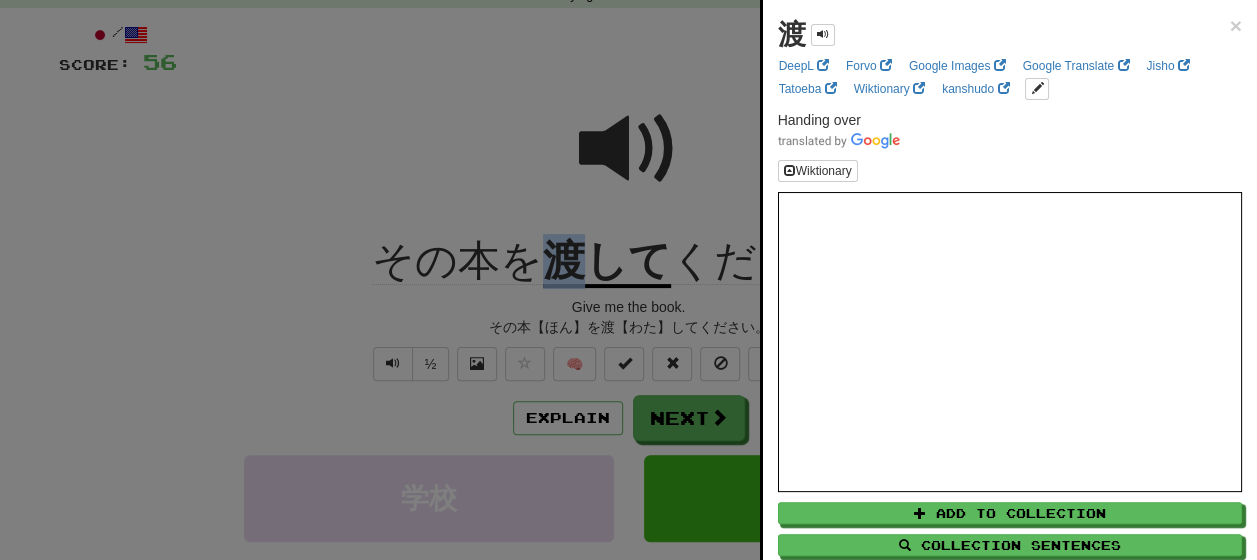 copy on "渡" 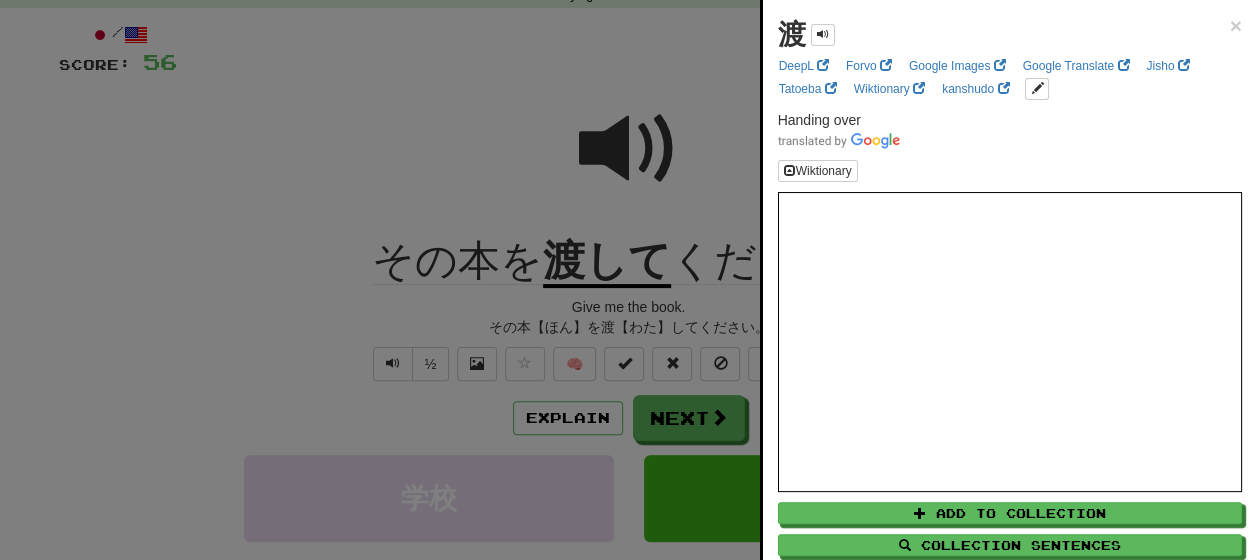 click at bounding box center (628, 280) 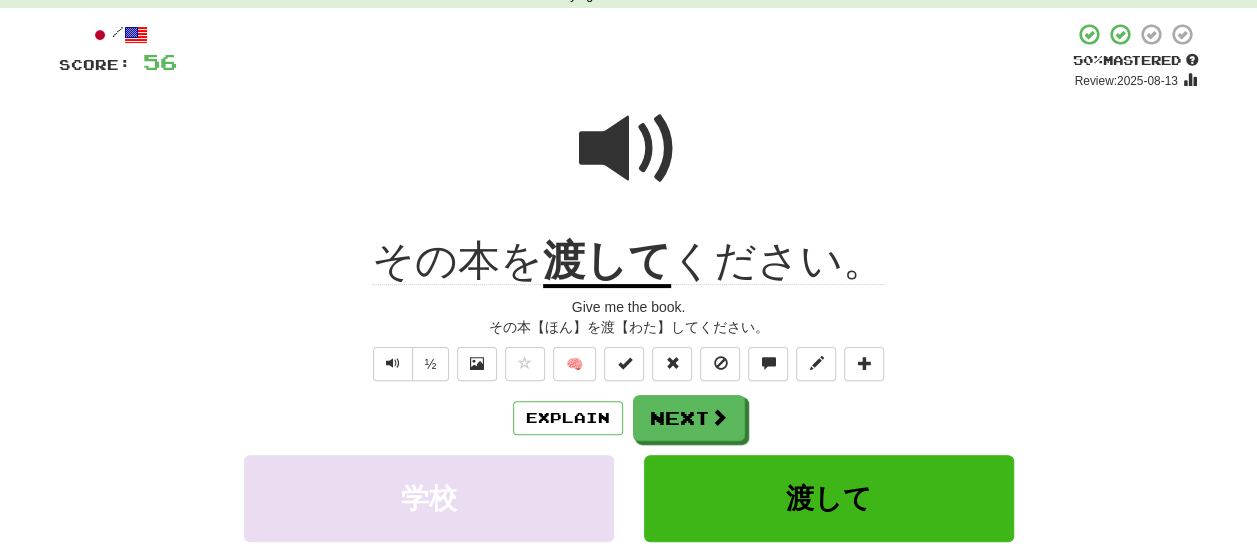 click at bounding box center [629, 149] 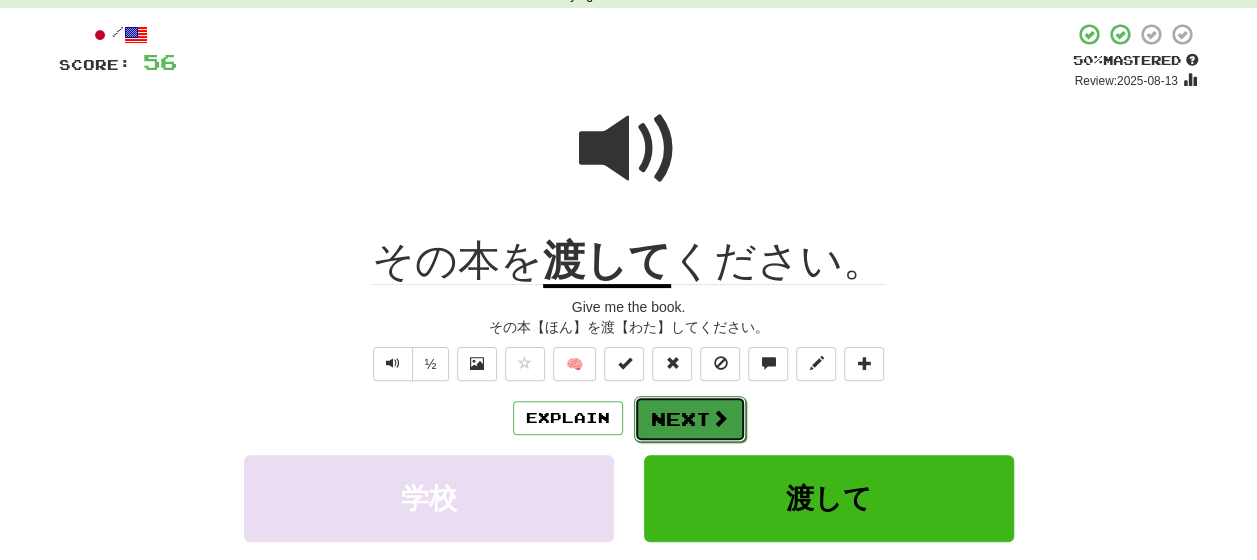 click on "Next" at bounding box center [690, 419] 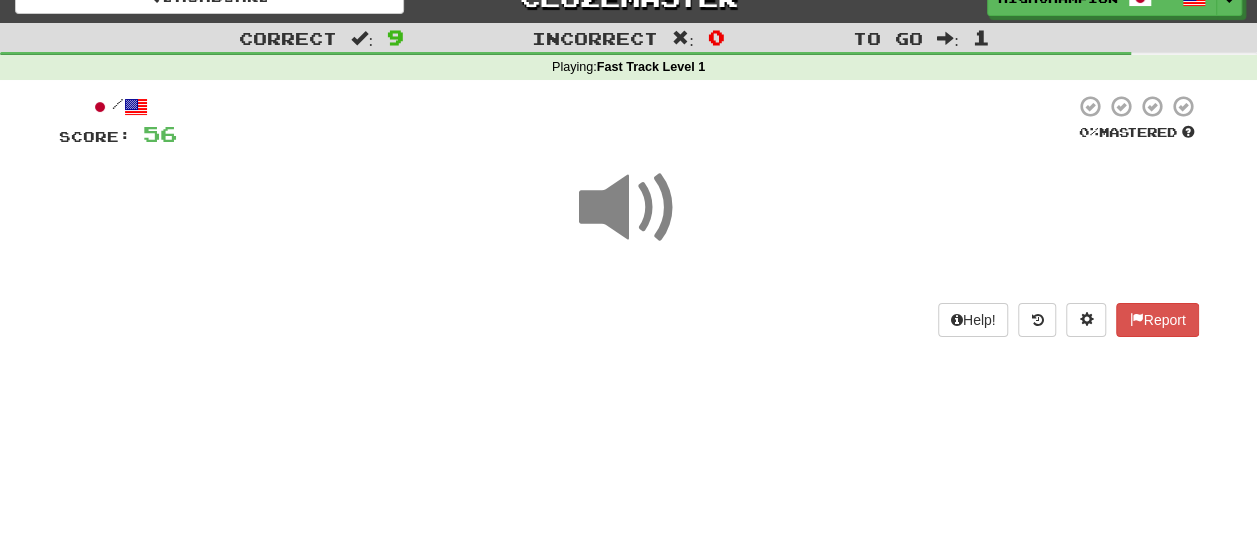 scroll, scrollTop: 0, scrollLeft: 0, axis: both 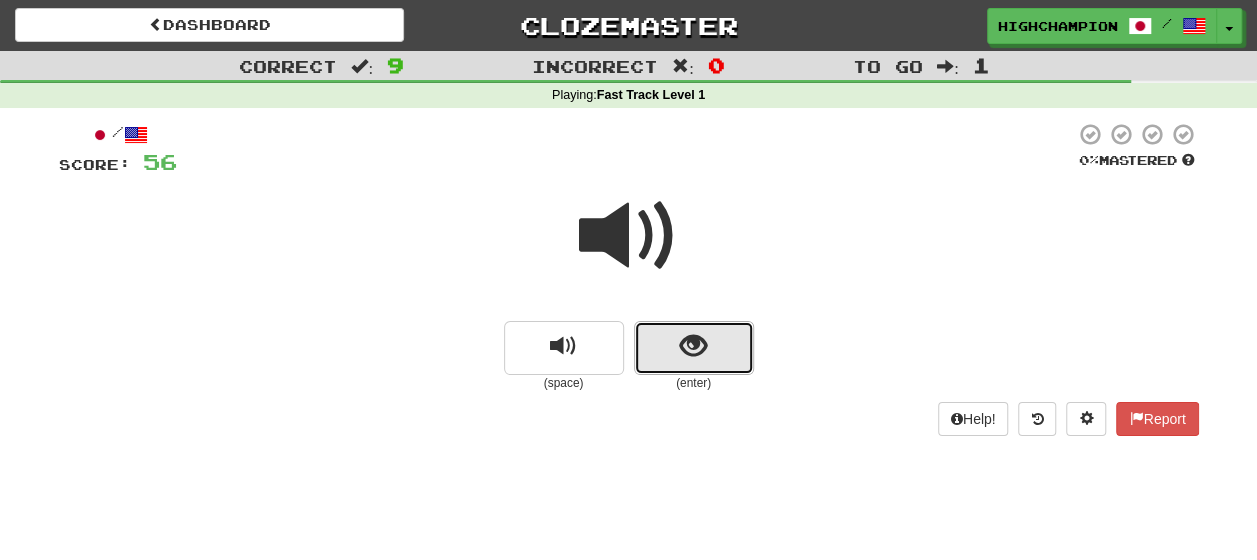 click at bounding box center [693, 346] 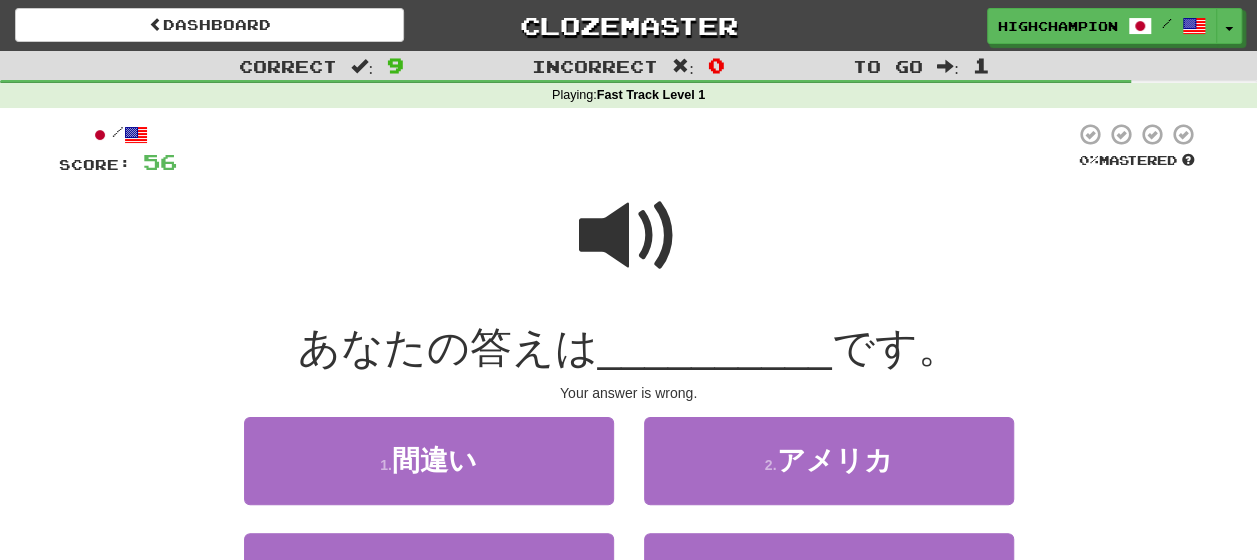 click at bounding box center [629, 236] 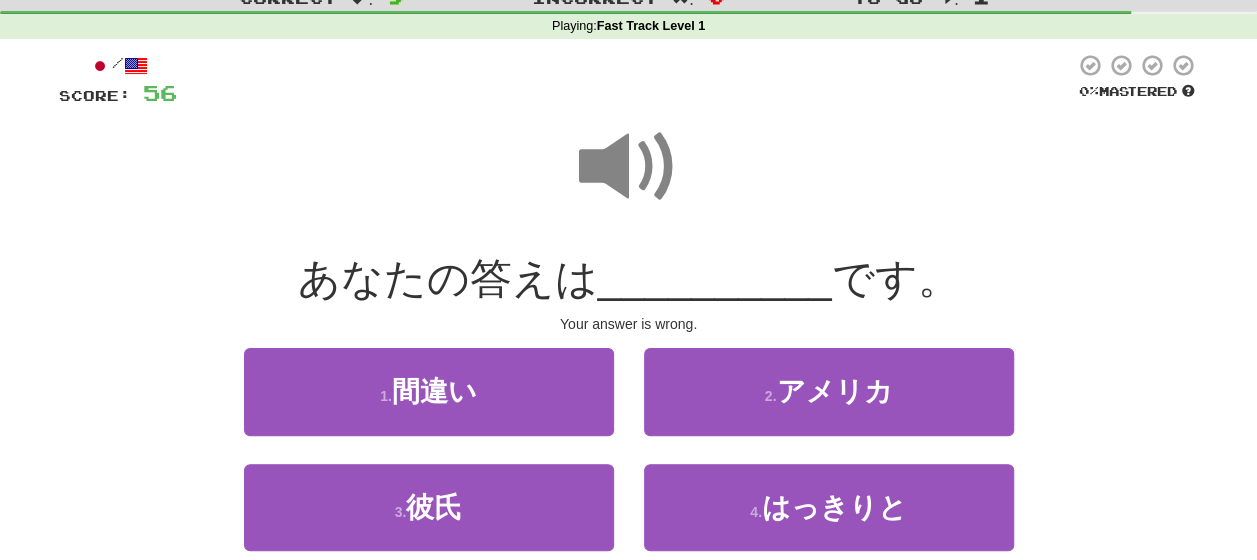 scroll, scrollTop: 100, scrollLeft: 0, axis: vertical 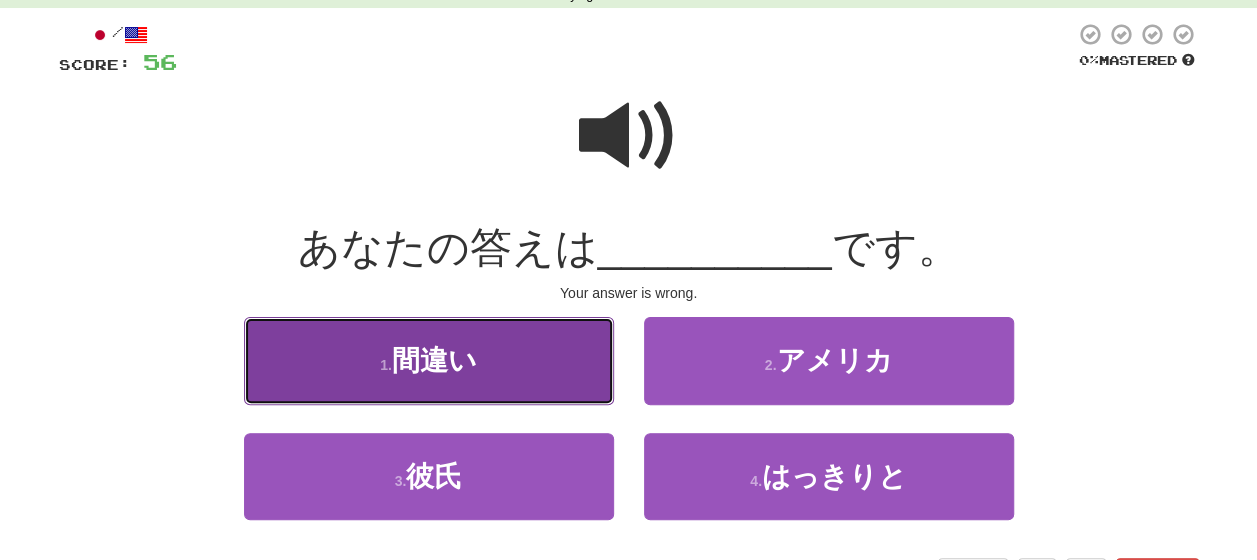 click on "間違い" at bounding box center (434, 360) 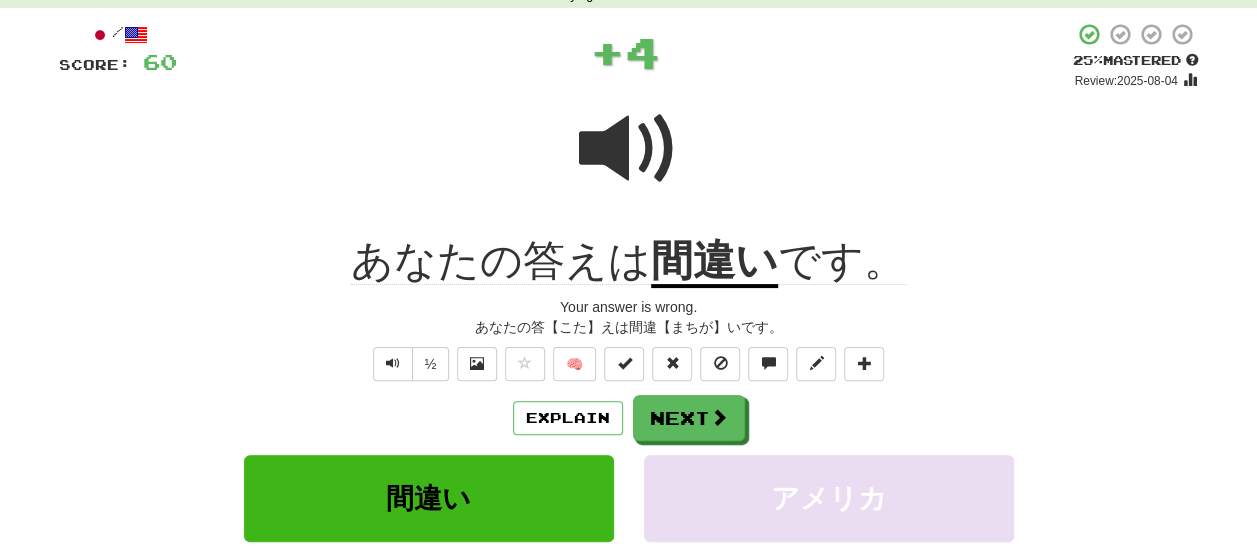 click on "Explain Next" at bounding box center (629, 418) 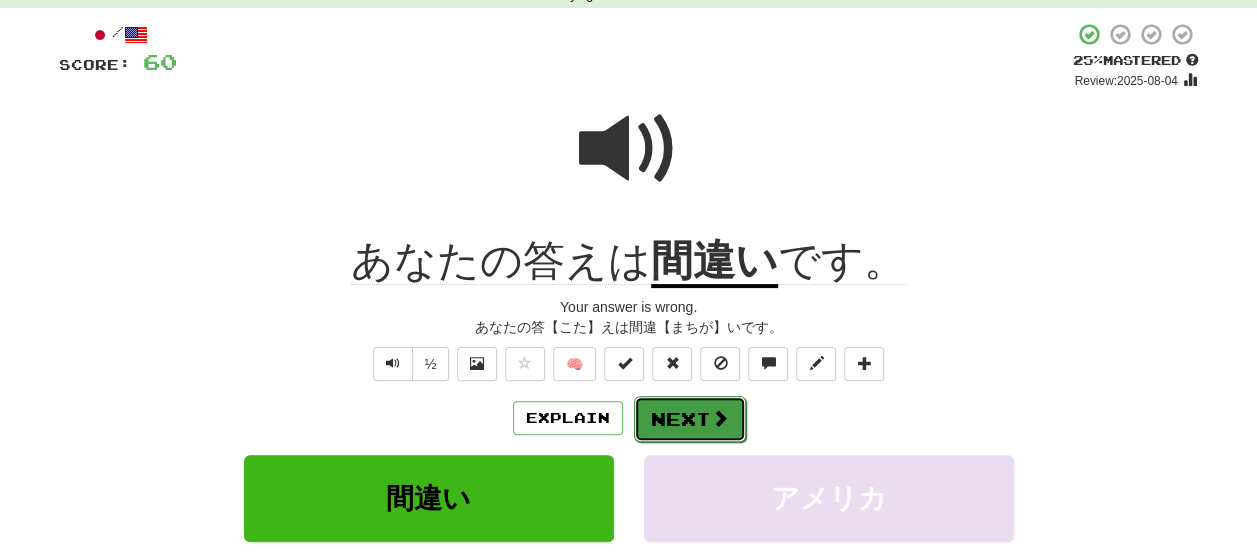click on "Next" at bounding box center (690, 419) 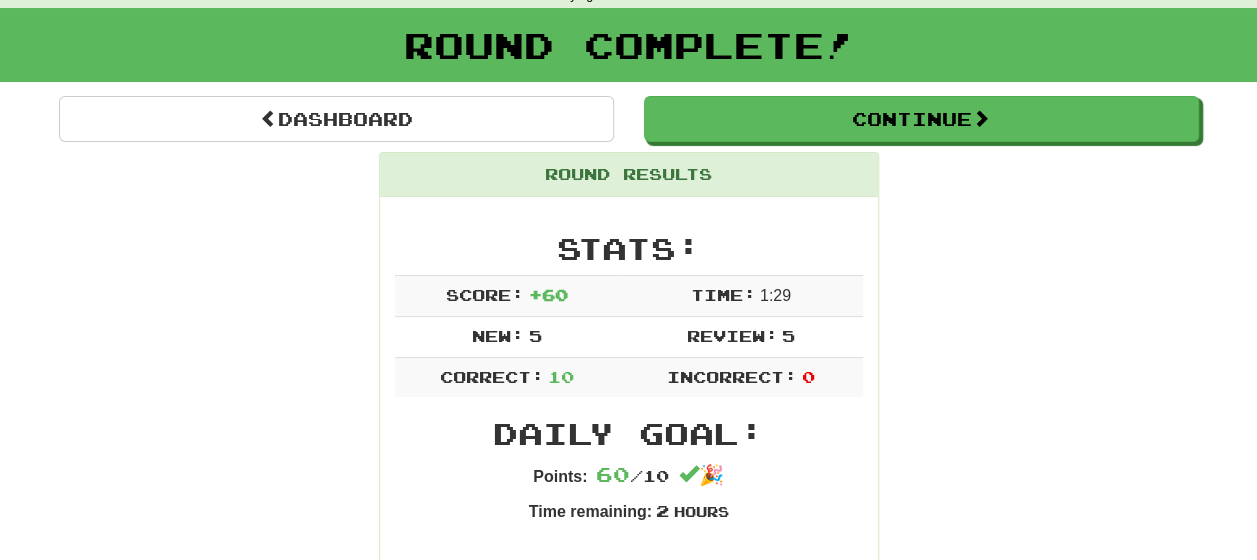 scroll, scrollTop: 0, scrollLeft: 0, axis: both 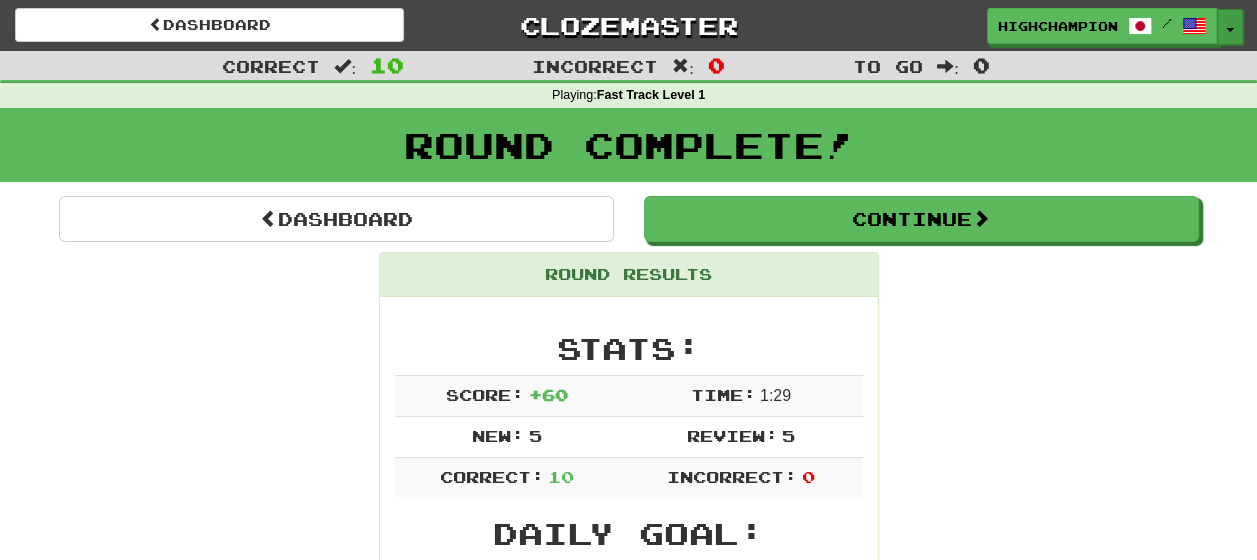 click on "Toggle Dropdown" at bounding box center (1230, 27) 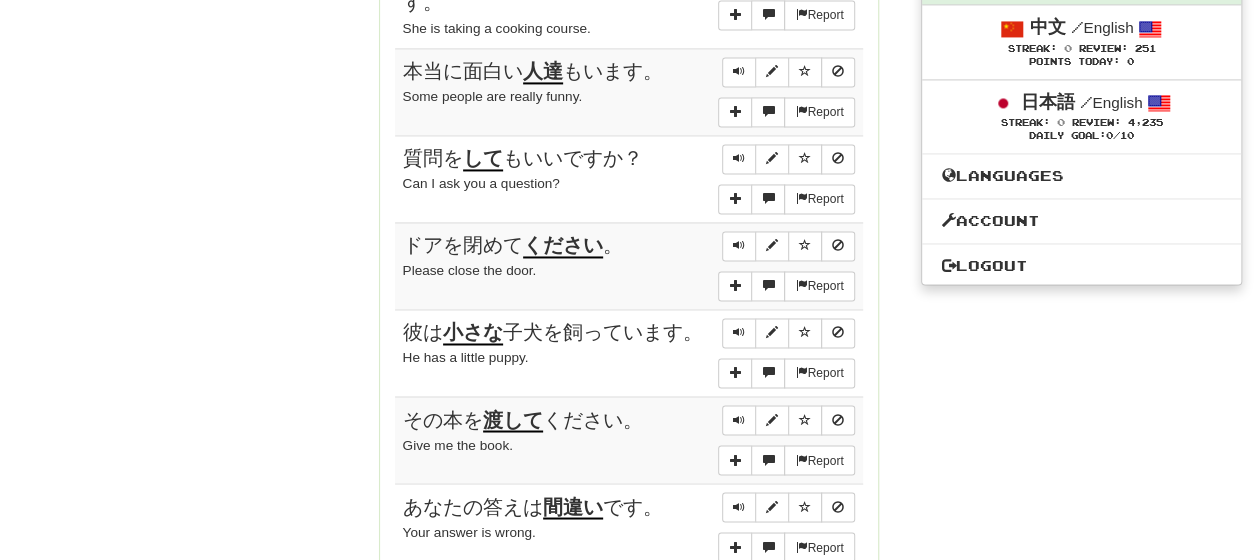 scroll, scrollTop: 1369, scrollLeft: 0, axis: vertical 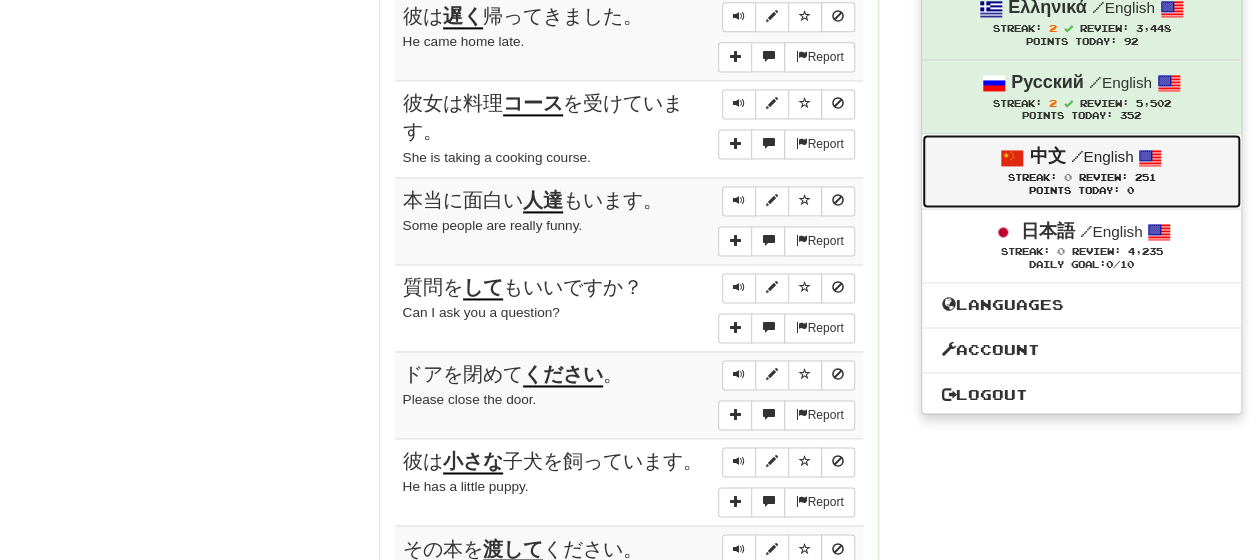 click on "/
English" at bounding box center [1101, 156] 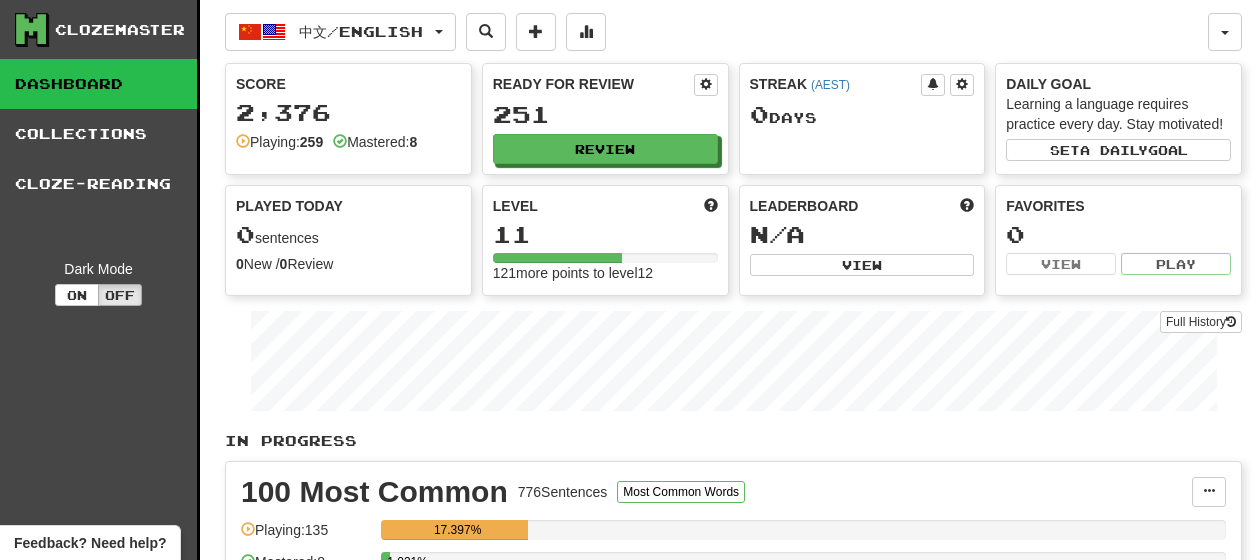 scroll, scrollTop: 0, scrollLeft: 0, axis: both 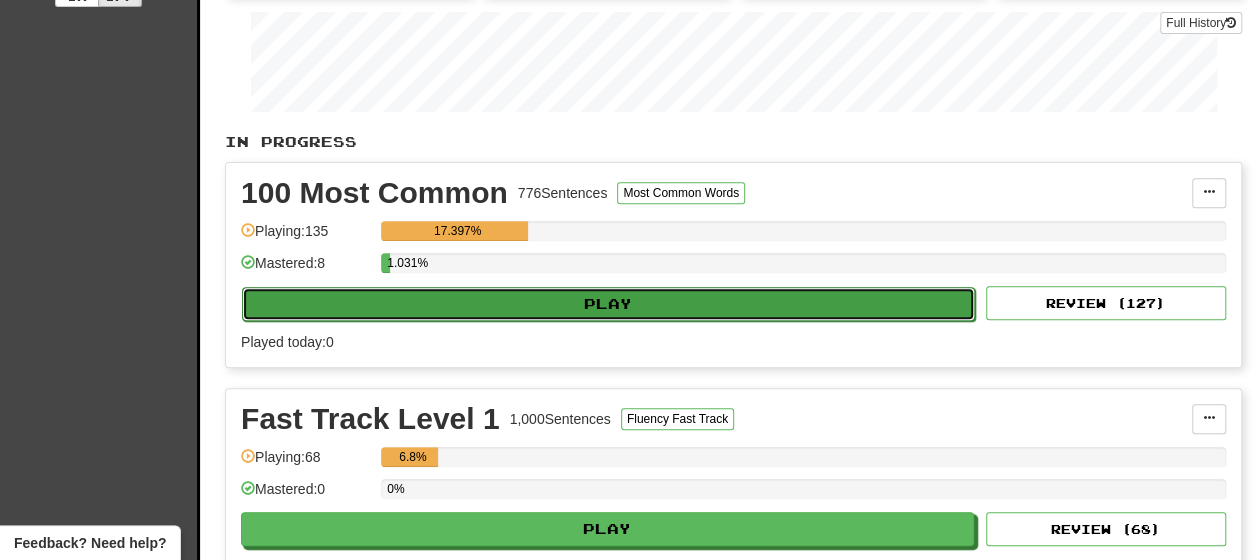 click on "Play" at bounding box center [608, 304] 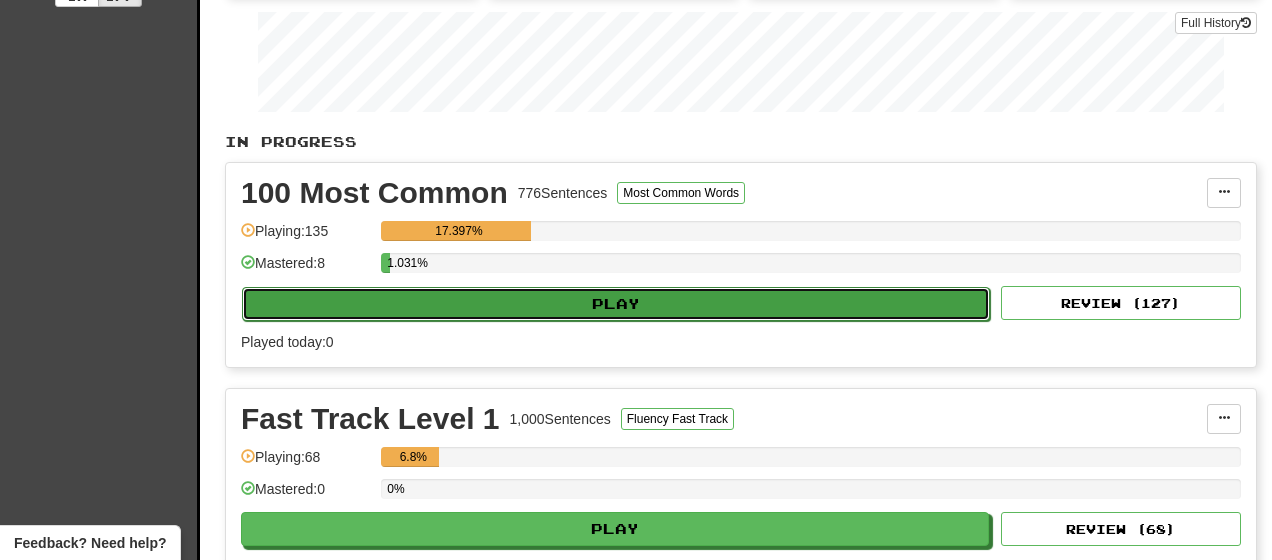 select on "**" 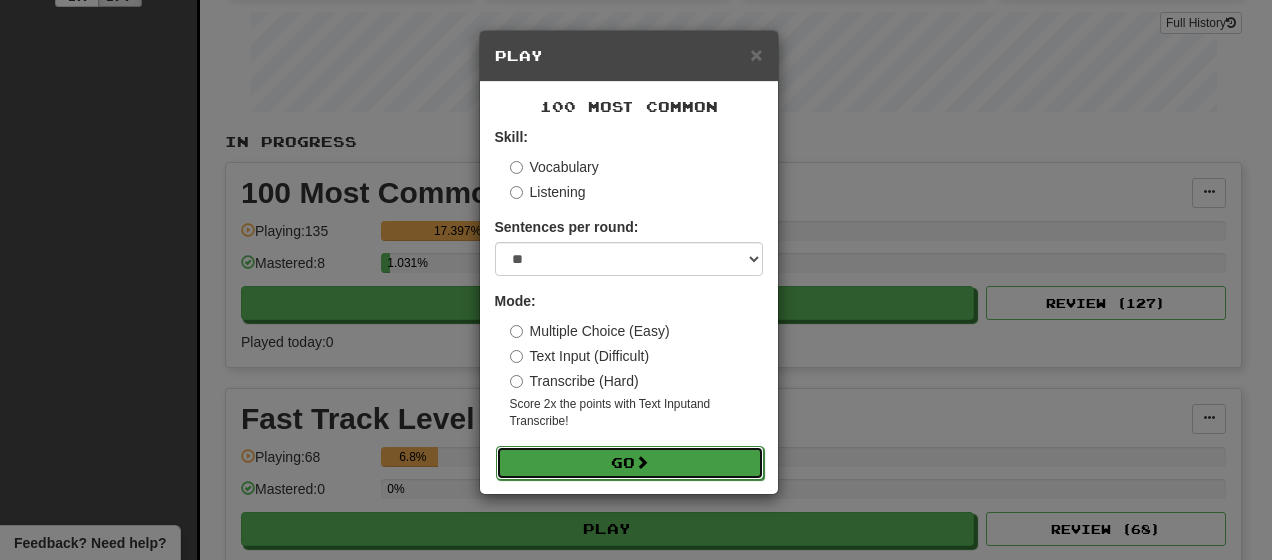 click on "Go" at bounding box center [630, 463] 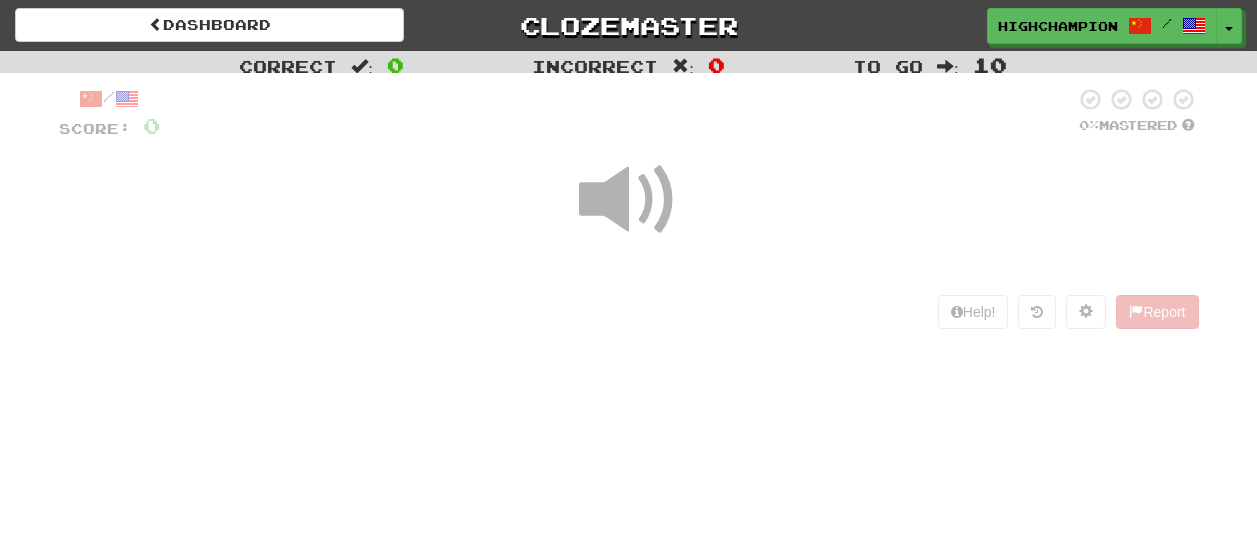 scroll, scrollTop: 0, scrollLeft: 0, axis: both 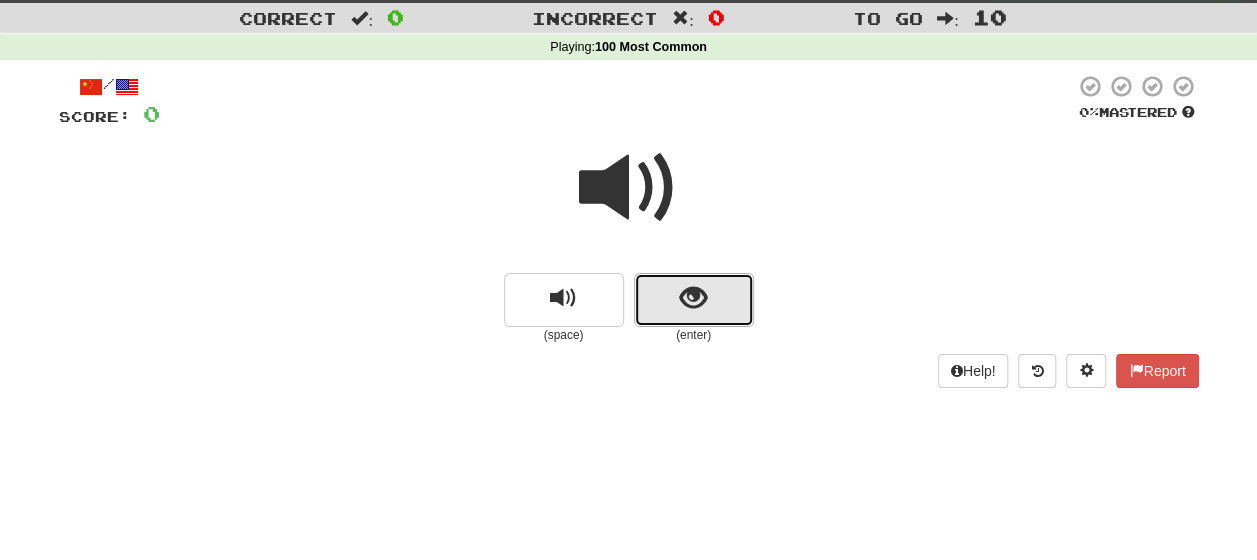 click at bounding box center [693, 298] 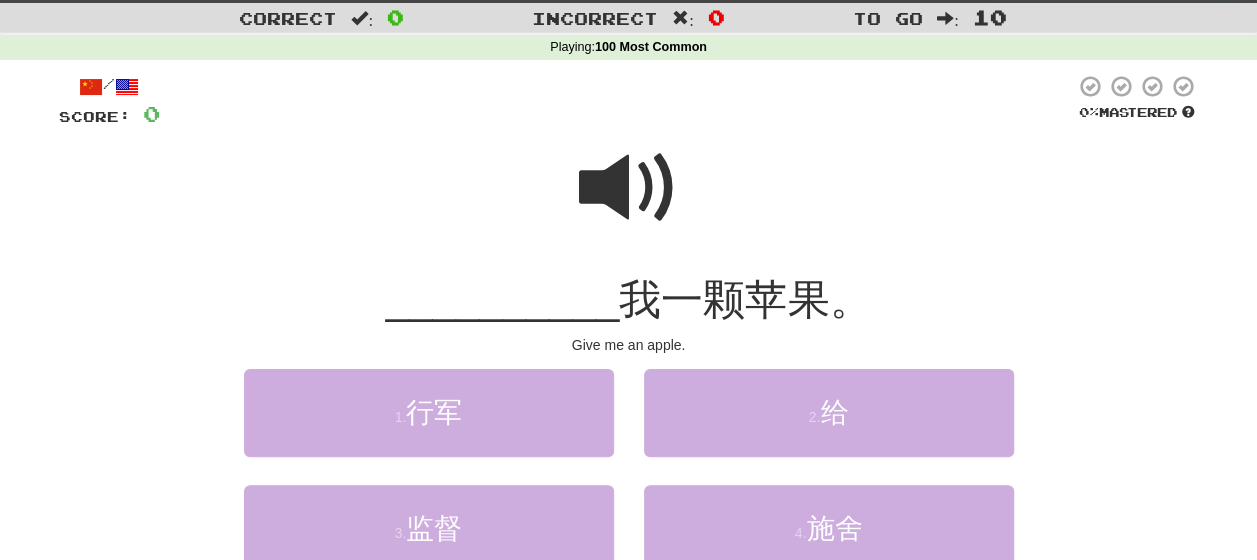 click at bounding box center [629, 188] 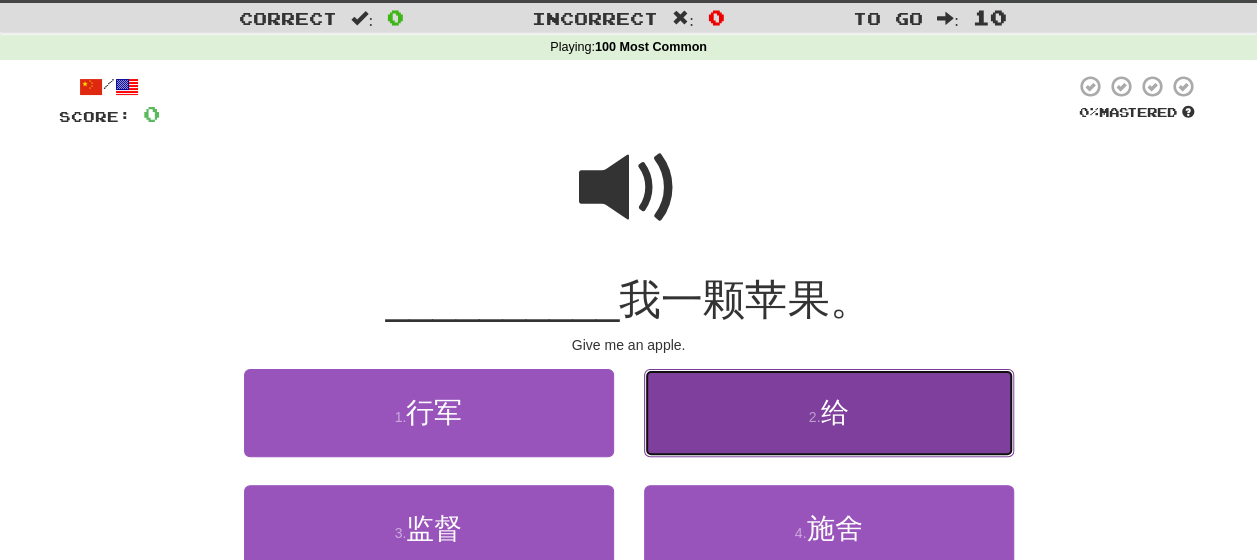 click on "2 .  给" at bounding box center [829, 412] 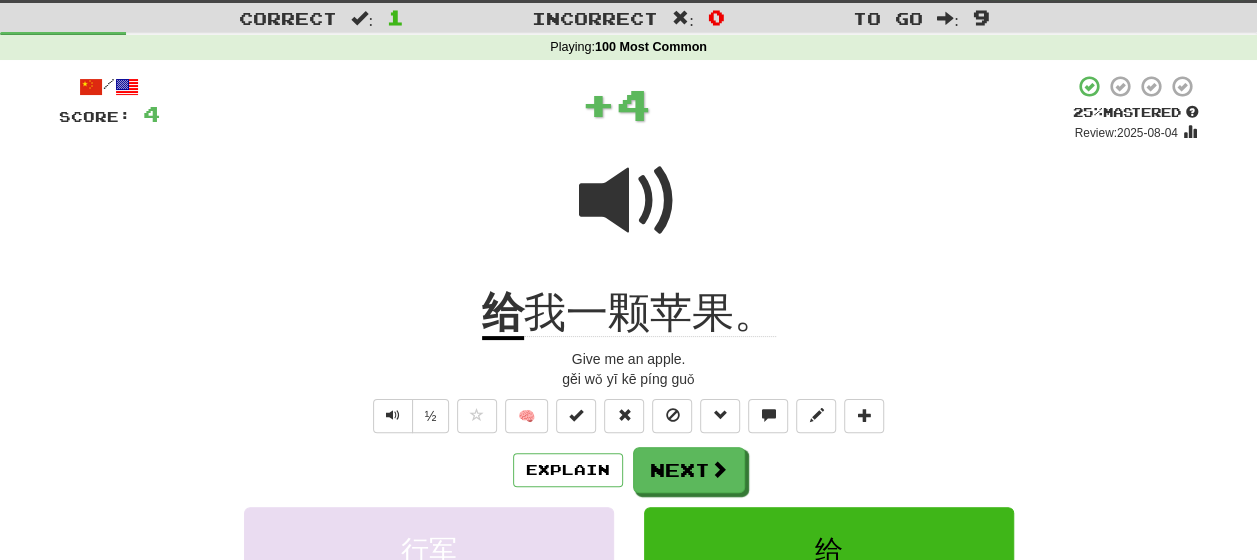 click on "Explain Next" at bounding box center [629, 470] 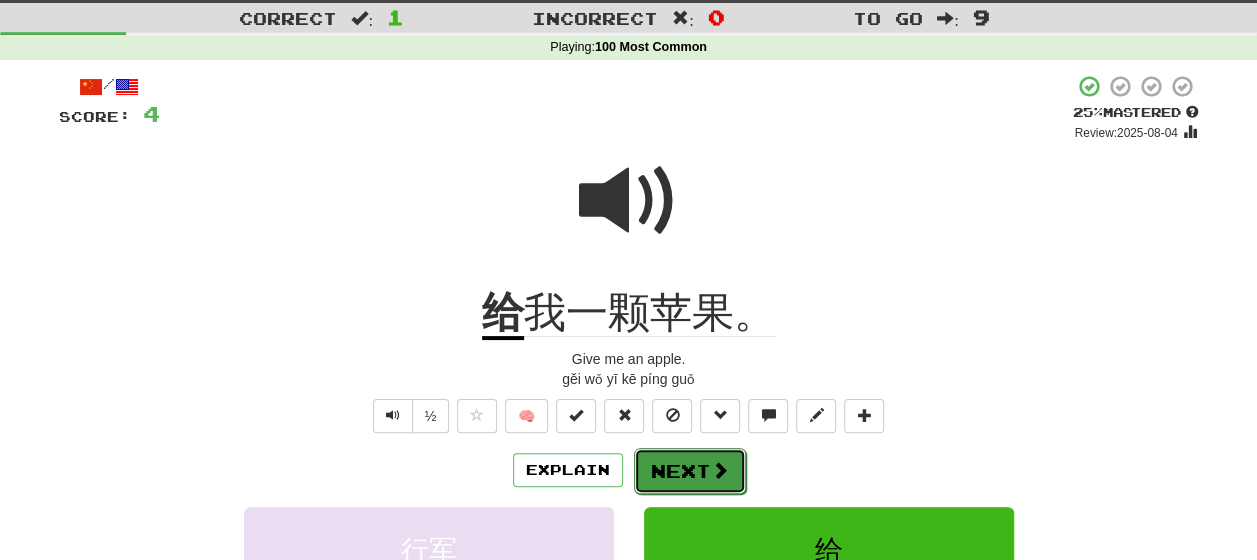 click on "Next" at bounding box center [690, 471] 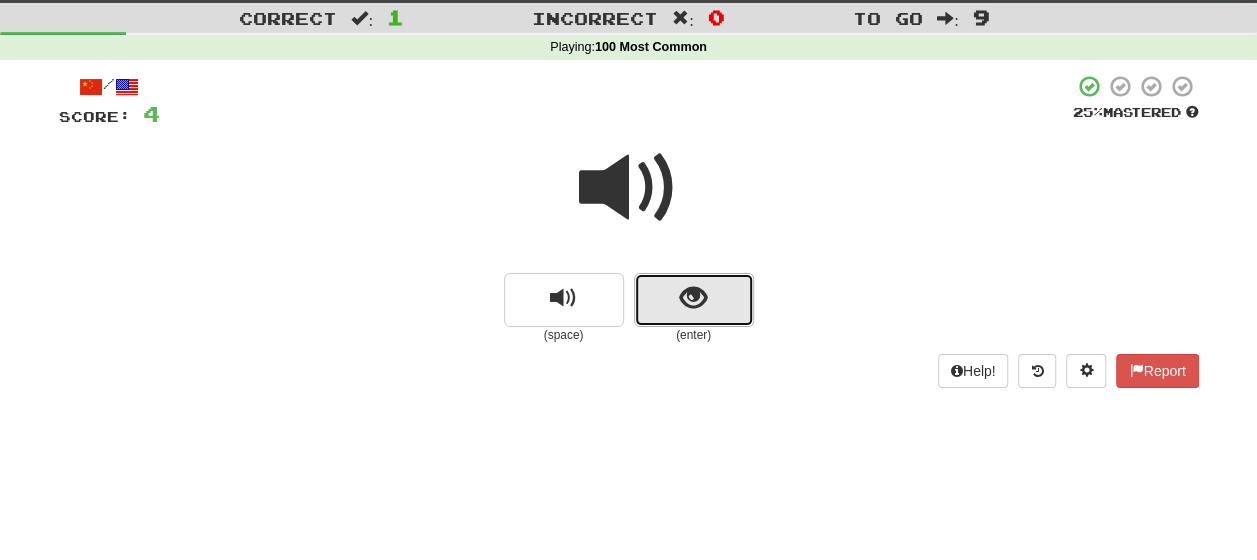 click at bounding box center [693, 298] 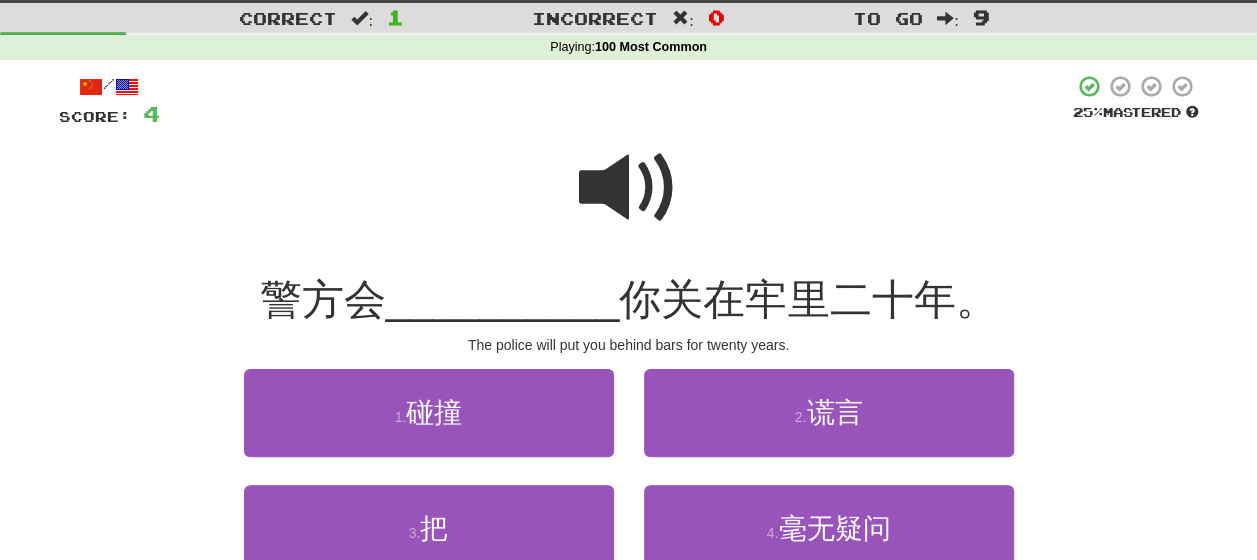 click at bounding box center [629, 188] 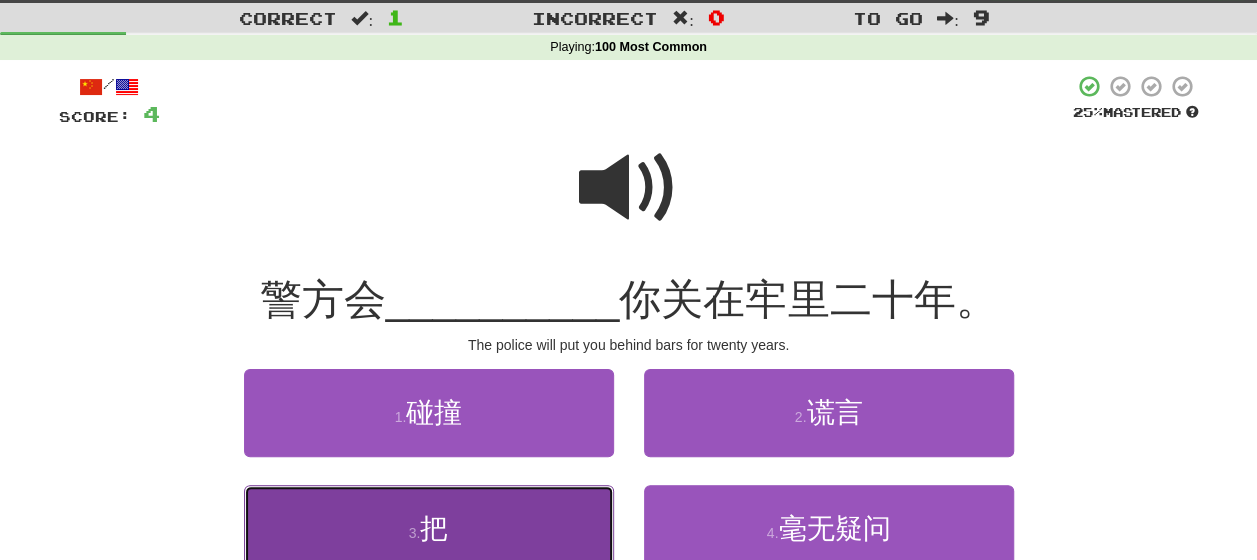 click on "3 . 把" at bounding box center [429, 528] 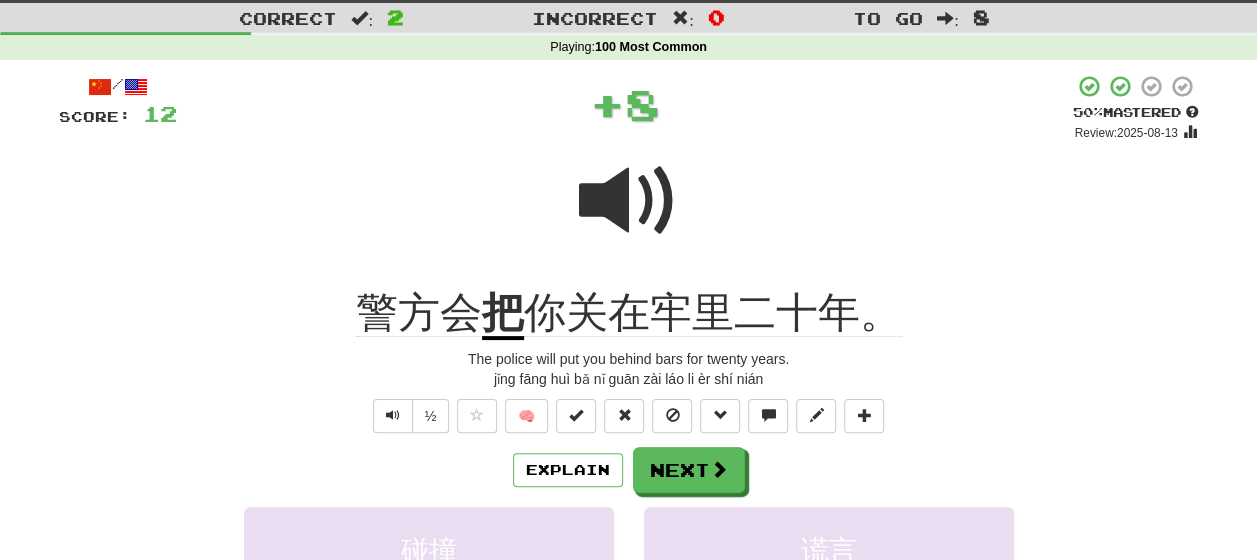 click on "Explain Next" at bounding box center [629, 470] 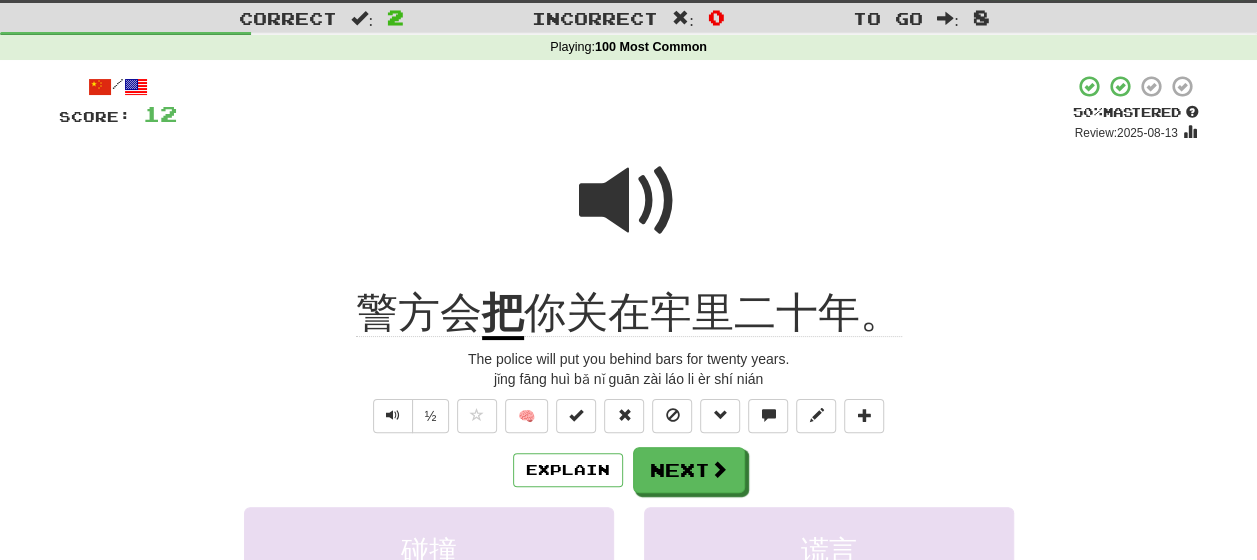 click at bounding box center [629, 201] 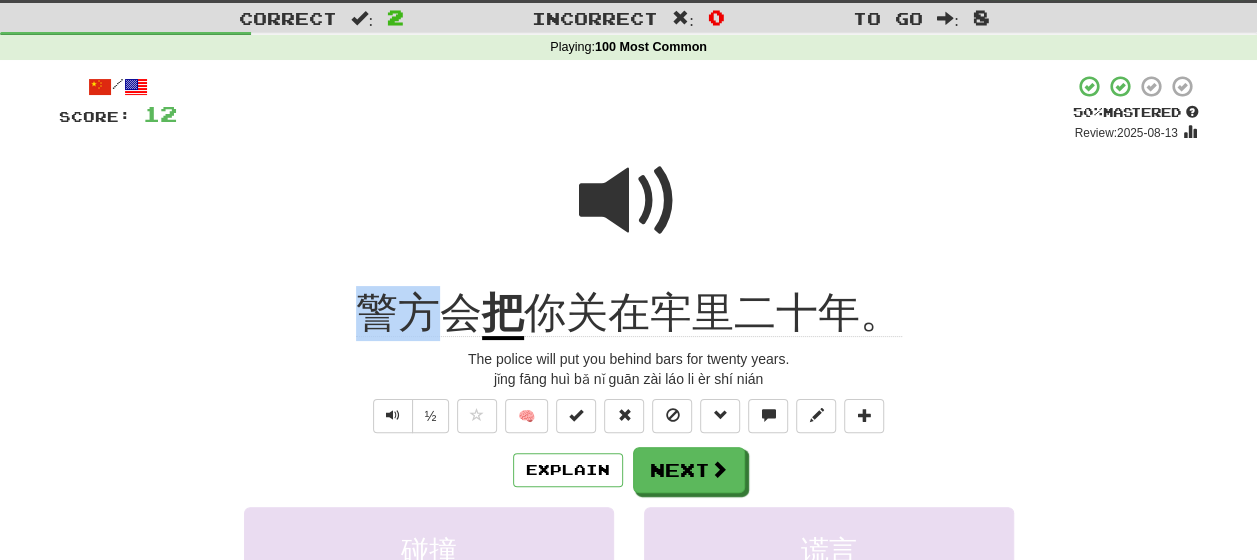 drag, startPoint x: 435, startPoint y: 316, endPoint x: 341, endPoint y: 300, distance: 95.35198 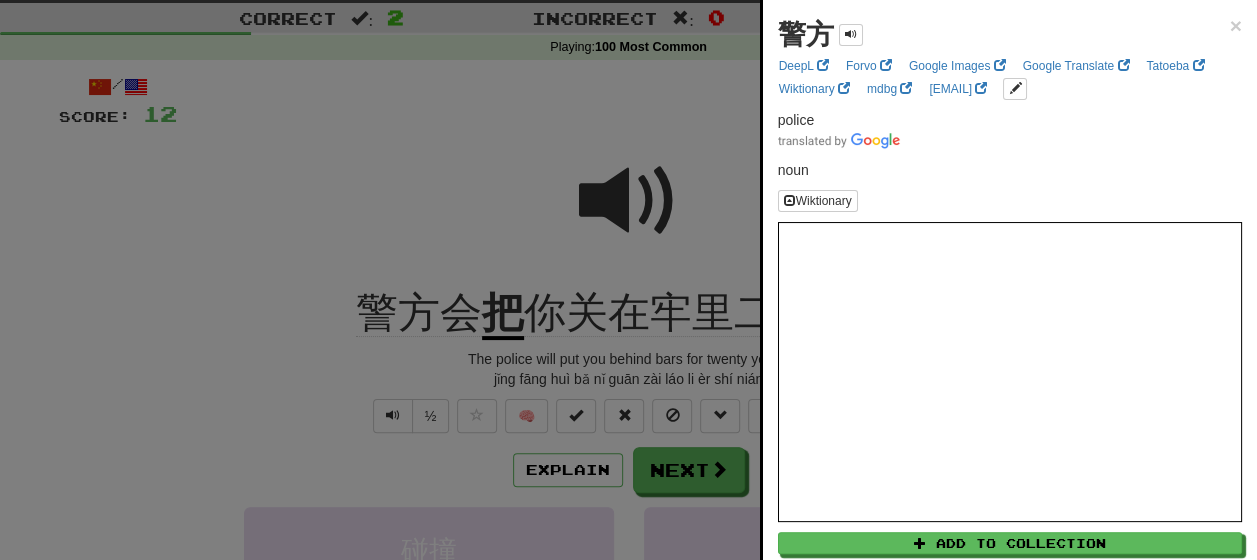 click at bounding box center [628, 280] 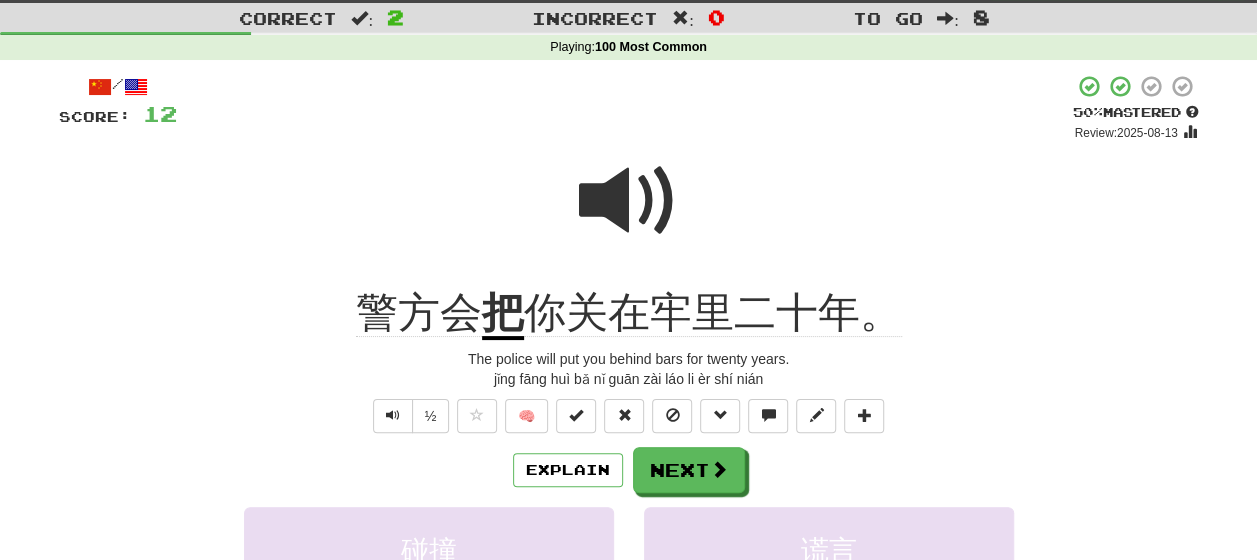 click at bounding box center (629, 201) 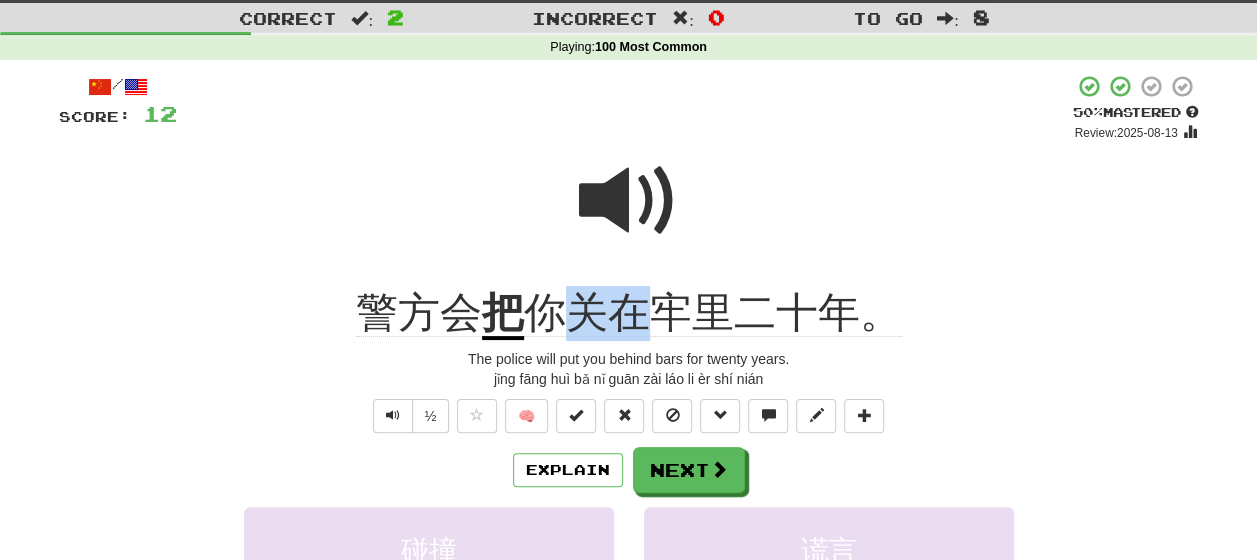 drag, startPoint x: 645, startPoint y: 332, endPoint x: 580, endPoint y: 326, distance: 65.27634 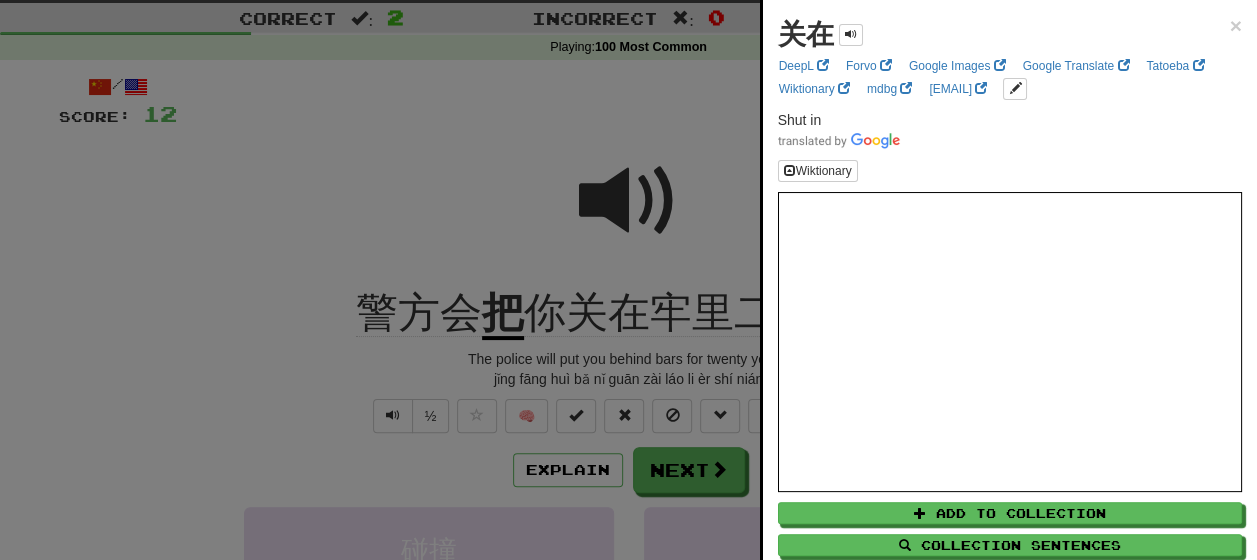 click at bounding box center [628, 280] 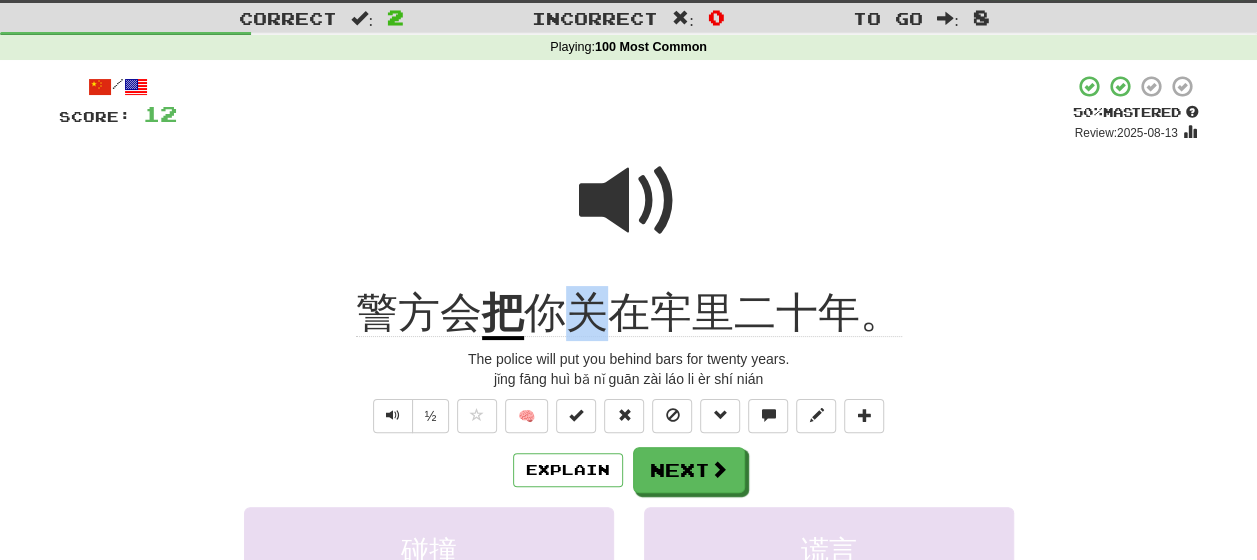 drag, startPoint x: 588, startPoint y: 327, endPoint x: 574, endPoint y: 318, distance: 16.643316 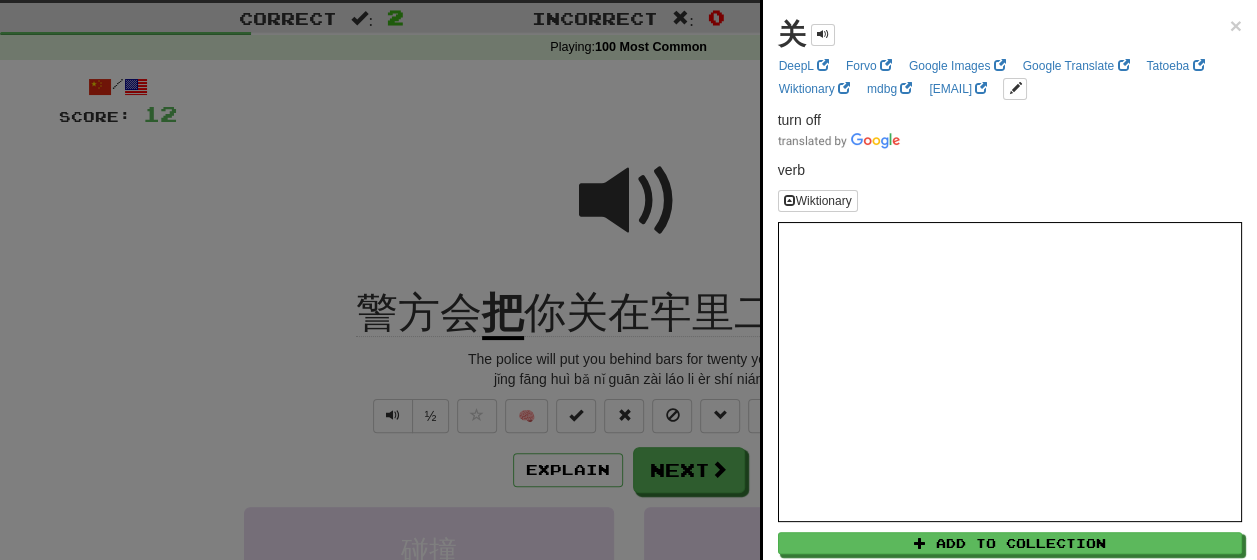 click at bounding box center (628, 280) 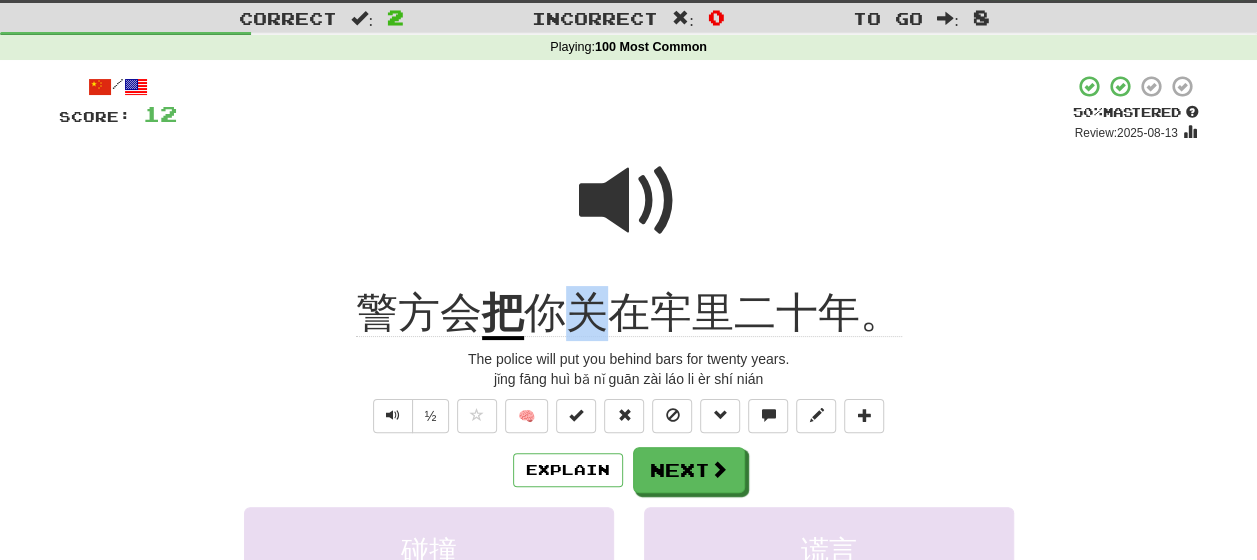 drag, startPoint x: 596, startPoint y: 326, endPoint x: 582, endPoint y: 321, distance: 14.866069 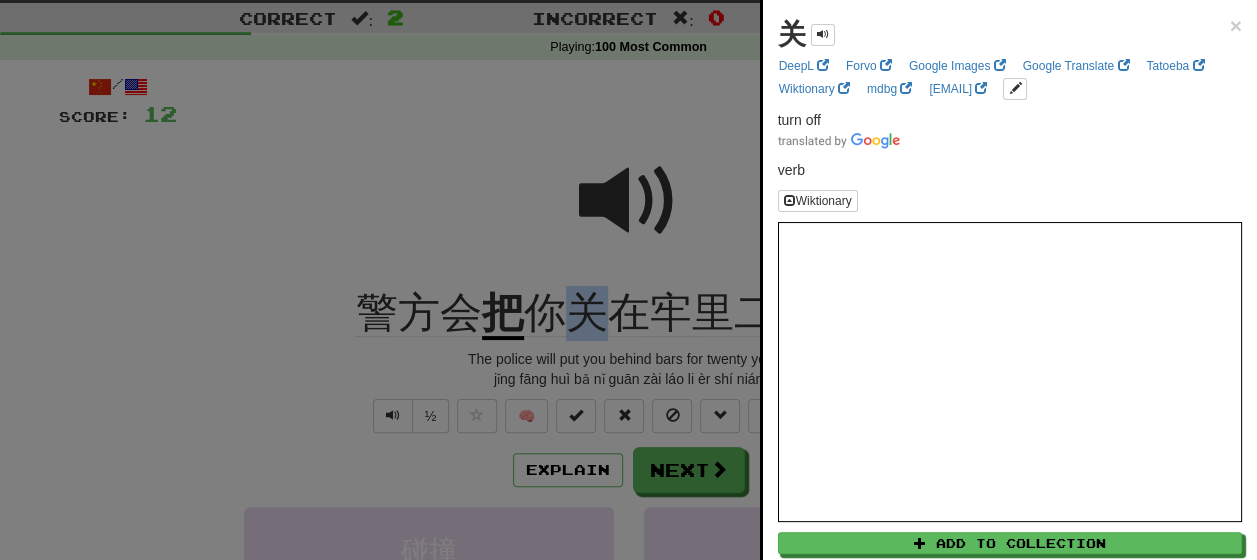 copy on "关" 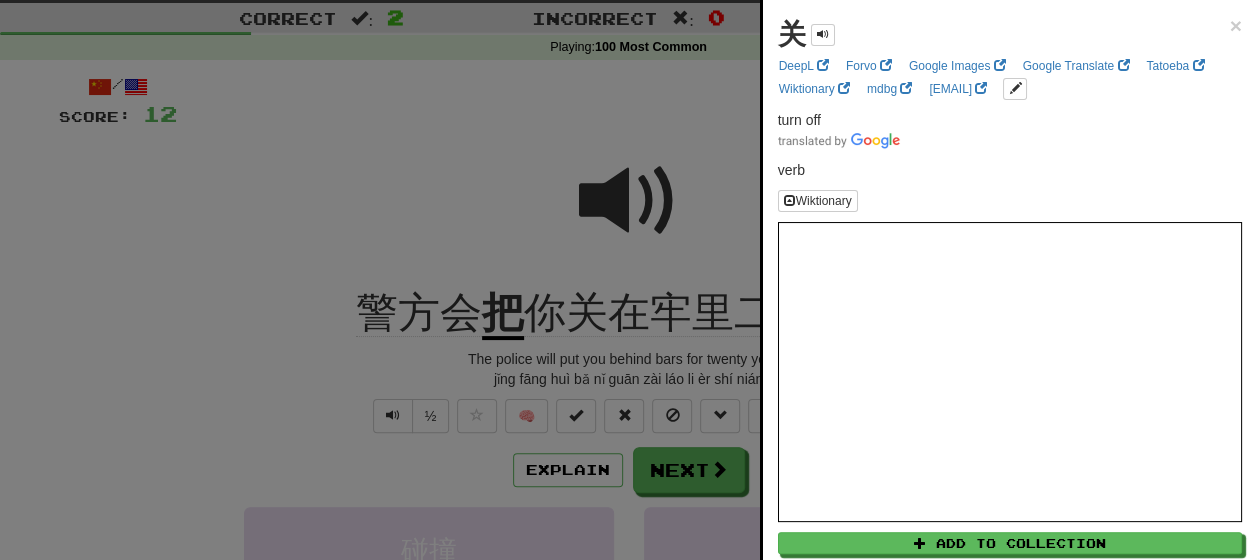 click at bounding box center (628, 280) 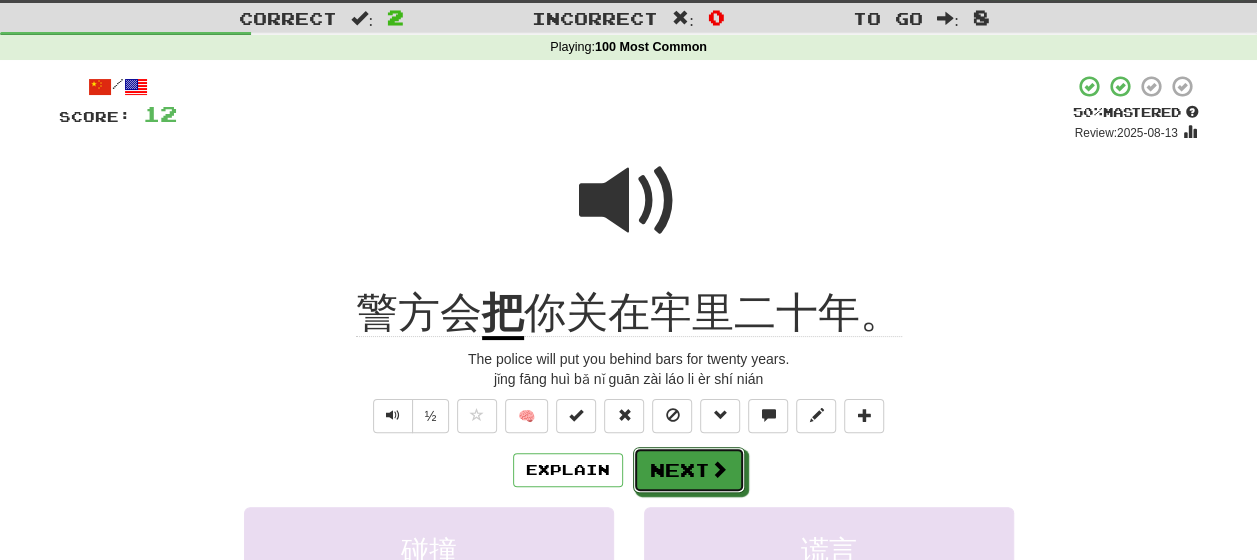 click on "Next" at bounding box center [689, 470] 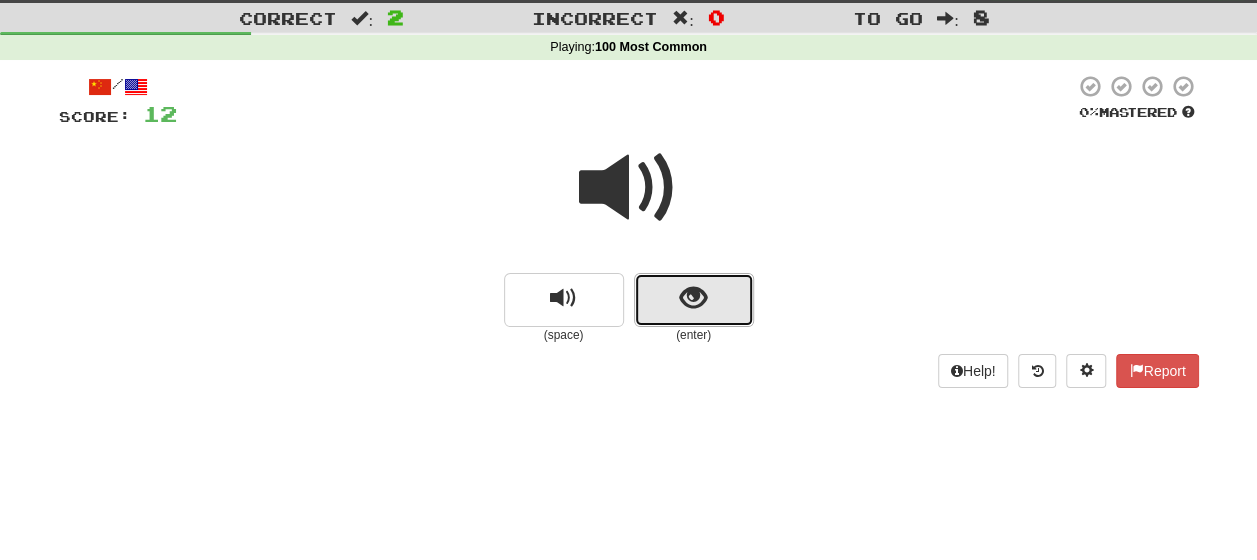 click at bounding box center [693, 298] 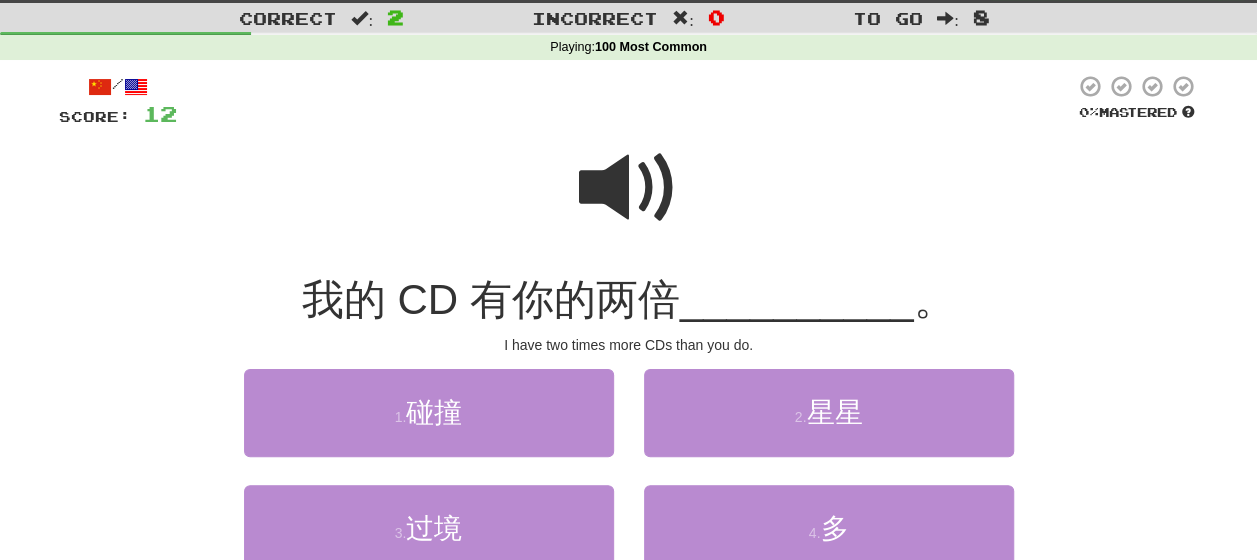 click at bounding box center (629, 188) 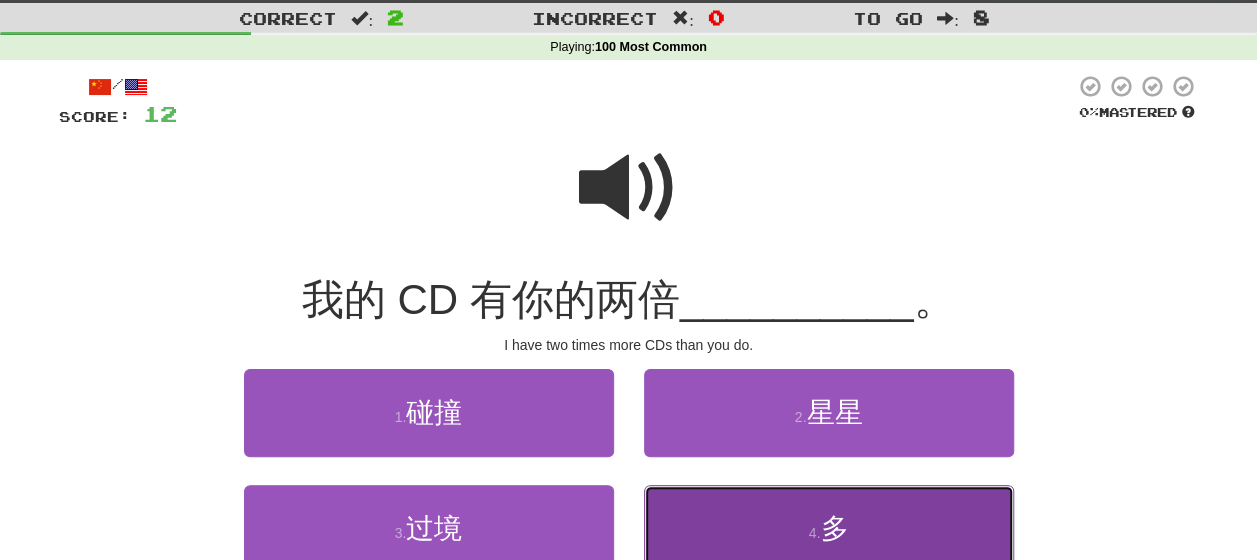 click on "多" at bounding box center (834, 528) 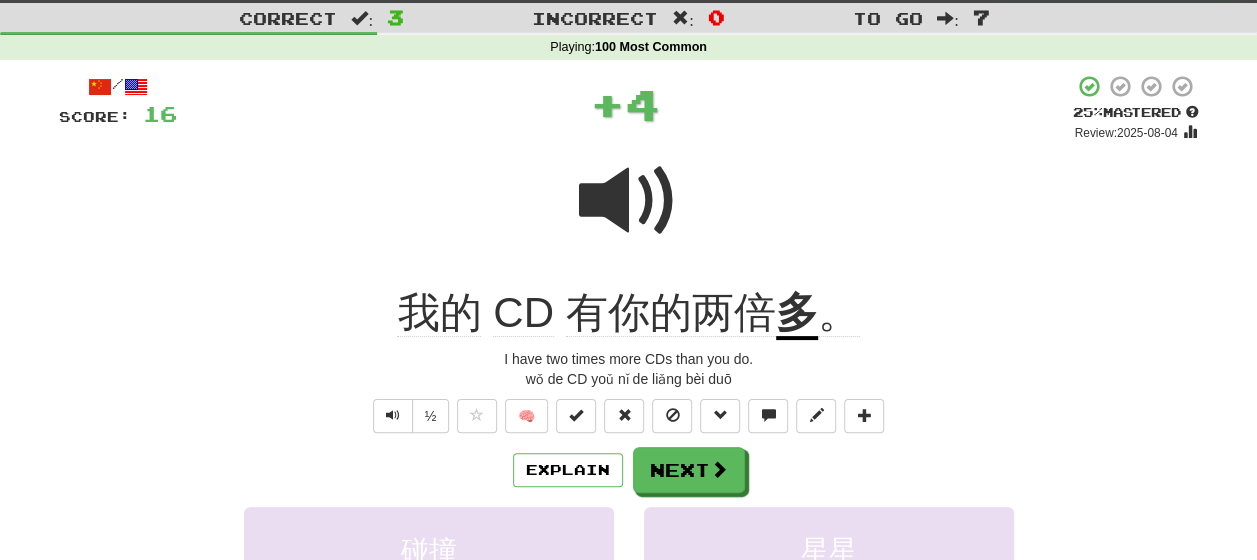 click on "Explain Next" at bounding box center [629, 470] 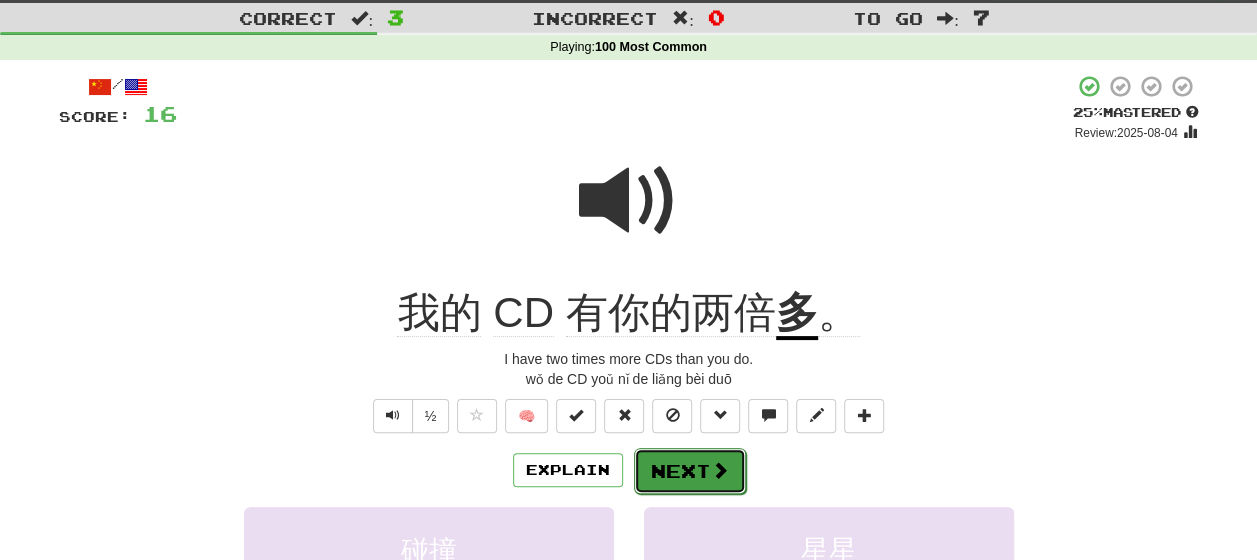 click at bounding box center (720, 470) 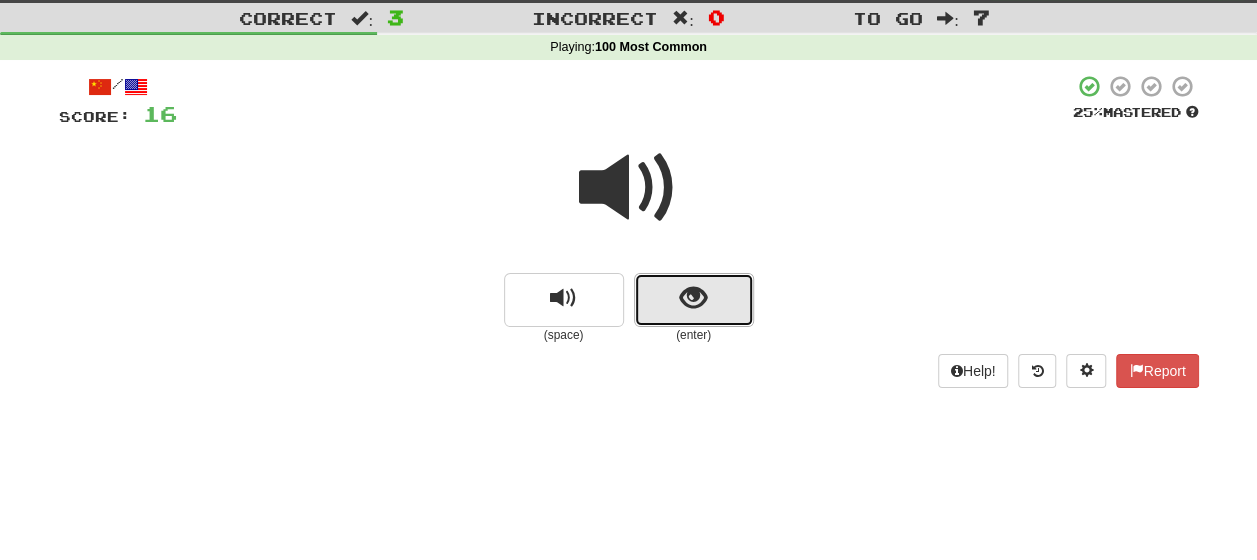 click at bounding box center (694, 300) 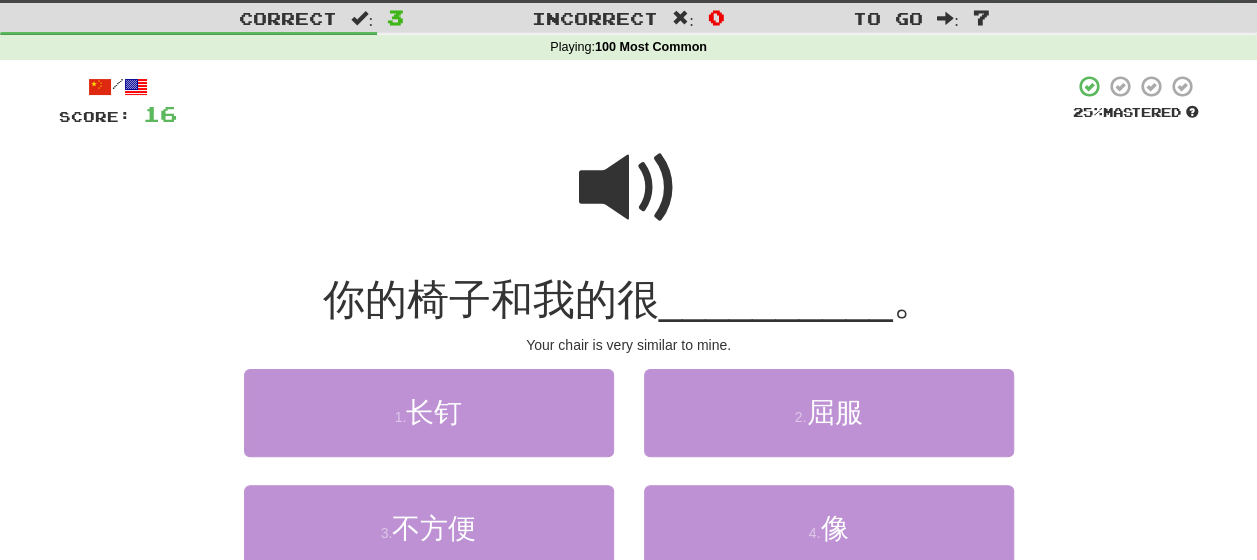 click at bounding box center (629, 188) 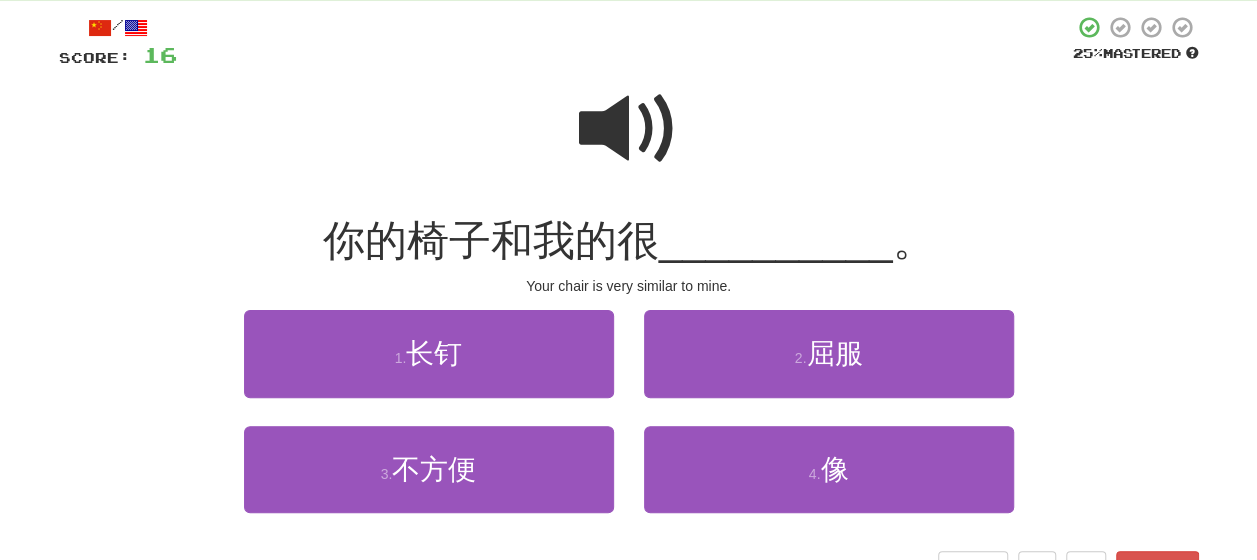 scroll, scrollTop: 148, scrollLeft: 0, axis: vertical 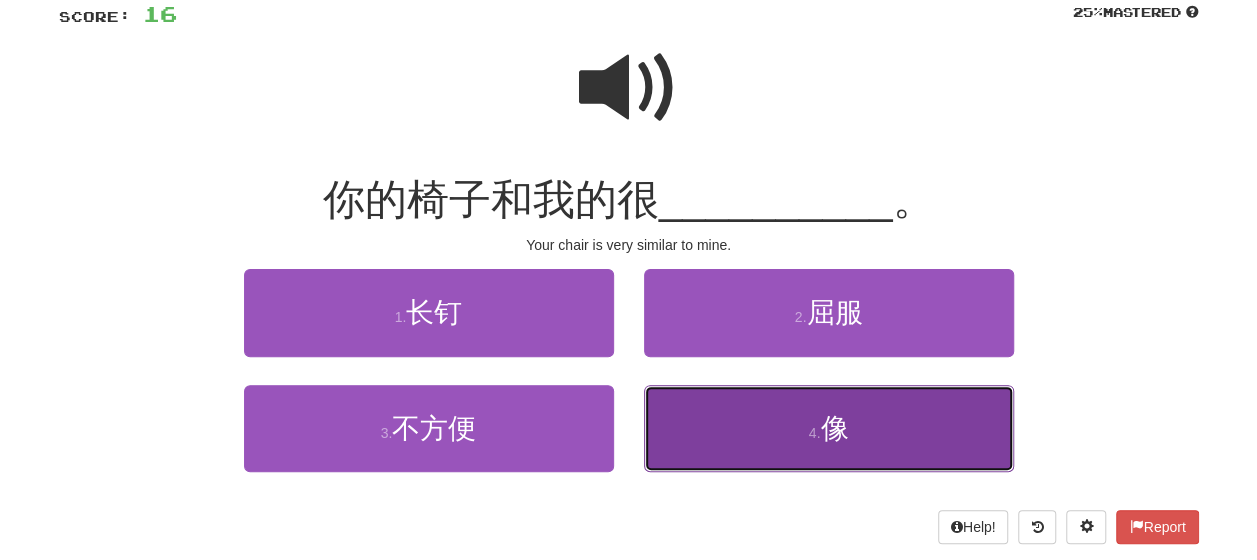 click on "像" at bounding box center [834, 428] 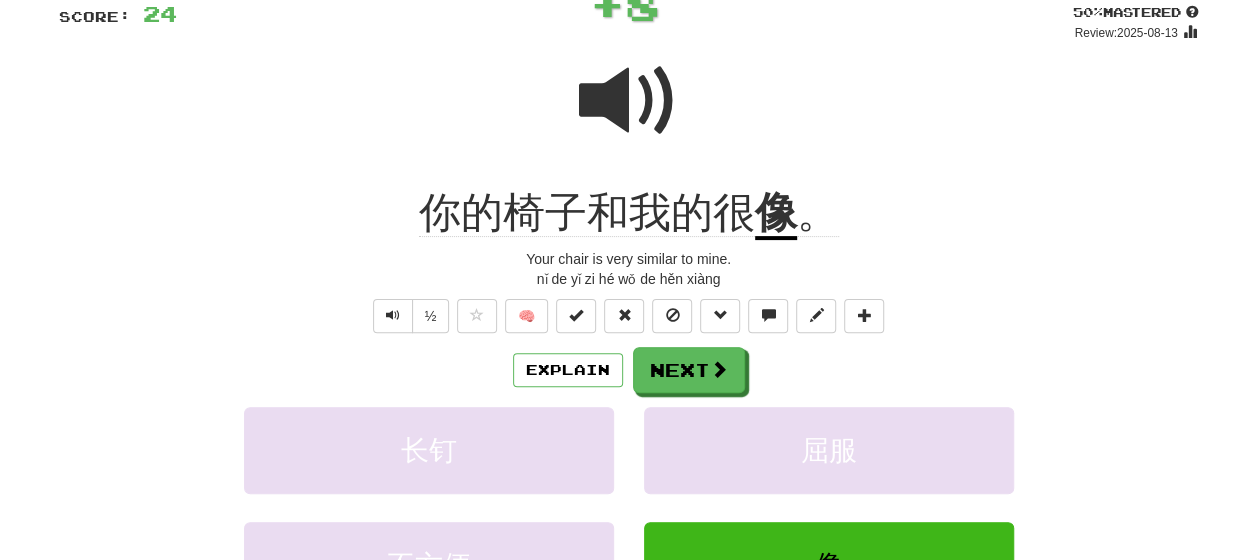 click on "像" at bounding box center (776, 214) 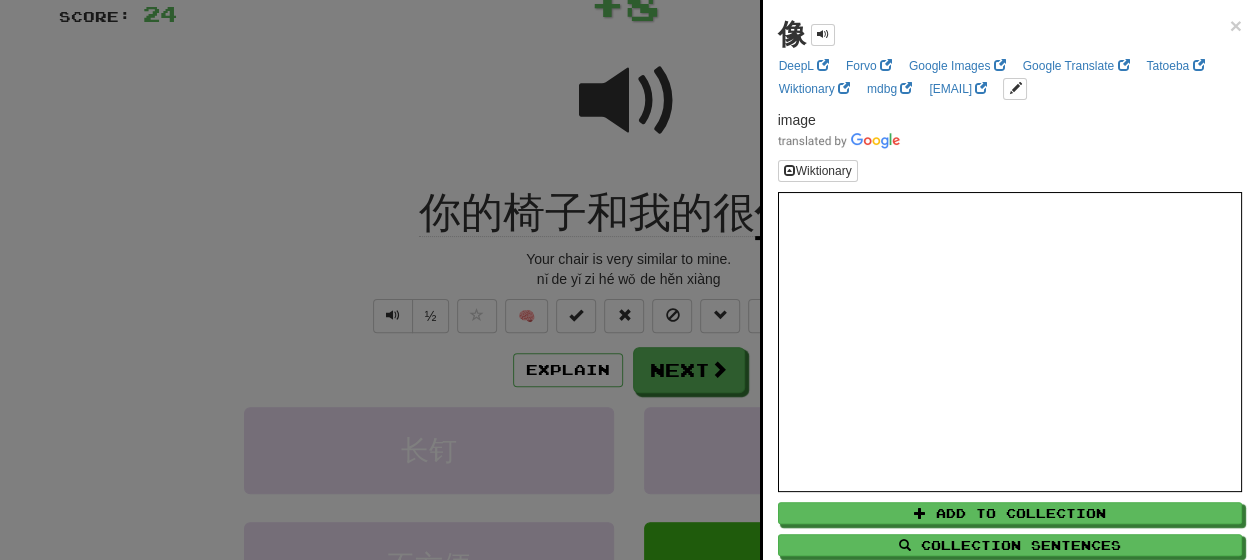 click at bounding box center [628, 280] 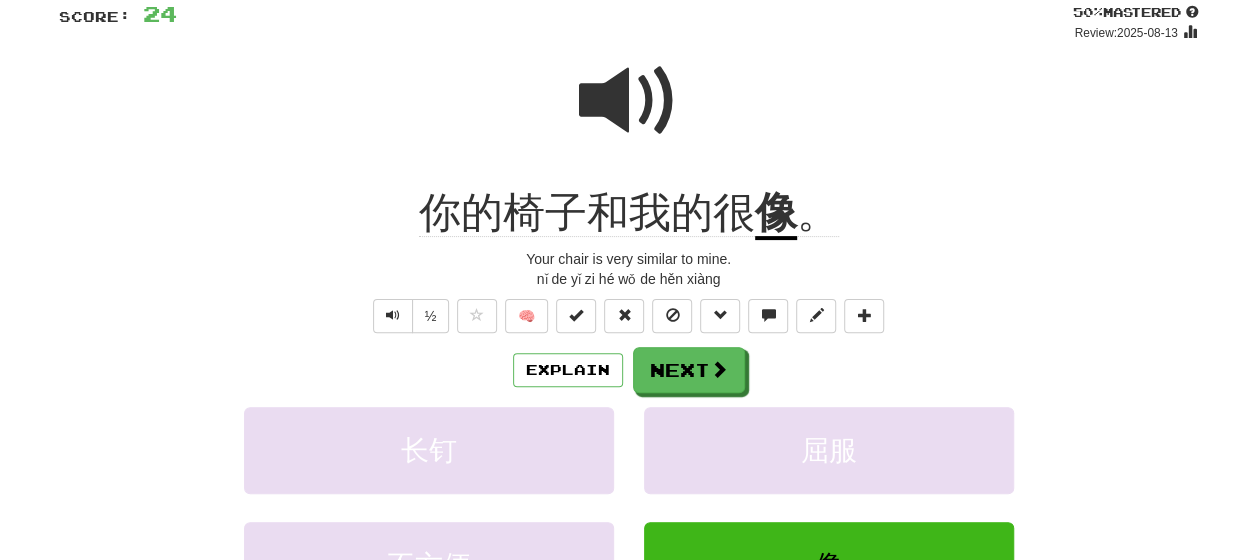 click at bounding box center [629, 101] 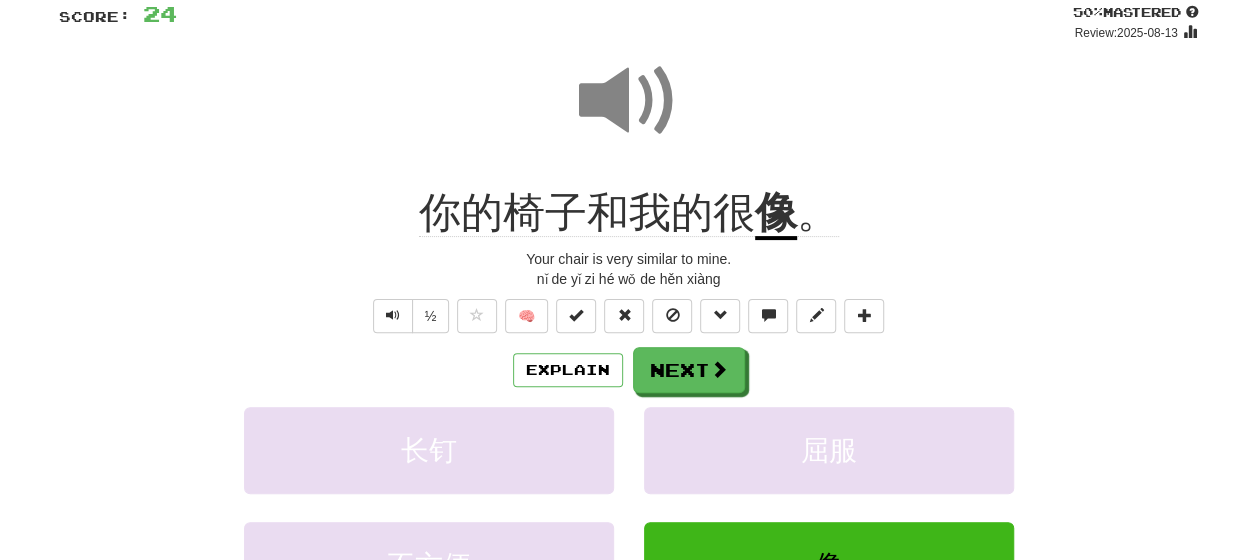 click on "像" at bounding box center (776, 214) 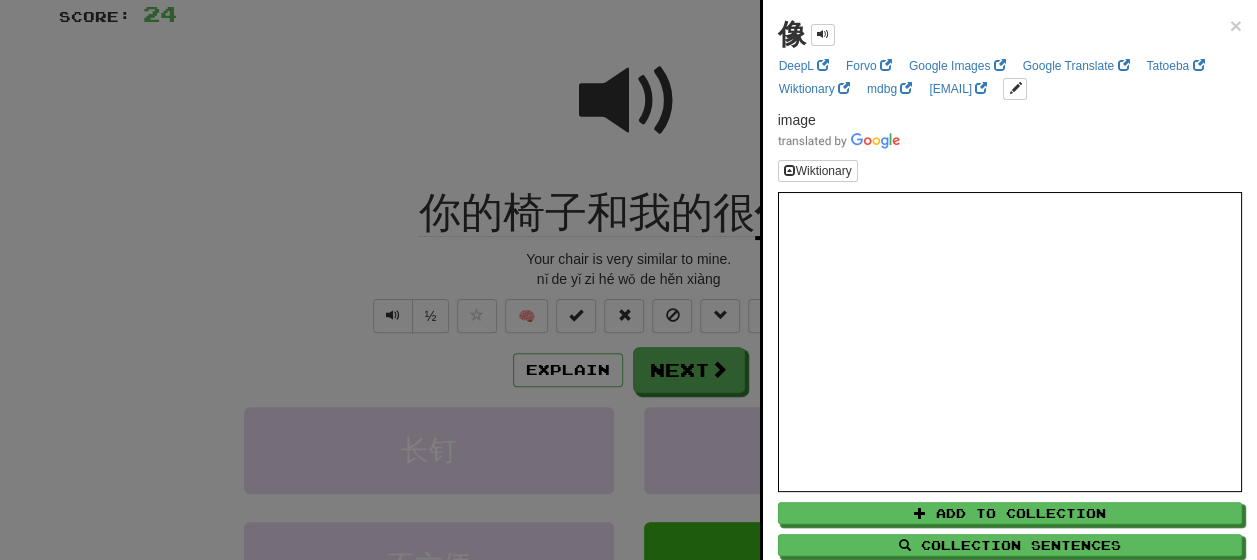 click at bounding box center (628, 280) 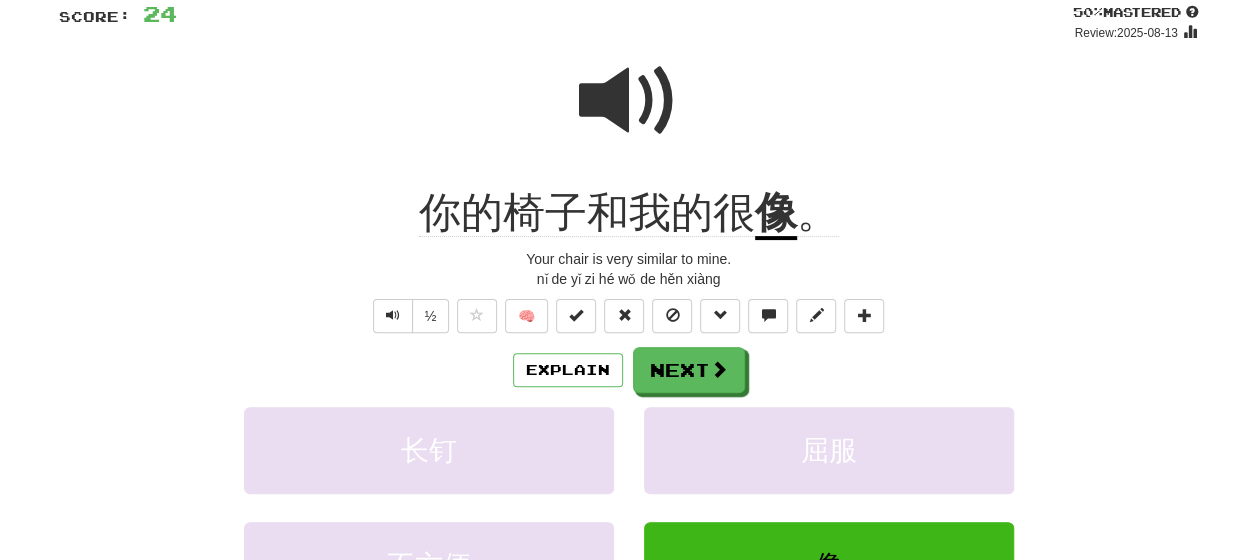 click at bounding box center (629, 101) 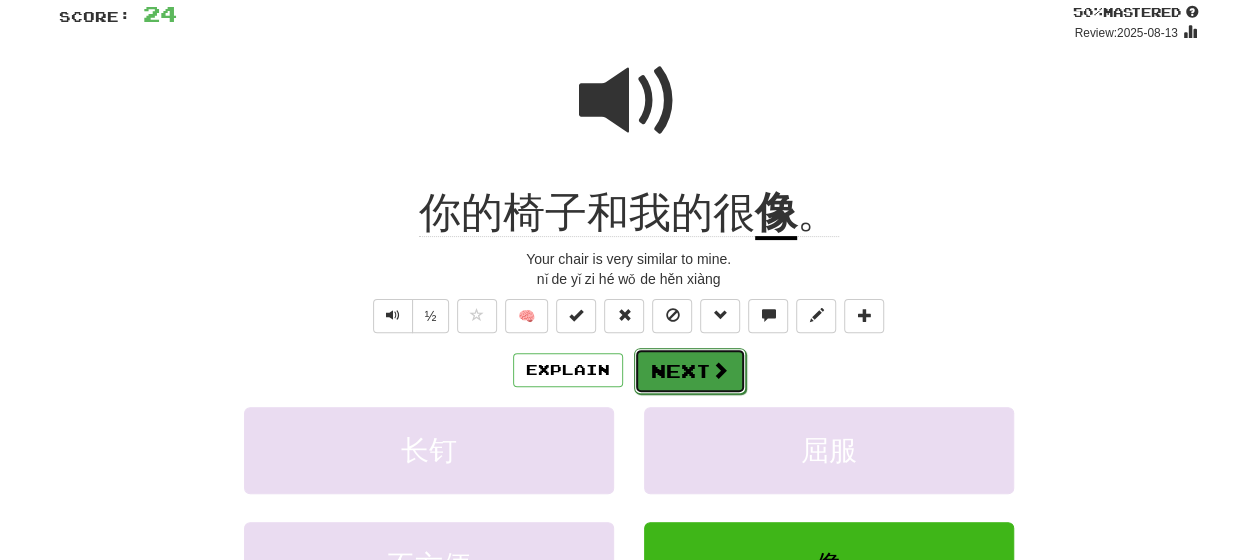 click on "Next" at bounding box center [690, 371] 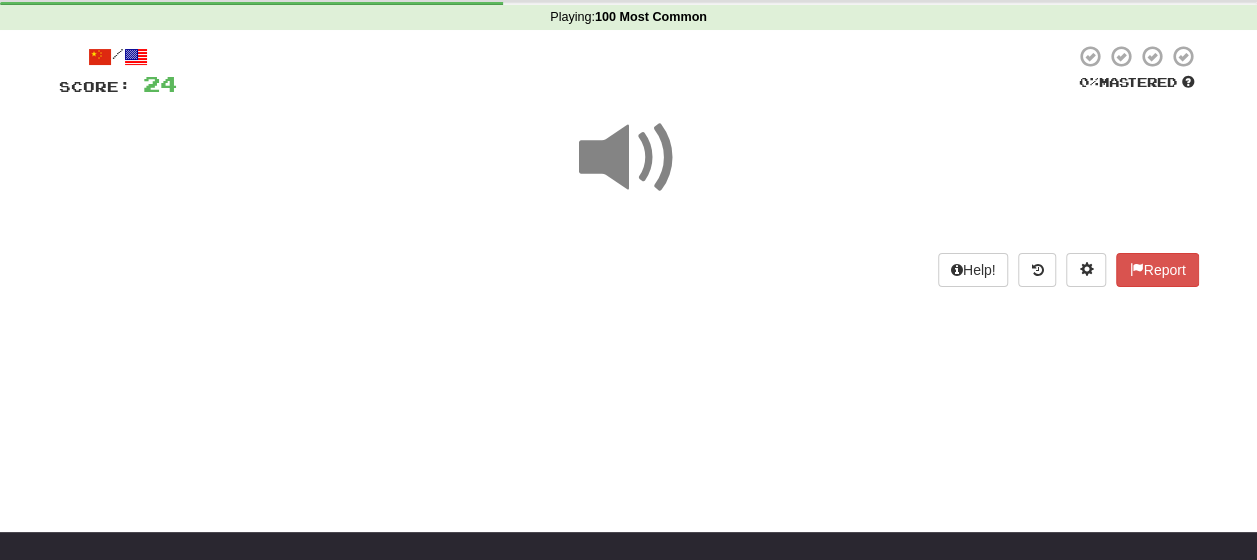 scroll, scrollTop: 48, scrollLeft: 0, axis: vertical 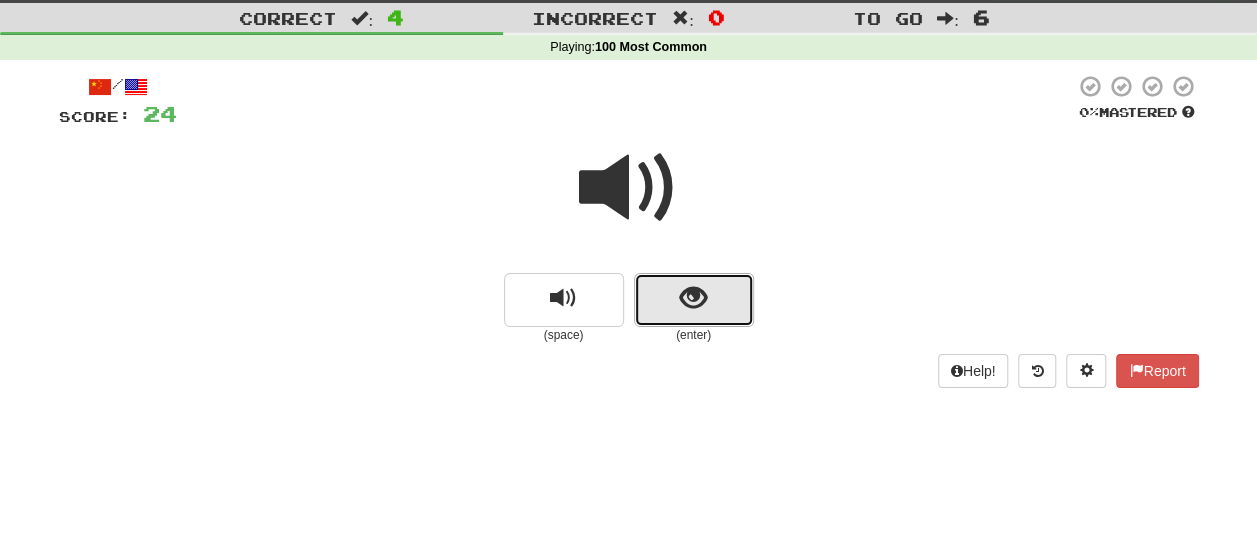 click at bounding box center (694, 300) 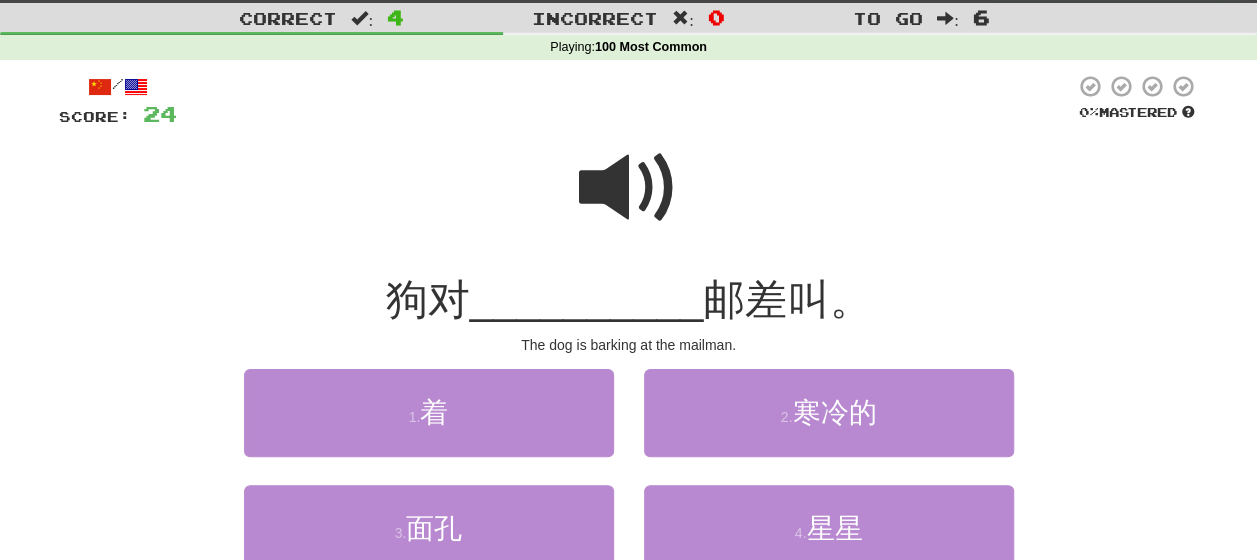 click at bounding box center [629, 188] 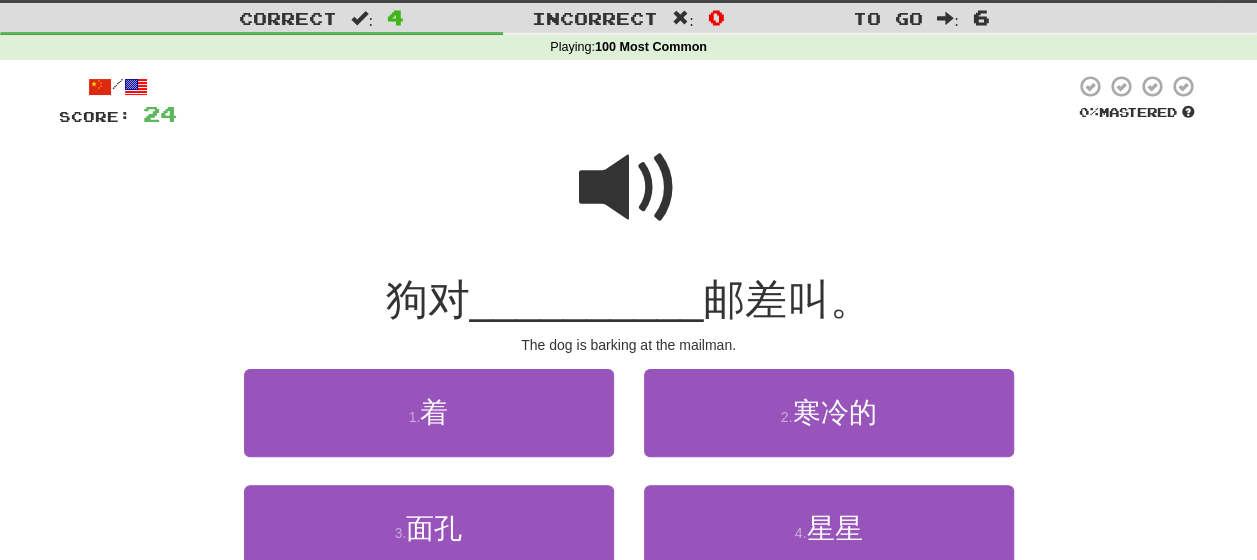 click at bounding box center (629, 188) 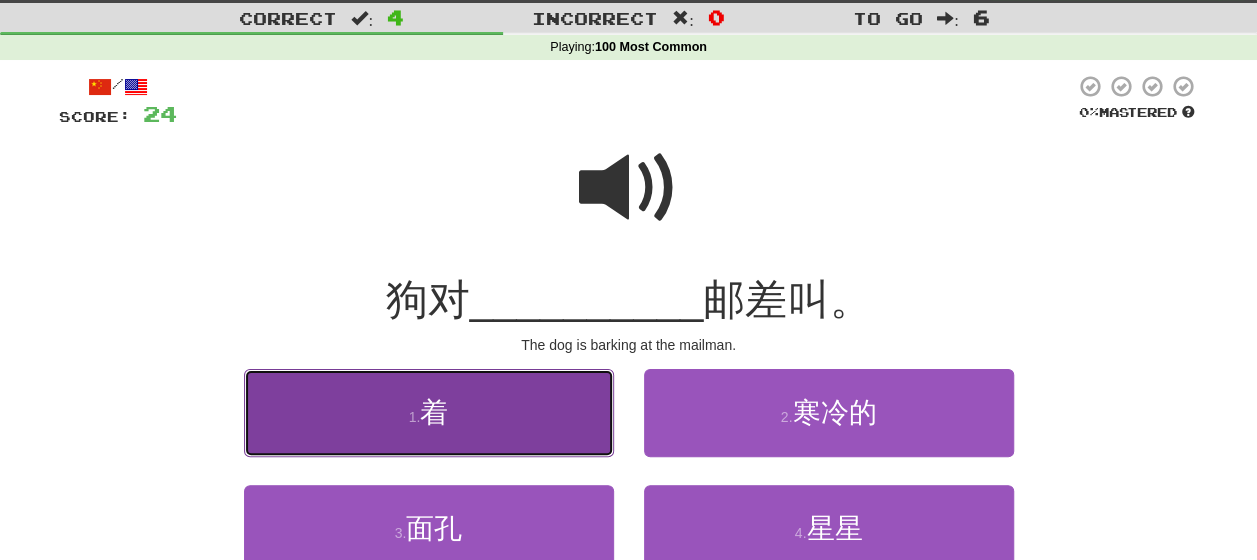 click on "1 .  着" at bounding box center (429, 412) 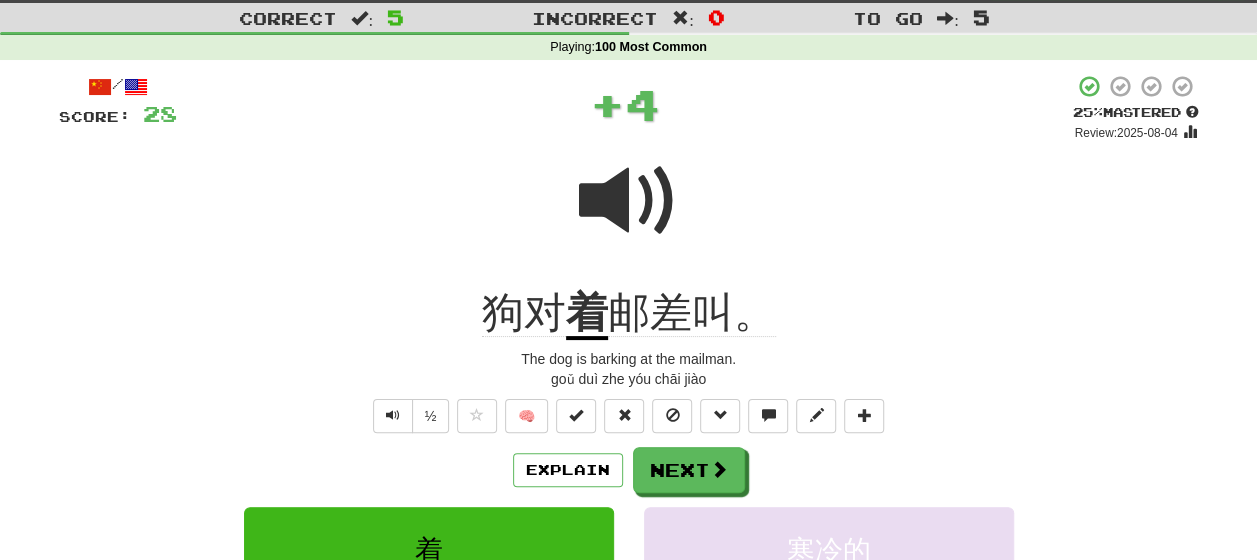 click on "Explain Next" at bounding box center (629, 470) 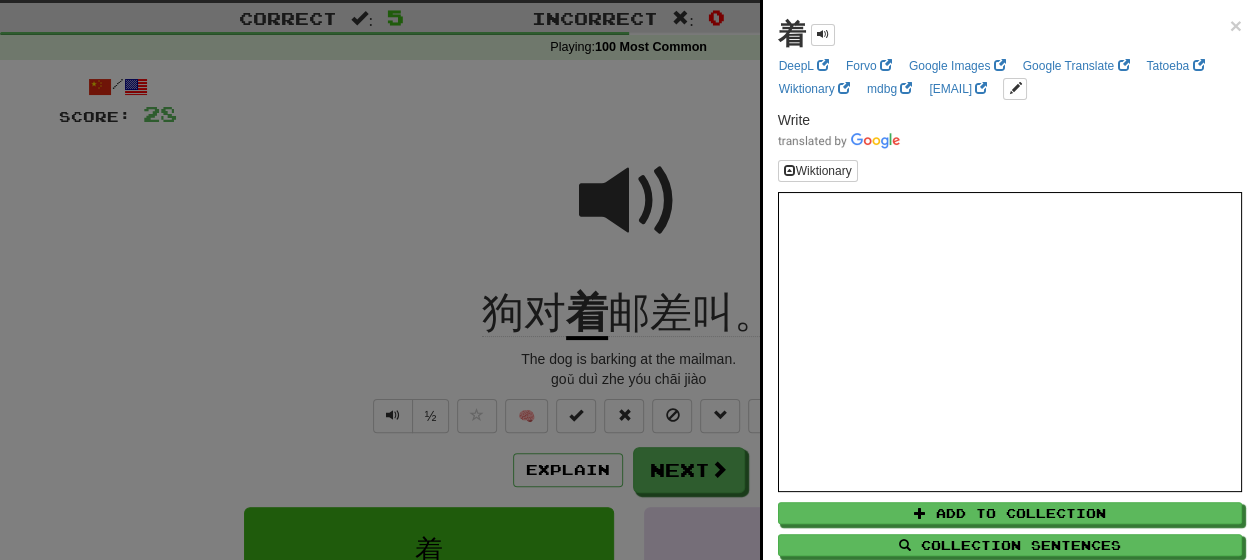click at bounding box center [628, 280] 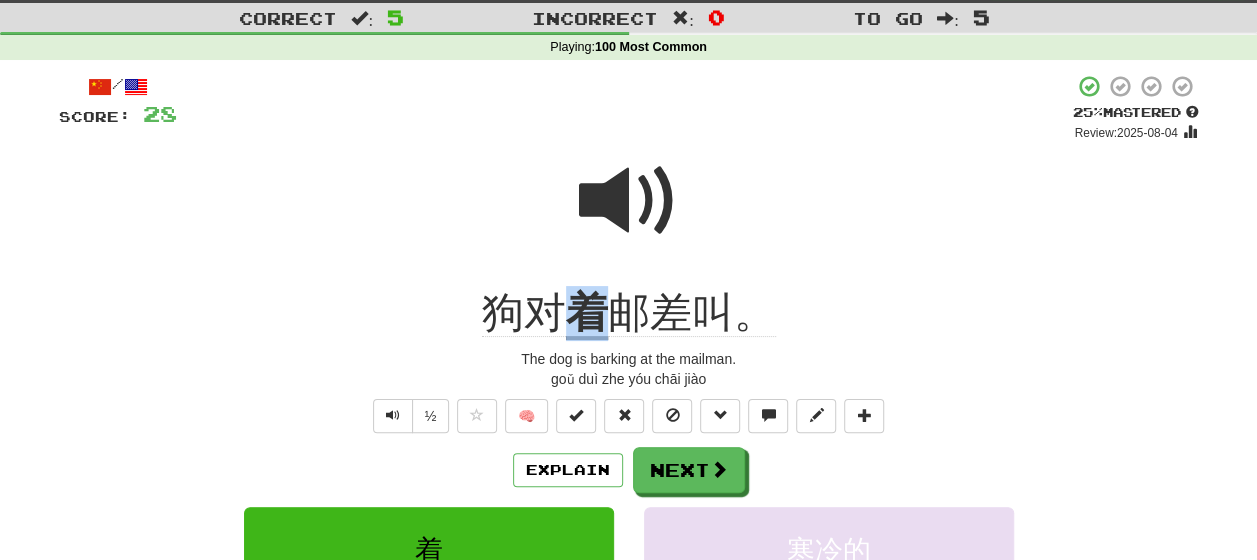 drag, startPoint x: 602, startPoint y: 336, endPoint x: 584, endPoint y: 329, distance: 19.313208 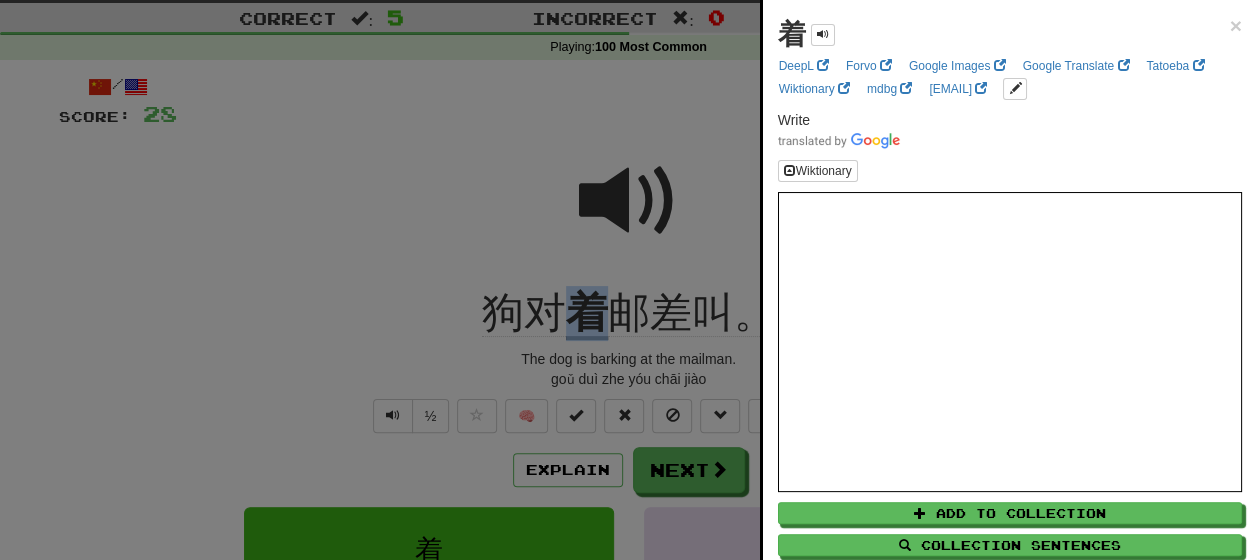 copy on "着" 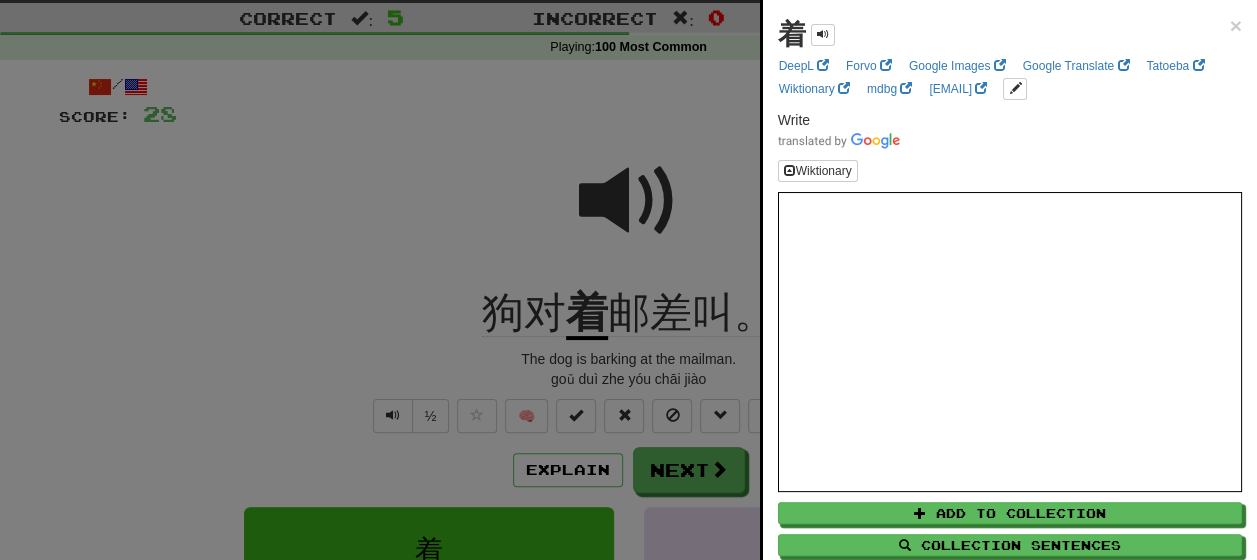 click at bounding box center (628, 280) 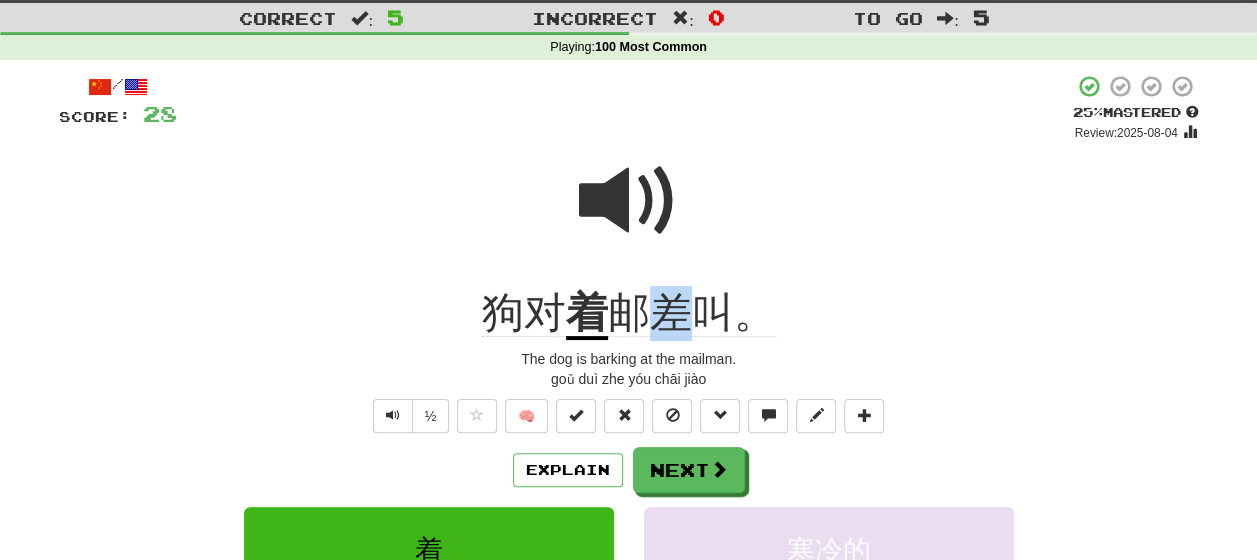 drag, startPoint x: 686, startPoint y: 326, endPoint x: 667, endPoint y: 322, distance: 19.416489 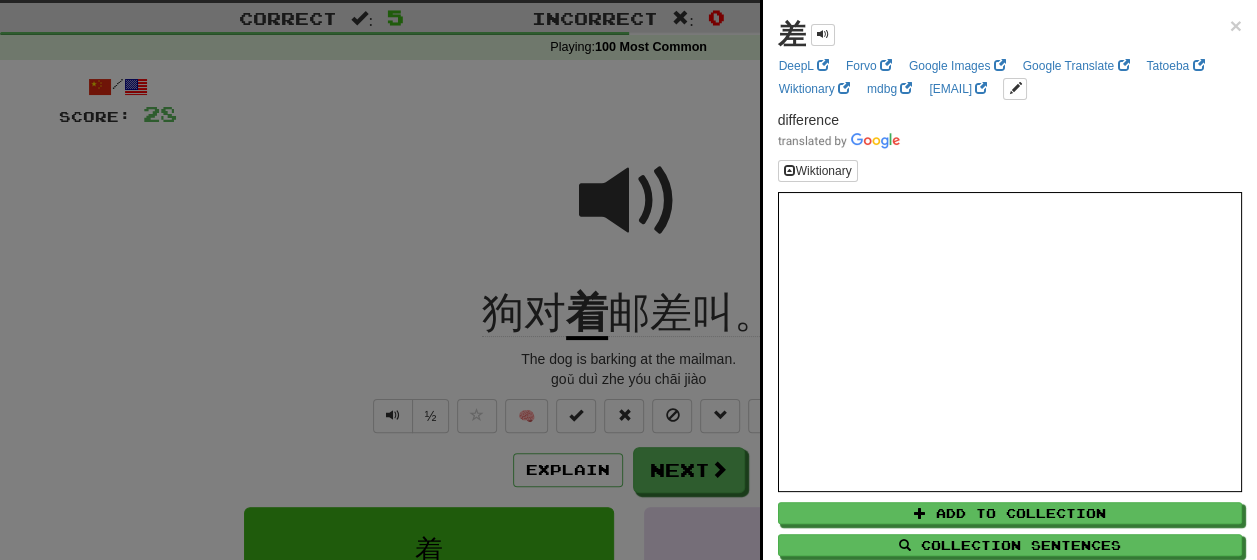 click at bounding box center [628, 280] 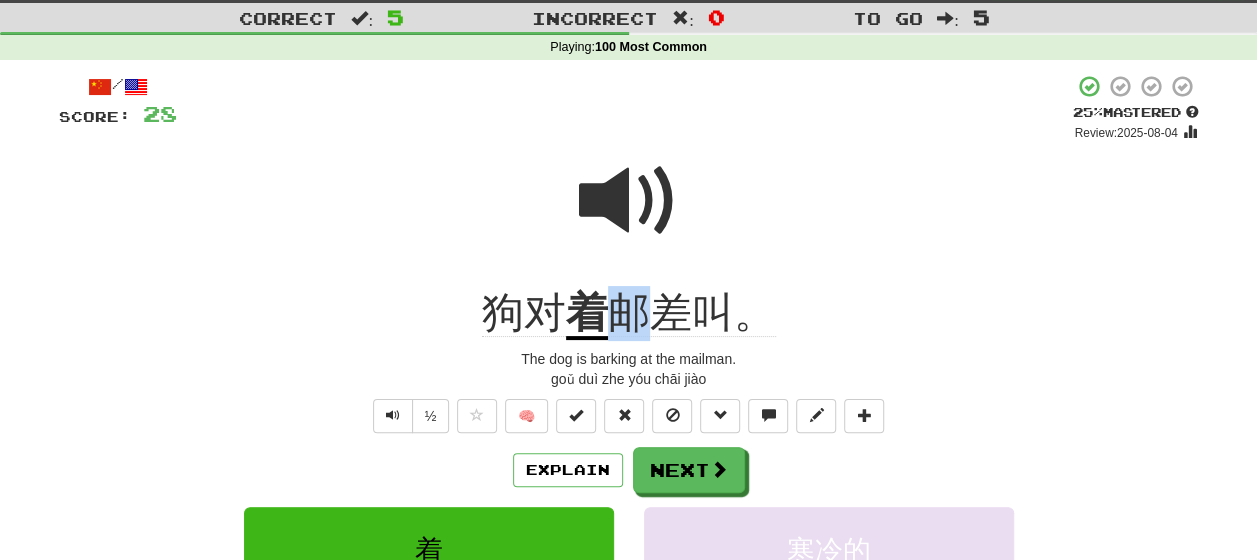 drag, startPoint x: 647, startPoint y: 337, endPoint x: 622, endPoint y: 328, distance: 26.57066 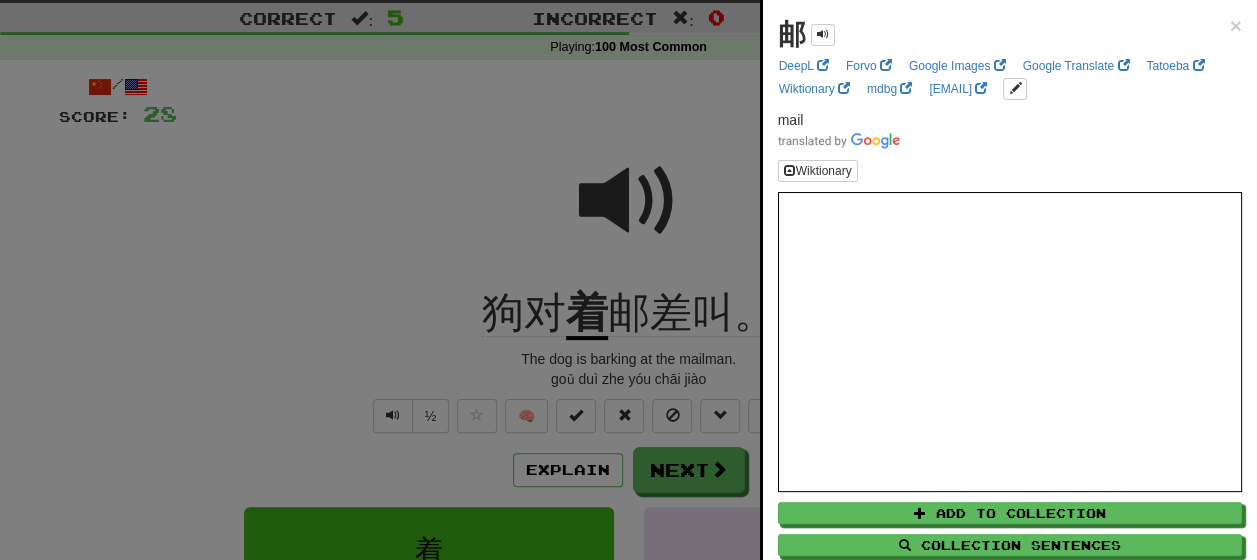 click at bounding box center [628, 280] 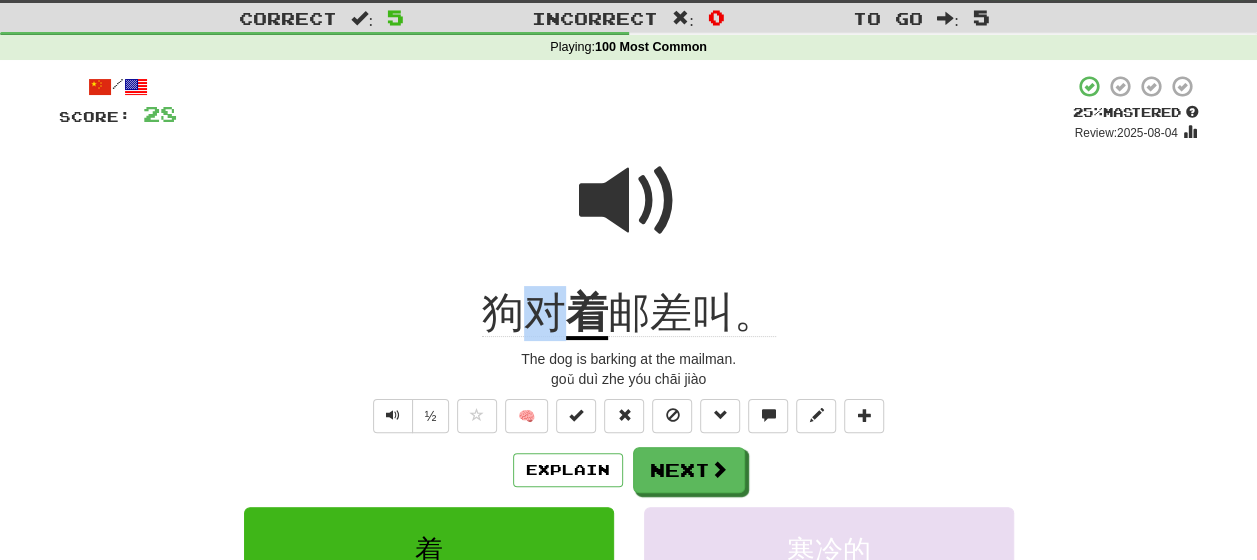 drag, startPoint x: 557, startPoint y: 325, endPoint x: 526, endPoint y: 319, distance: 31.575306 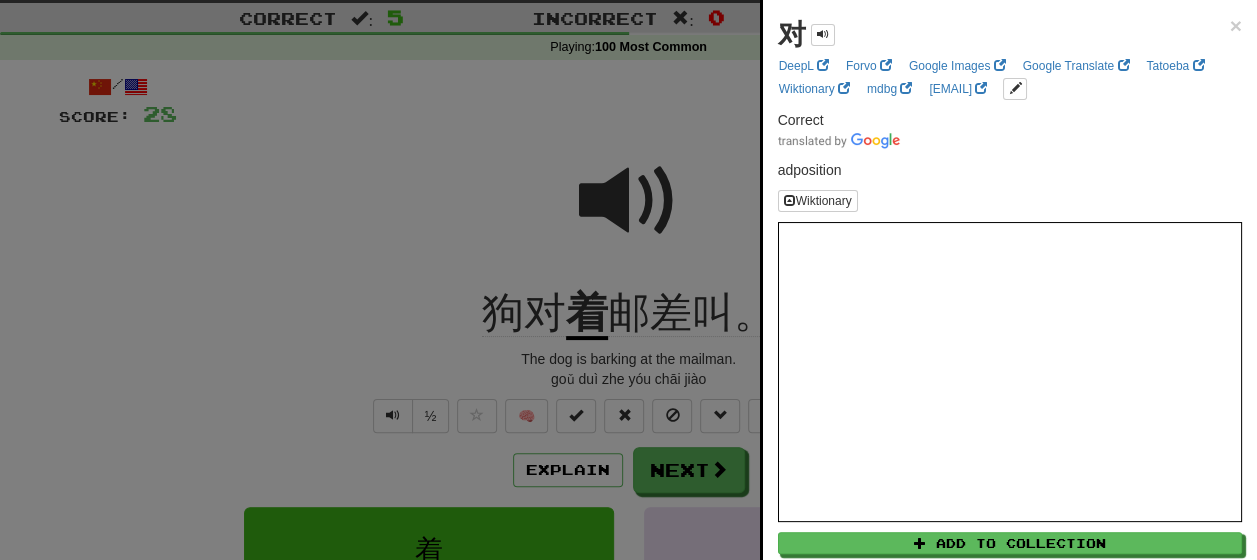 click at bounding box center (628, 280) 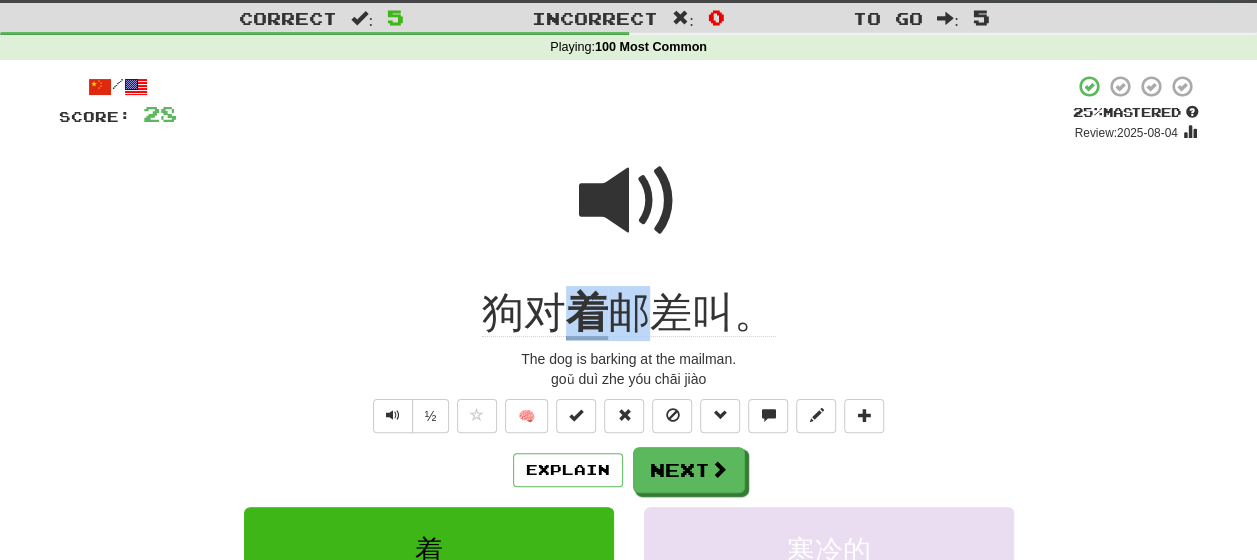 drag, startPoint x: 643, startPoint y: 332, endPoint x: 552, endPoint y: 330, distance: 91.02197 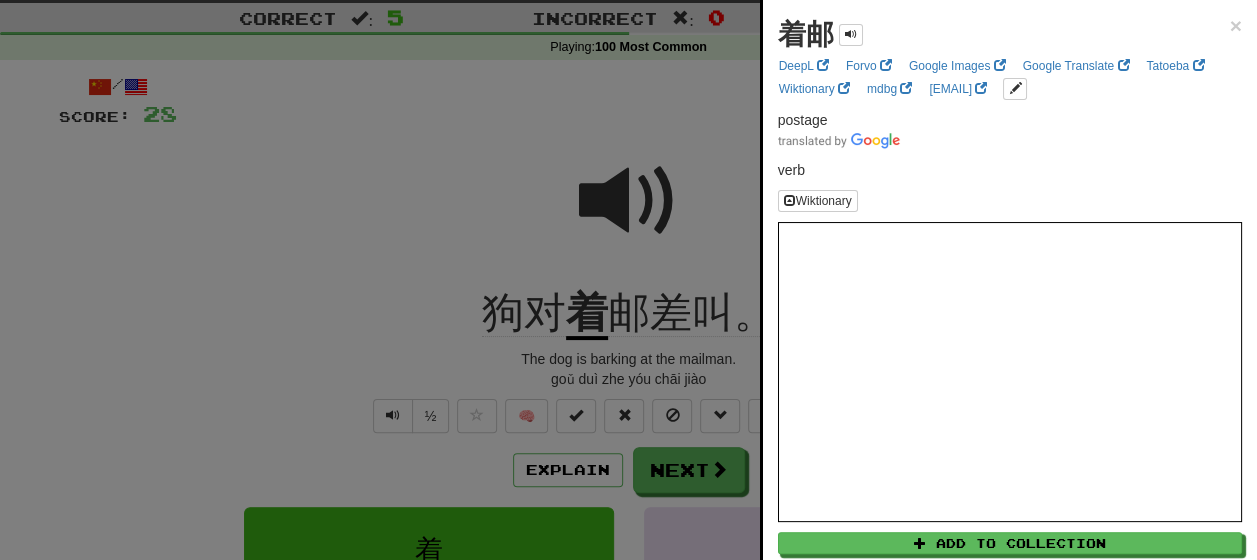 click at bounding box center (628, 280) 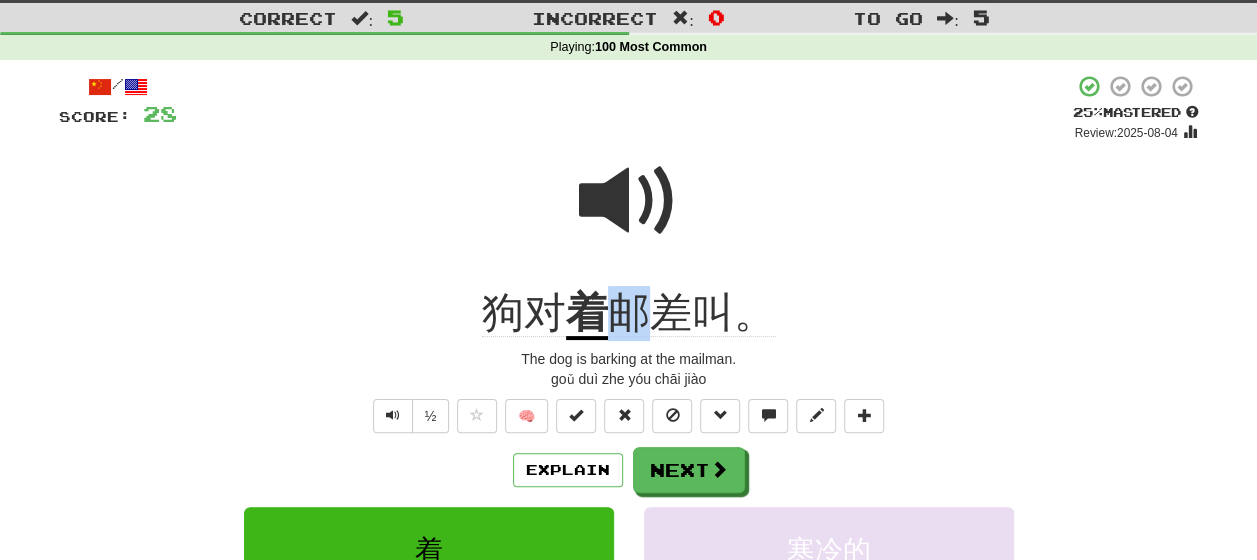 drag, startPoint x: 643, startPoint y: 334, endPoint x: 620, endPoint y: 326, distance: 24.351591 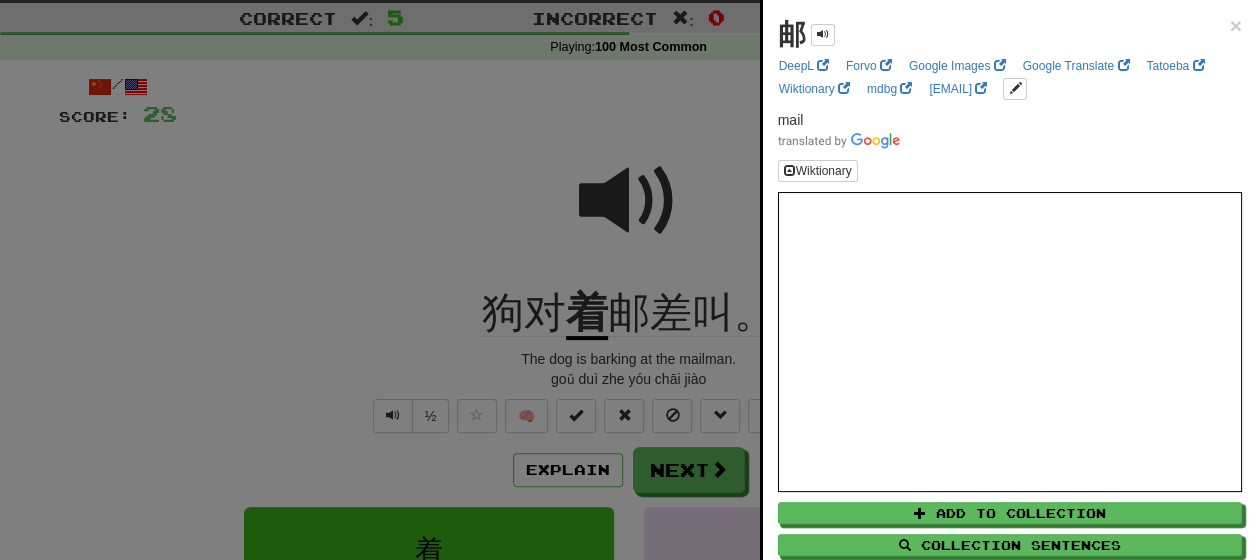 click at bounding box center (628, 280) 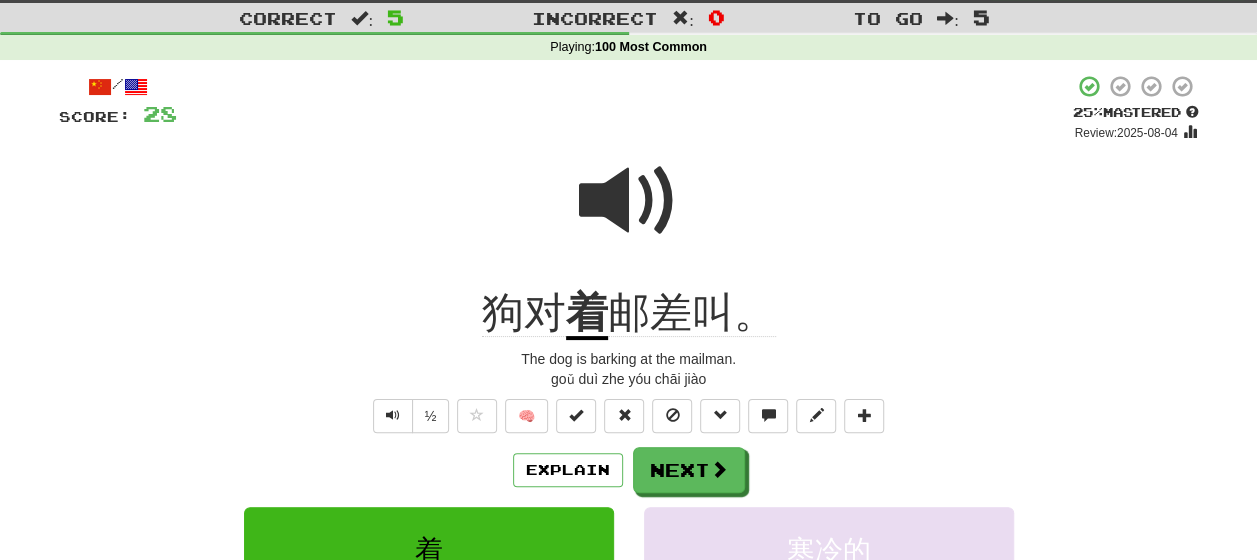 click at bounding box center [629, 201] 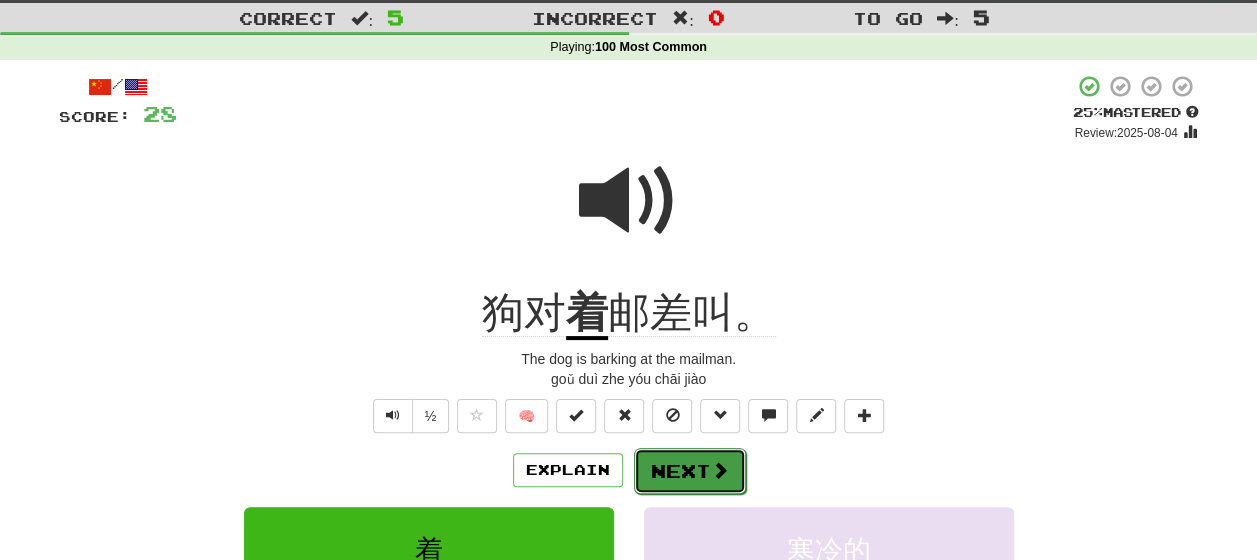 click on "Next" at bounding box center (690, 471) 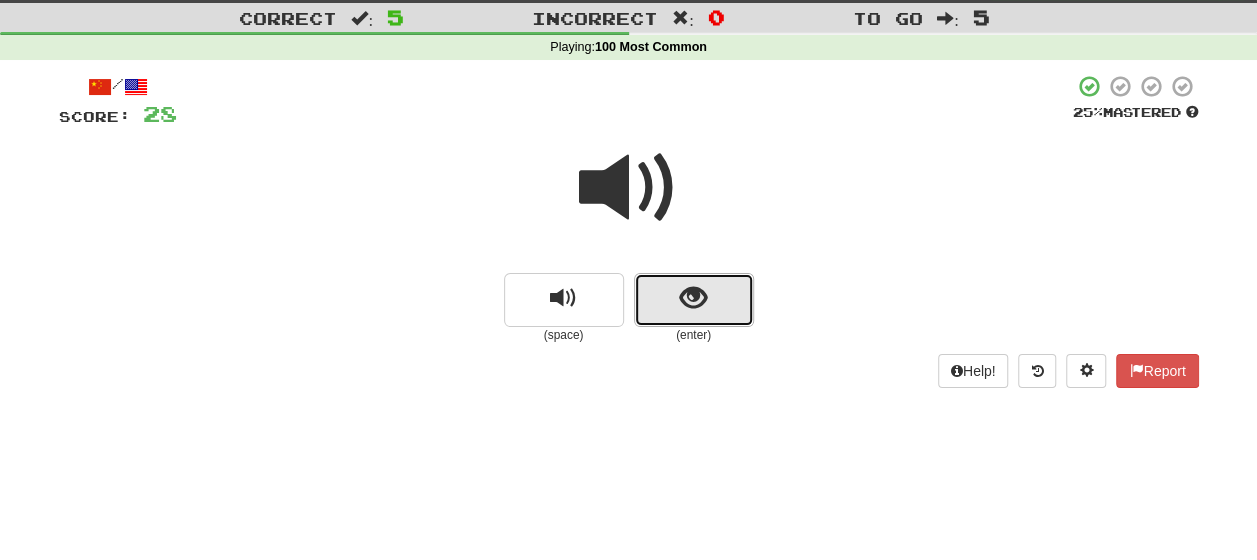 click at bounding box center [694, 300] 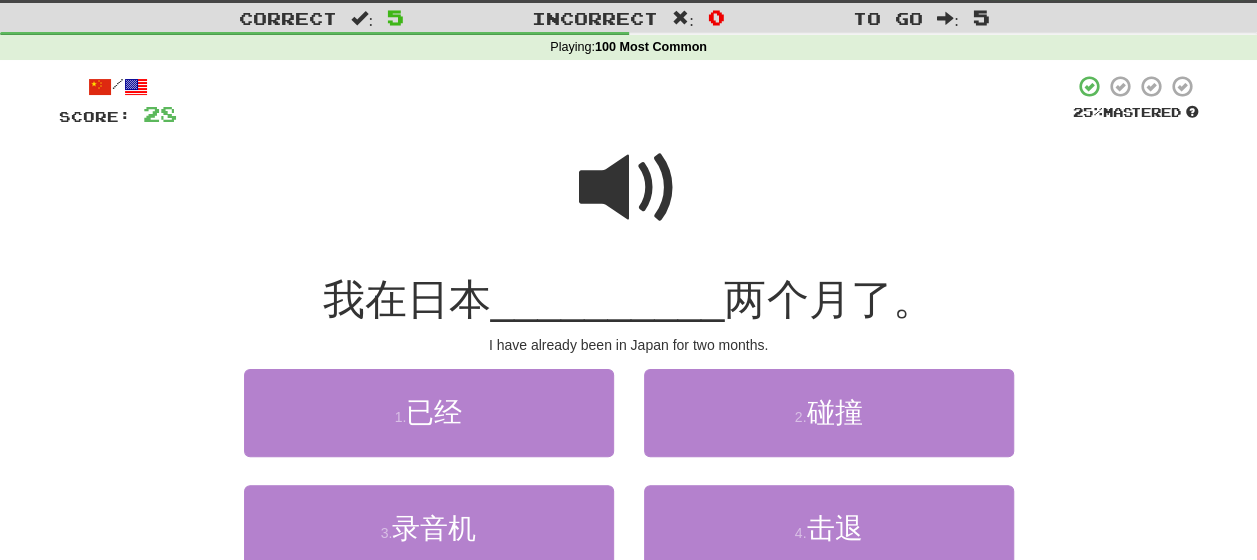 click at bounding box center [629, 188] 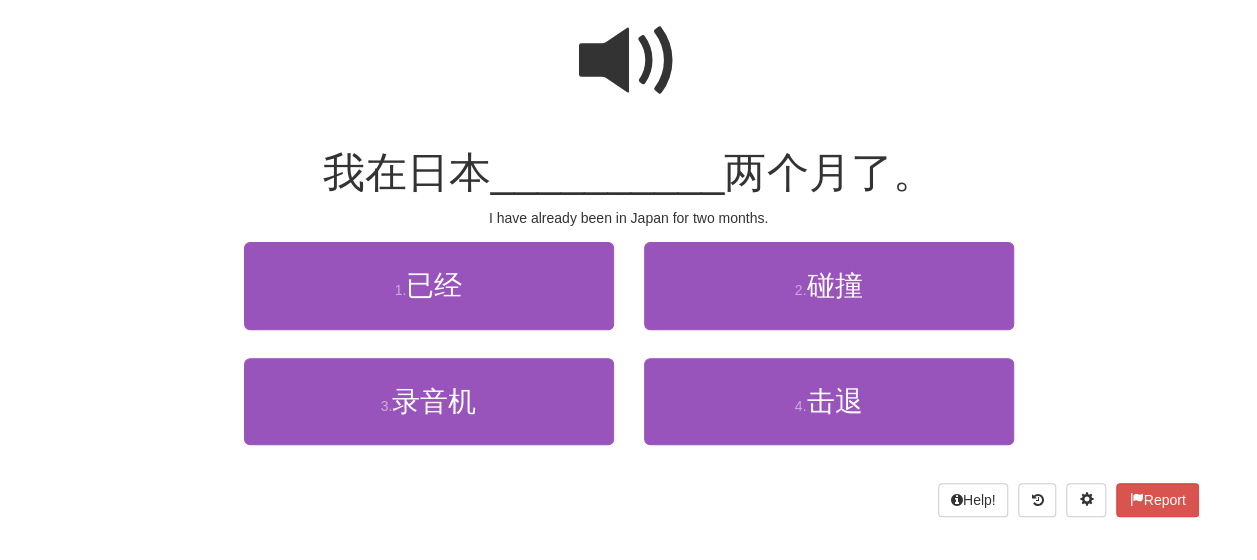 scroll, scrollTop: 148, scrollLeft: 0, axis: vertical 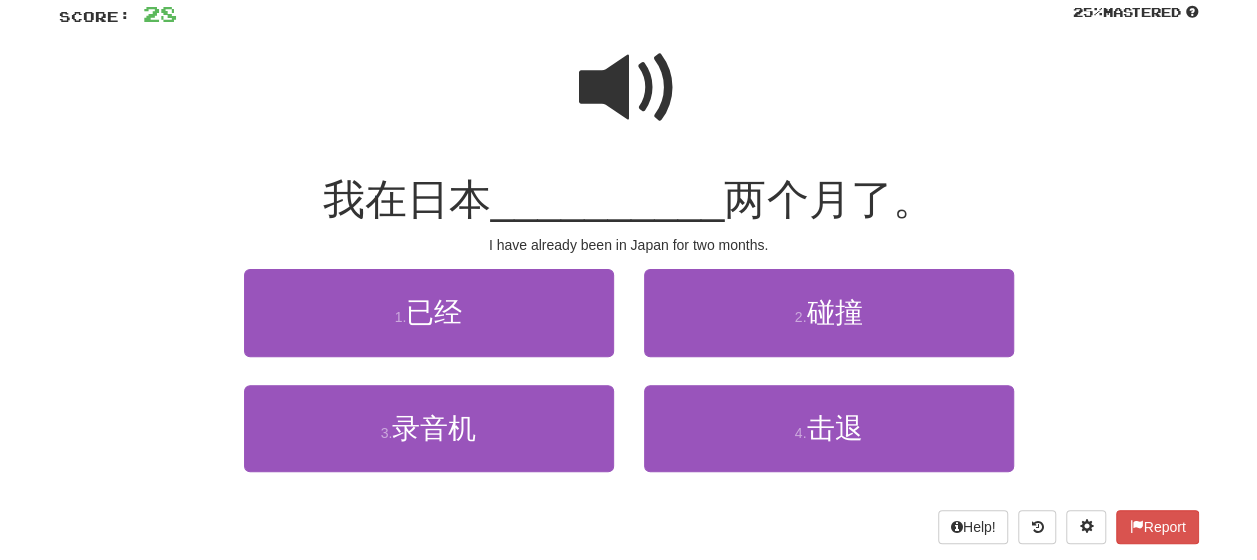 click at bounding box center (629, 88) 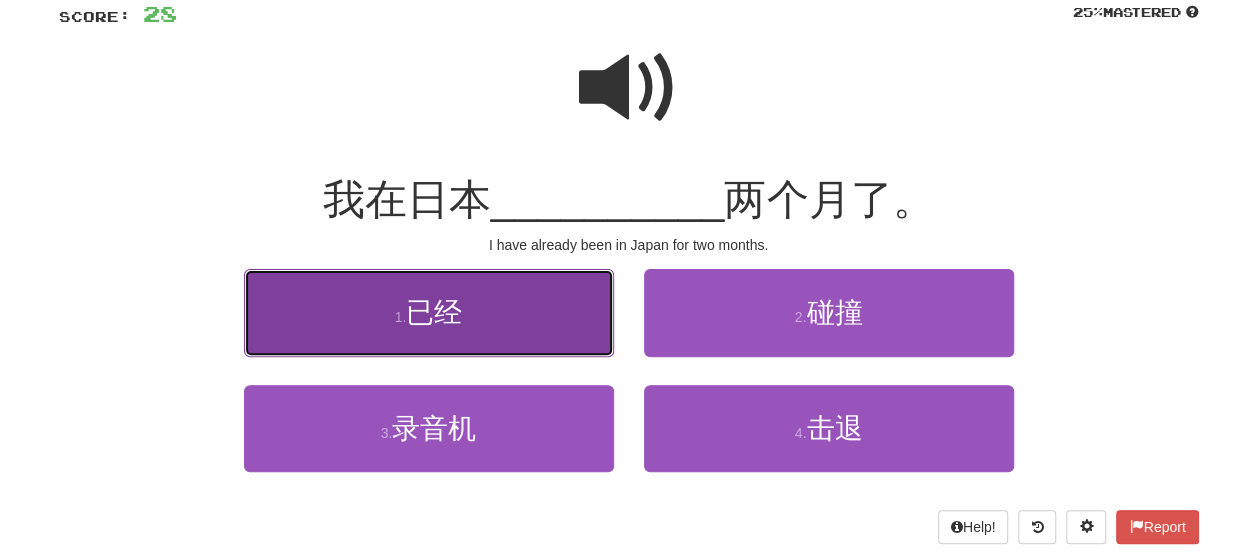 click on "1 .  已经" at bounding box center (429, 312) 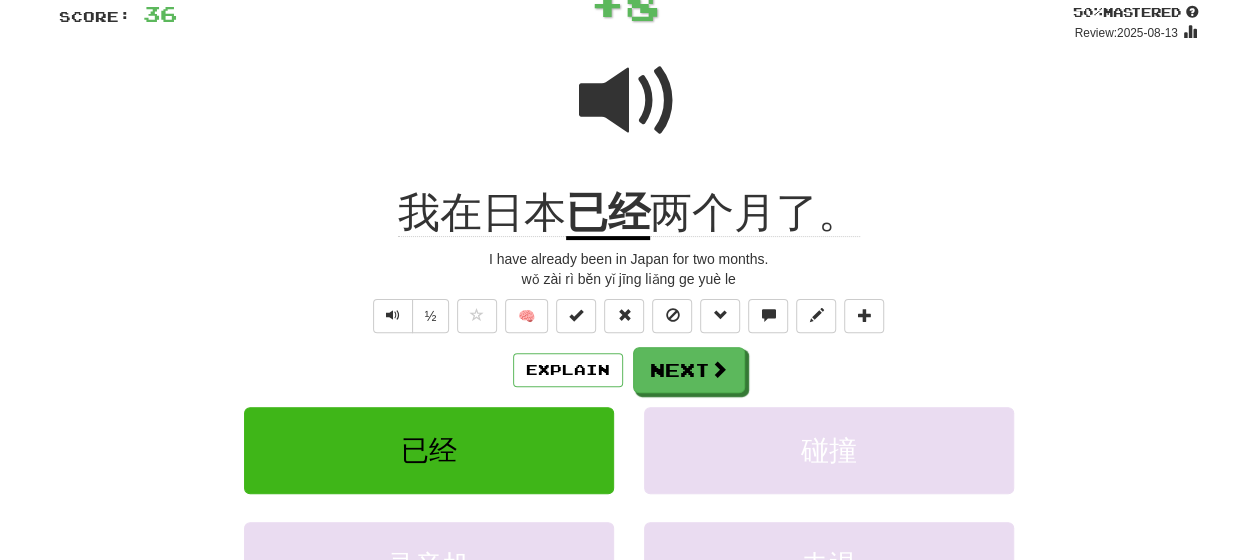 click on "Explain Next 已经 碰撞 录音机 击退 Learn more: 已经 碰撞 录音机 击退" at bounding box center (629, 507) 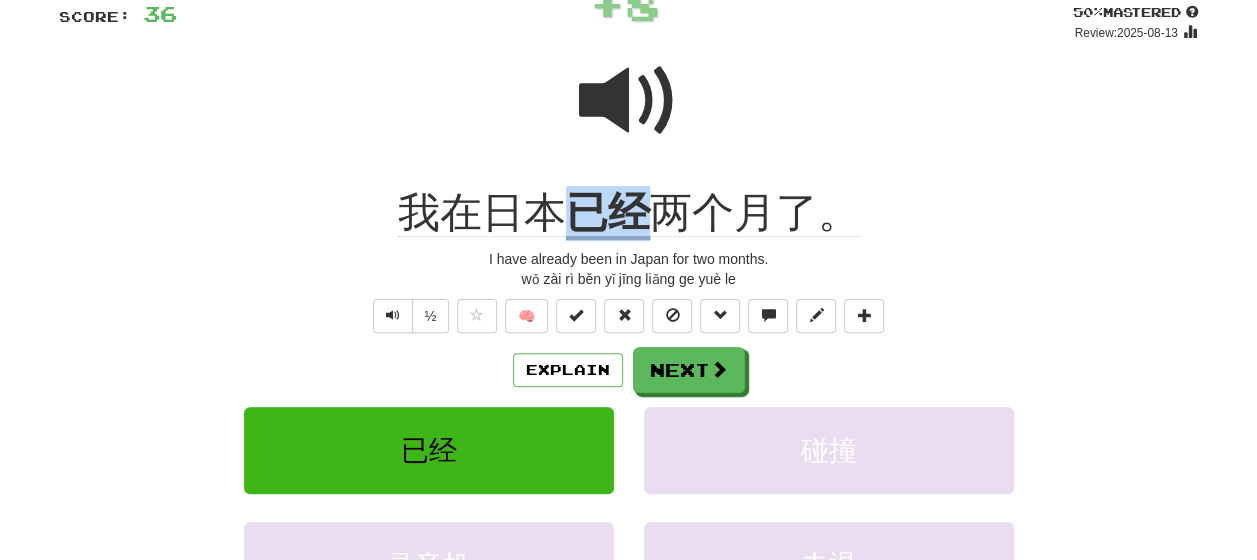 drag, startPoint x: 634, startPoint y: 223, endPoint x: 573, endPoint y: 221, distance: 61.03278 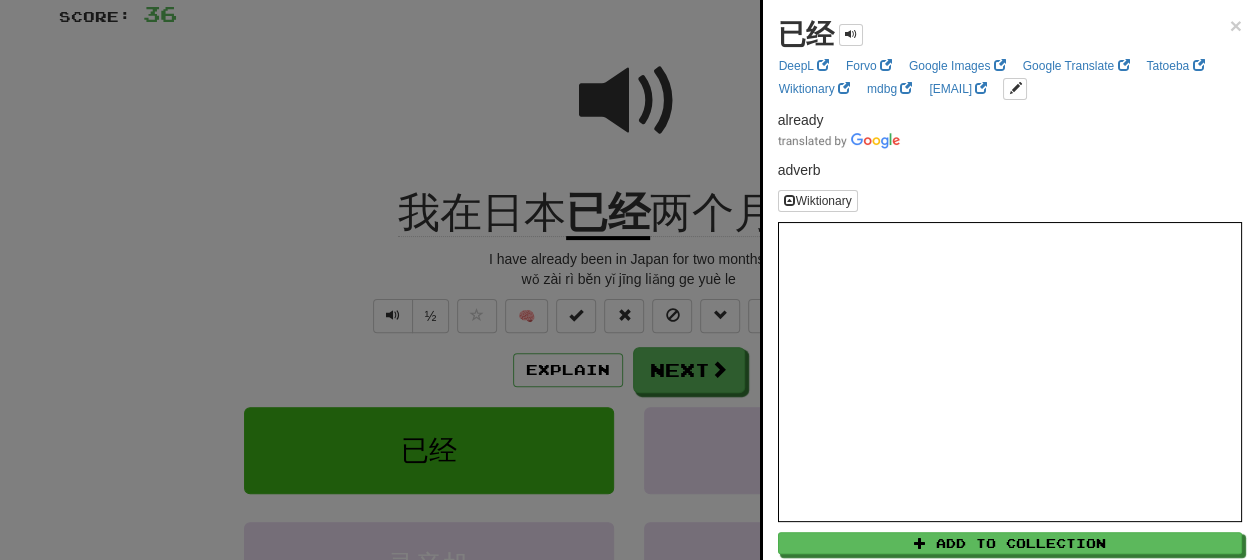 click at bounding box center (628, 280) 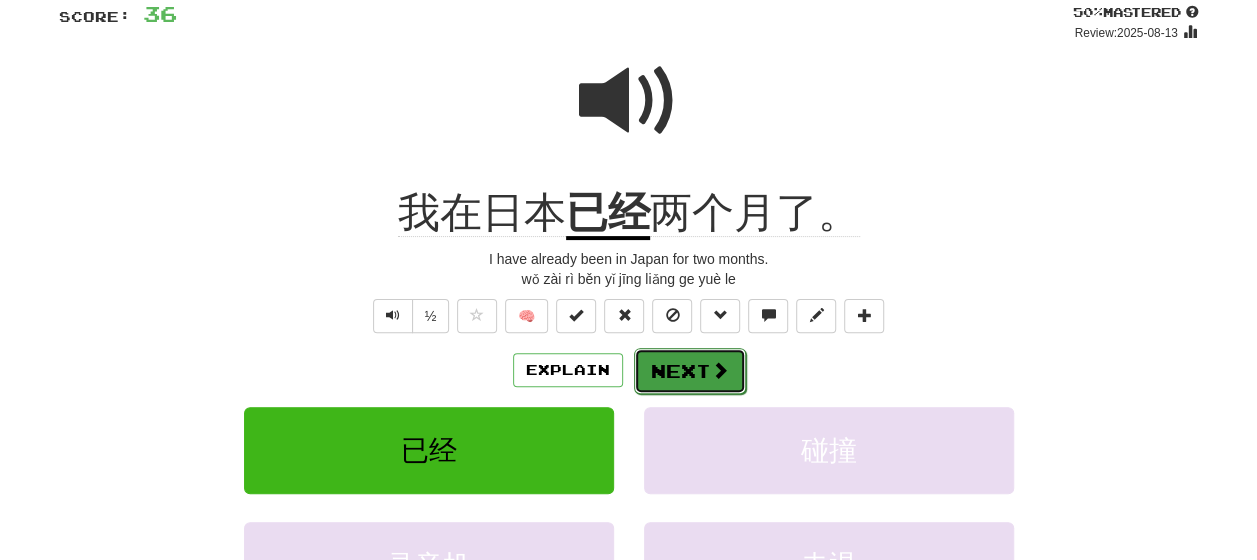 click on "Next" at bounding box center (690, 371) 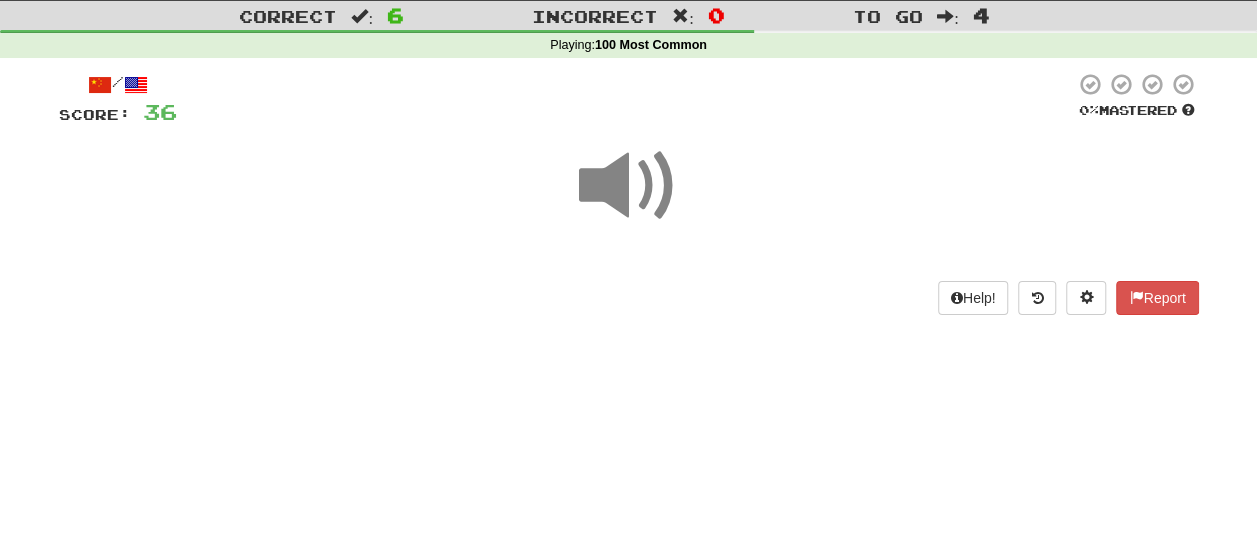 scroll, scrollTop: 48, scrollLeft: 0, axis: vertical 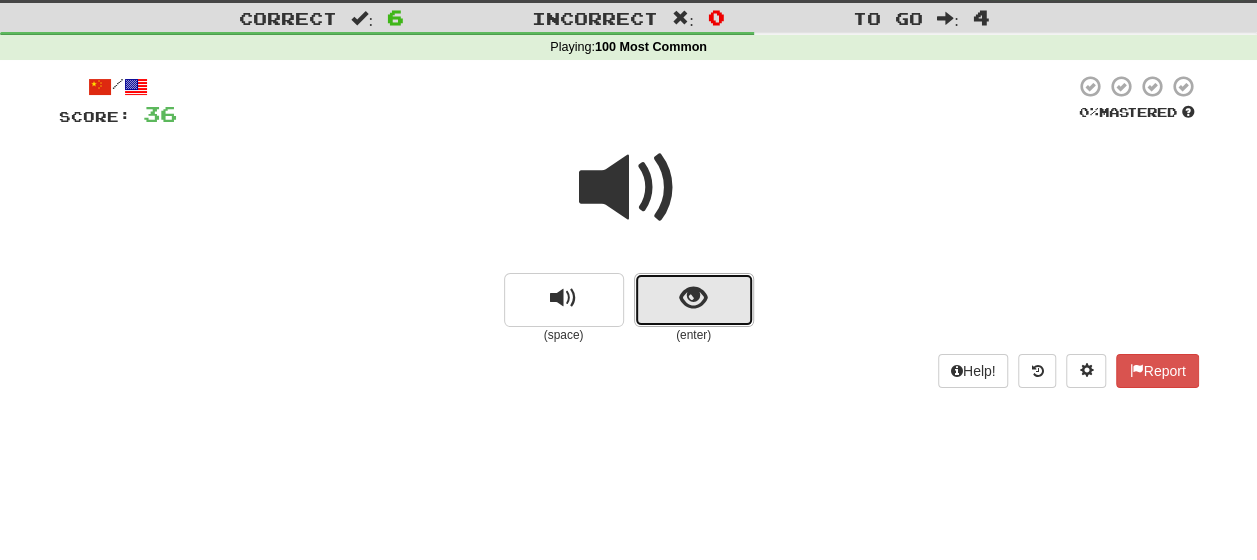 click at bounding box center [693, 298] 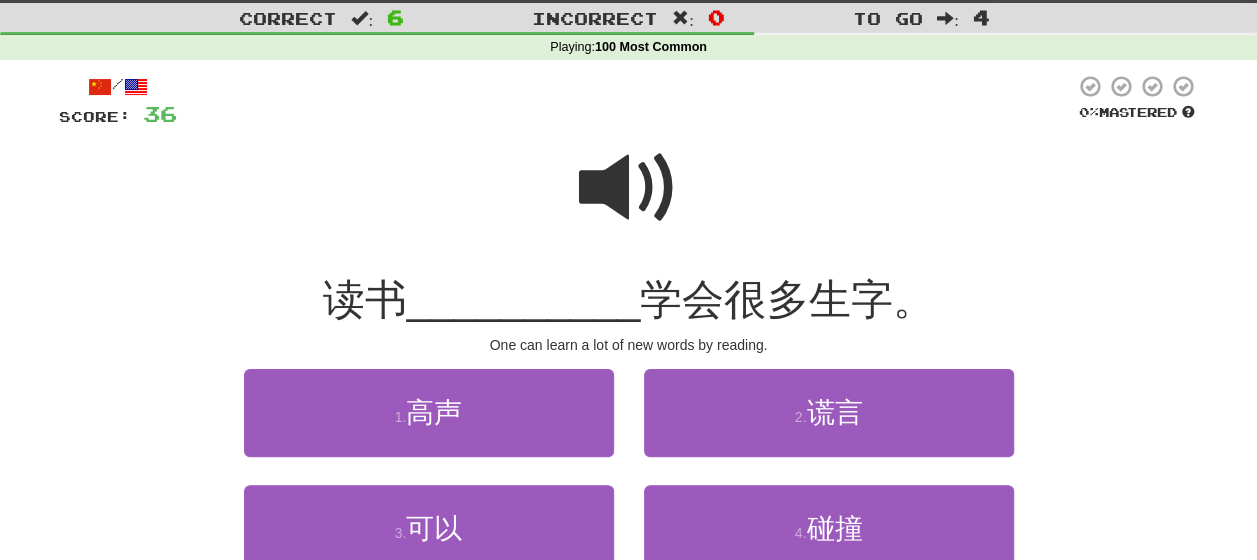 click at bounding box center [629, 188] 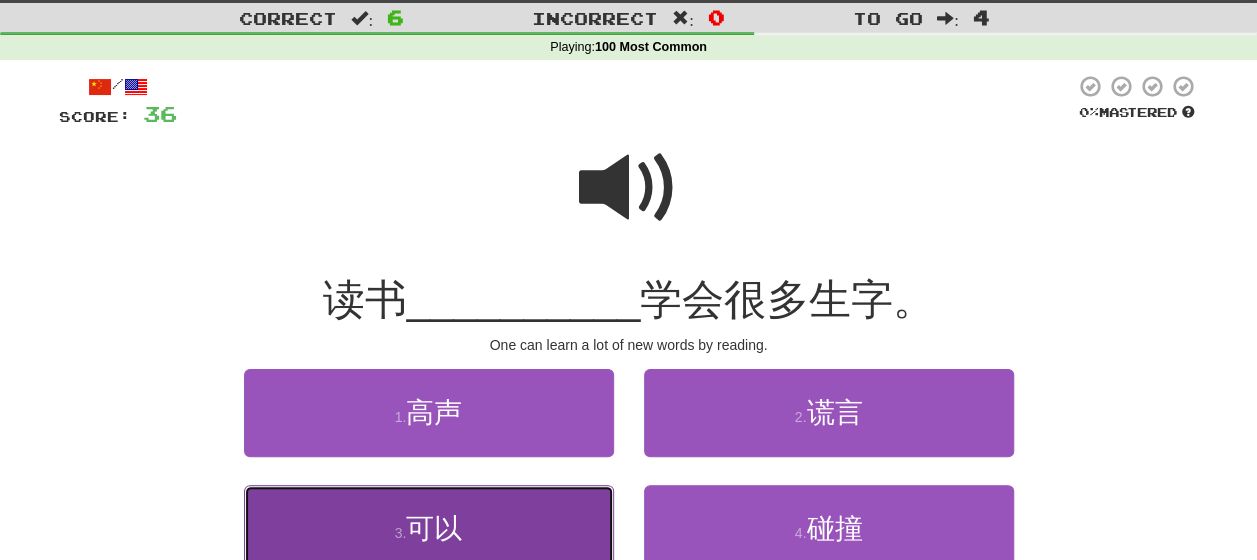 click on "3 .  可以" at bounding box center [429, 528] 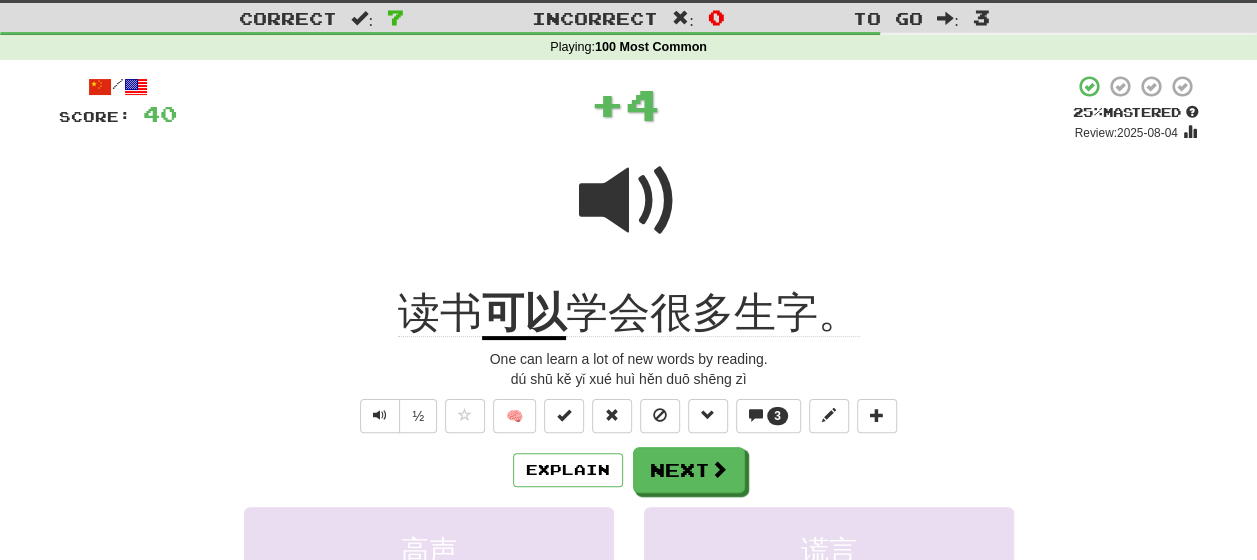 click on "Explain Next" at bounding box center [629, 470] 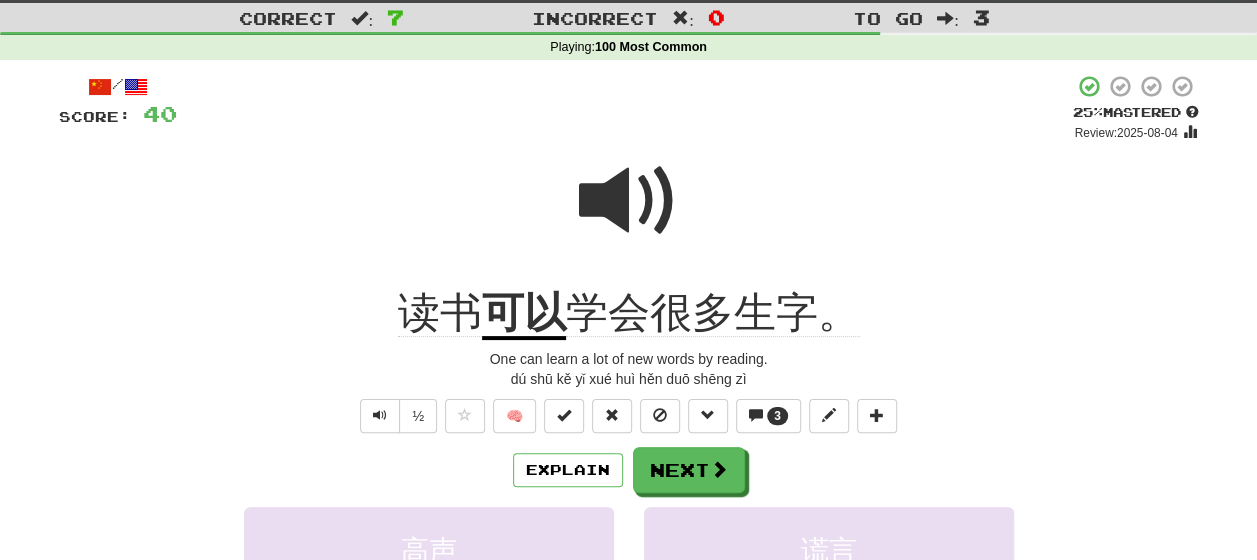 click at bounding box center [629, 201] 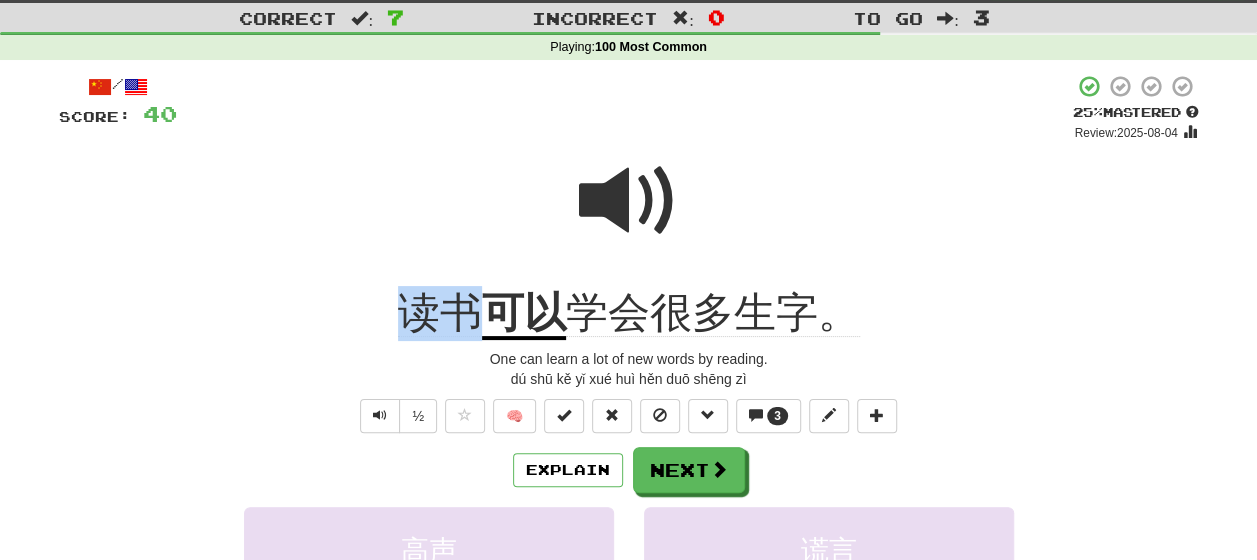 drag, startPoint x: 472, startPoint y: 324, endPoint x: 408, endPoint y: 321, distance: 64.070274 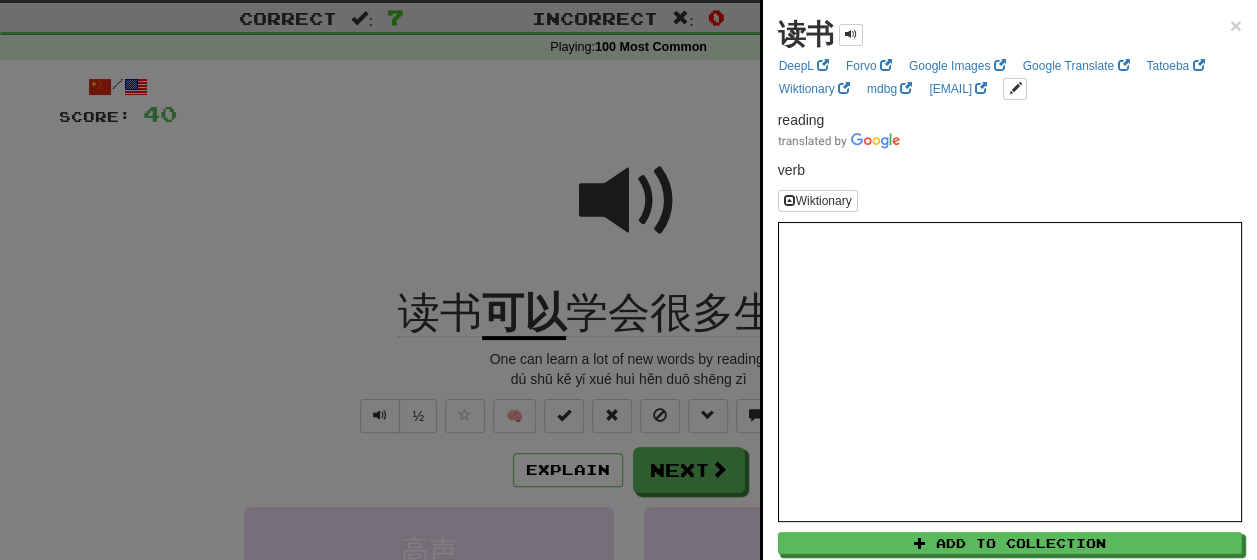click at bounding box center [628, 280] 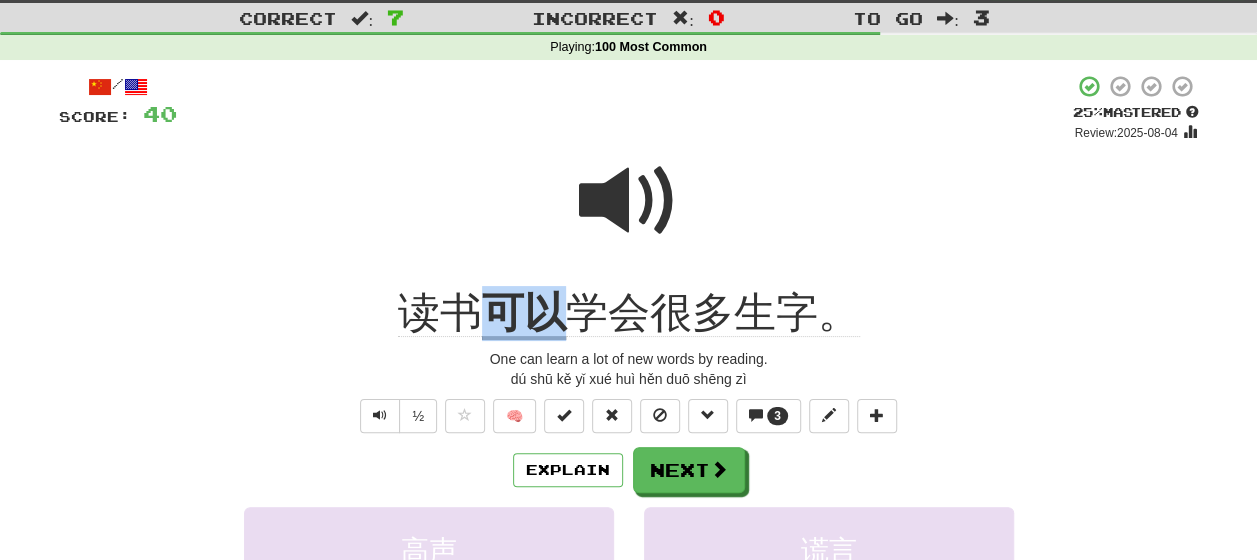 drag, startPoint x: 555, startPoint y: 316, endPoint x: 487, endPoint y: 312, distance: 68.117546 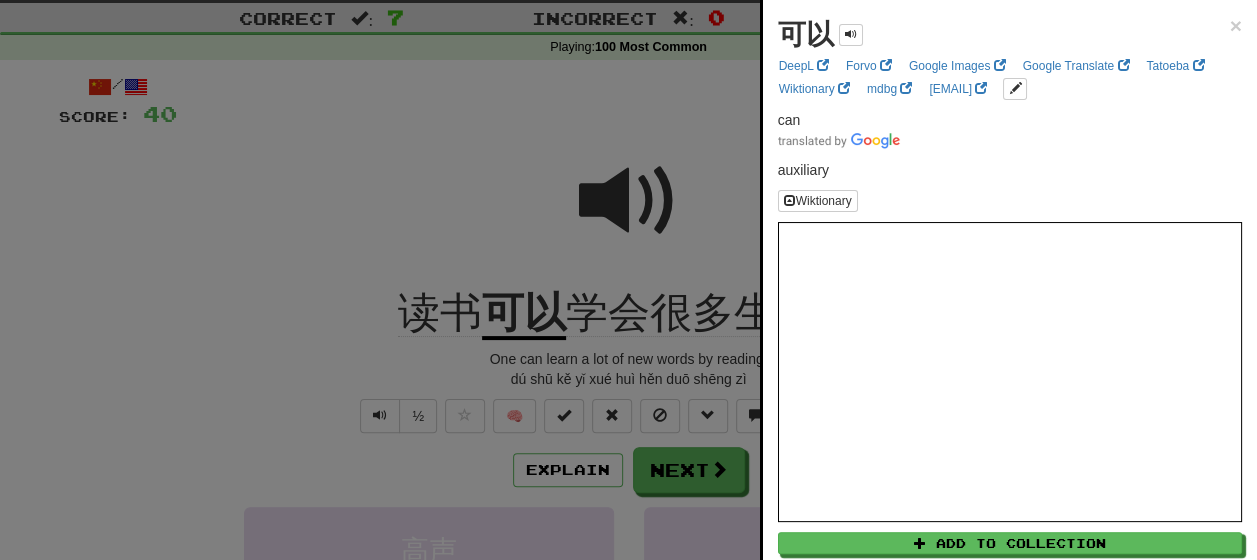 click at bounding box center (628, 280) 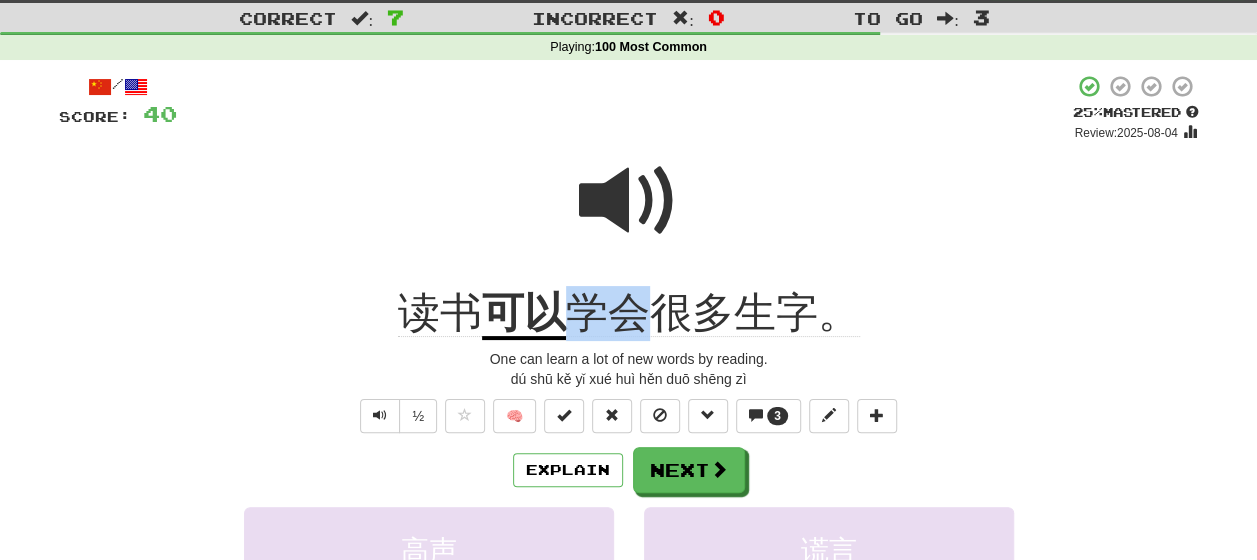 drag, startPoint x: 639, startPoint y: 326, endPoint x: 570, endPoint y: 316, distance: 69.72087 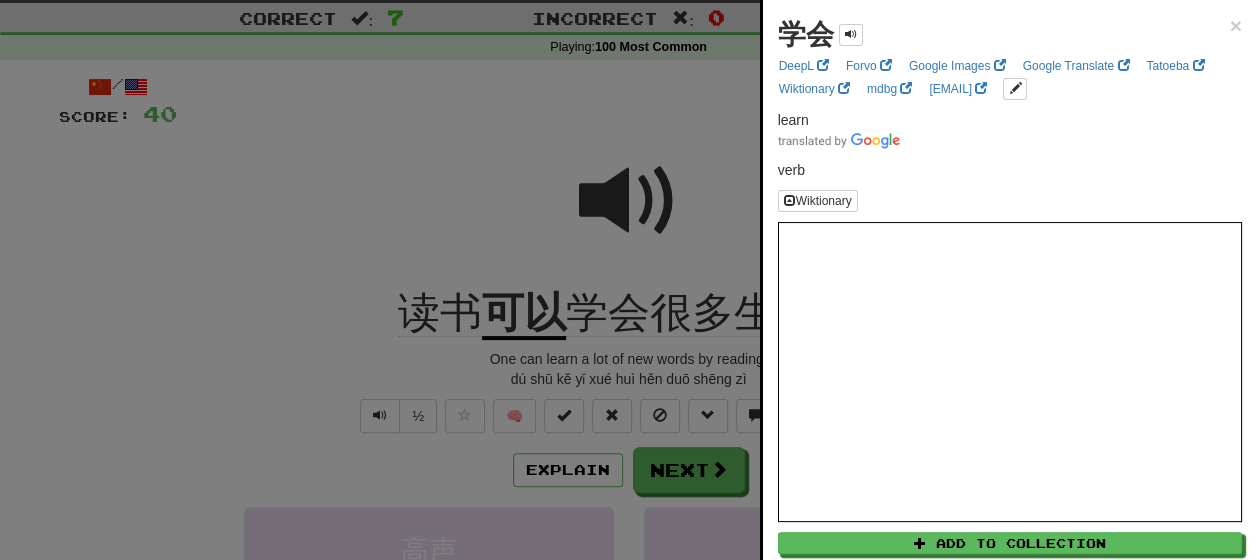 click at bounding box center [628, 280] 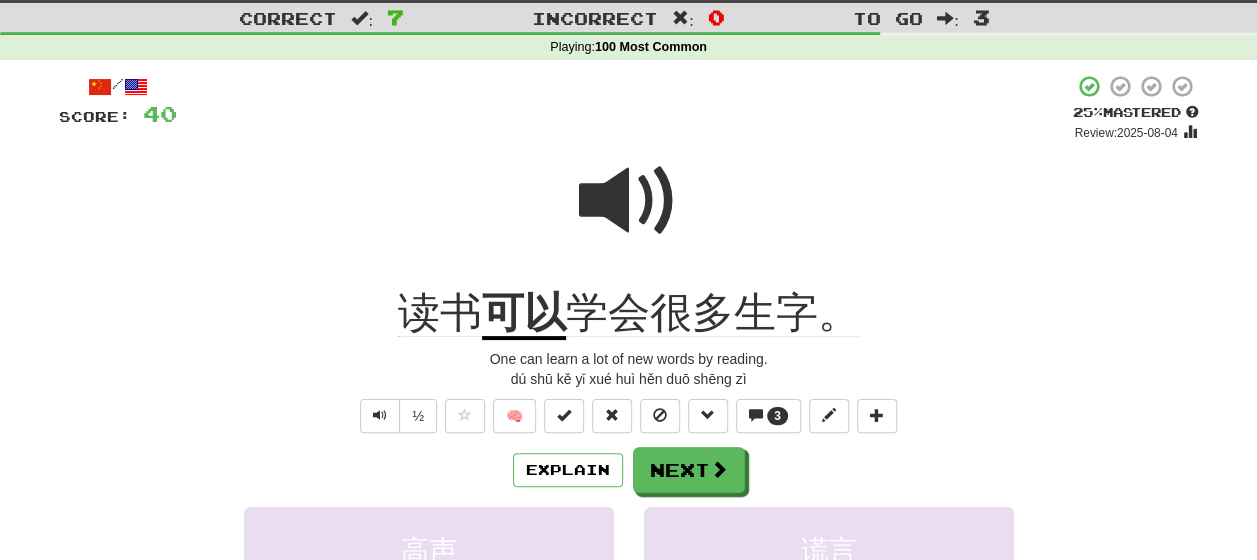 click at bounding box center [629, 201] 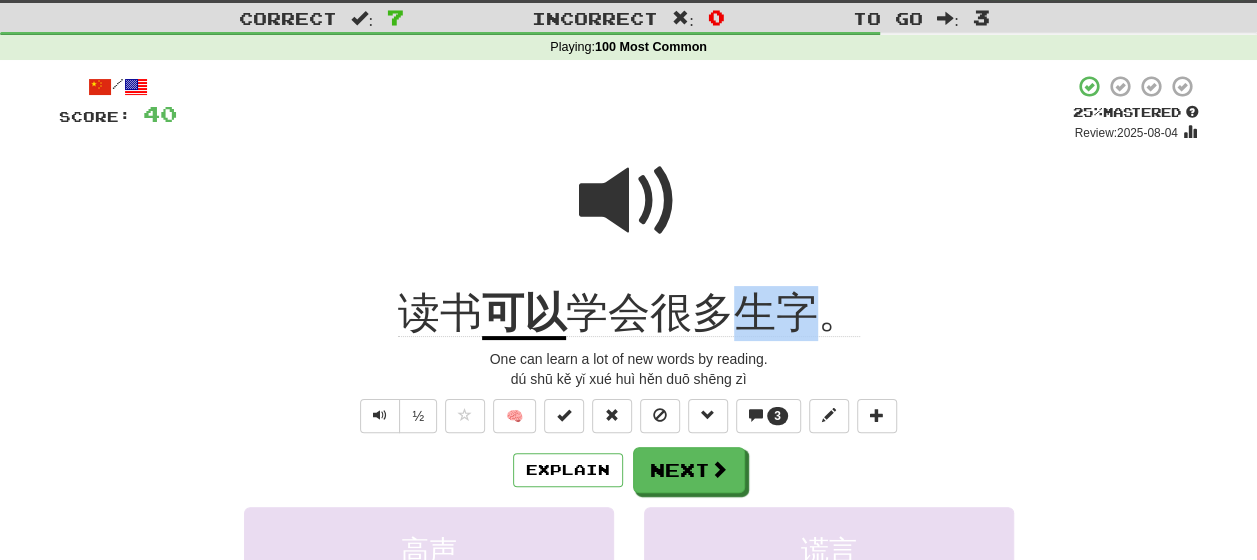 drag, startPoint x: 808, startPoint y: 317, endPoint x: 733, endPoint y: 310, distance: 75.32596 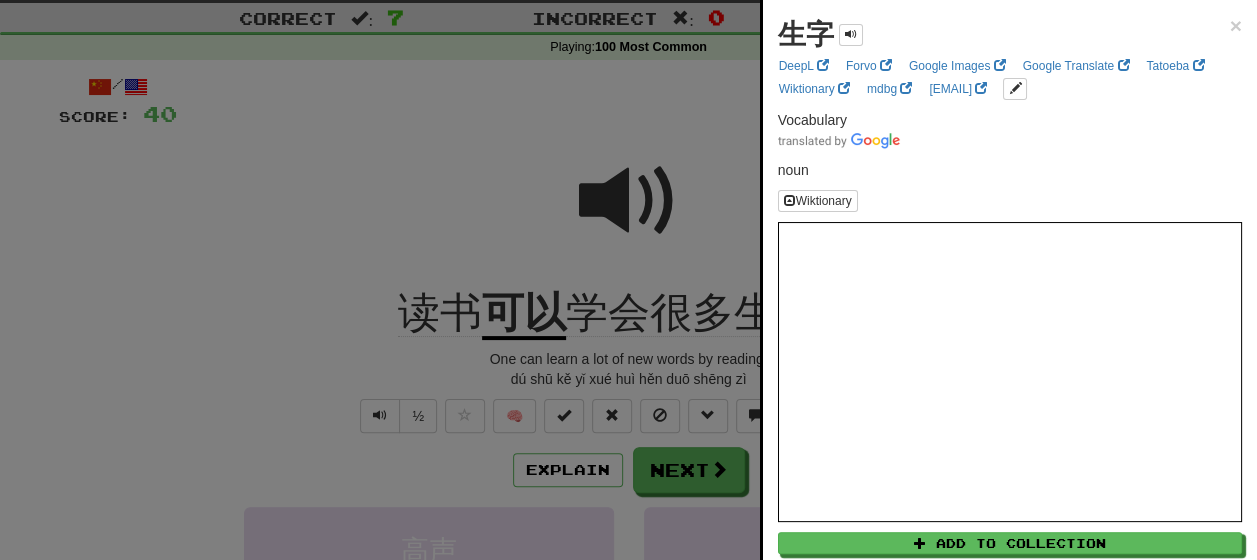 click at bounding box center (628, 280) 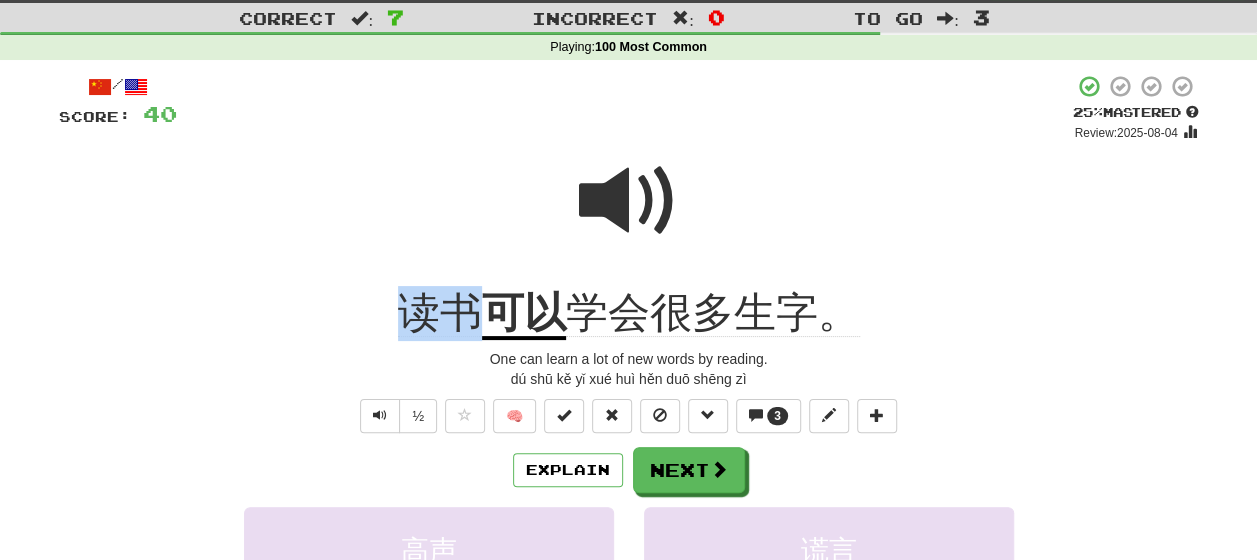 drag, startPoint x: 474, startPoint y: 332, endPoint x: 409, endPoint y: 330, distance: 65.03076 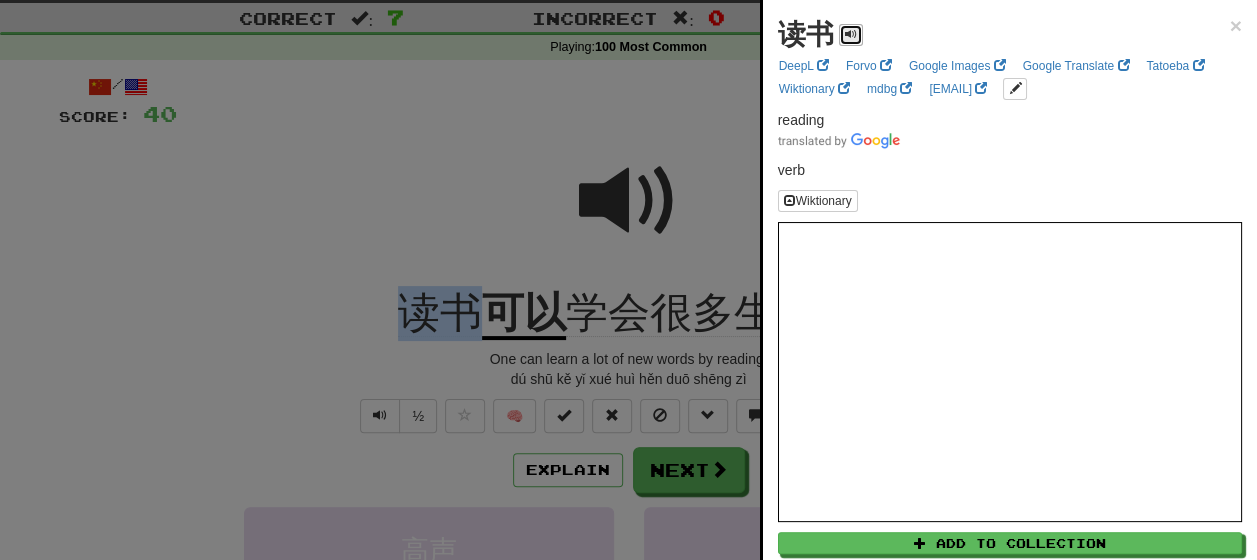 click at bounding box center (851, 34) 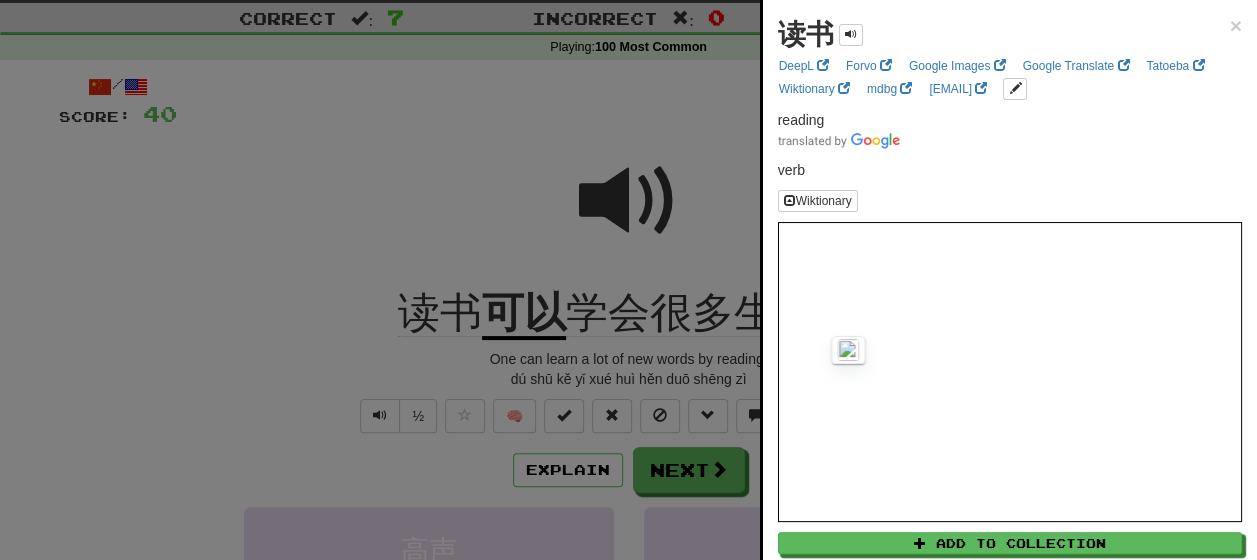 click at bounding box center [628, 280] 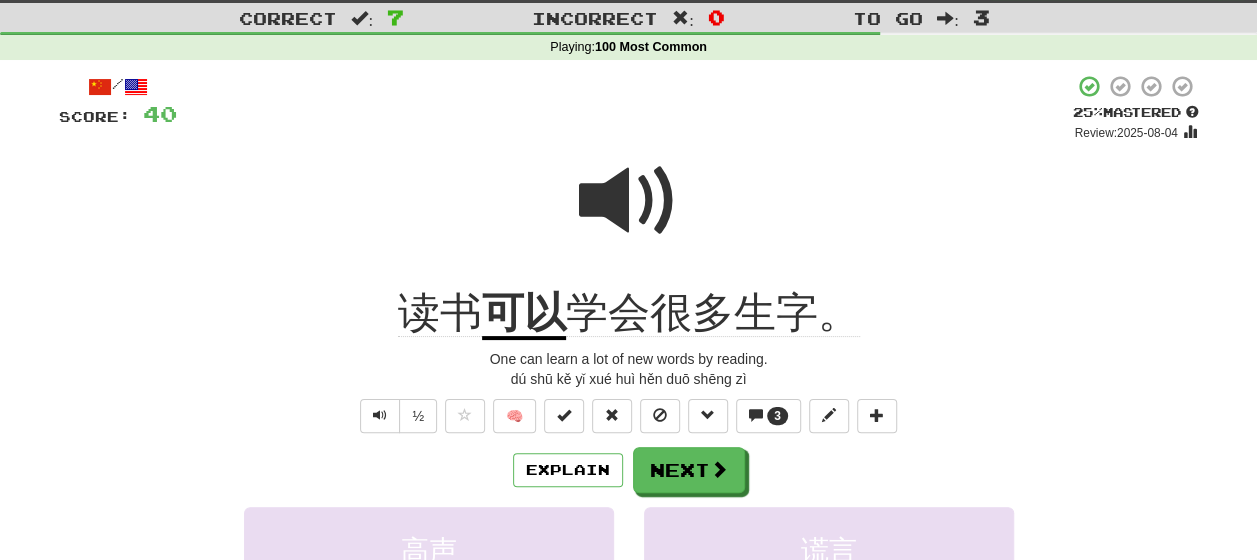click at bounding box center (629, 201) 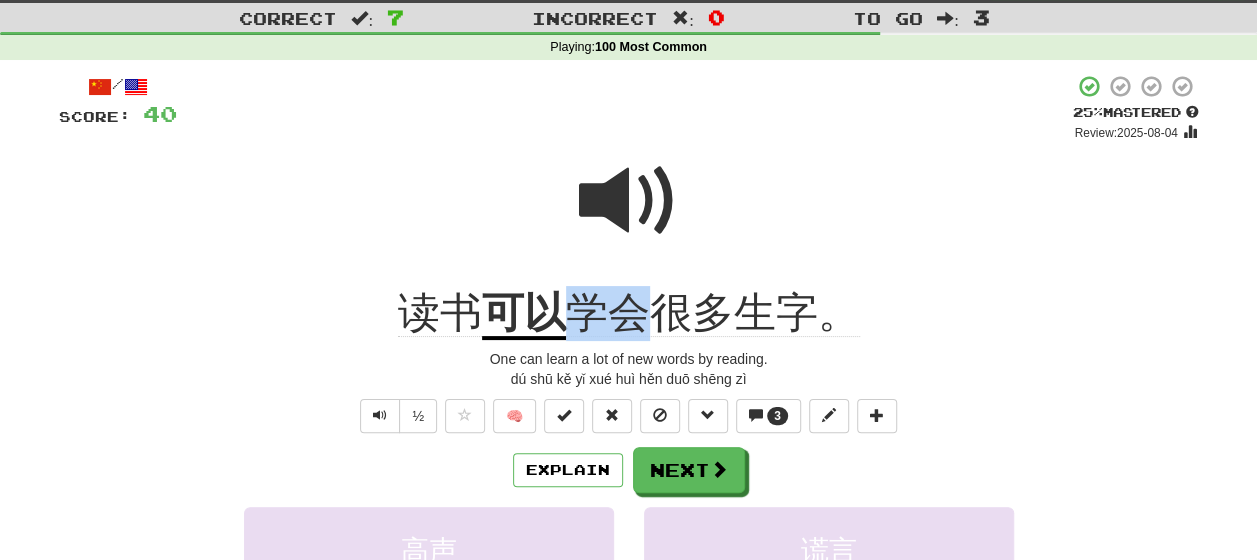 drag, startPoint x: 637, startPoint y: 316, endPoint x: 570, endPoint y: 312, distance: 67.11929 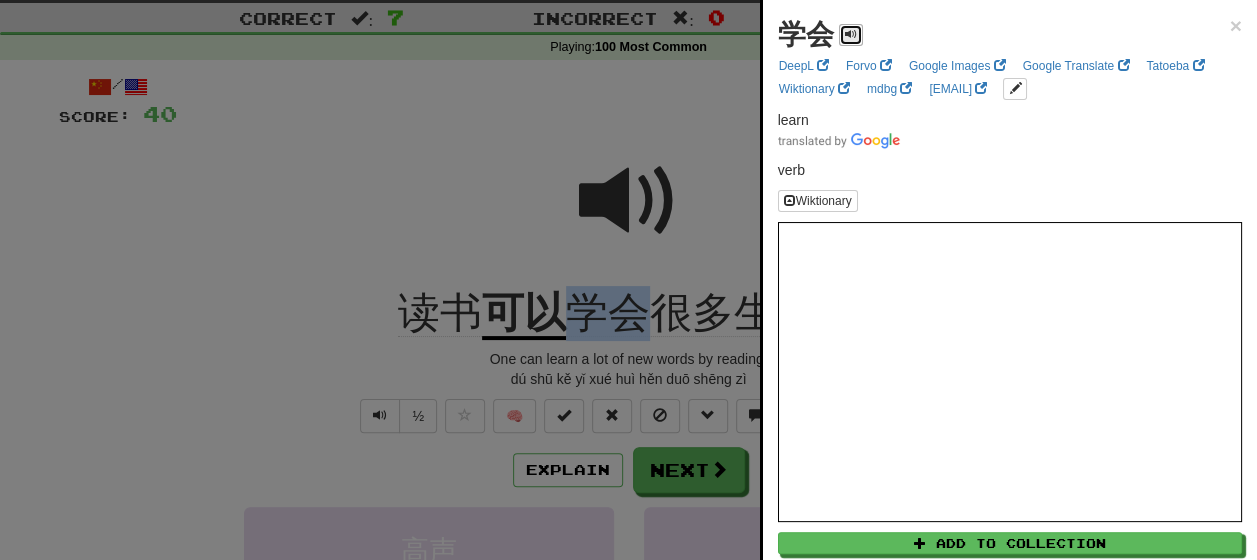 click at bounding box center [851, 34] 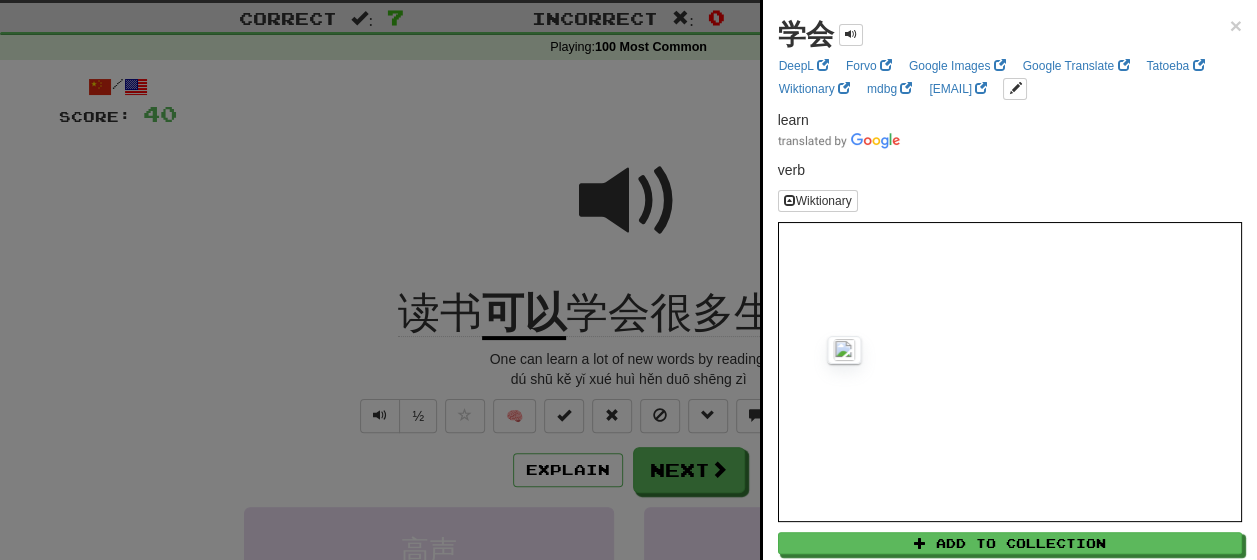 click at bounding box center (628, 280) 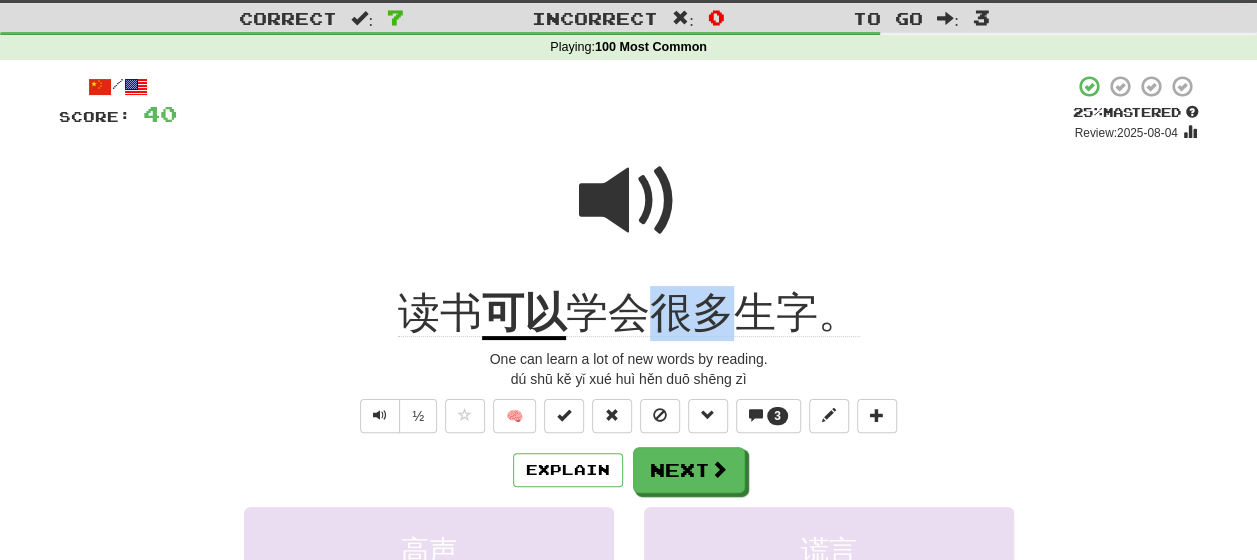 drag, startPoint x: 720, startPoint y: 321, endPoint x: 661, endPoint y: 318, distance: 59.07622 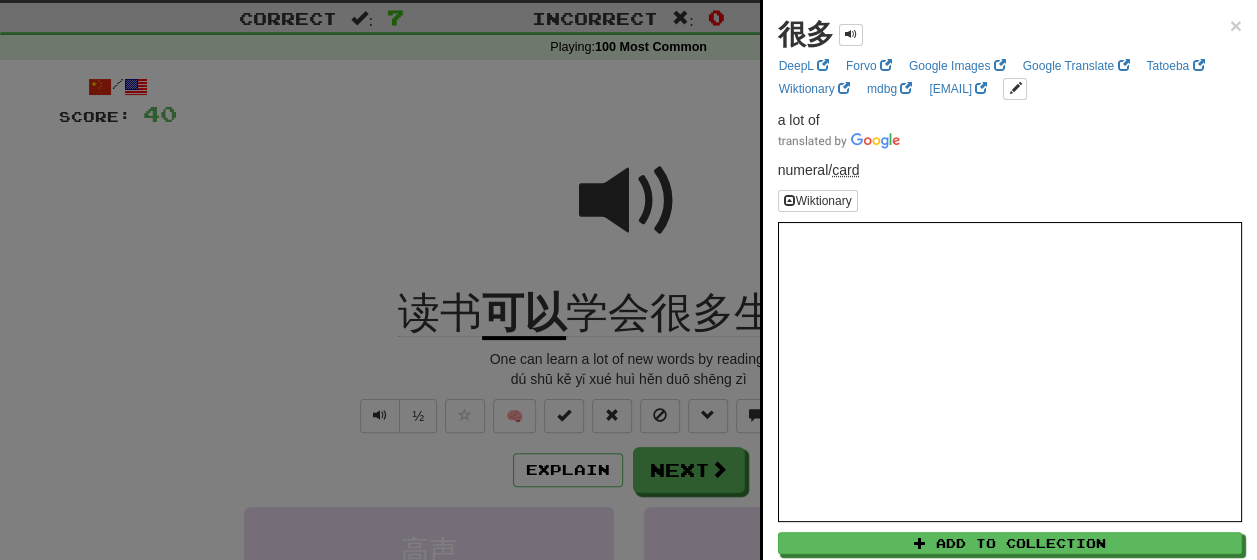 click at bounding box center [628, 280] 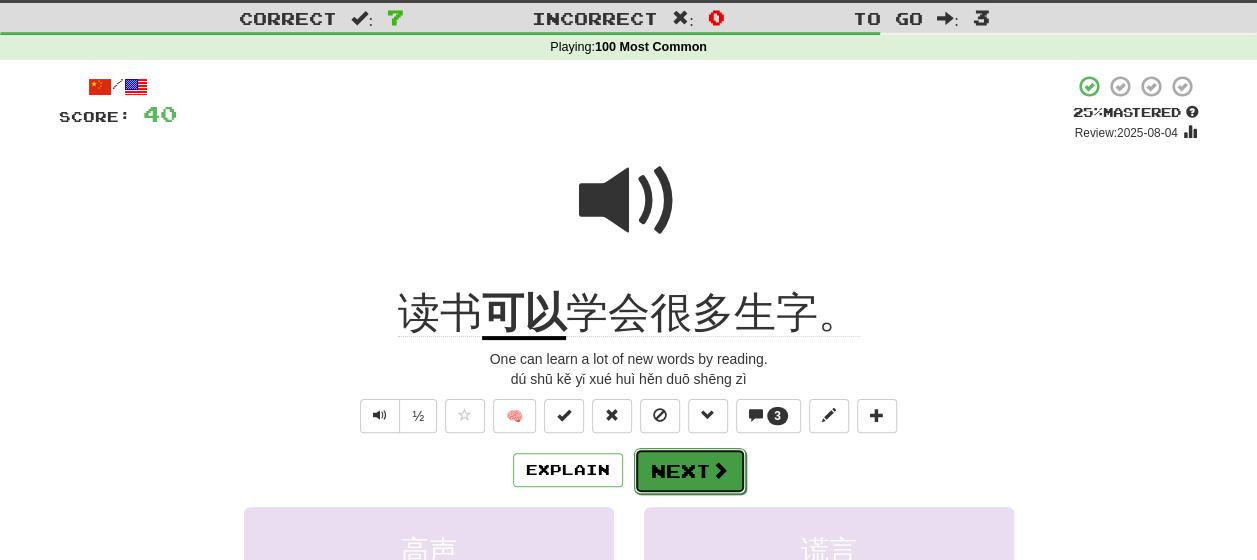 click on "Next" at bounding box center [690, 471] 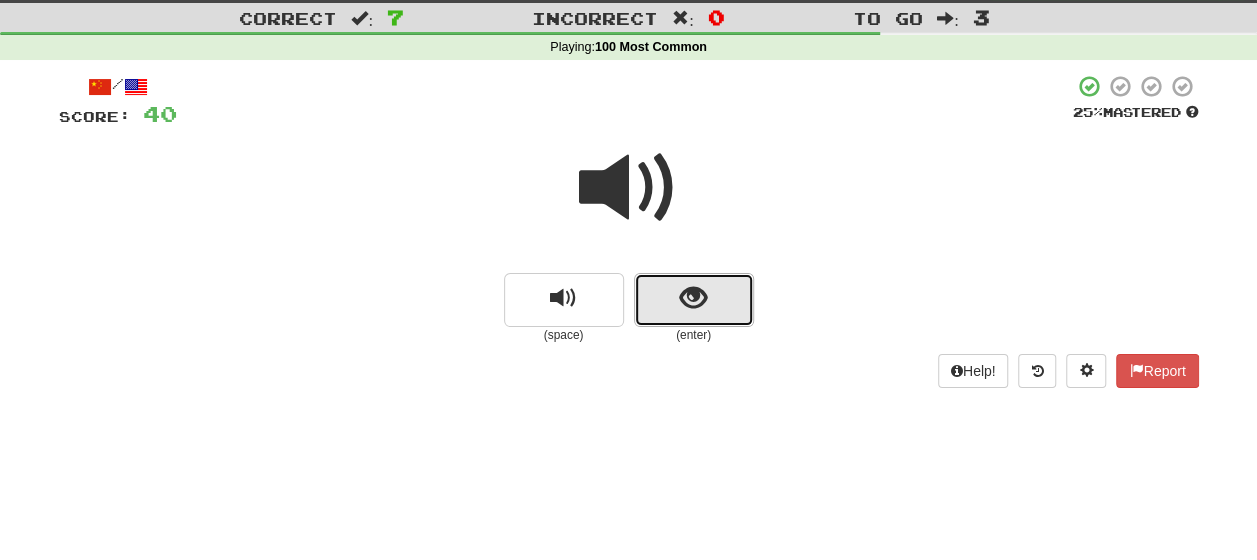 click at bounding box center (694, 300) 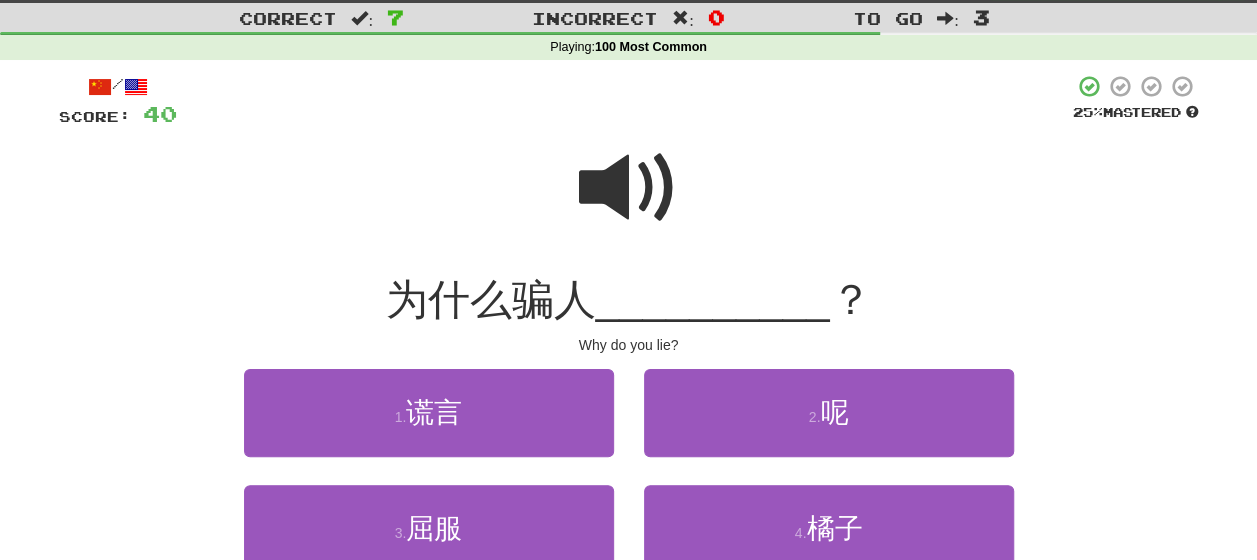 click at bounding box center (629, 188) 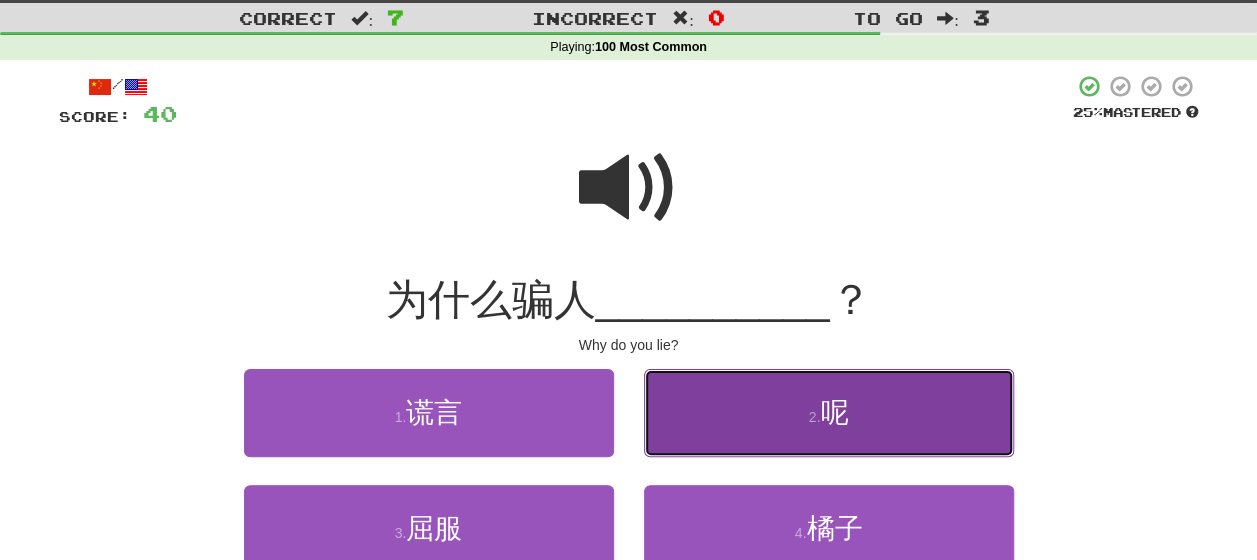 click on "2 .  呢" at bounding box center (829, 412) 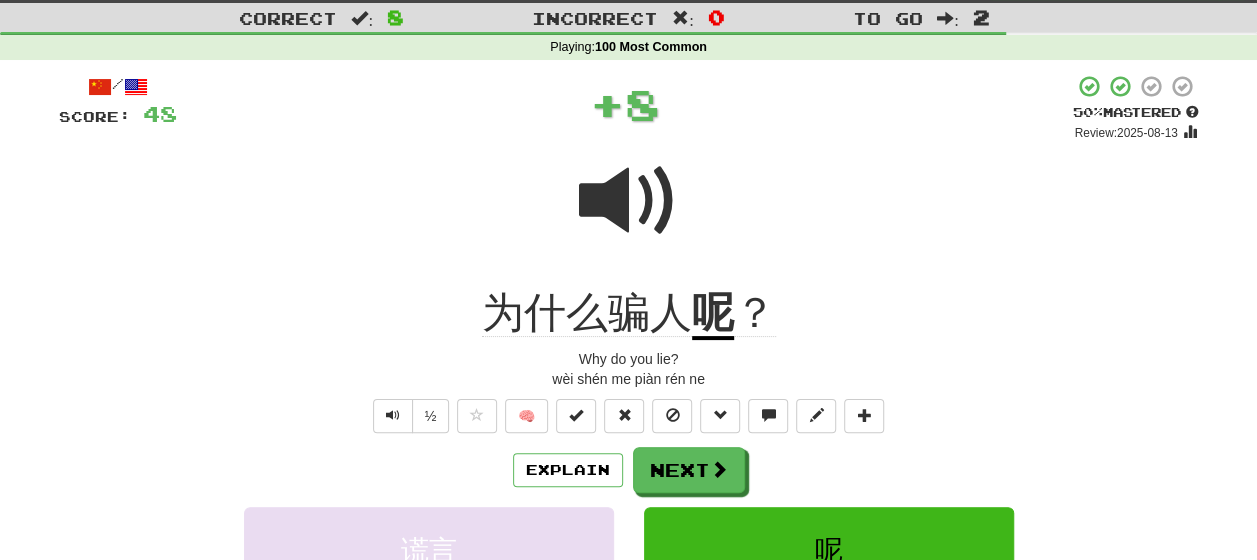 click on "Explain Next" at bounding box center [629, 470] 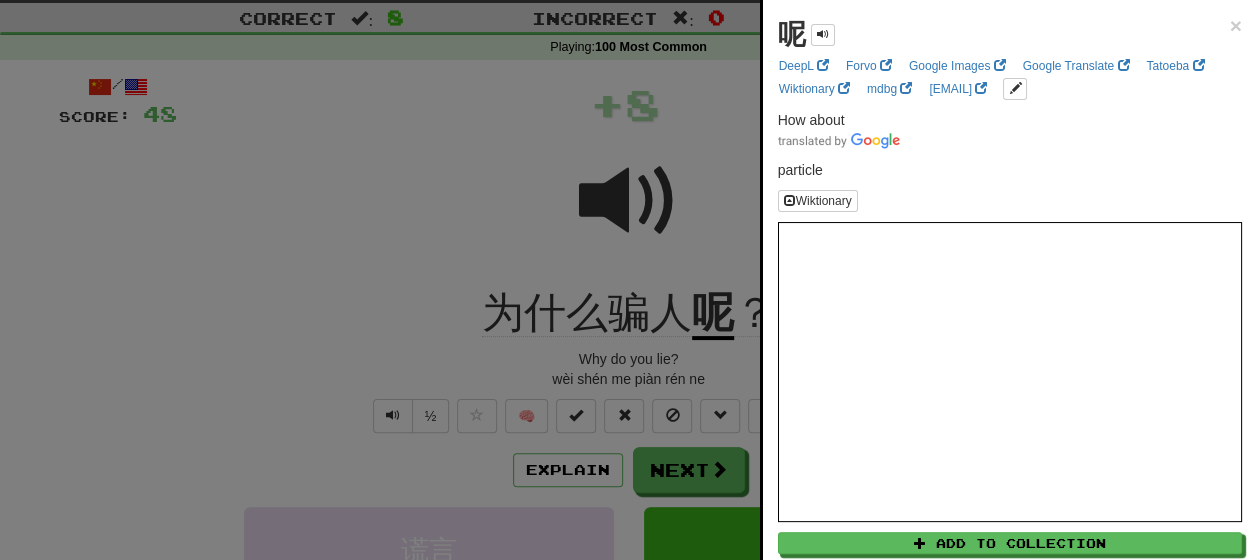 click at bounding box center (628, 280) 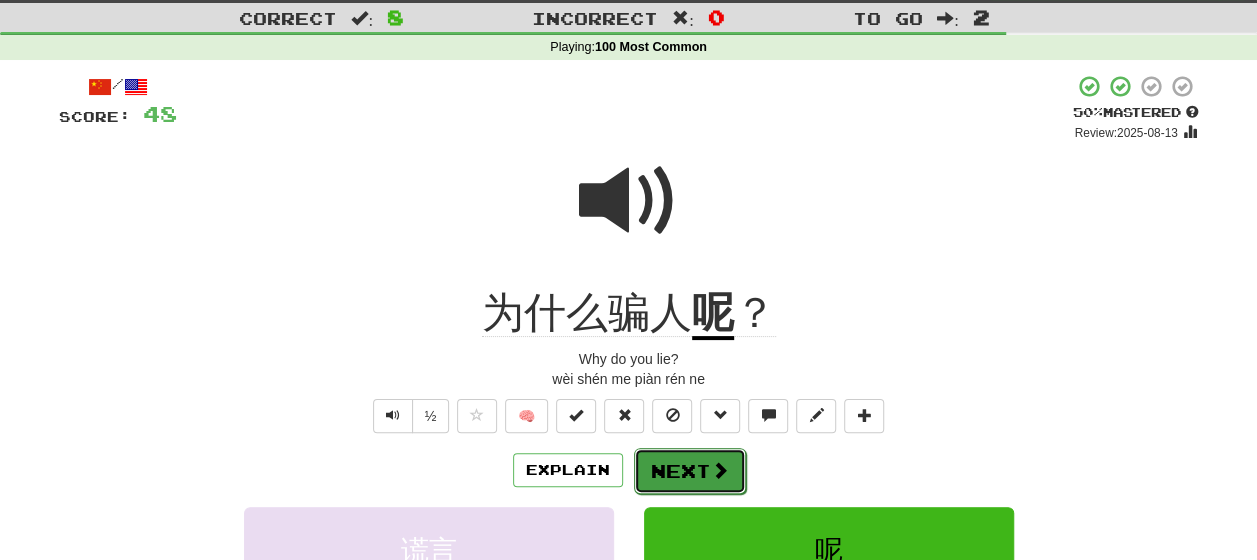 click on "Next" at bounding box center (690, 471) 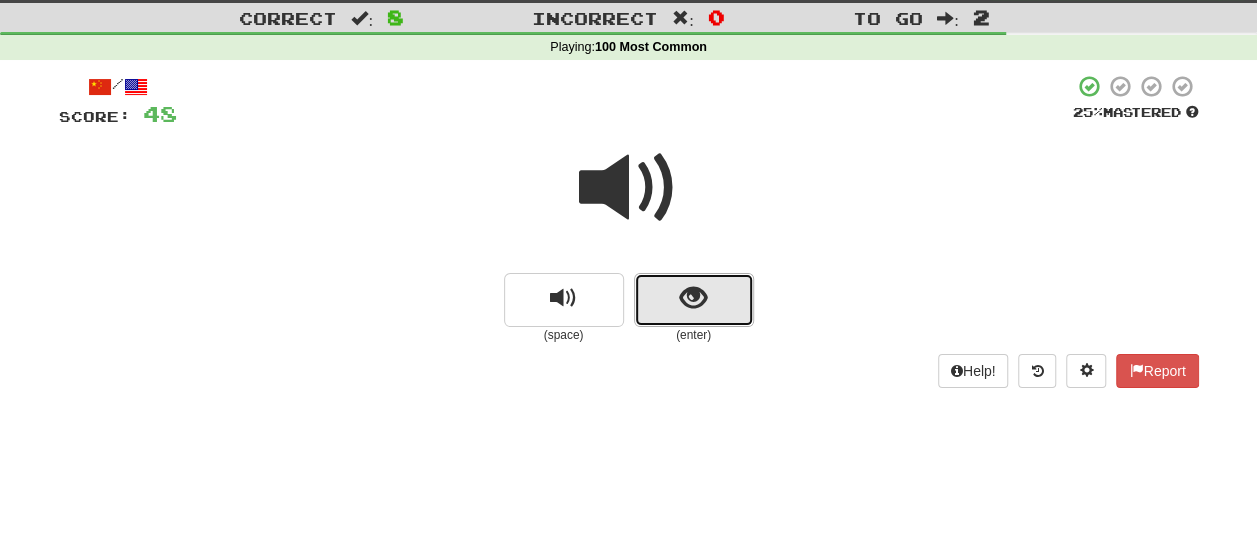 click at bounding box center [694, 300] 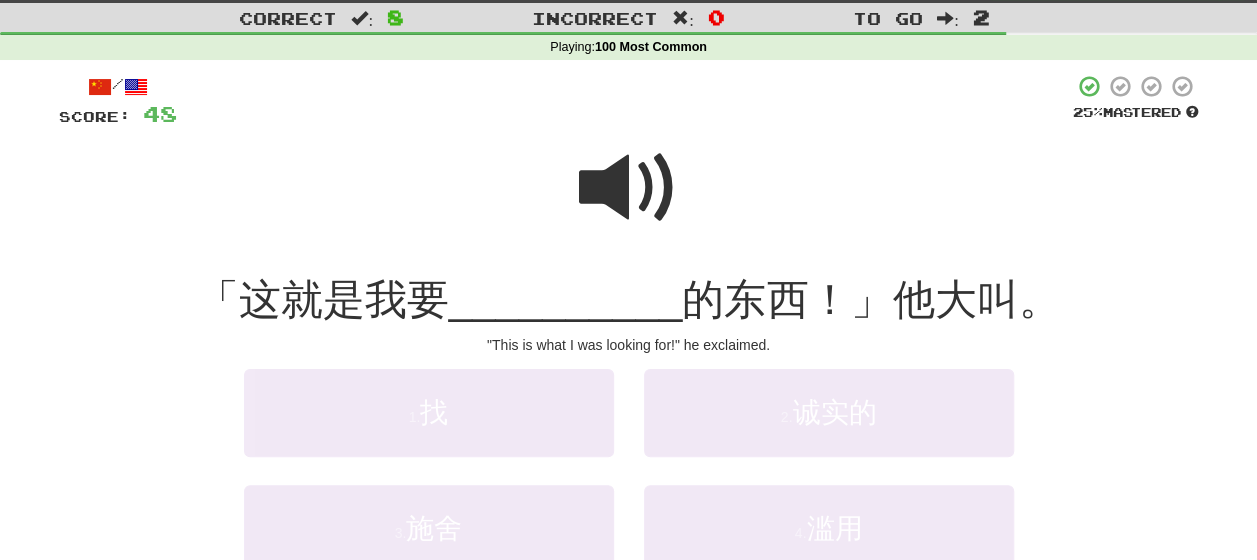 click at bounding box center (629, 188) 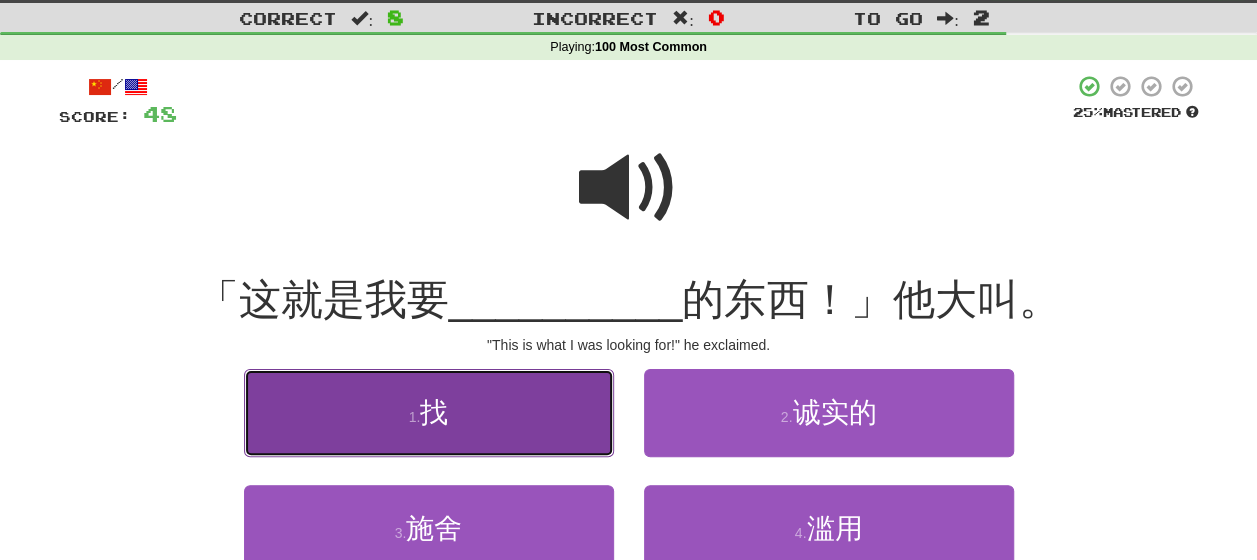 click on "1 .  找" at bounding box center [429, 412] 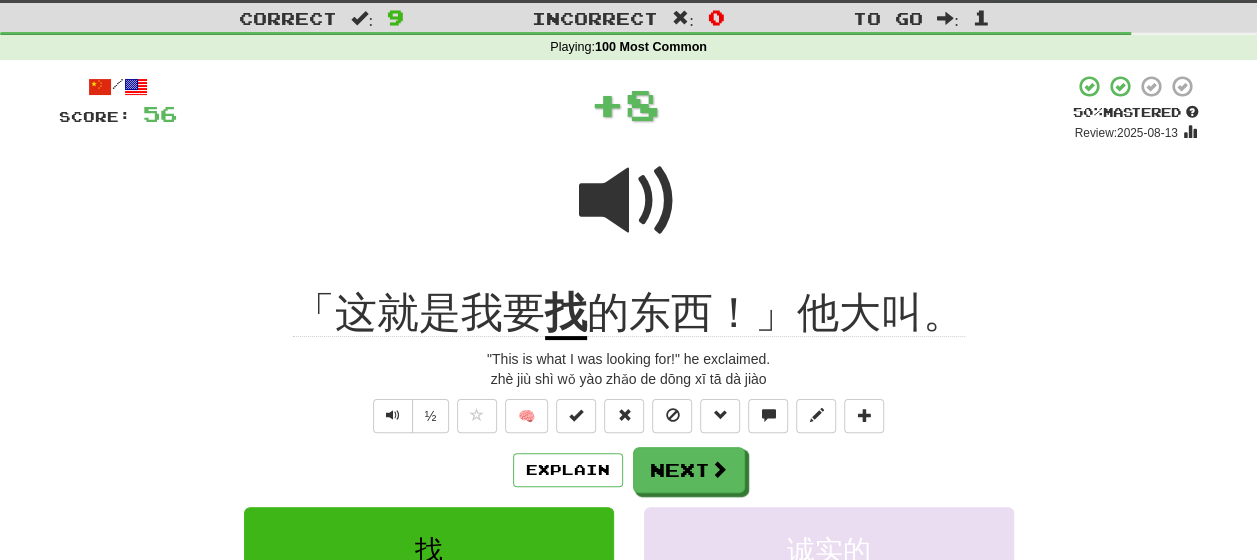 click on "Explain Next" at bounding box center (629, 470) 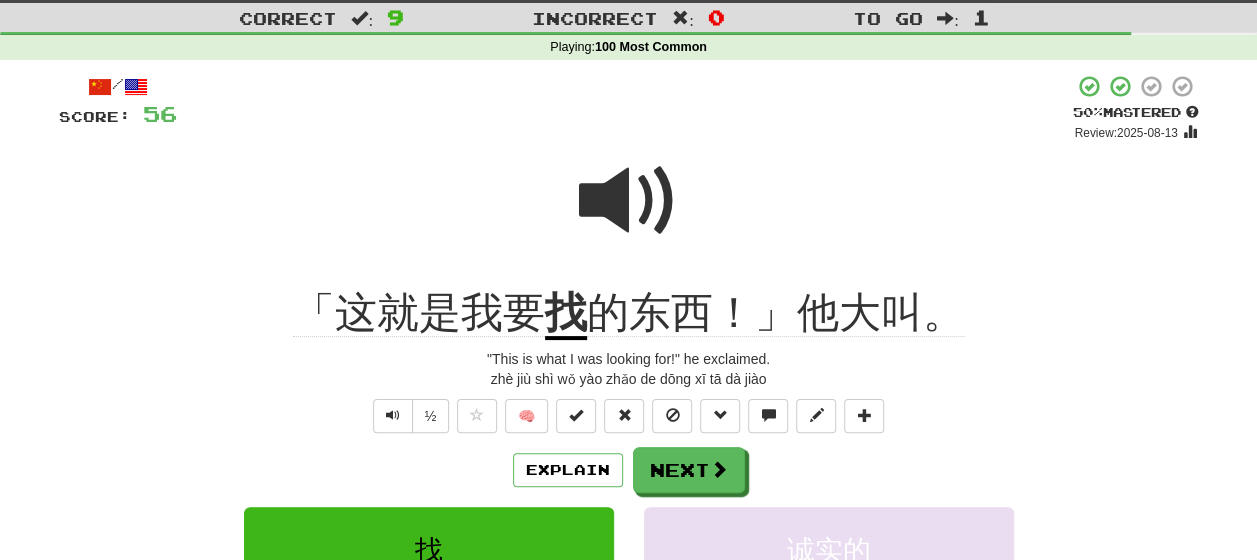 click at bounding box center (629, 201) 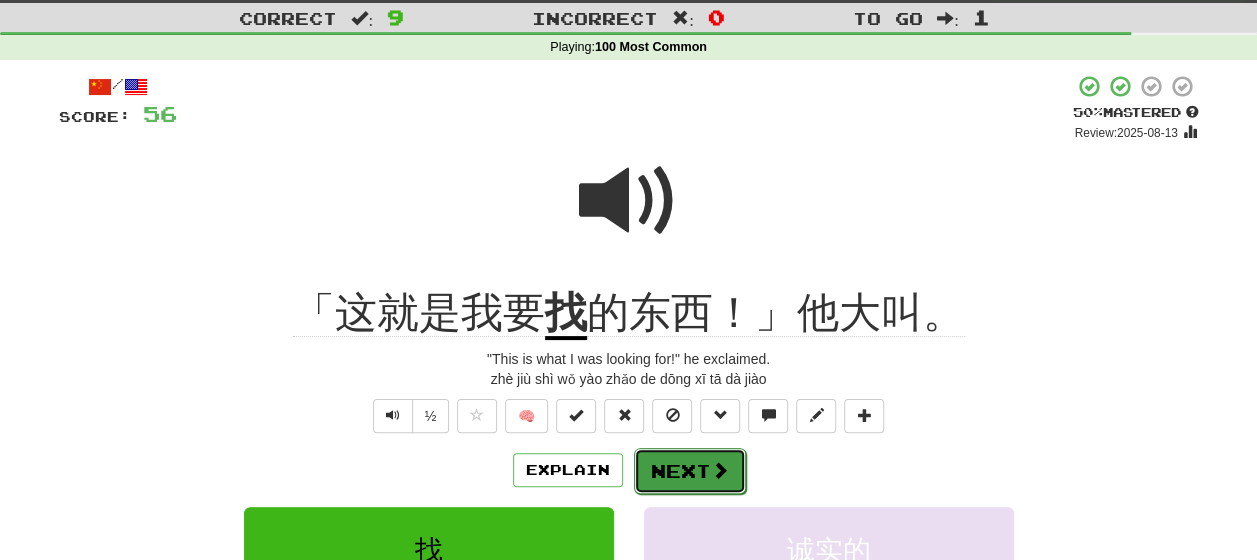 click on "Next" at bounding box center (690, 471) 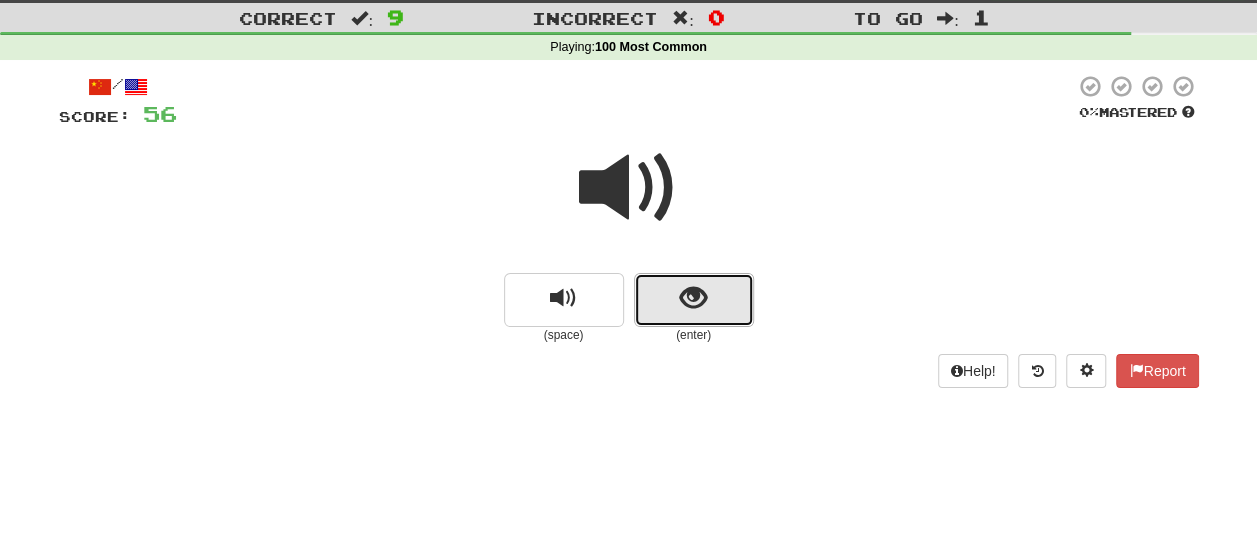 click at bounding box center (694, 300) 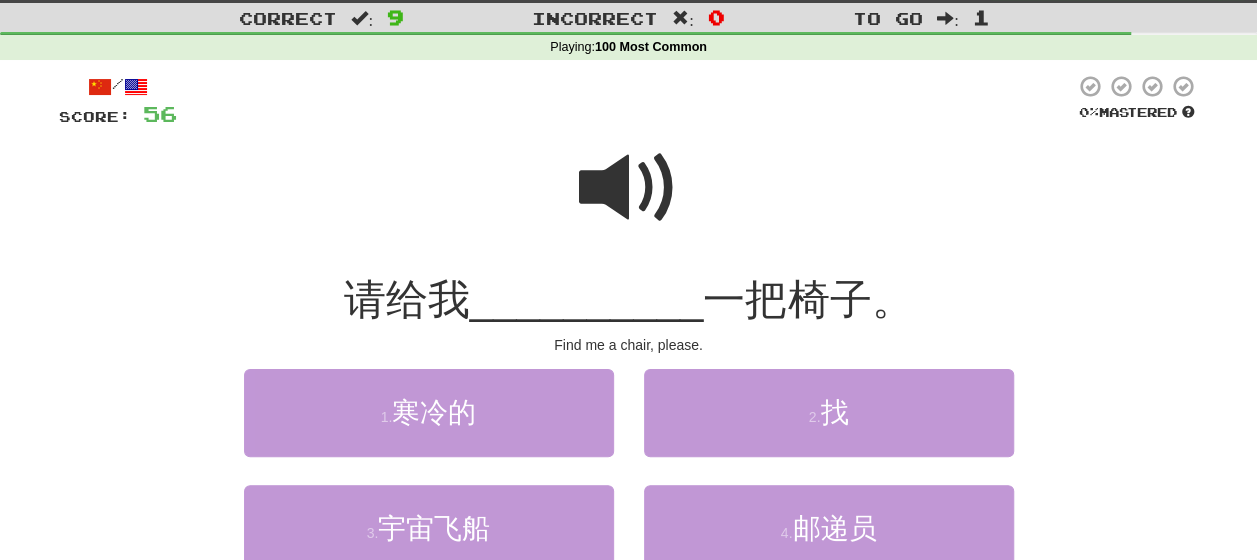 click at bounding box center (629, 188) 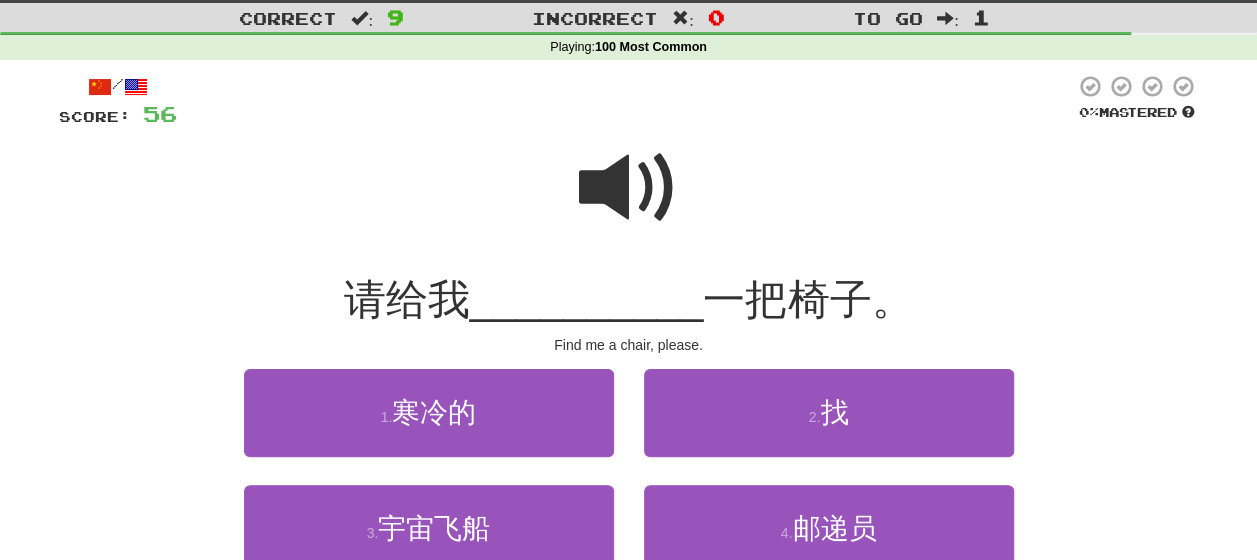 click at bounding box center [629, 188] 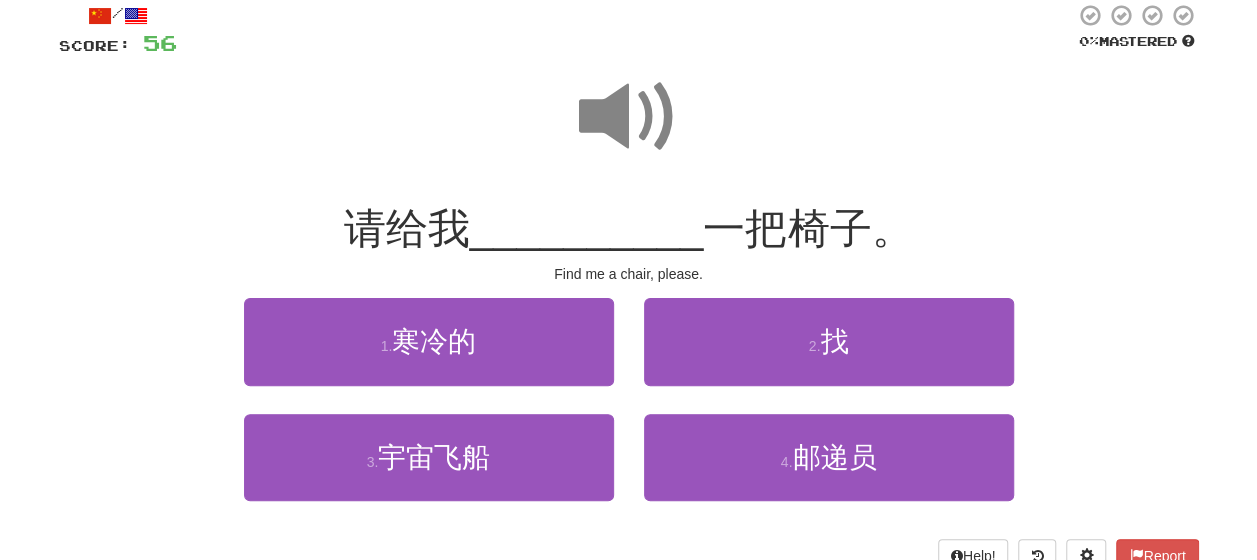scroll, scrollTop: 148, scrollLeft: 0, axis: vertical 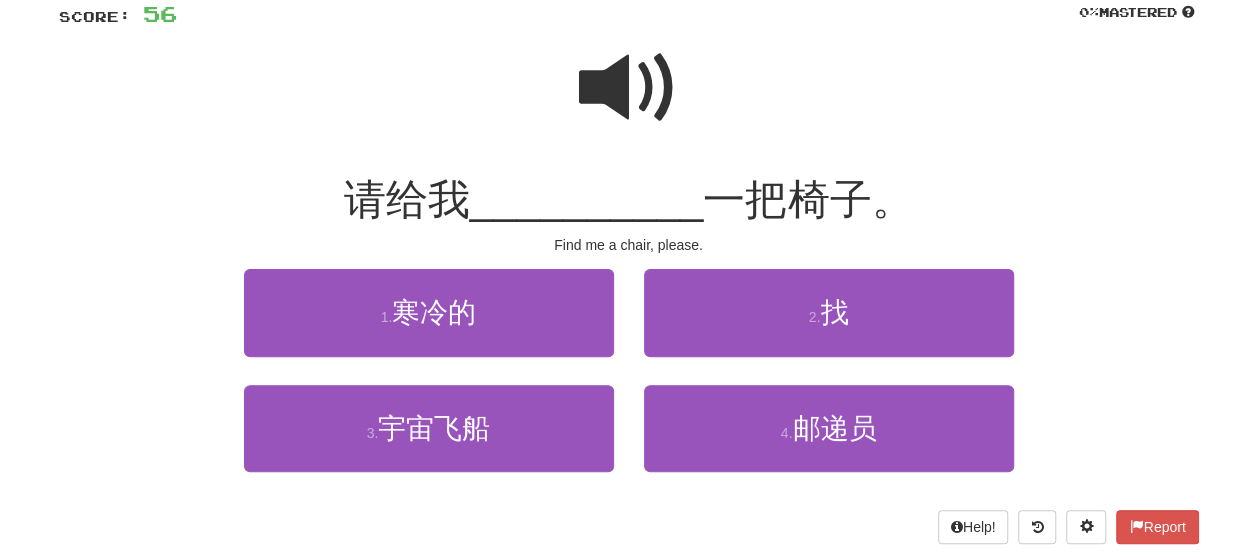 click at bounding box center (629, 88) 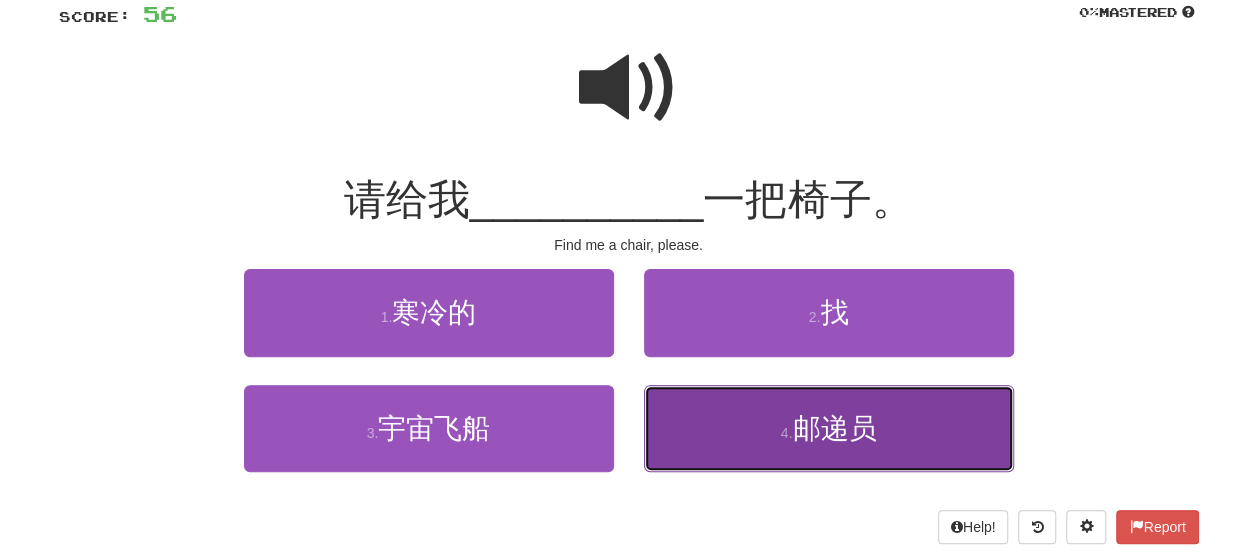 click on "4 . 邮递员" at bounding box center (829, 428) 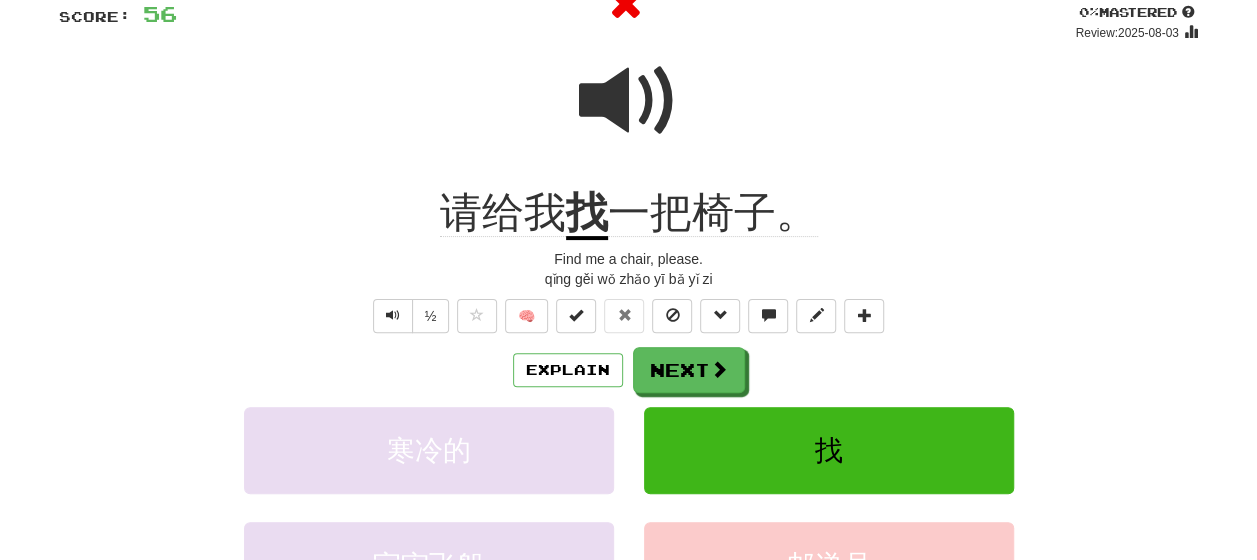 click on "Explain Next" at bounding box center [629, 370] 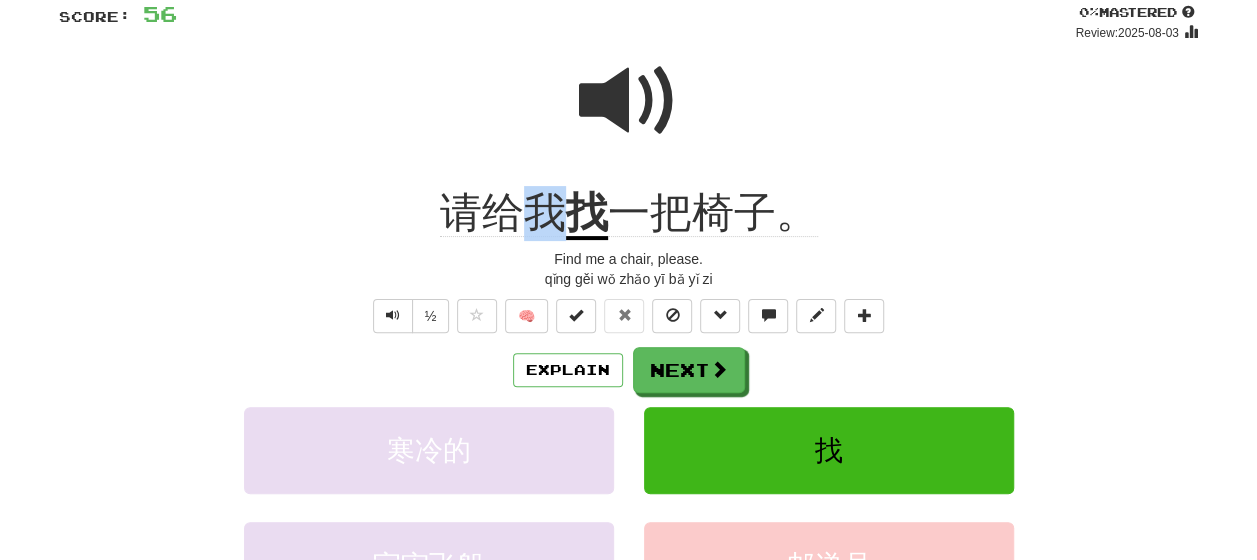 drag, startPoint x: 561, startPoint y: 228, endPoint x: 521, endPoint y: 219, distance: 41 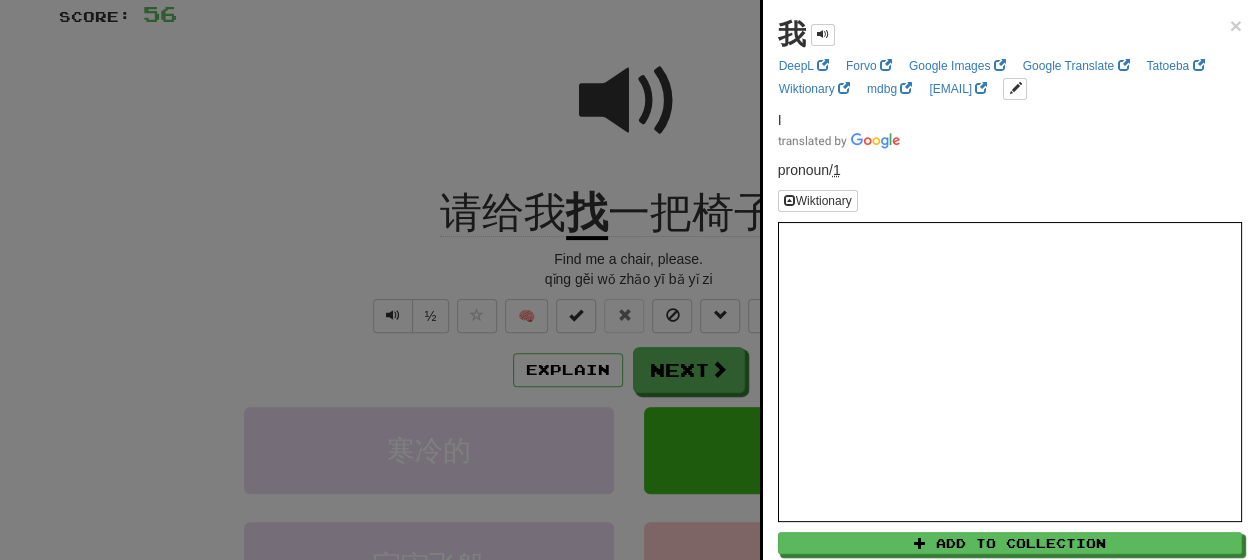 click at bounding box center [628, 280] 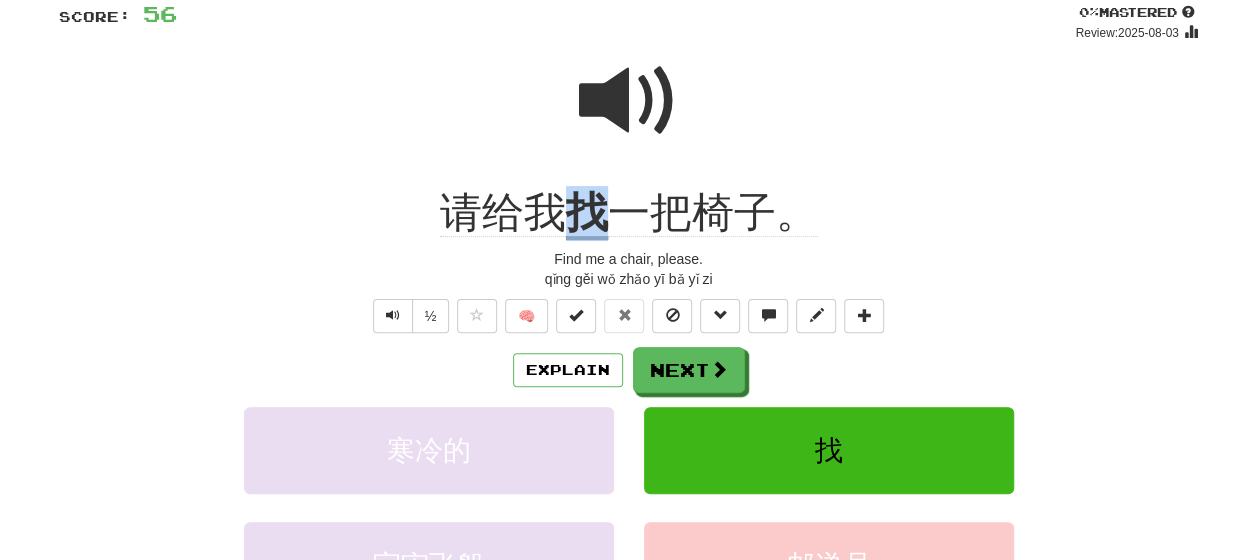 drag, startPoint x: 599, startPoint y: 226, endPoint x: 565, endPoint y: 217, distance: 35.17101 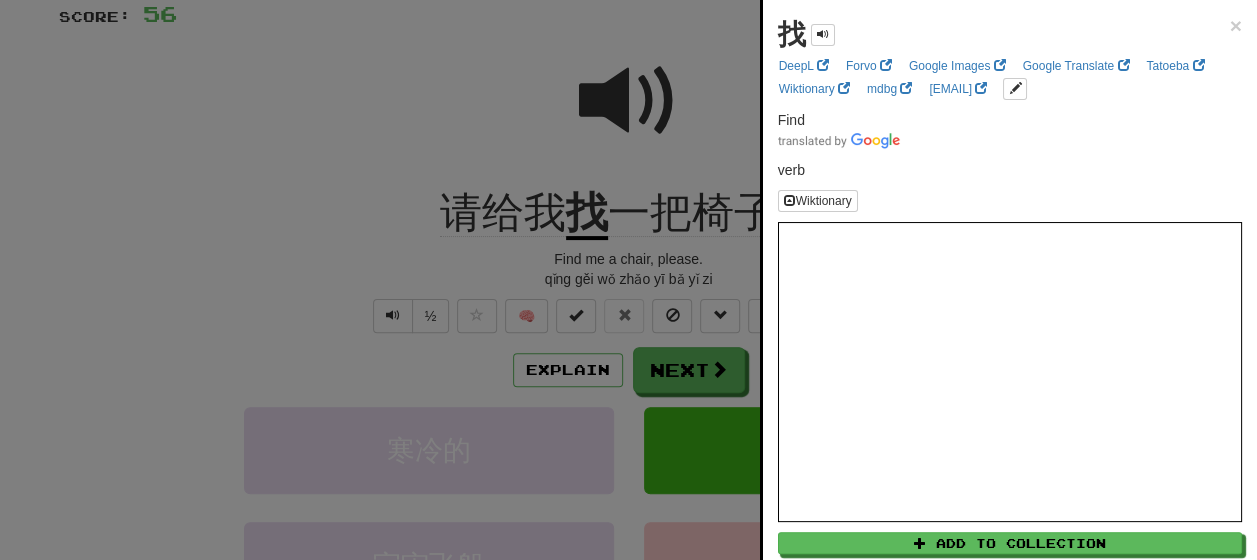 click at bounding box center (628, 280) 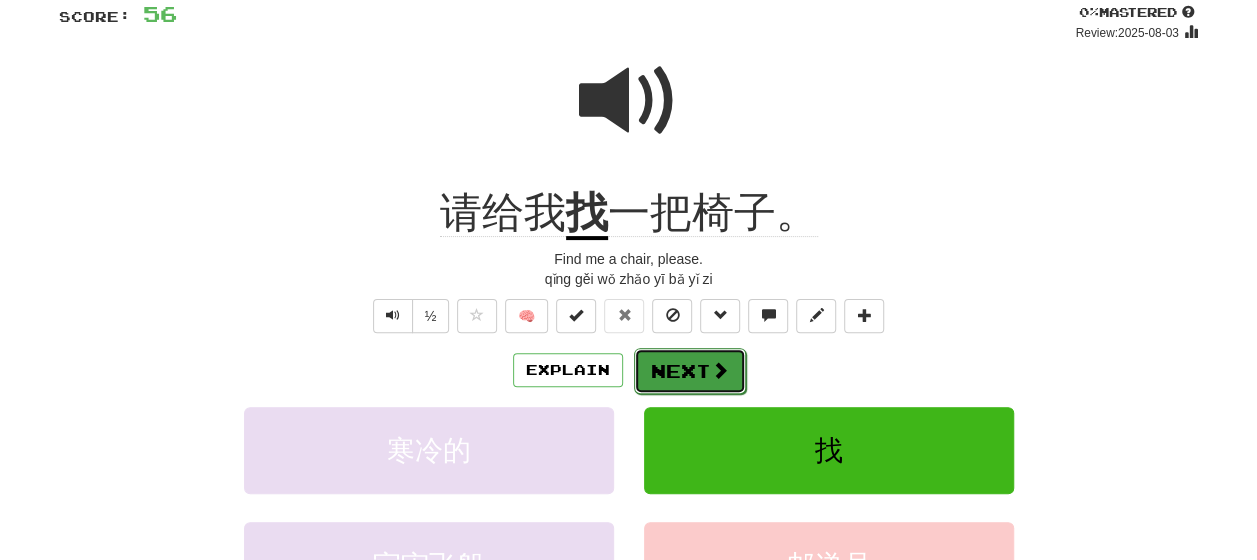 click on "Next" at bounding box center (690, 371) 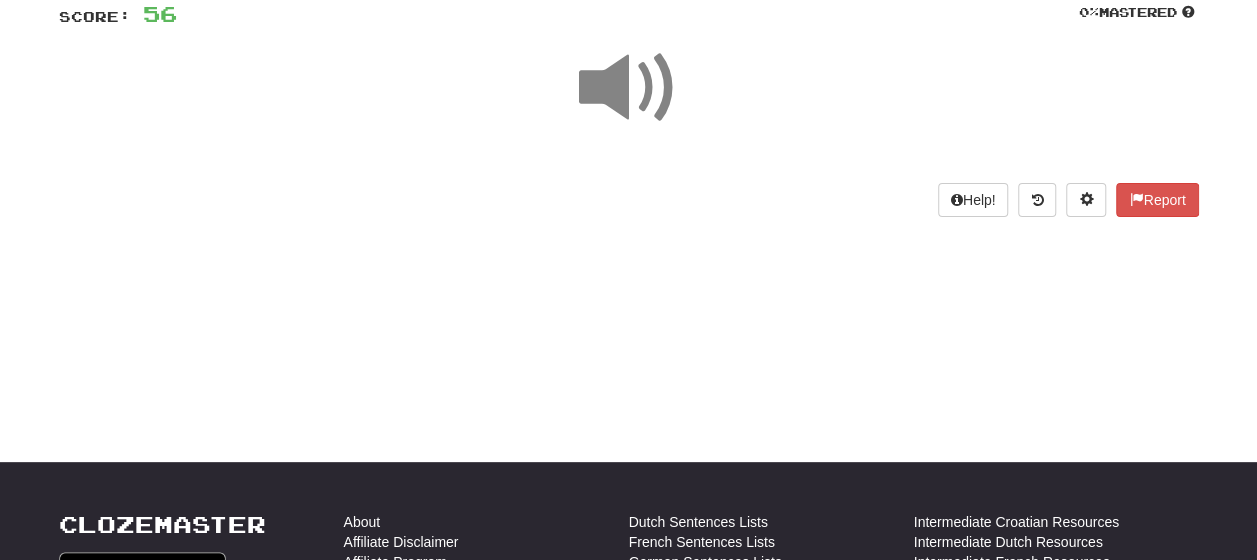 scroll, scrollTop: 48, scrollLeft: 0, axis: vertical 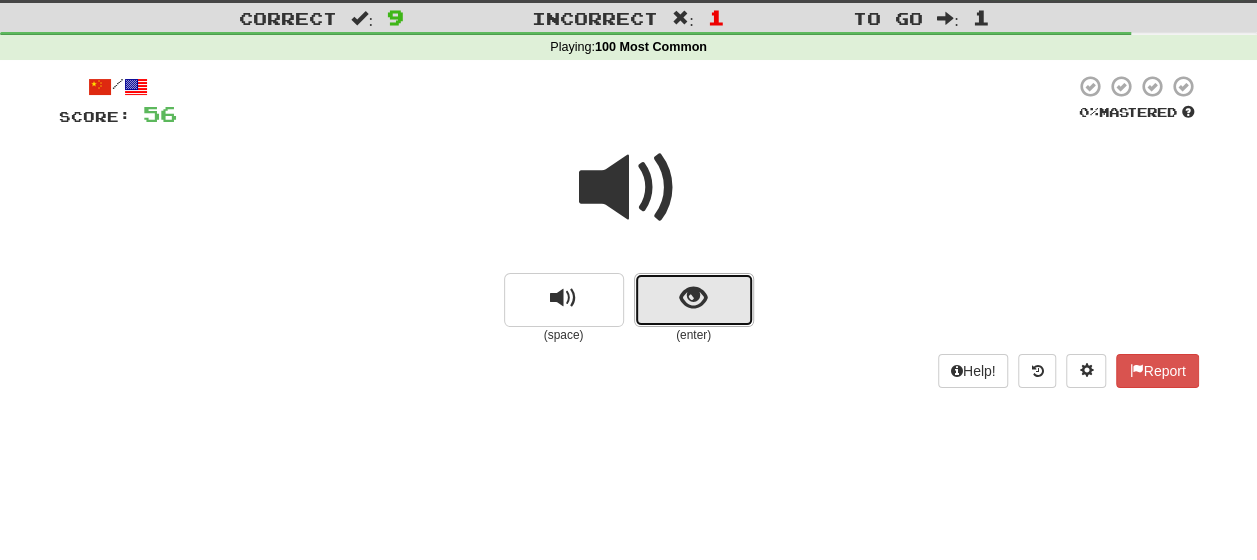 click at bounding box center [694, 300] 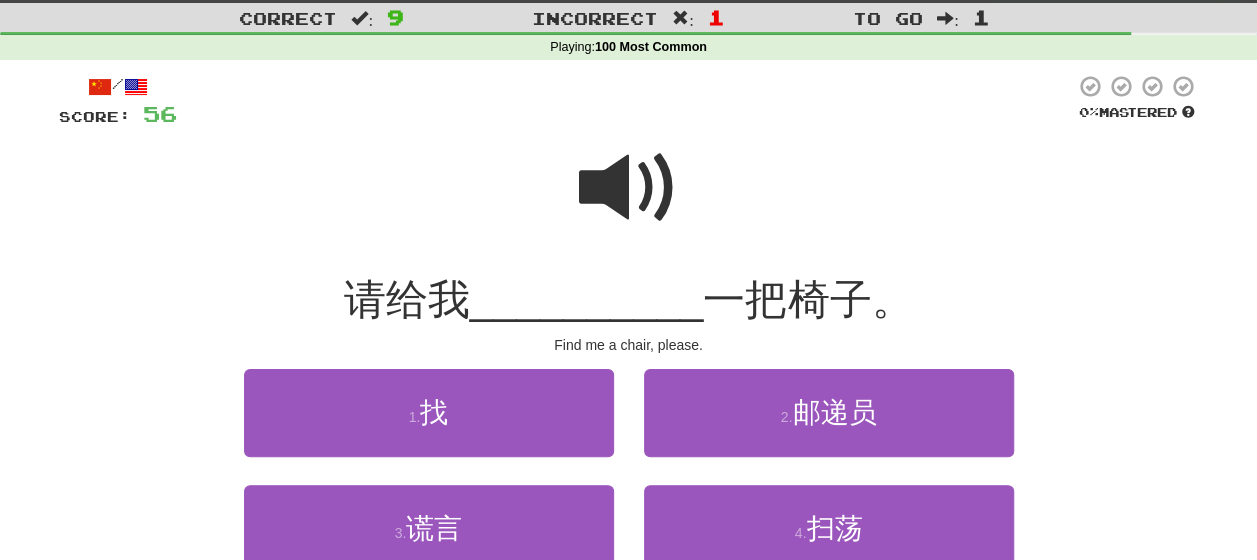 click at bounding box center (629, 188) 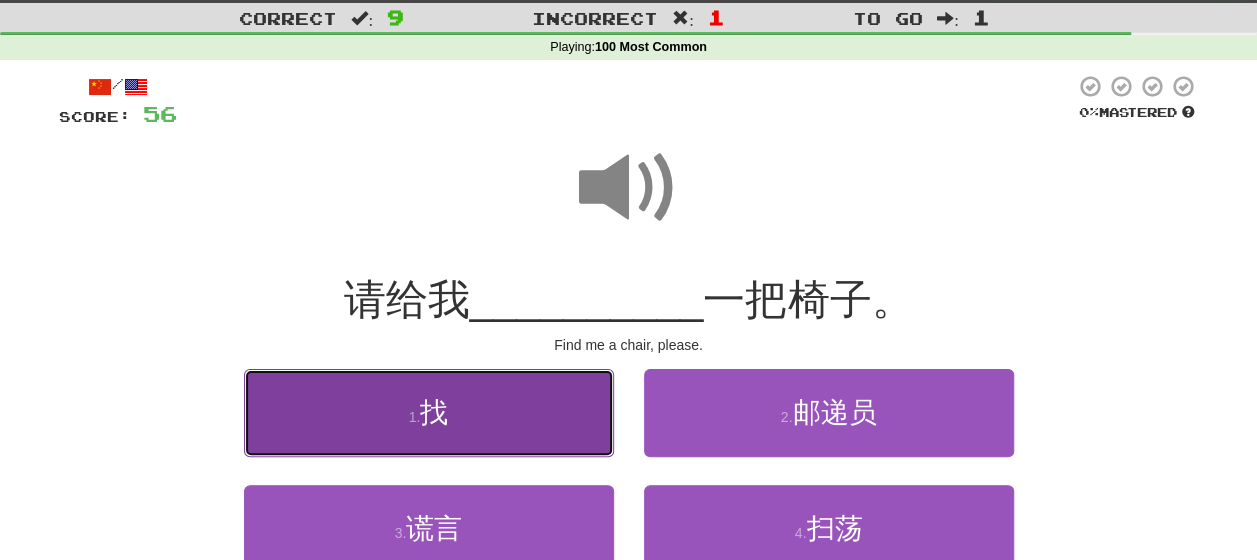 click on "1 .  找" at bounding box center [429, 412] 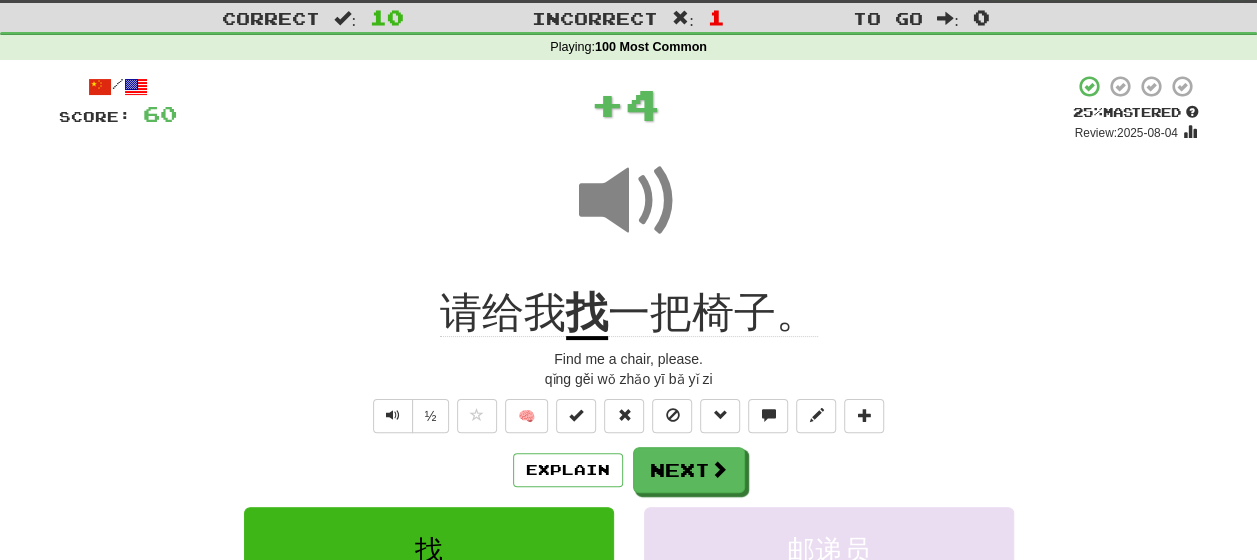 click on "Explain Next" at bounding box center (629, 470) 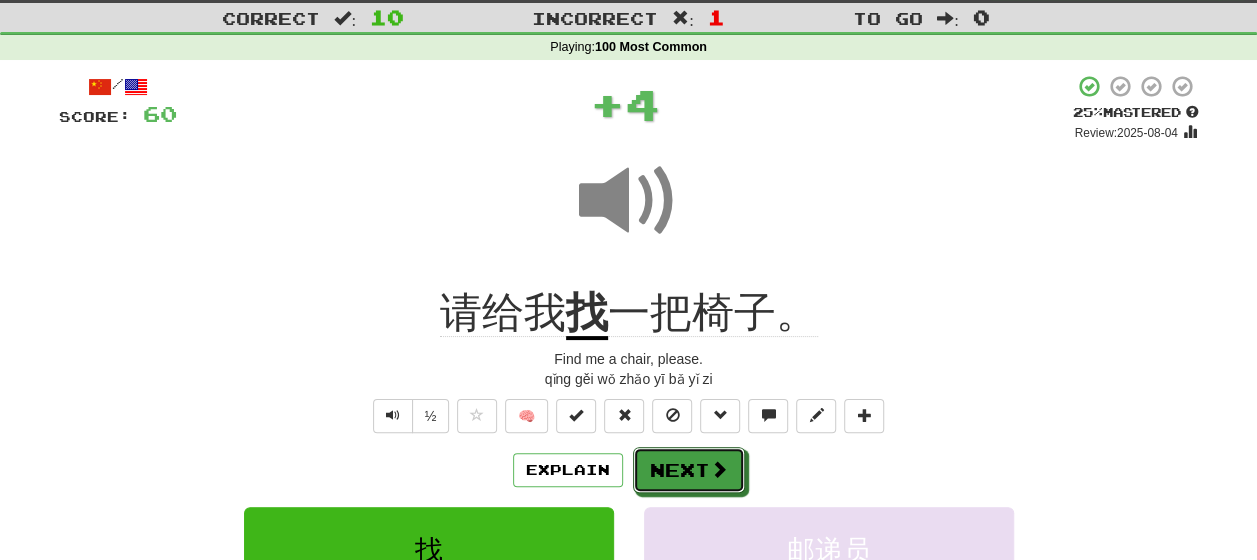 click on "Next" at bounding box center [689, 470] 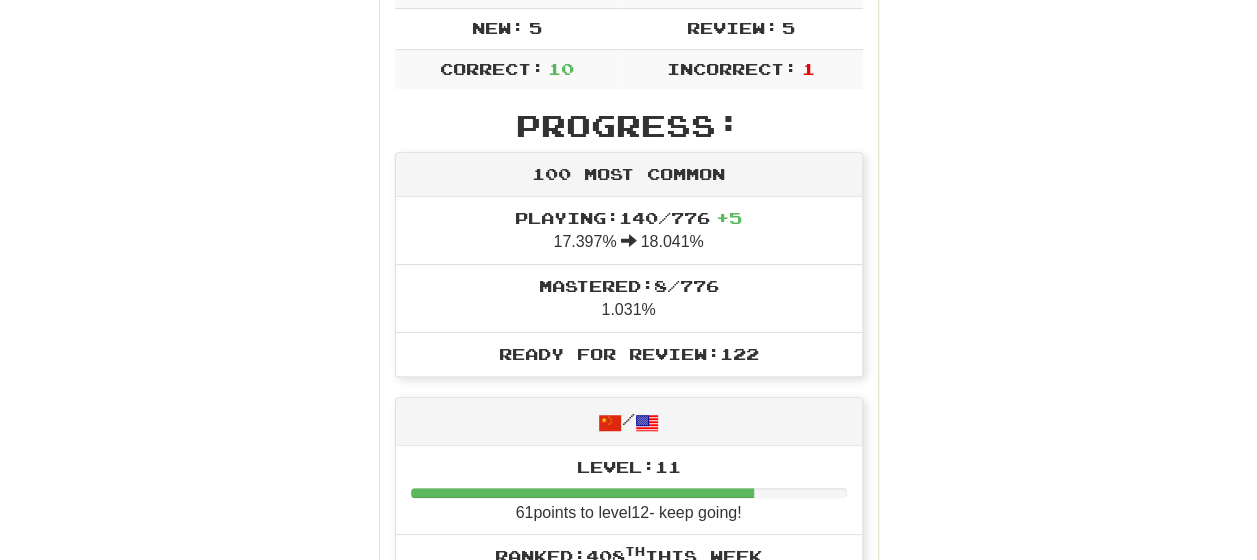 scroll, scrollTop: 0, scrollLeft: 0, axis: both 